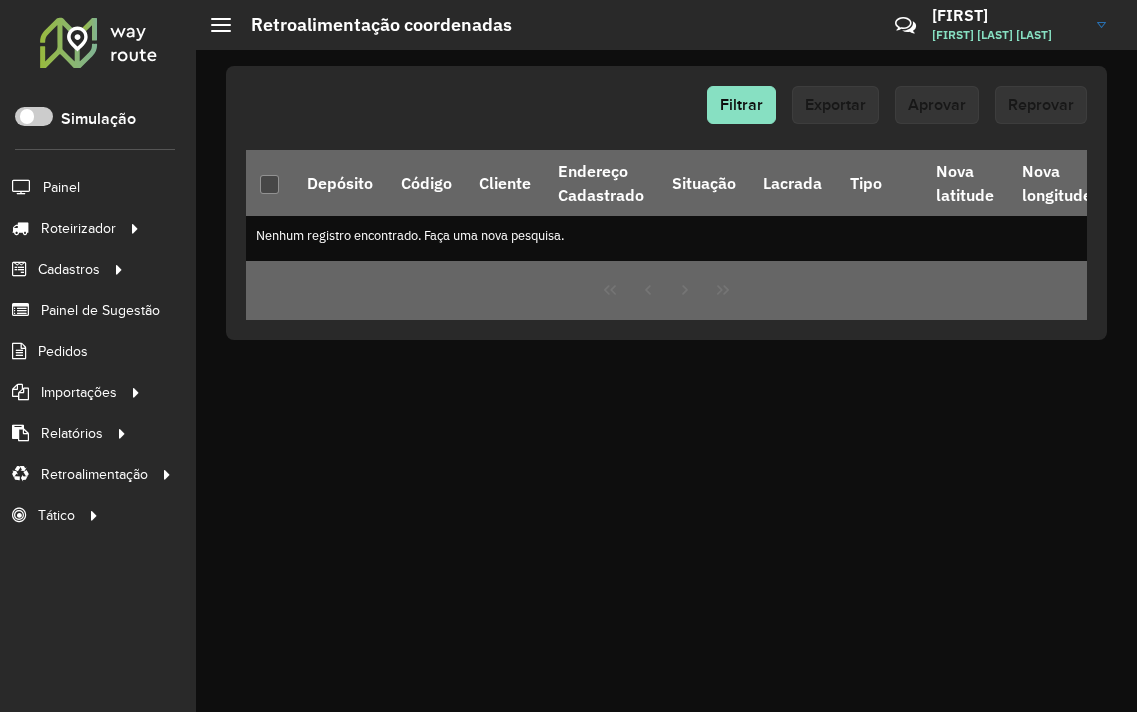 scroll, scrollTop: 0, scrollLeft: 0, axis: both 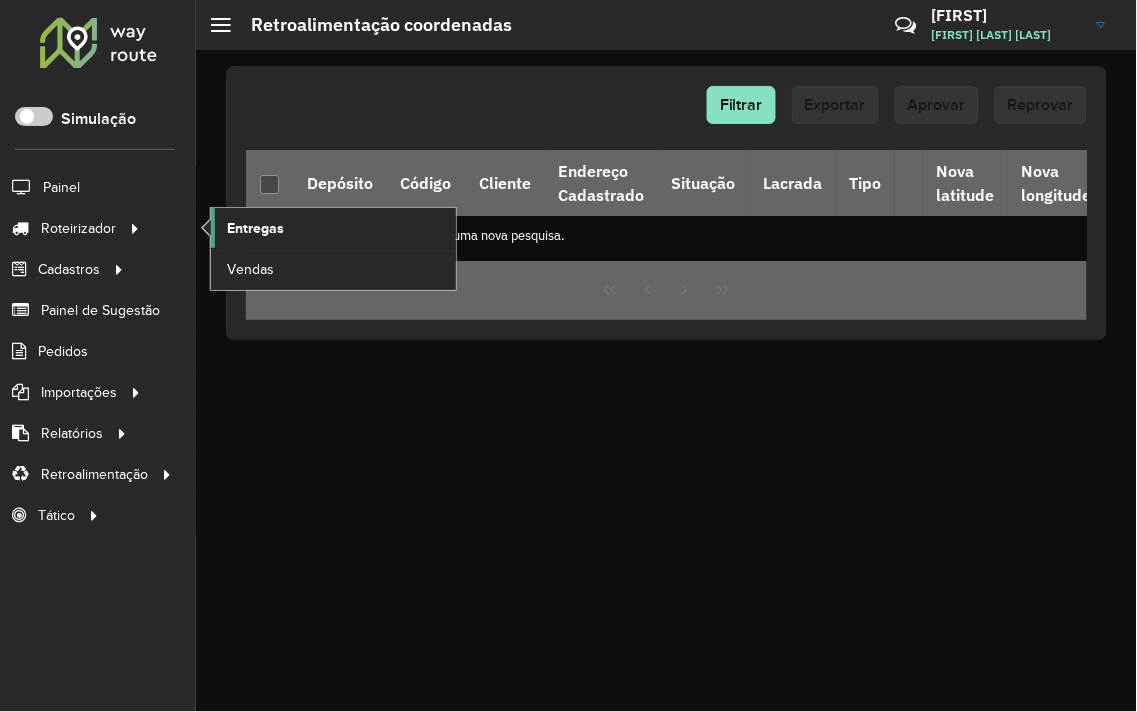 click on "Entregas" 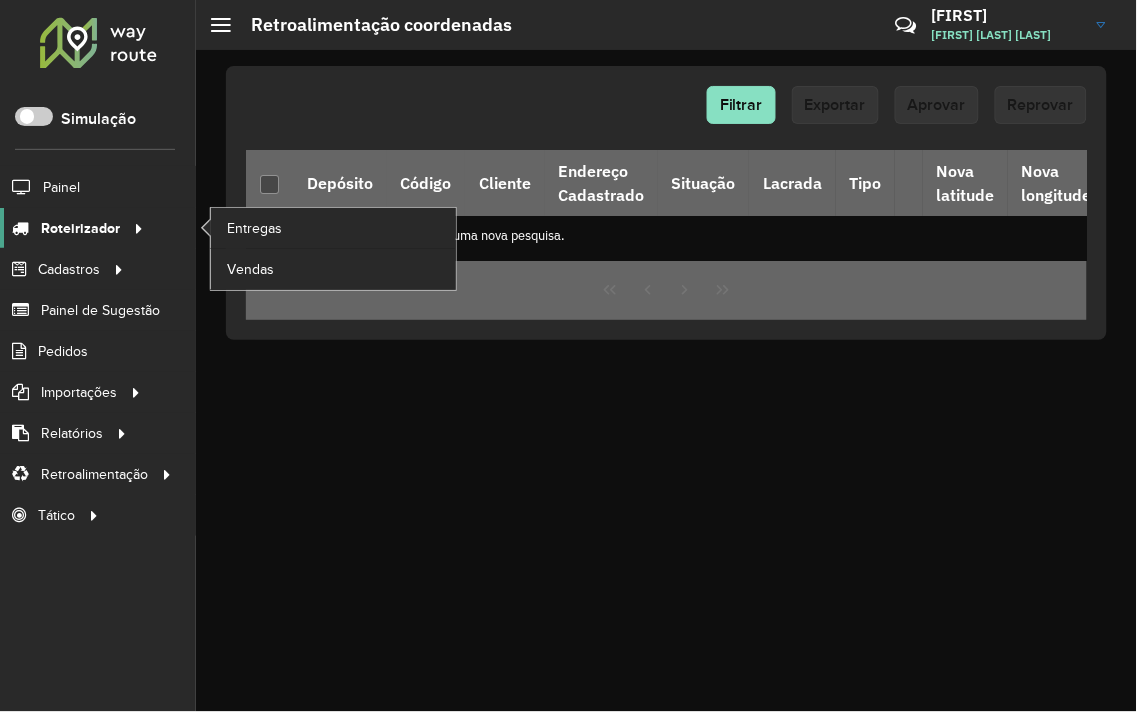 click 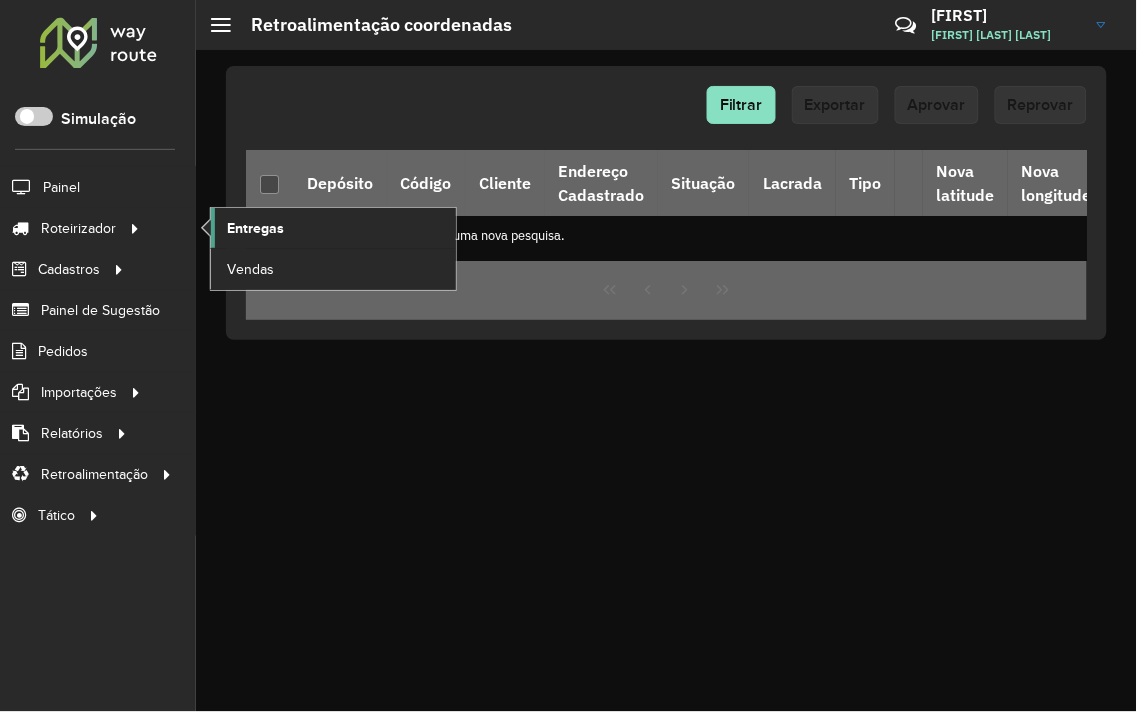 click on "Entregas" 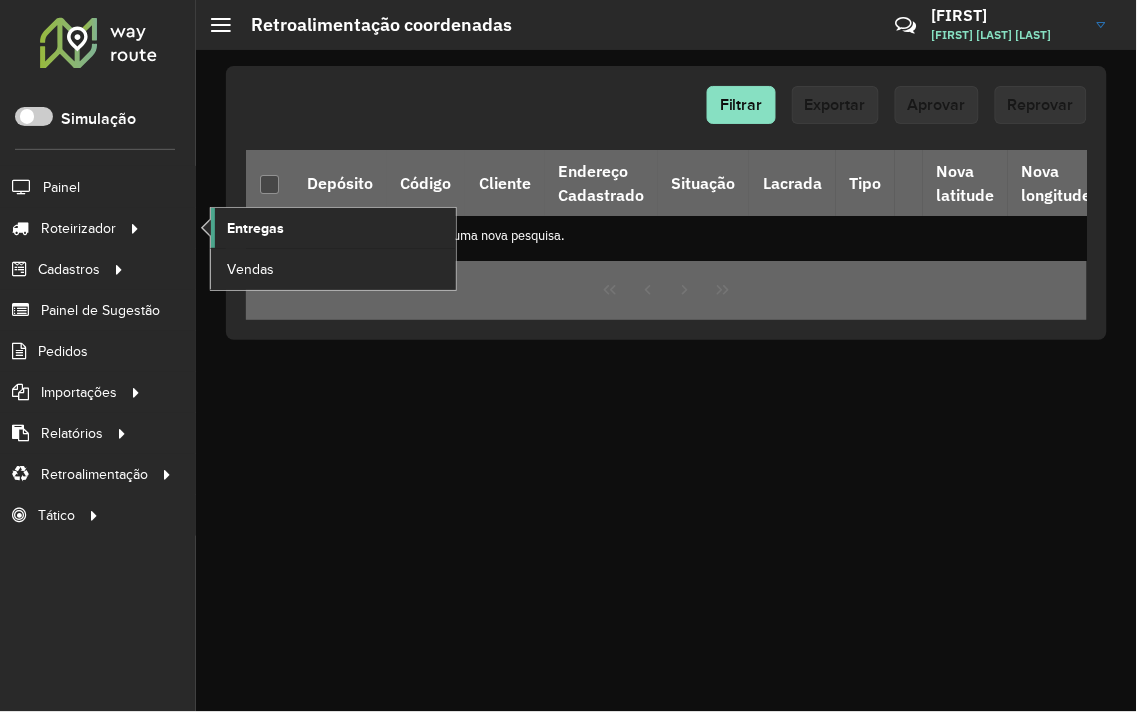click on "Entregas" 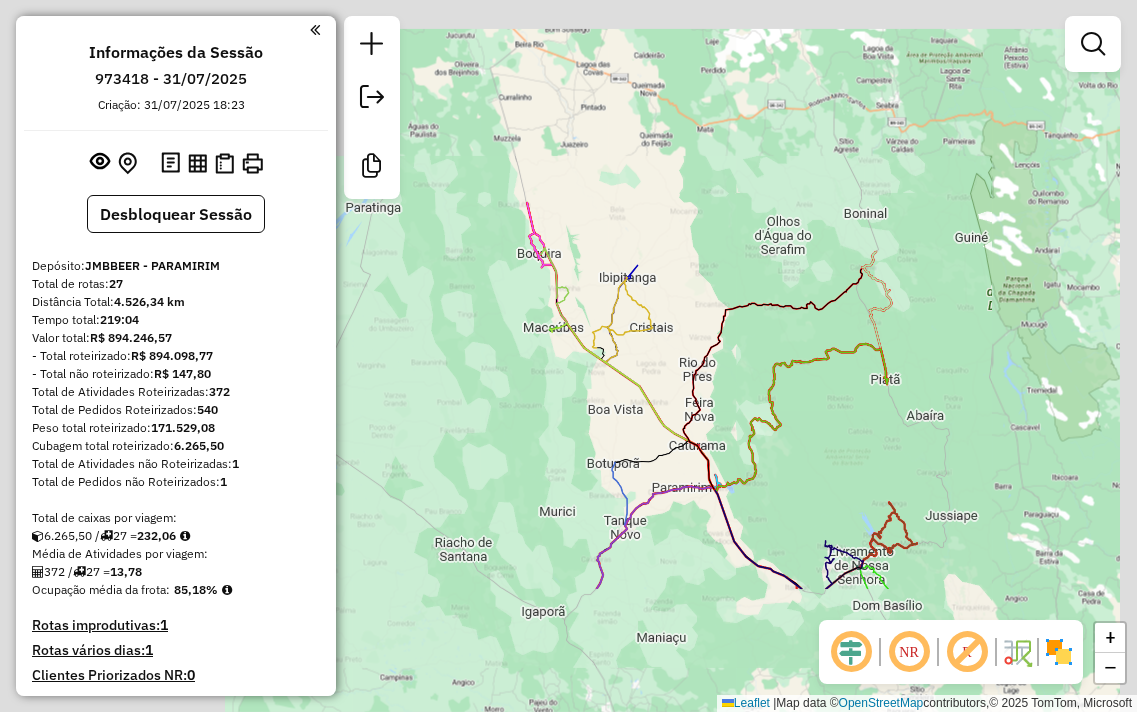 scroll, scrollTop: 0, scrollLeft: 0, axis: both 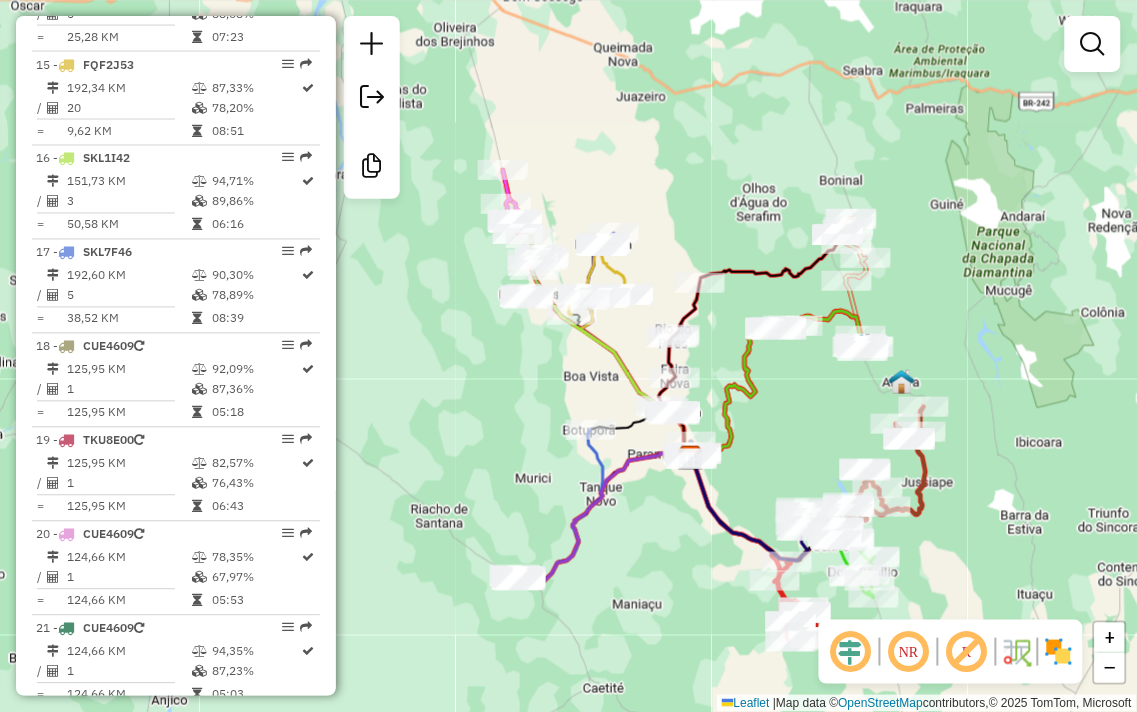 drag, startPoint x: 782, startPoint y: 470, endPoint x: 741, endPoint y: 412, distance: 71.02816 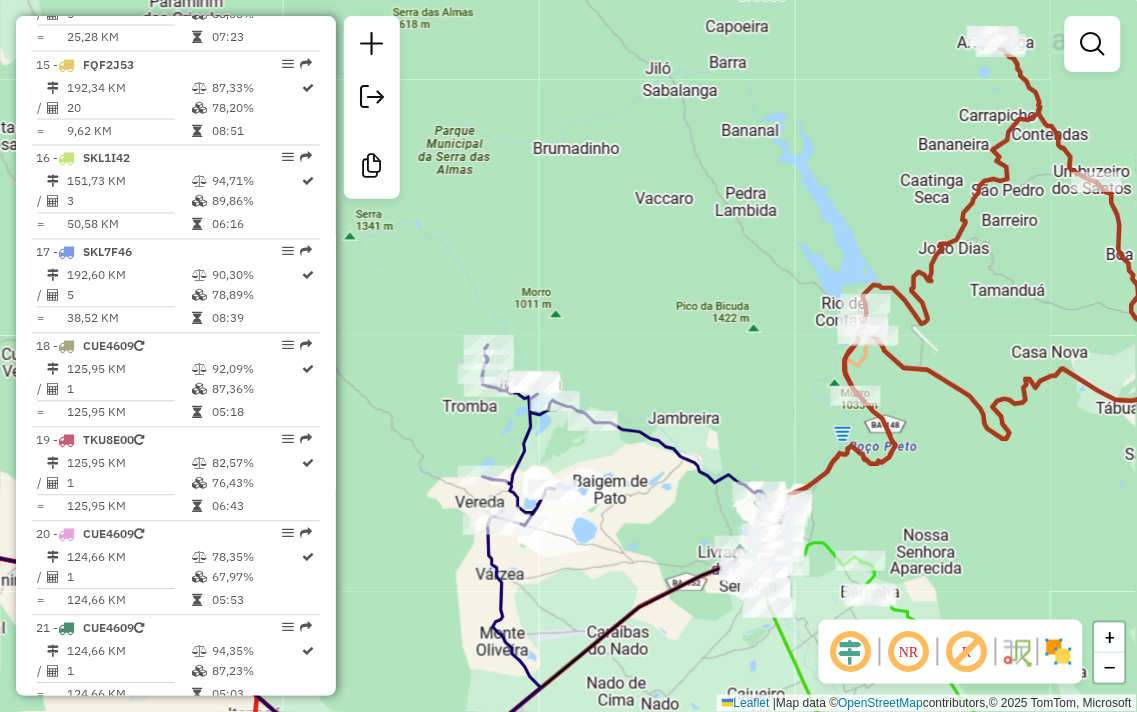drag, startPoint x: 771, startPoint y: 386, endPoint x: 756, endPoint y: 345, distance: 43.65776 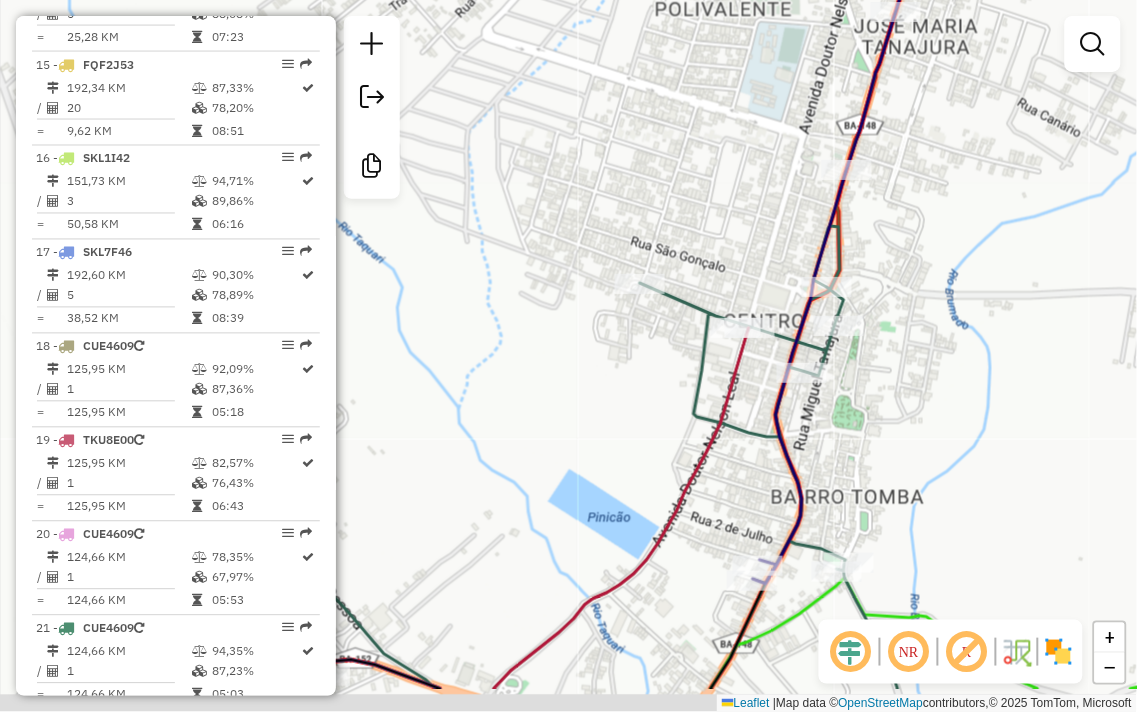 drag, startPoint x: 673, startPoint y: 437, endPoint x: 665, endPoint y: 202, distance: 235.13612 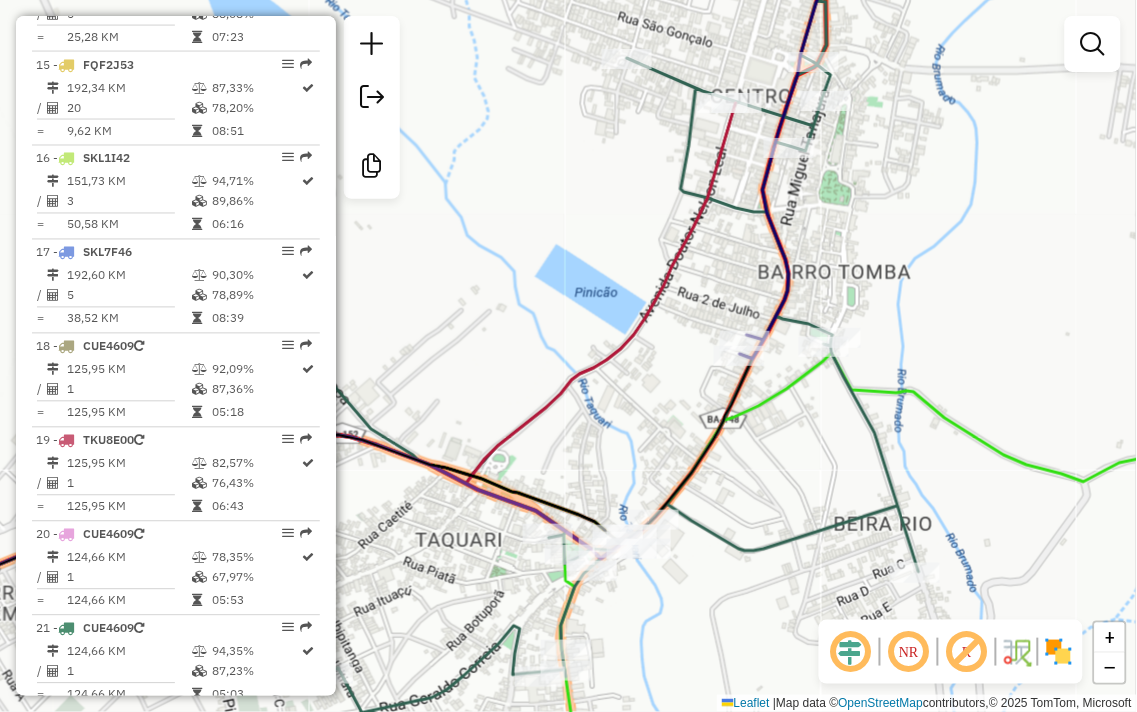 drag, startPoint x: 814, startPoint y: 488, endPoint x: 885, endPoint y: 374, distance: 134.3019 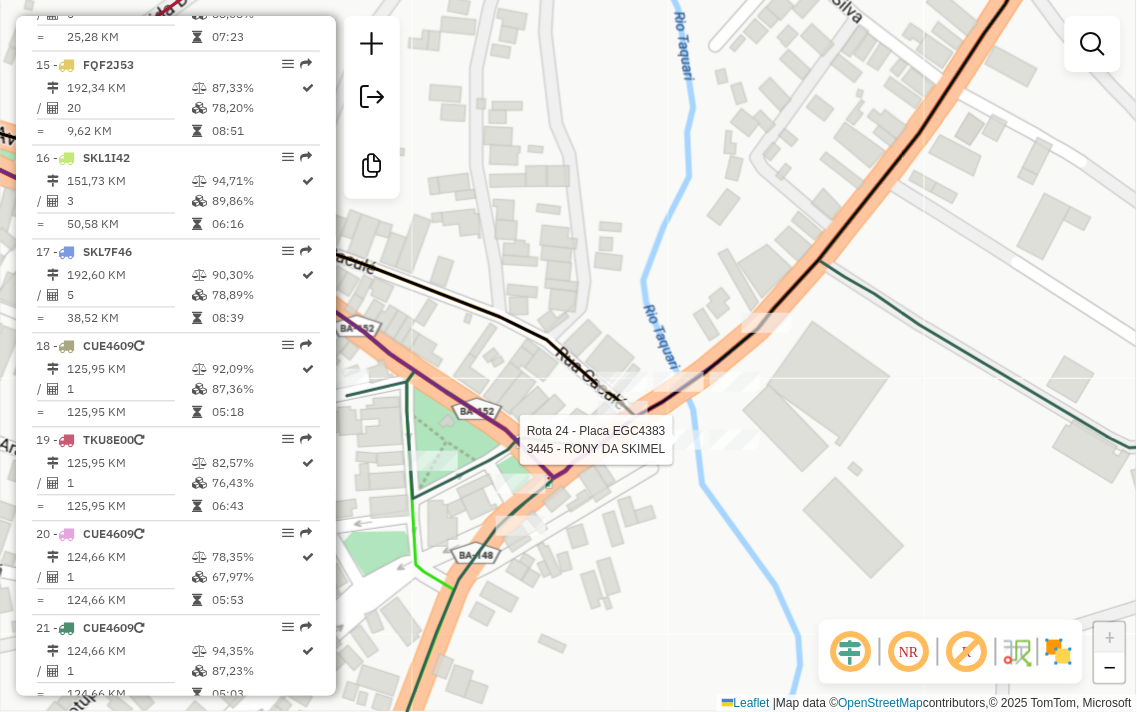 select on "**********" 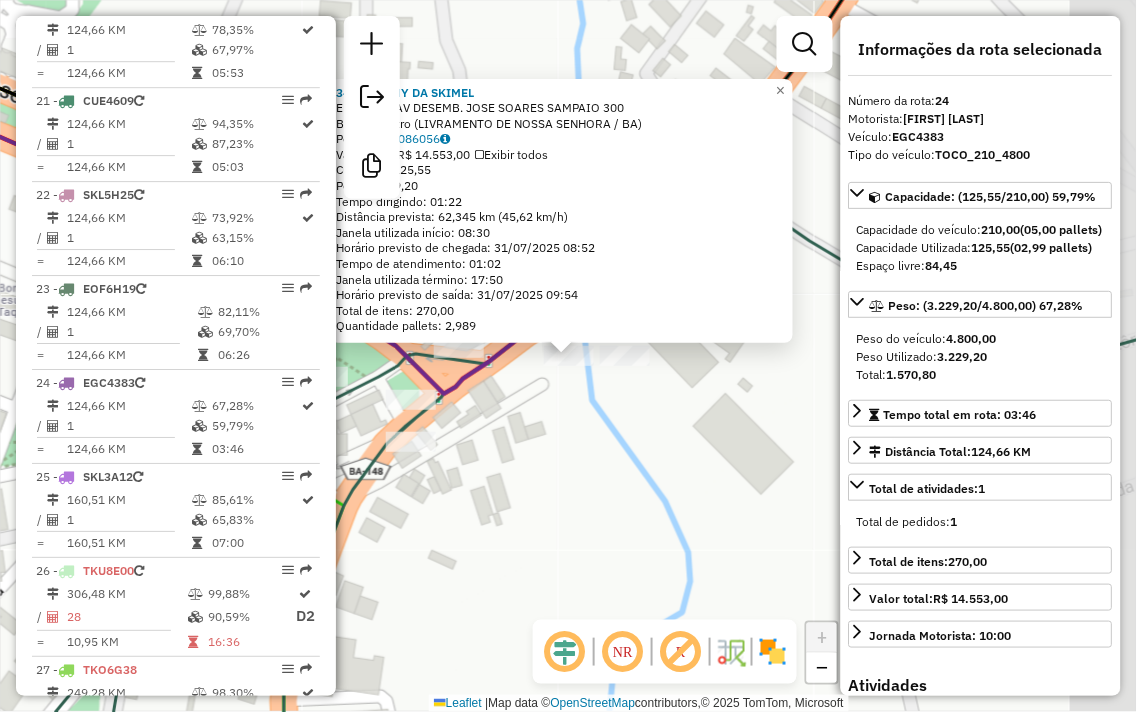 scroll, scrollTop: 2947, scrollLeft: 0, axis: vertical 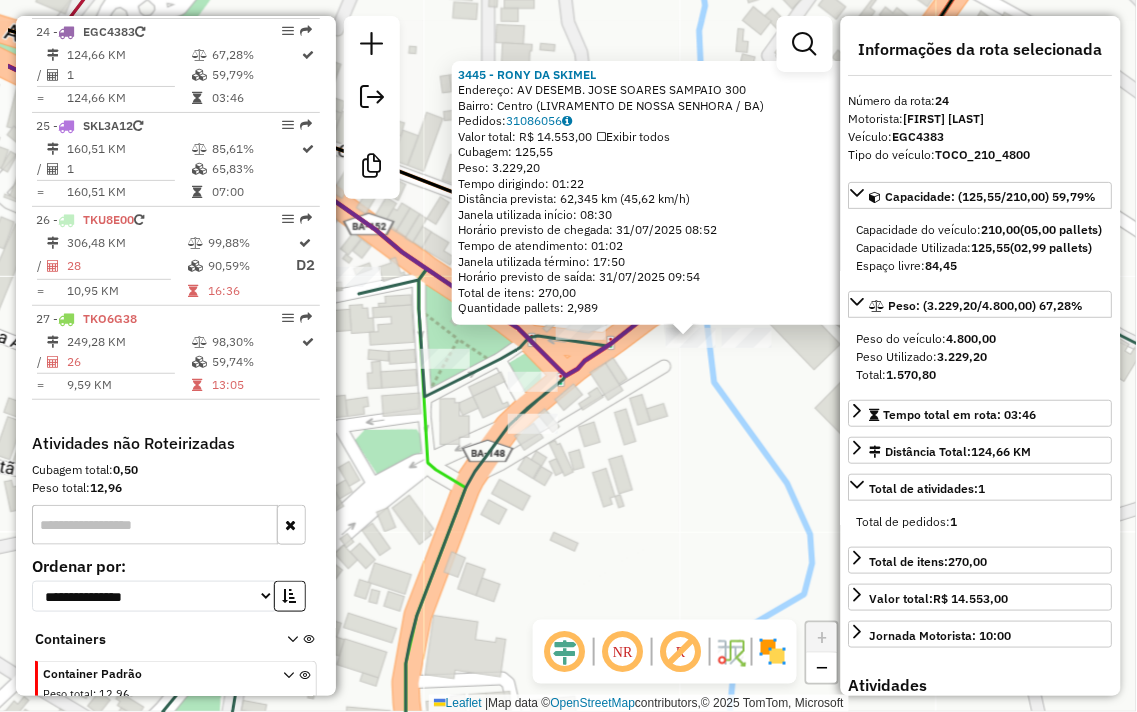 drag, startPoint x: 624, startPoint y: 531, endPoint x: 746, endPoint y: 513, distance: 123.32072 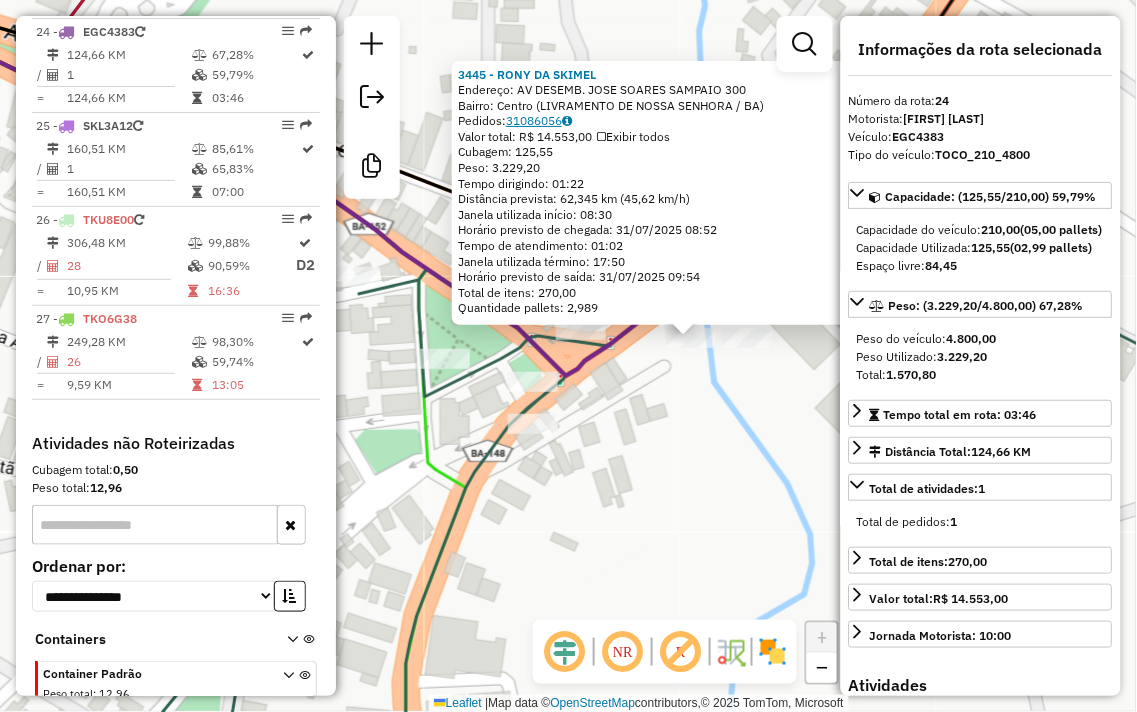 click on "31086056" 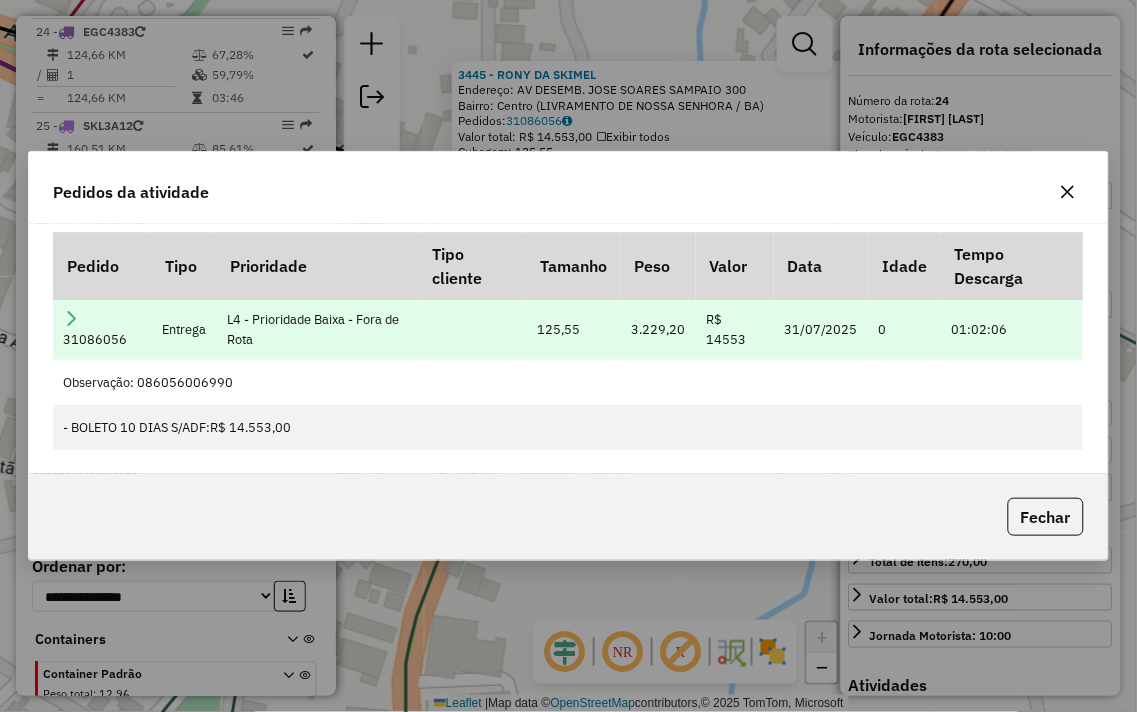 click on "31086056" at bounding box center [102, 329] 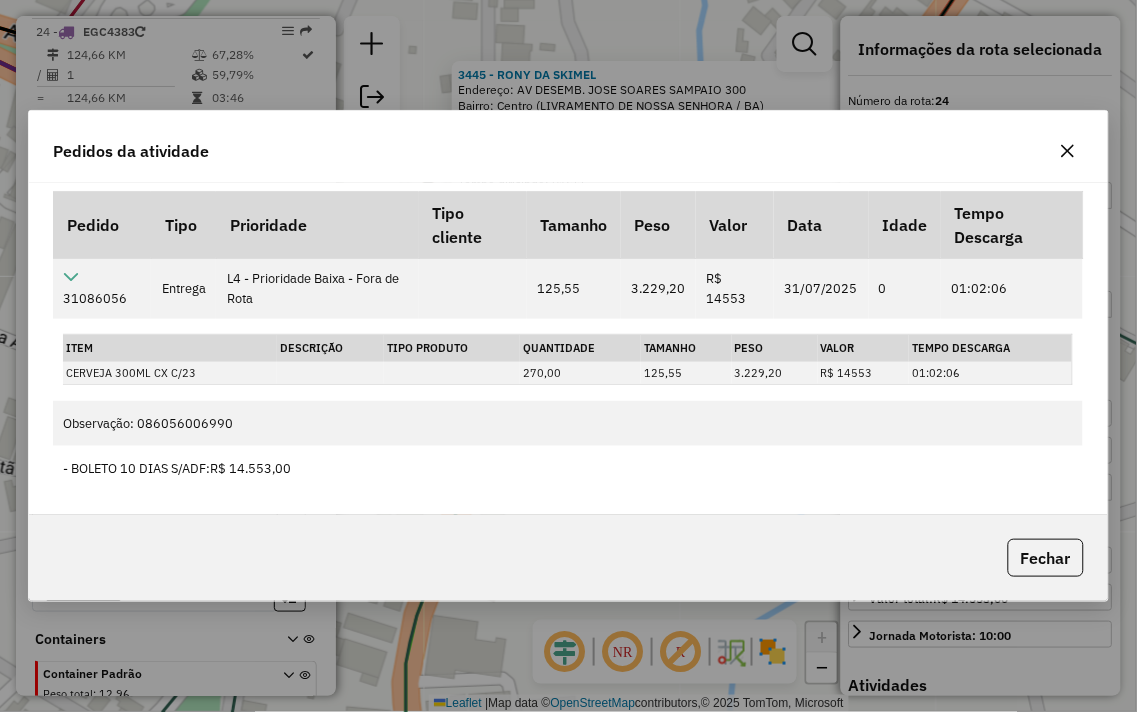 click 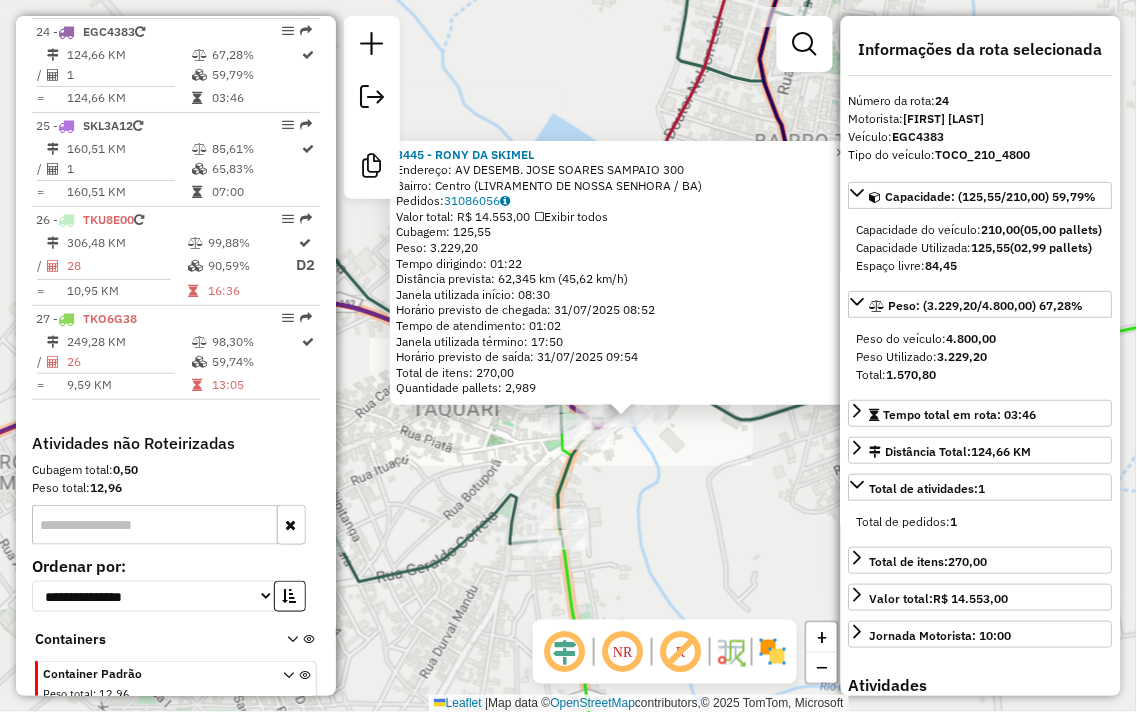 click on "Rota 5 - Placa SKL6B81  293 - MERCADO RR 3445 - RONY DA SKIMEL  Endereço:  AV DESEMB. JOSE SOARES SAMPAIO 300   Bairro: Centro (LIVRAMENTO DE NOSSA SENHORA / BA)   Pedidos:  31086056   Valor total: R$ 14.553,00   Exibir todos   Cubagem: 125,55  Peso: 3.229,20  Tempo dirigindo: 01:22   Distância prevista: 62,345 km (45,62 km/h)   Janela utilizada início: 08:30   Horário previsto de chegada: 31/07/2025 08:52   Tempo de atendimento: 01:02   Janela utilizada término: 17:50   Horário previsto de saída: 31/07/2025 09:54   Total de itens: 270,00   Quantidade pallets: 2,989  × Janela de atendimento Grade de atendimento Capacidade Transportadoras Veículos Cliente Pedidos  Rotas Selecione os dias de semana para filtrar as janelas de atendimento  Seg   Ter   Qua   Qui   Sex   Sáb   Dom  Informe o período da janela de atendimento: De: Até:  Filtrar exatamente a janela do cliente  Considerar janela de atendimento padrão  Selecione os dias de semana para filtrar as grades de atendimento  Seg   Ter   Qua   Qui" 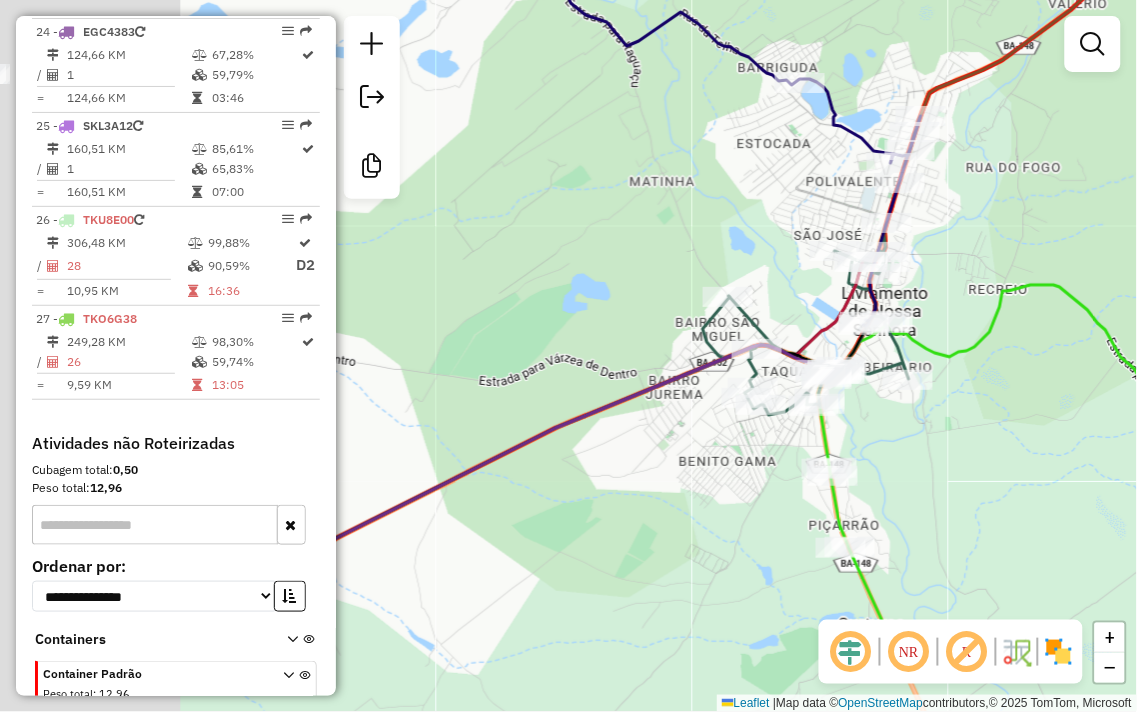 drag, startPoint x: 682, startPoint y: 553, endPoint x: 761, endPoint y: 394, distance: 177.54436 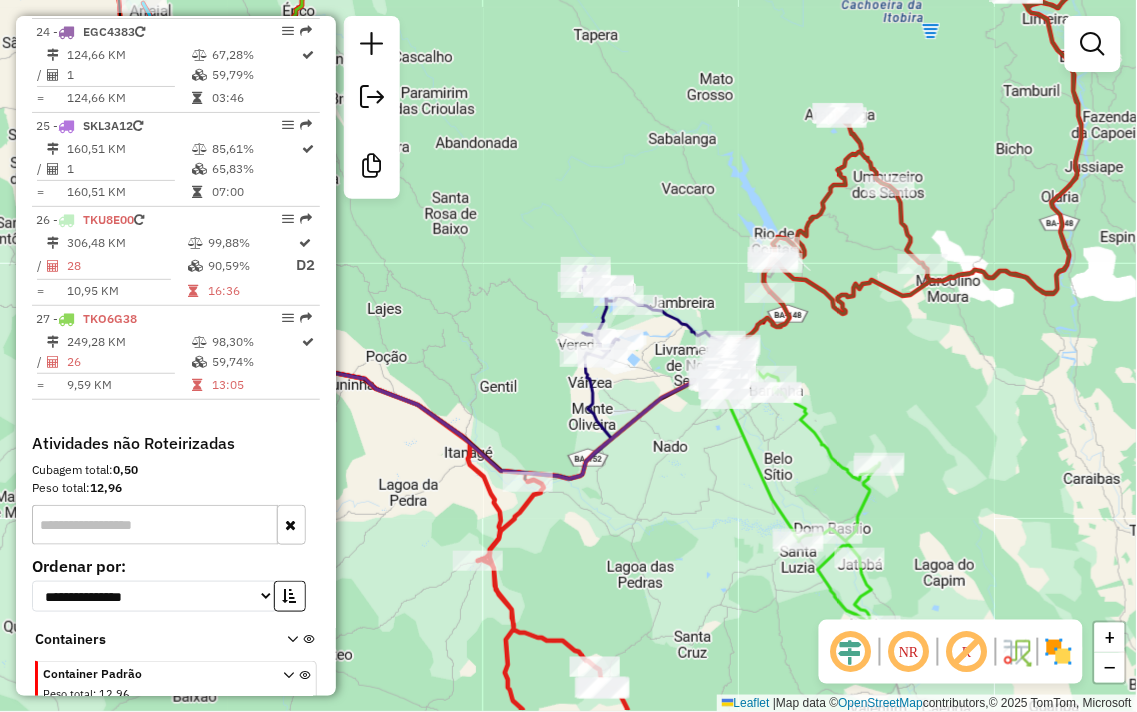 drag, startPoint x: 462, startPoint y: 305, endPoint x: 865, endPoint y: 163, distance: 427.2856 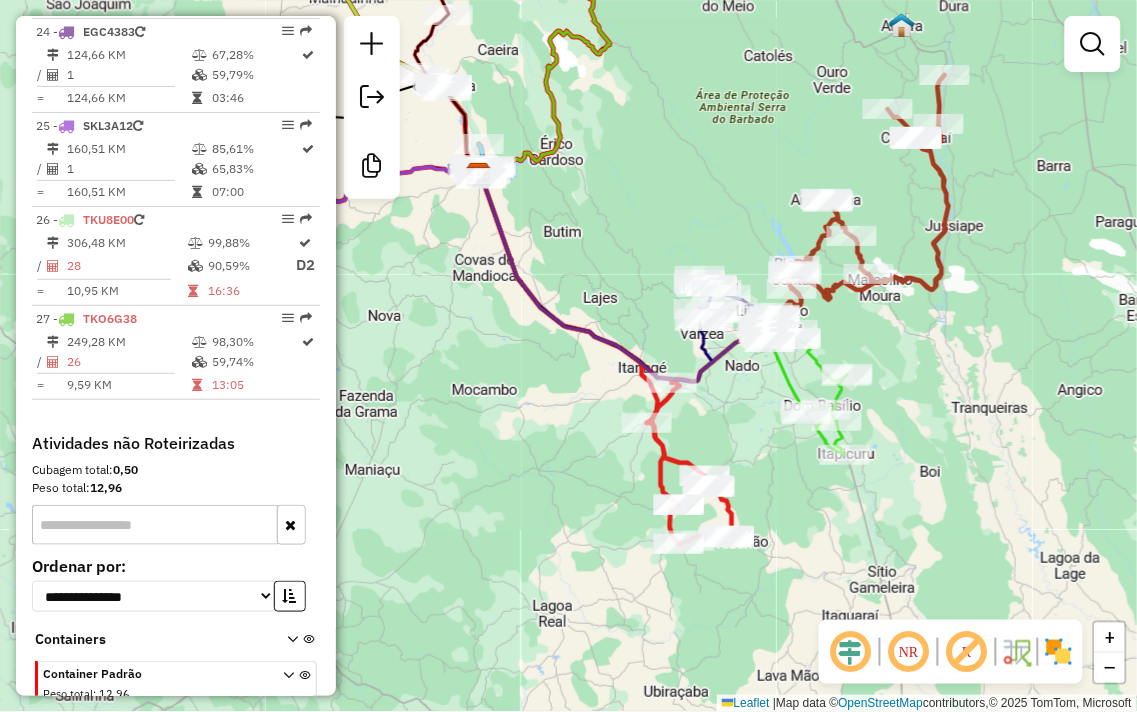 drag, startPoint x: 513, startPoint y: 355, endPoint x: 816, endPoint y: 534, distance: 351.92328 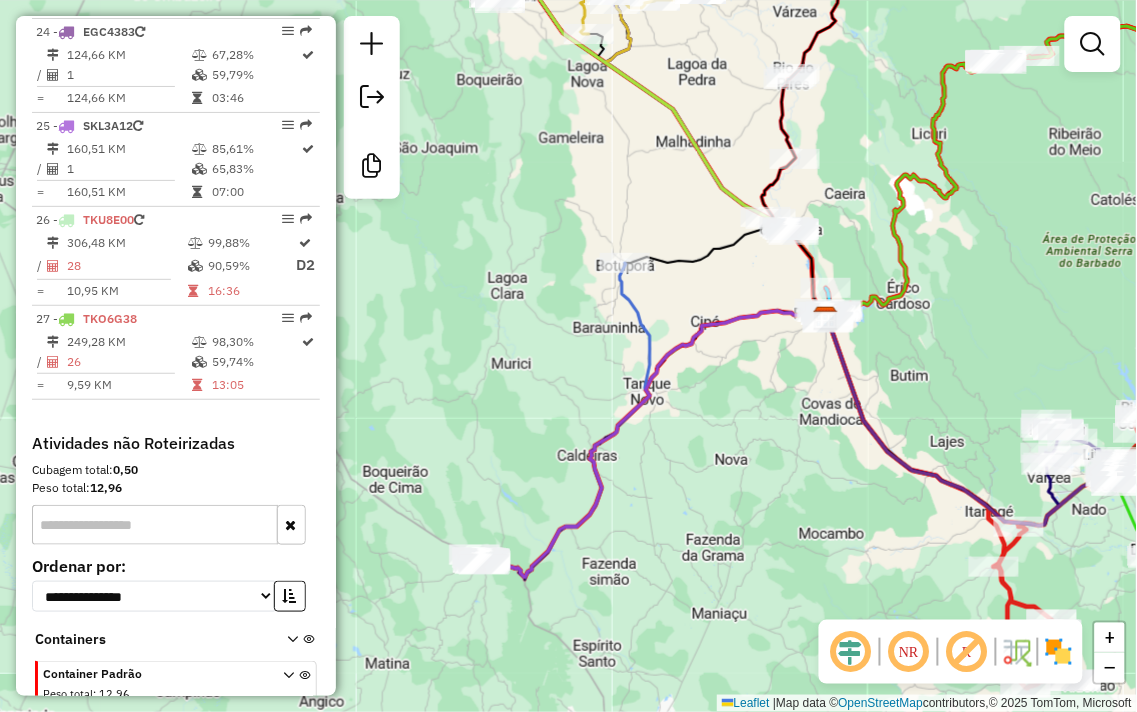 drag, startPoint x: 477, startPoint y: 460, endPoint x: 591, endPoint y: 343, distance: 163.35544 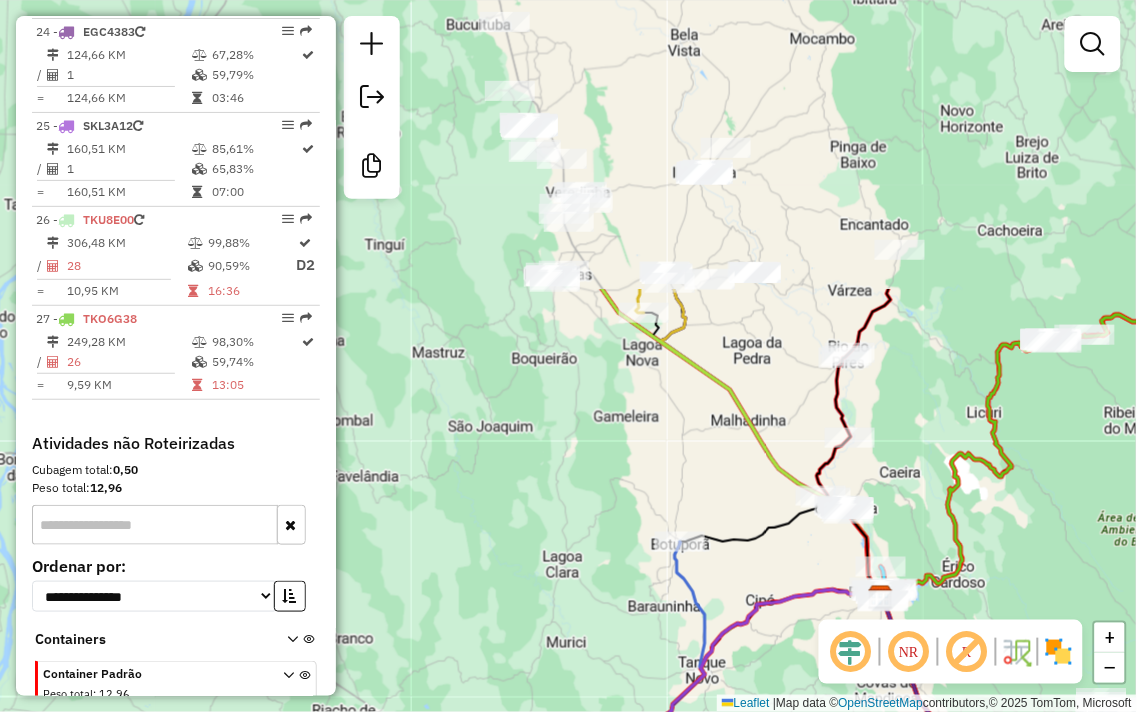 drag, startPoint x: 624, startPoint y: 416, endPoint x: 636, endPoint y: 583, distance: 167.43059 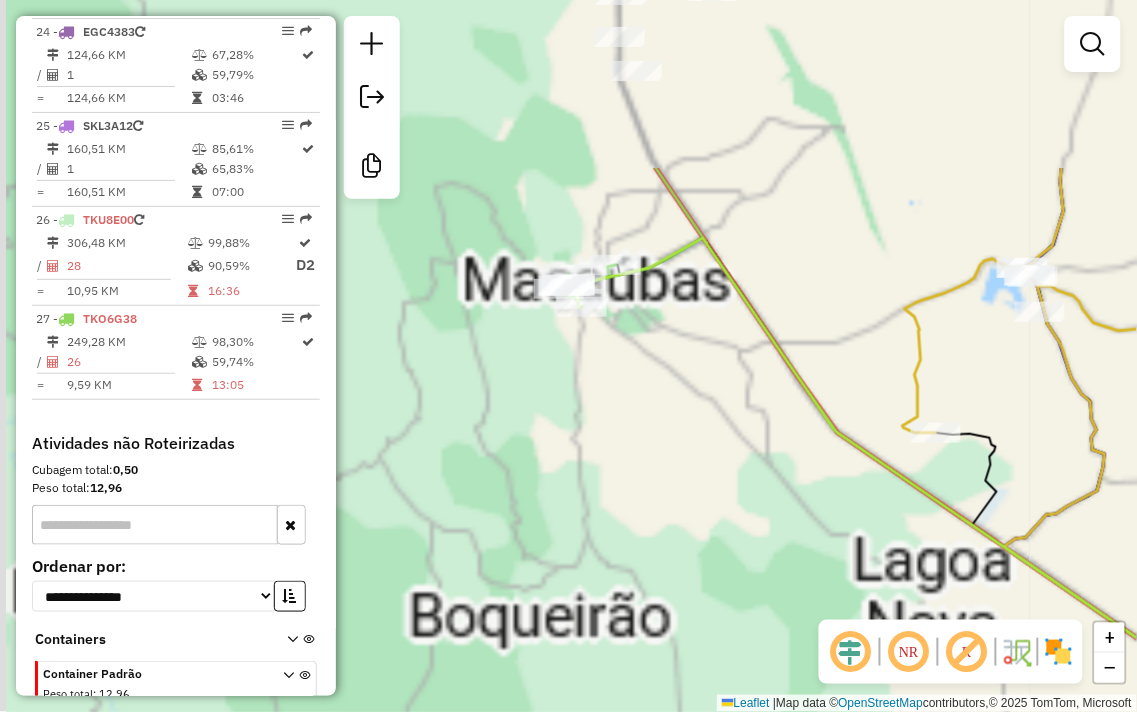 drag, startPoint x: 612, startPoint y: 511, endPoint x: 610, endPoint y: 295, distance: 216.00926 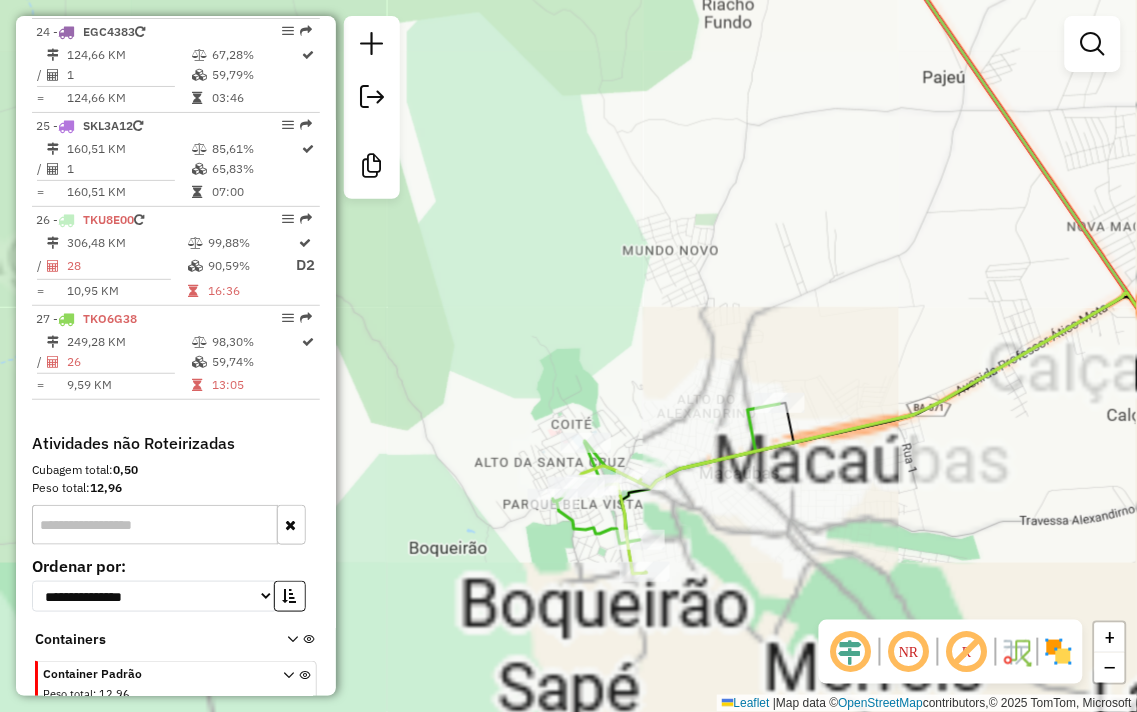 drag, startPoint x: 602, startPoint y: 405, endPoint x: 636, endPoint y: 187, distance: 220.63545 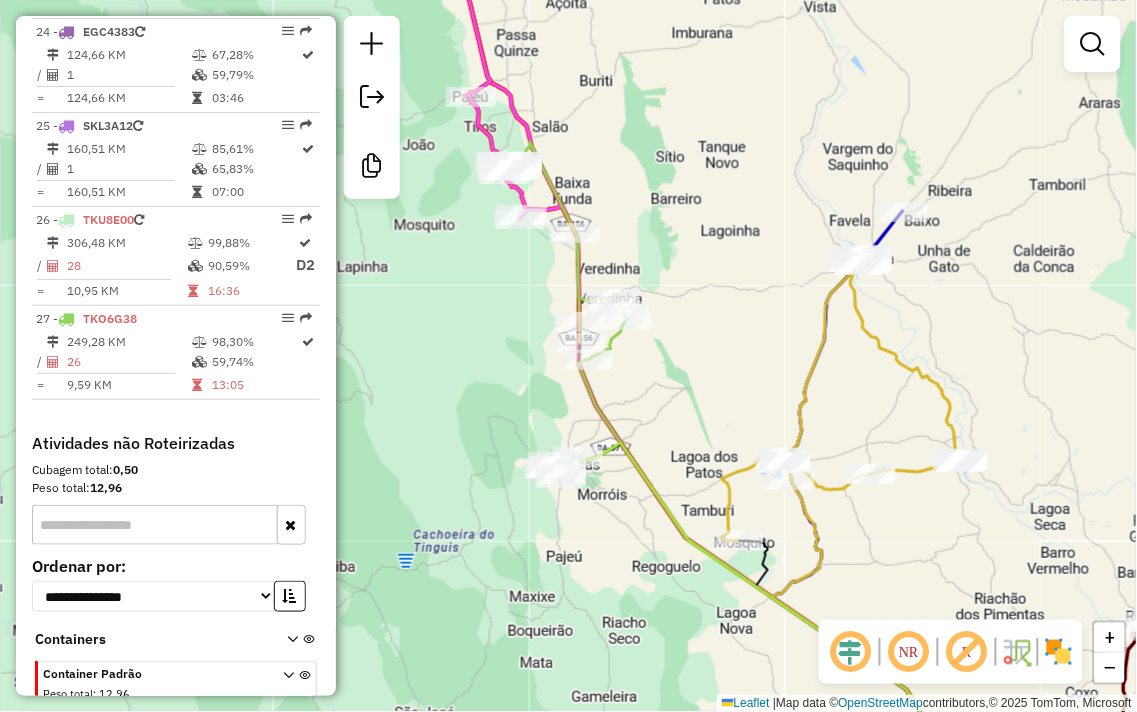 drag, startPoint x: 595, startPoint y: 583, endPoint x: 648, endPoint y: 131, distance: 455.09668 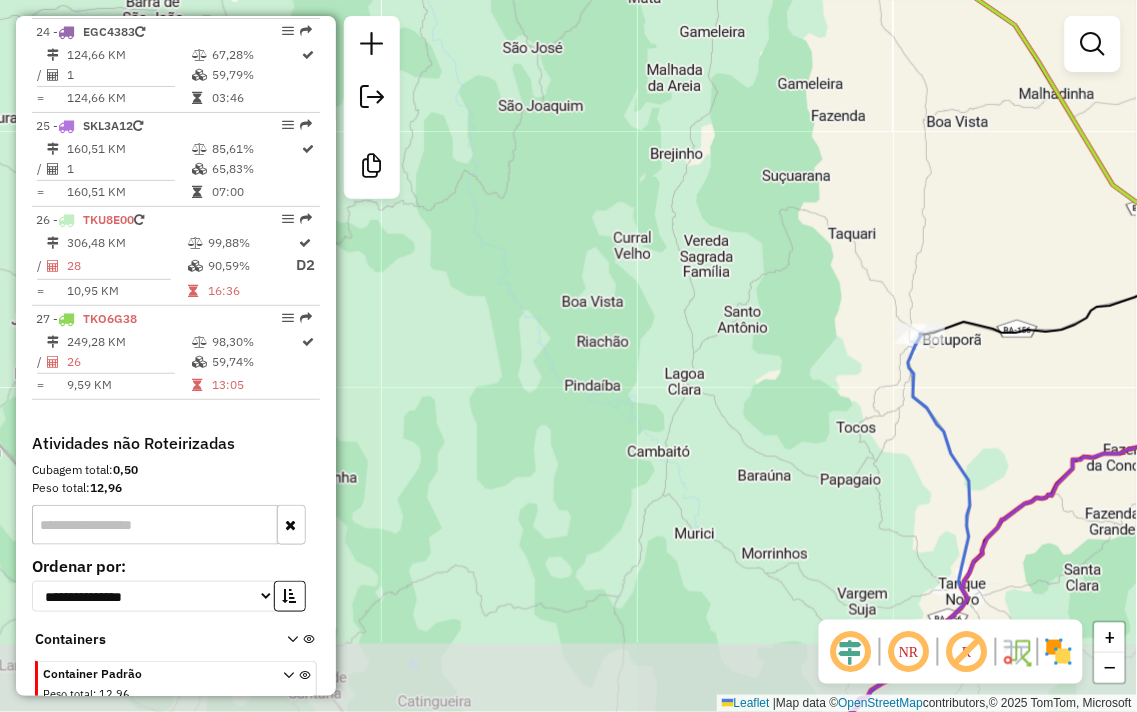 drag, startPoint x: 636, startPoint y: 436, endPoint x: 788, endPoint y: 34, distance: 429.77667 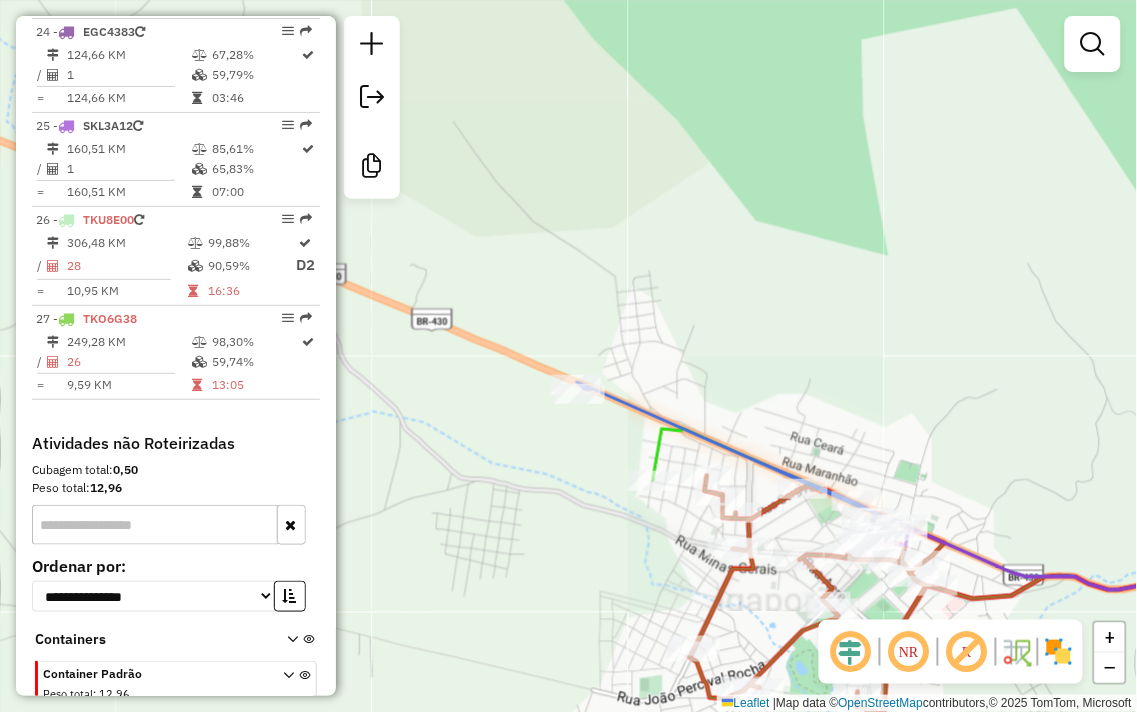 click on "Janela de atendimento Grade de atendimento Capacidade Transportadoras Veículos Cliente Pedidos  Rotas Selecione os dias de semana para filtrar as janelas de atendimento  Seg   Ter   Qua   Qui   Sex   Sáb   Dom  Informe o período da janela de atendimento: De: Até:  Filtrar exatamente a janela do cliente  Considerar janela de atendimento padrão  Selecione os dias de semana para filtrar as grades de atendimento  Seg   Ter   Qua   Qui   Sex   Sáb   Dom   Considerar clientes sem dia de atendimento cadastrado  Clientes fora do dia de atendimento selecionado Filtrar as atividades entre os valores definidos abaixo:  Peso mínimo:   Peso máximo:   Cubagem mínima:   Cubagem máxima:   De:   Até:  Filtrar as atividades entre o tempo de atendimento definido abaixo:  De:   Até:   Considerar capacidade total dos clientes não roteirizados Transportadora: Selecione um ou mais itens Tipo de veículo: Selecione um ou mais itens Veículo: Selecione um ou mais itens Motorista: Selecione um ou mais itens Nome: Rótulo:" 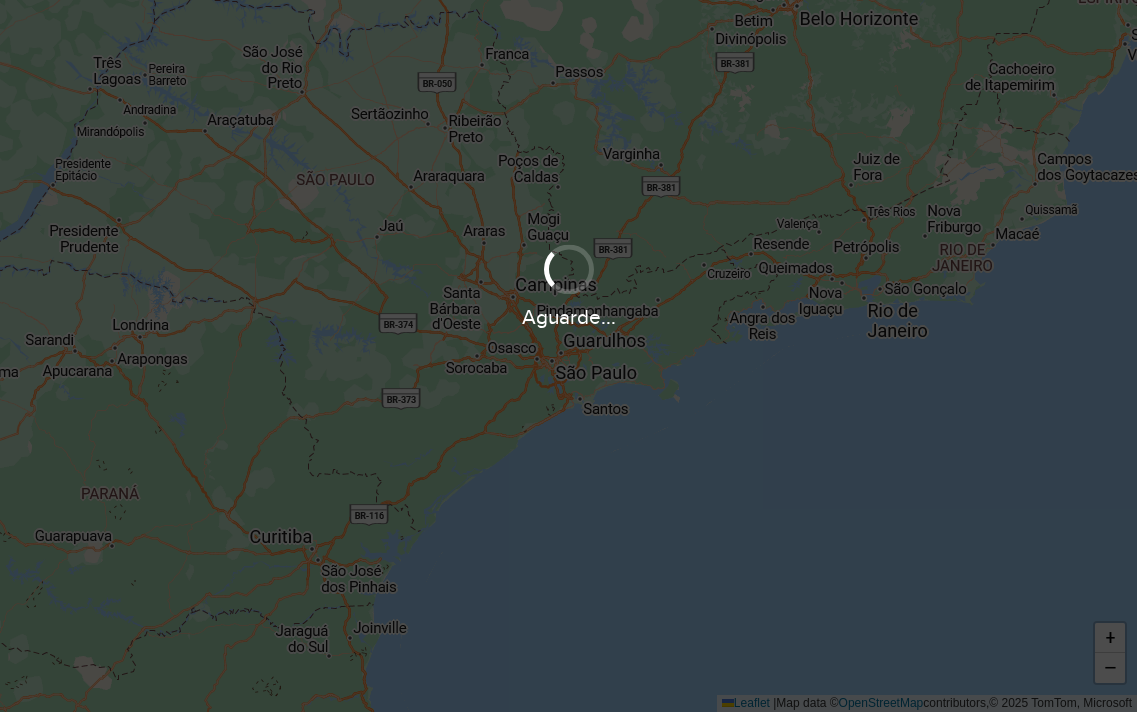 scroll, scrollTop: 0, scrollLeft: 0, axis: both 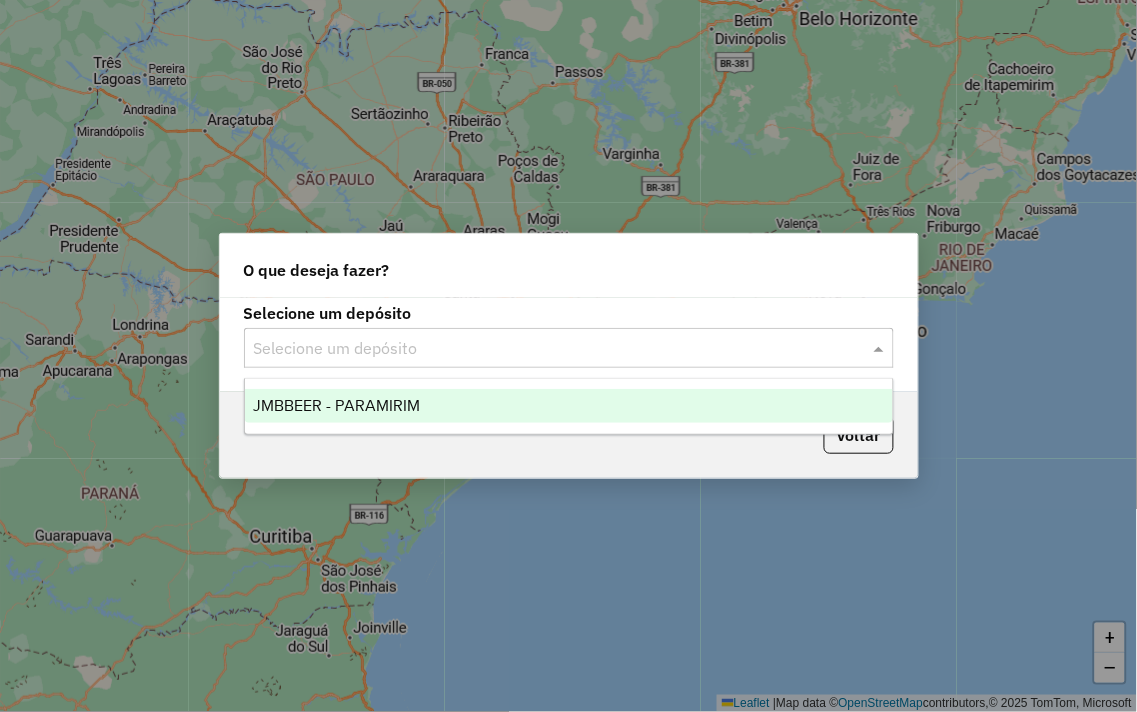click 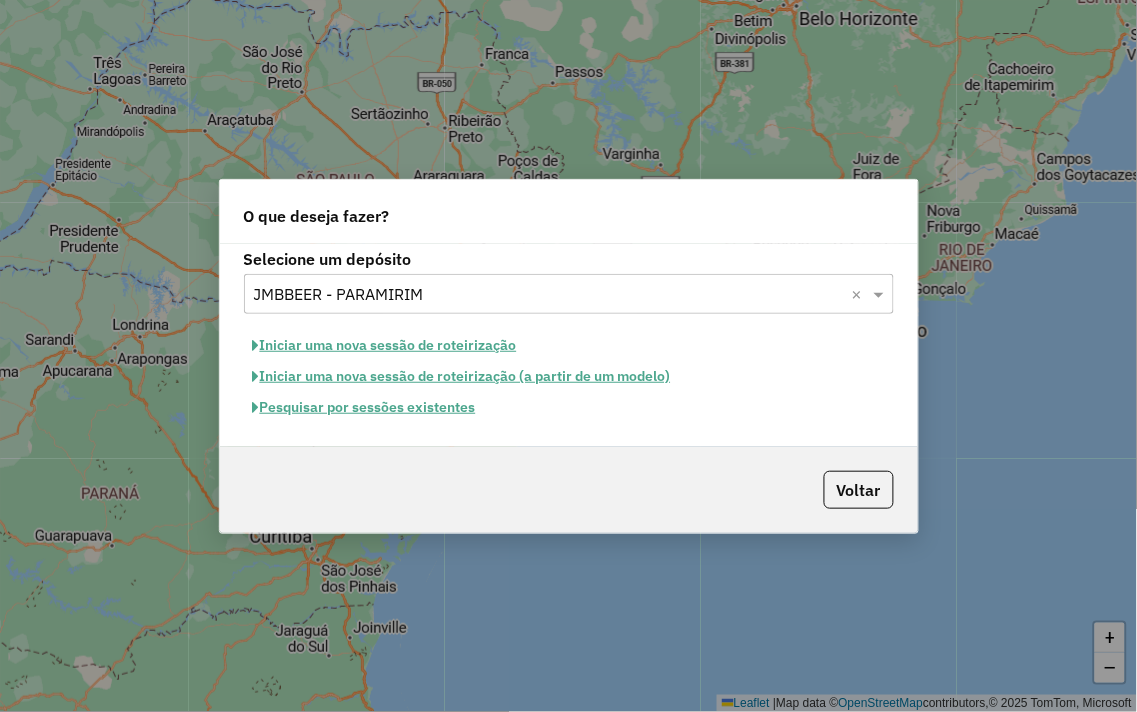 click on "Iniciar uma nova sessão de roteirização" 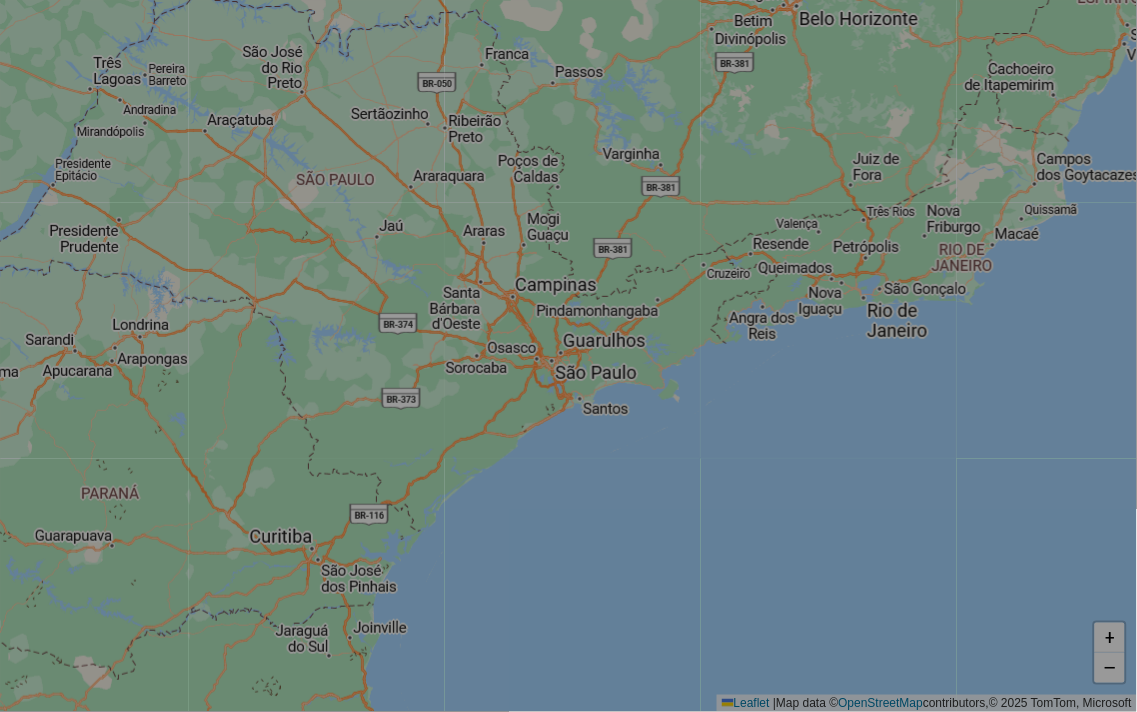 select on "*" 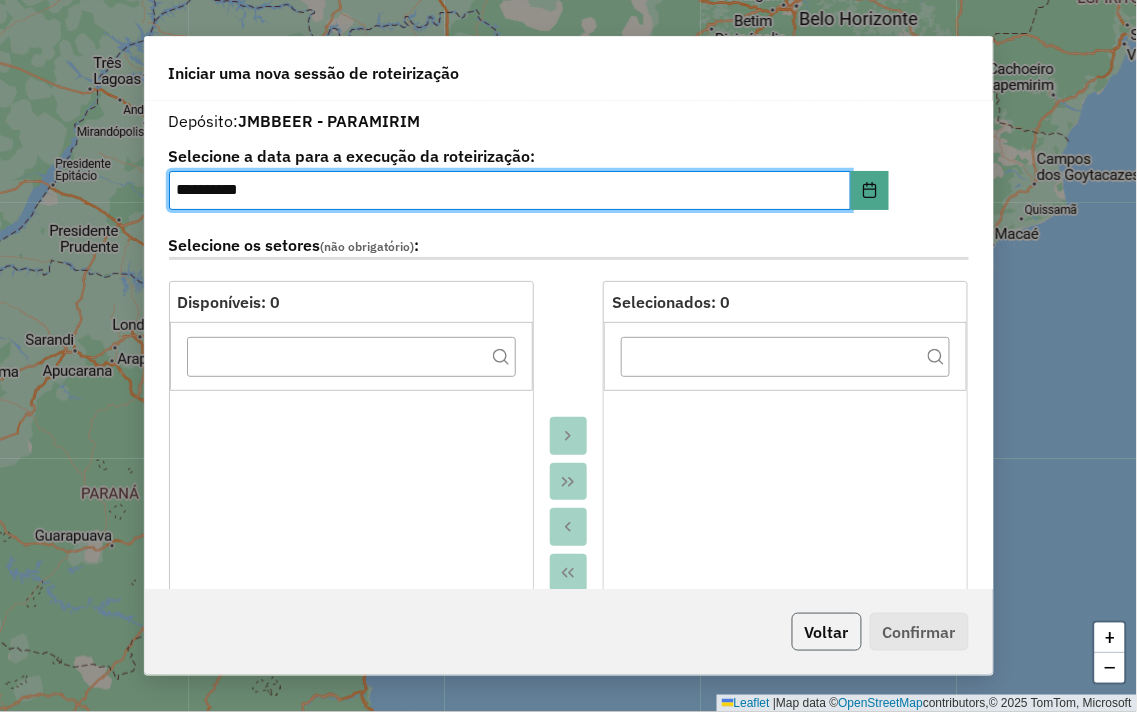 click on "Voltar" 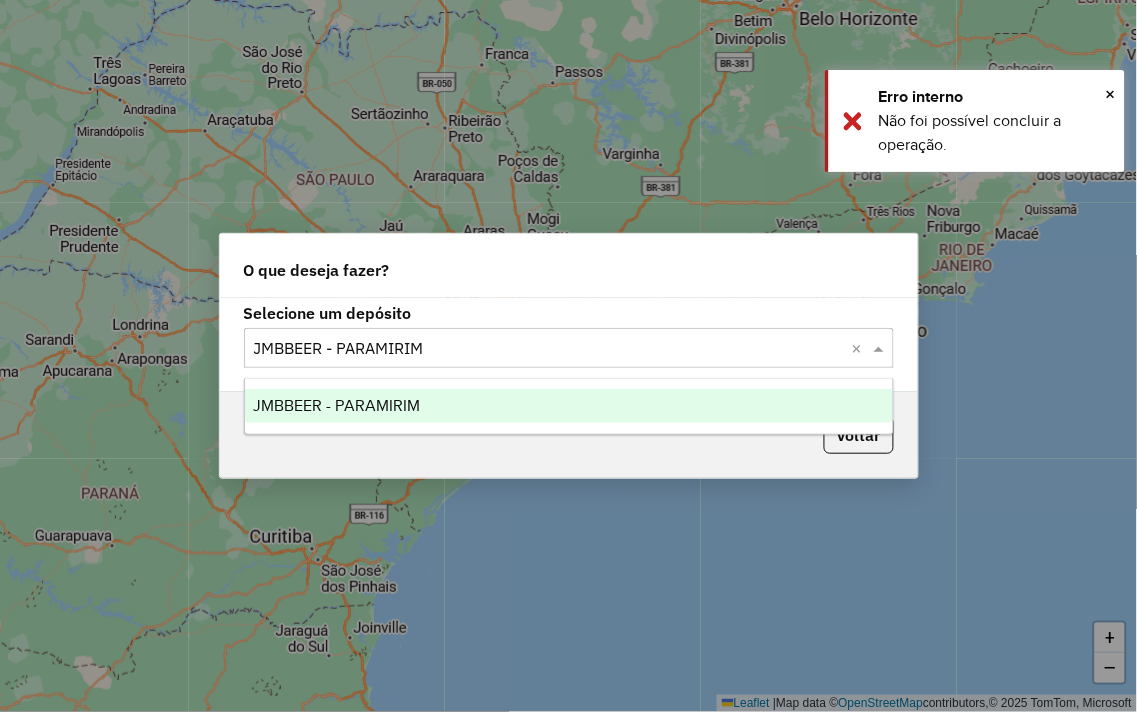 click 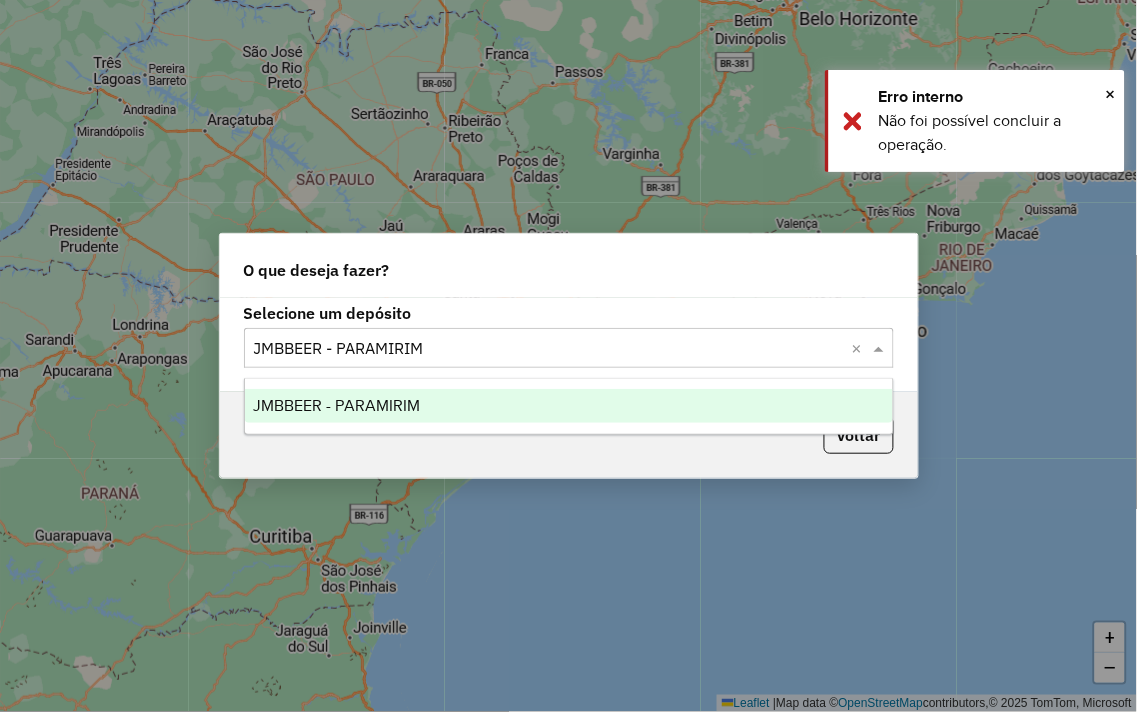 click on "JMBBEER - PARAMIRIM" at bounding box center (569, 406) 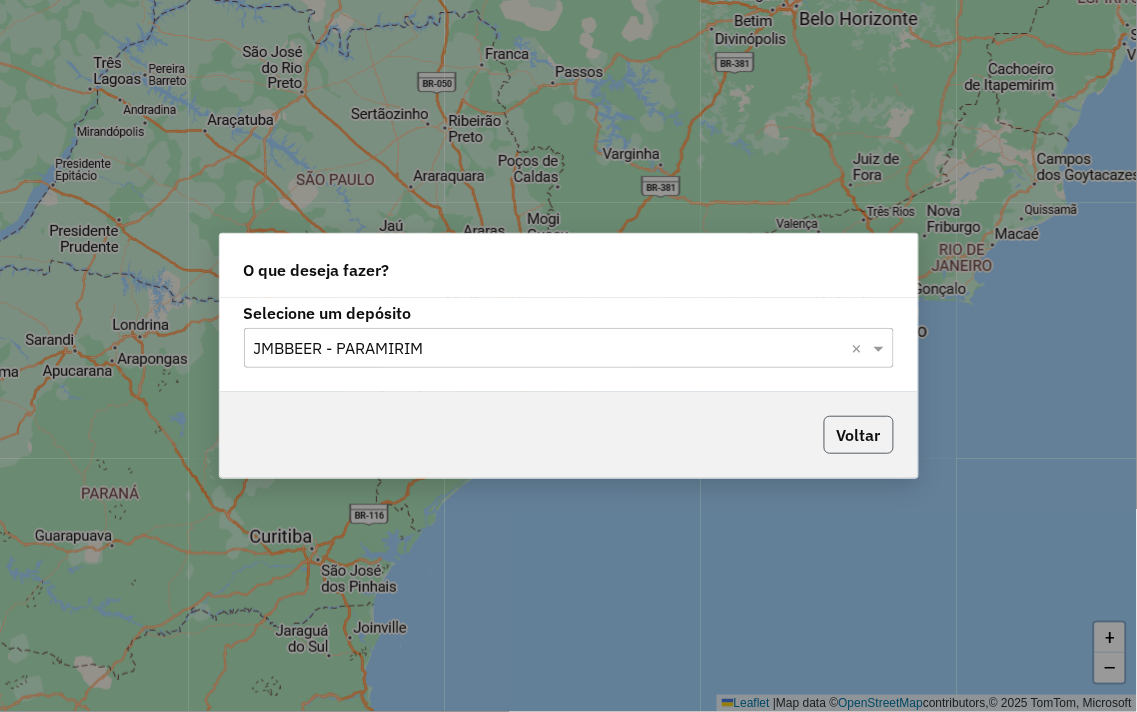 click on "Voltar" 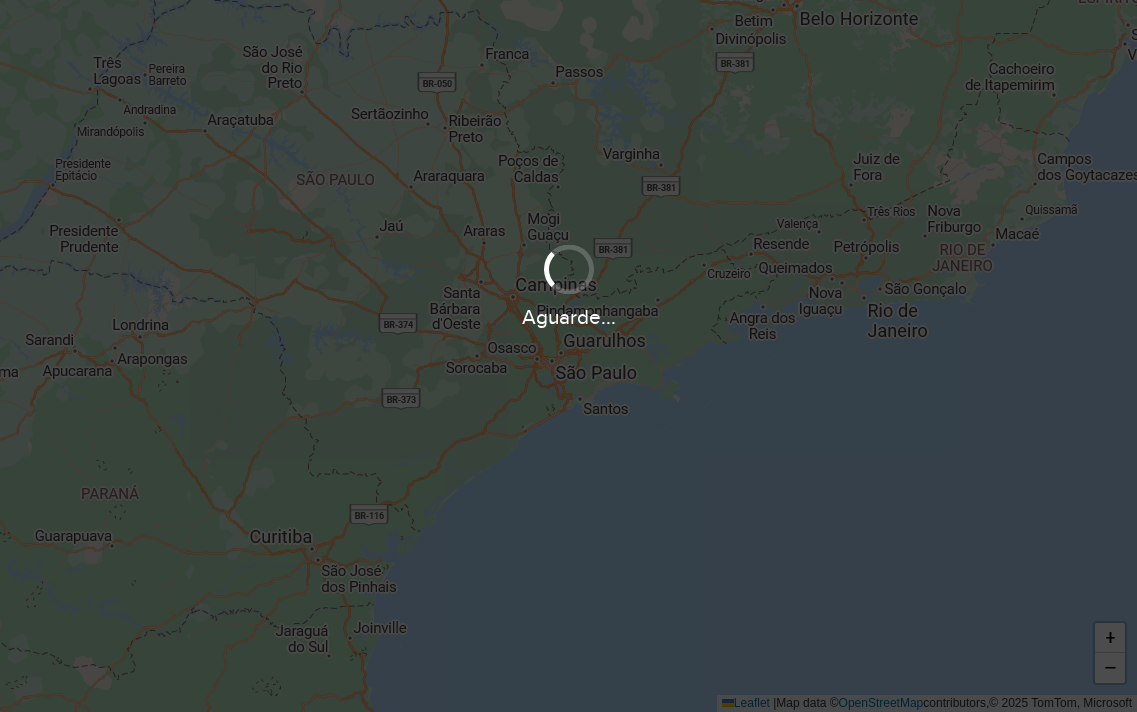 scroll, scrollTop: 0, scrollLeft: 0, axis: both 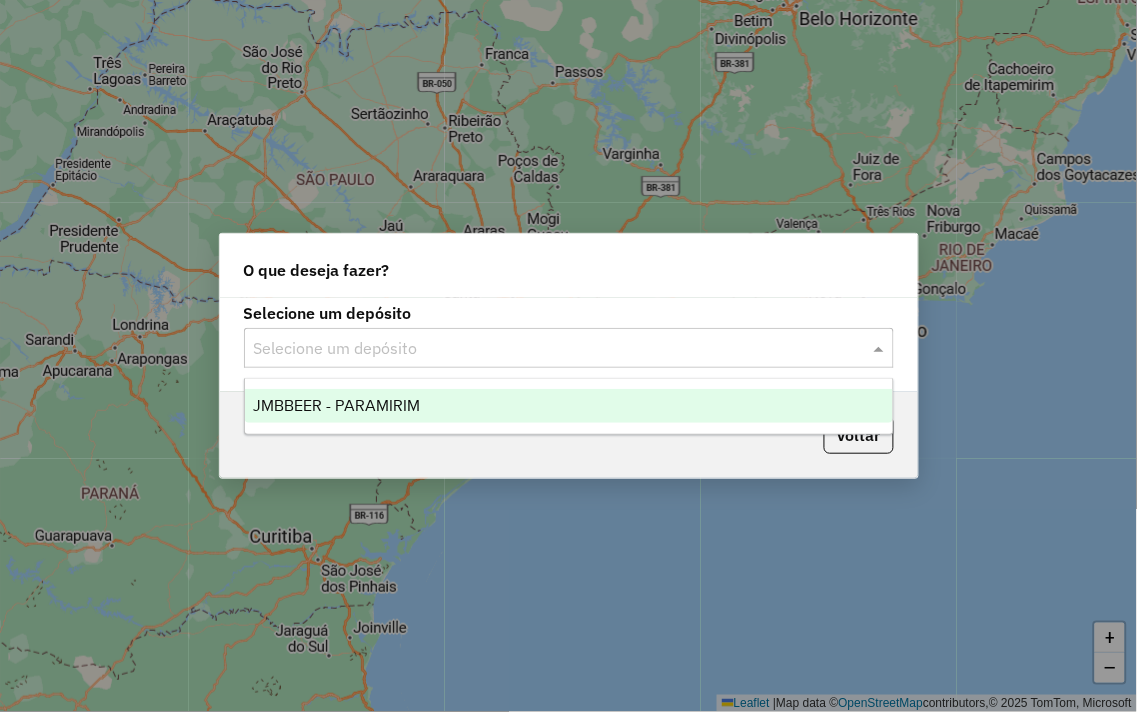 drag, startPoint x: 462, startPoint y: 355, endPoint x: 456, endPoint y: 408, distance: 53.338543 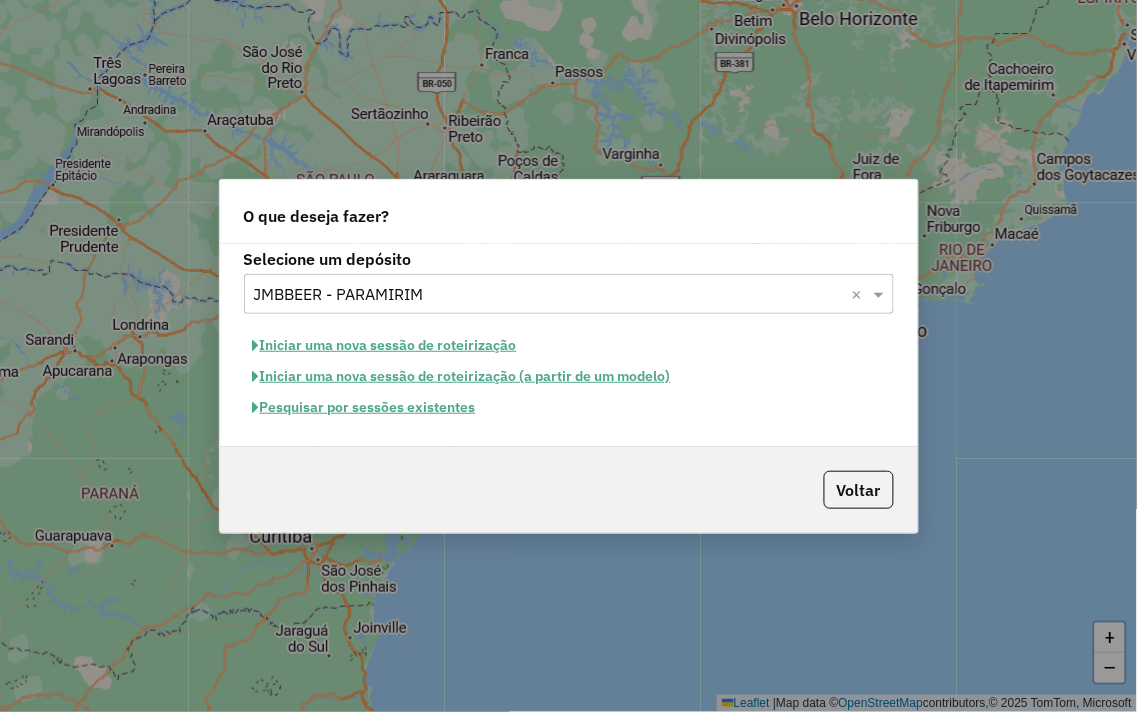 click on "Pesquisar por sessões existentes" 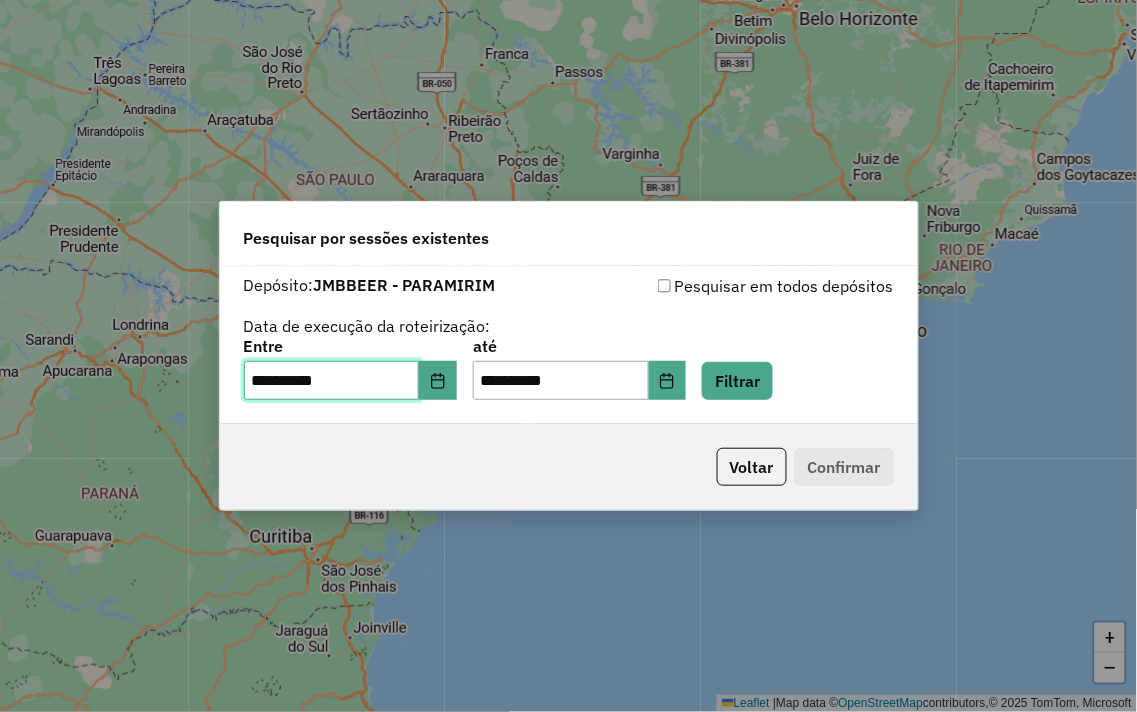 click on "**********" at bounding box center [332, 381] 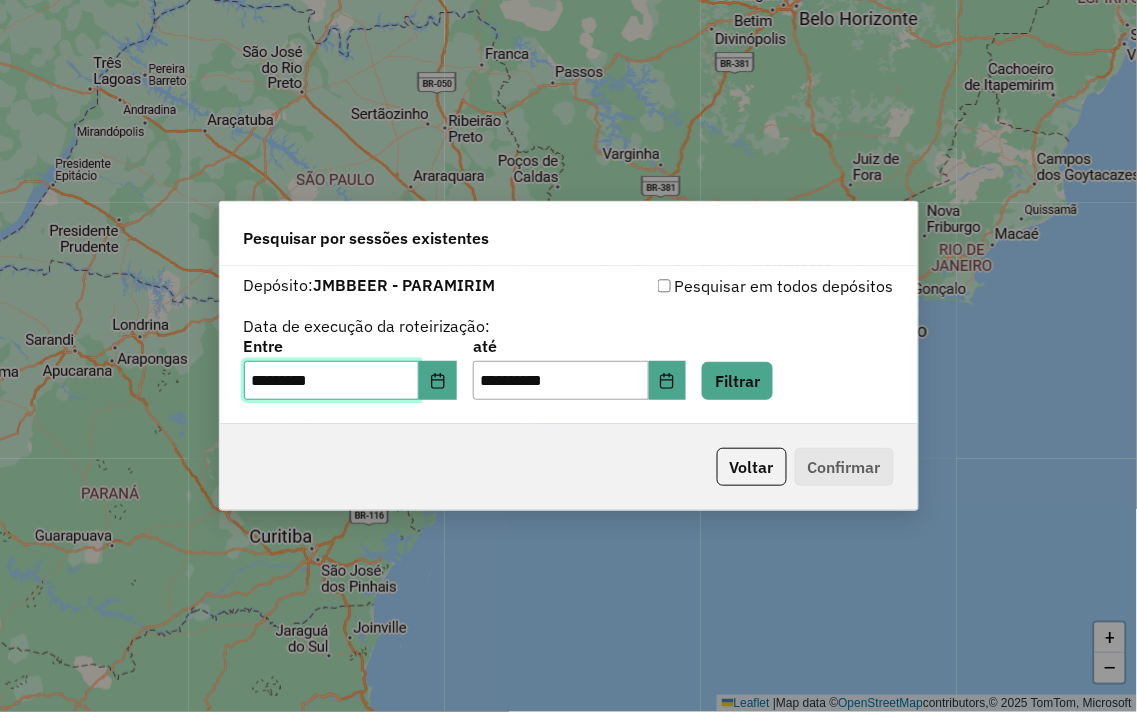type on "*********" 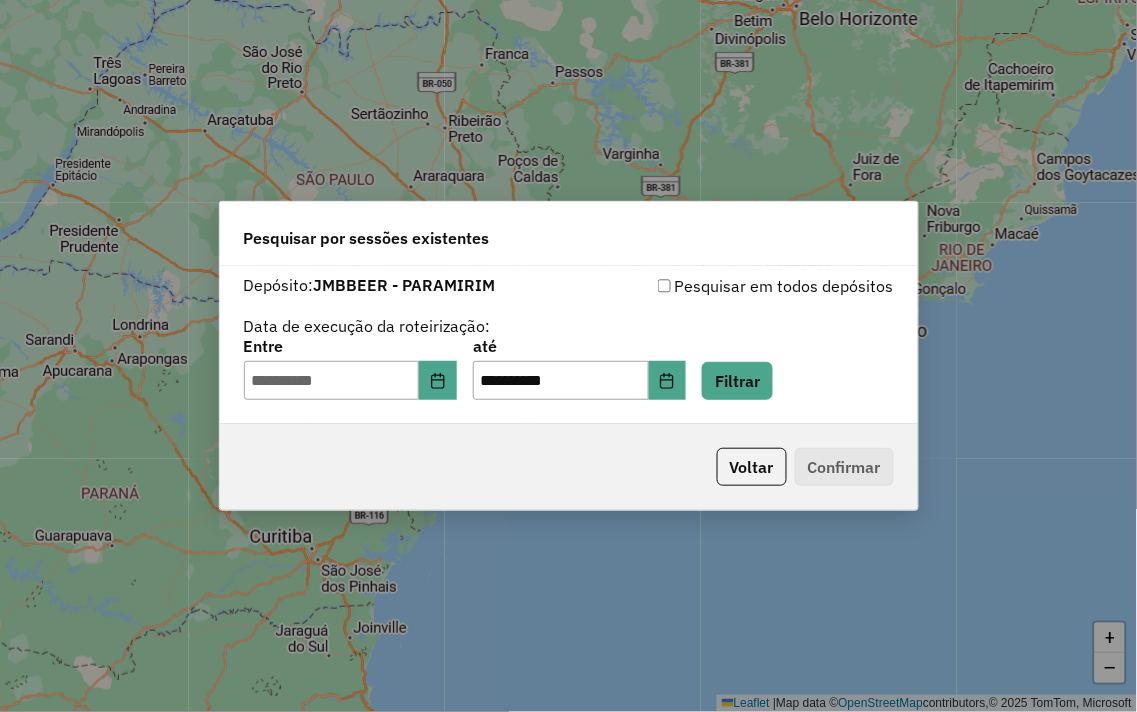 click on "Voltar   Confirmar" 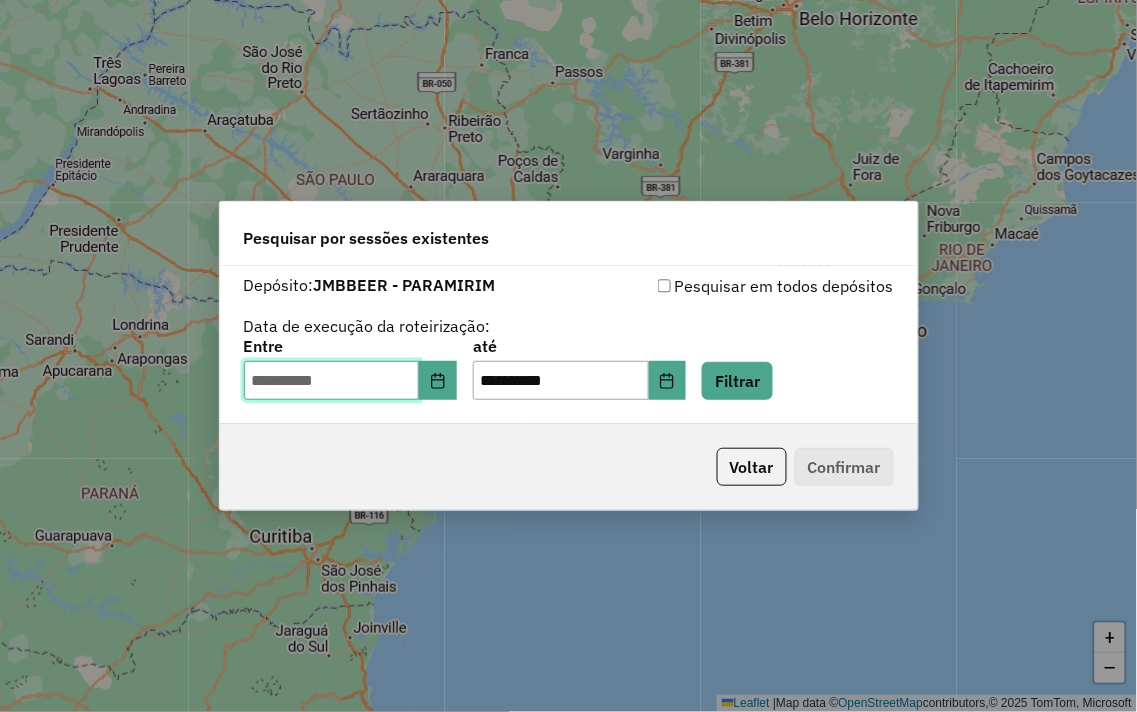 click at bounding box center (332, 381) 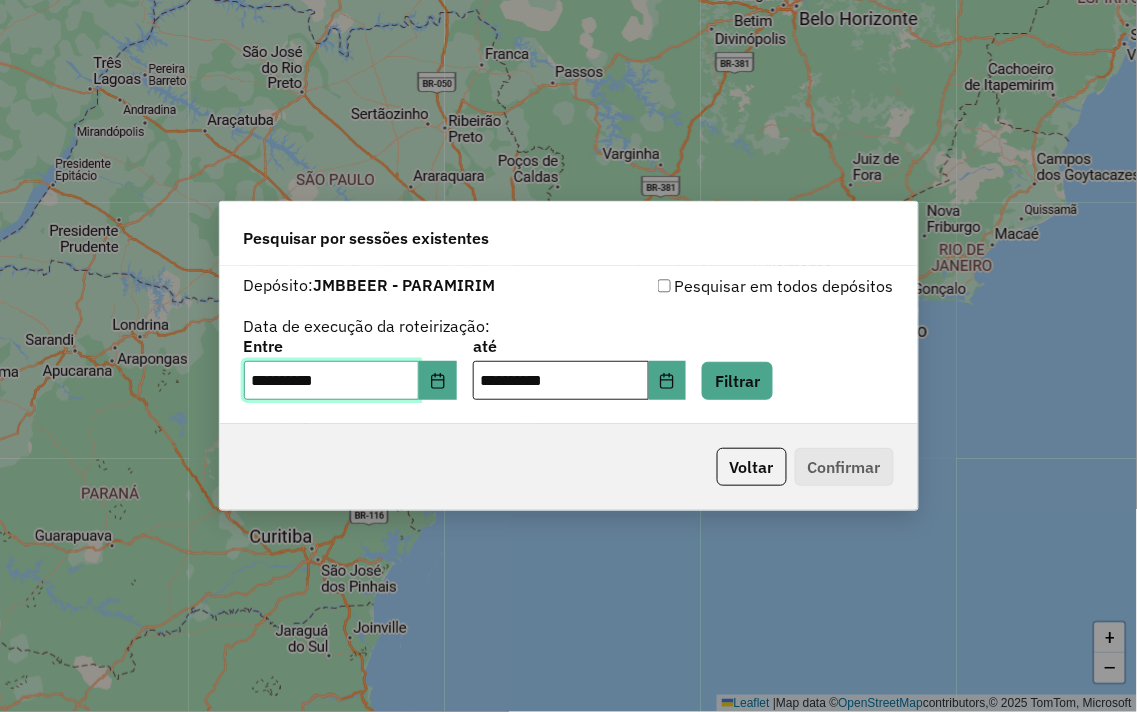 type on "**********" 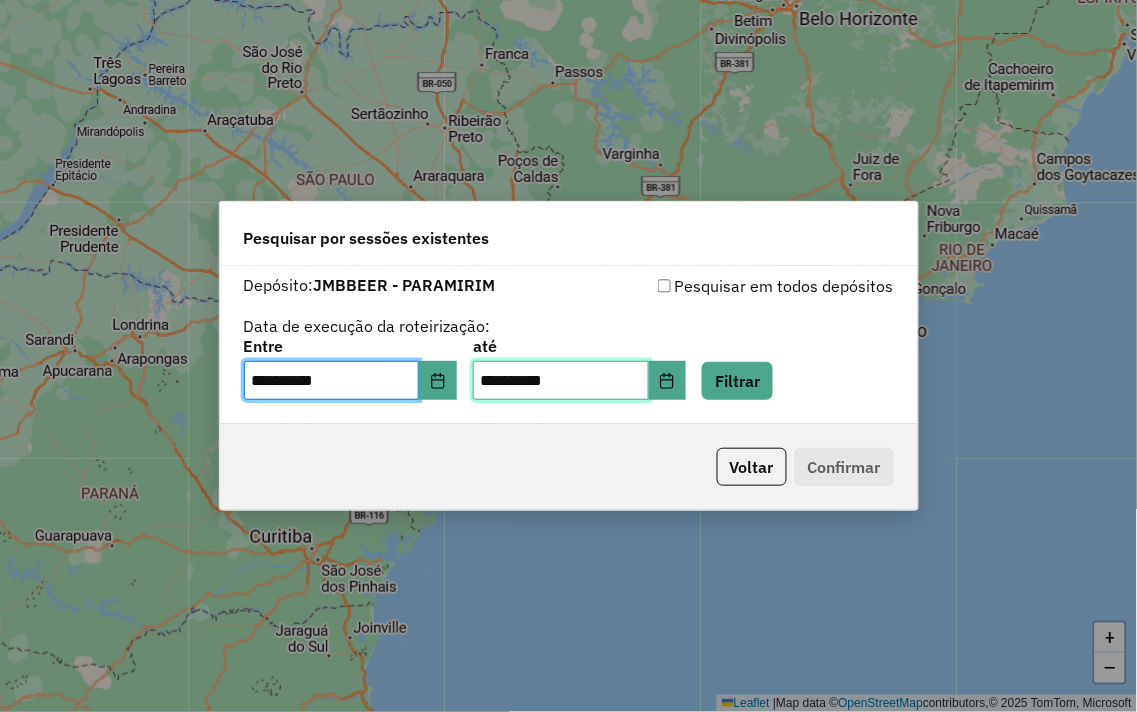 click on "**********" at bounding box center [561, 381] 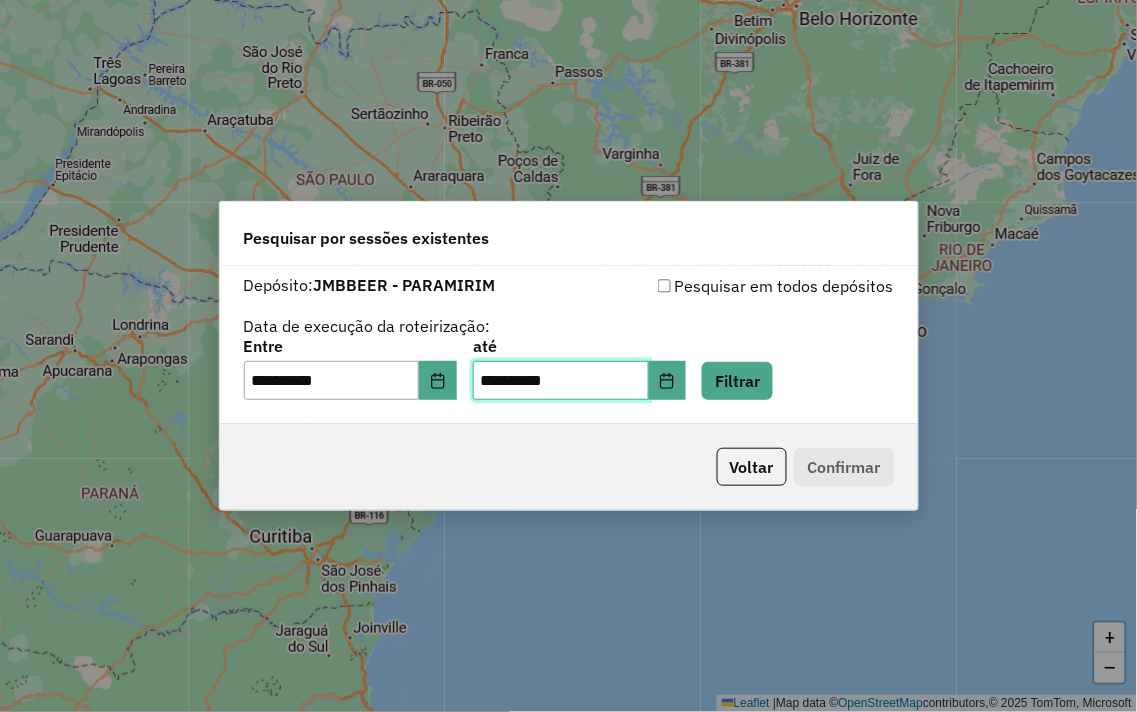 click on "**********" at bounding box center (561, 381) 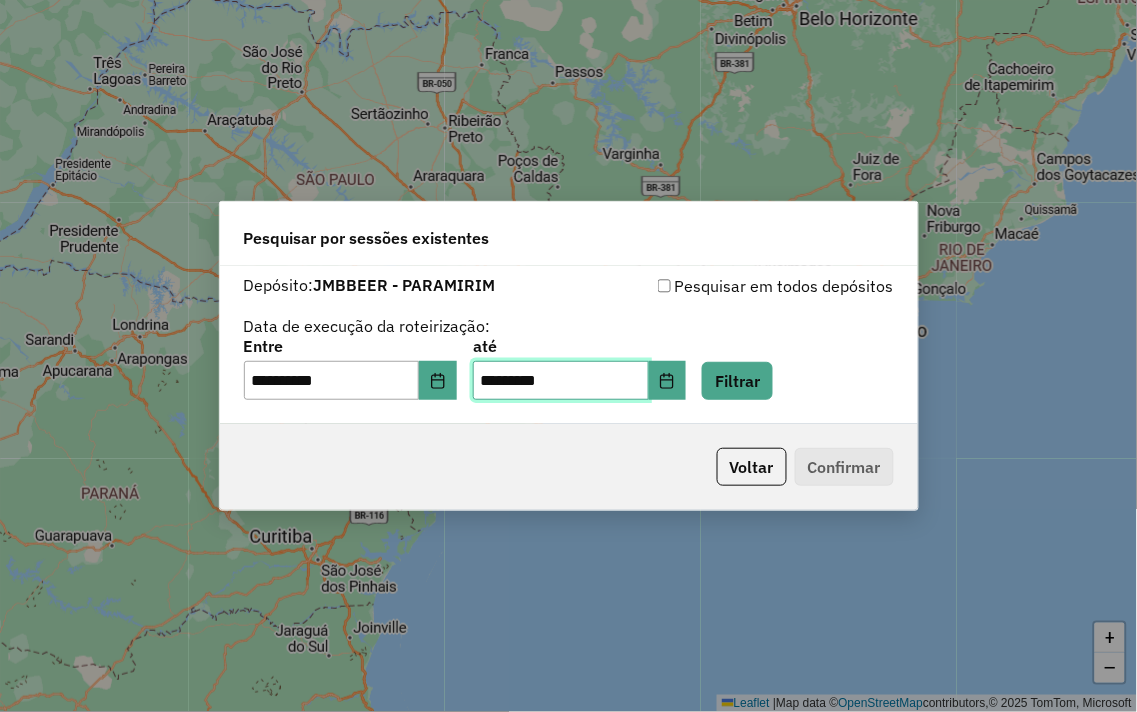 type on "**********" 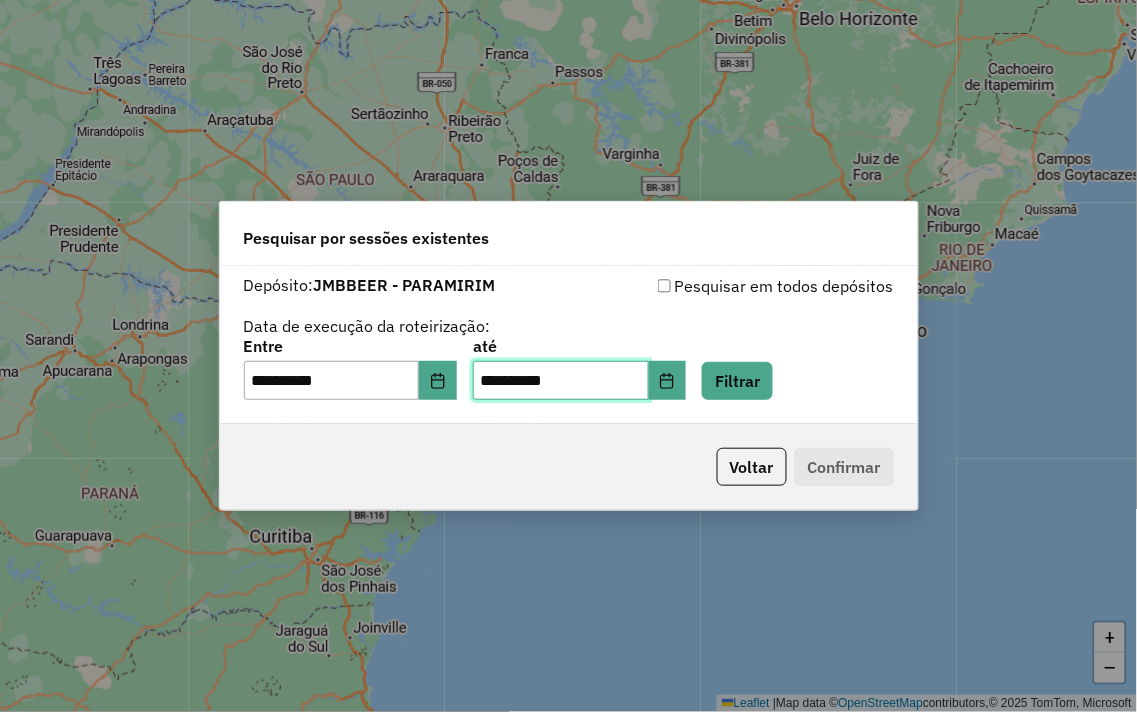 click on "**********" at bounding box center (561, 381) 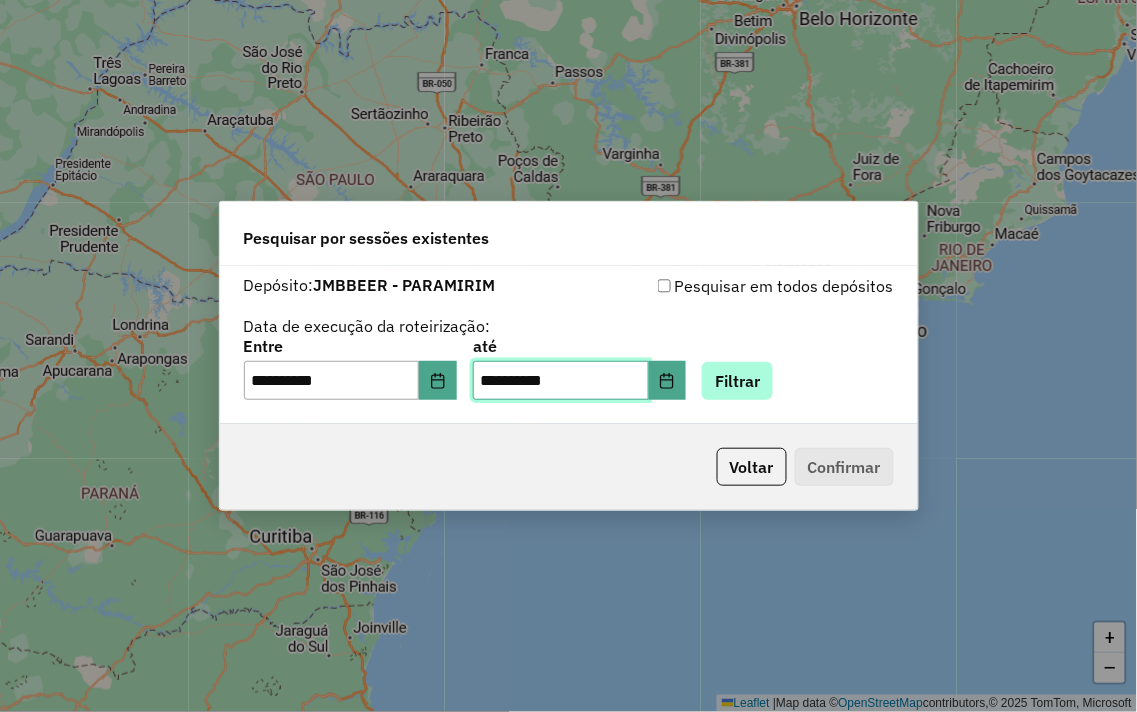 type on "**********" 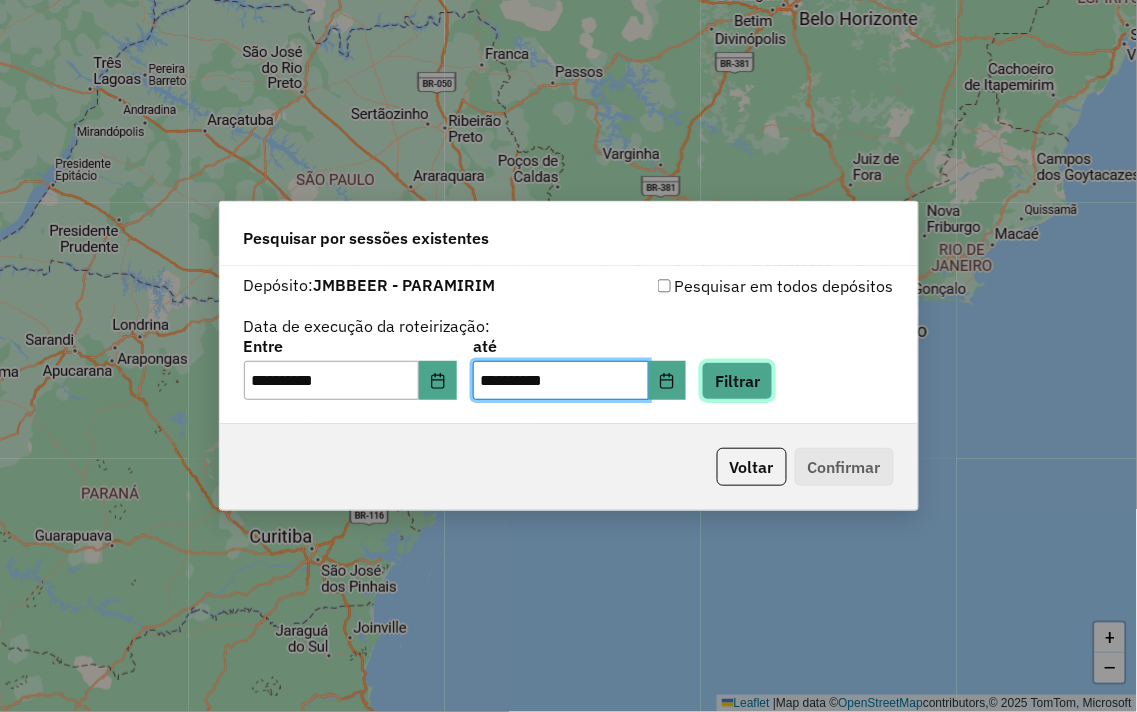 click on "Filtrar" 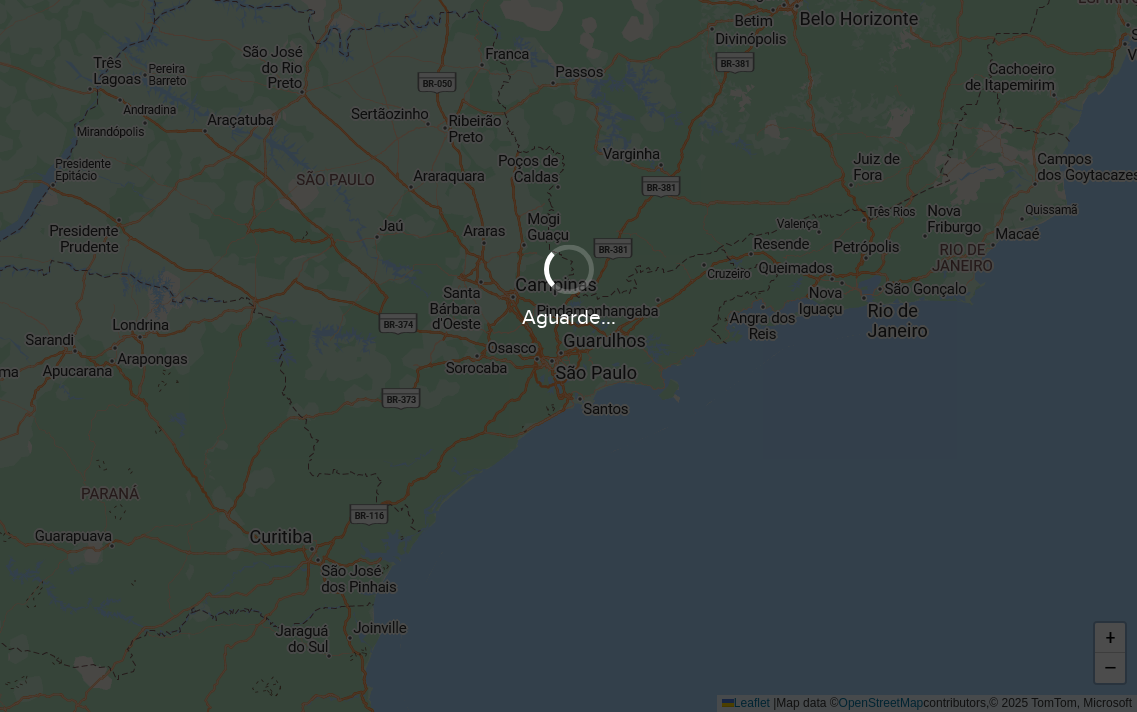 scroll, scrollTop: 0, scrollLeft: 0, axis: both 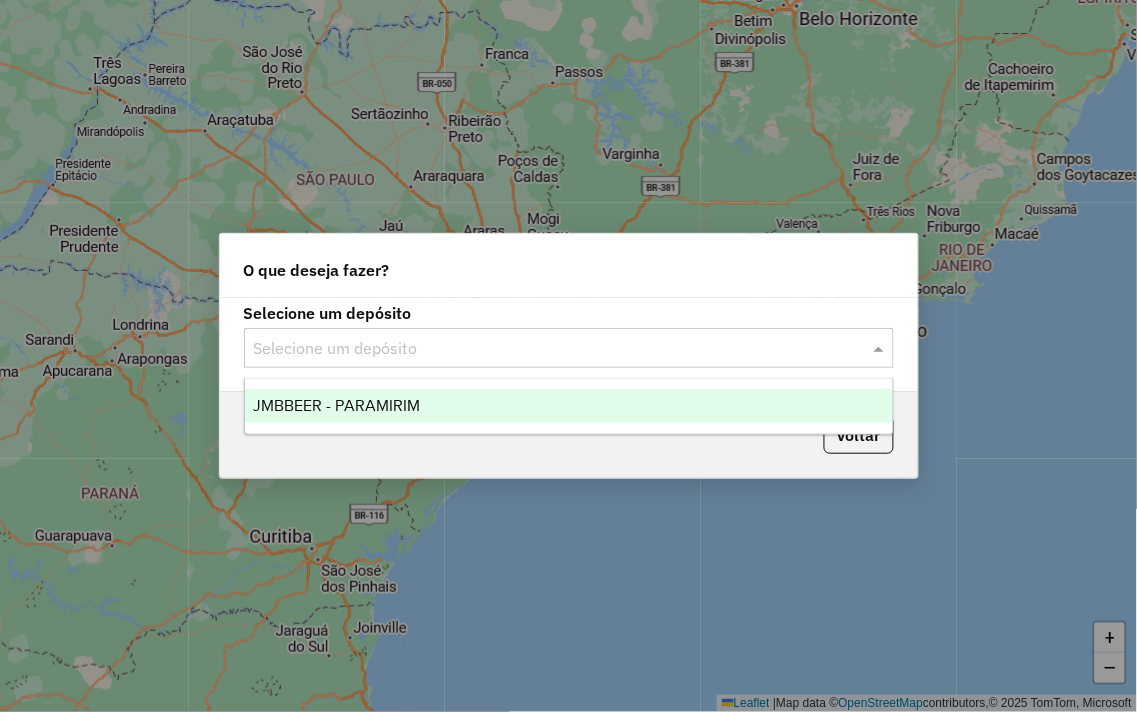 click 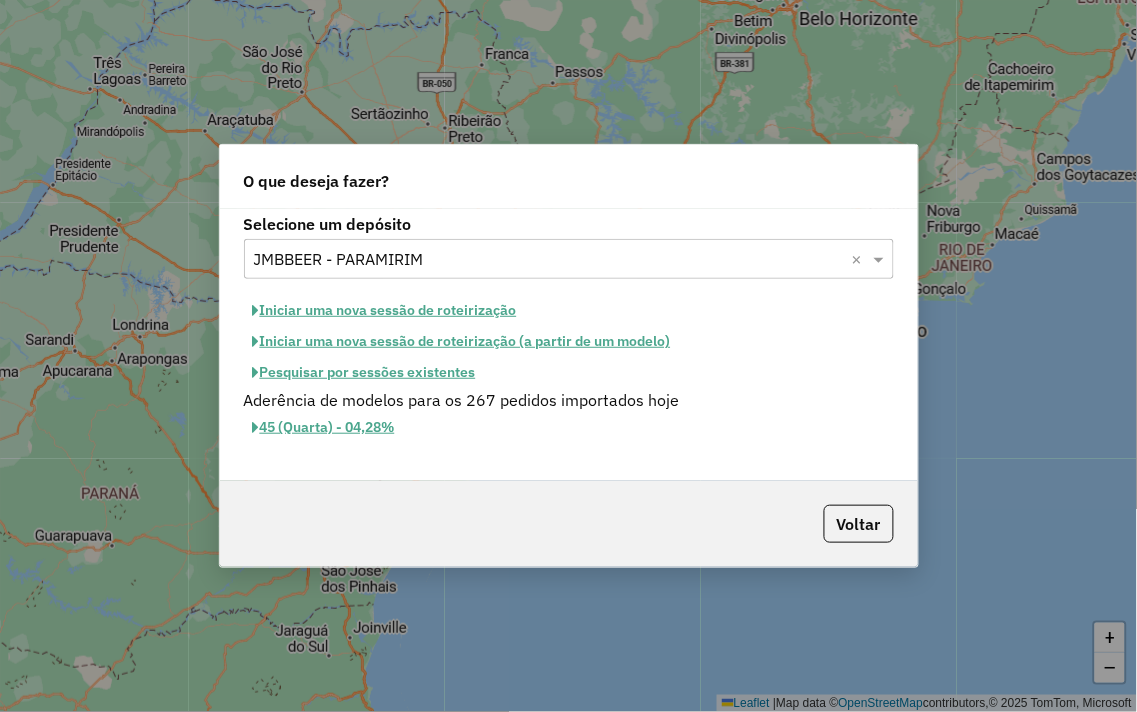 click on "Iniciar uma nova sessão de roteirização" 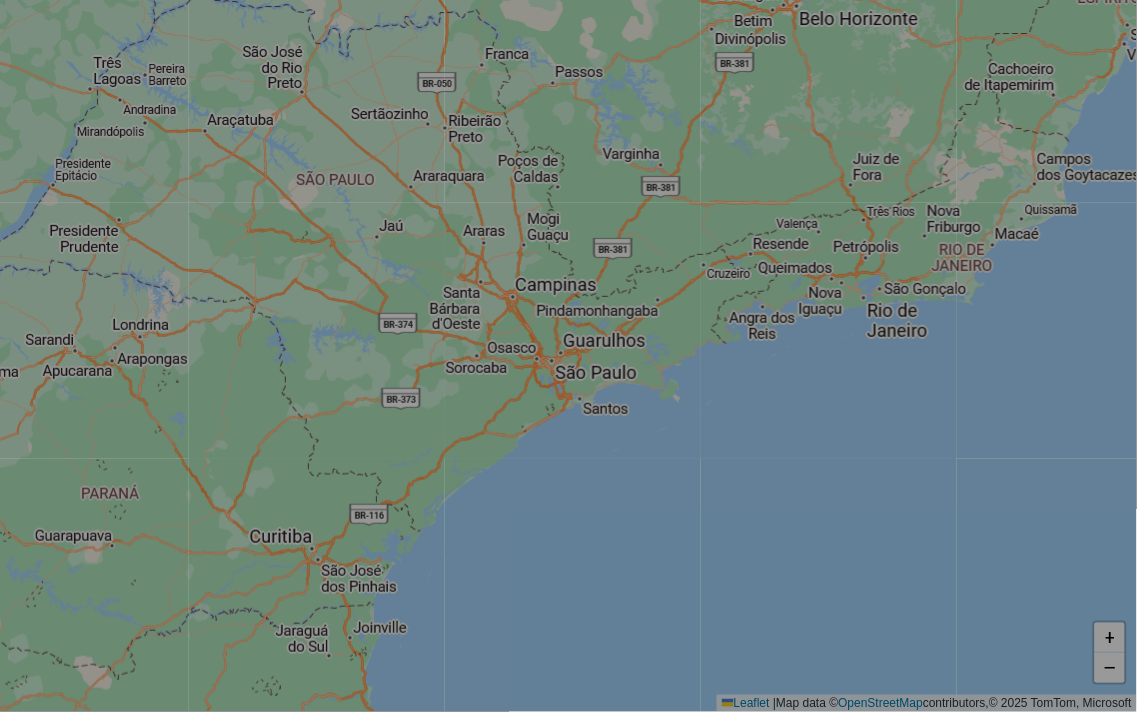 select on "*" 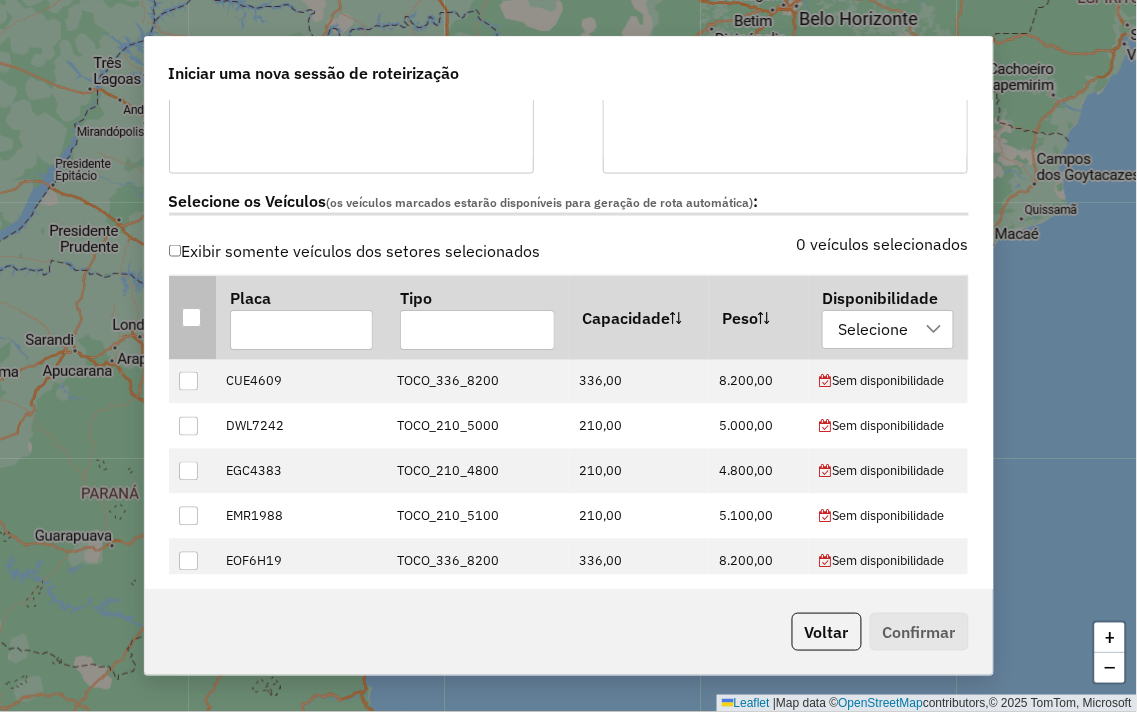 scroll, scrollTop: 555, scrollLeft: 0, axis: vertical 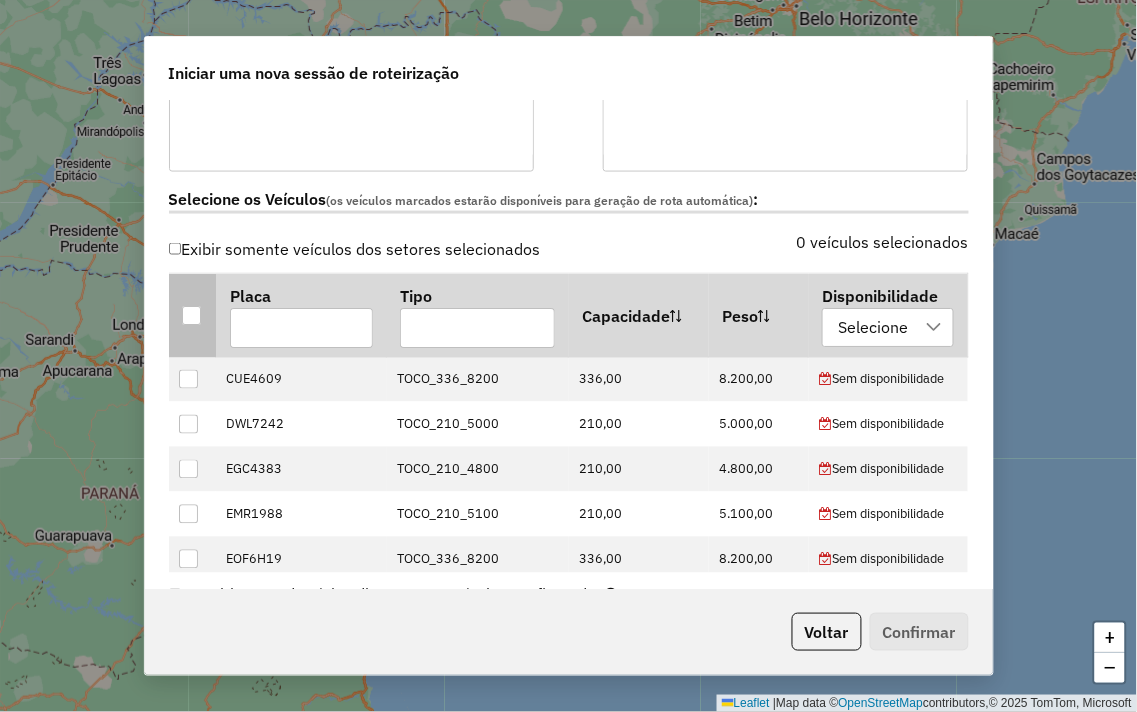 click at bounding box center (191, 315) 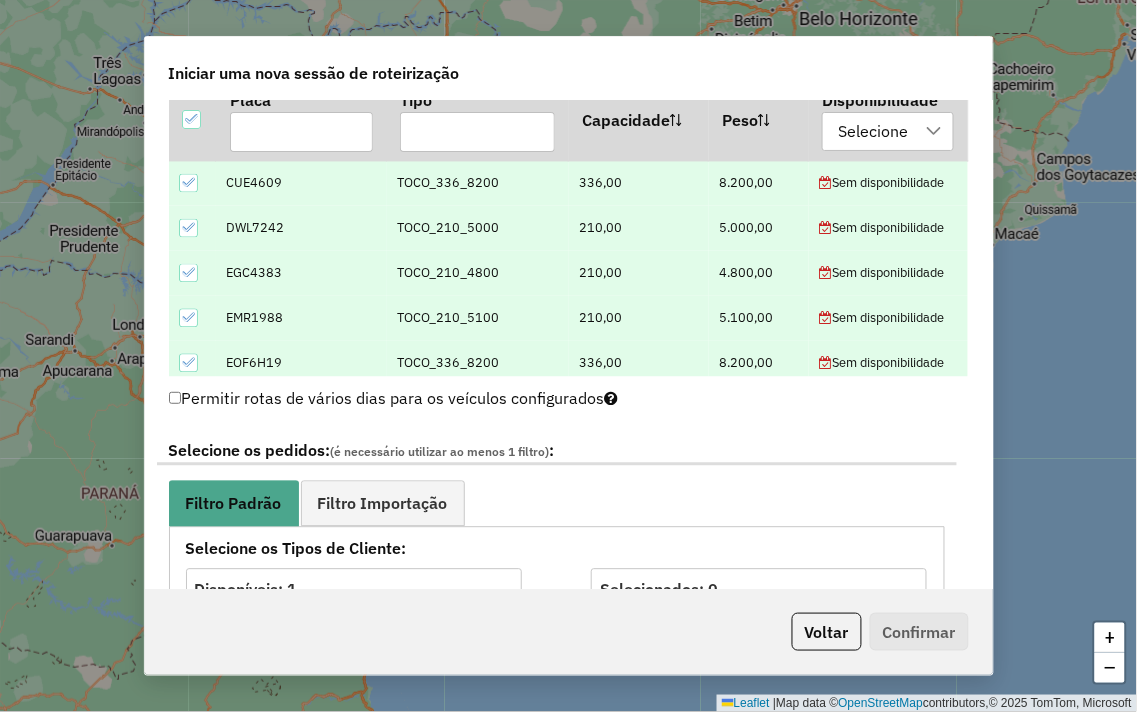 scroll, scrollTop: 888, scrollLeft: 0, axis: vertical 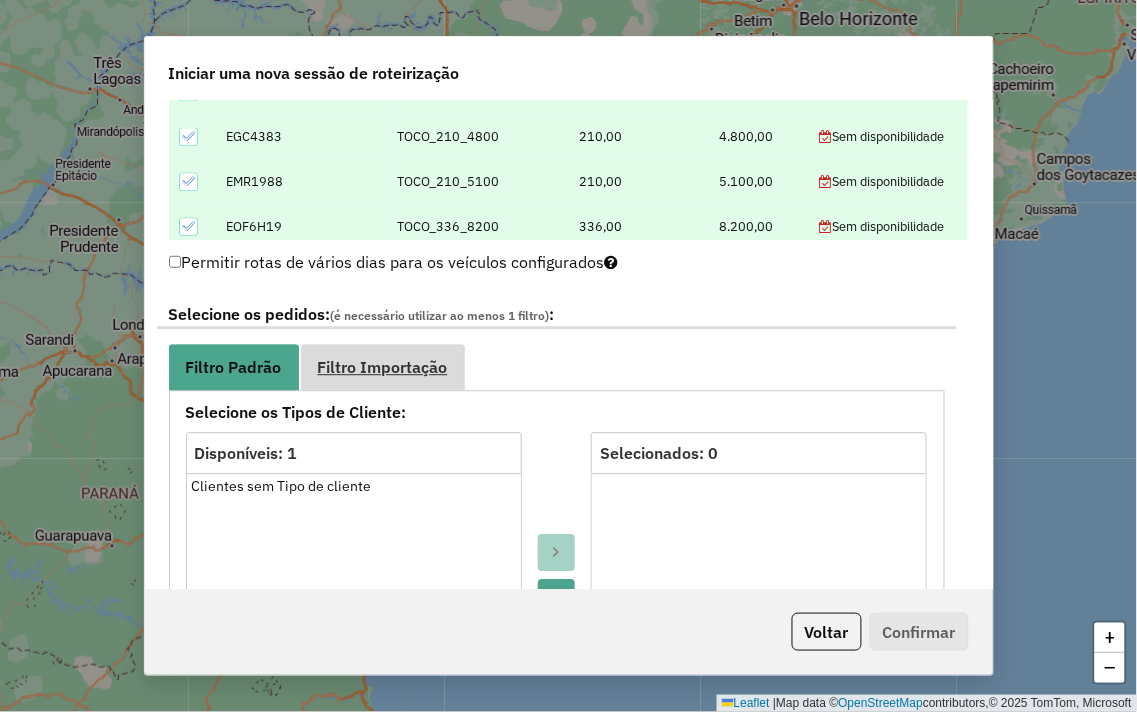 click on "Filtro Importação" at bounding box center (383, 366) 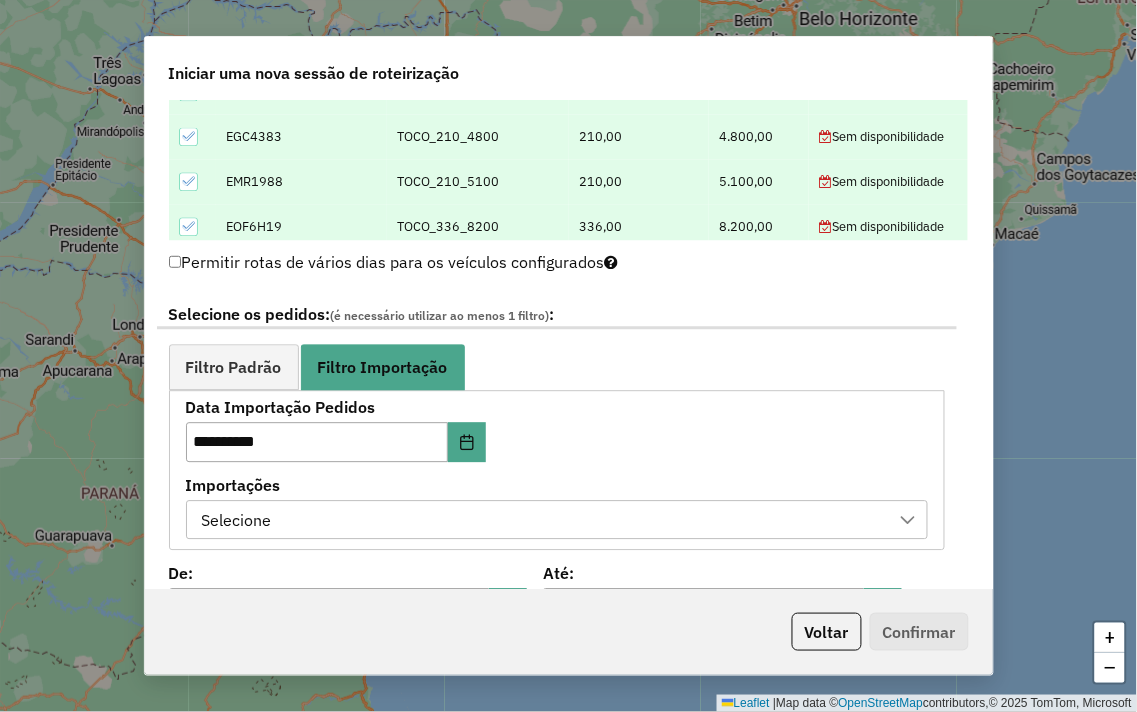 scroll, scrollTop: 1000, scrollLeft: 0, axis: vertical 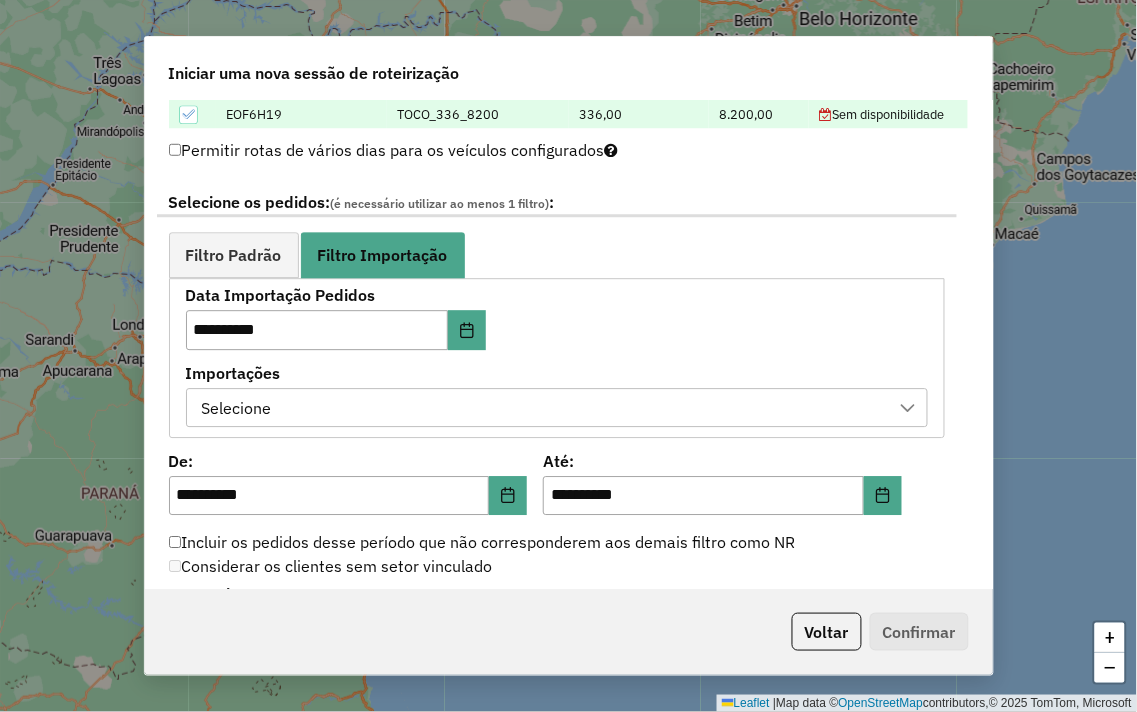 click on "Importações Selecione" at bounding box center [557, 397] 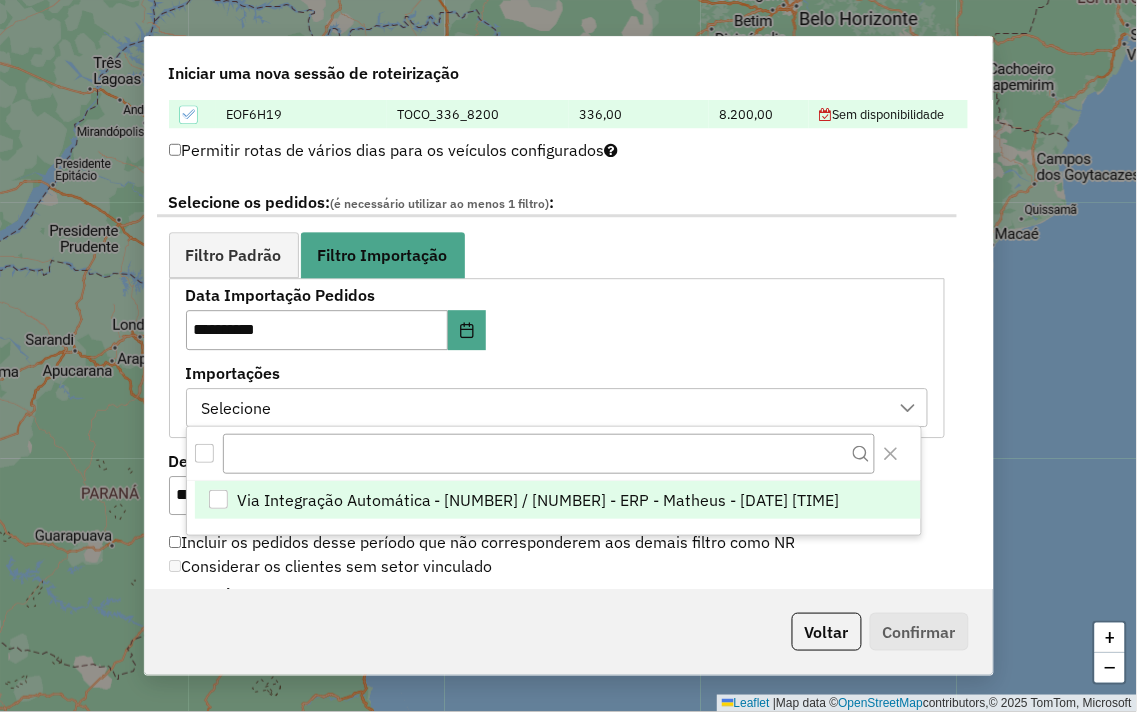 click on "Via Integração Automática - [NUMBER] / [NUMBER] - ERP - Matheus - [DATE] [TIME]" at bounding box center (558, 500) 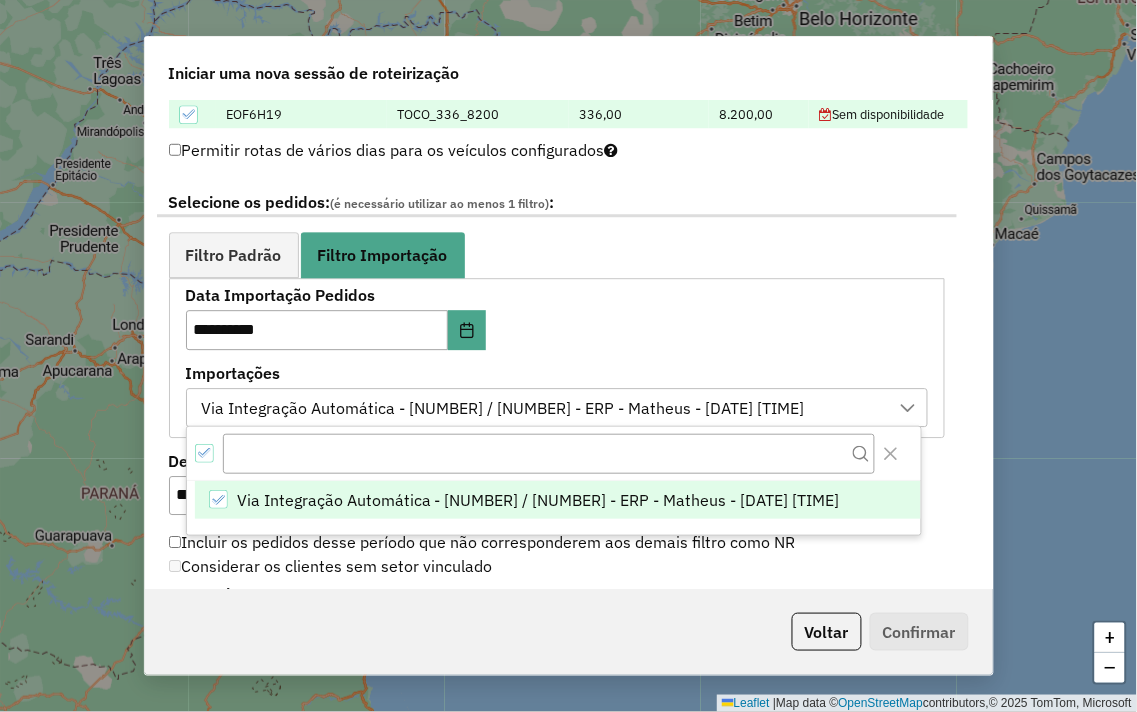 click on "**********" 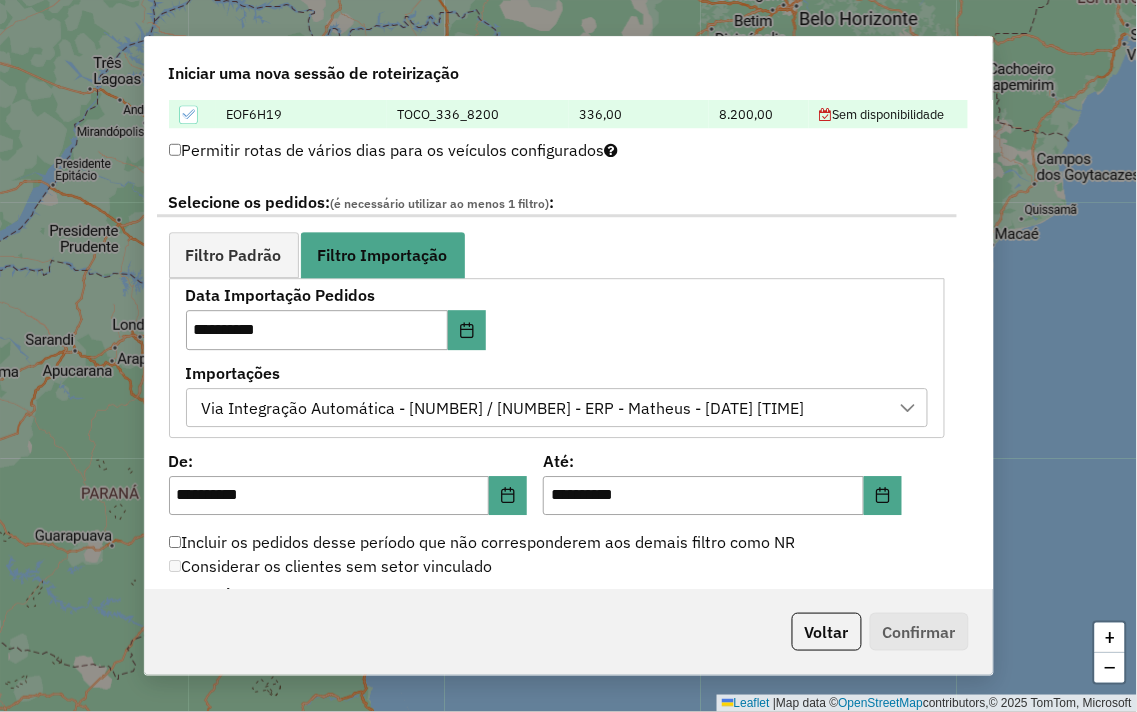 scroll, scrollTop: 1111, scrollLeft: 0, axis: vertical 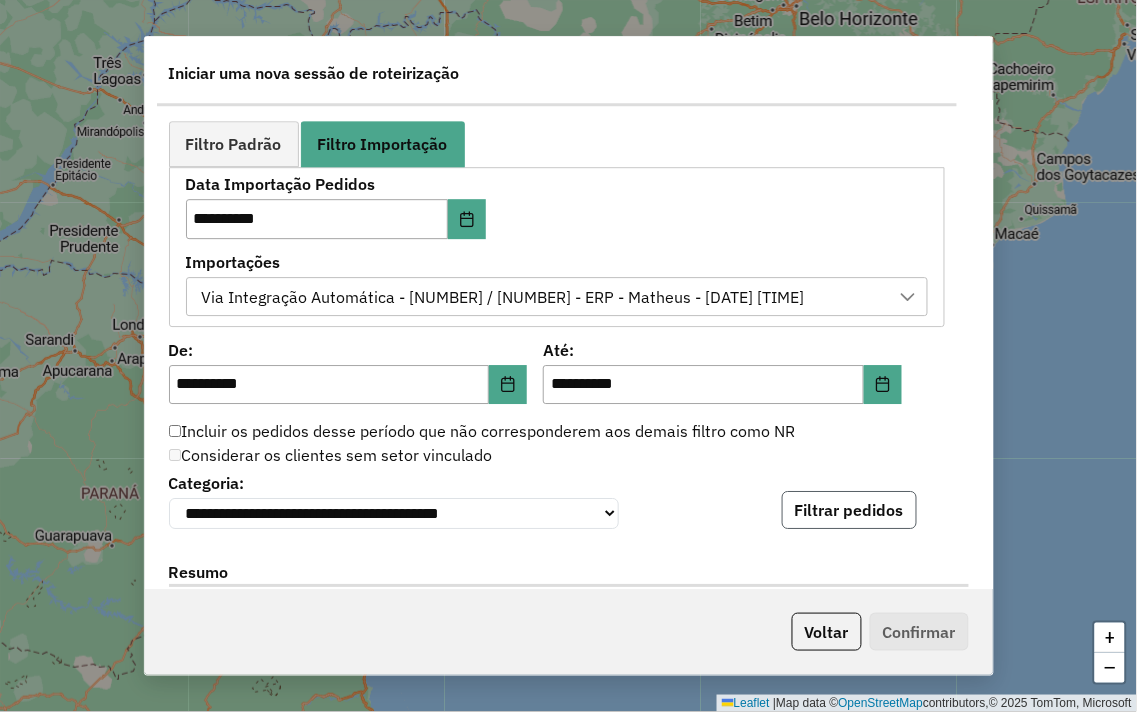 click on "Filtrar pedidos" 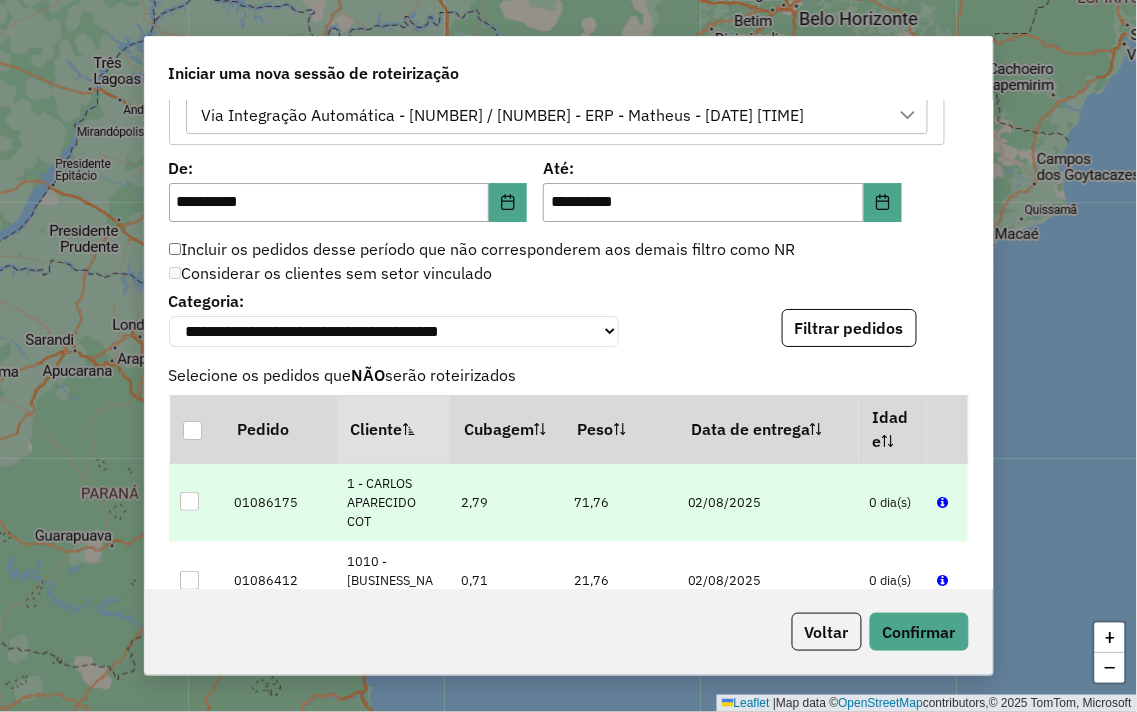 scroll, scrollTop: 1333, scrollLeft: 0, axis: vertical 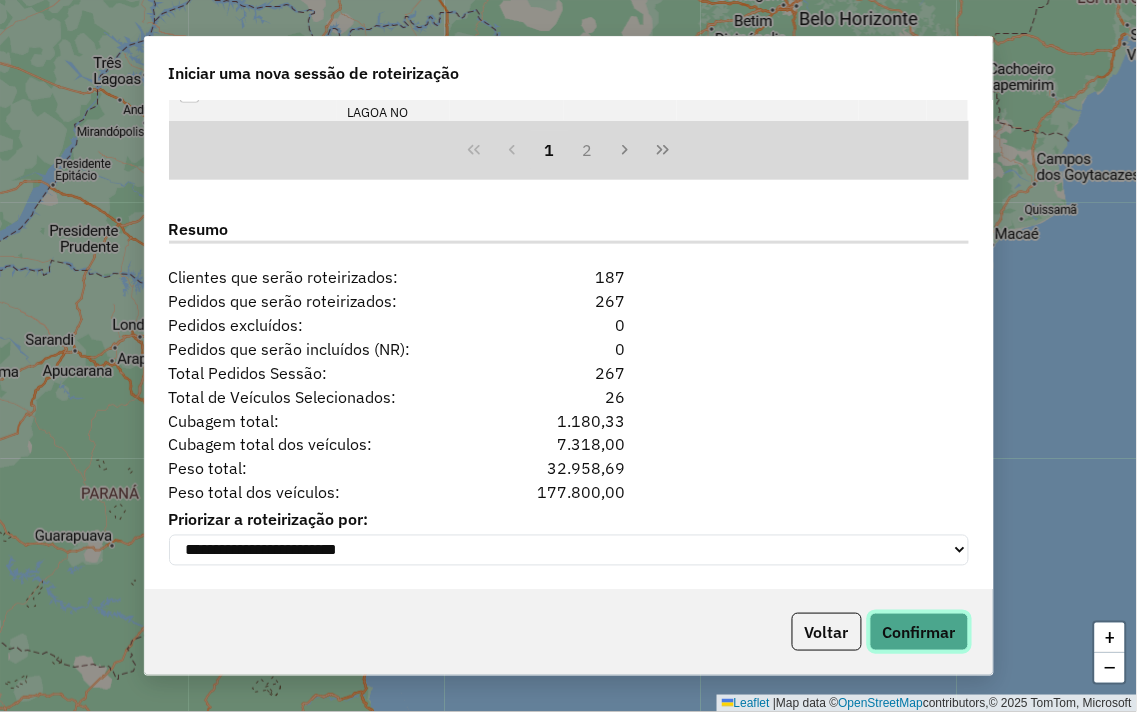 click on "Confirmar" 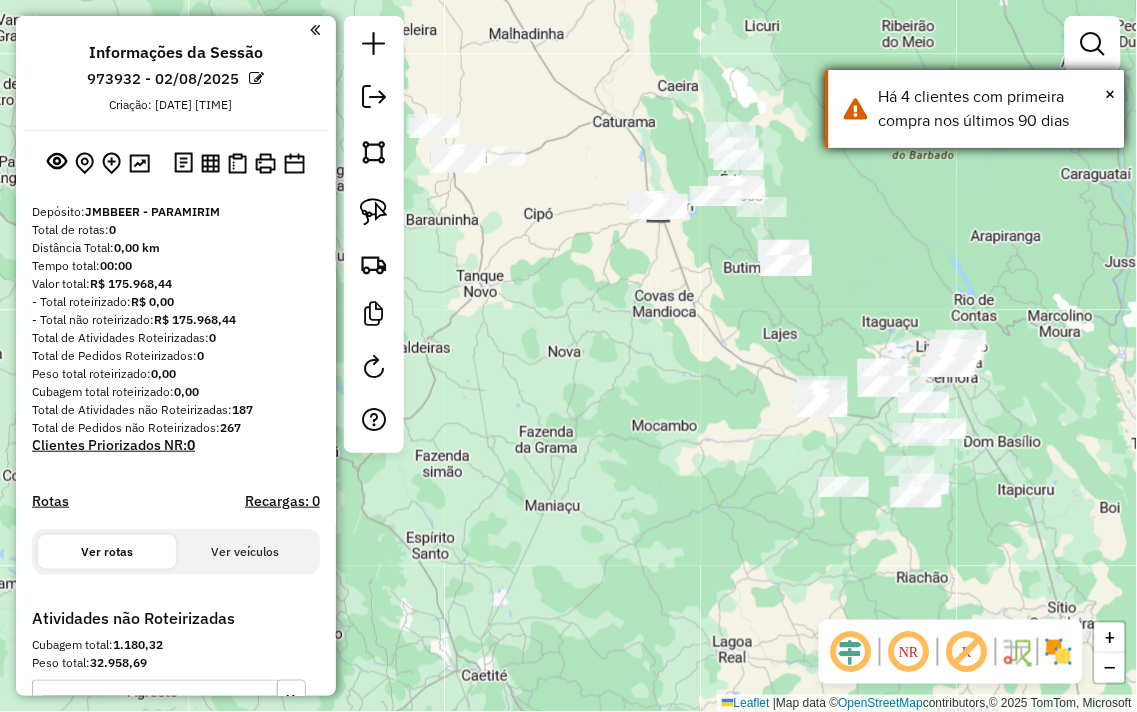 drag, startPoint x: 745, startPoint y: 287, endPoint x: 835, endPoint y: 142, distance: 170.66048 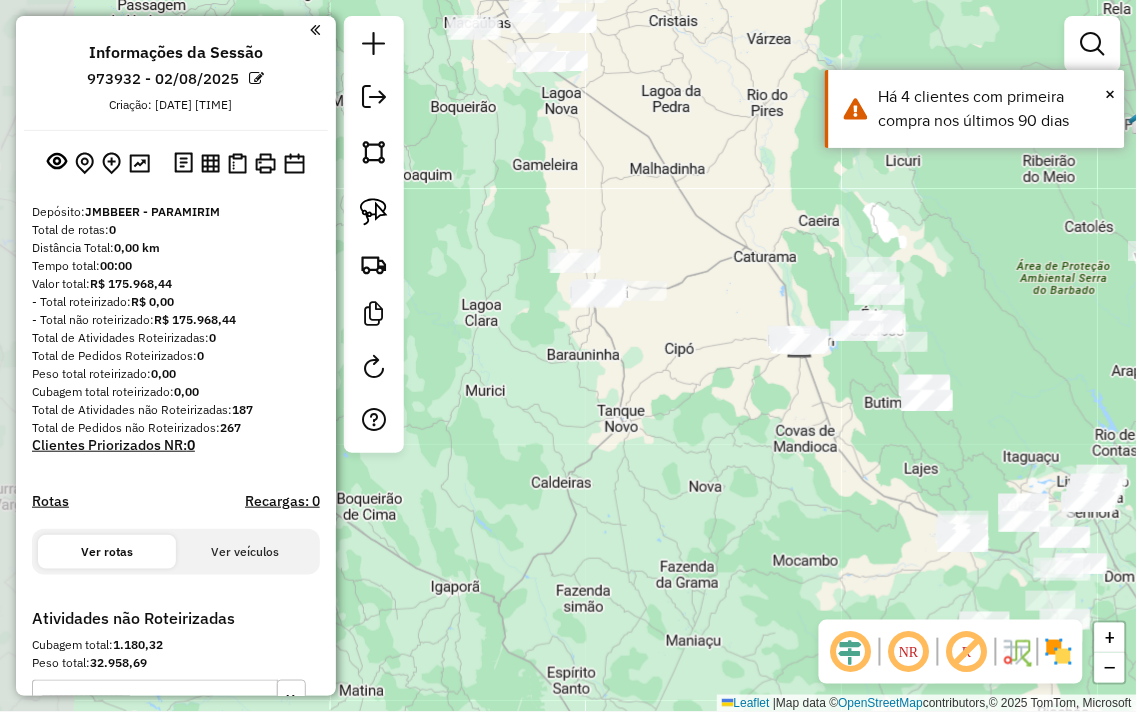 drag, startPoint x: 667, startPoint y: 372, endPoint x: 801, endPoint y: 501, distance: 186.00269 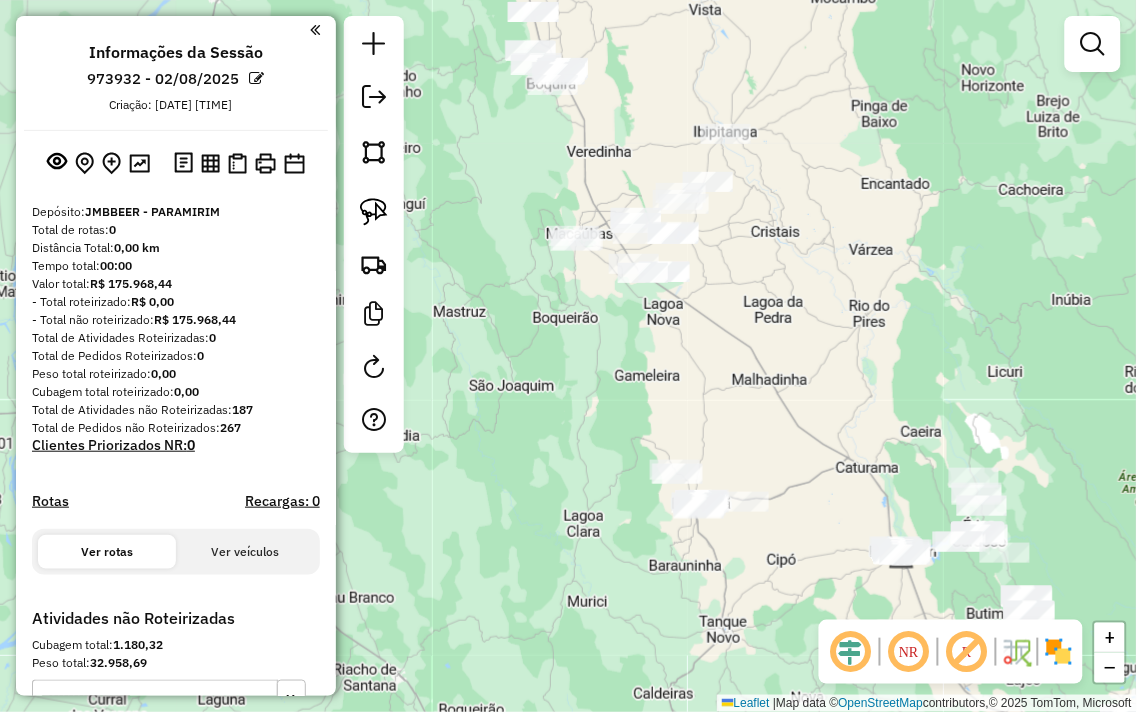 drag, startPoint x: 696, startPoint y: 186, endPoint x: 792, endPoint y: 384, distance: 220.04546 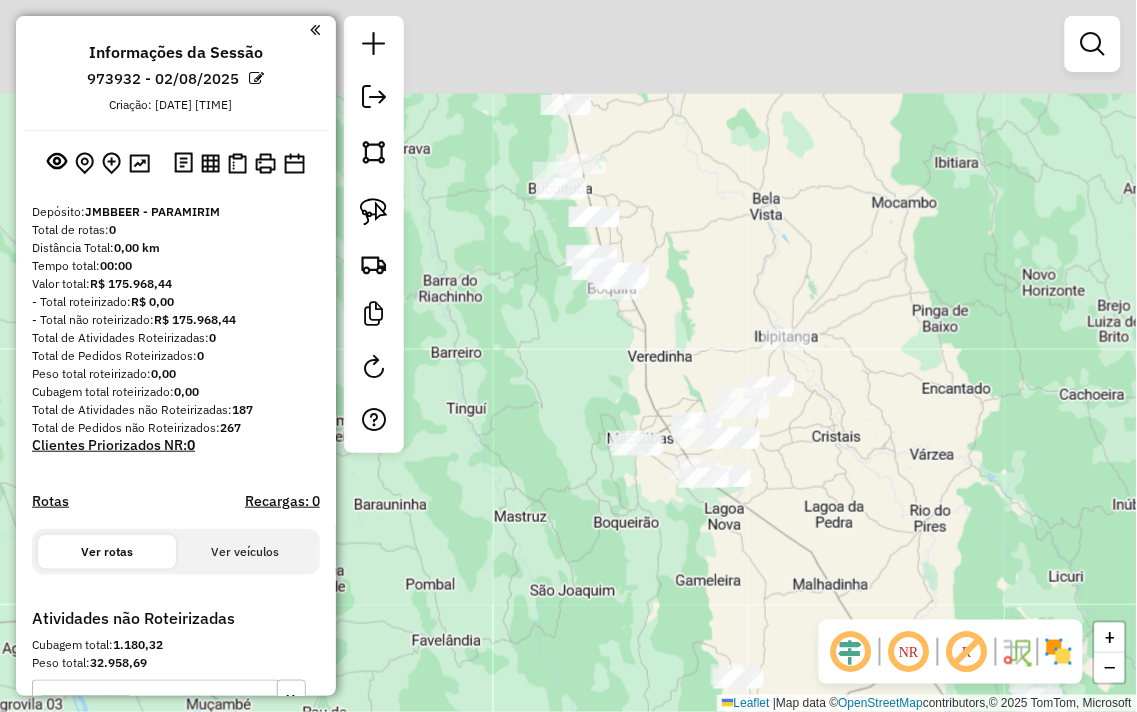 drag, startPoint x: 818, startPoint y: 408, endPoint x: 854, endPoint y: 481, distance: 81.394104 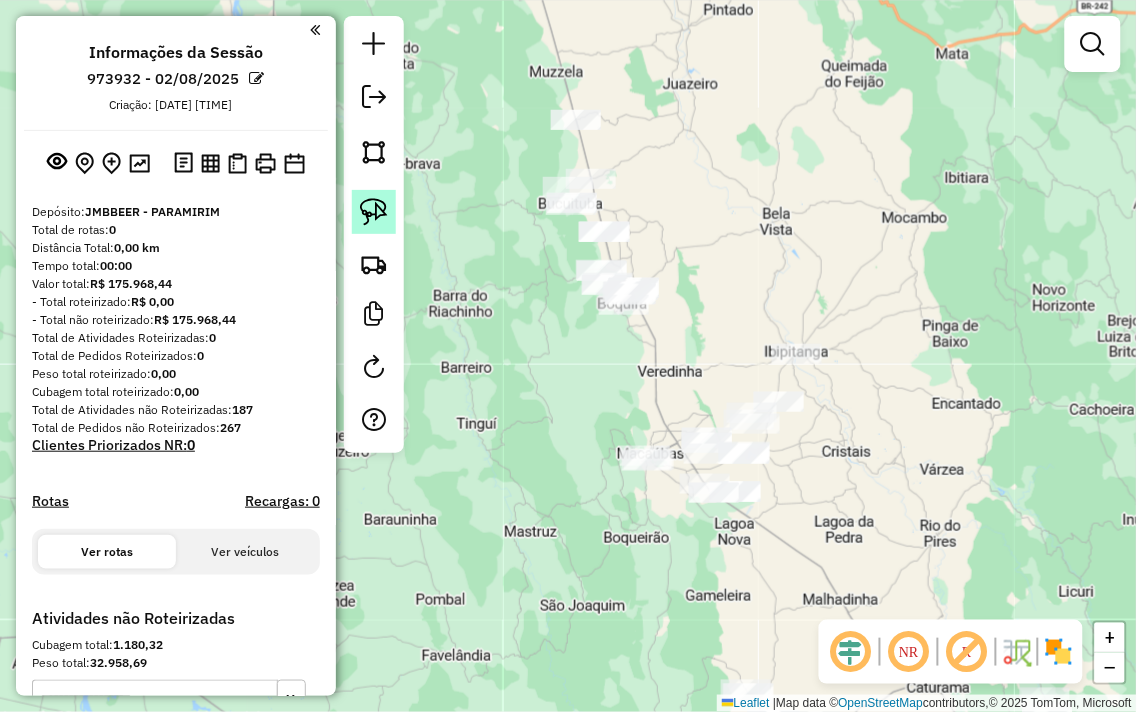click 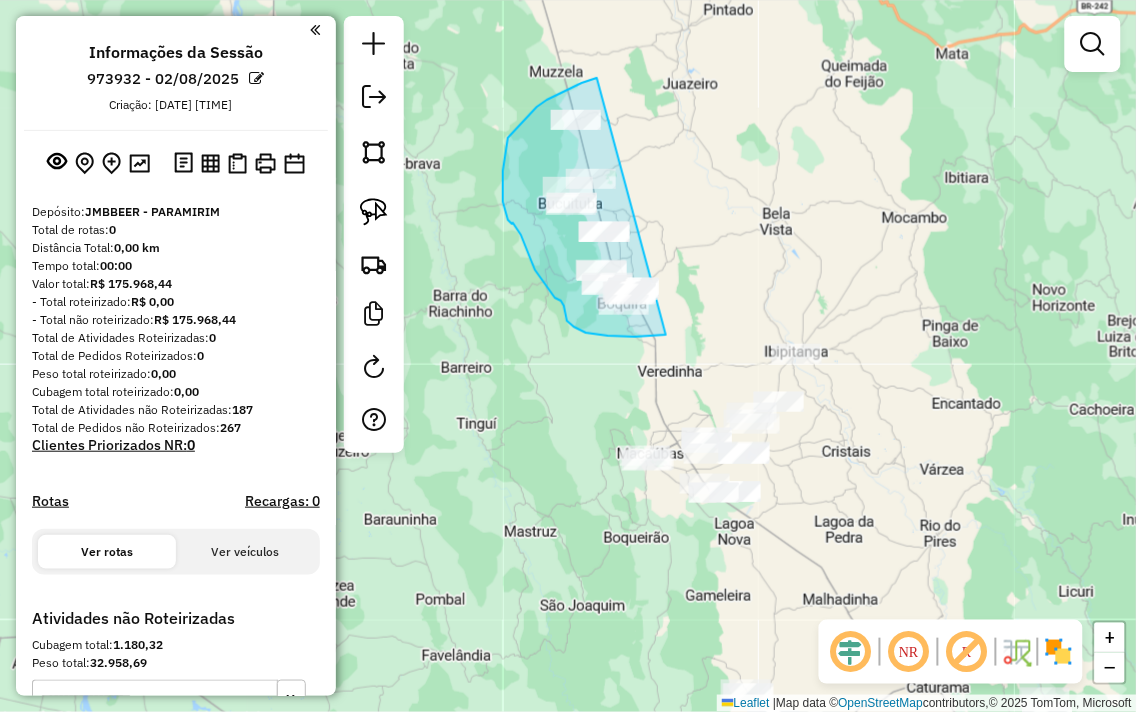 drag, startPoint x: 597, startPoint y: 78, endPoint x: 697, endPoint y: 301, distance: 244.39517 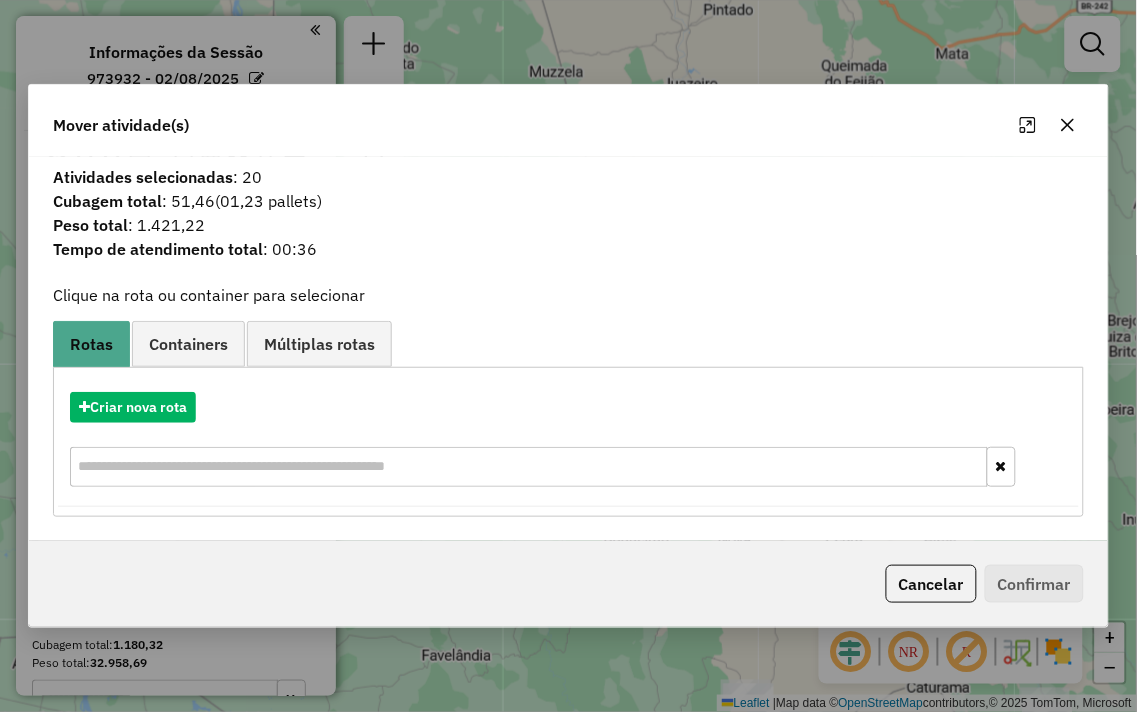 click 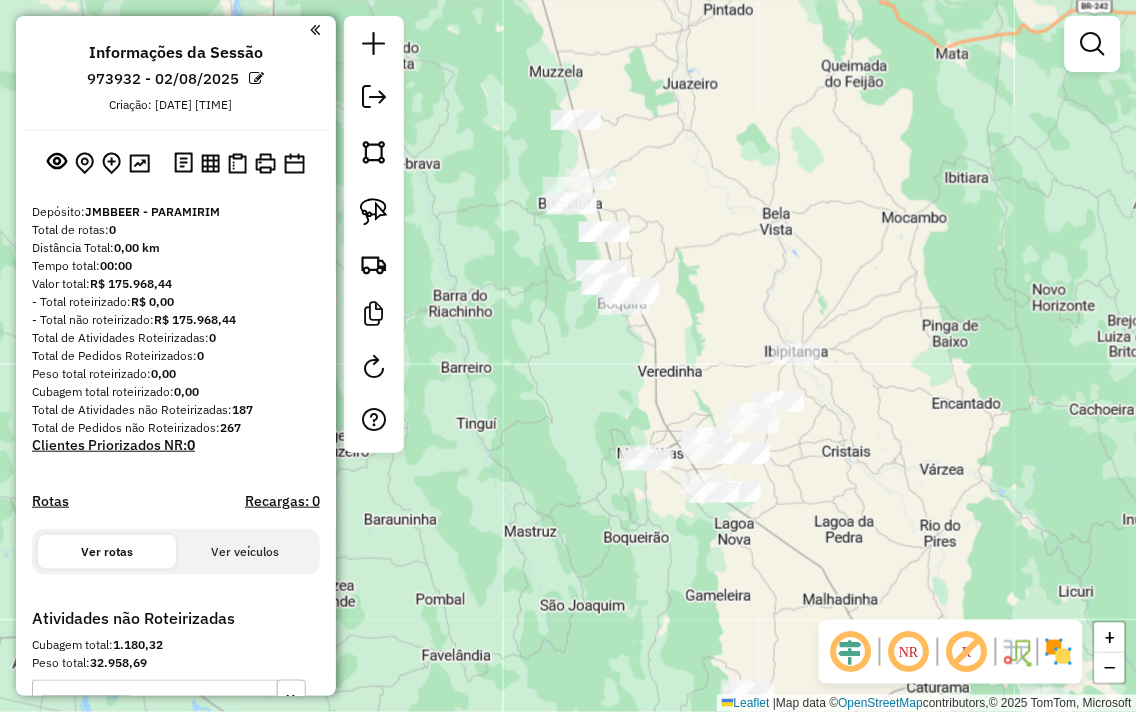 drag, startPoint x: 737, startPoint y: 304, endPoint x: 765, endPoint y: 173, distance: 133.95895 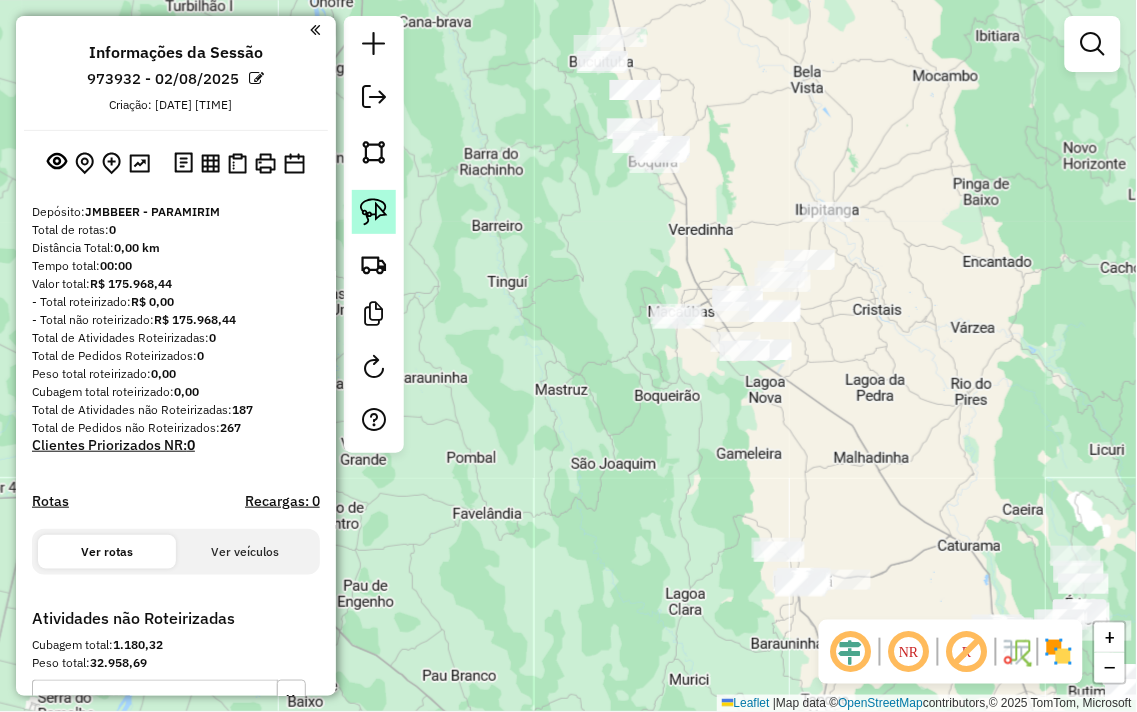 click 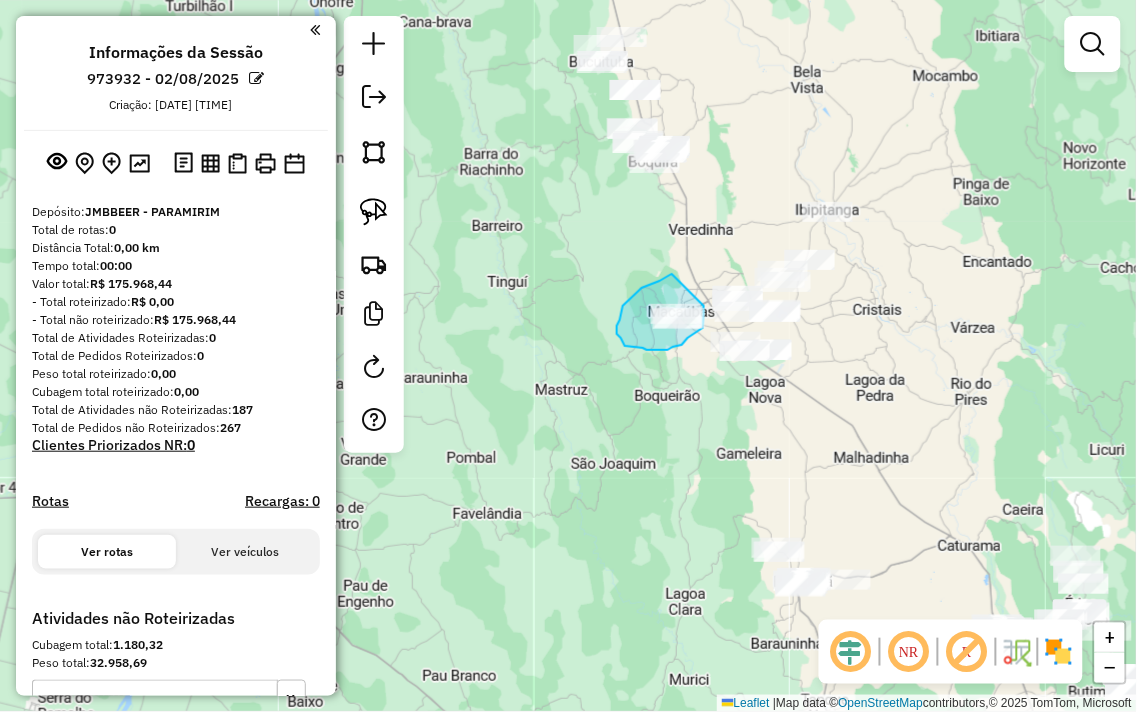 drag, startPoint x: 672, startPoint y: 274, endPoint x: 700, endPoint y: 301, distance: 38.8973 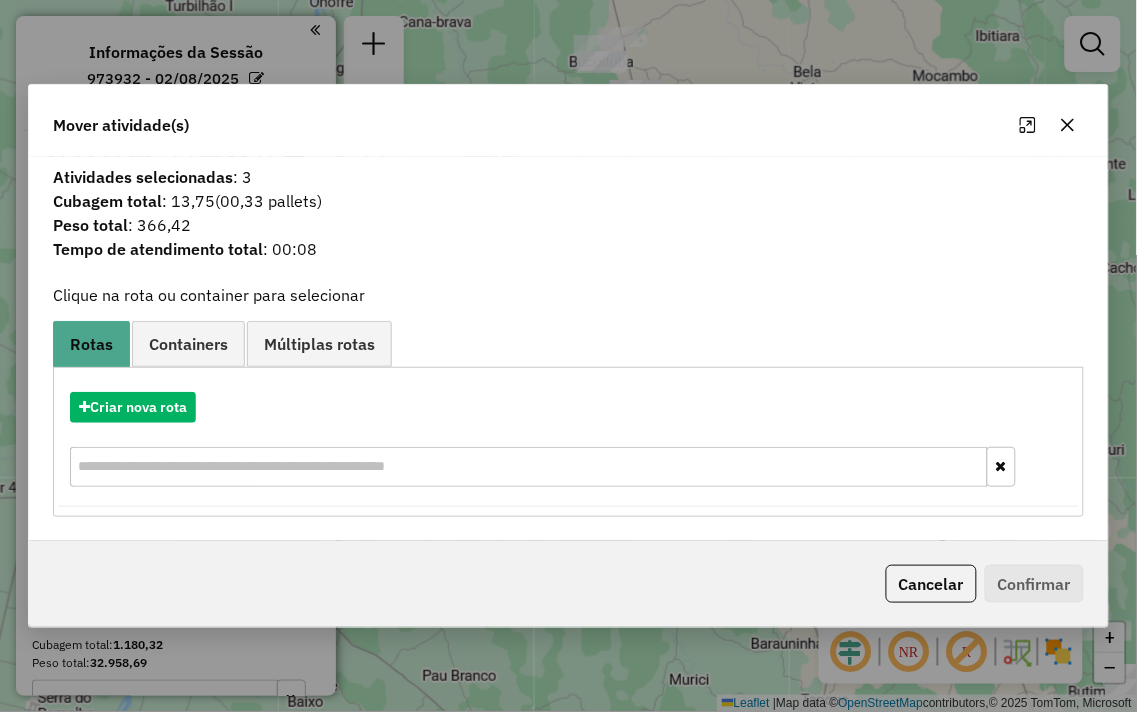 click 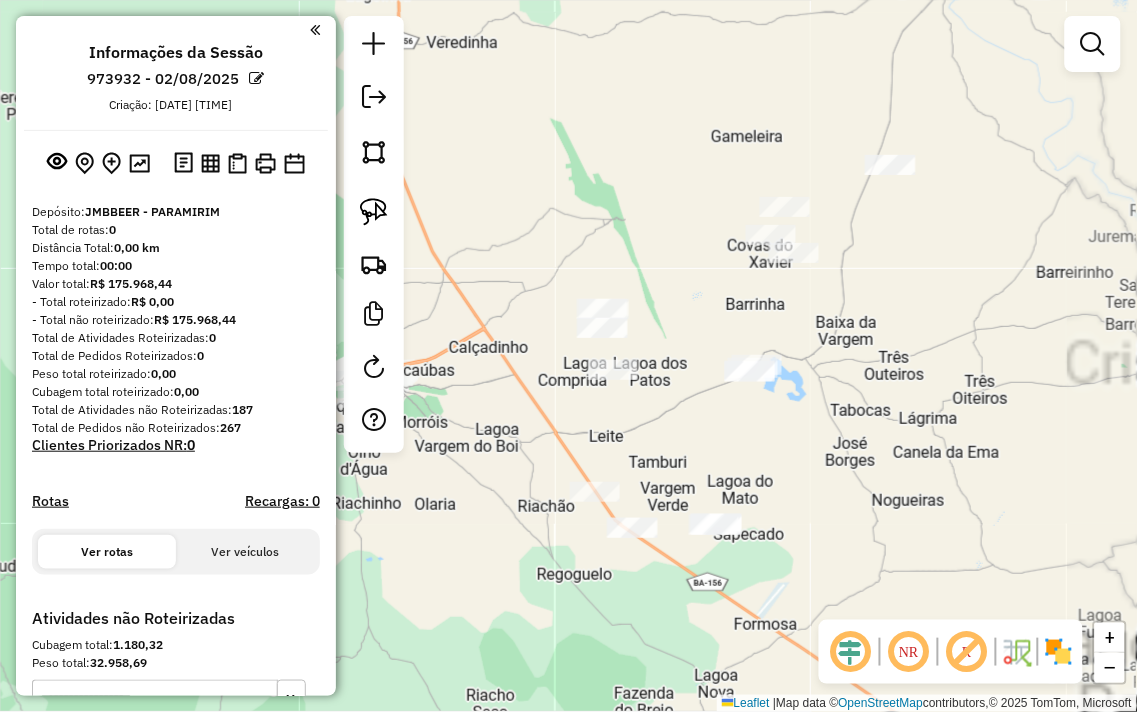 drag, startPoint x: 963, startPoint y: 120, endPoint x: 804, endPoint y: 384, distance: 308.18338 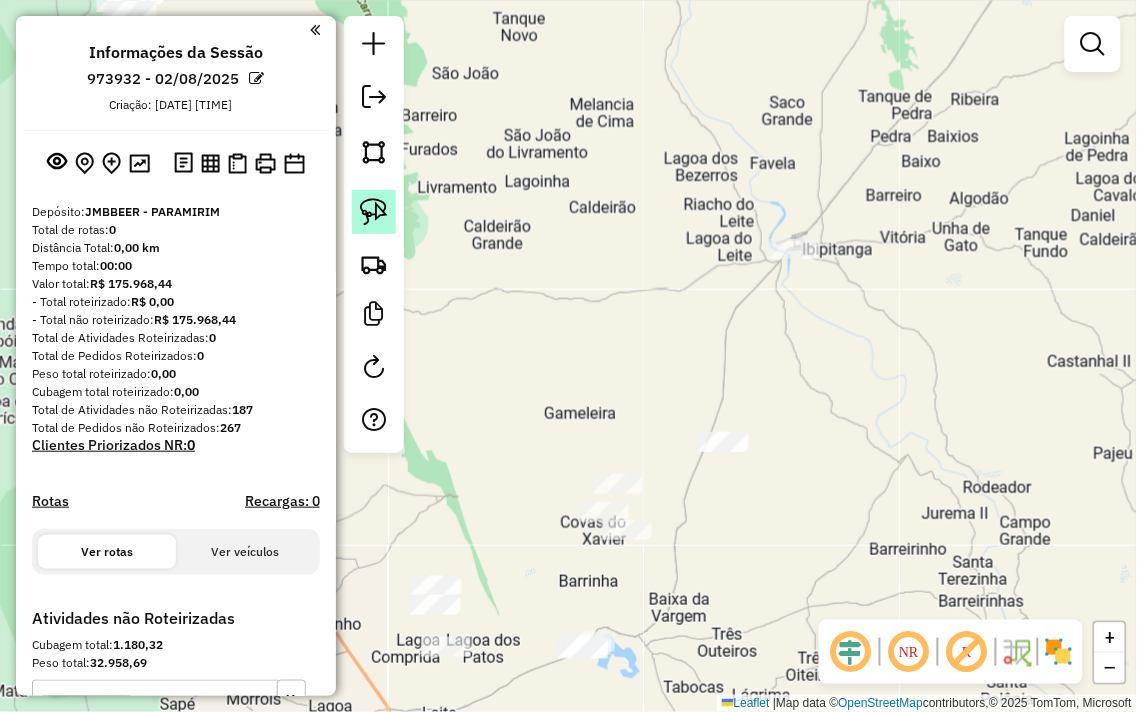 click 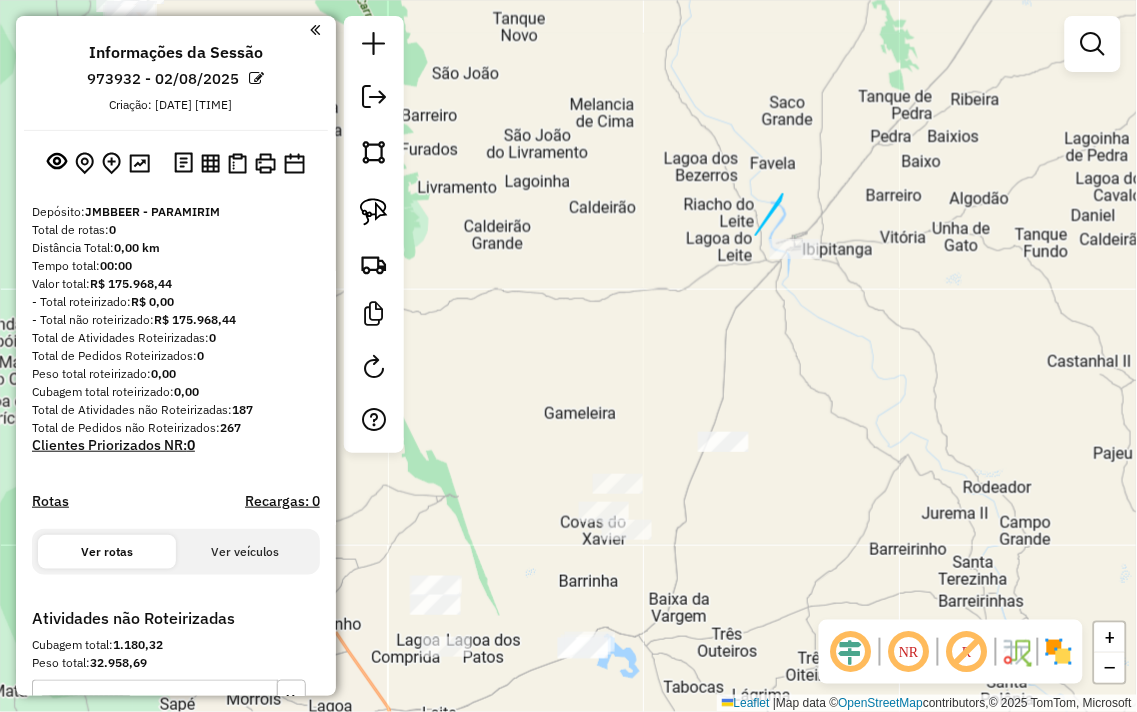 drag, startPoint x: 756, startPoint y: 235, endPoint x: 838, endPoint y: 251, distance: 83.546394 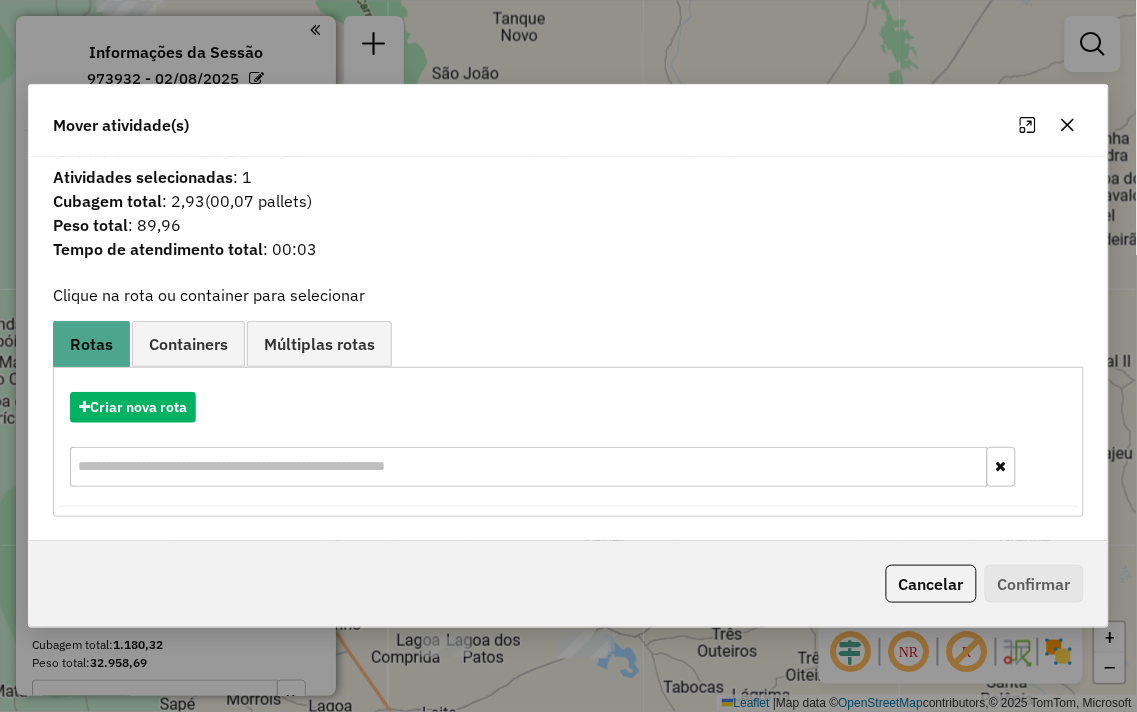 click 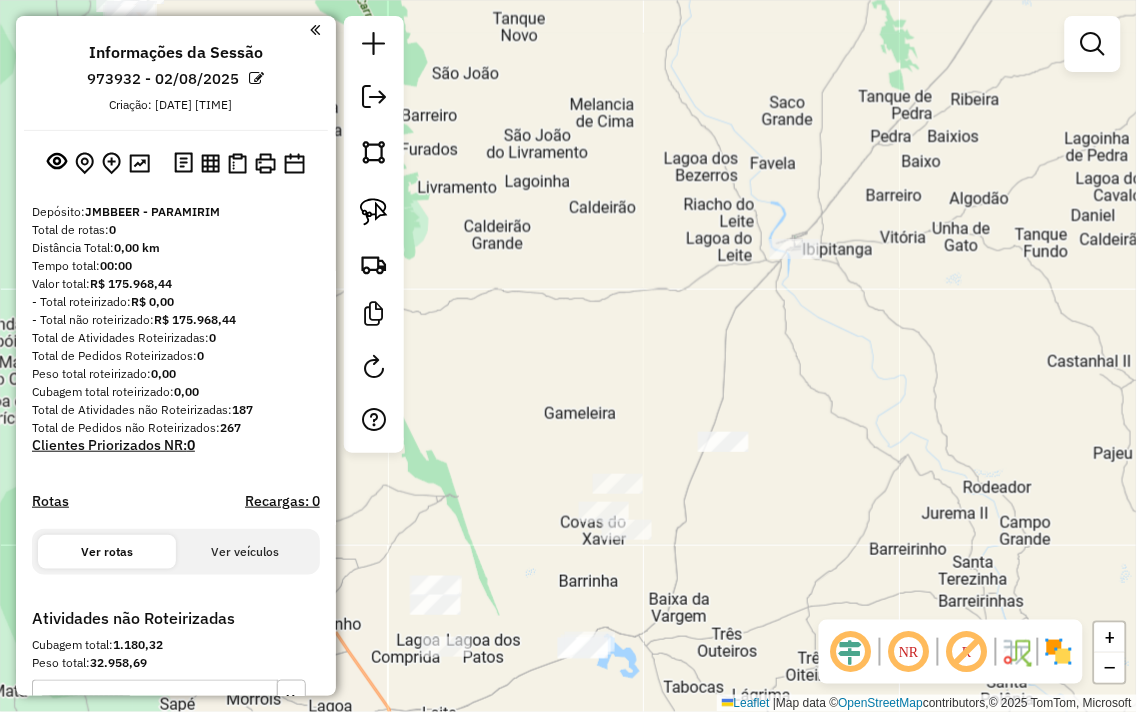 drag, startPoint x: 815, startPoint y: 377, endPoint x: 866, endPoint y: 254, distance: 133.15405 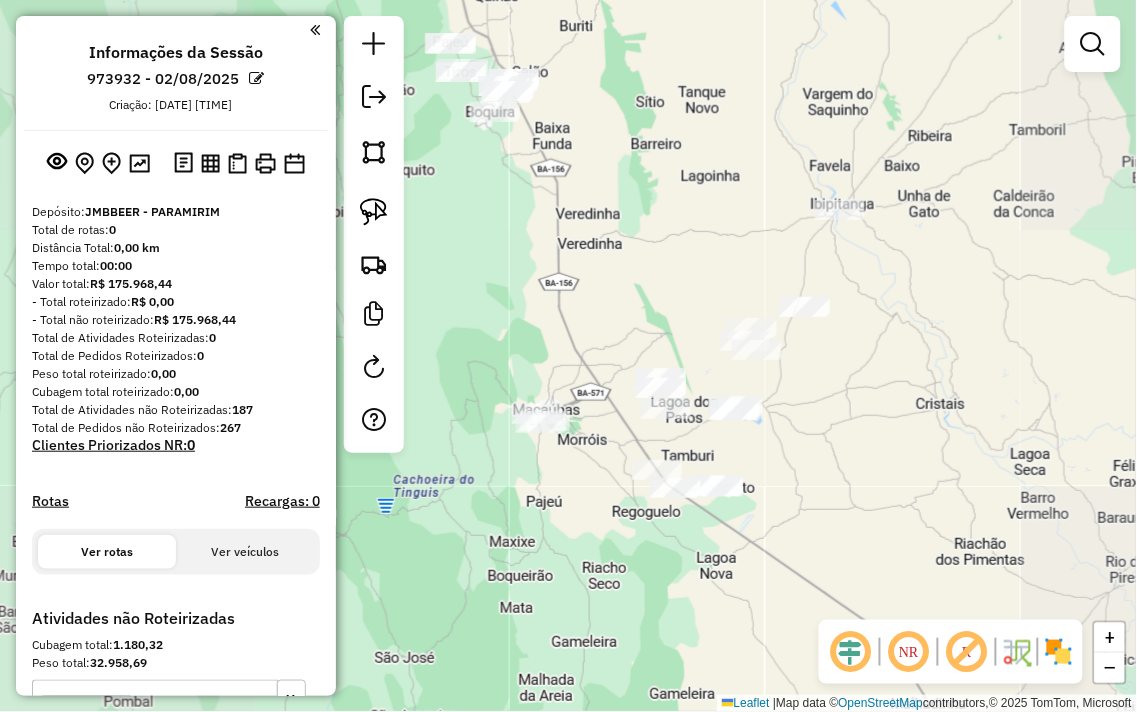 drag, startPoint x: 851, startPoint y: 363, endPoint x: 897, endPoint y: 238, distance: 133.19534 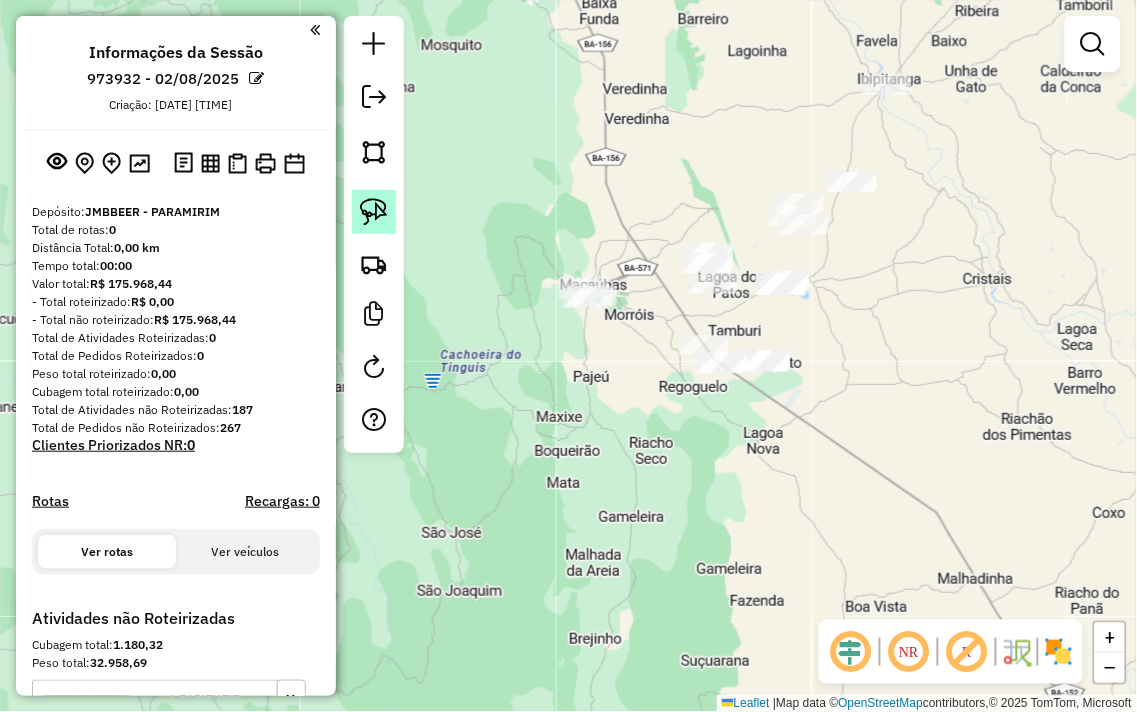 click 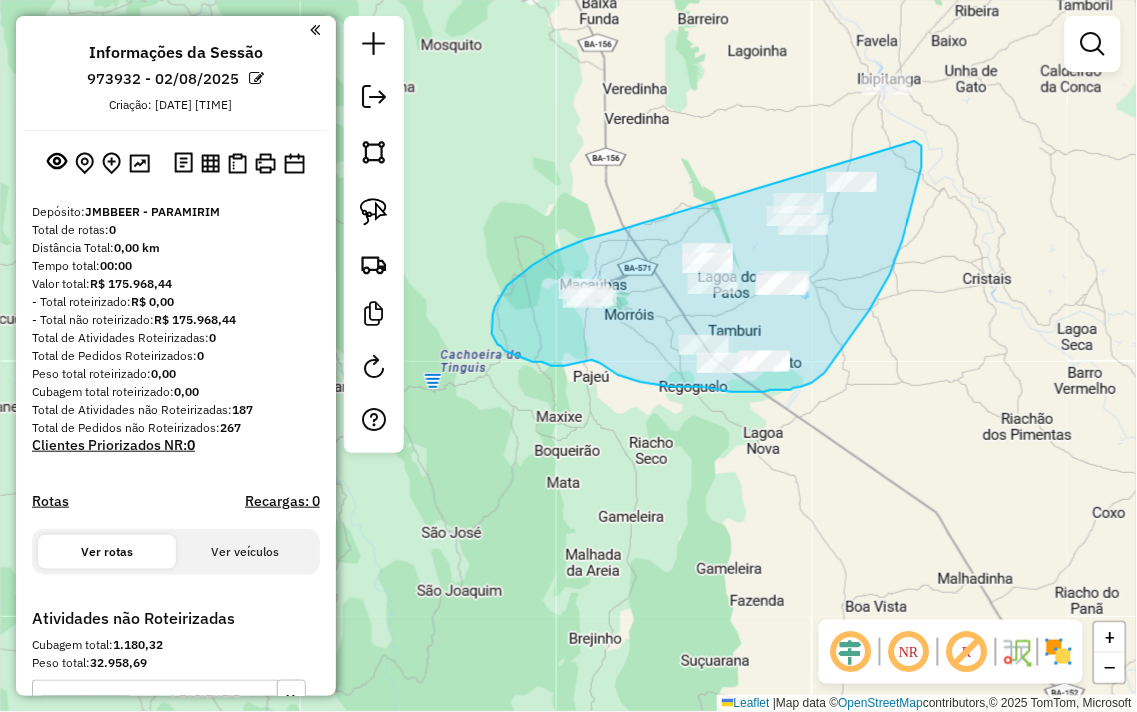 drag, startPoint x: 617, startPoint y: 231, endPoint x: 904, endPoint y: 137, distance: 302.00165 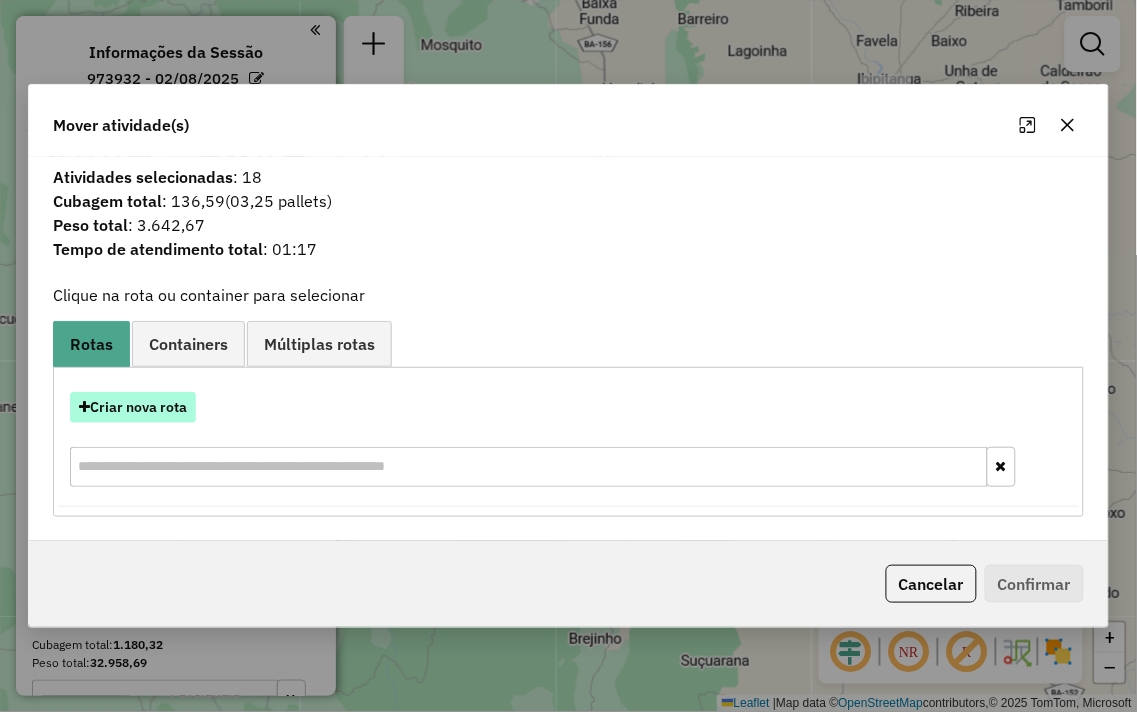 click on "Criar nova rota" at bounding box center [133, 407] 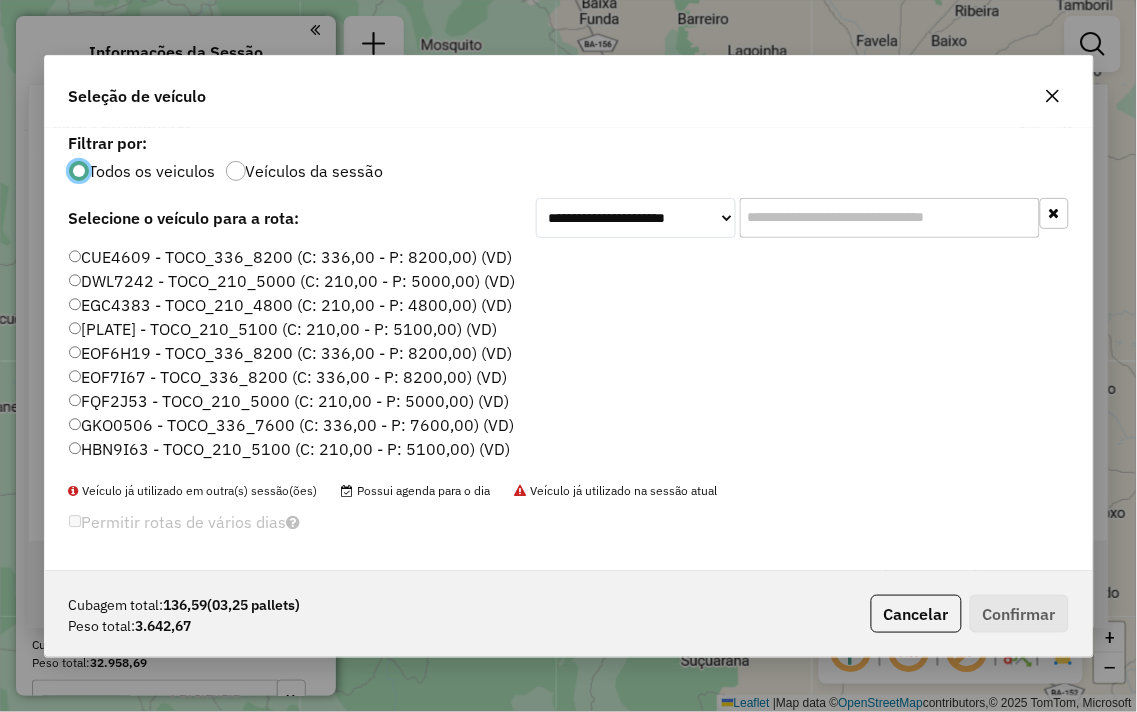 scroll, scrollTop: 11, scrollLeft: 5, axis: both 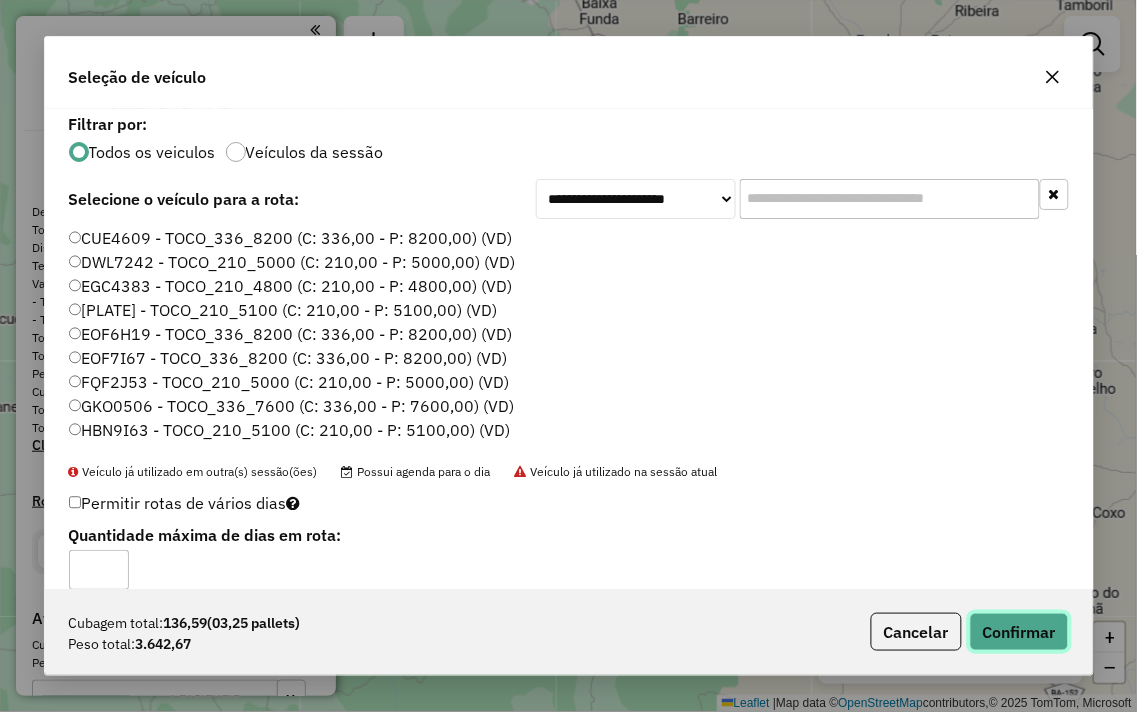 click on "Confirmar" 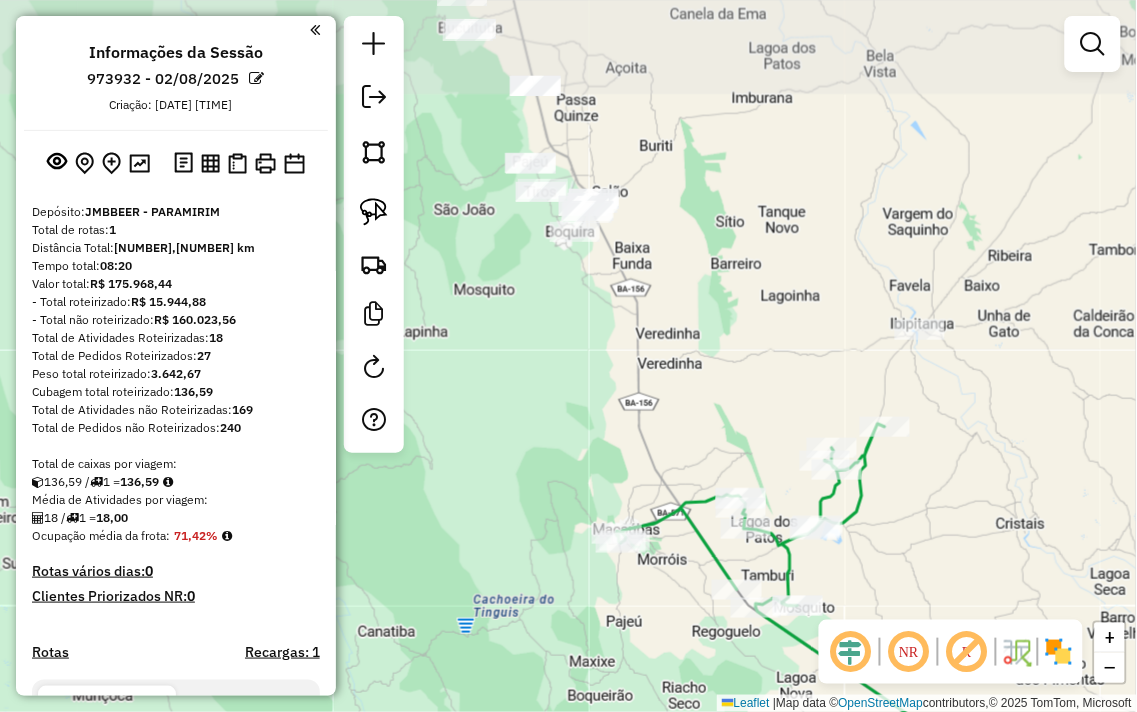 drag, startPoint x: 877, startPoint y: 241, endPoint x: 876, endPoint y: 356, distance: 115.00435 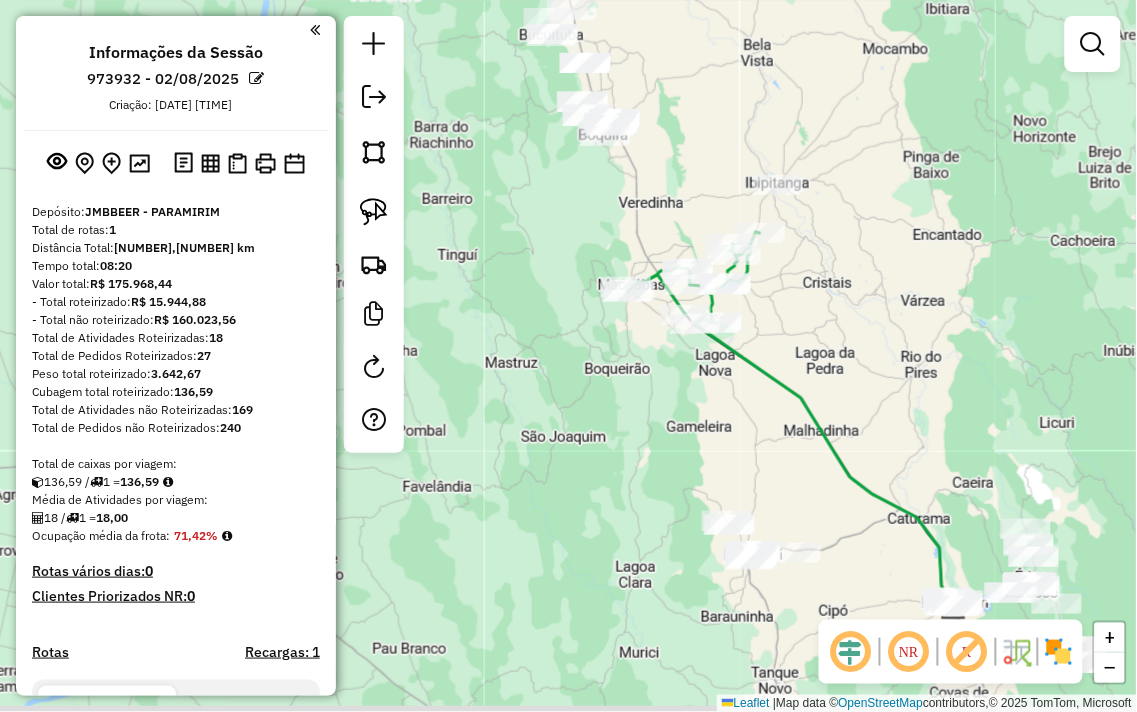 drag, startPoint x: 824, startPoint y: 305, endPoint x: 750, endPoint y: 183, distance: 142.68848 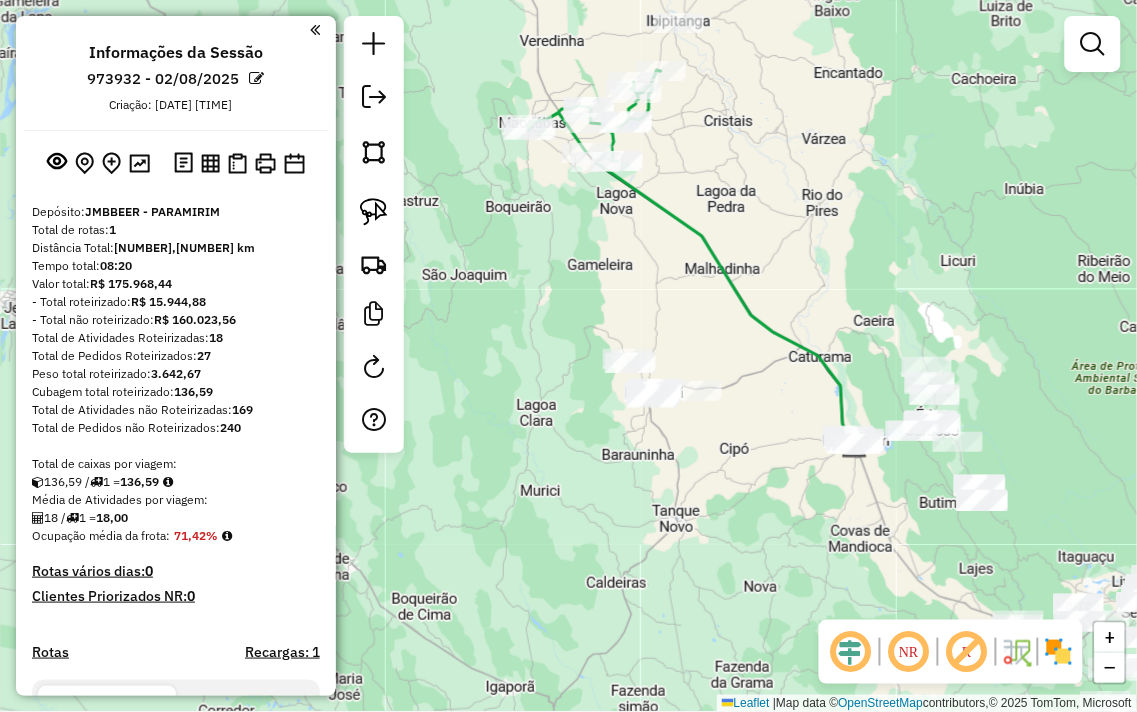 drag, startPoint x: 590, startPoint y: 310, endPoint x: 584, endPoint y: 288, distance: 22.803509 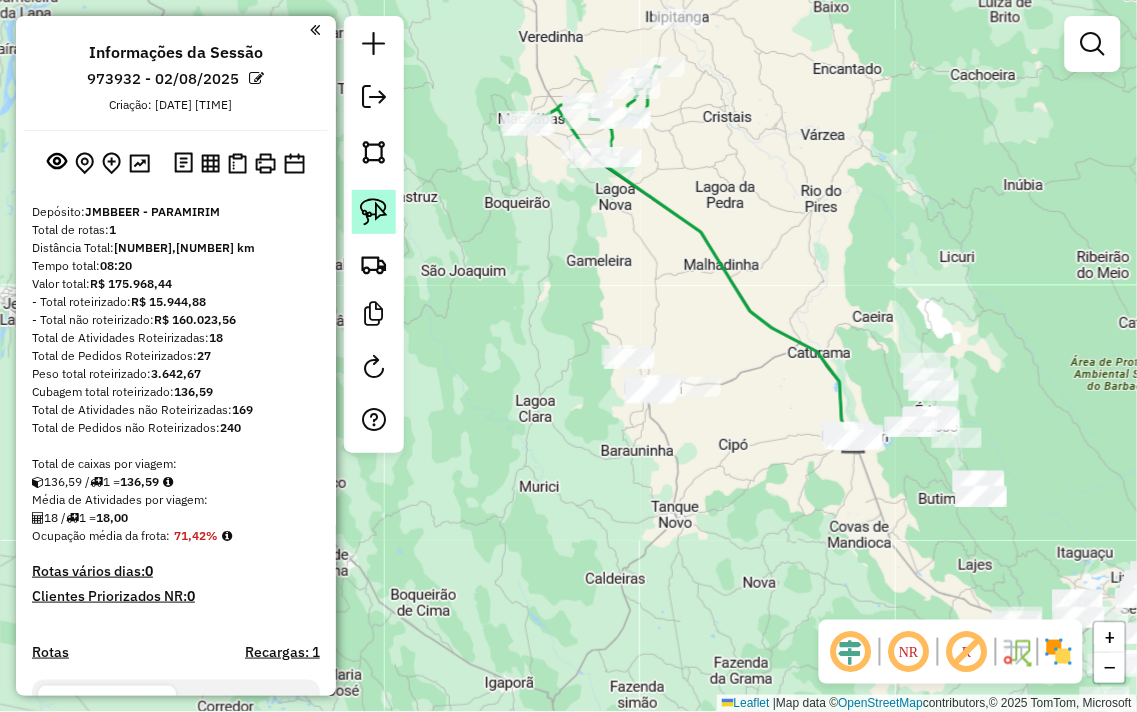 click 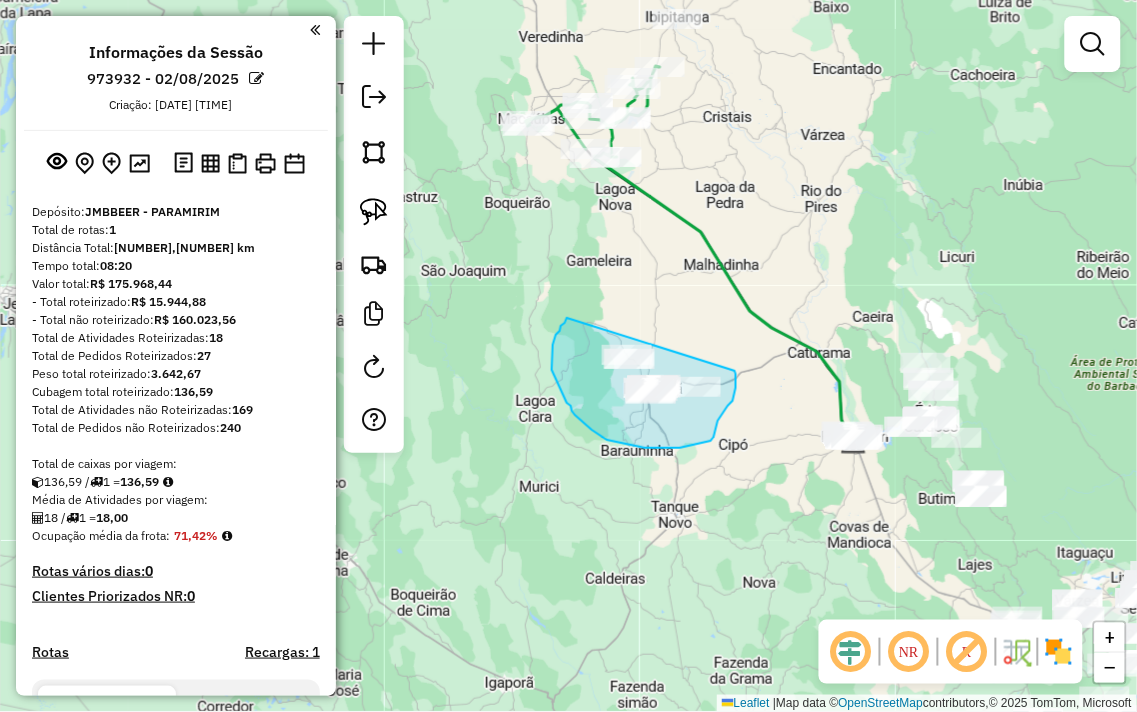 drag, startPoint x: 561, startPoint y: 326, endPoint x: 731, endPoint y: 366, distance: 174.64249 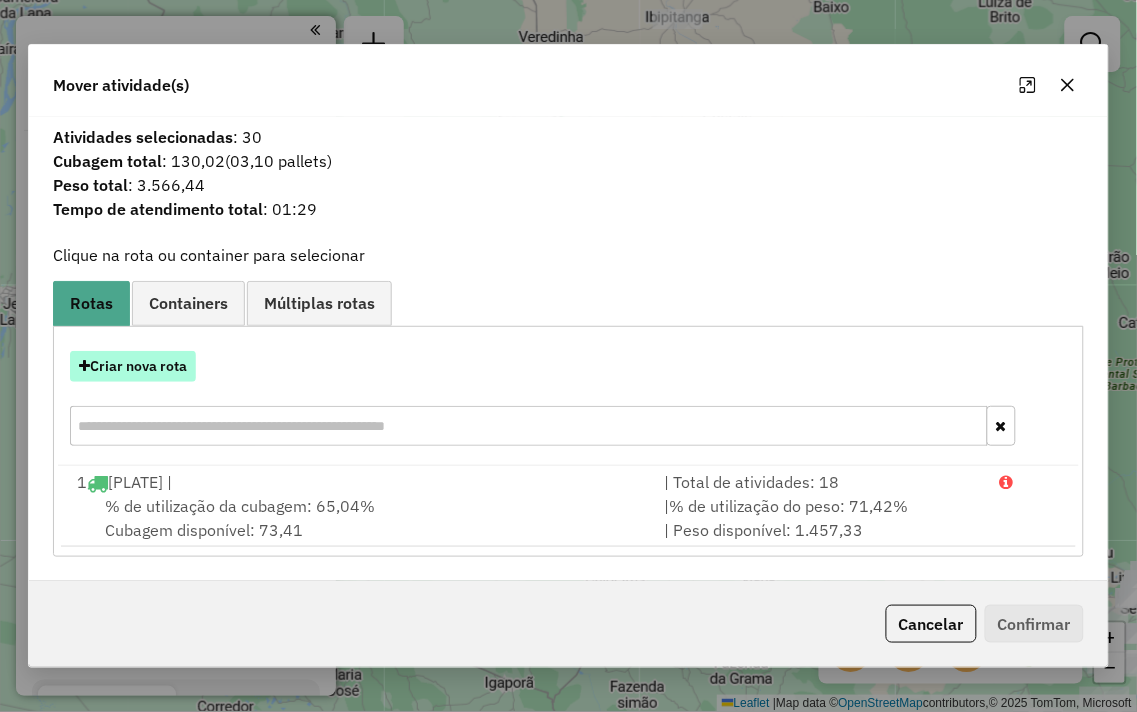 click on "Criar nova rota" at bounding box center [133, 366] 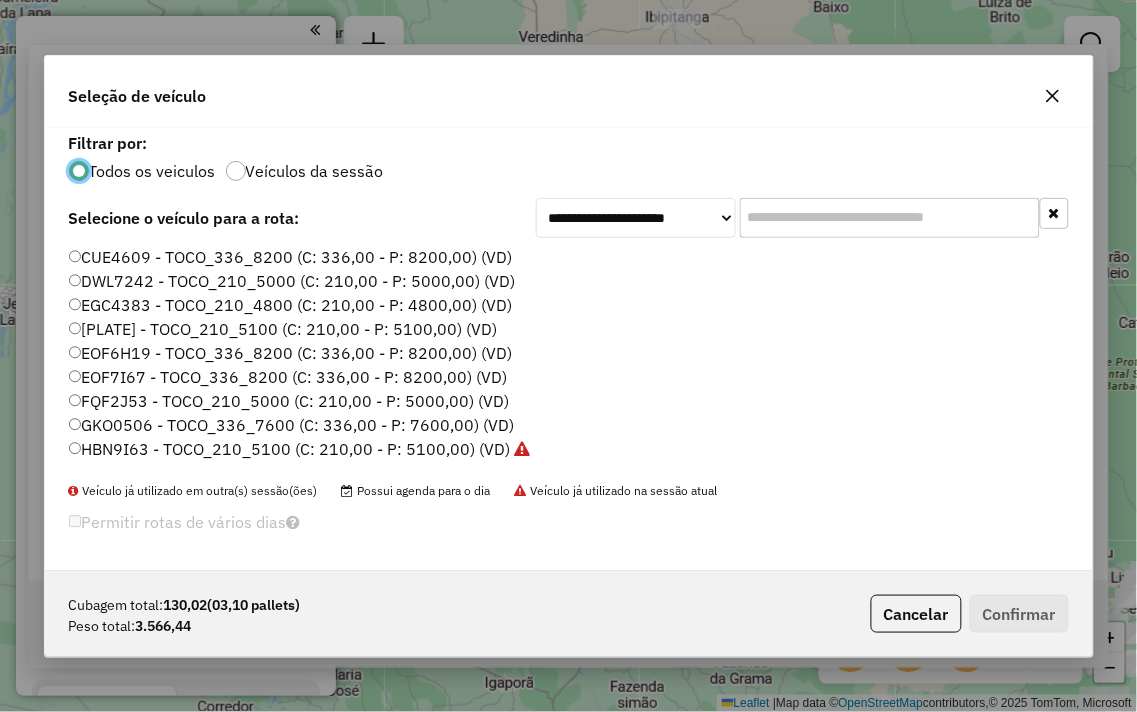 scroll, scrollTop: 11, scrollLeft: 5, axis: both 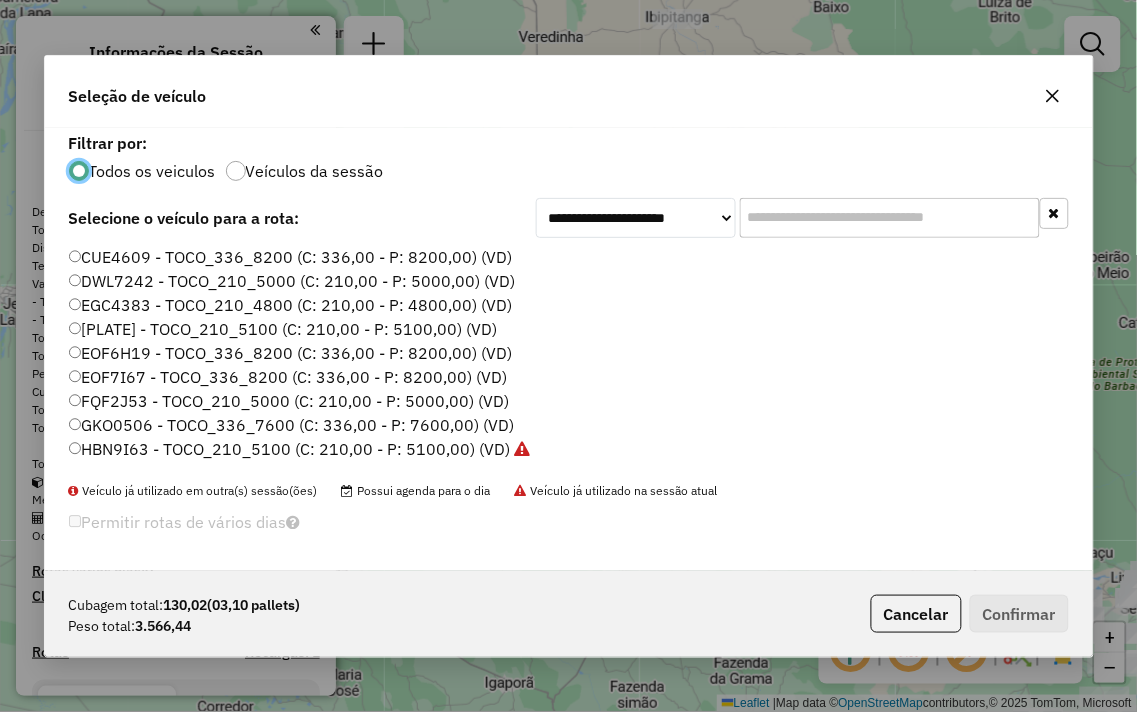 click 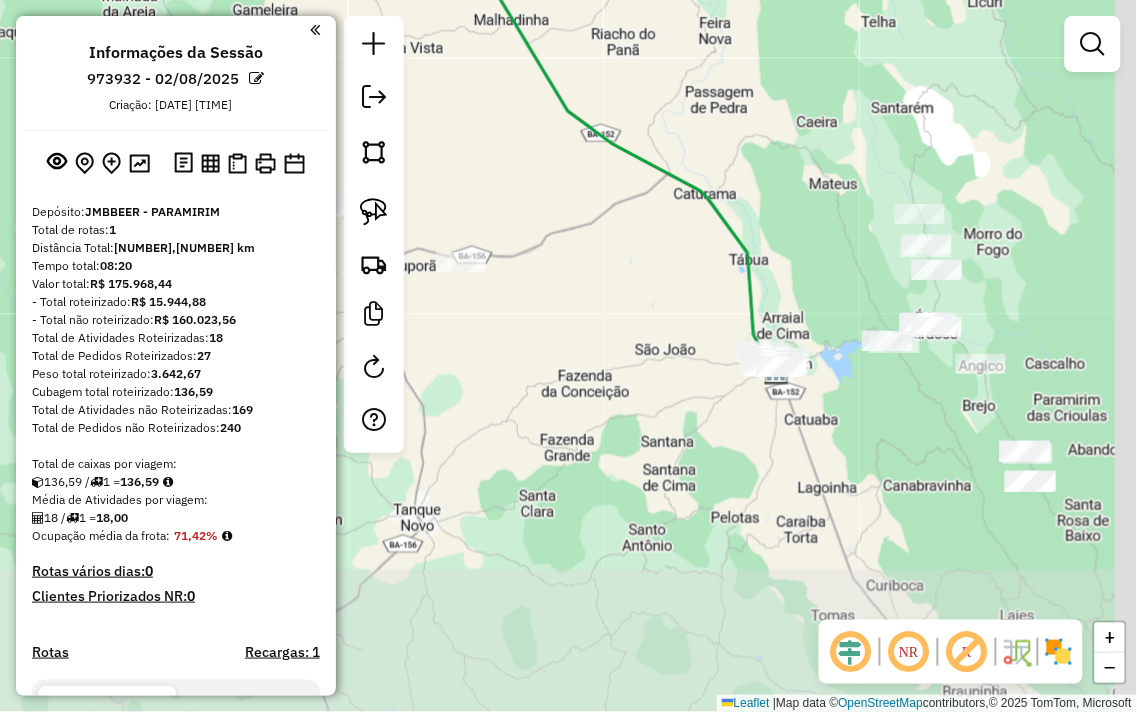 drag, startPoint x: 797, startPoint y: 340, endPoint x: 536, endPoint y: 188, distance: 302.03476 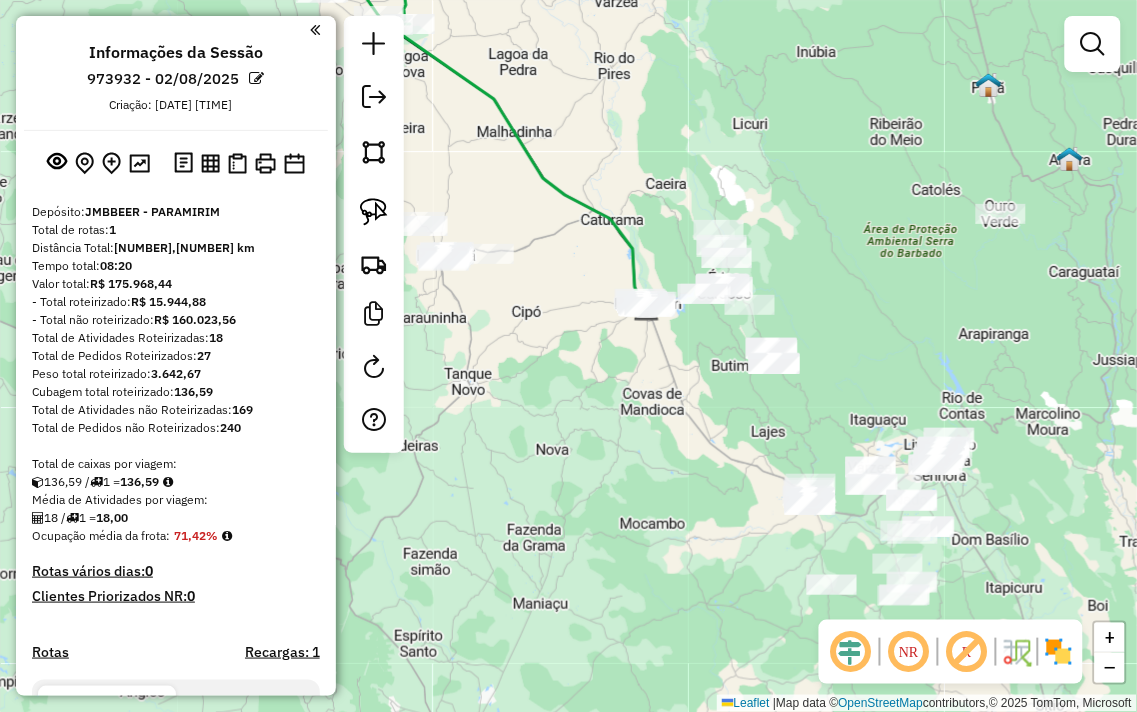 drag, startPoint x: 725, startPoint y: 366, endPoint x: 673, endPoint y: 371, distance: 52.23983 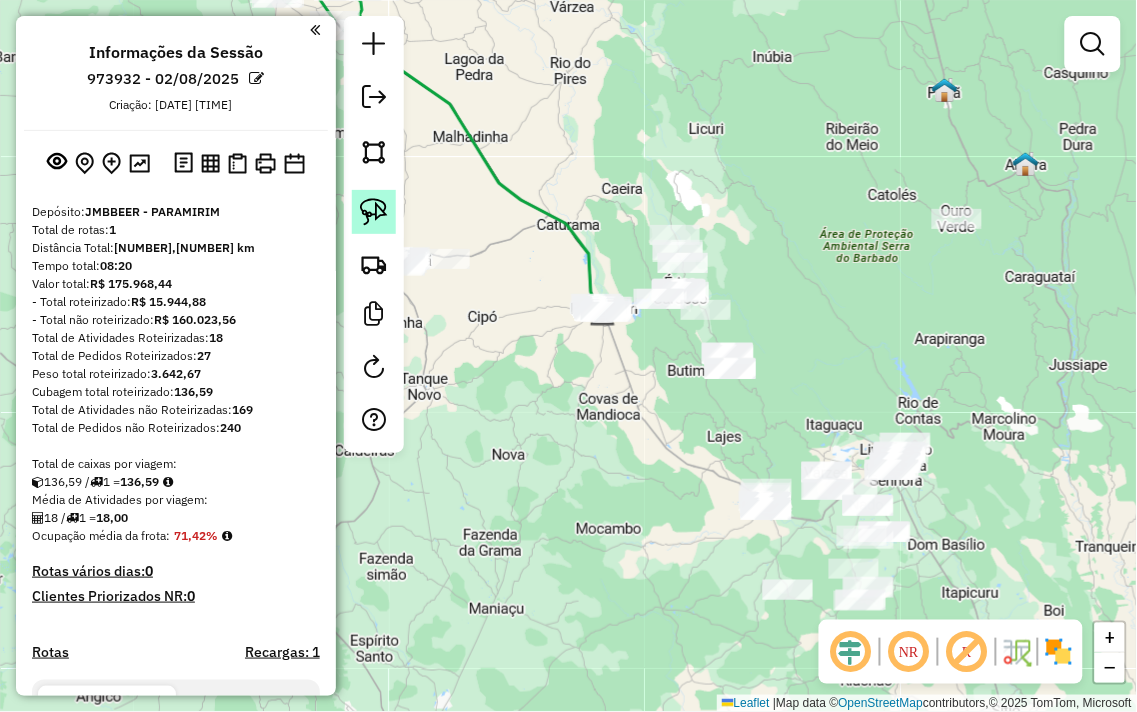 click 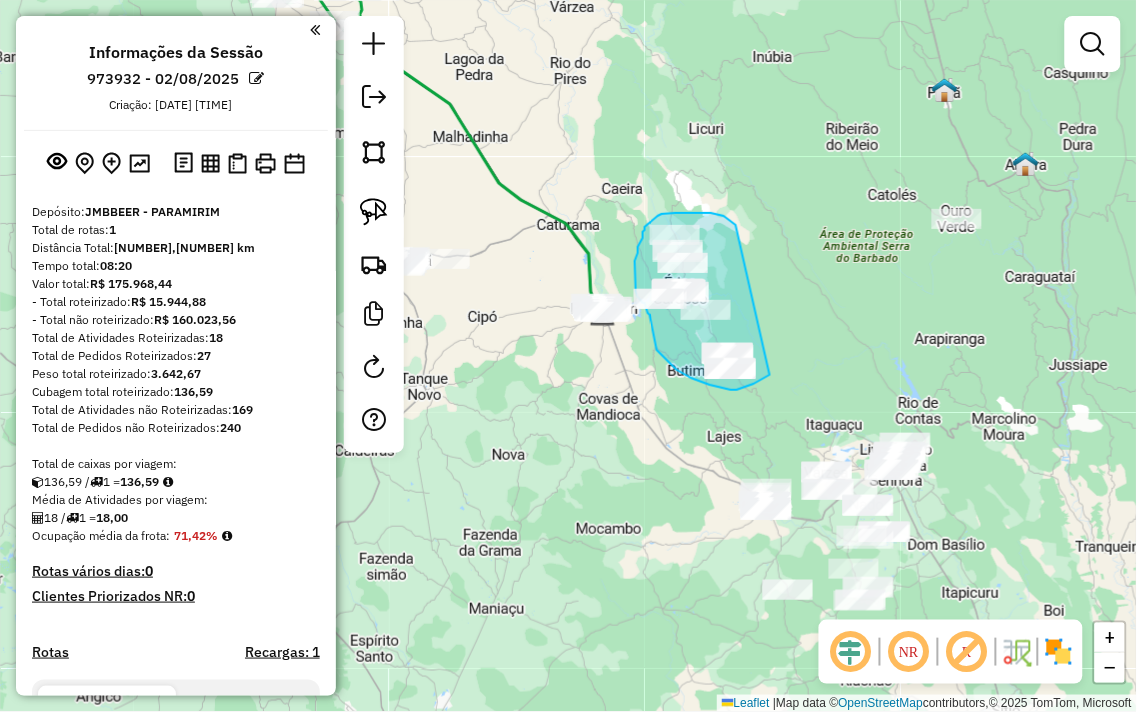 drag, startPoint x: 736, startPoint y: 225, endPoint x: 770, endPoint y: 375, distance: 153.80507 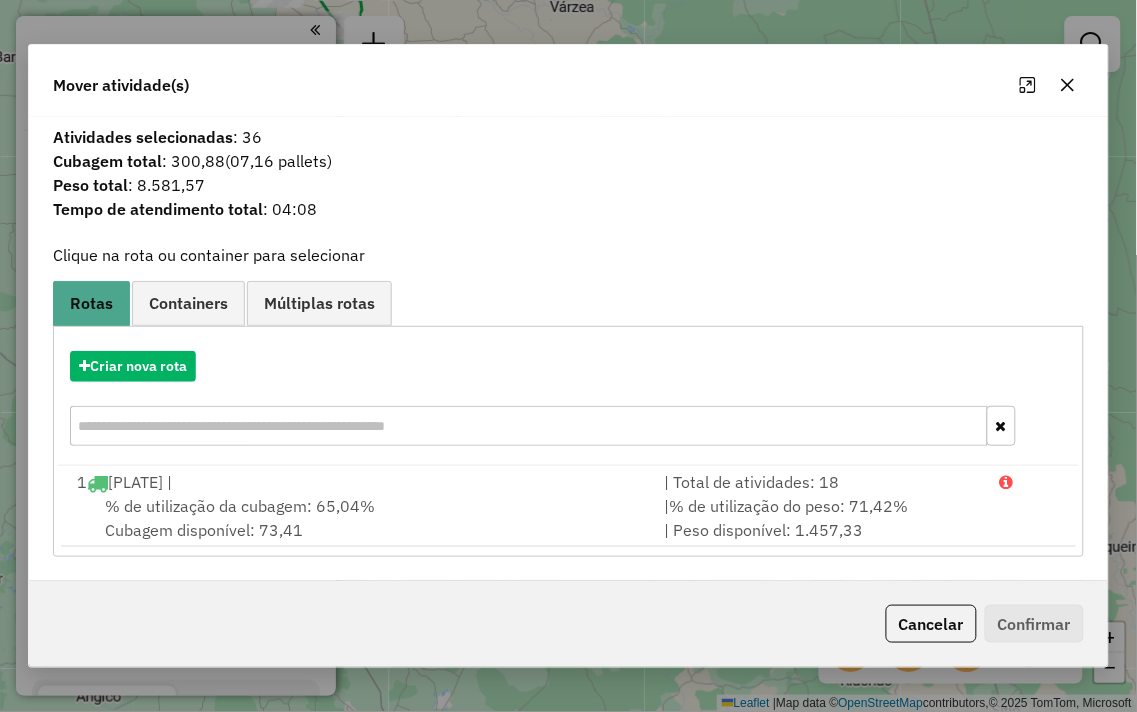 click 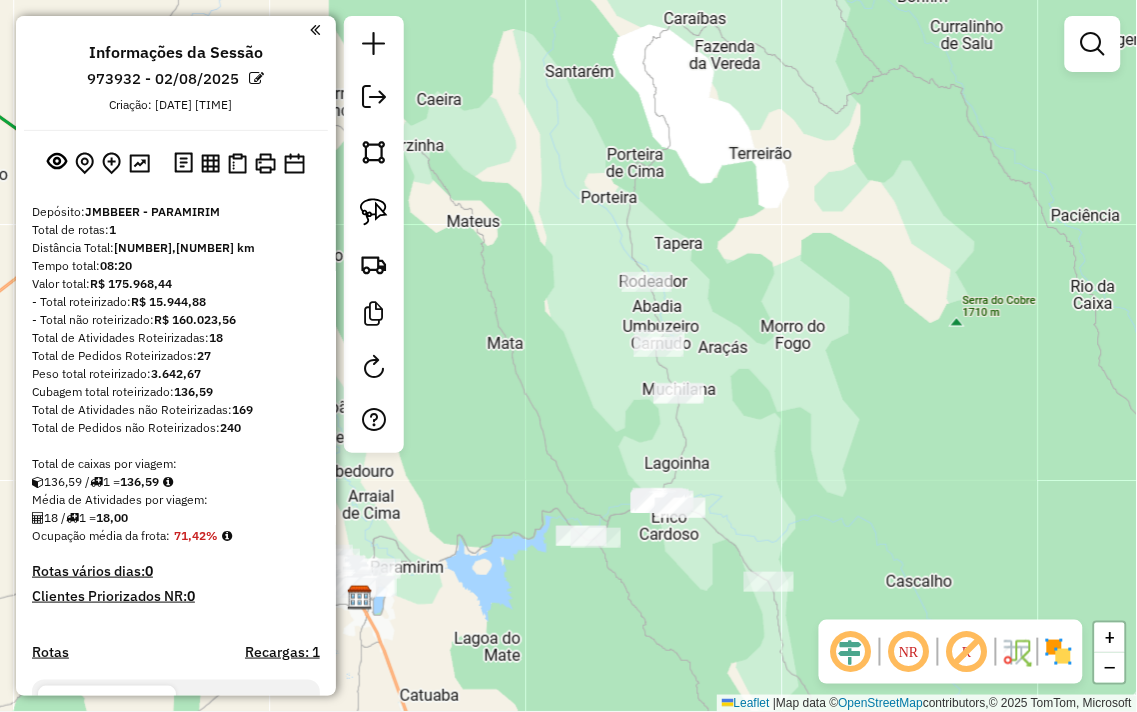 drag, startPoint x: 661, startPoint y: 238, endPoint x: 695, endPoint y: 95, distance: 146.98639 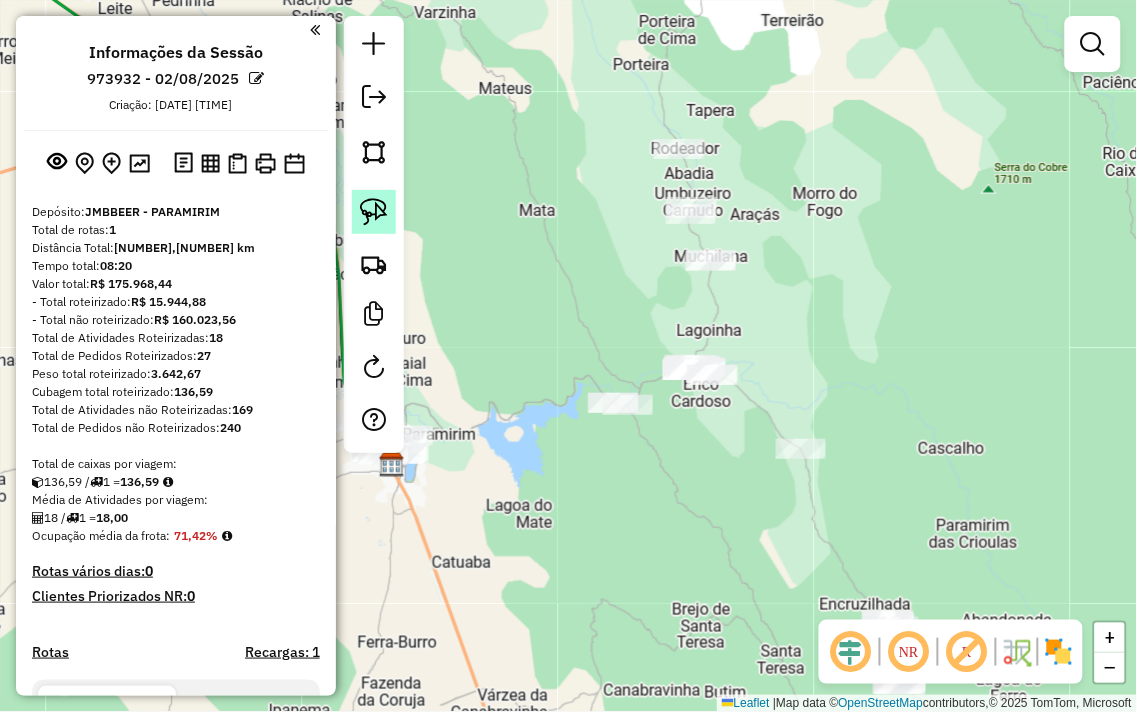 click 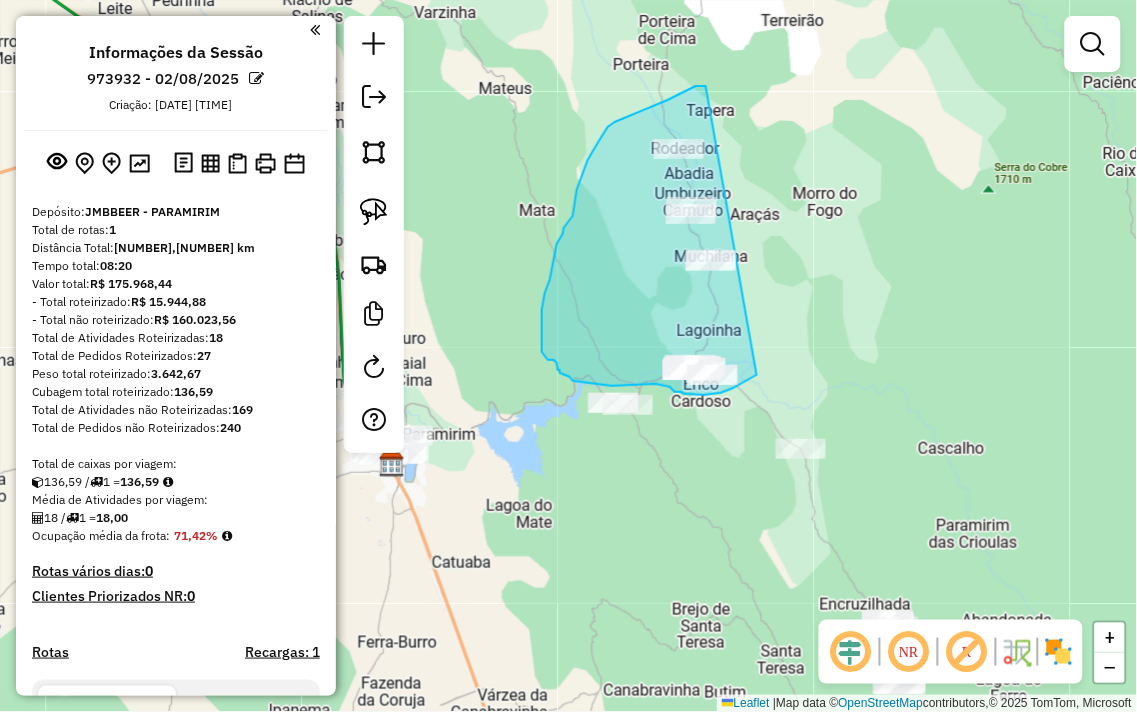 drag, startPoint x: 706, startPoint y: 86, endPoint x: 757, endPoint y: 375, distance: 293.4655 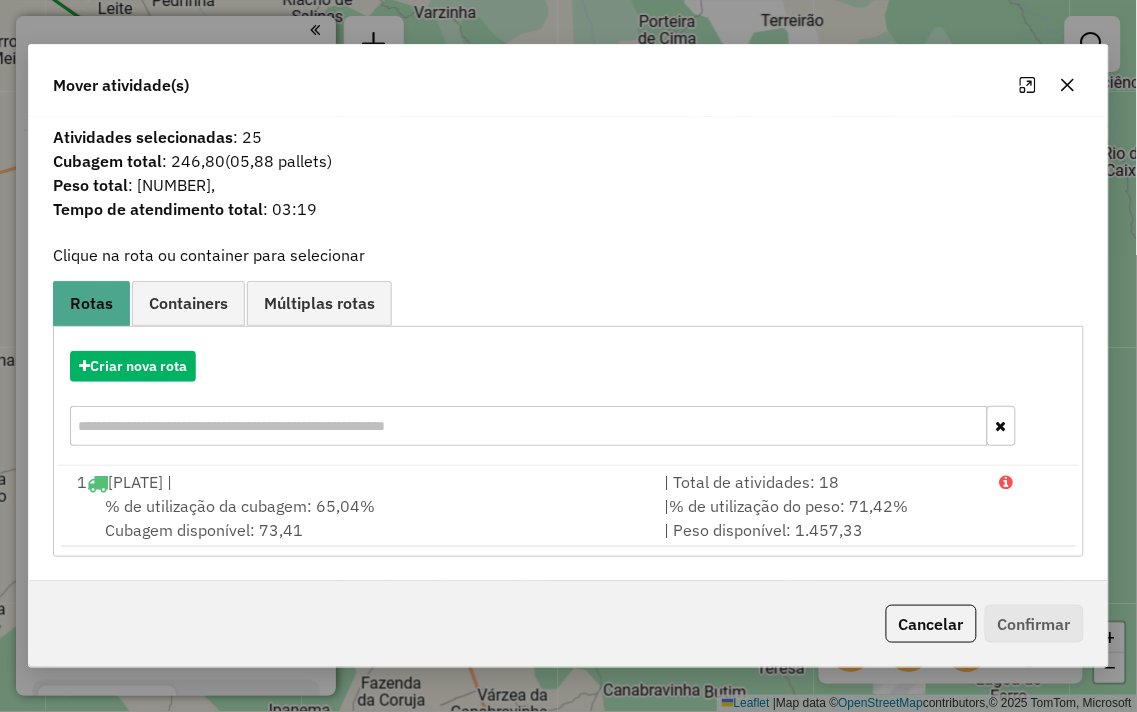 click 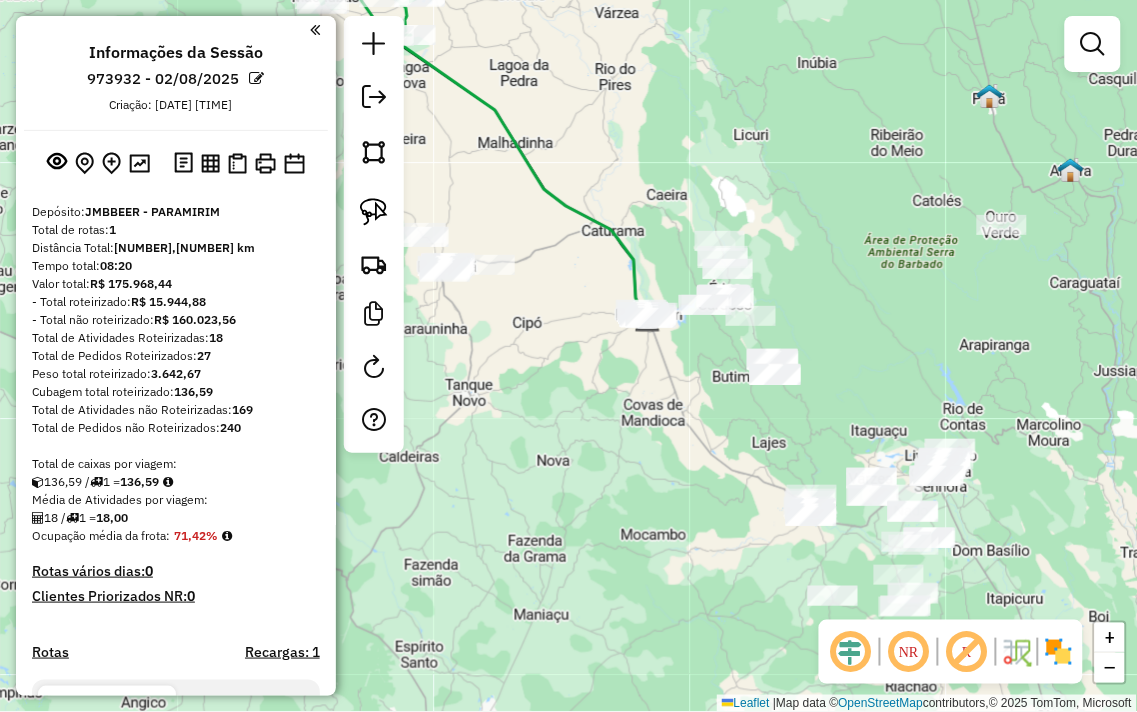 drag, startPoint x: 632, startPoint y: 400, endPoint x: 582, endPoint y: 320, distance: 94.33981 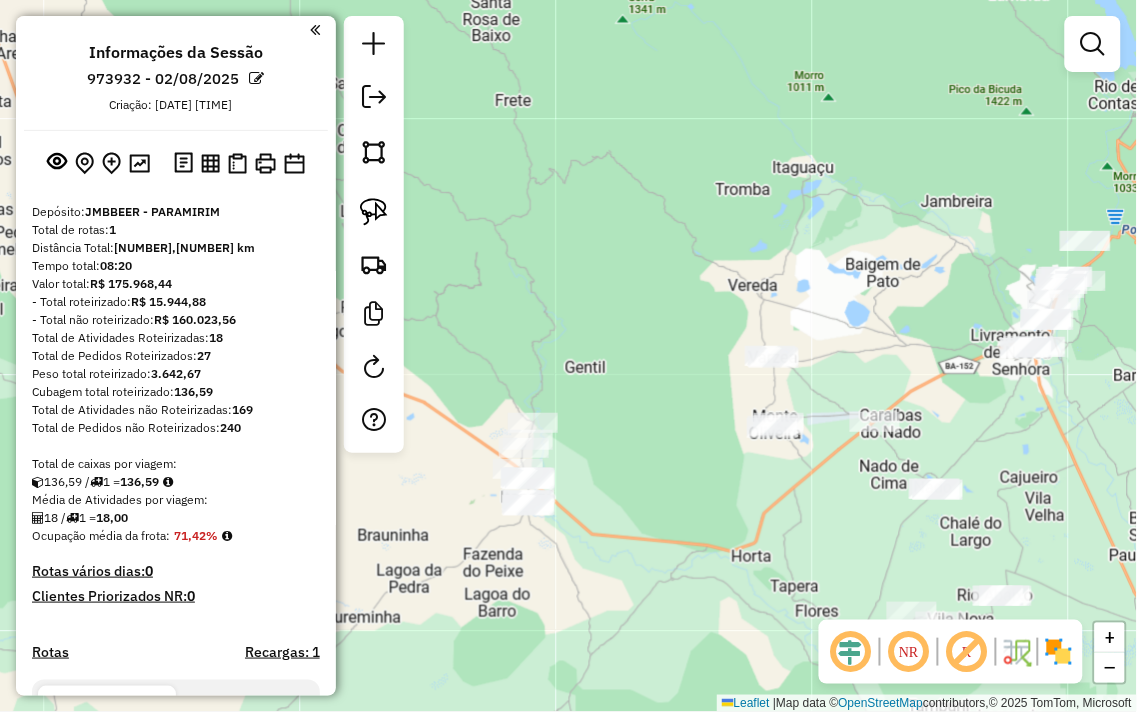 drag, startPoint x: 688, startPoint y: 358, endPoint x: 770, endPoint y: 167, distance: 207.85812 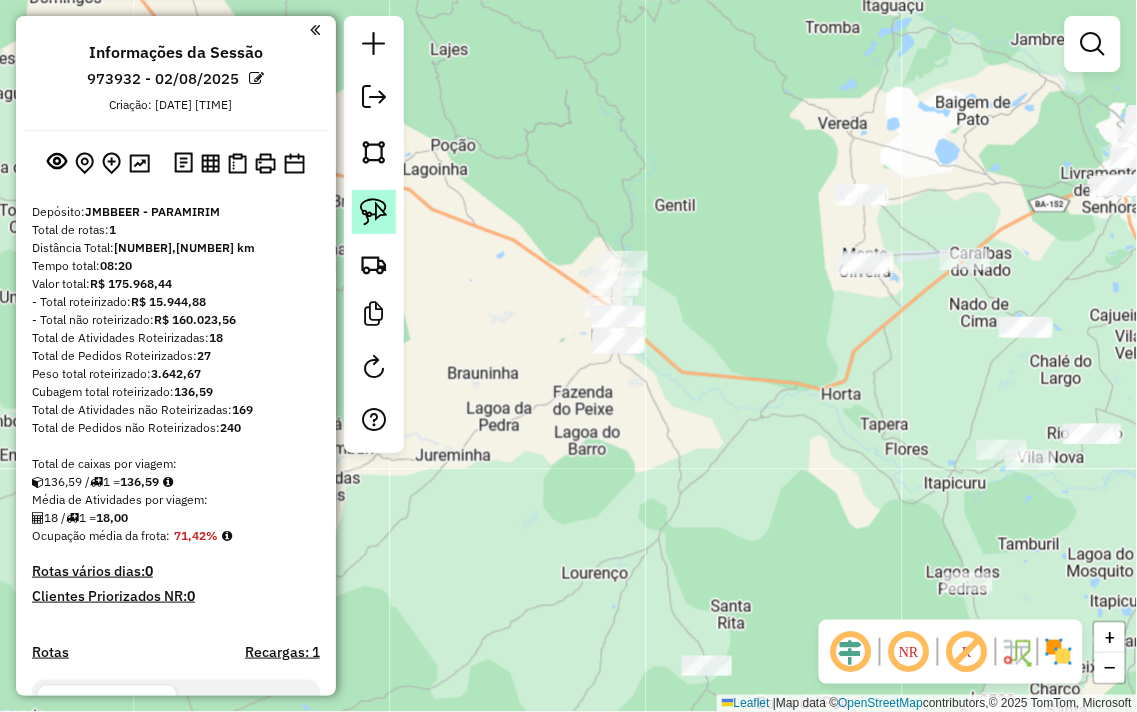 click 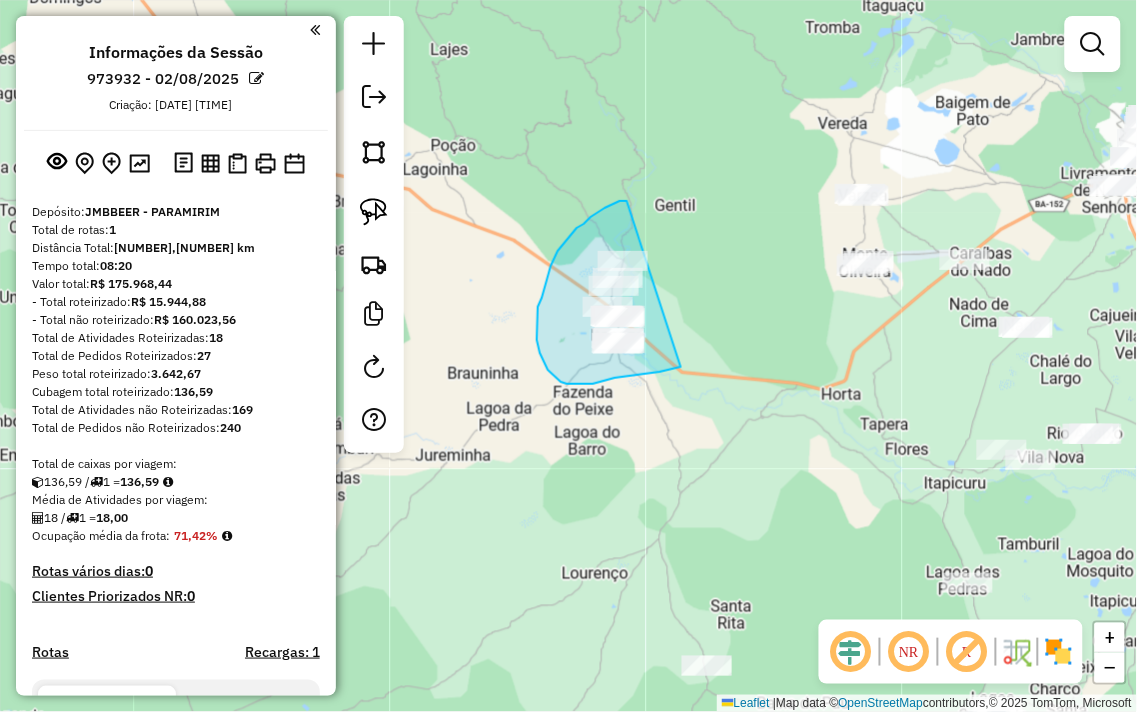drag, startPoint x: 627, startPoint y: 201, endPoint x: 688, endPoint y: 363, distance: 173.10402 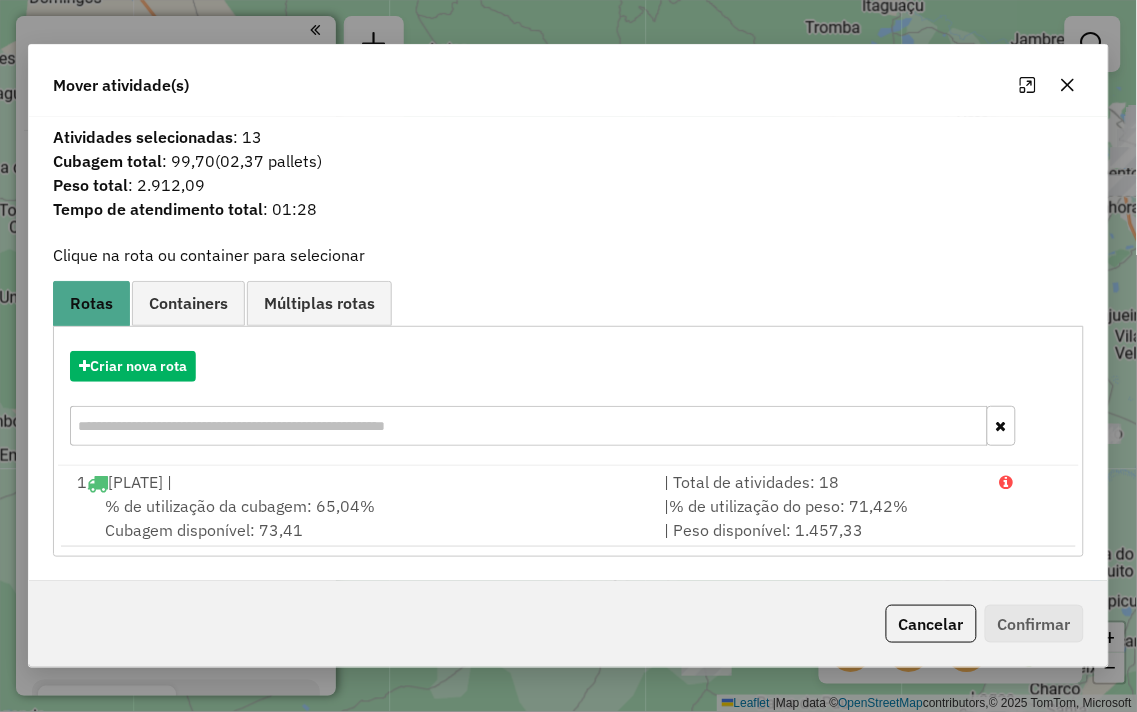 click 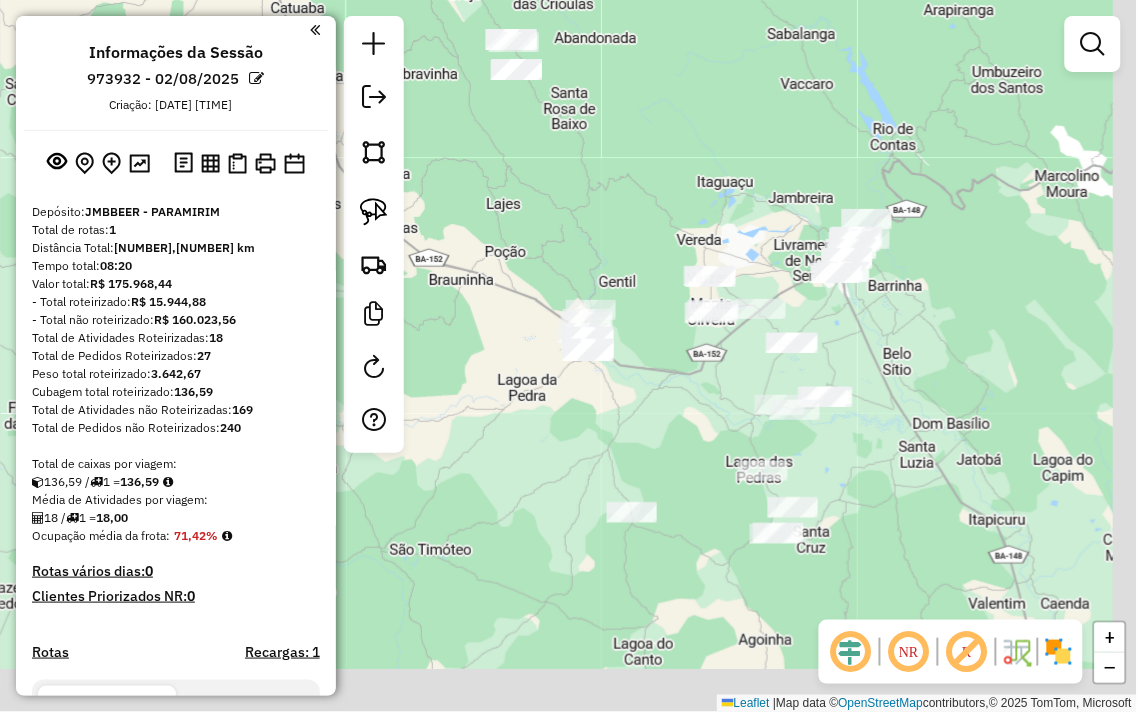 drag, startPoint x: 747, startPoint y: 557, endPoint x: 634, endPoint y: 402, distance: 191.81763 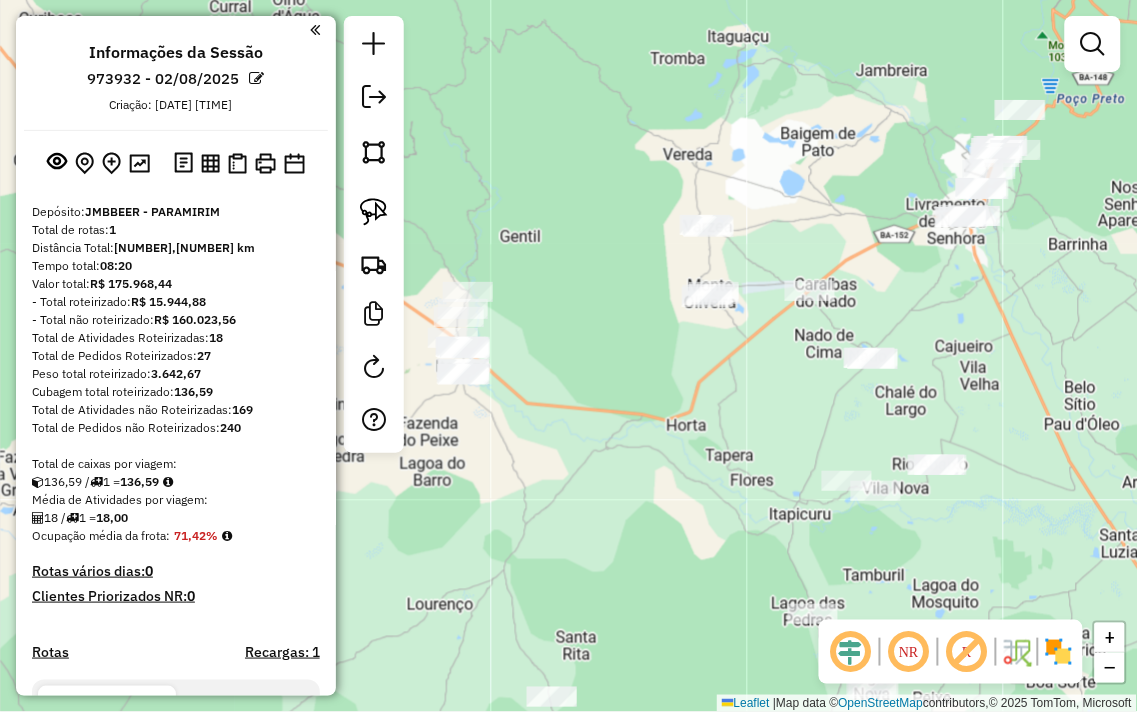 drag, startPoint x: 708, startPoint y: 307, endPoint x: 765, endPoint y: 365, distance: 81.32035 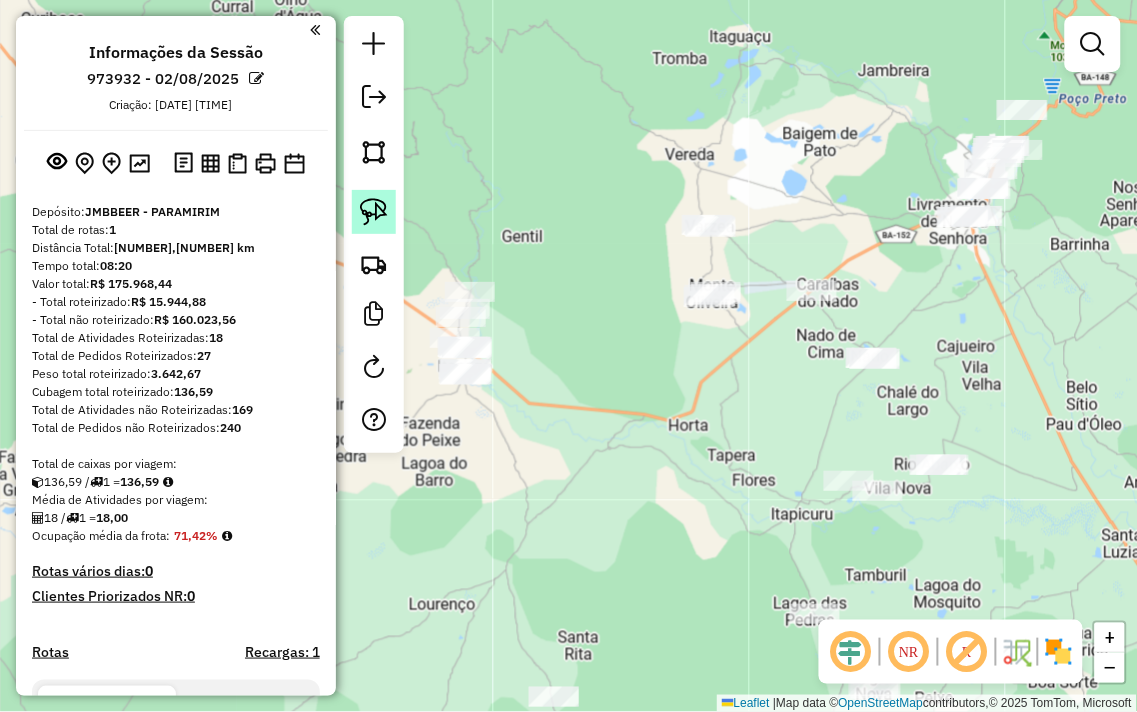 click 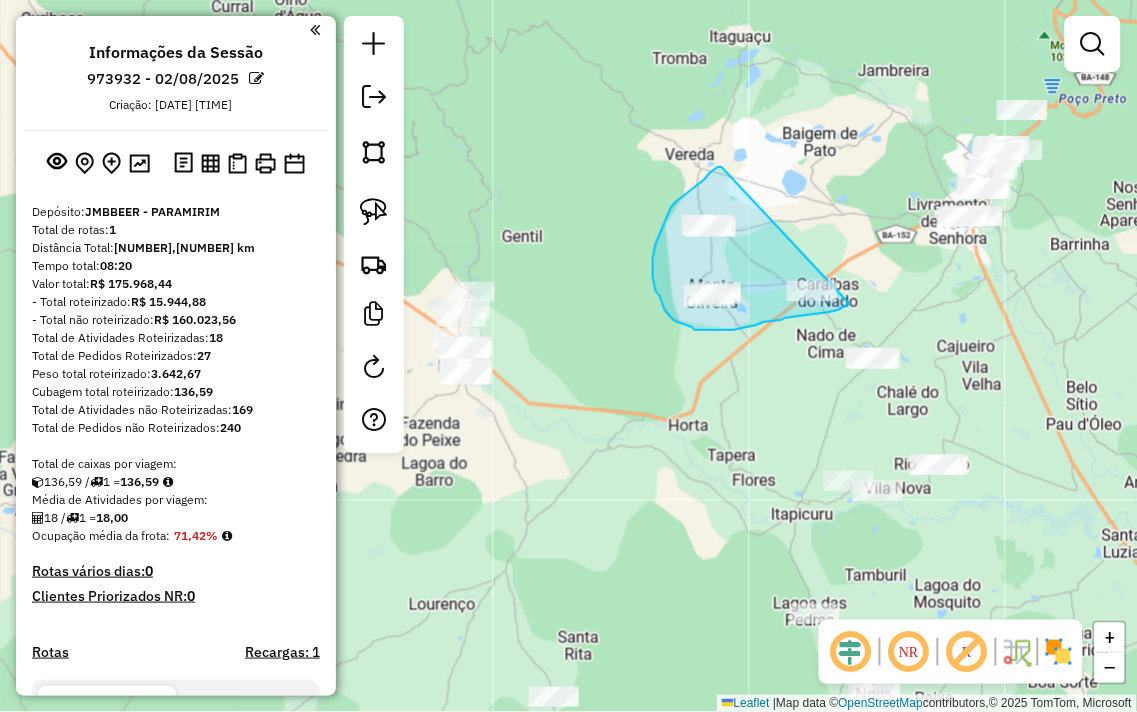 drag, startPoint x: 722, startPoint y: 167, endPoint x: 855, endPoint y: 296, distance: 185.28357 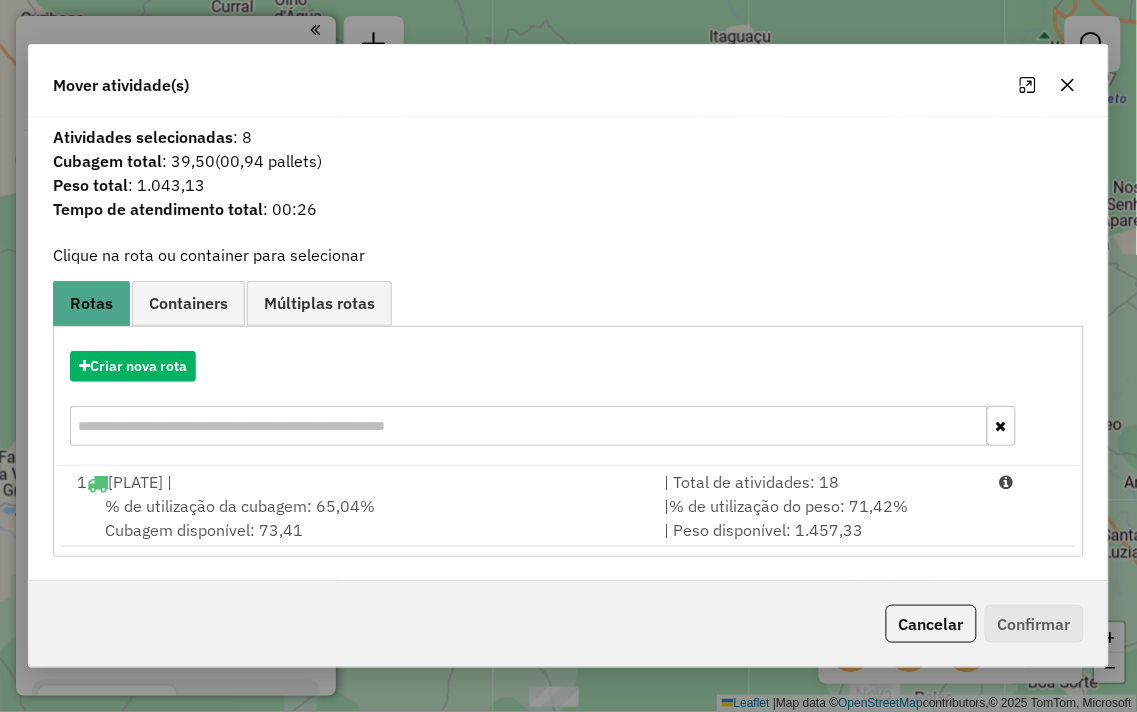 click 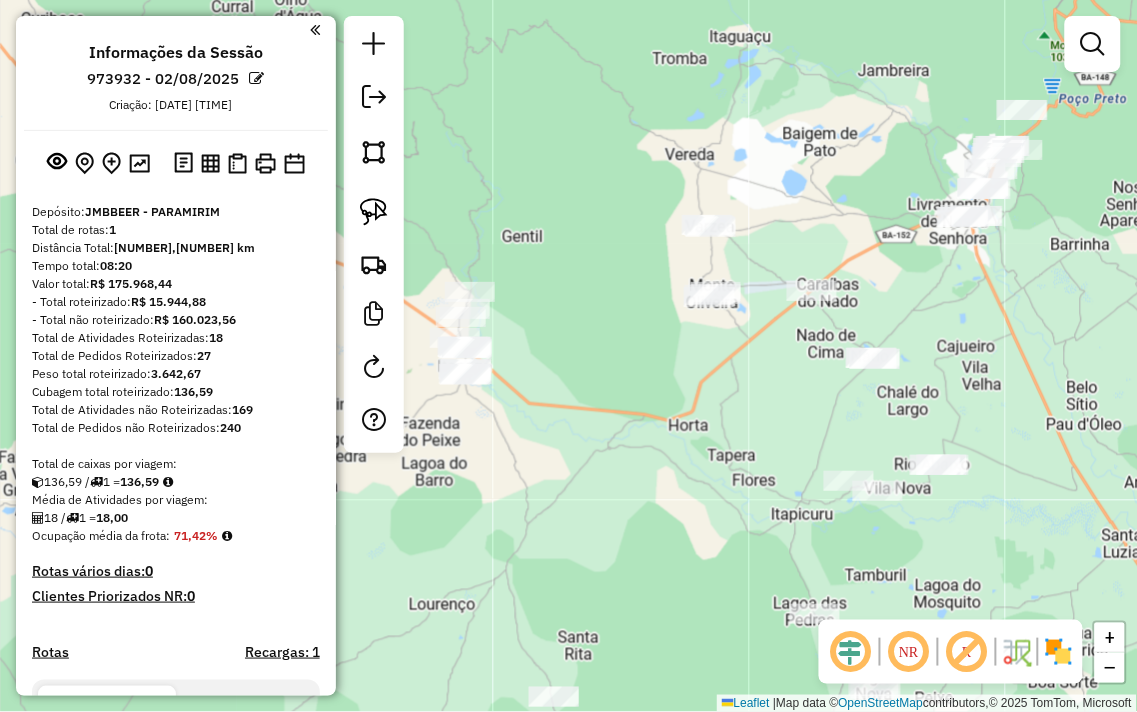 drag, startPoint x: 615, startPoint y: 340, endPoint x: 672, endPoint y: 333, distance: 57.428215 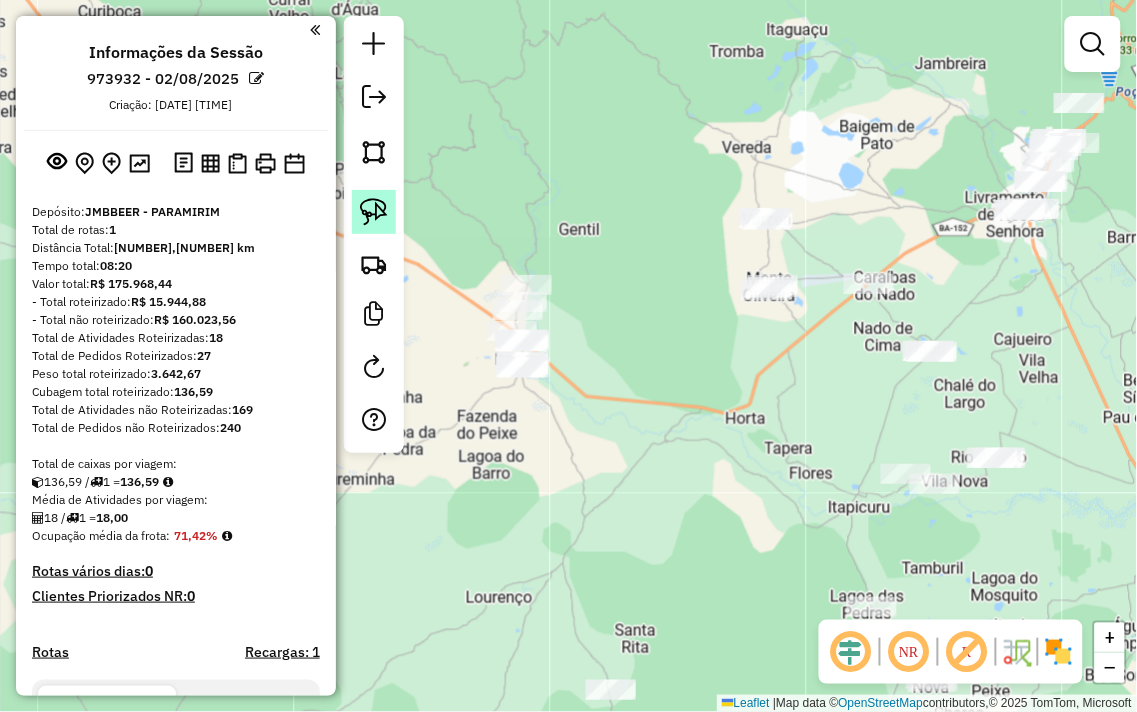 click 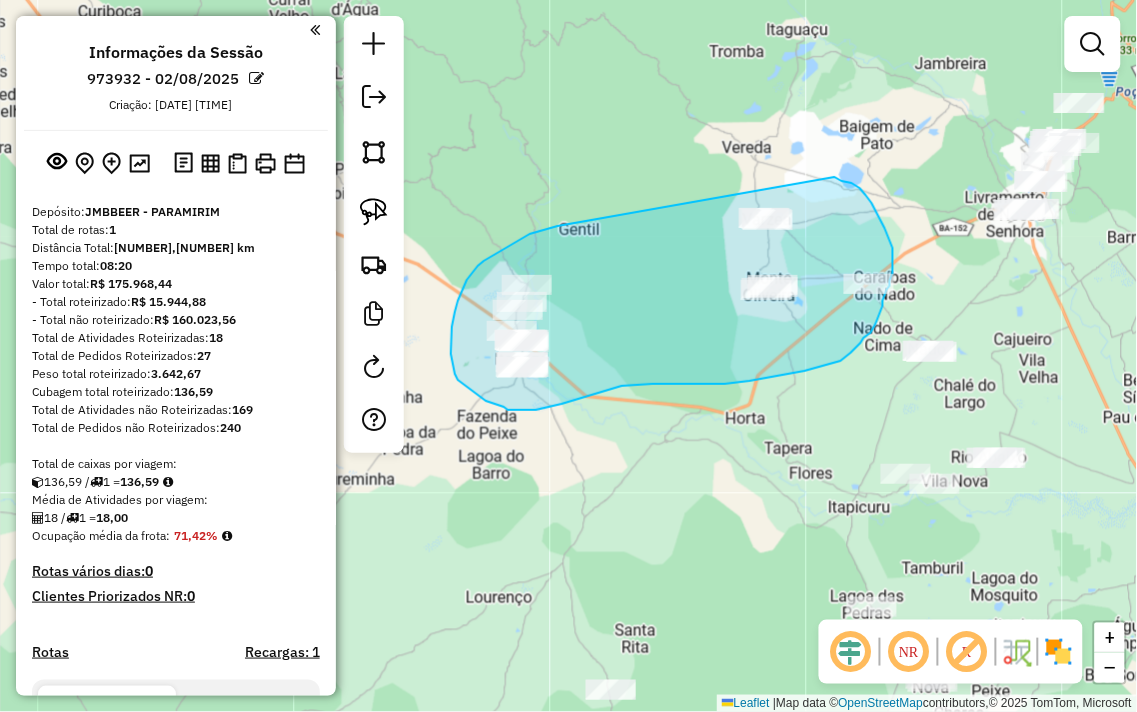 drag, startPoint x: 558, startPoint y: 226, endPoint x: 834, endPoint y: 177, distance: 280.3159 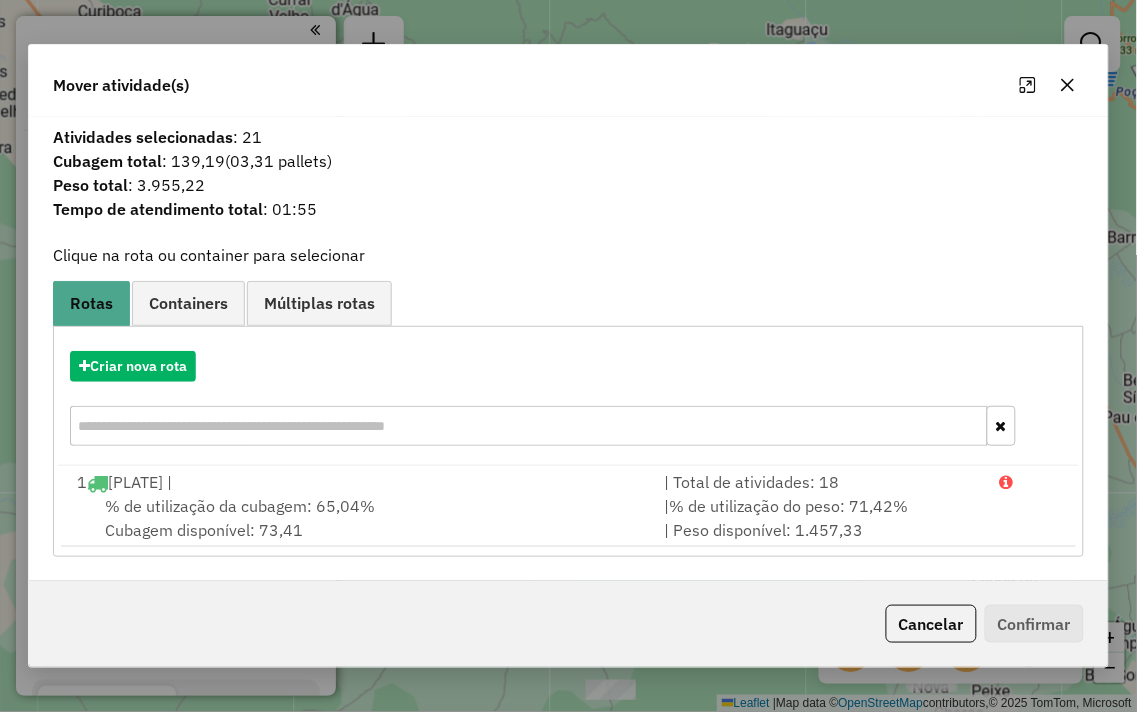 click 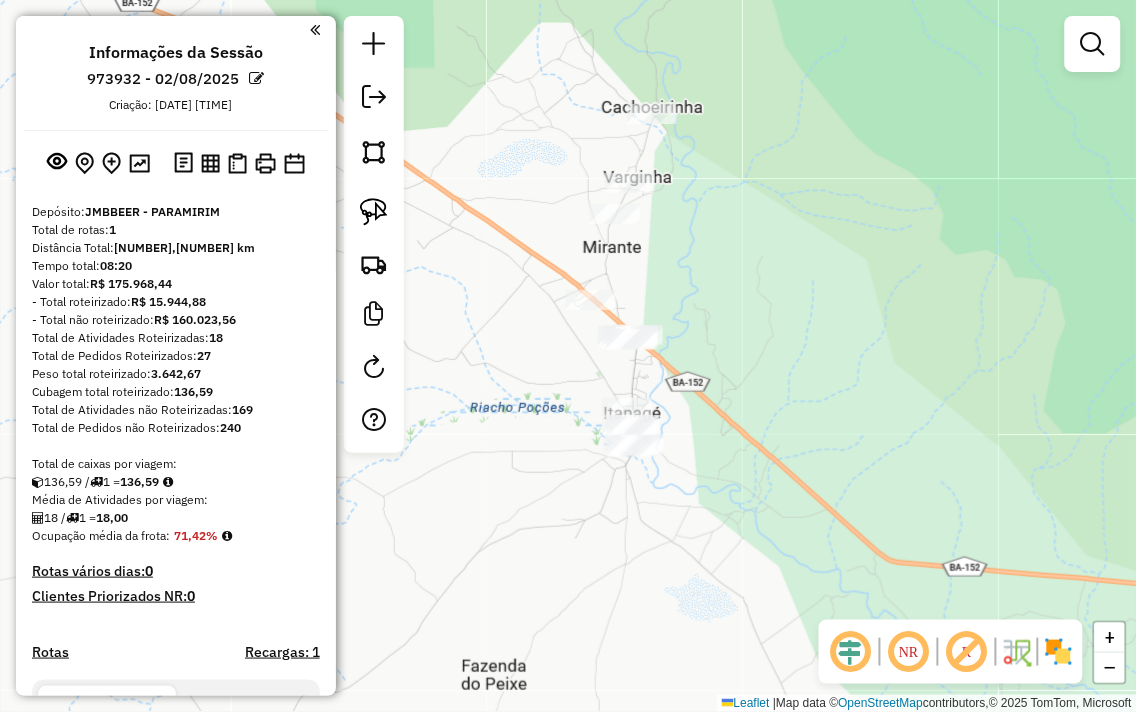 click 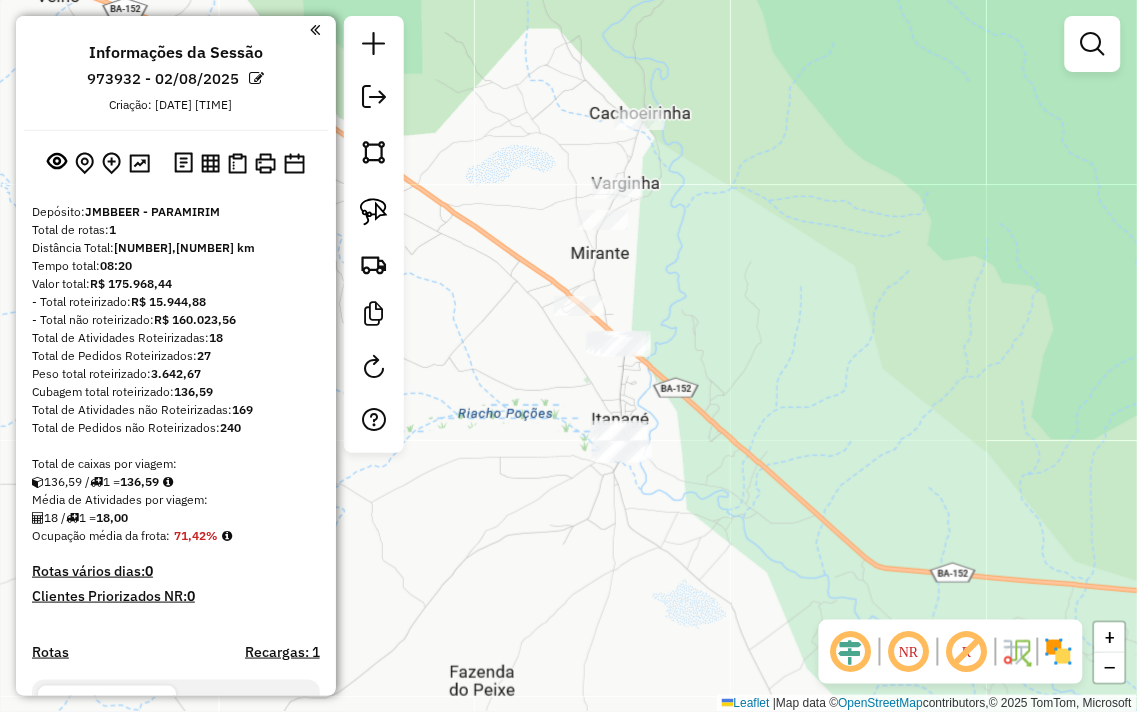 drag, startPoint x: 918, startPoint y: 406, endPoint x: 880, endPoint y: 420, distance: 40.496914 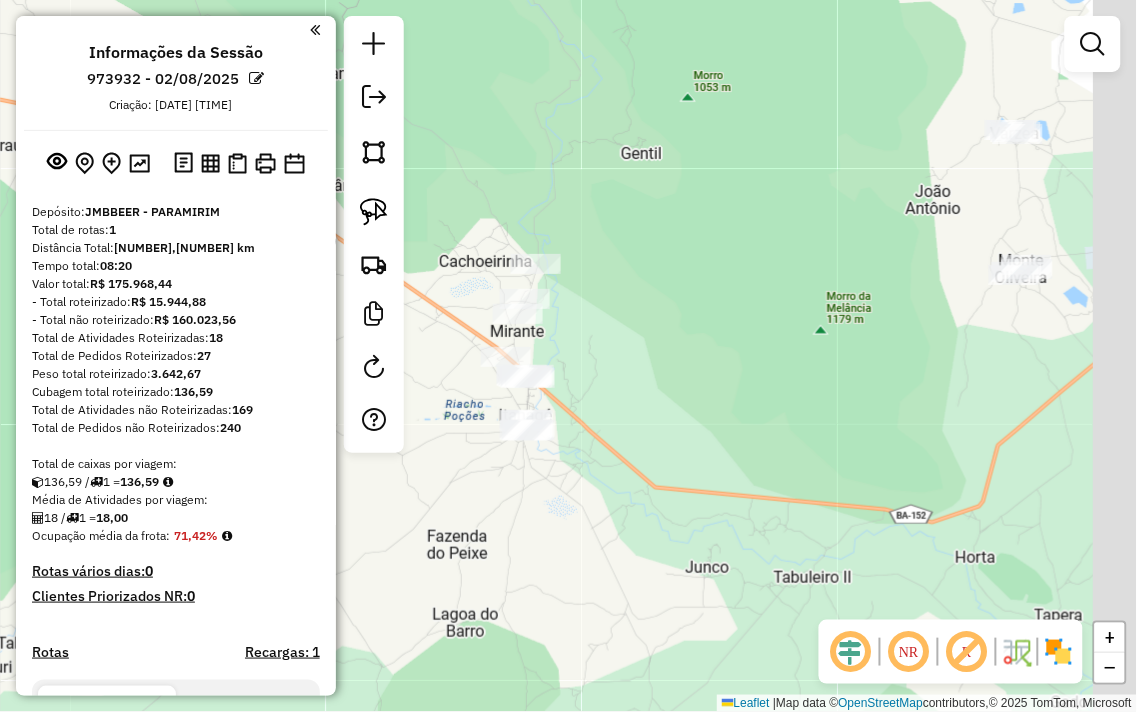 drag, startPoint x: 930, startPoint y: 447, endPoint x: 580, endPoint y: 423, distance: 350.8219 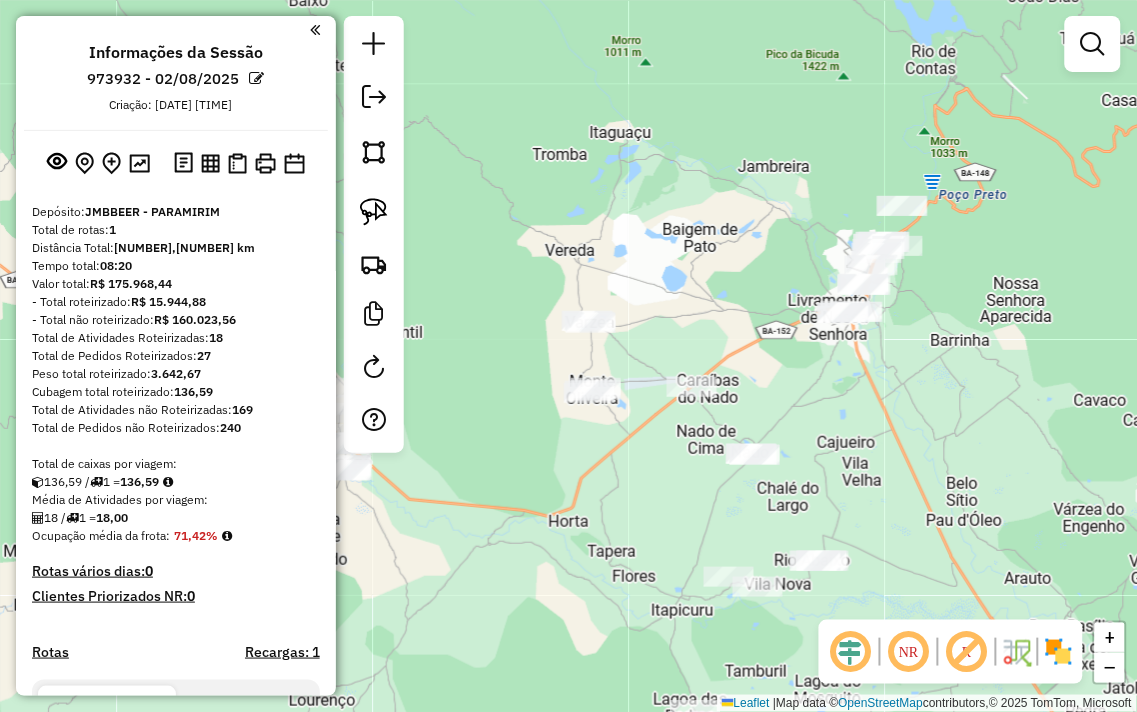 drag, startPoint x: 750, startPoint y: 424, endPoint x: 676, endPoint y: 443, distance: 76.40026 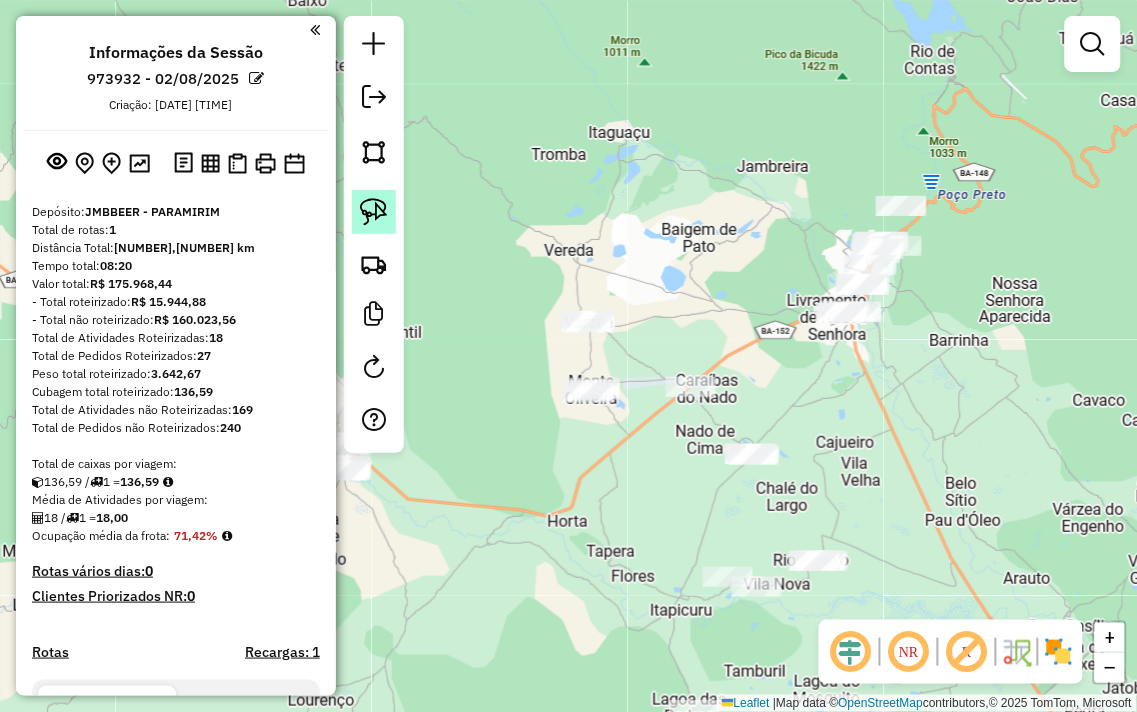 click 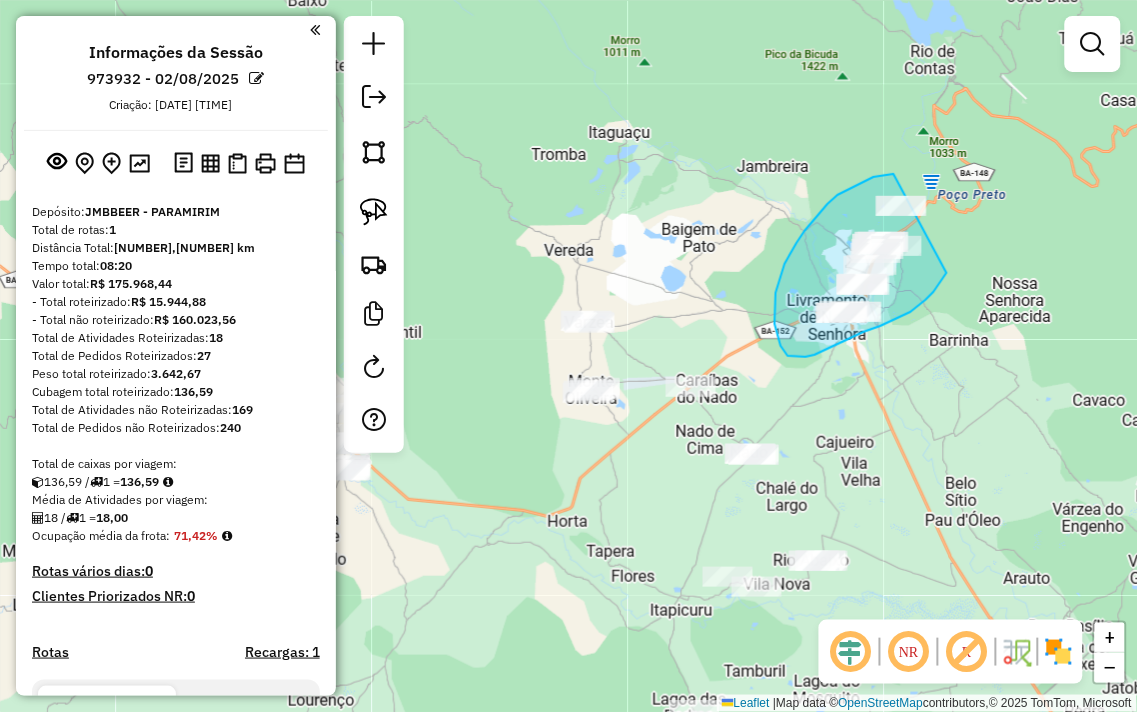 drag, startPoint x: 894, startPoint y: 174, endPoint x: 962, endPoint y: 173, distance: 68.007355 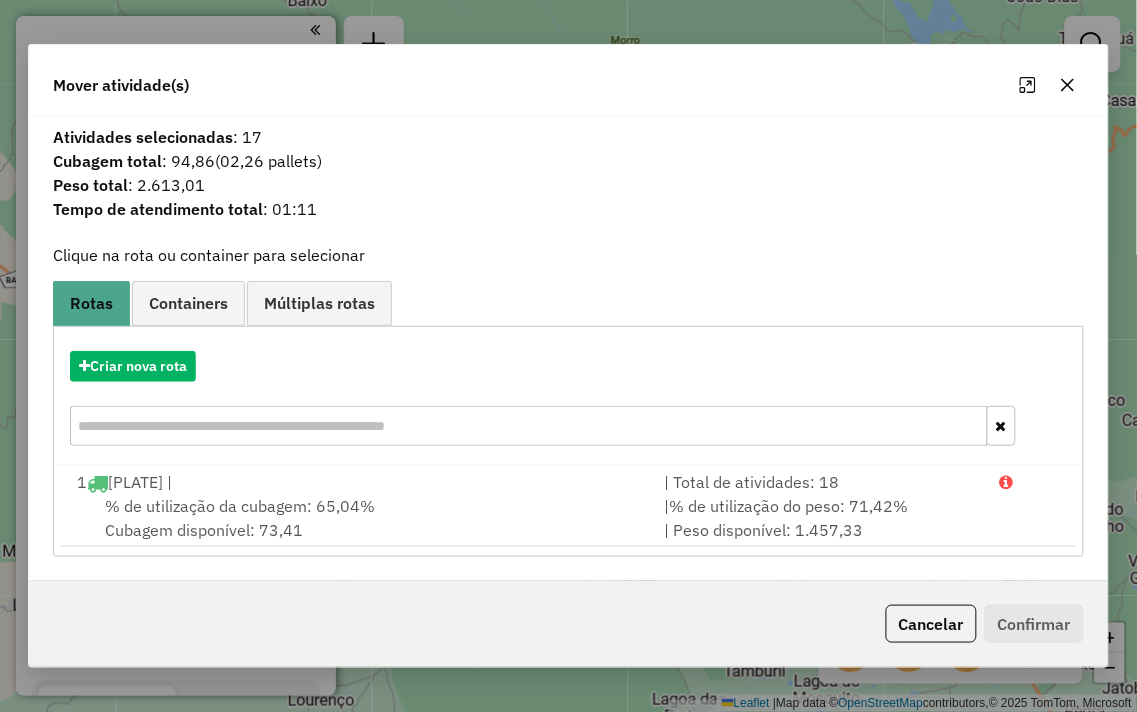 click 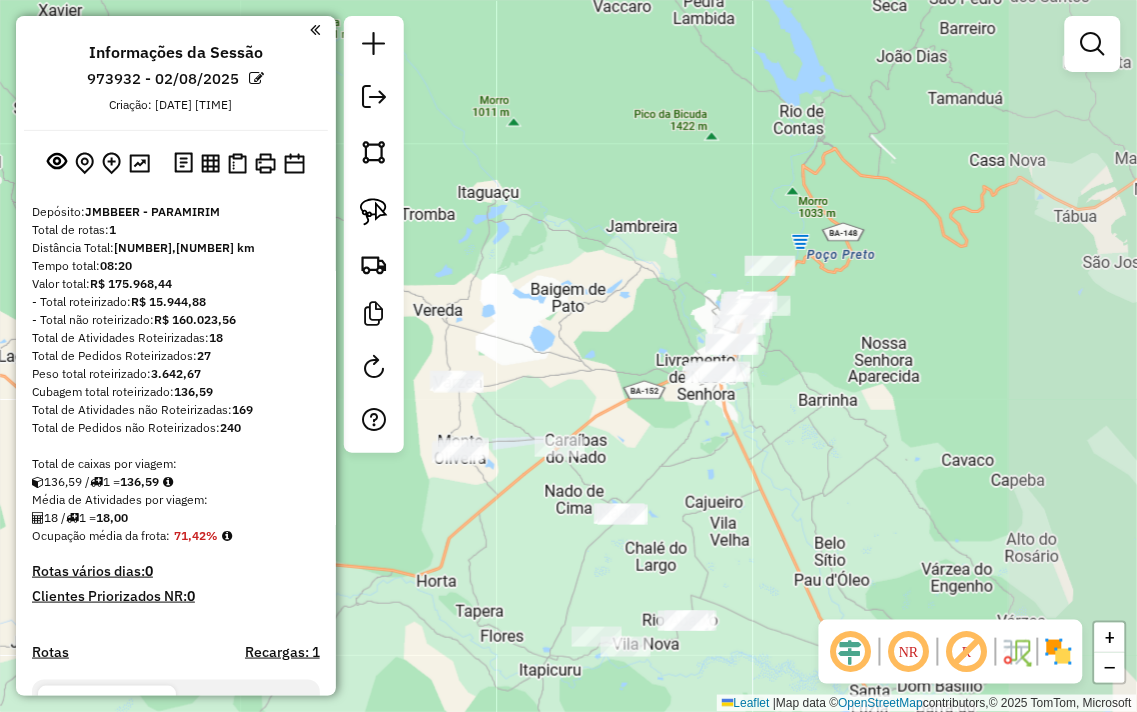 drag, startPoint x: 747, startPoint y: 184, endPoint x: 680, endPoint y: 216, distance: 74.24958 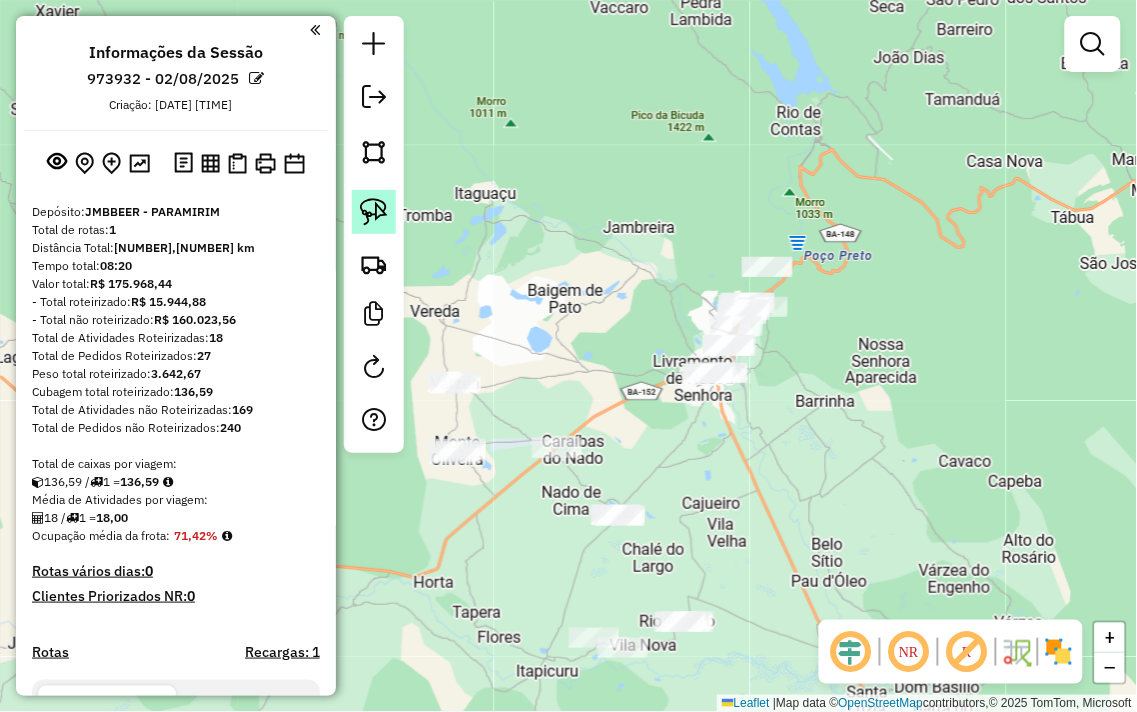 click 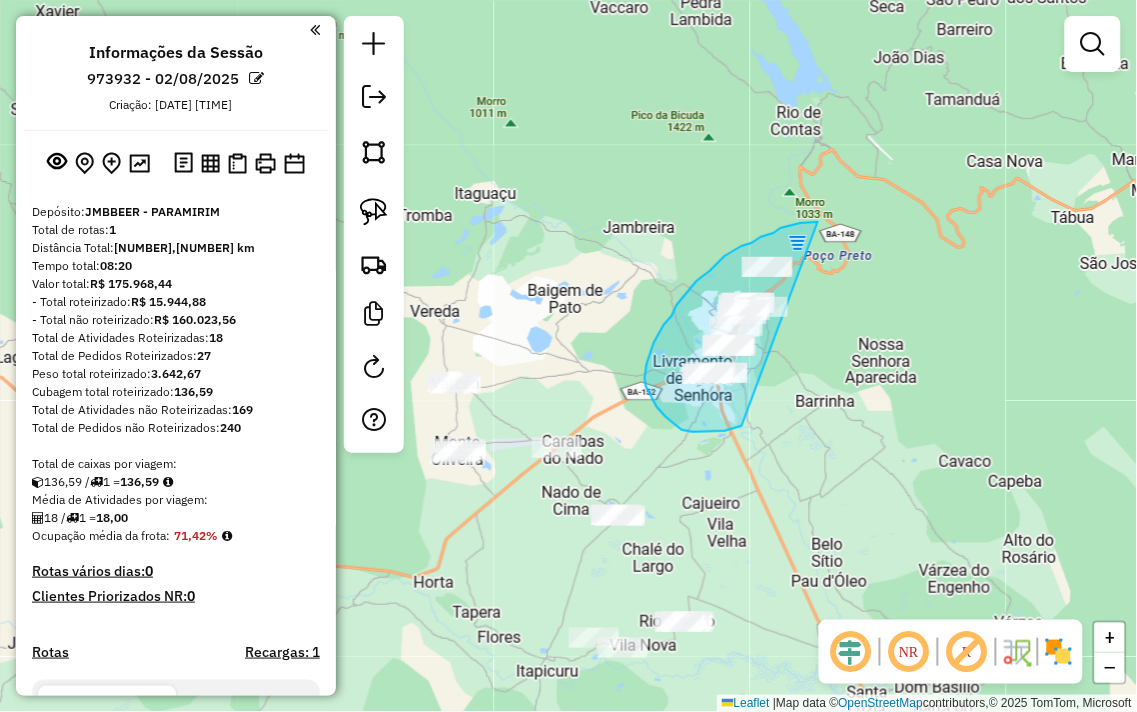 drag, startPoint x: 818, startPoint y: 222, endPoint x: 796, endPoint y: 392, distance: 171.41762 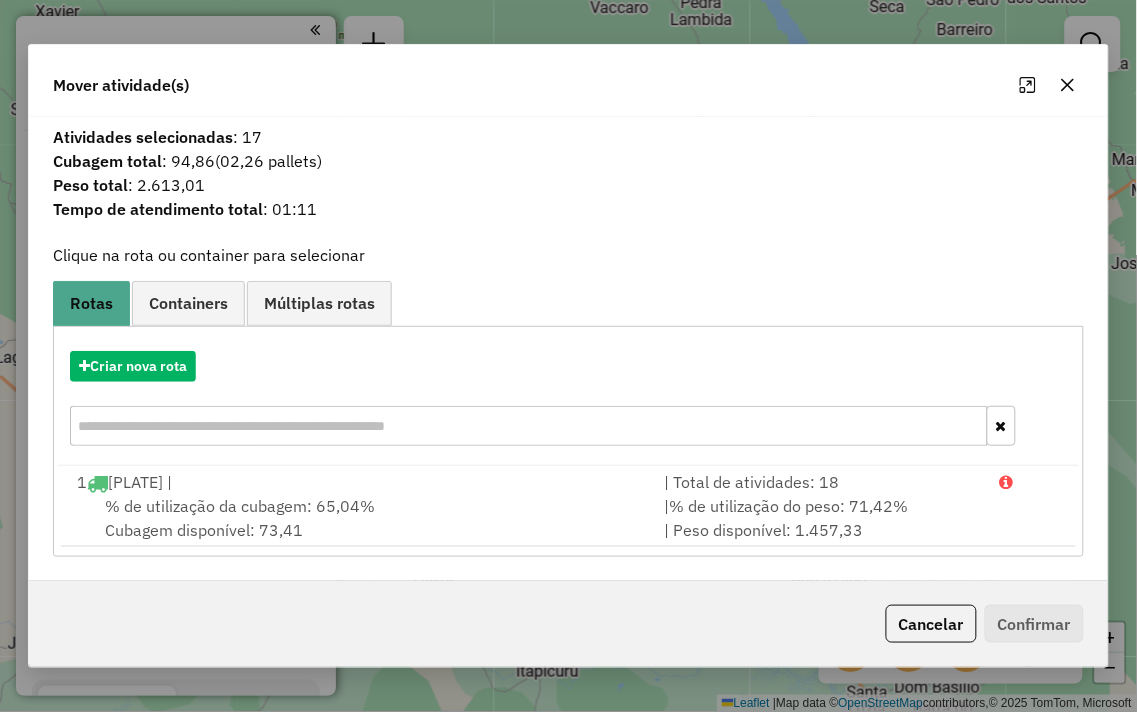click 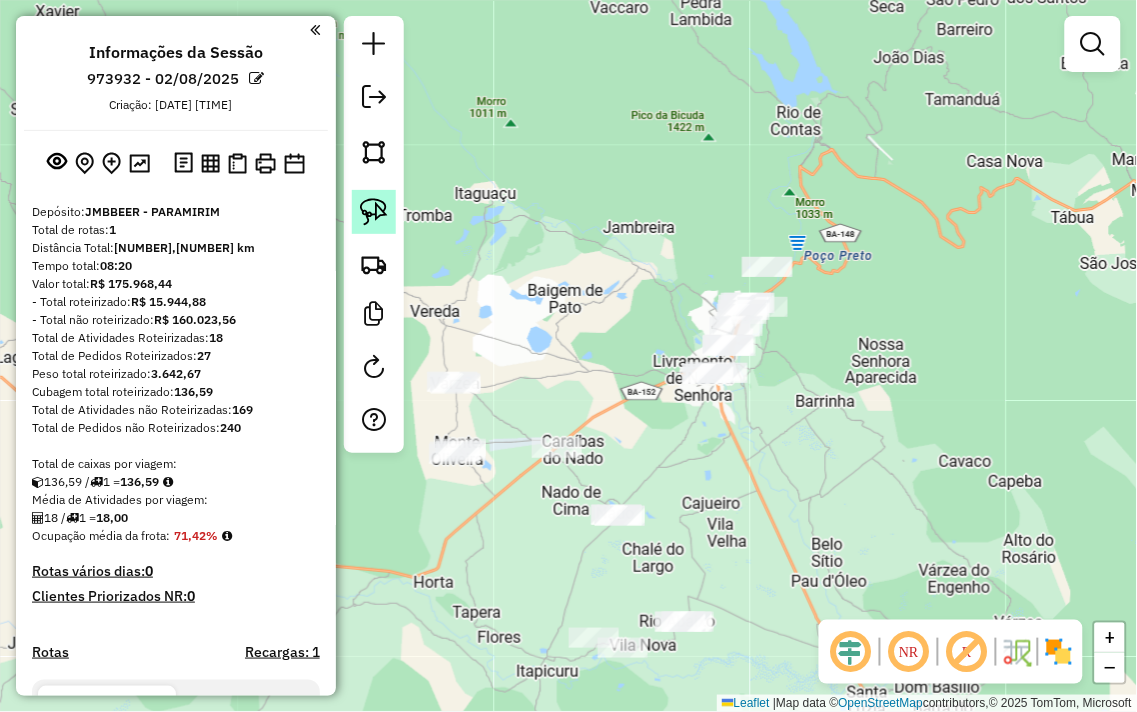 click 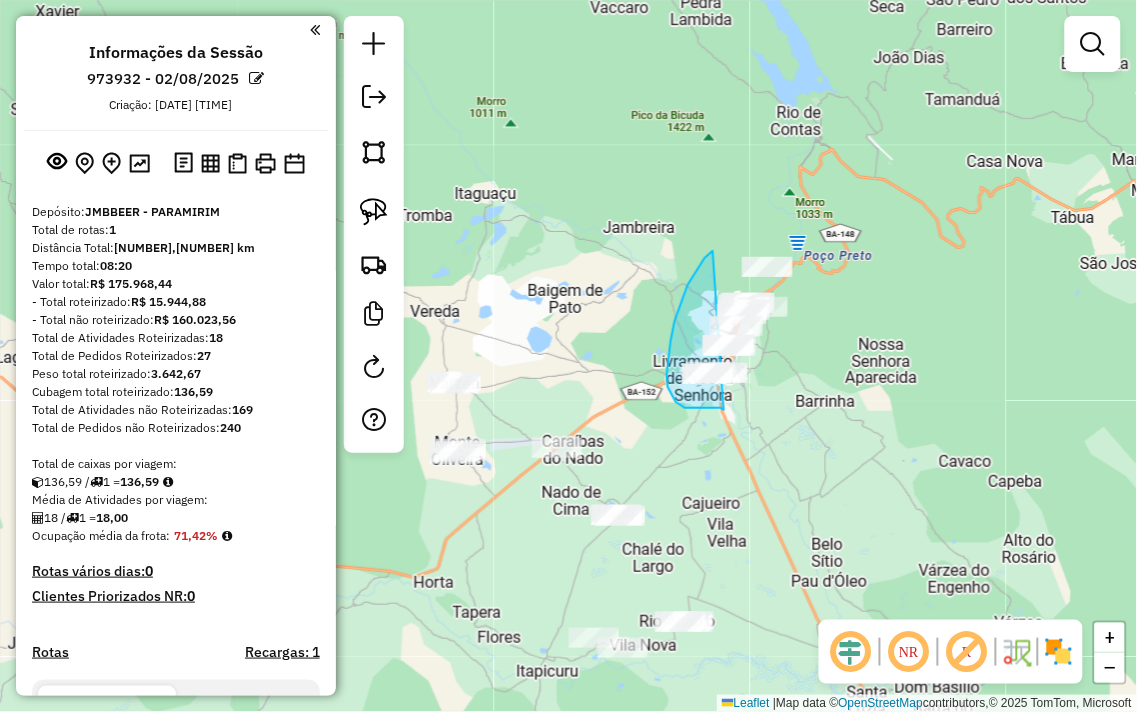 drag, startPoint x: 713, startPoint y: 251, endPoint x: 883, endPoint y: 217, distance: 173.36667 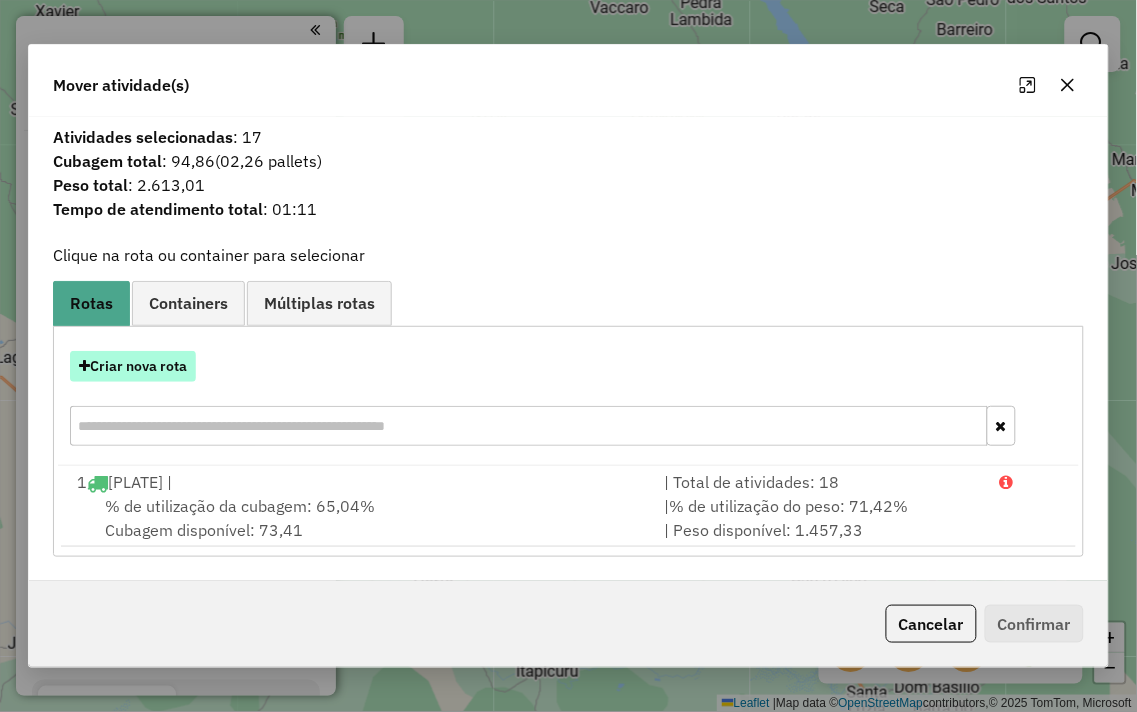click on "Criar nova rota" at bounding box center (133, 366) 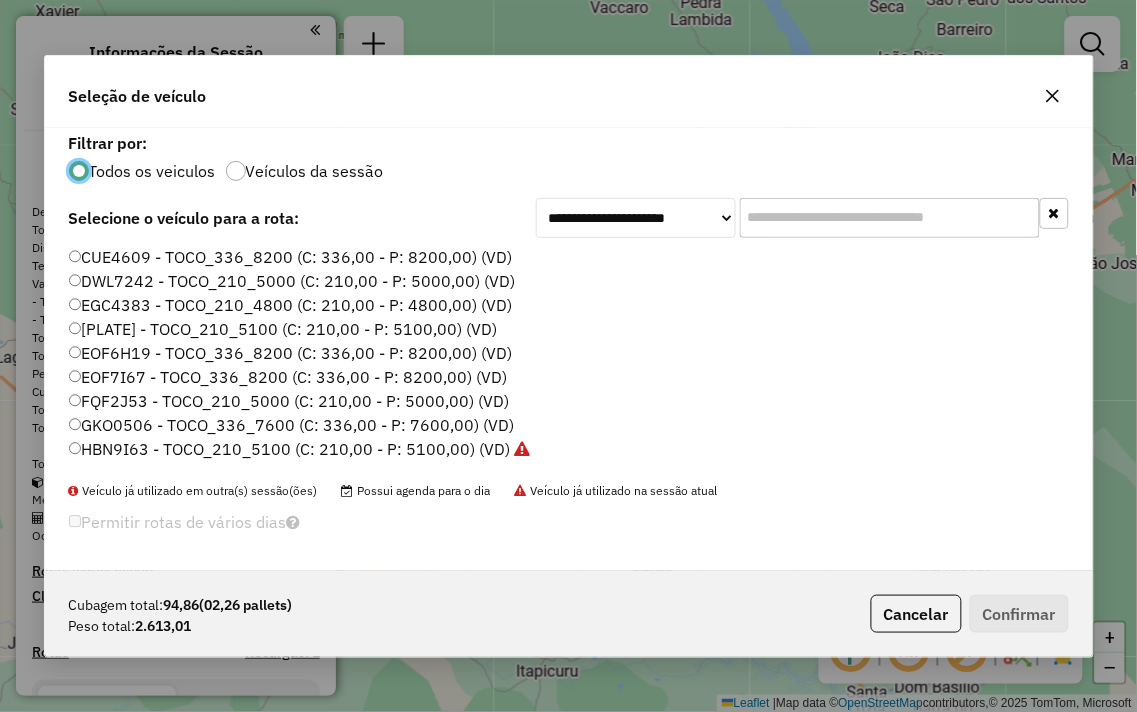 scroll, scrollTop: 11, scrollLeft: 5, axis: both 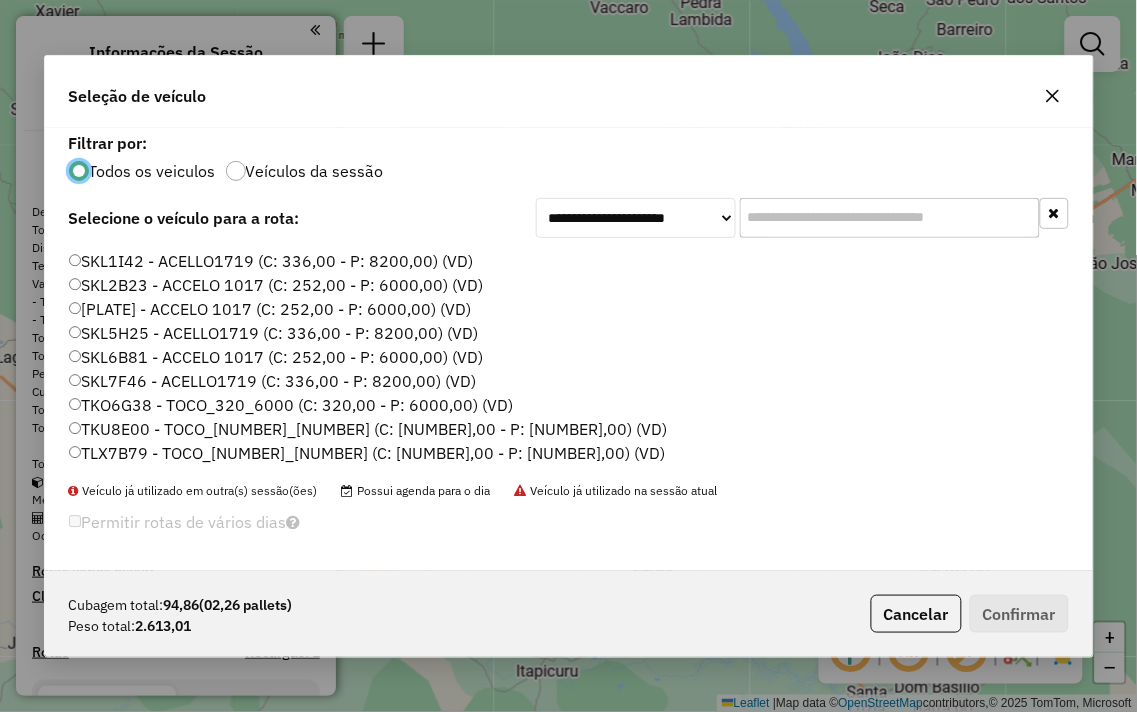 click 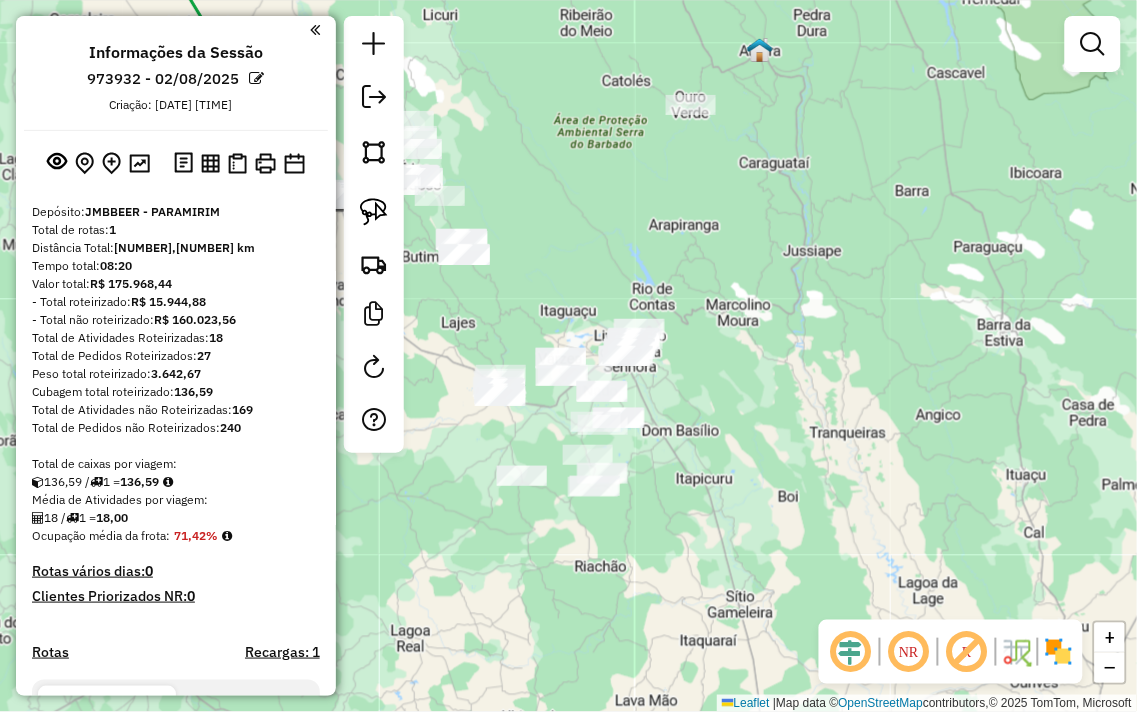 drag, startPoint x: 523, startPoint y: 262, endPoint x: 754, endPoint y: 376, distance: 257.5985 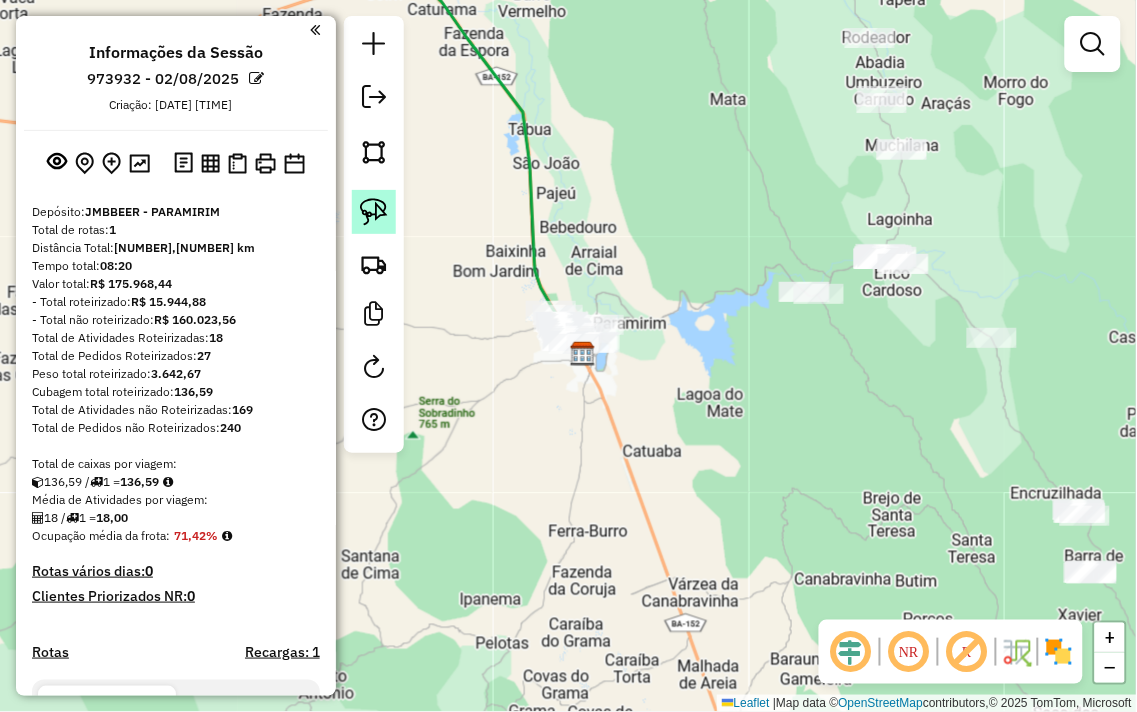 click 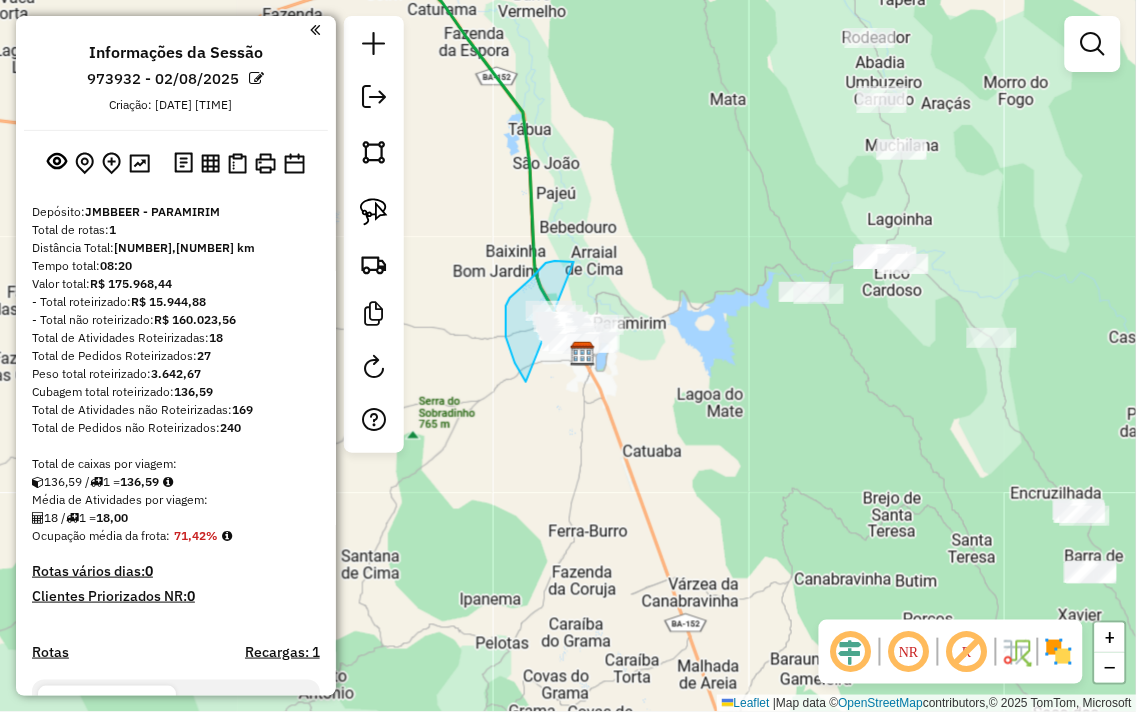 drag, startPoint x: 574, startPoint y: 262, endPoint x: 657, endPoint y: 336, distance: 111.19802 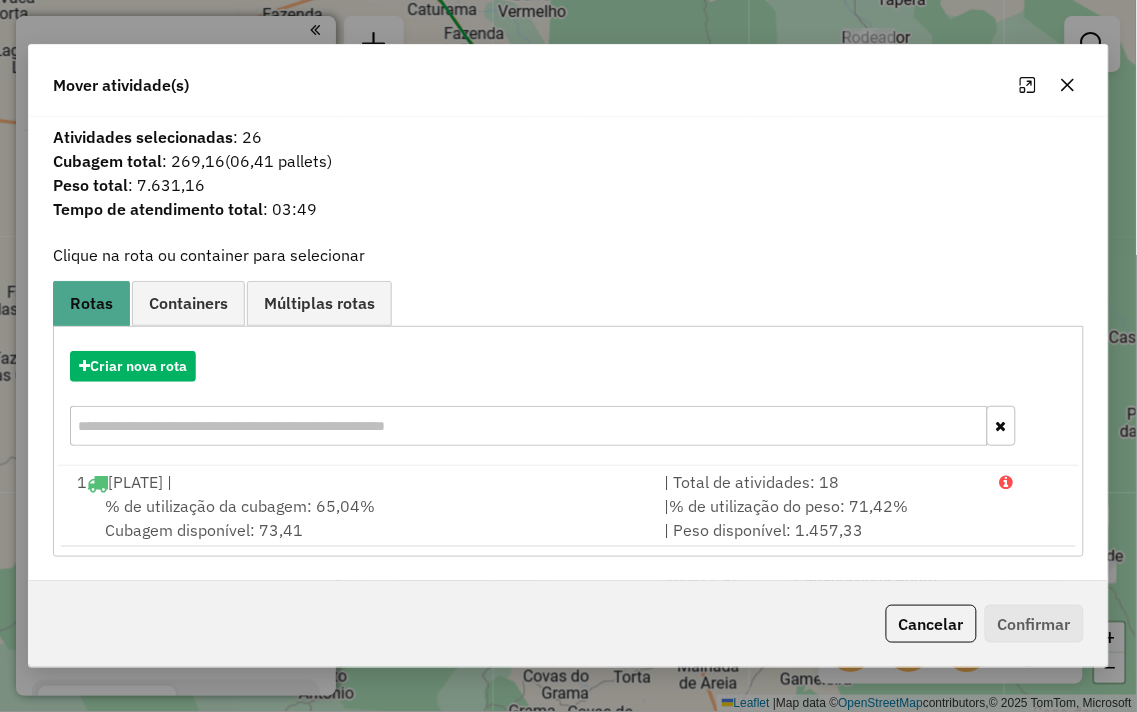 click 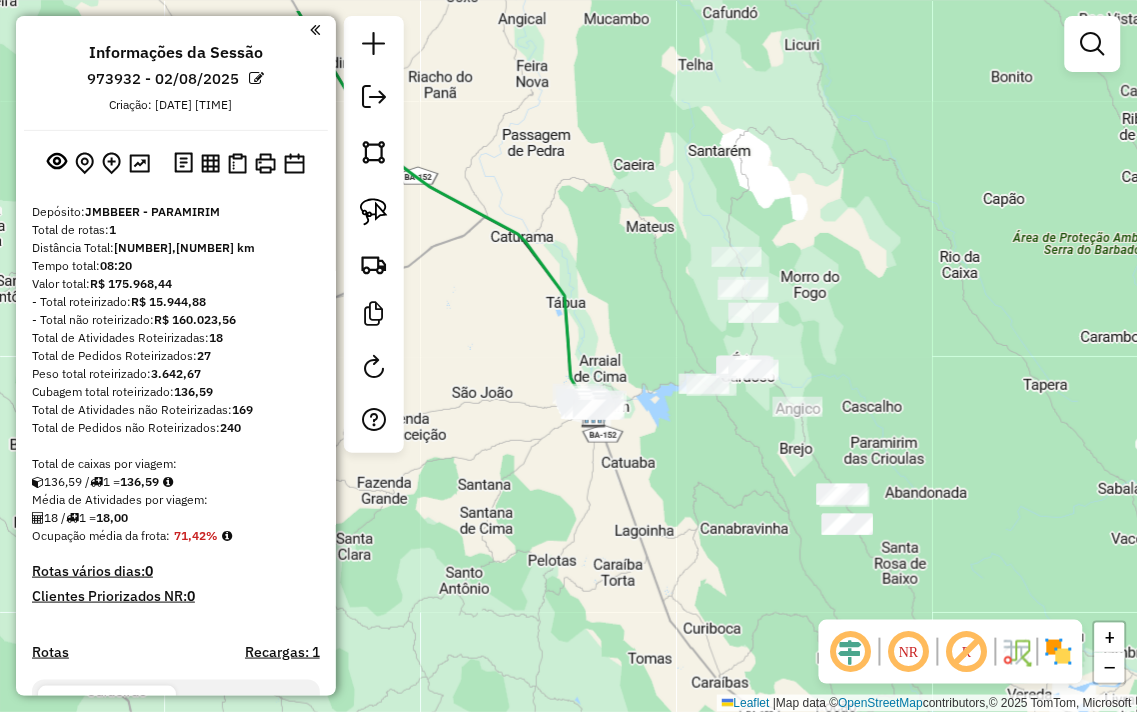 drag, startPoint x: 710, startPoint y: 261, endPoint x: 652, endPoint y: 335, distance: 94.02127 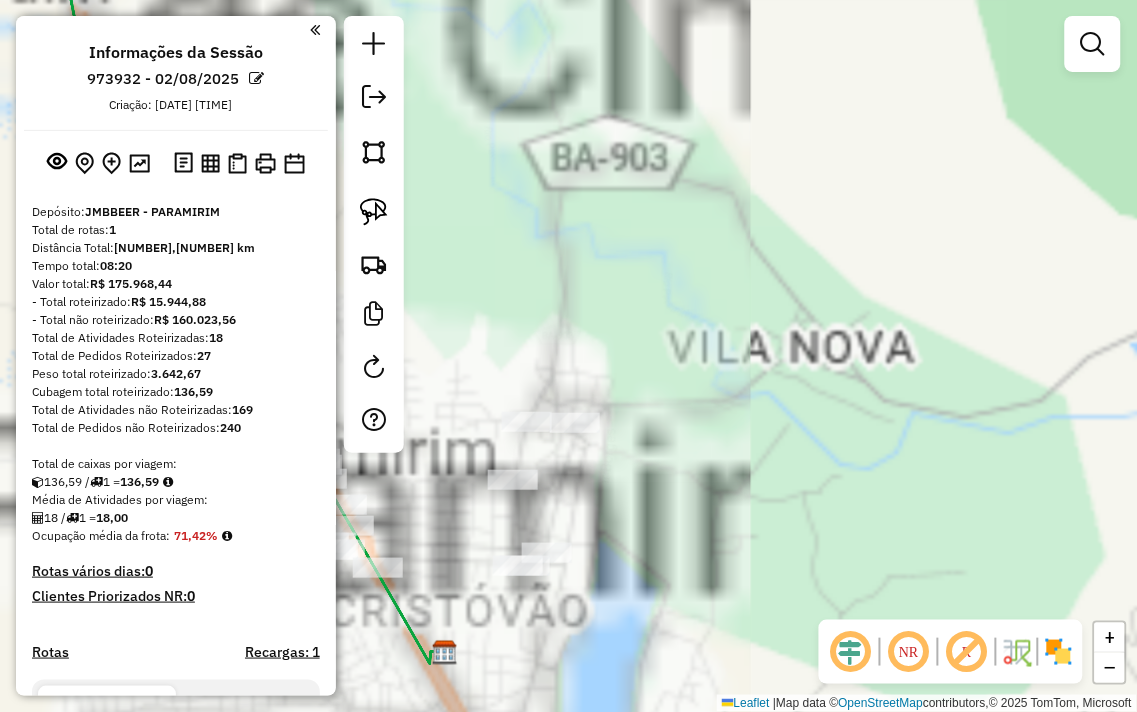click on "Janela de atendimento Grade de atendimento Capacidade Transportadoras Veículos Cliente Pedidos  Rotas Selecione os dias de semana para filtrar as janelas de atendimento  Seg   Ter   Qua   Qui   Sex   Sáb   Dom  Informe o período da janela de atendimento: De: Até:  Filtrar exatamente a janela do cliente  Considerar janela de atendimento padrão  Selecione os dias de semana para filtrar as grades de atendimento  Seg   Ter   Qua   Qui   Sex   Sáb   Dom   Considerar clientes sem dia de atendimento cadastrado  Clientes fora do dia de atendimento selecionado Filtrar as atividades entre os valores definidos abaixo:  Peso mínimo:   Peso máximo:   Cubagem mínima:   Cubagem máxima:   De:   Até:  Filtrar as atividades entre o tempo de atendimento definido abaixo:  De:   Até:   Considerar capacidade total dos clientes não roteirizados Transportadora: Selecione um ou mais itens Tipo de veículo: Selecione um ou mais itens Veículo: Selecione um ou mais itens Motorista: Selecione um ou mais itens Nome: Rótulo:" 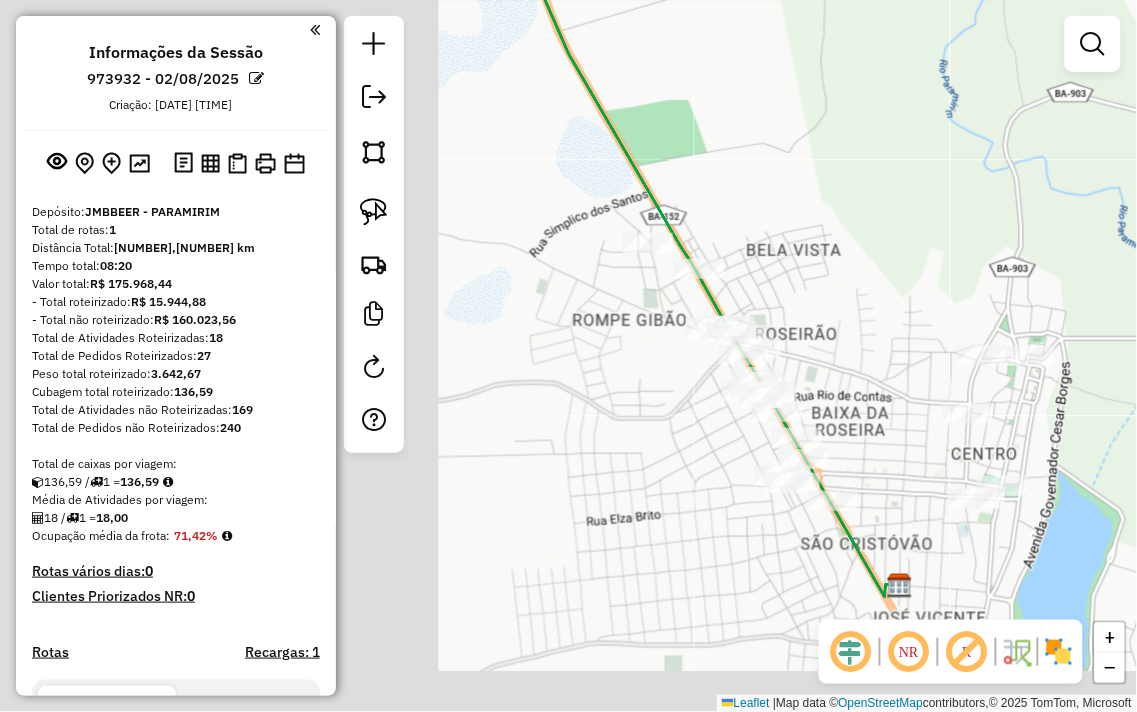 drag, startPoint x: 487, startPoint y: 291, endPoint x: 942, endPoint y: 224, distance: 459.90652 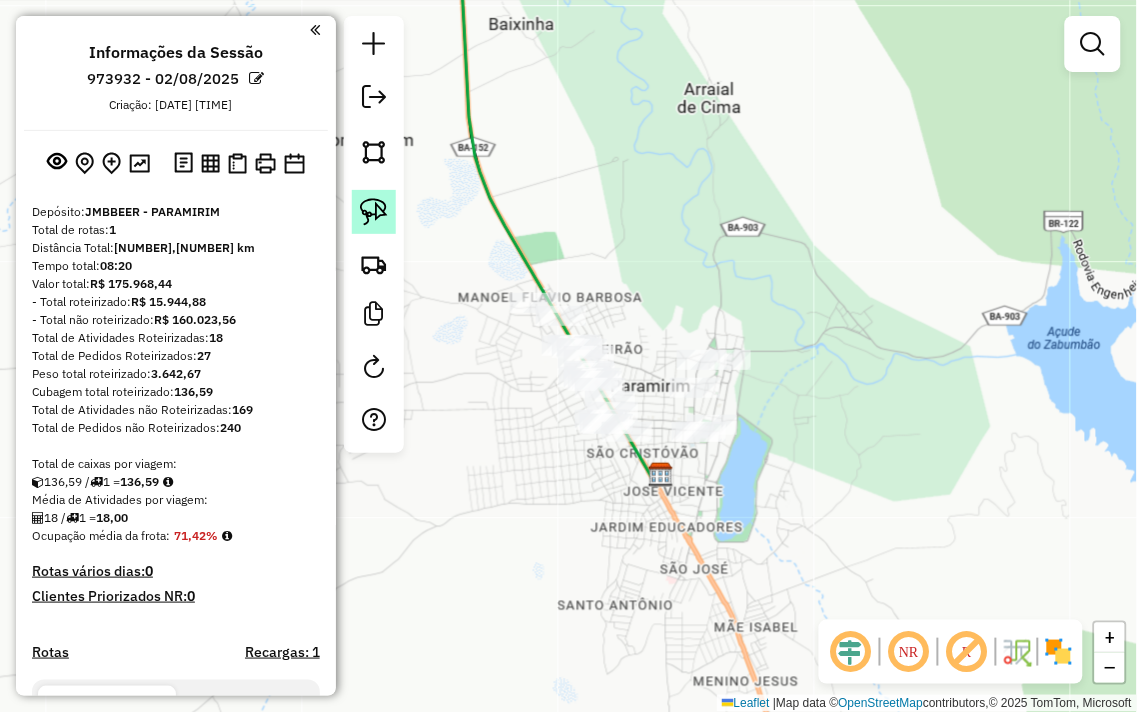 click 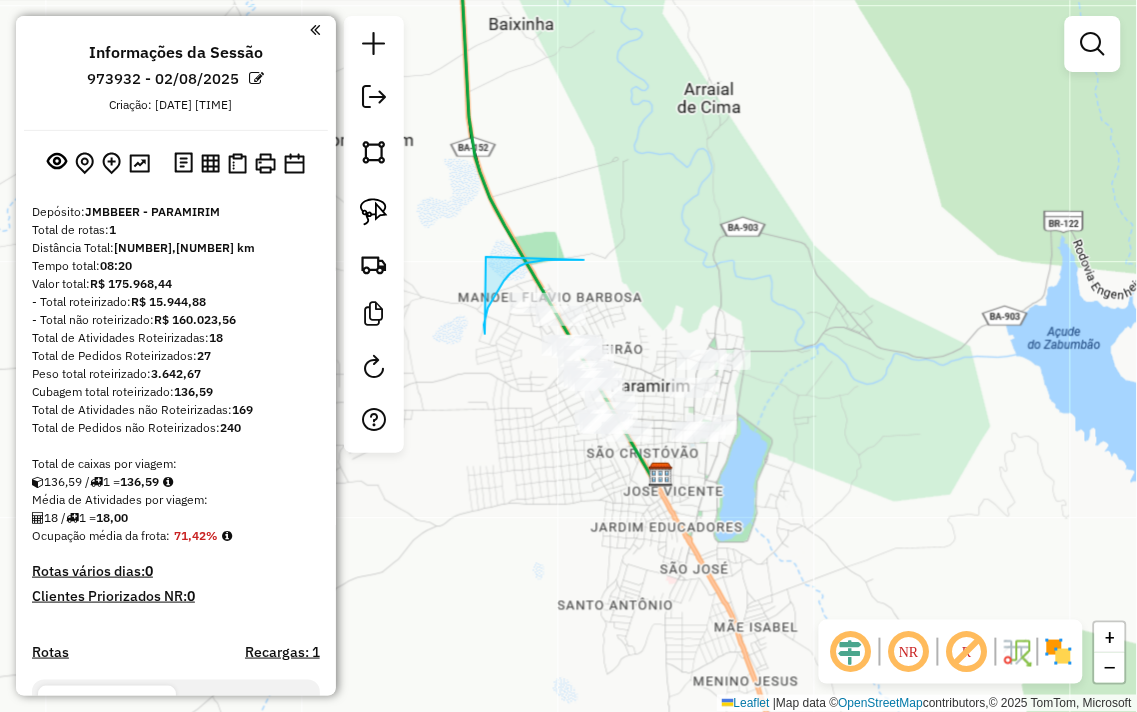 drag, startPoint x: 584, startPoint y: 260, endPoint x: 486, endPoint y: 257, distance: 98.045906 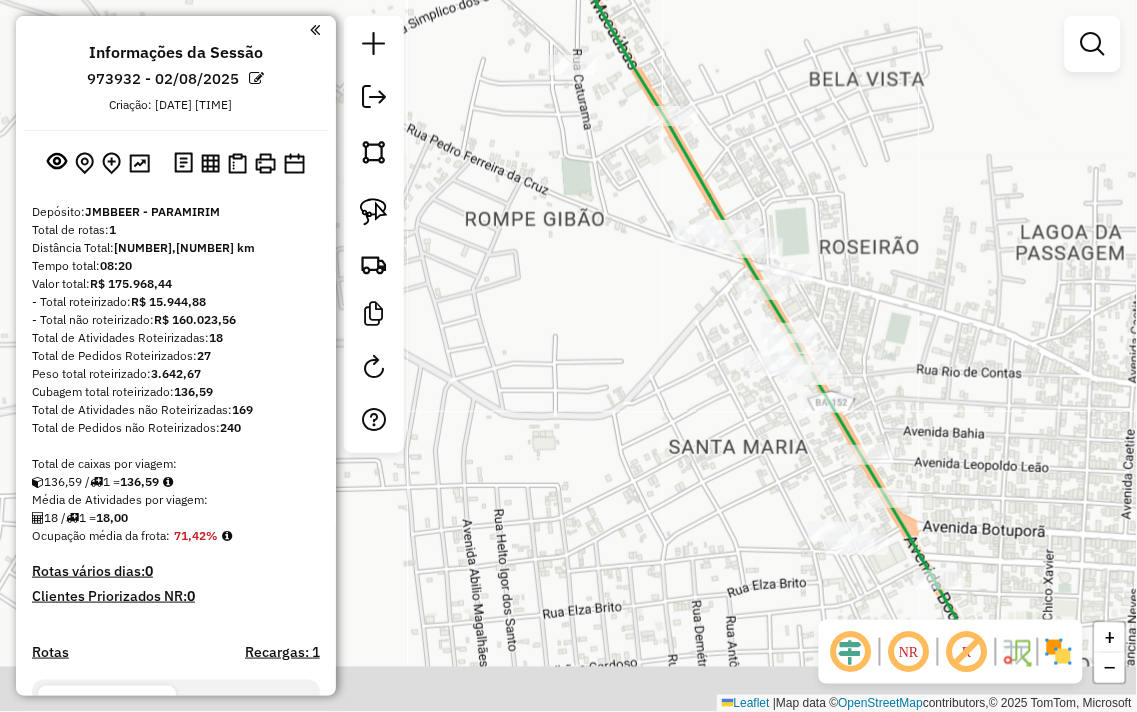 drag, startPoint x: 624, startPoint y: 265, endPoint x: 803, endPoint y: 122, distance: 229.10696 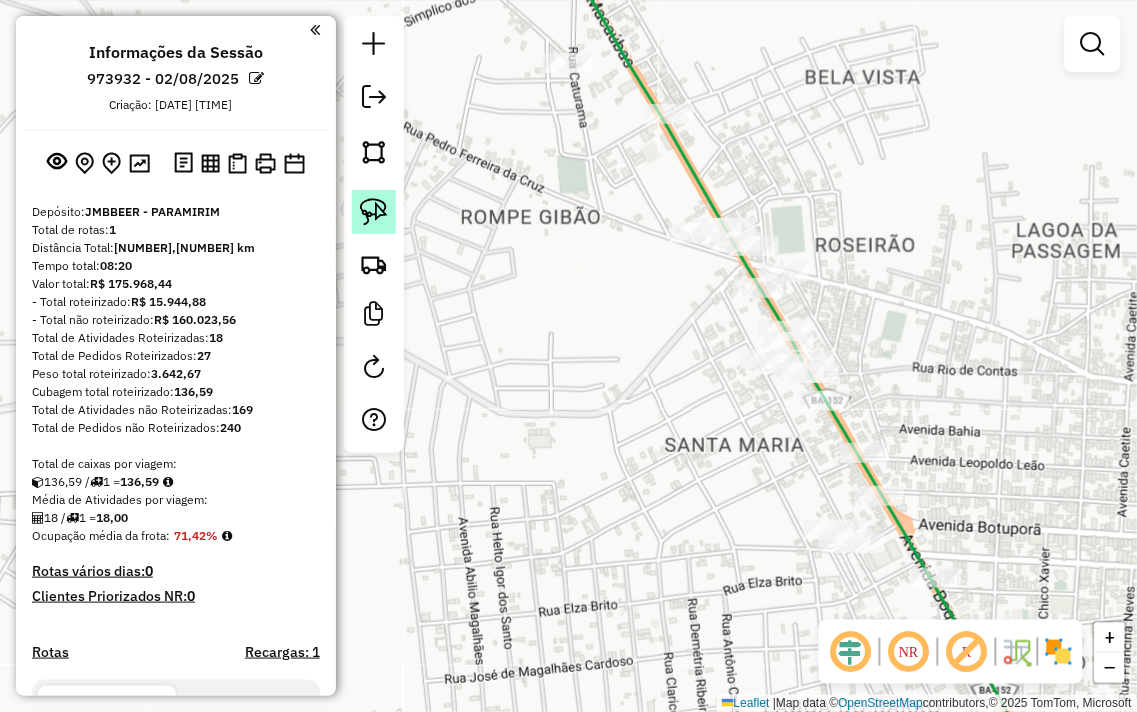 drag, startPoint x: 362, startPoint y: 204, endPoint x: 387, endPoint y: 197, distance: 25.96151 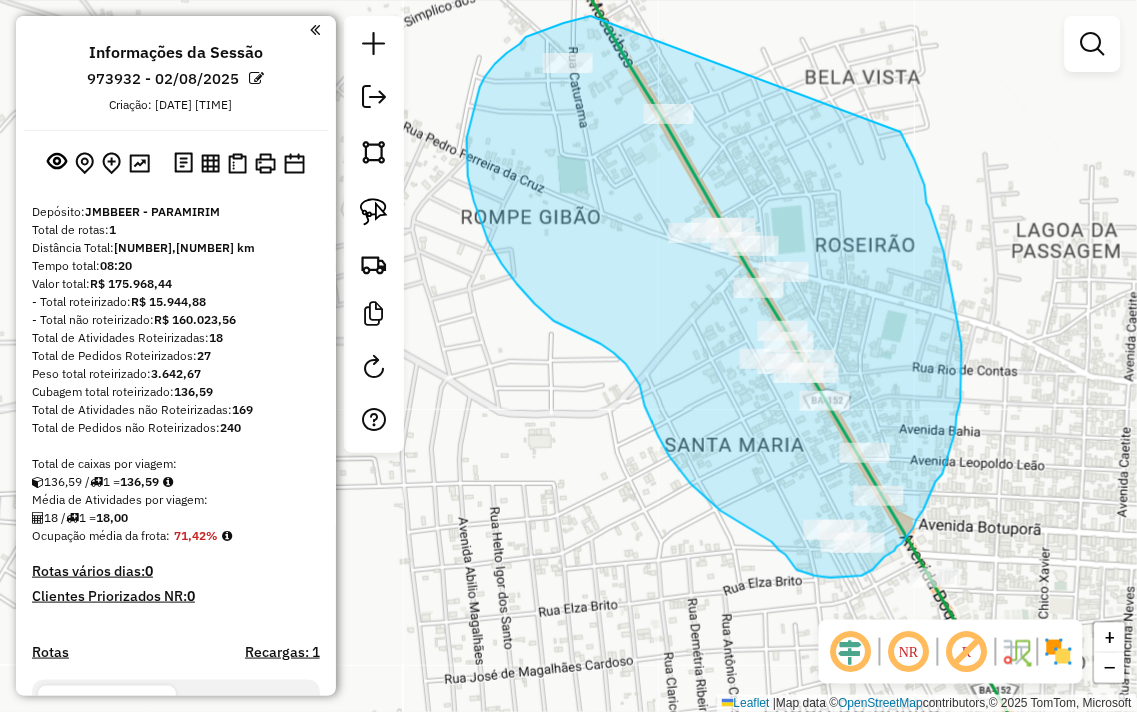 drag, startPoint x: 558, startPoint y: 25, endPoint x: 900, endPoint y: 128, distance: 357.1736 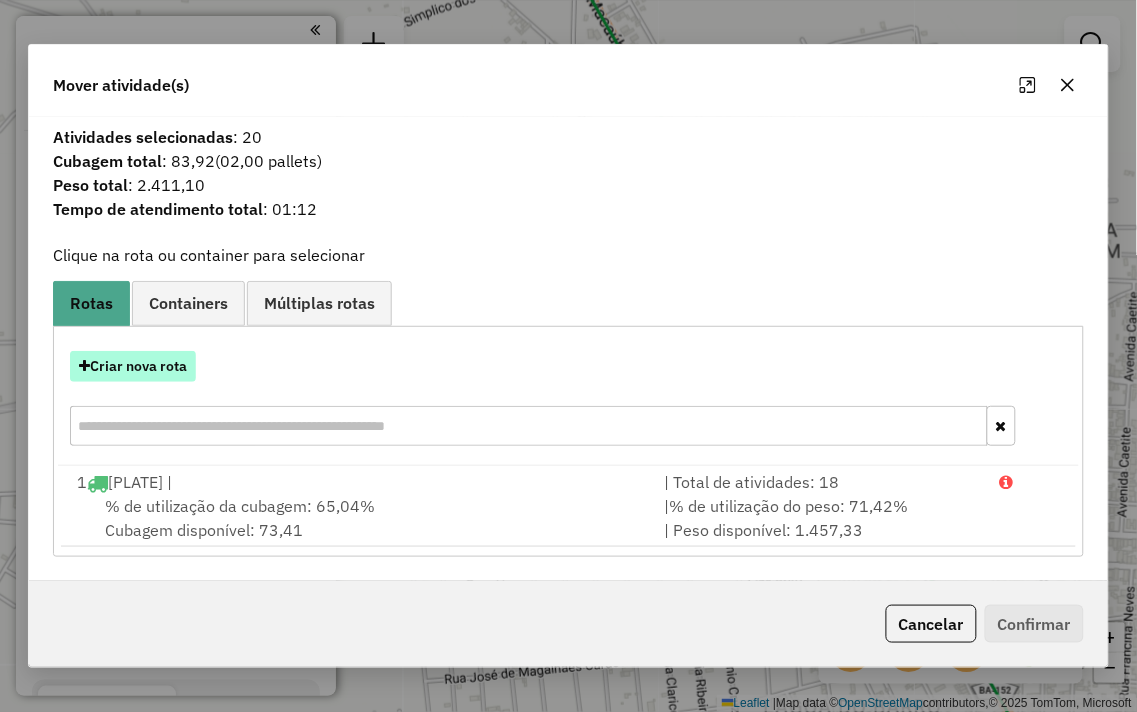 click on "Criar nova rota" at bounding box center [133, 366] 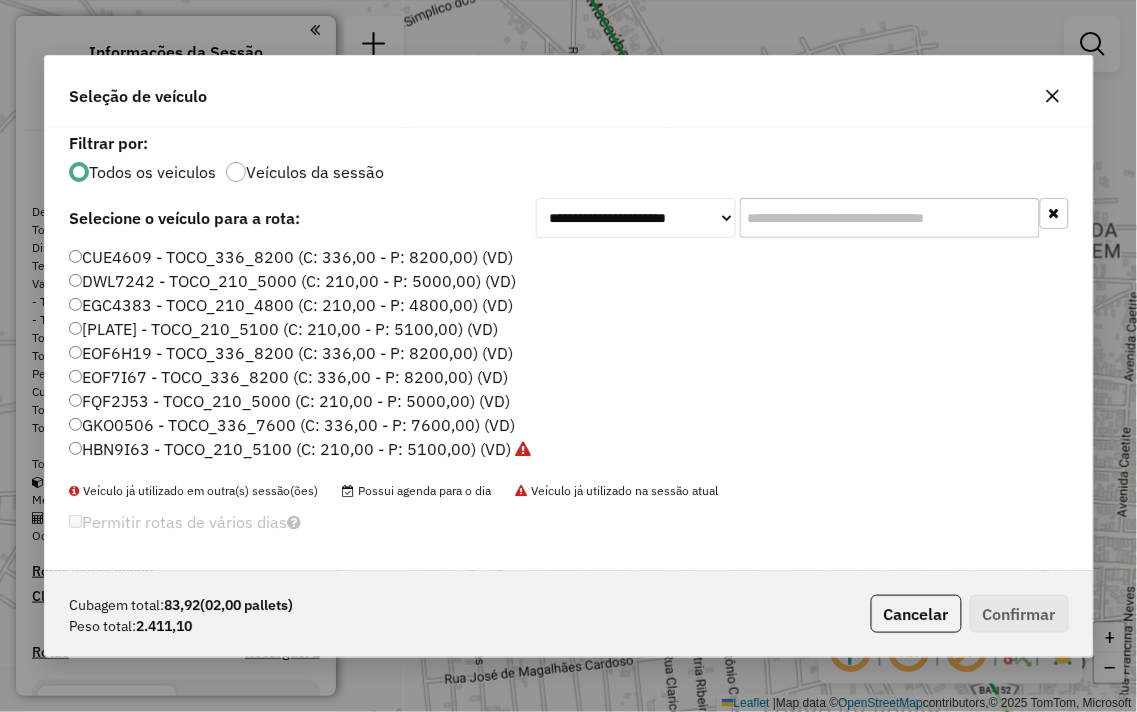 scroll, scrollTop: 11, scrollLeft: 5, axis: both 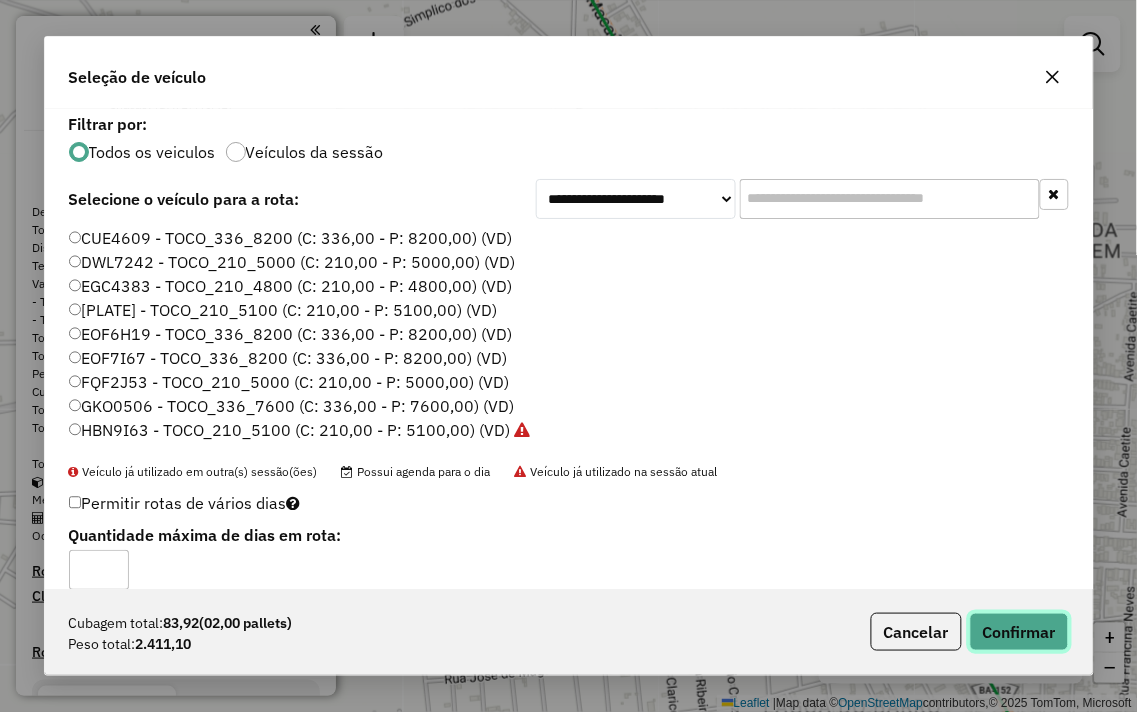 click on "Confirmar" 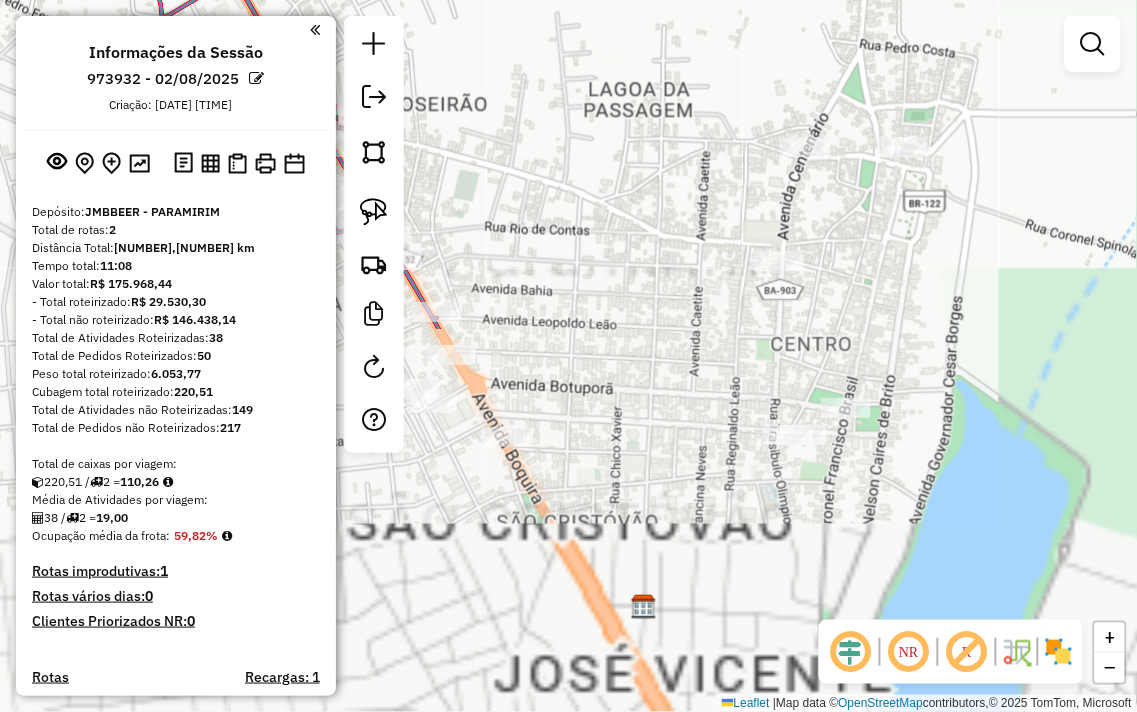 drag, startPoint x: 645, startPoint y: 386, endPoint x: 731, endPoint y: 17, distance: 378.88916 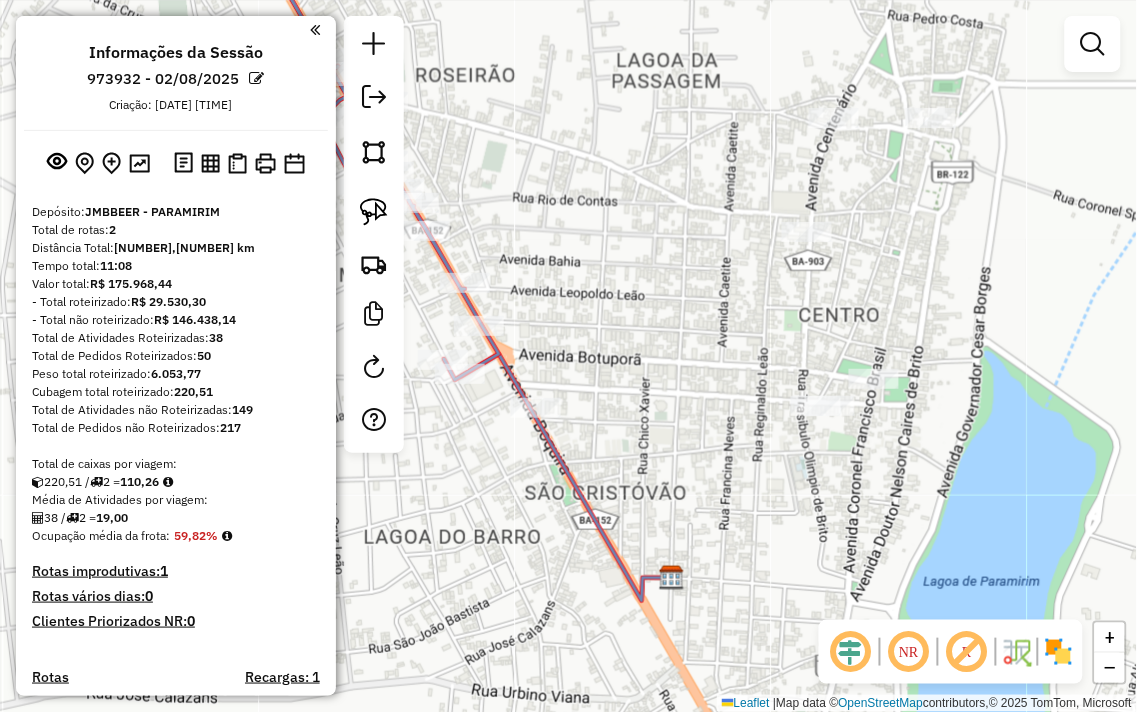 drag, startPoint x: 370, startPoint y: 203, endPoint x: 401, endPoint y: 236, distance: 45.276924 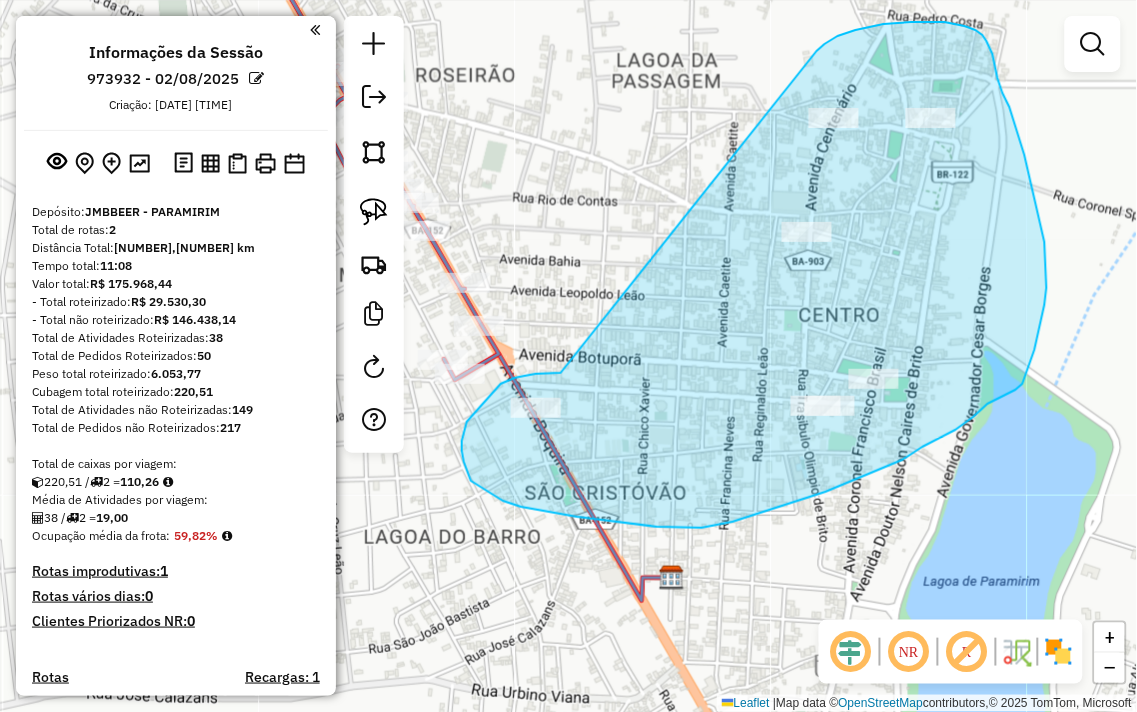 drag, startPoint x: 561, startPoint y: 373, endPoint x: 807, endPoint y: 56, distance: 401.25427 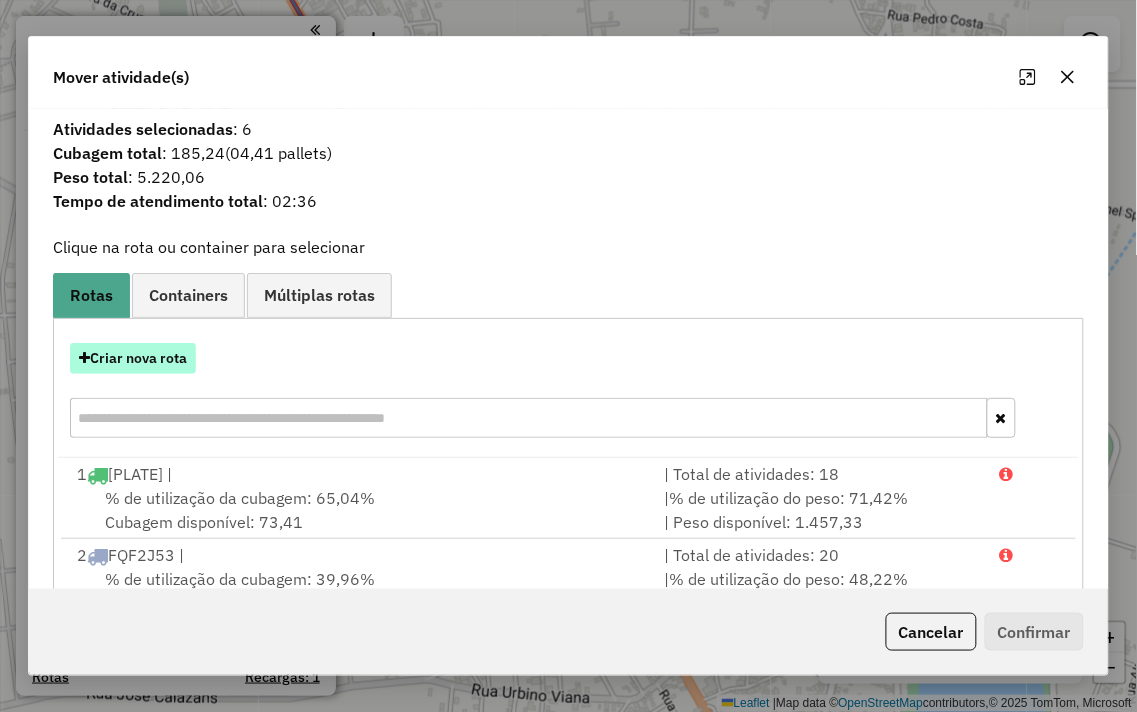 click on "Criar nova rota" at bounding box center (133, 358) 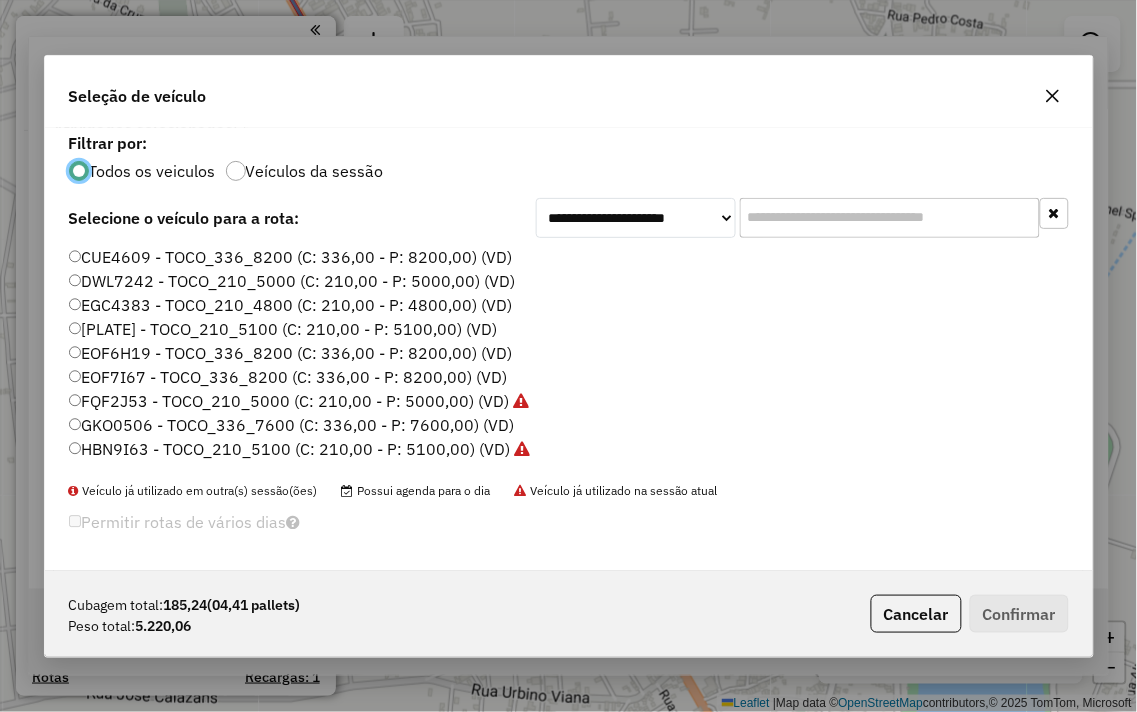 scroll, scrollTop: 11, scrollLeft: 5, axis: both 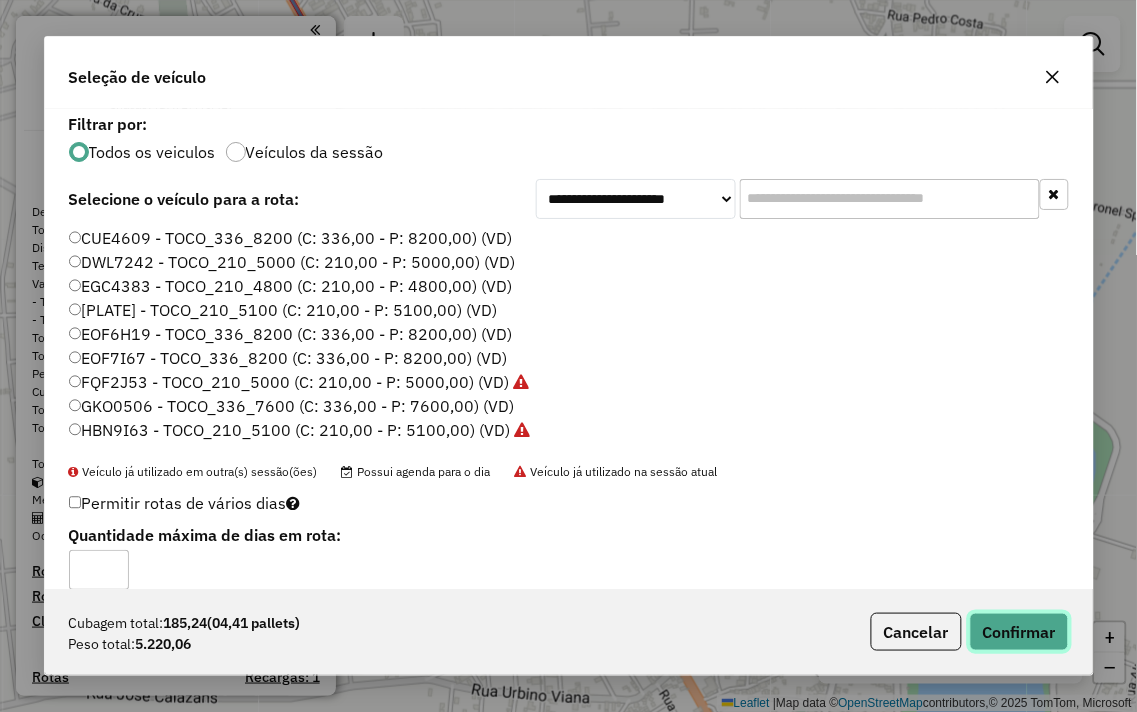 click on "Confirmar" 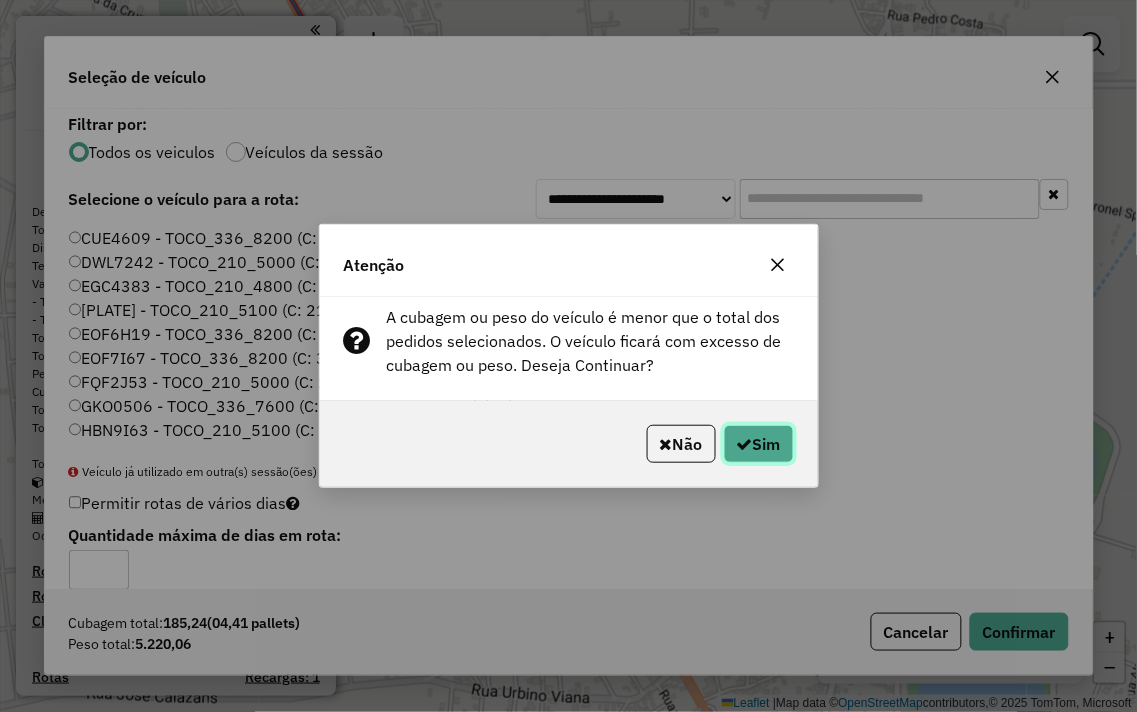 click on "Sim" 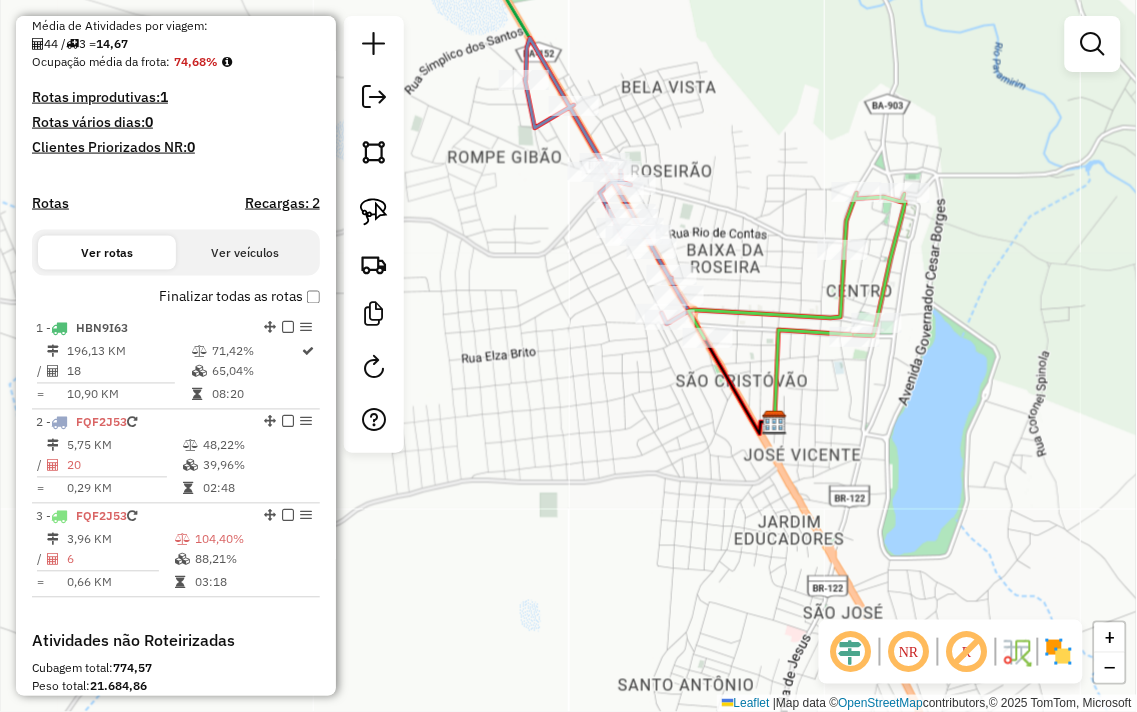 scroll, scrollTop: 555, scrollLeft: 0, axis: vertical 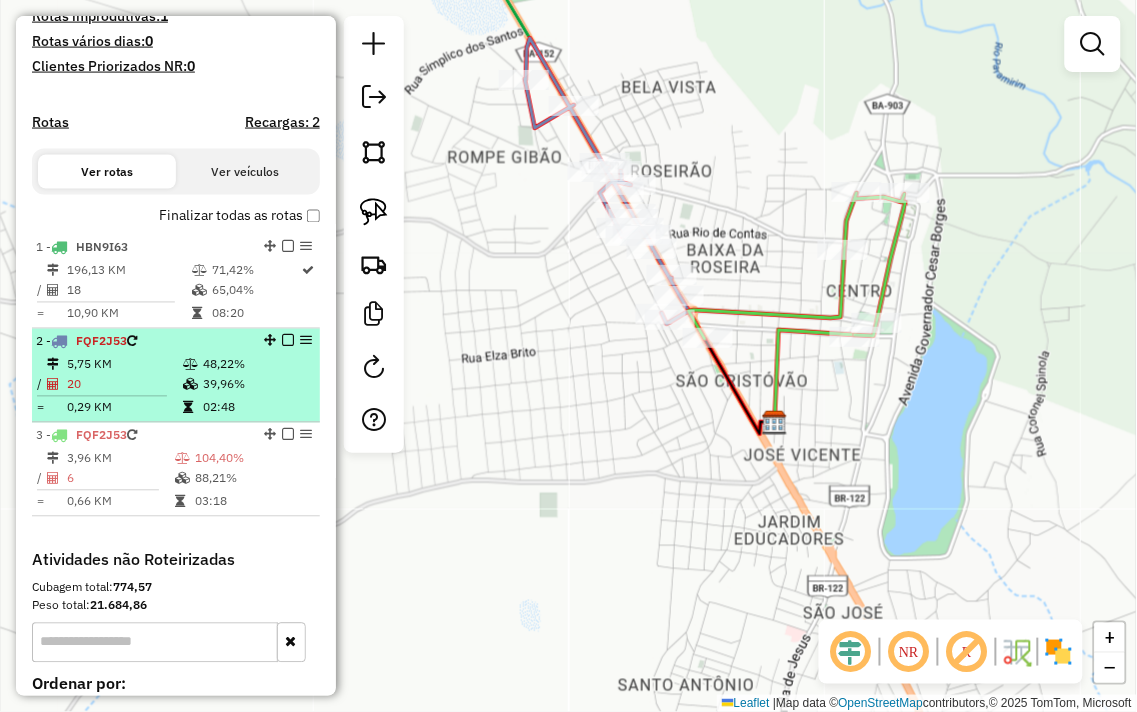select on "**********" 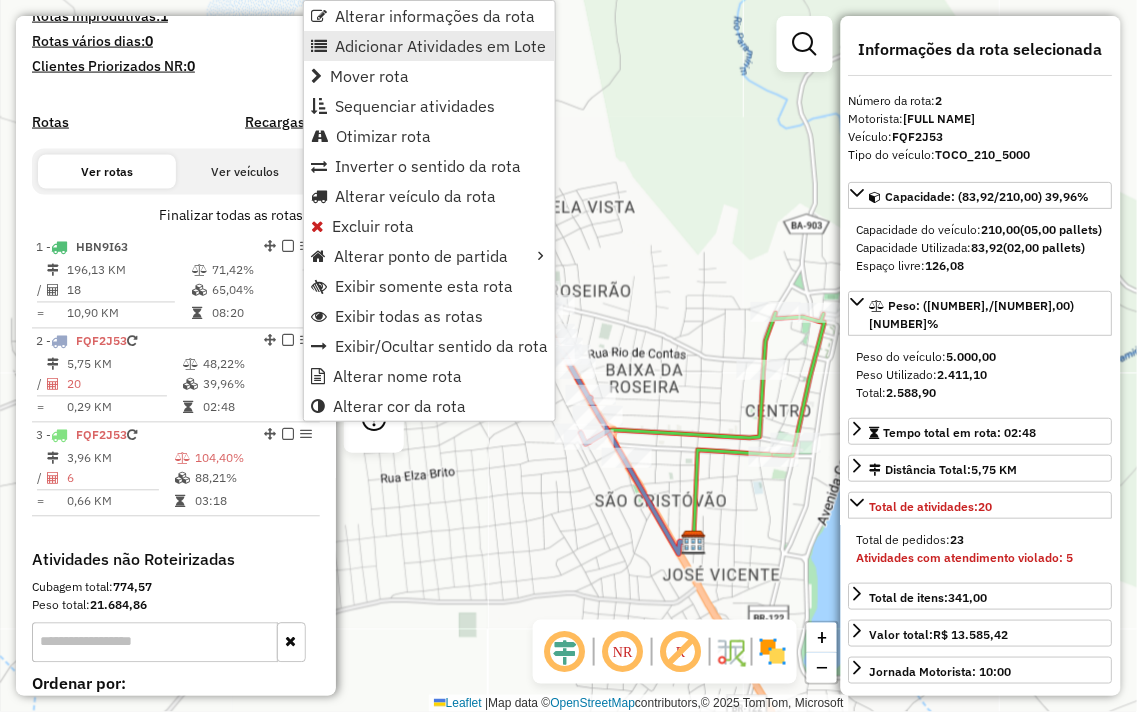 click on "Adicionar Atividades em Lote" at bounding box center [440, 46] 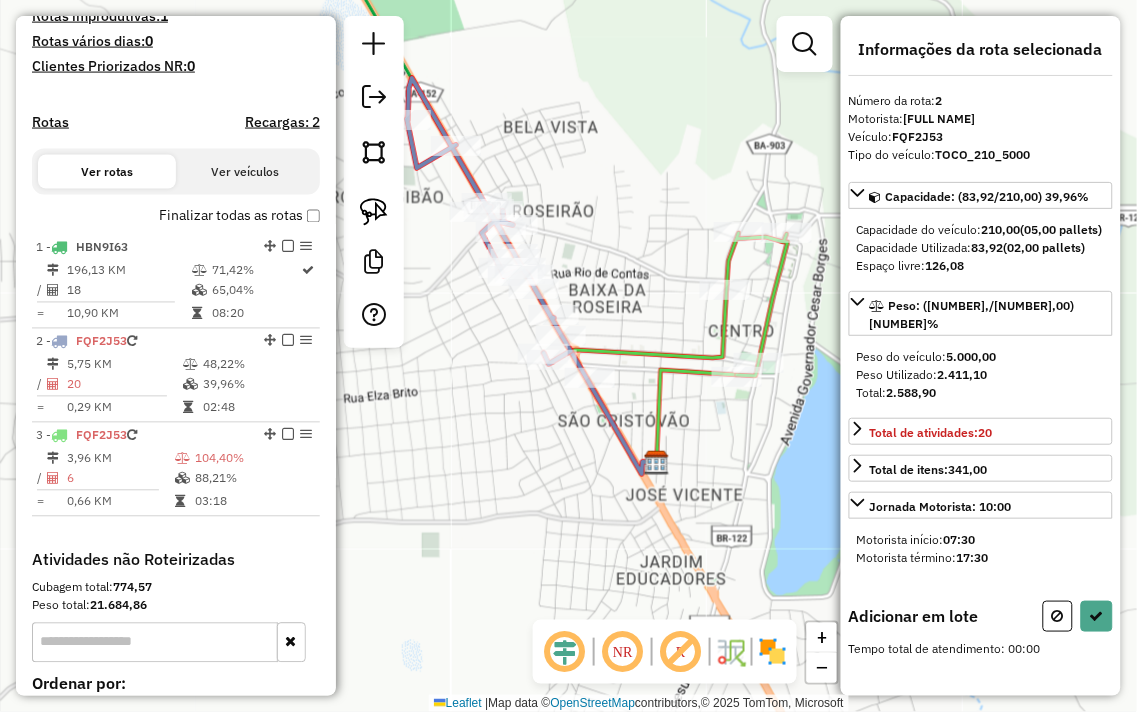 drag, startPoint x: 632, startPoint y: 253, endPoint x: 600, endPoint y: 177, distance: 82.46211 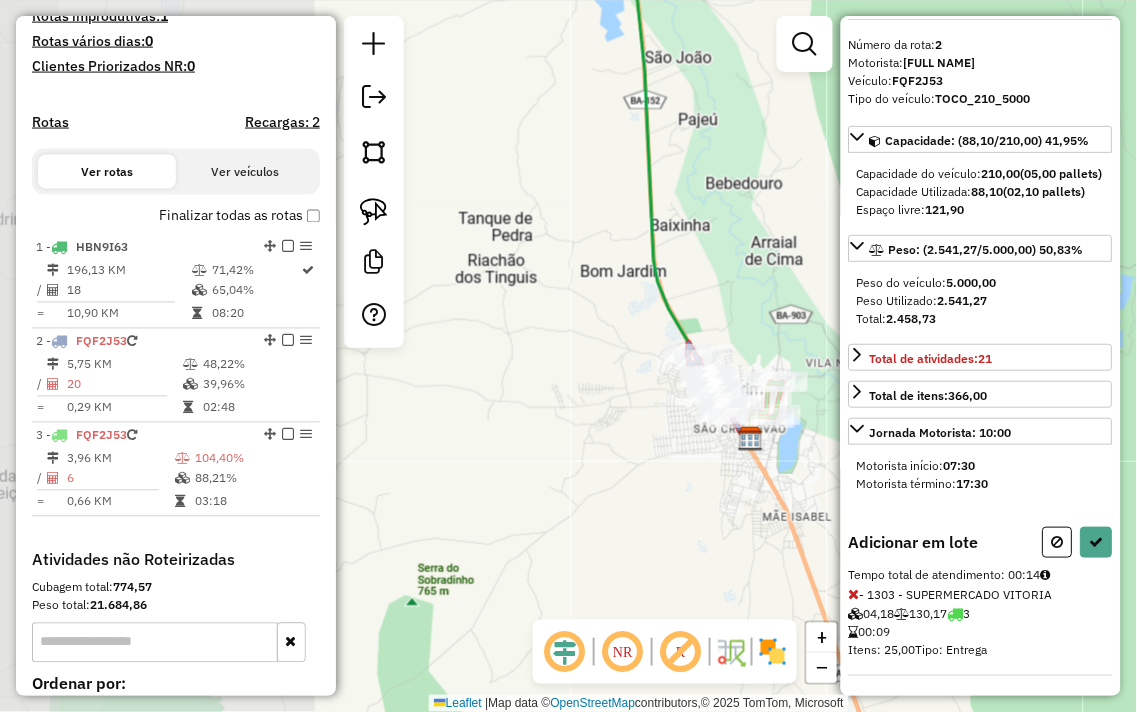 scroll, scrollTop: 76, scrollLeft: 0, axis: vertical 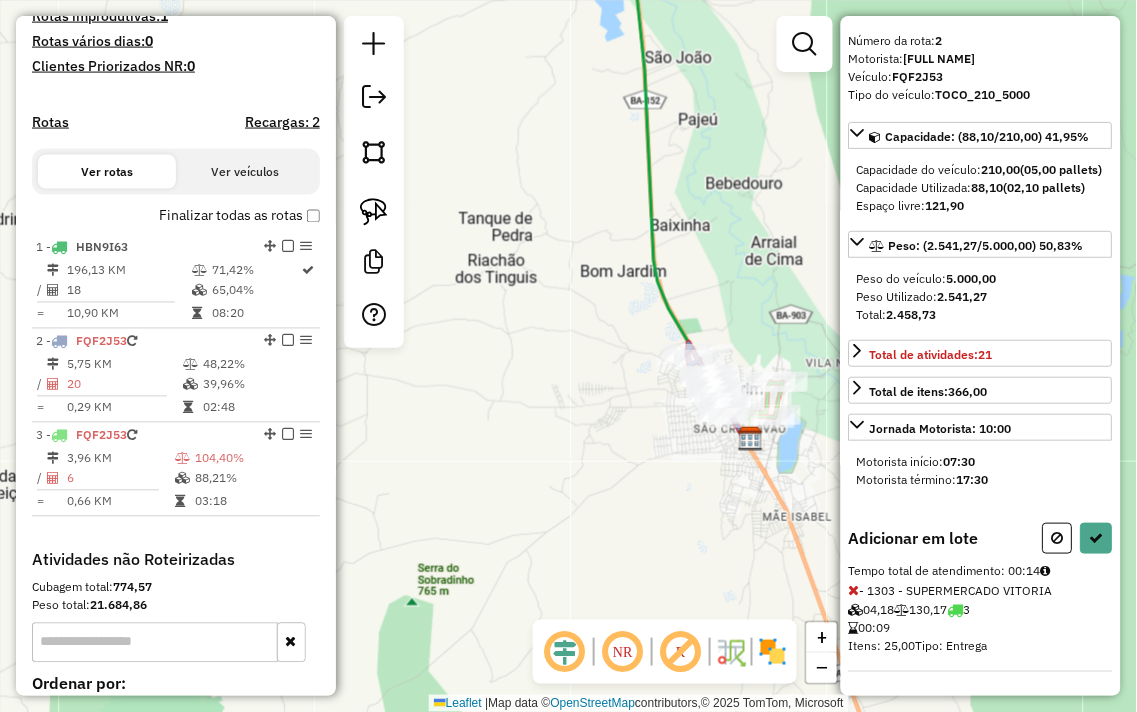 click at bounding box center [854, 590] 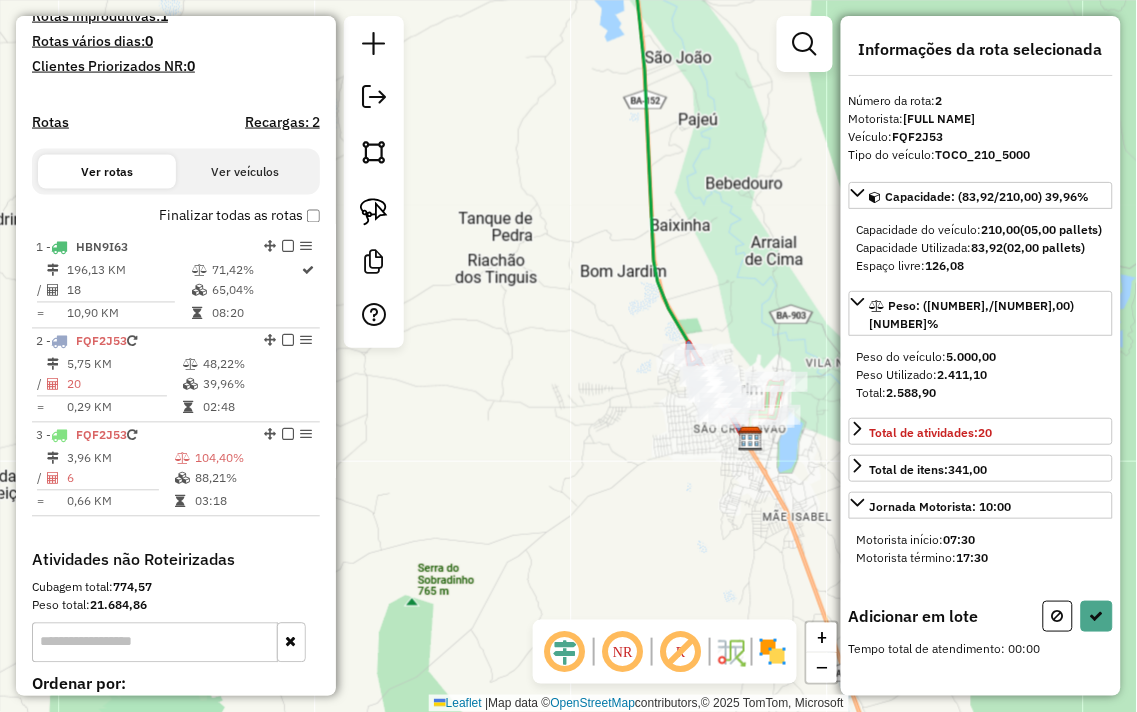 scroll, scrollTop: 0, scrollLeft: 0, axis: both 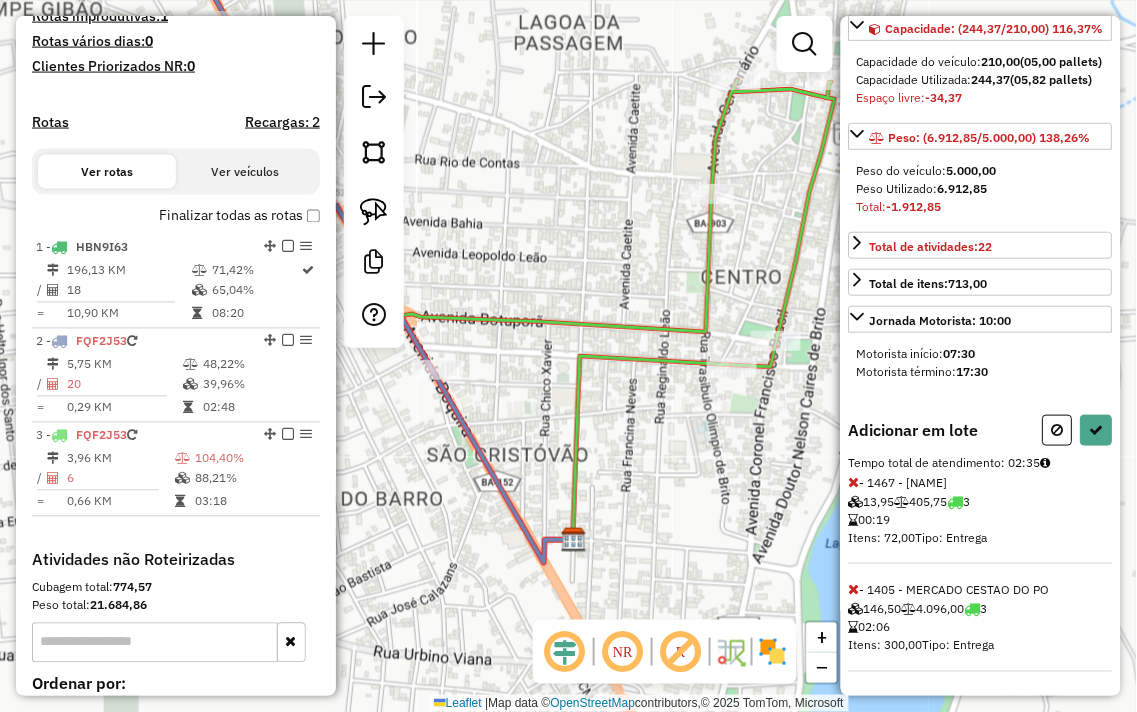 click at bounding box center (854, 590) 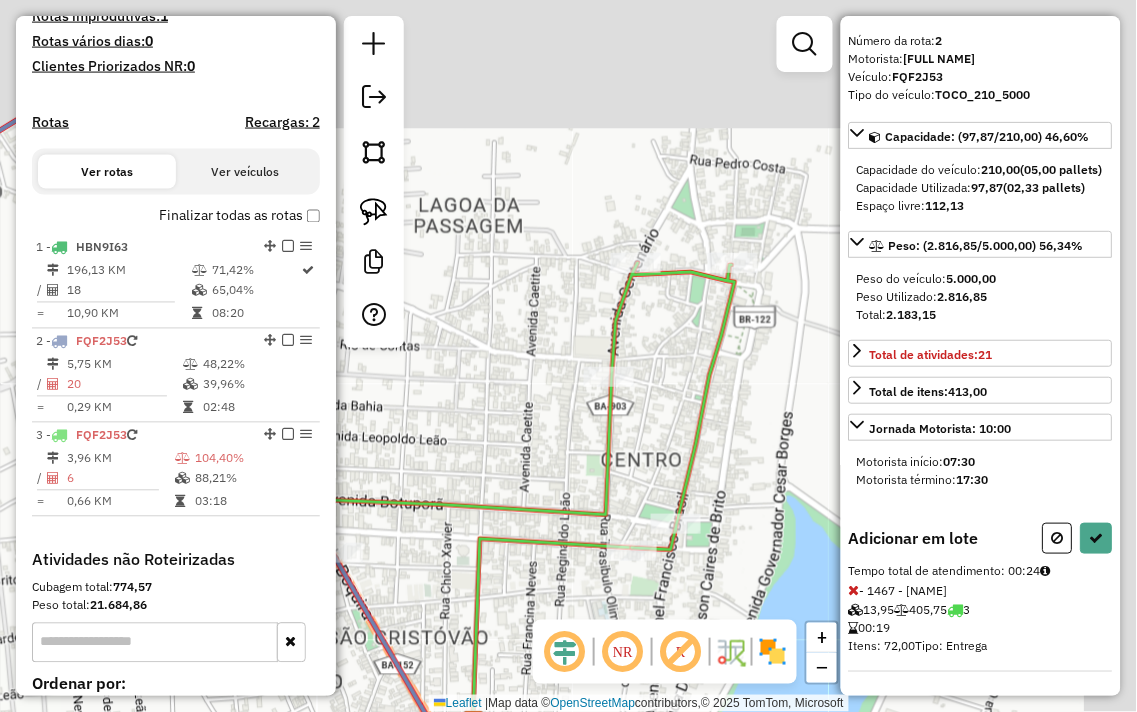 drag, startPoint x: 781, startPoint y: 462, endPoint x: 701, endPoint y: 626, distance: 182.47191 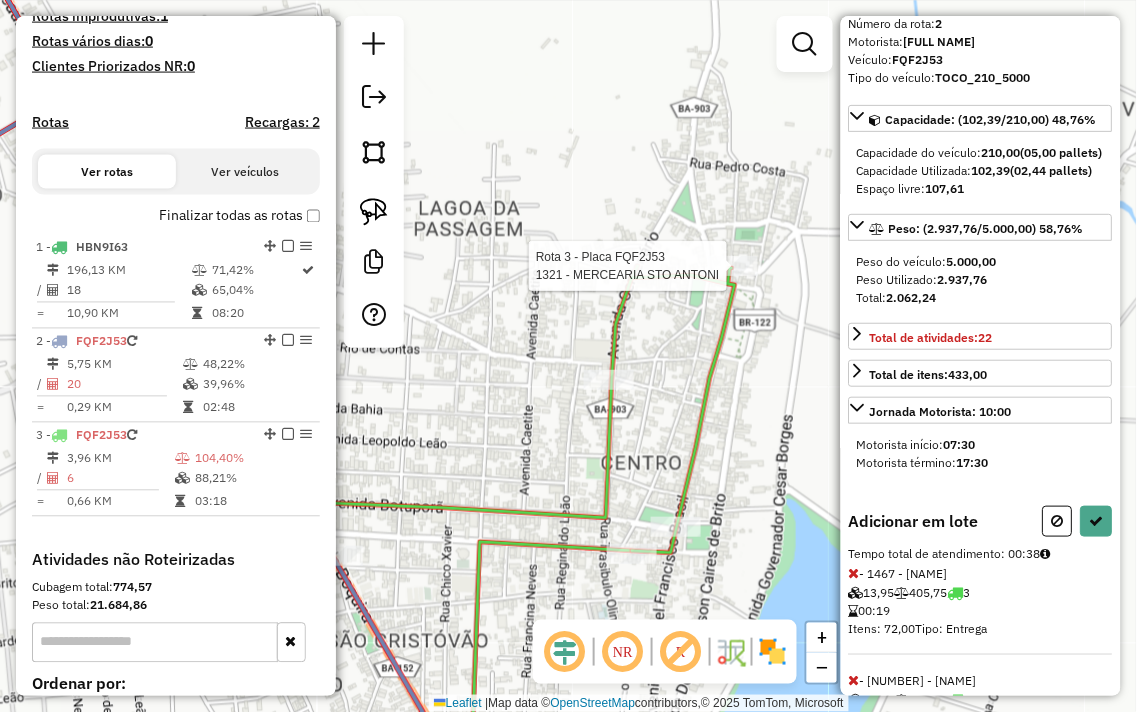 scroll, scrollTop: 203, scrollLeft: 0, axis: vertical 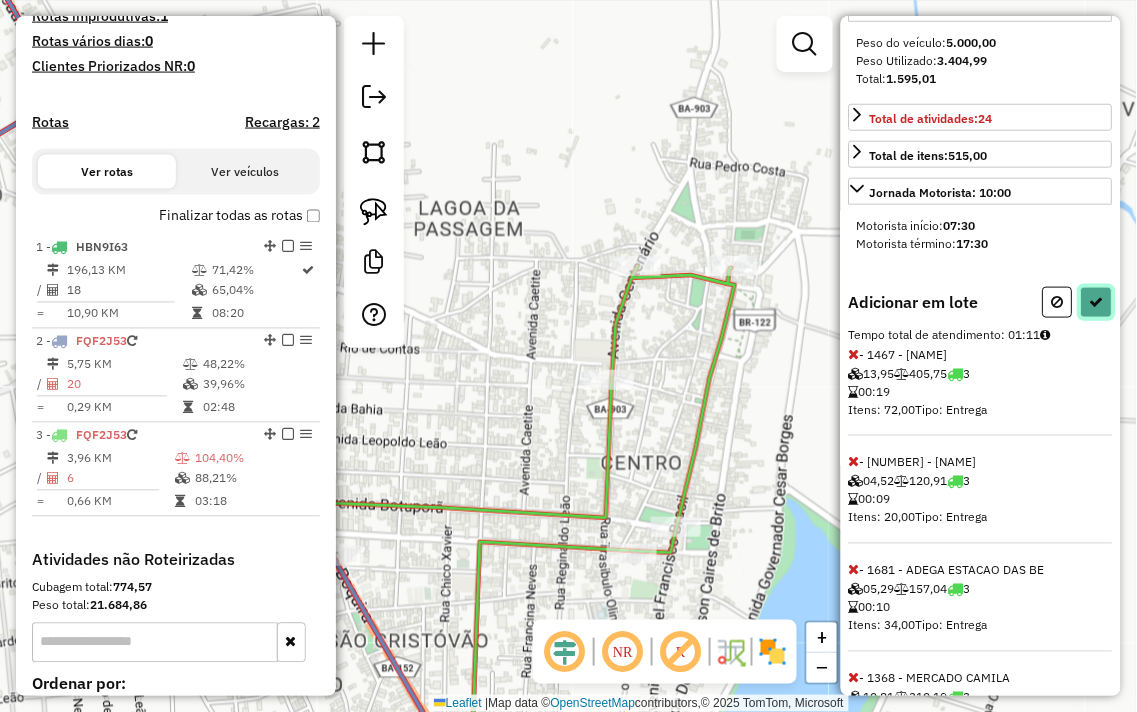 click at bounding box center (1097, 302) 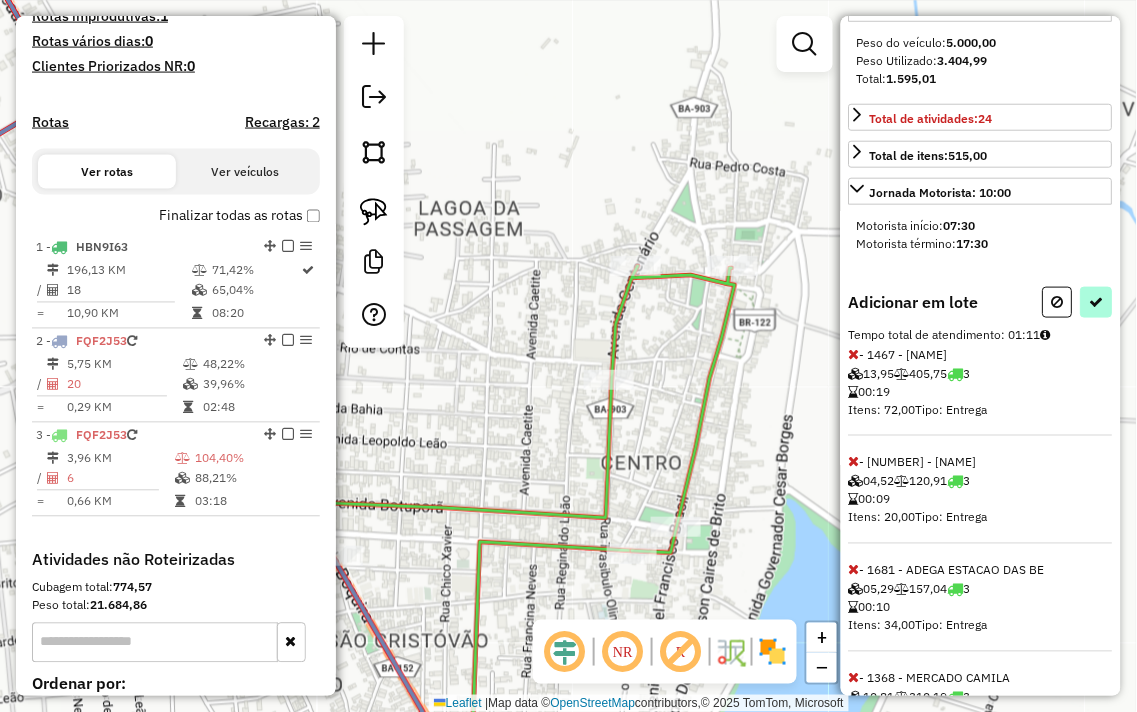 select on "**********" 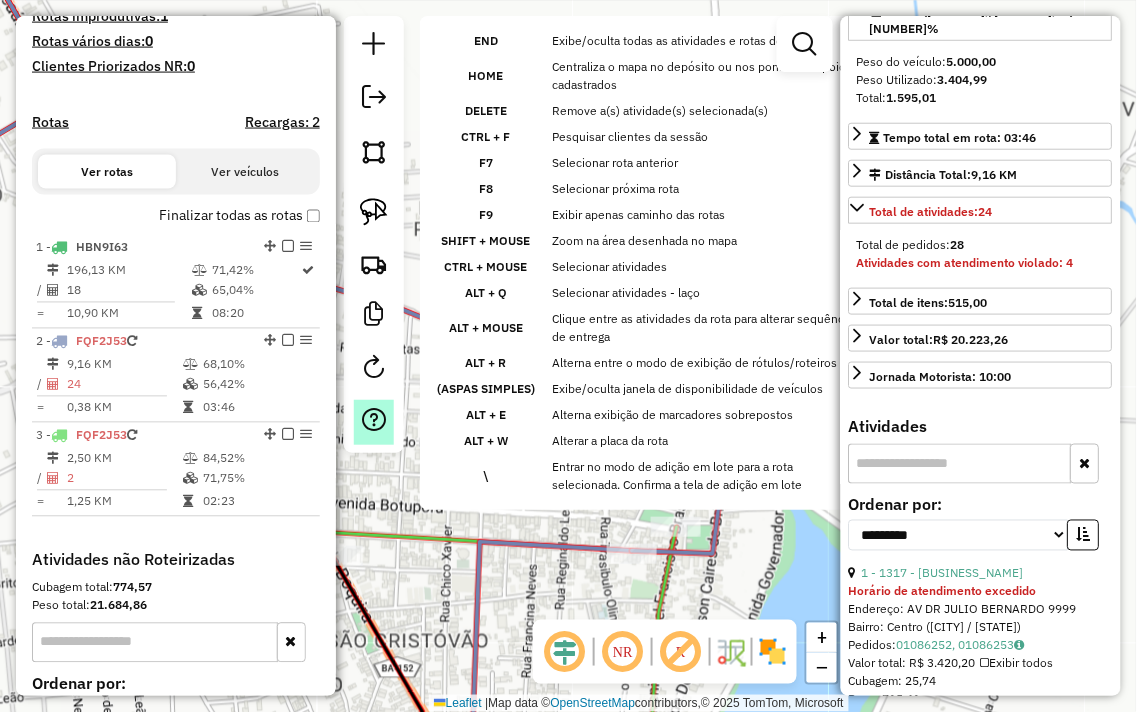 scroll, scrollTop: 314, scrollLeft: 0, axis: vertical 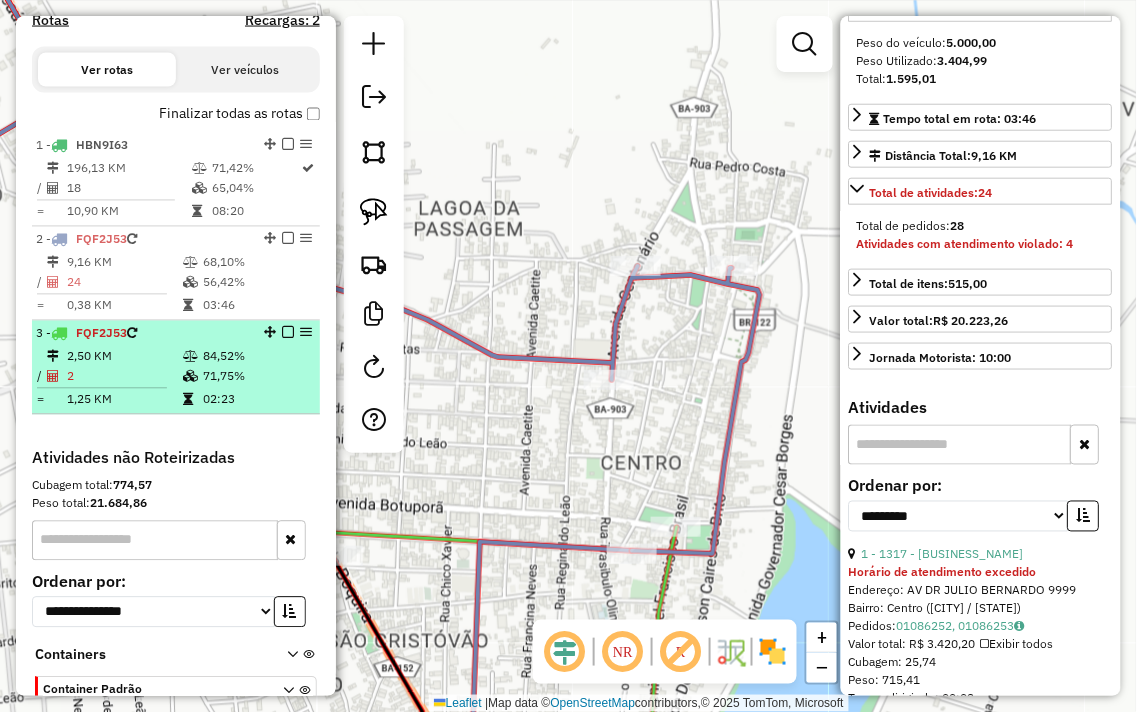 click on "84,52%" at bounding box center [256, 357] 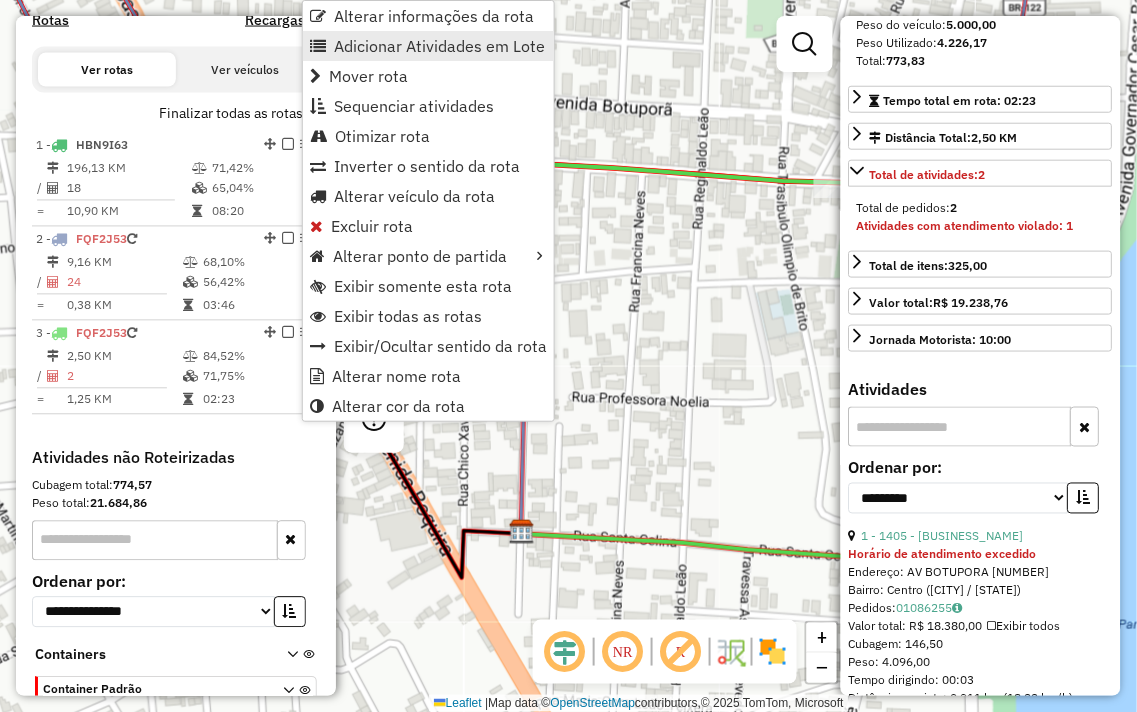 click on "Adicionar Atividades em Lote" at bounding box center [439, 46] 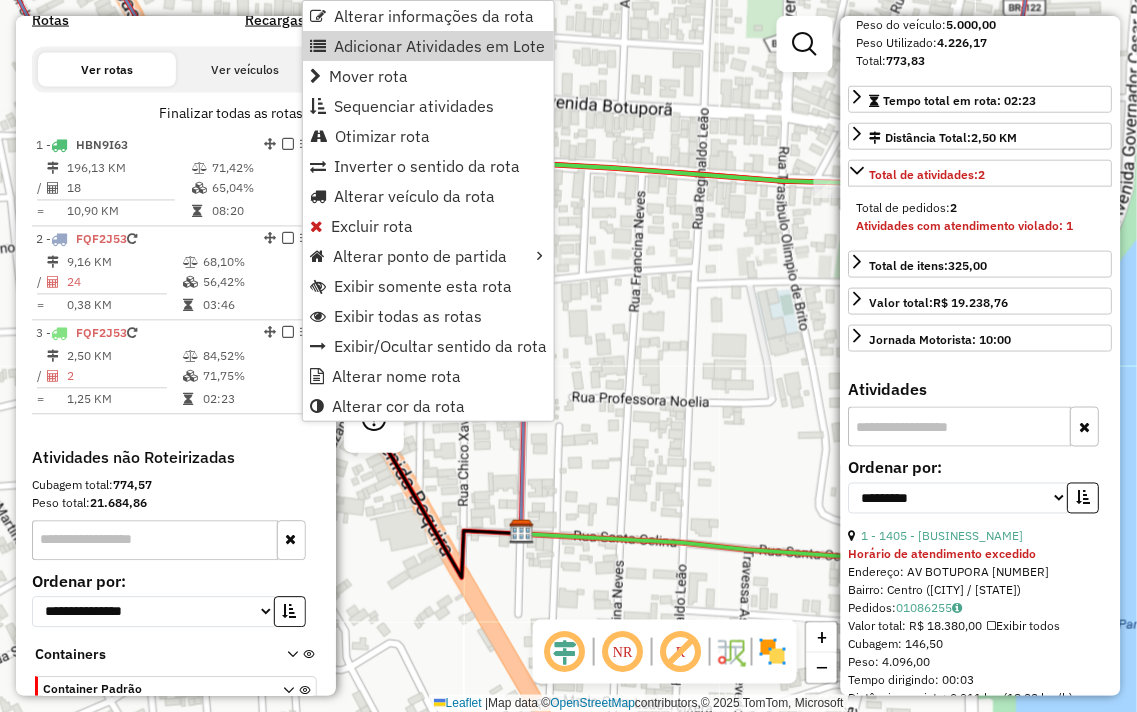 scroll, scrollTop: 0, scrollLeft: 0, axis: both 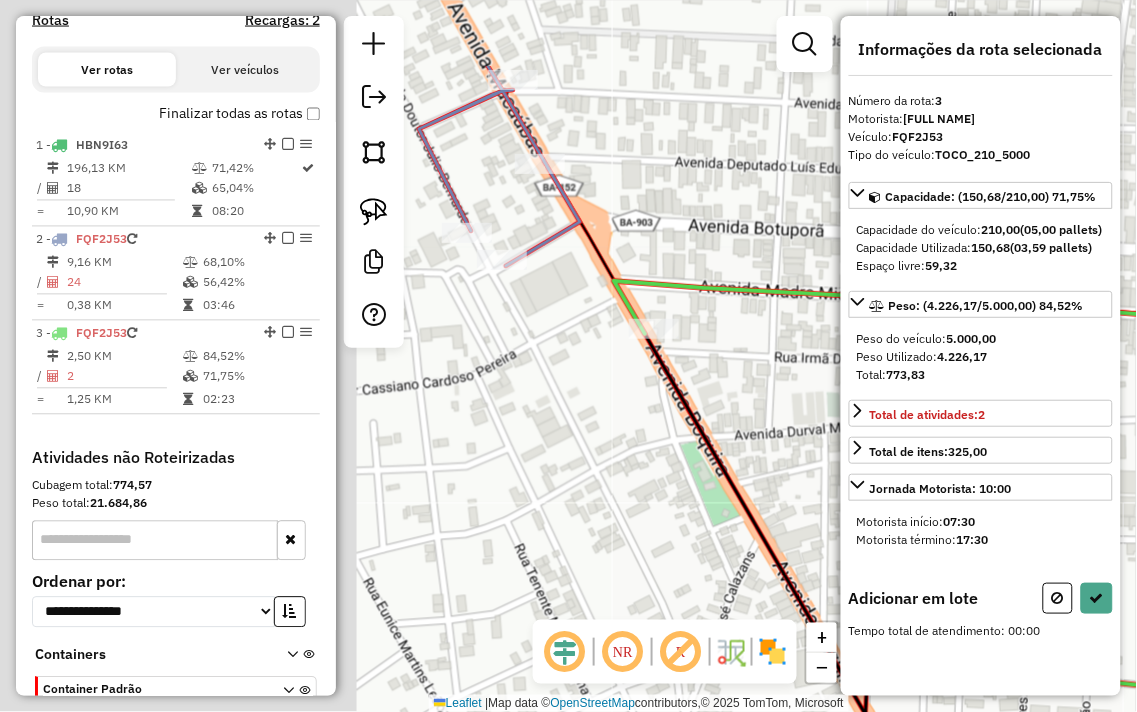 drag, startPoint x: 513, startPoint y: 234, endPoint x: 761, endPoint y: 400, distance: 298.42923 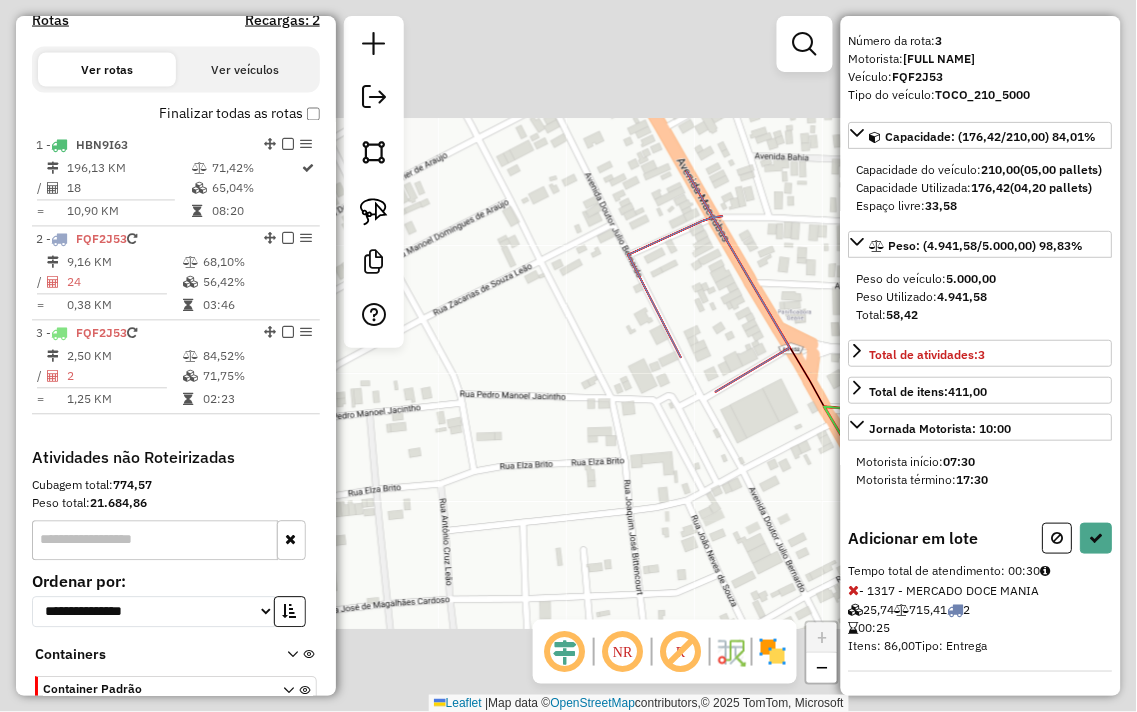 scroll, scrollTop: 94, scrollLeft: 0, axis: vertical 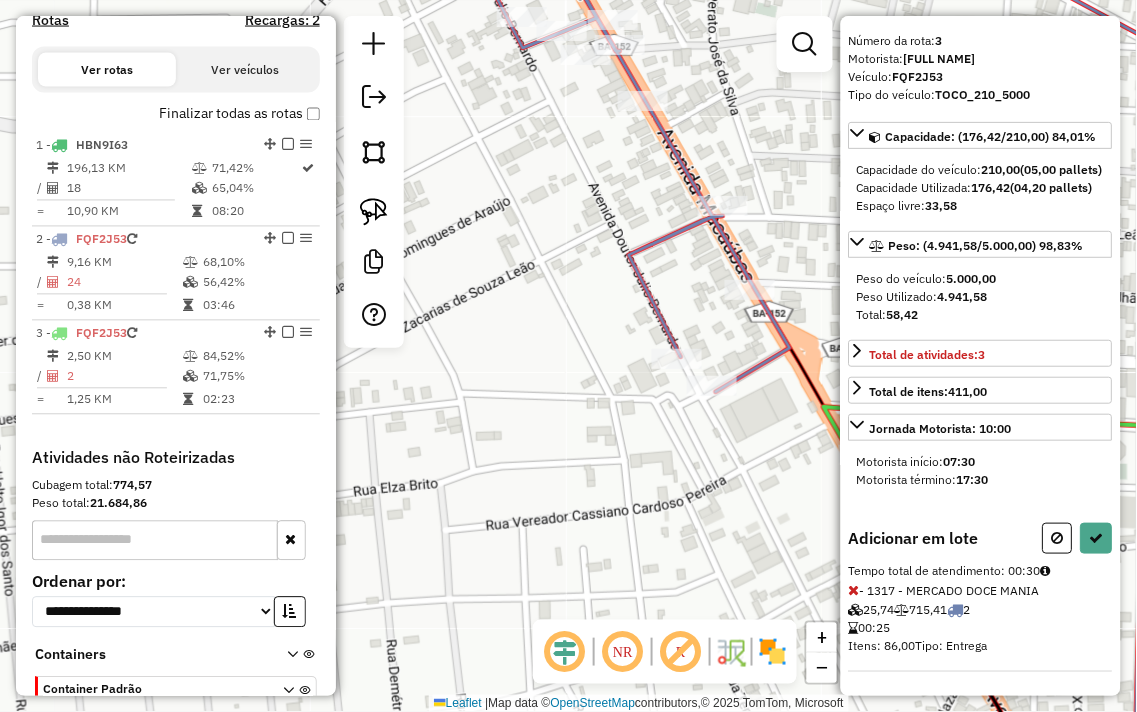 click at bounding box center [854, 590] 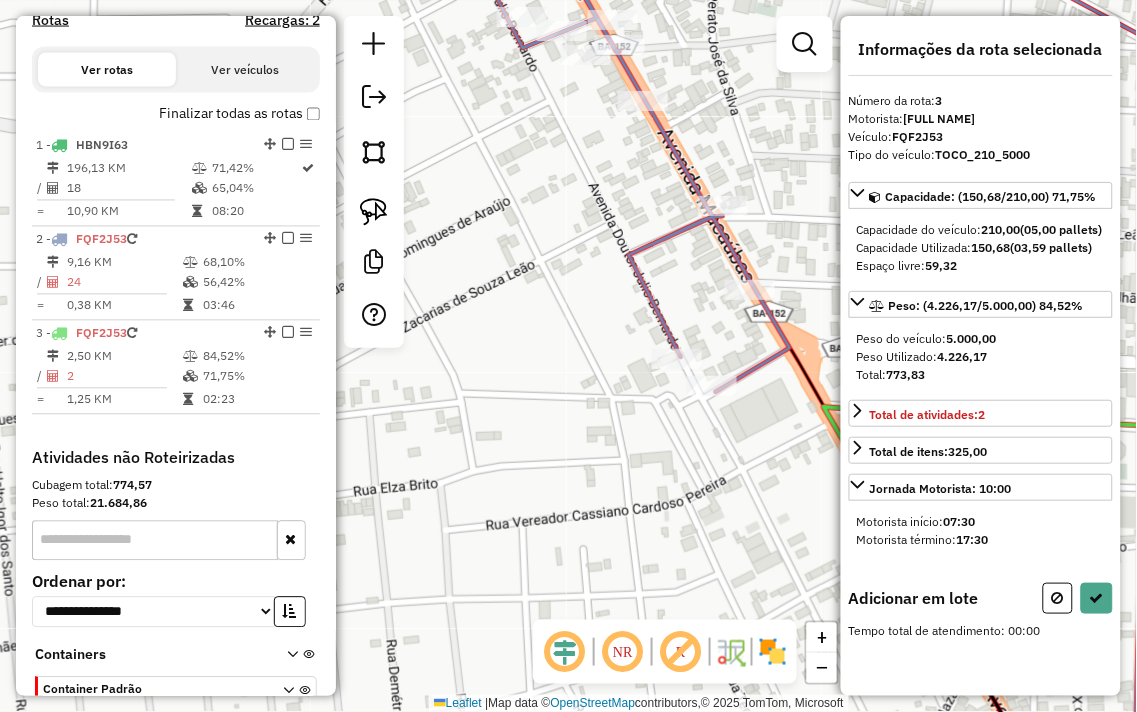 scroll, scrollTop: 0, scrollLeft: 0, axis: both 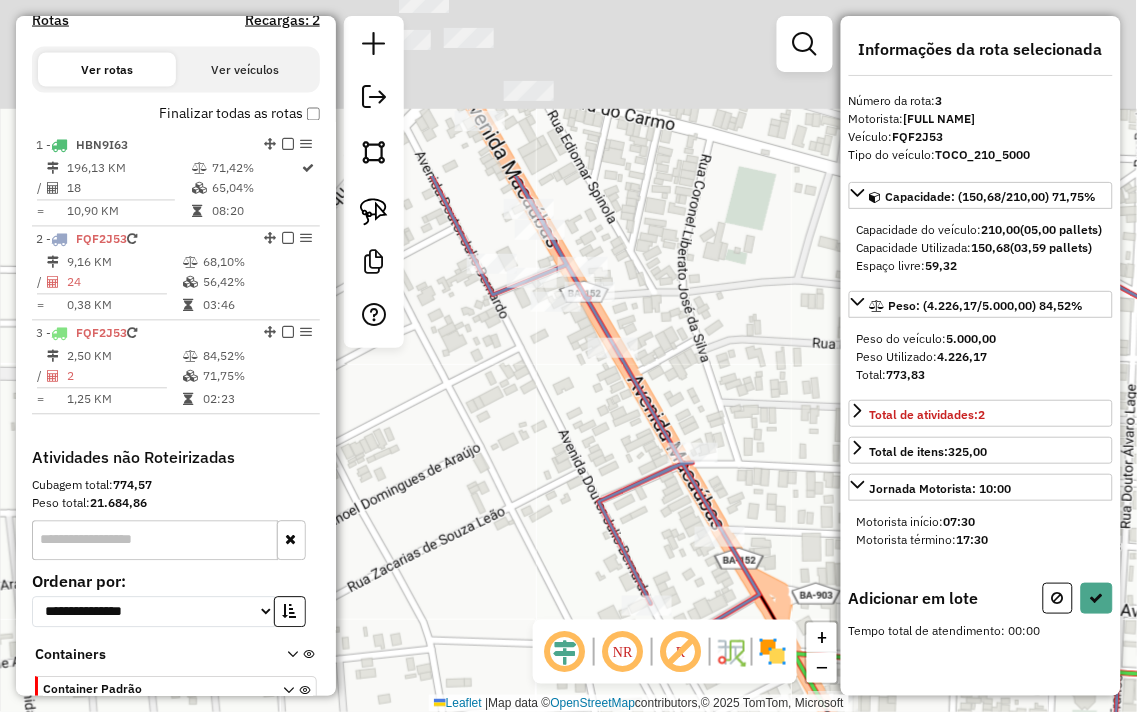 drag, startPoint x: 587, startPoint y: 296, endPoint x: 547, endPoint y: 636, distance: 342.34485 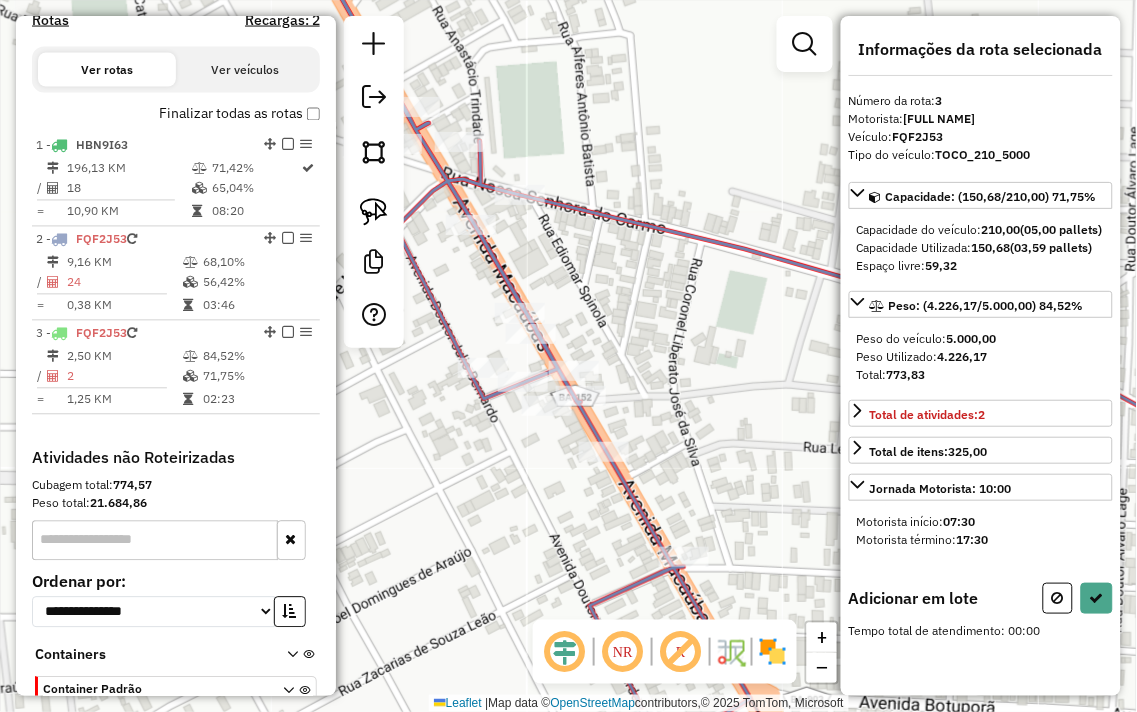 drag, startPoint x: 573, startPoint y: 187, endPoint x: 757, endPoint y: 395, distance: 277.70486 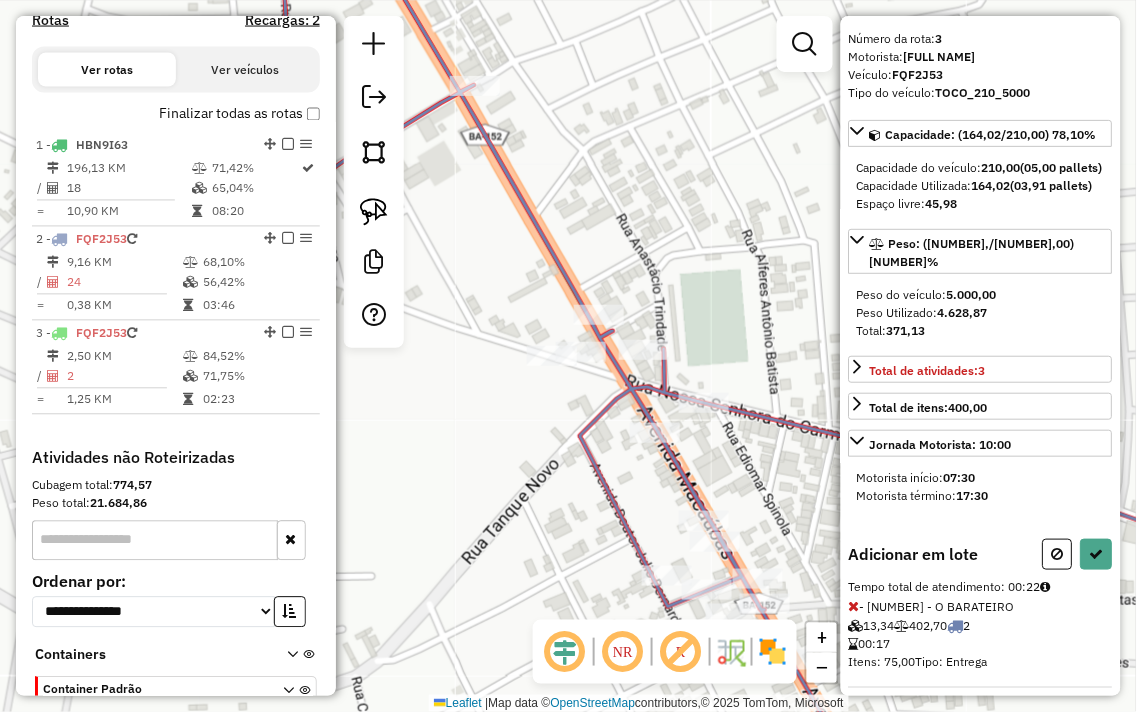scroll, scrollTop: 94, scrollLeft: 0, axis: vertical 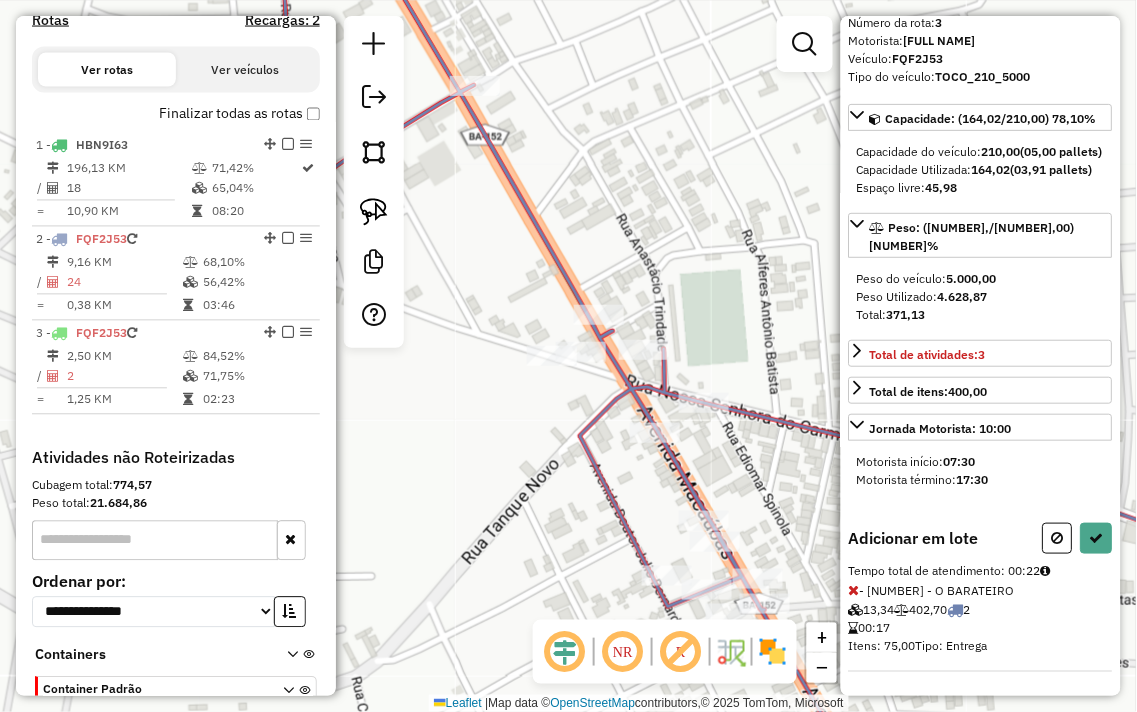click at bounding box center (854, 590) 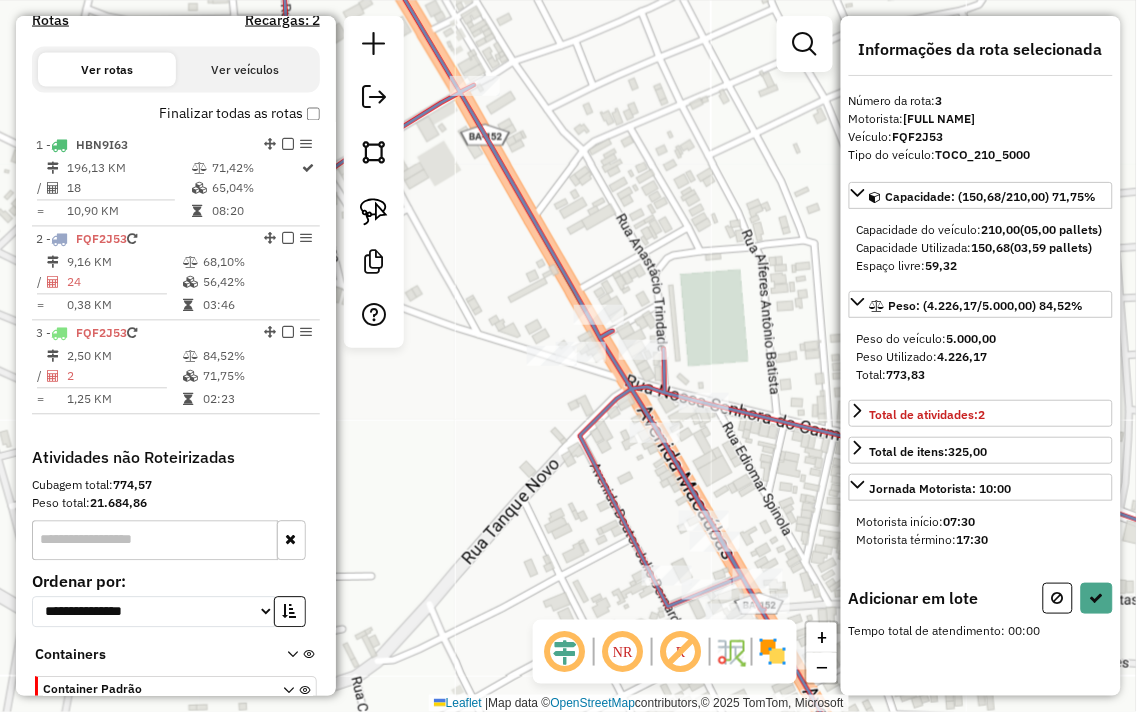 scroll, scrollTop: 0, scrollLeft: 0, axis: both 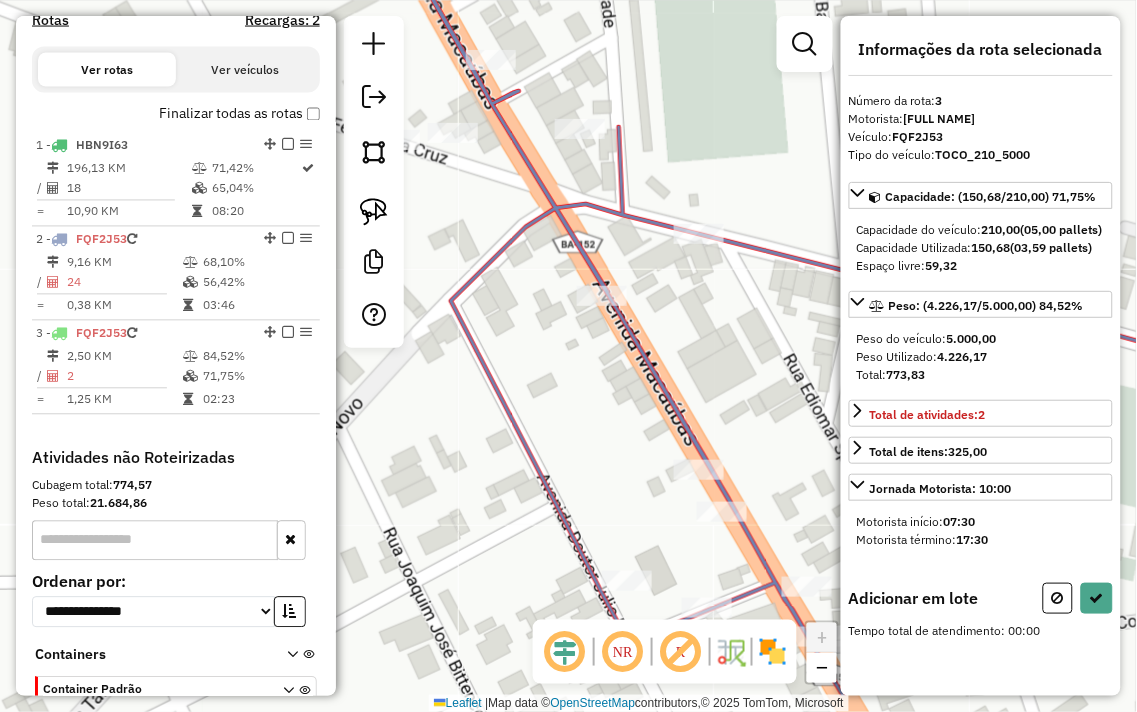 drag, startPoint x: 744, startPoint y: 487, endPoint x: 717, endPoint y: 232, distance: 256.4254 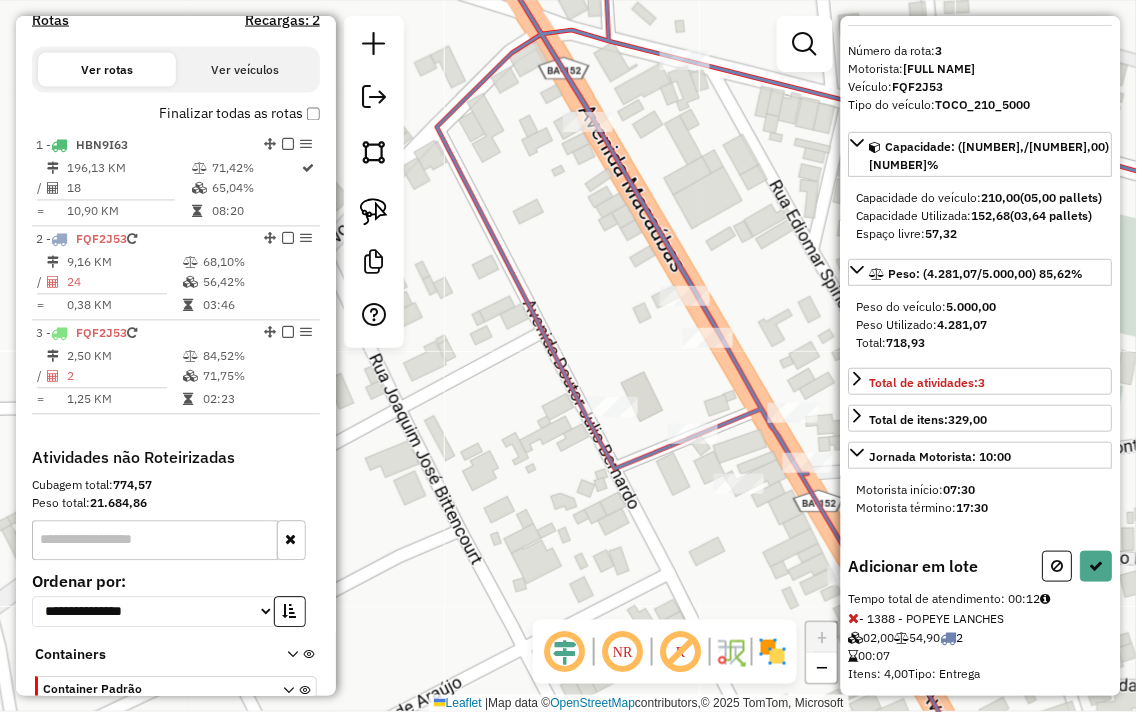 scroll, scrollTop: 94, scrollLeft: 0, axis: vertical 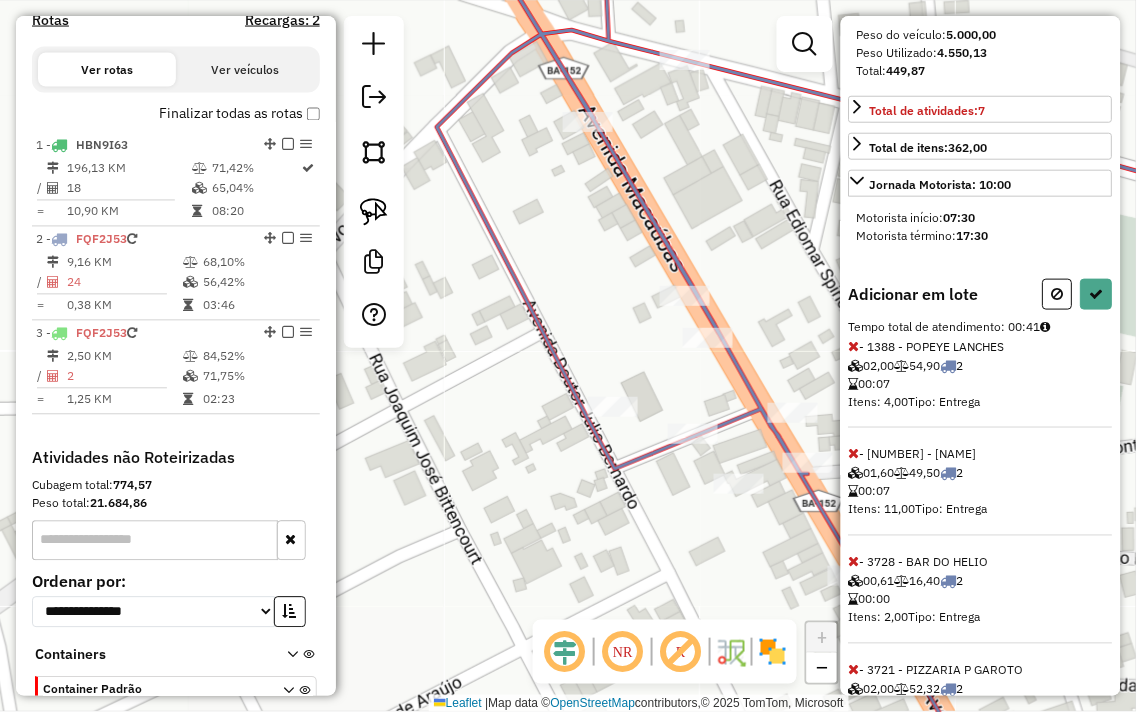 click on "Janela de atendimento Grade de atendimento Capacidade Transportadoras Veículos Cliente Pedidos  Rotas Selecione os dias de semana para filtrar as janelas de atendimento  Seg   Ter   Qua   Qui   Sex   Sáb   Dom  Informe o período da janela de atendimento: De: Até:  Filtrar exatamente a janela do cliente  Considerar janela de atendimento padrão  Selecione os dias de semana para filtrar as grades de atendimento  Seg   Ter   Qua   Qui   Sex   Sáb   Dom   Considerar clientes sem dia de atendimento cadastrado  Clientes fora do dia de atendimento selecionado Filtrar as atividades entre os valores definidos abaixo:  Peso mínimo:   Peso máximo:   Cubagem mínima:   Cubagem máxima:   De:   Até:  Filtrar as atividades entre o tempo de atendimento definido abaixo:  De:   Até:   Considerar capacidade total dos clientes não roteirizados Transportadora: Selecione um ou mais itens Tipo de veículo: Selecione um ou mais itens Veículo: Selecione um ou mais itens Motorista: Selecione um ou mais itens Nome: Rótulo:" 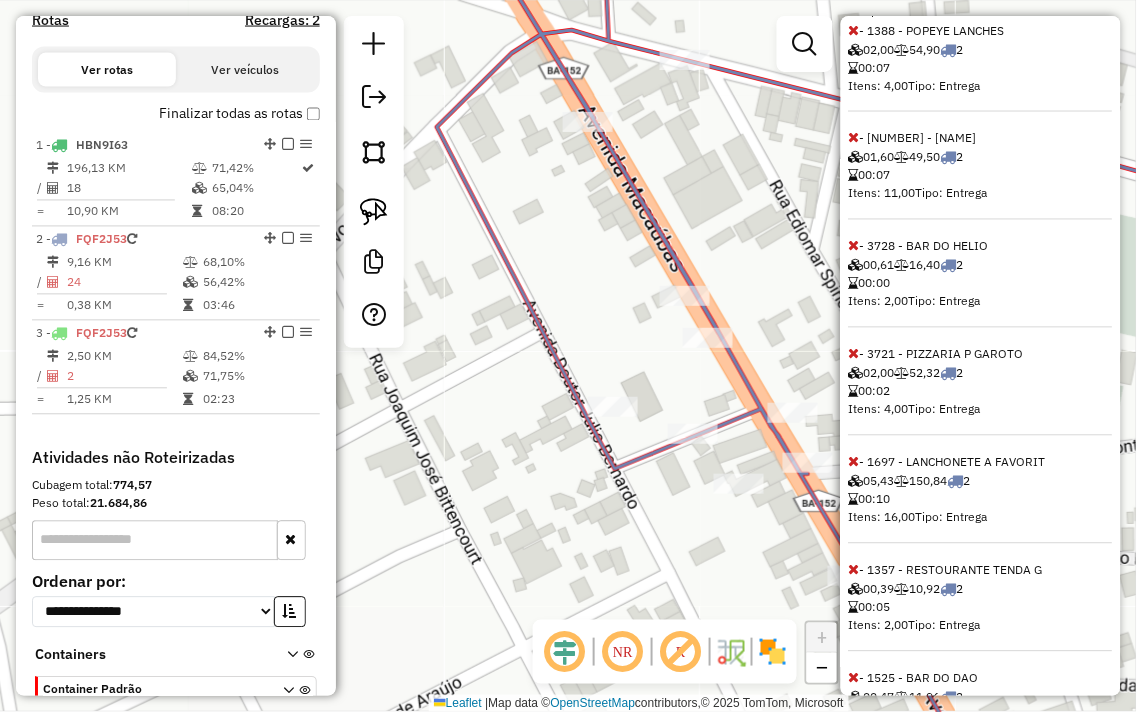 scroll, scrollTop: 743, scrollLeft: 0, axis: vertical 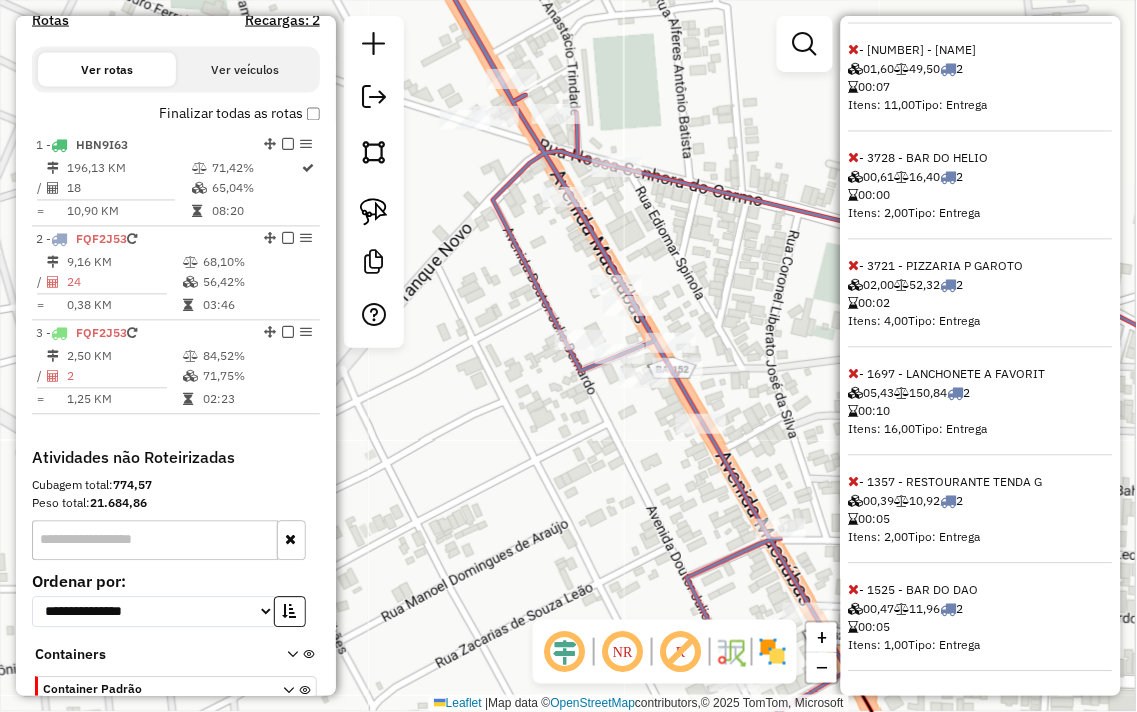 drag, startPoint x: 476, startPoint y: 247, endPoint x: 571, endPoint y: 374, distance: 158.60013 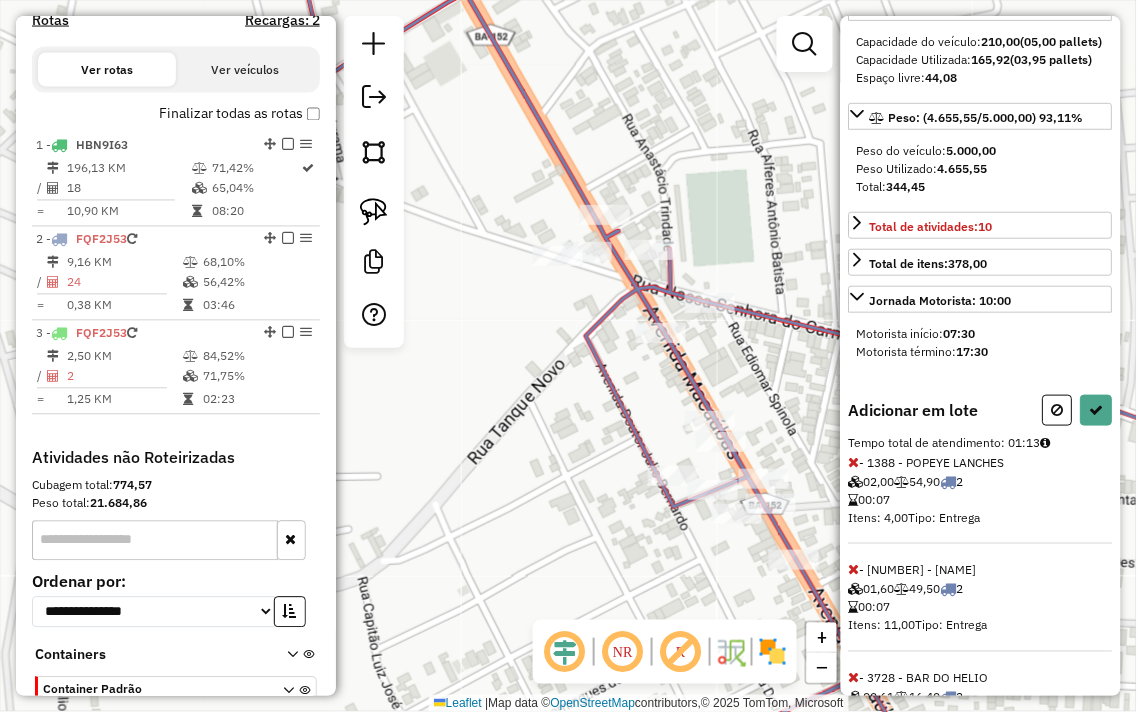 scroll, scrollTop: 187, scrollLeft: 0, axis: vertical 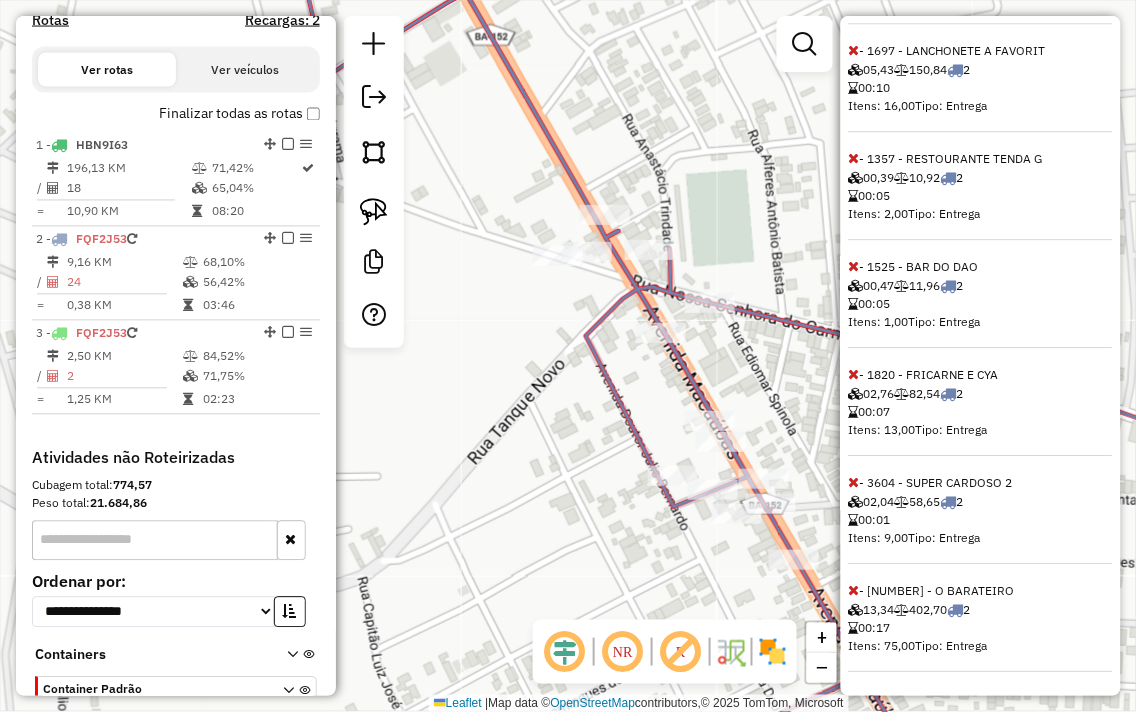 click at bounding box center [854, 590] 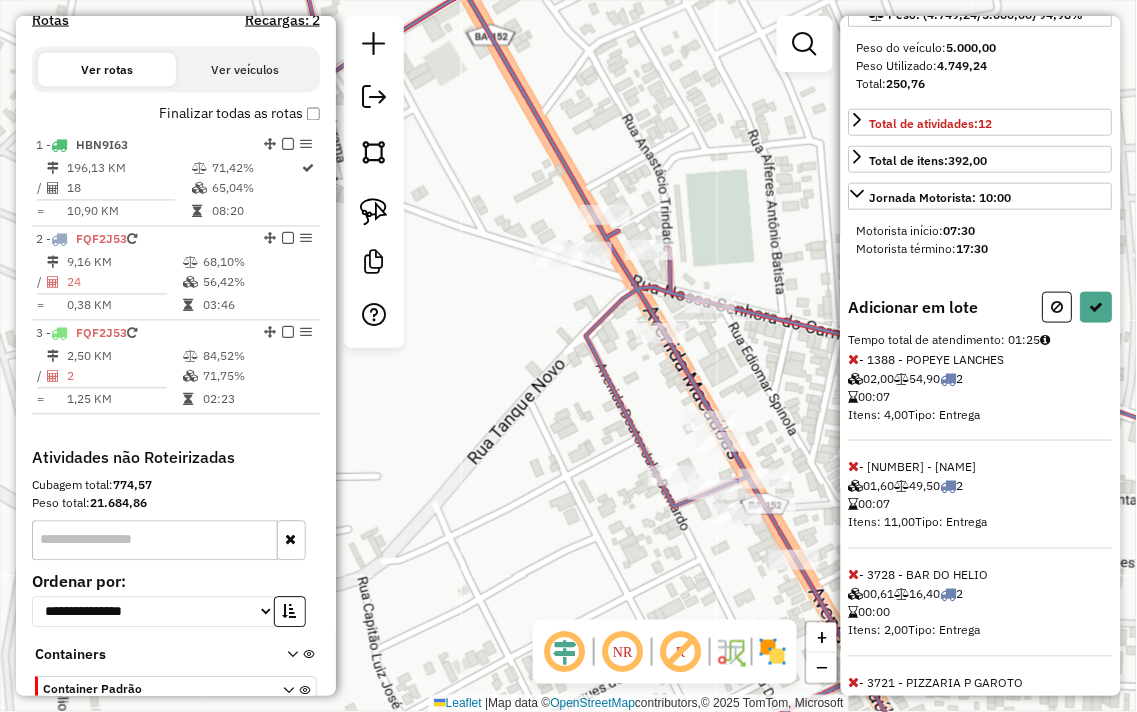 scroll, scrollTop: 288, scrollLeft: 0, axis: vertical 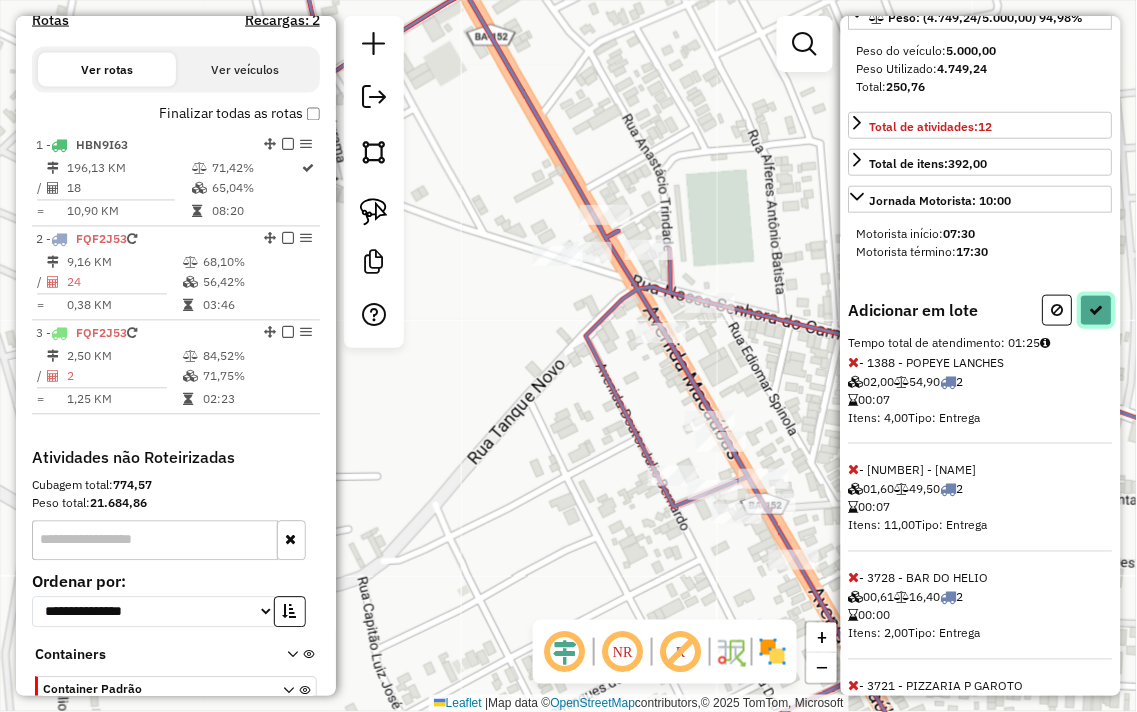 click at bounding box center (1097, 310) 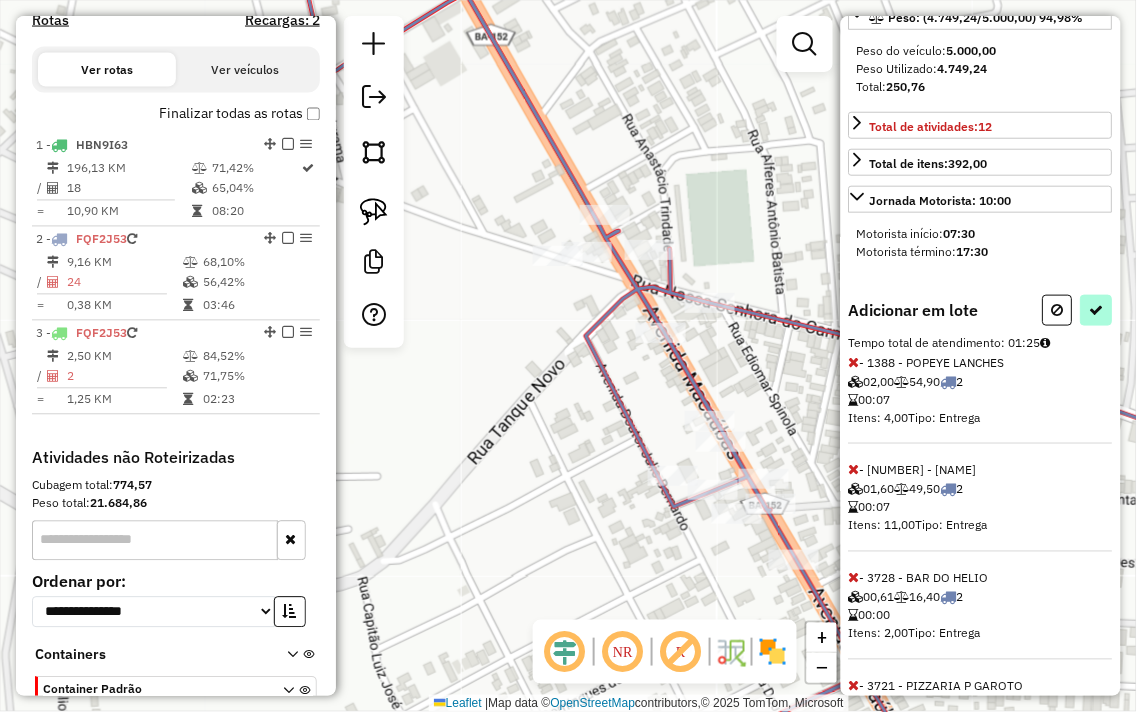 select on "**********" 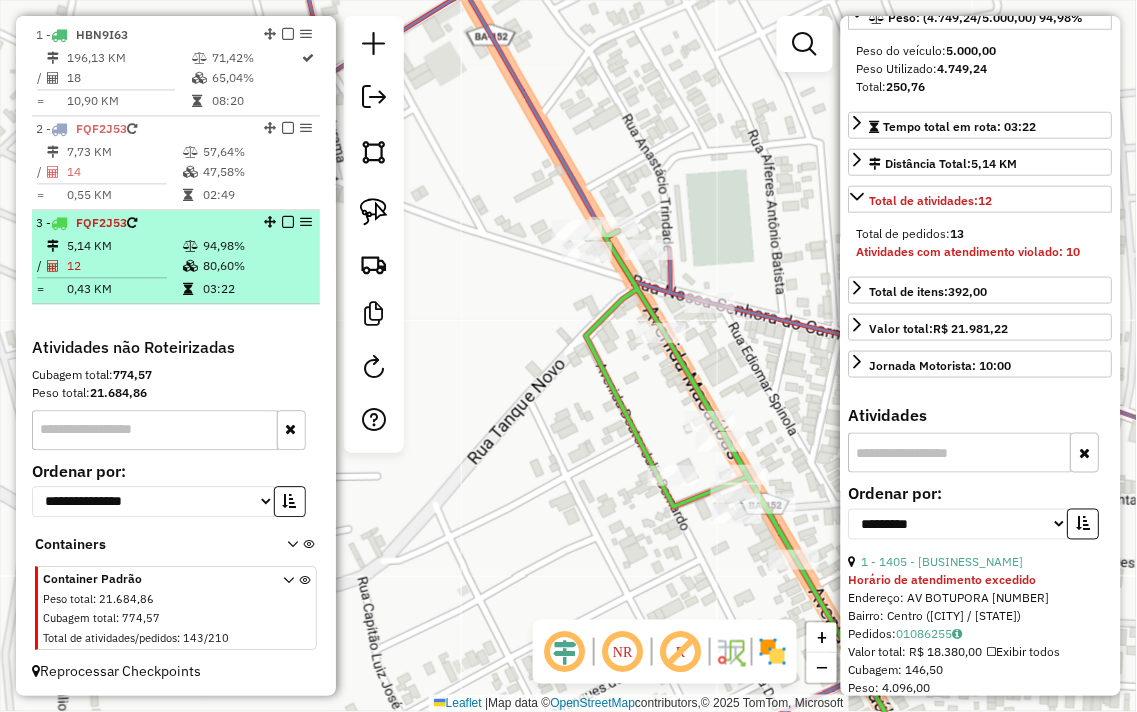 scroll, scrollTop: 657, scrollLeft: 0, axis: vertical 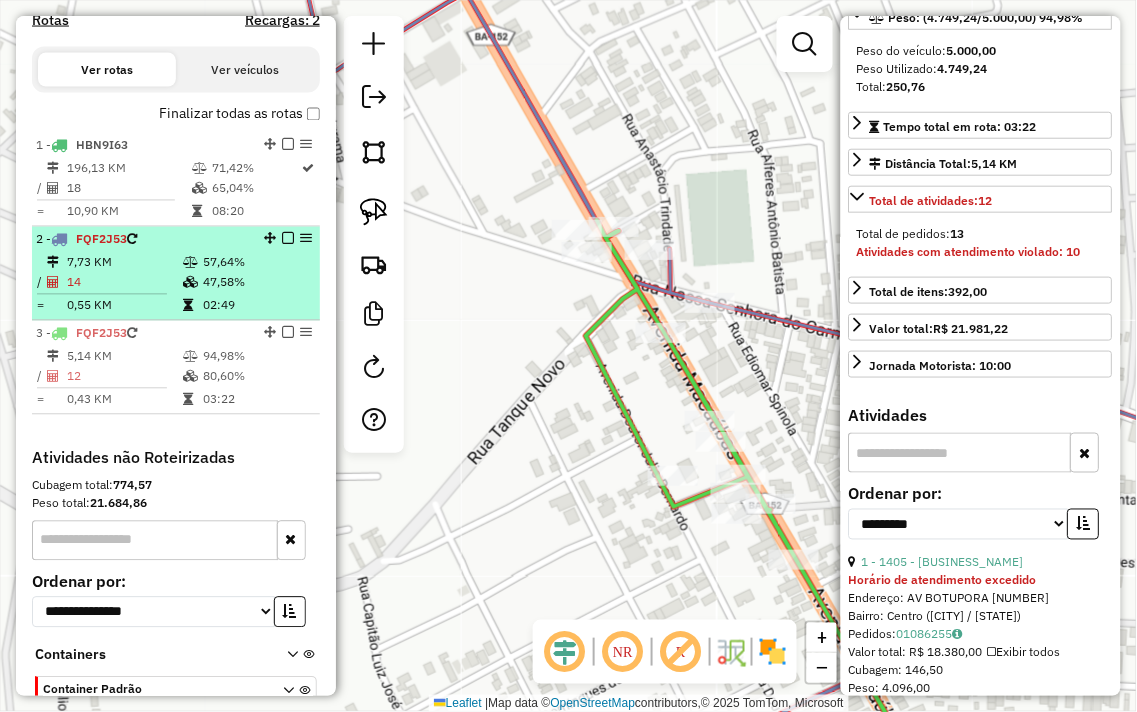 click on "57,64%" at bounding box center (256, 263) 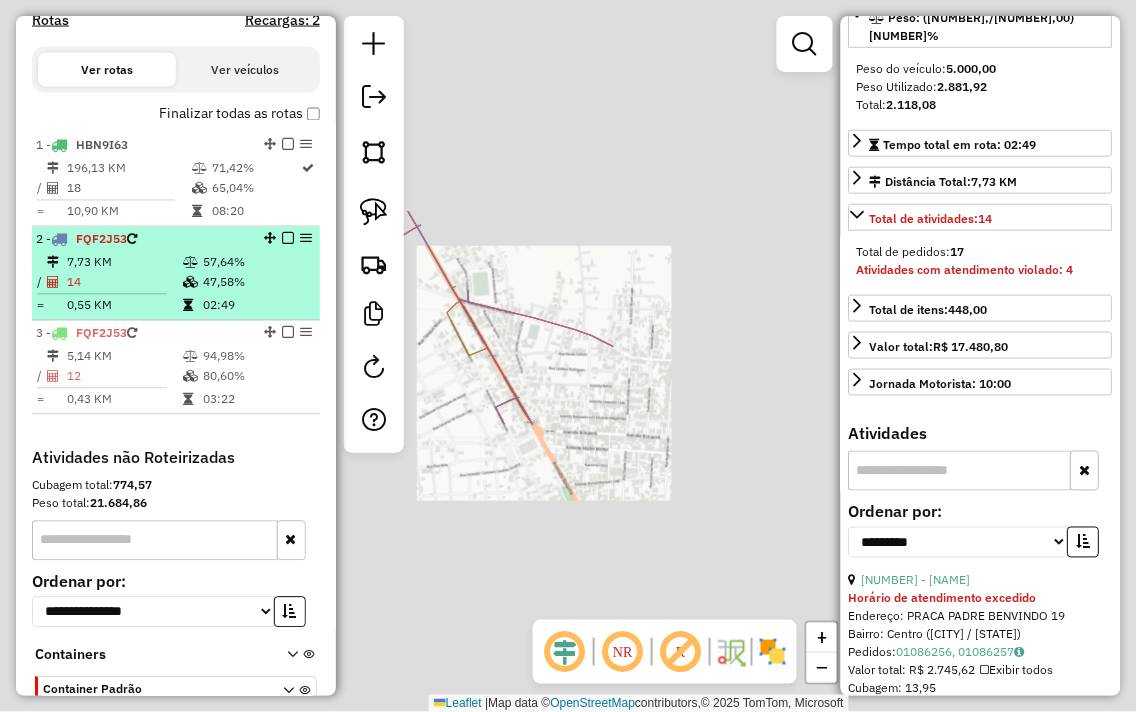 scroll, scrollTop: 271, scrollLeft: 0, axis: vertical 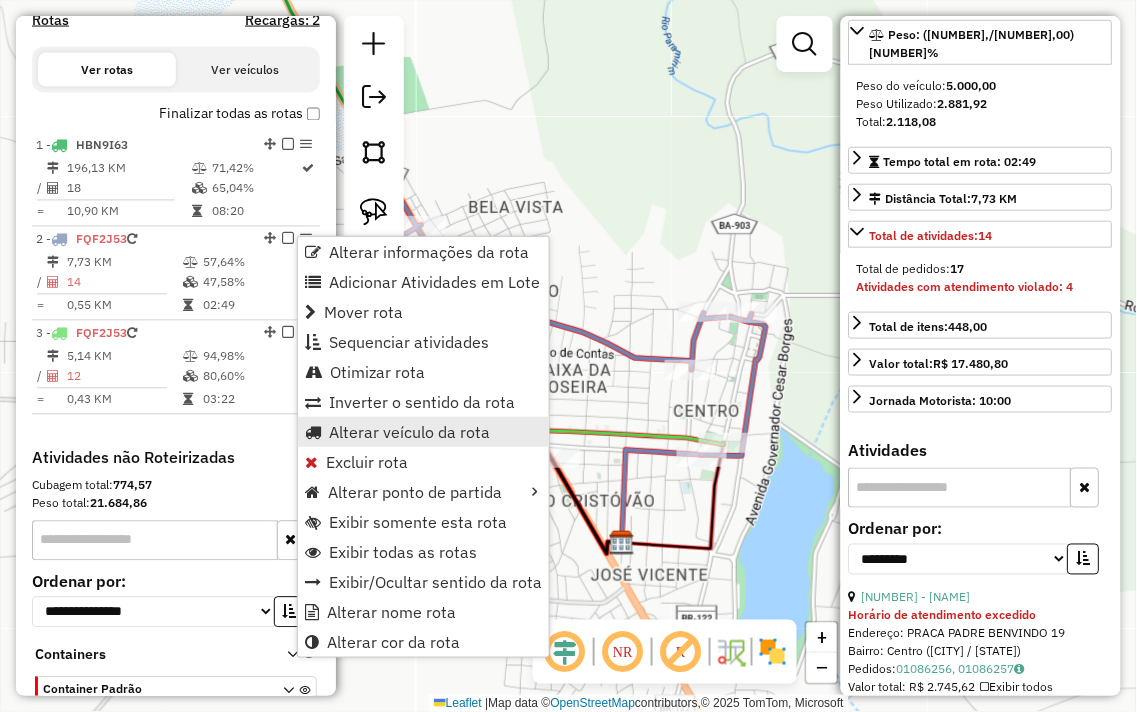 click on "Alterar veículo da rota" at bounding box center (409, 432) 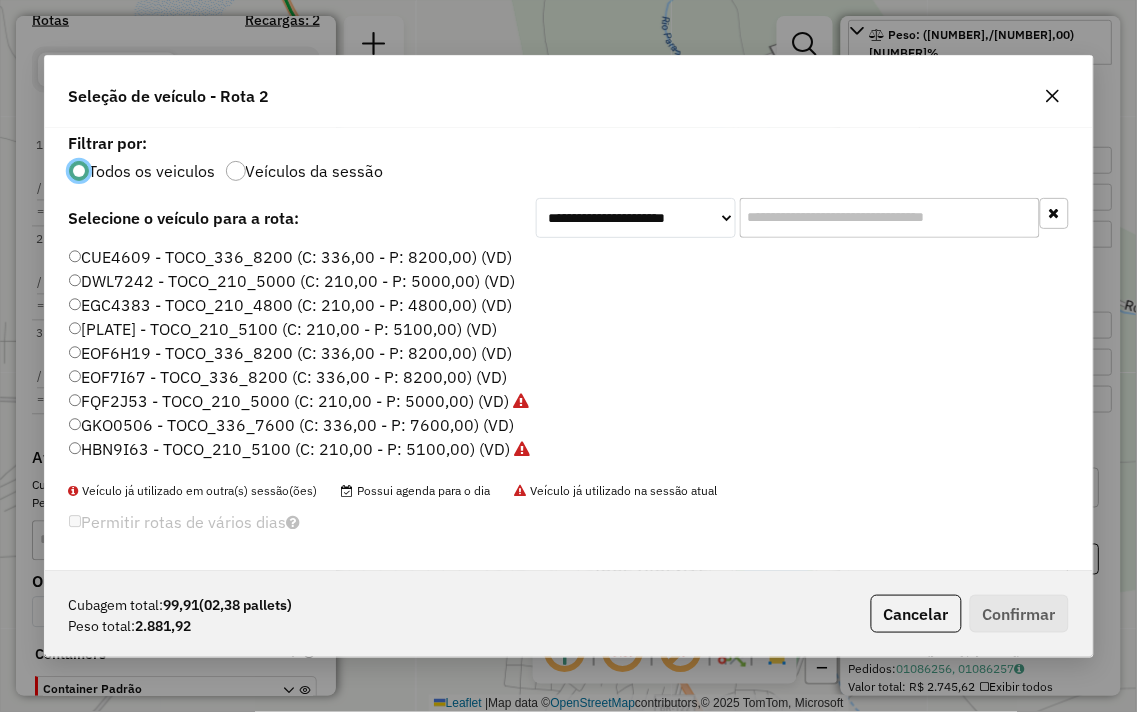 scroll, scrollTop: 11, scrollLeft: 5, axis: both 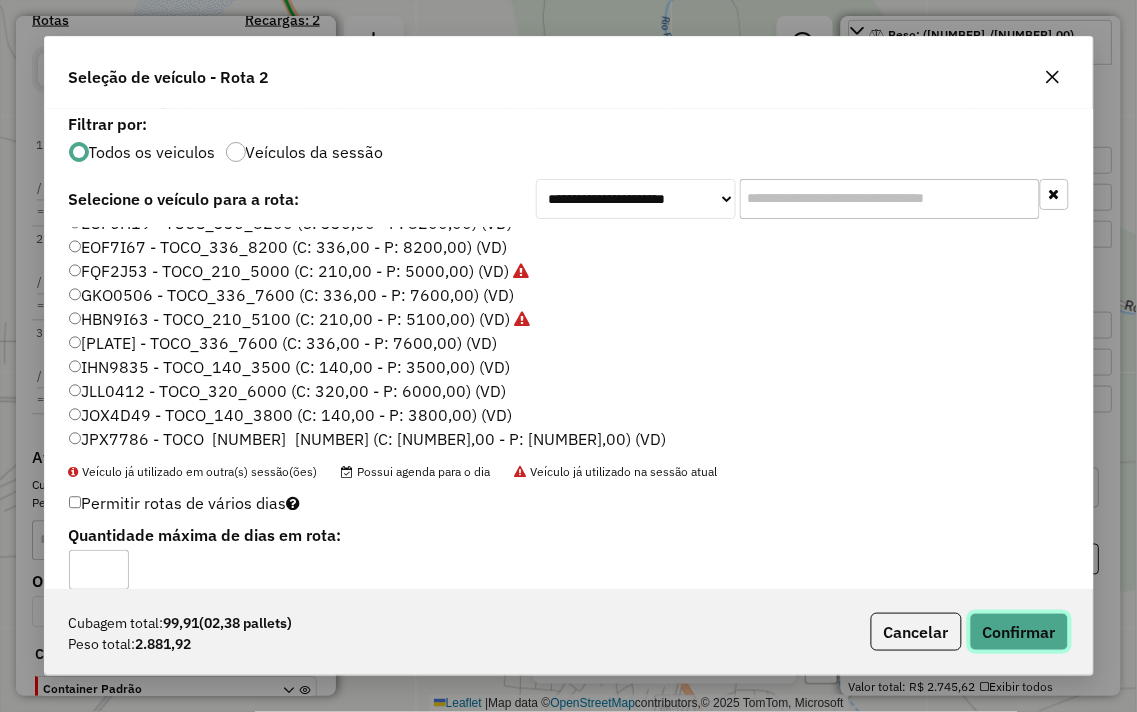 click on "Confirmar" 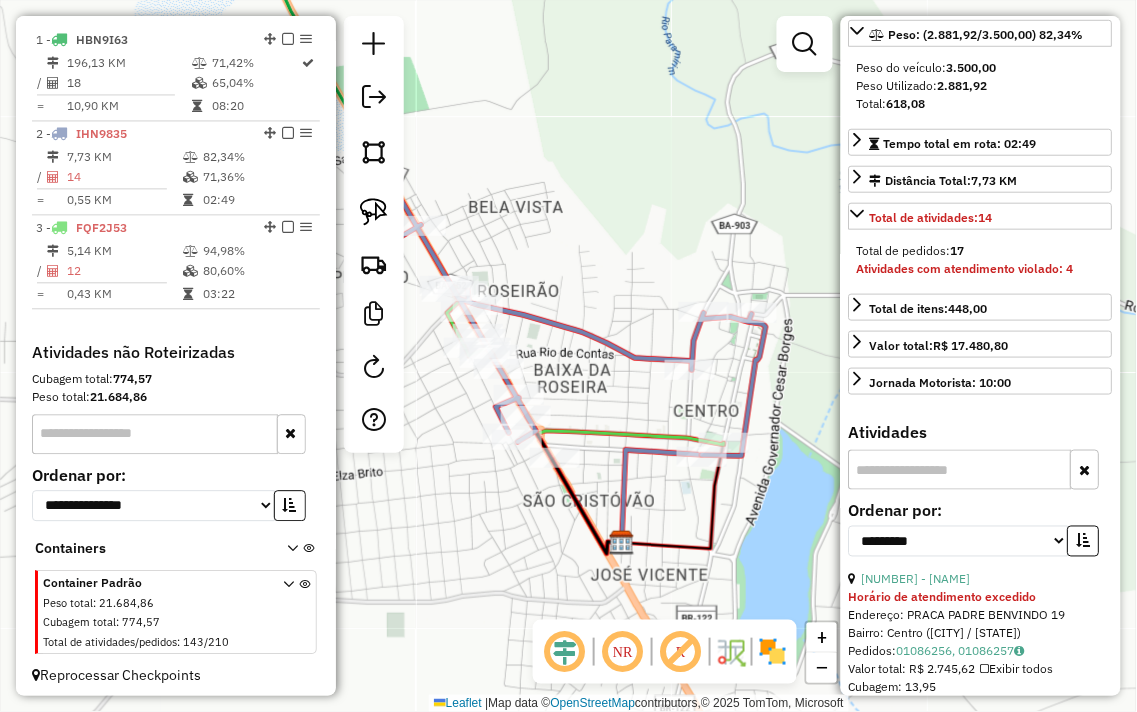 scroll, scrollTop: 744, scrollLeft: 0, axis: vertical 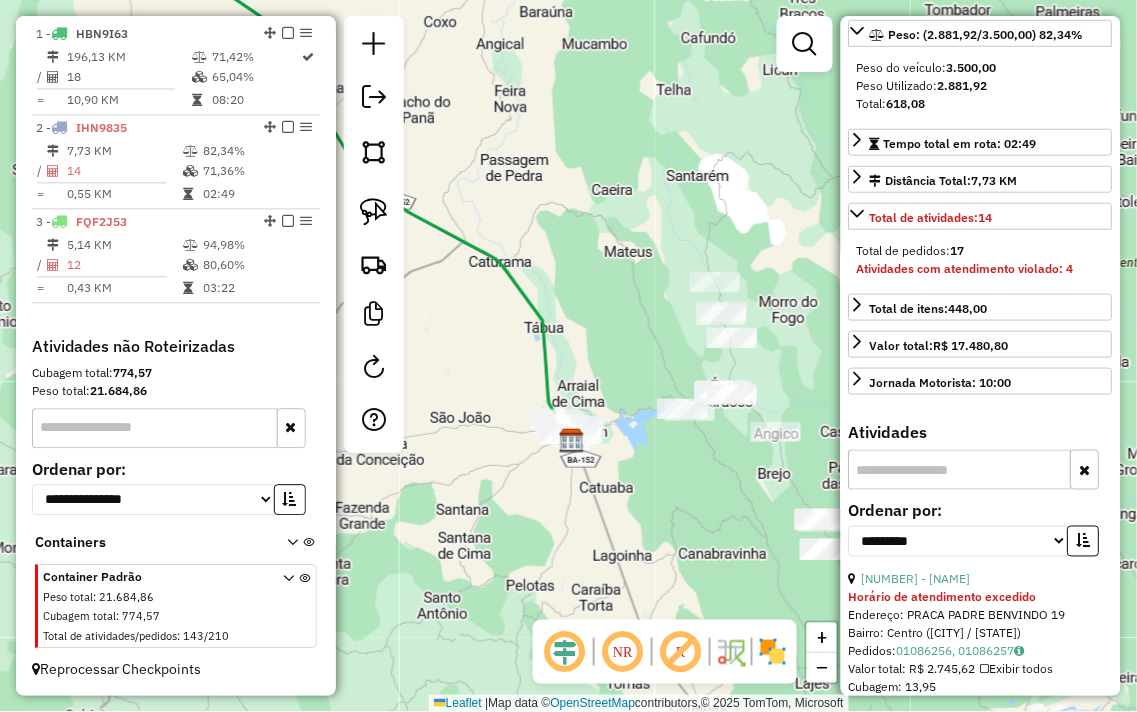 drag, startPoint x: 796, startPoint y: 368, endPoint x: 700, endPoint y: 345, distance: 98.71677 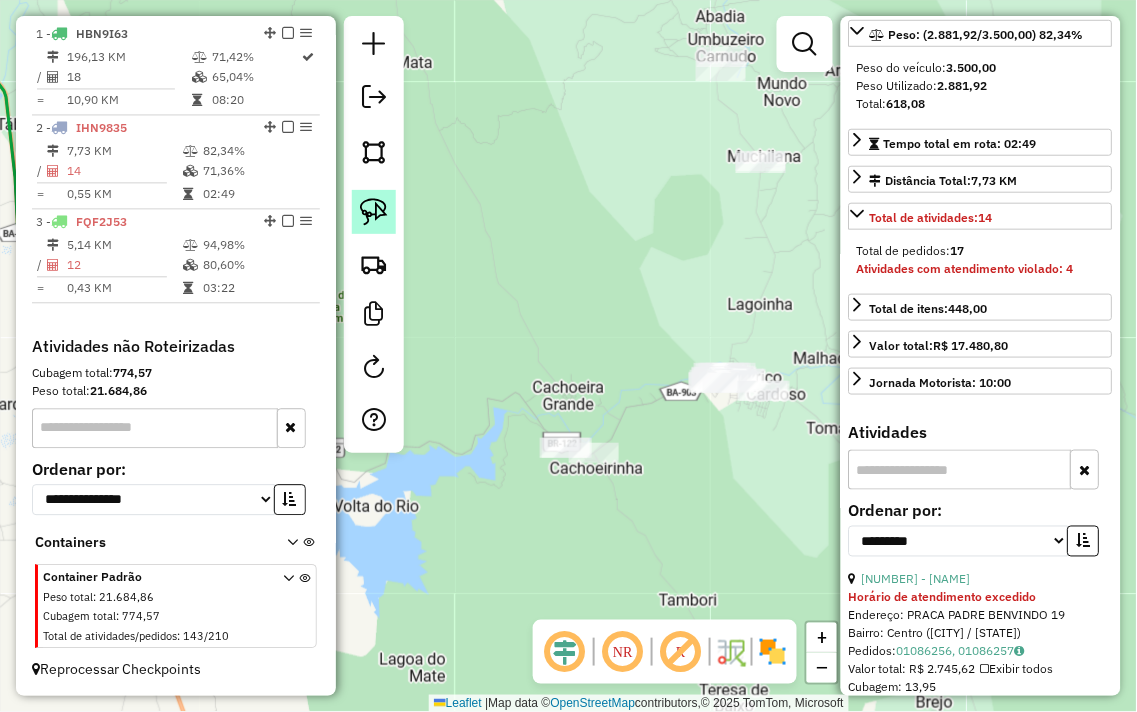 click 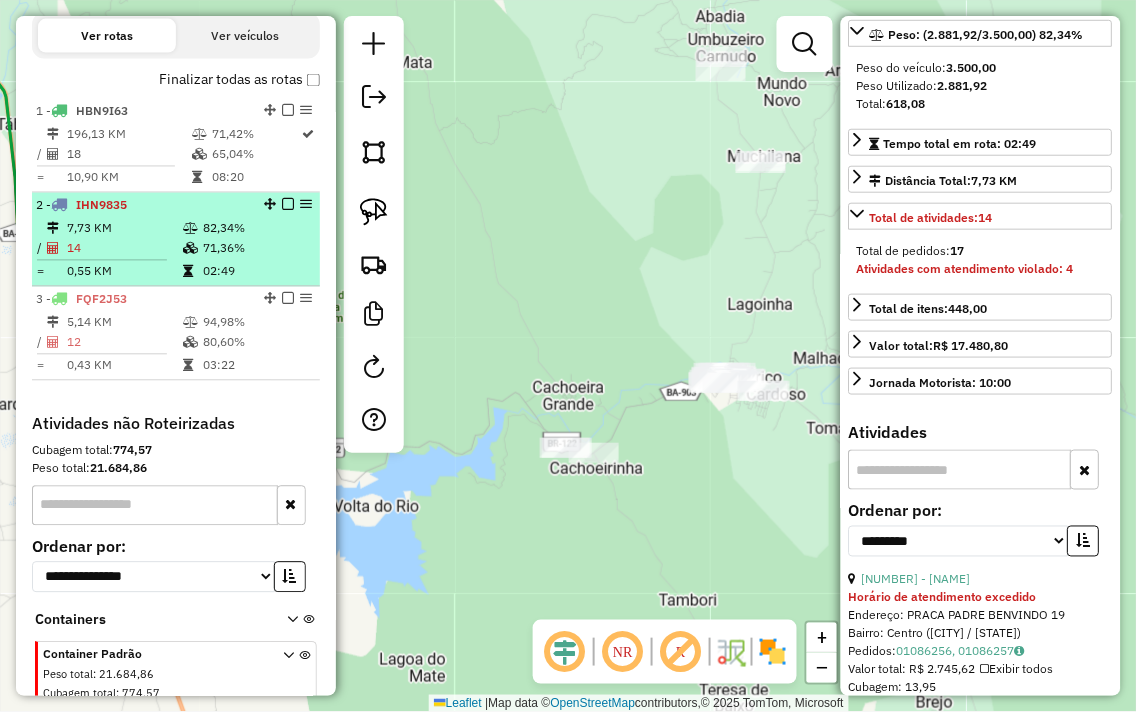 scroll, scrollTop: 633, scrollLeft: 0, axis: vertical 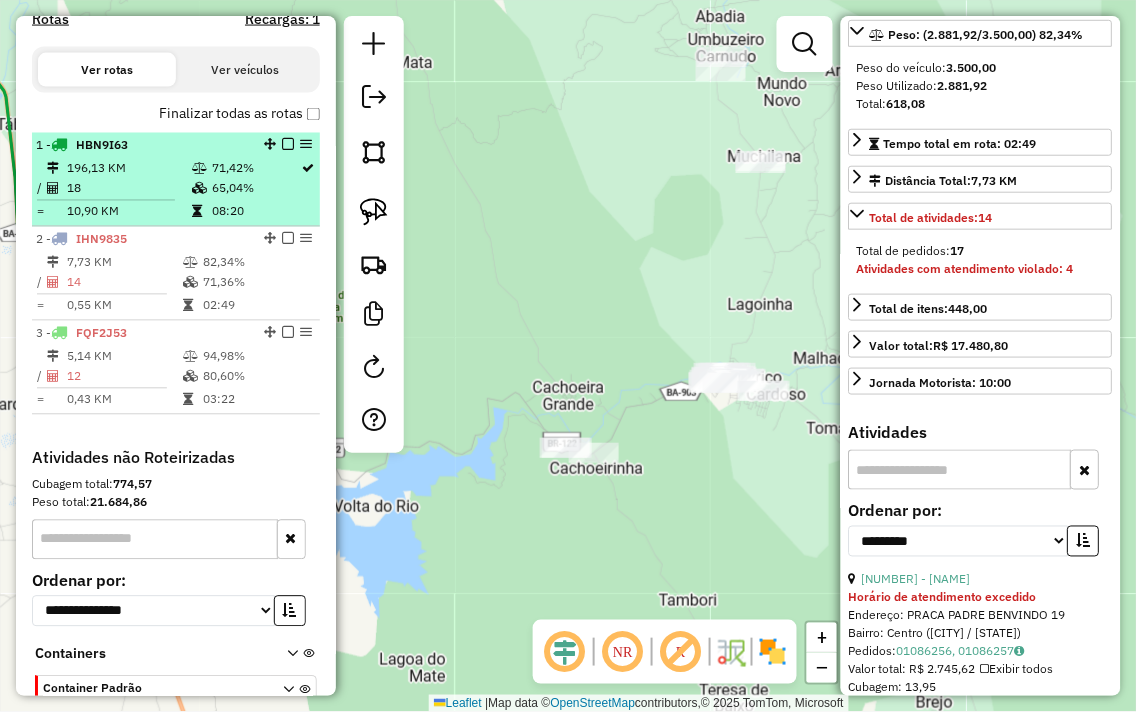 click at bounding box center (199, 189) 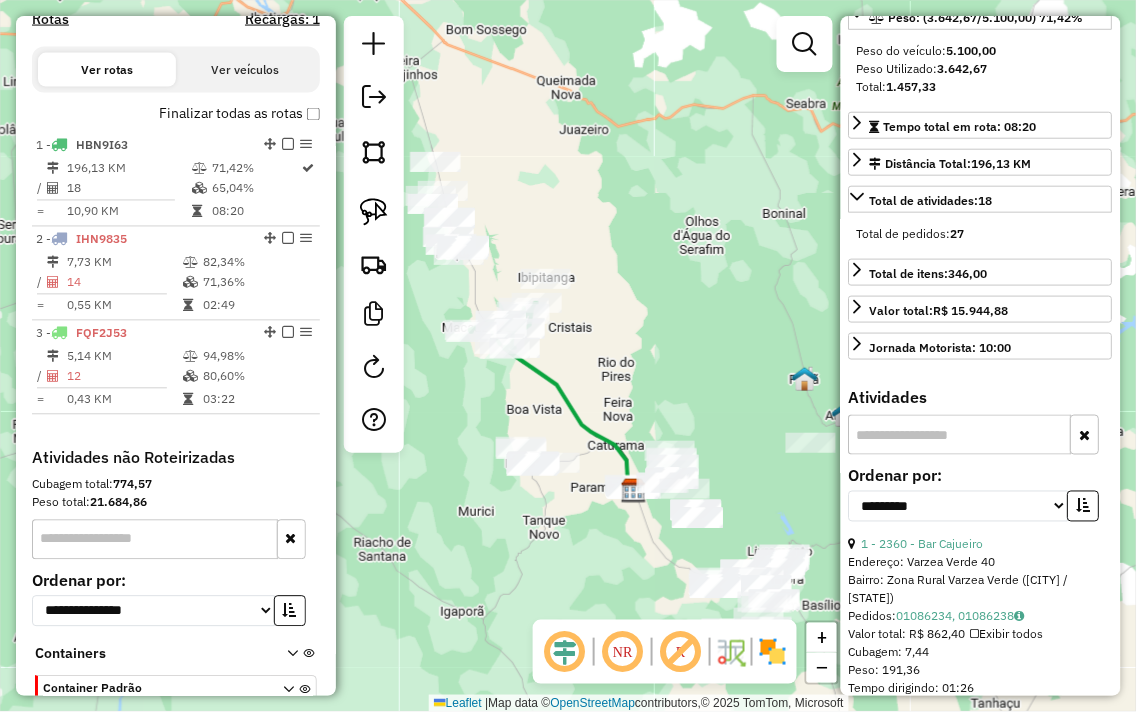 drag, startPoint x: 638, startPoint y: 385, endPoint x: 601, endPoint y: 330, distance: 66.287254 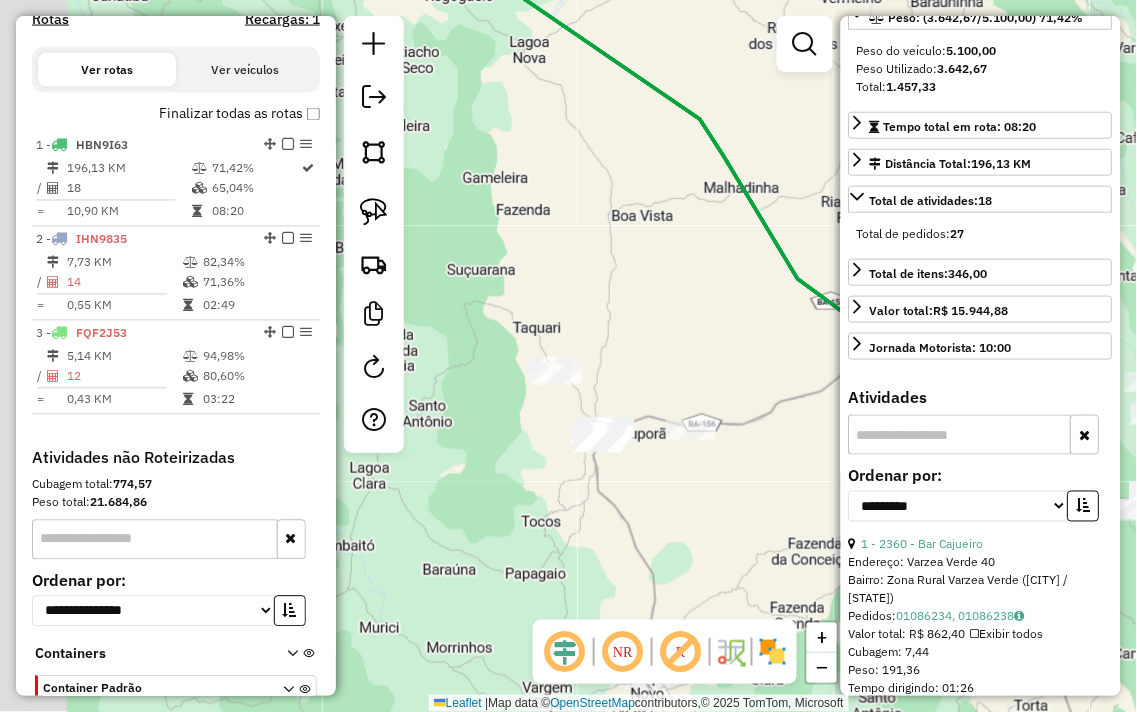 drag, startPoint x: 461, startPoint y: 460, endPoint x: 563, endPoint y: 467, distance: 102.239914 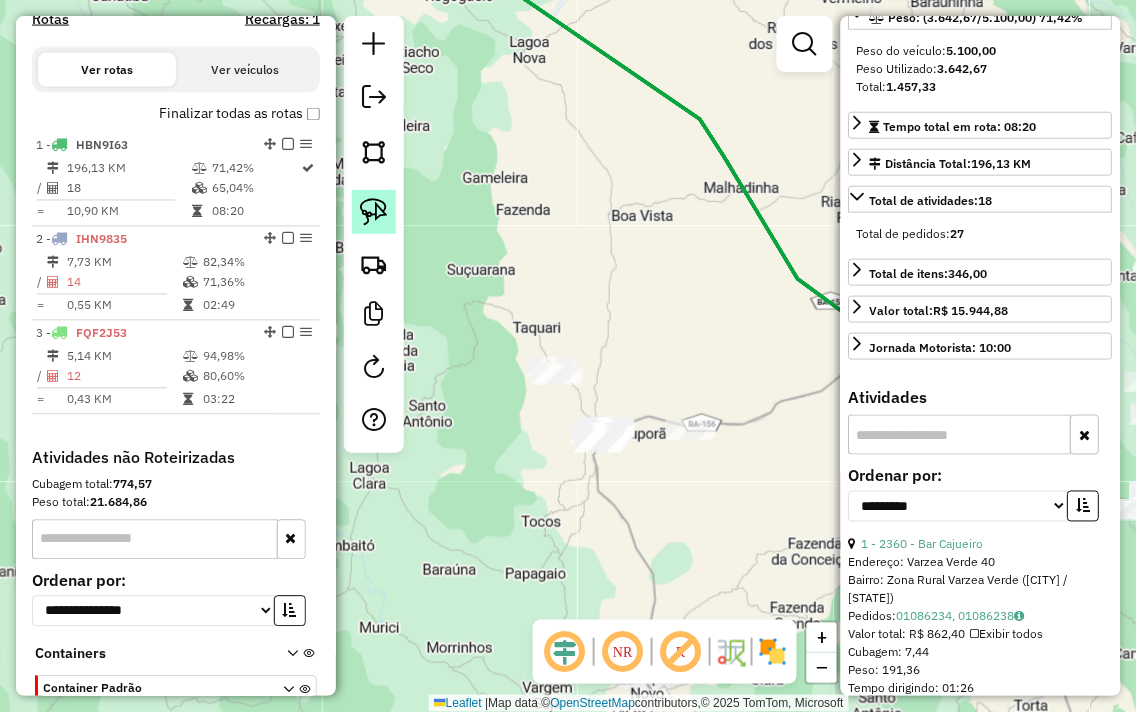 click 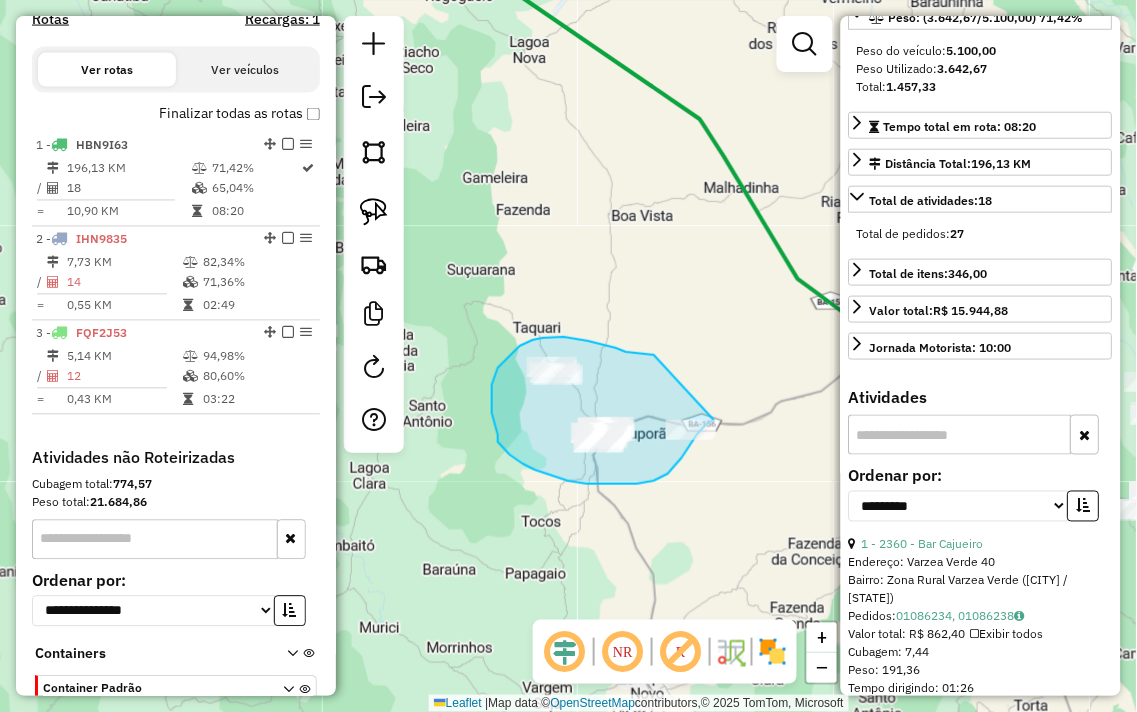 click on "Janela de atendimento Grade de atendimento Capacidade Transportadoras Veículos Cliente Pedidos  Rotas Selecione os dias de semana para filtrar as janelas de atendimento  Seg   Ter   Qua   Qui   Sex   Sáb   Dom  Informe o período da janela de atendimento: De: Até:  Filtrar exatamente a janela do cliente  Considerar janela de atendimento padrão  Selecione os dias de semana para filtrar as grades de atendimento  Seg   Ter   Qua   Qui   Sex   Sáb   Dom   Considerar clientes sem dia de atendimento cadastrado  Clientes fora do dia de atendimento selecionado Filtrar as atividades entre os valores definidos abaixo:  Peso mínimo:   Peso máximo:   Cubagem mínima:   Cubagem máxima:   De:   Até:  Filtrar as atividades entre o tempo de atendimento definido abaixo:  De:   Até:   Considerar capacidade total dos clientes não roteirizados Transportadora: Selecione um ou mais itens Tipo de veículo: Selecione um ou mais itens Veículo: Selecione um ou mais itens Motorista: Selecione um ou mais itens Nome: Rótulo:" 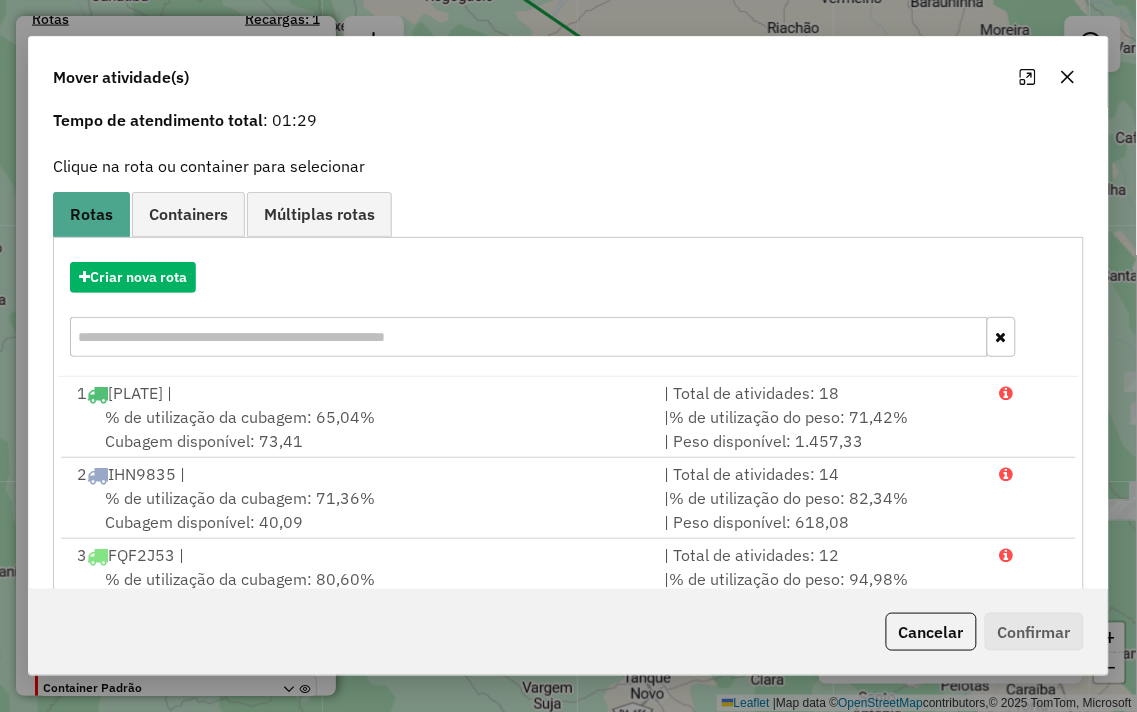 scroll, scrollTop: 111, scrollLeft: 0, axis: vertical 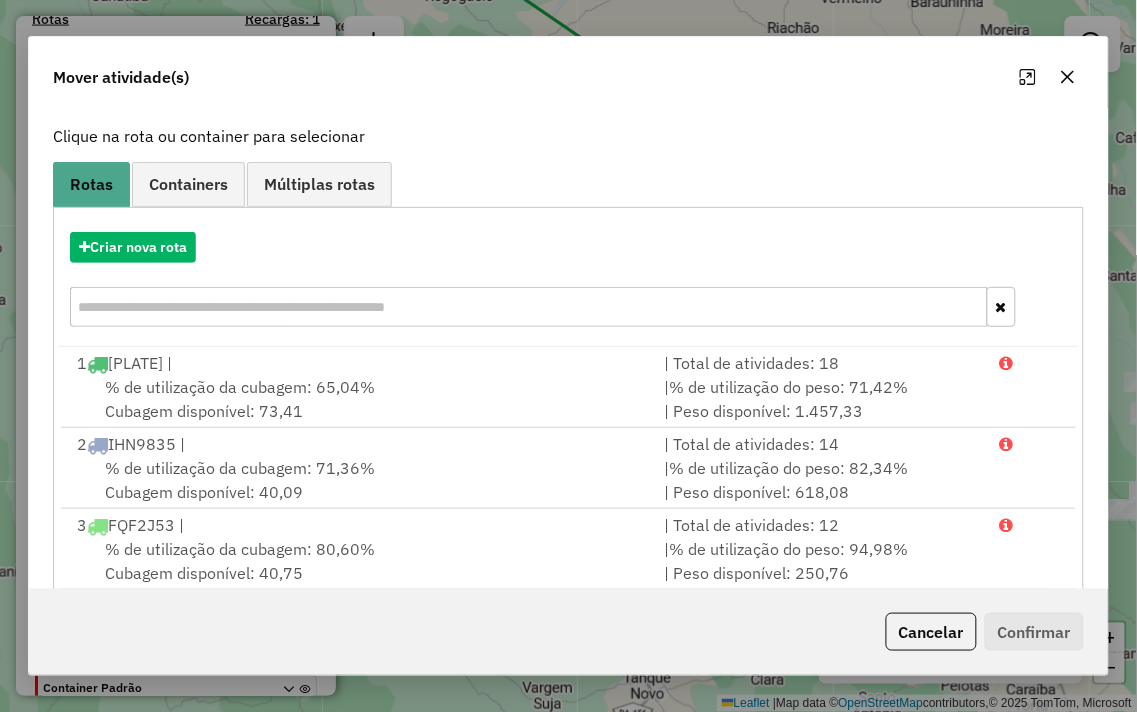 click 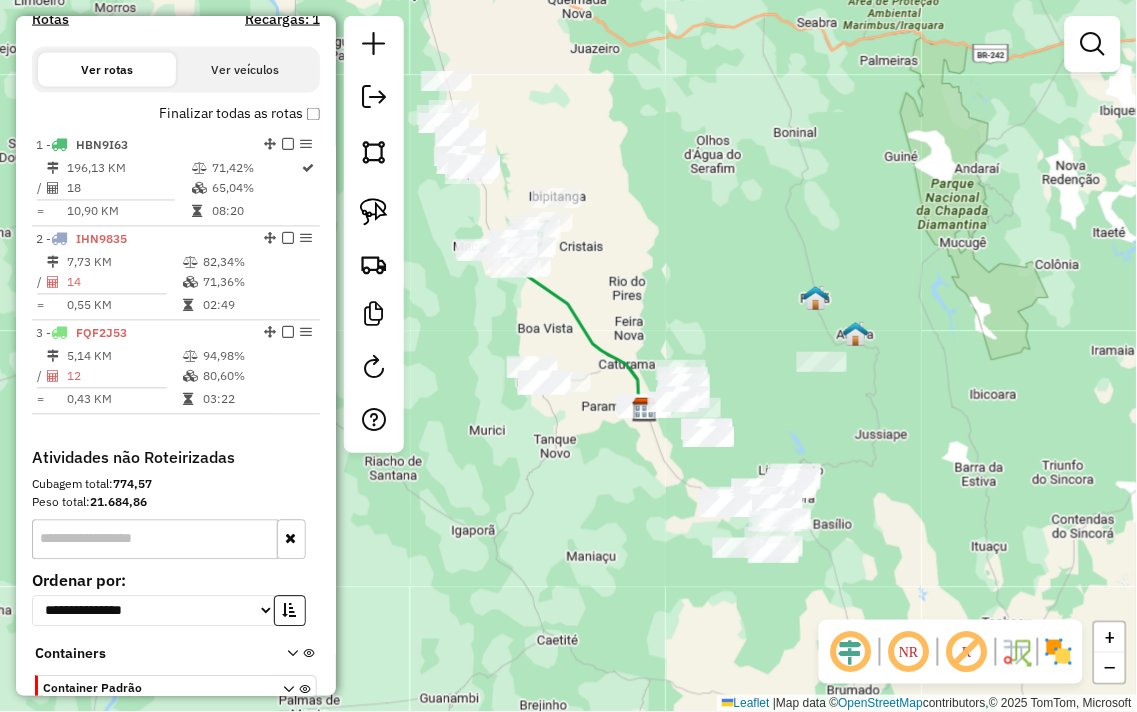 drag, startPoint x: 720, startPoint y: 354, endPoint x: 625, endPoint y: 294, distance: 112.36102 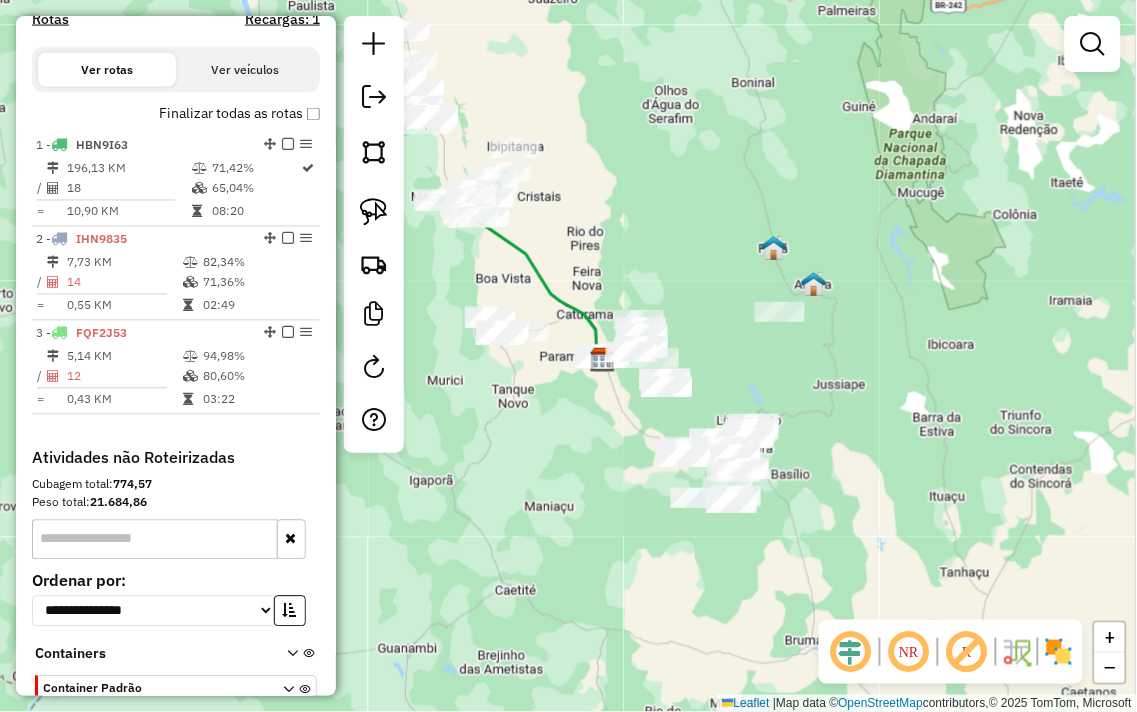drag, startPoint x: 696, startPoint y: 336, endPoint x: 641, endPoint y: 263, distance: 91.400215 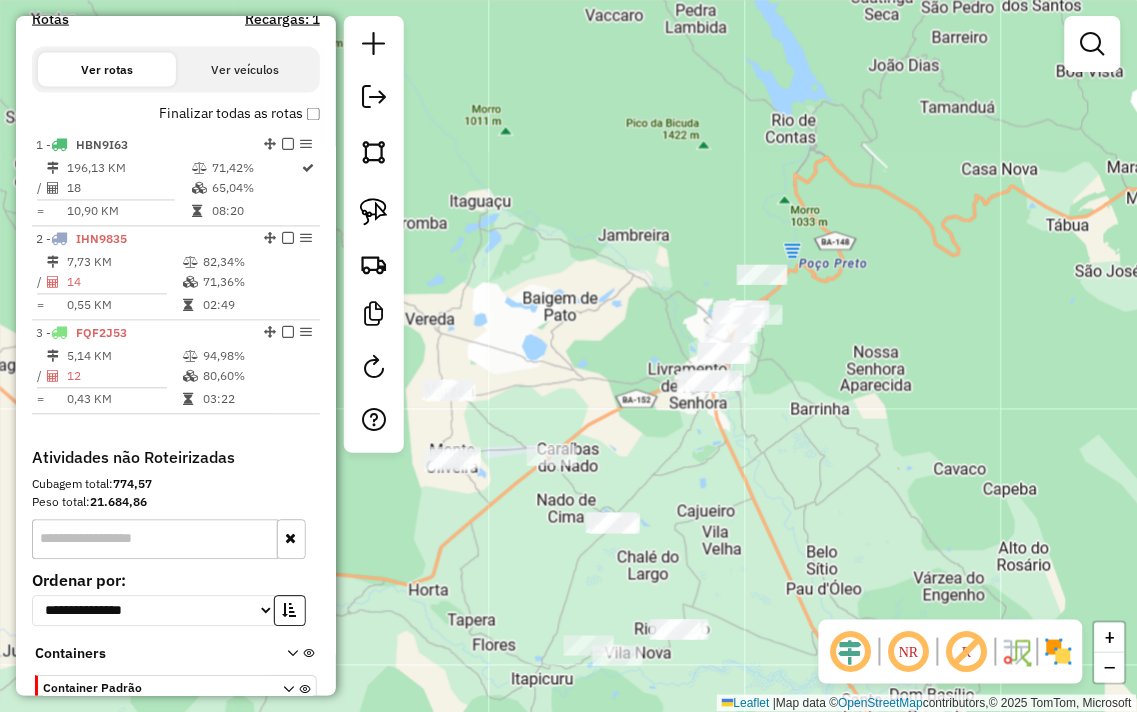 drag, startPoint x: 683, startPoint y: 251, endPoint x: 623, endPoint y: 425, distance: 184.05434 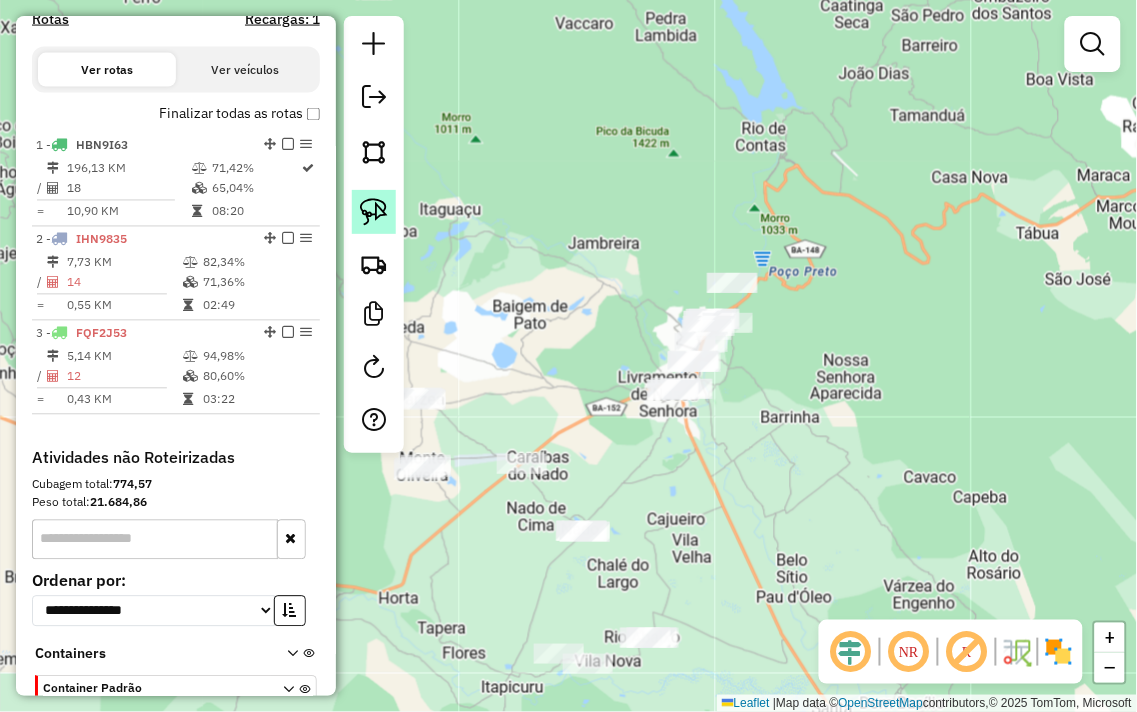 click 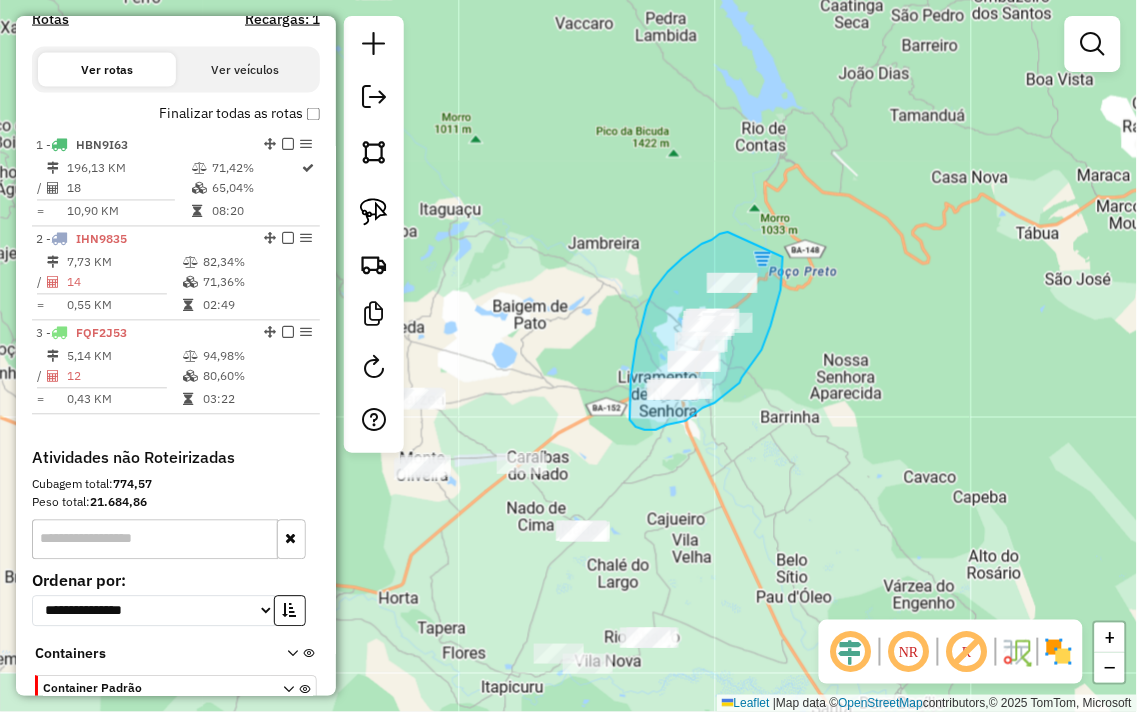 drag, startPoint x: 728, startPoint y: 232, endPoint x: 783, endPoint y: 257, distance: 60.41523 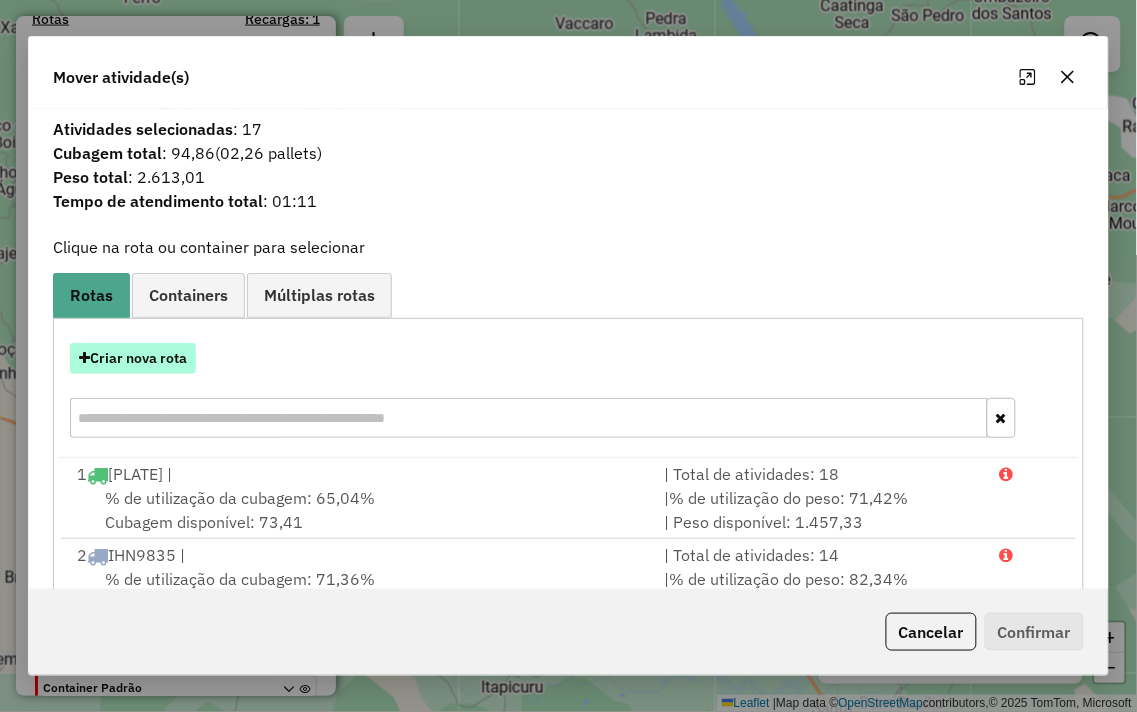 click on "Criar nova rota" at bounding box center [133, 358] 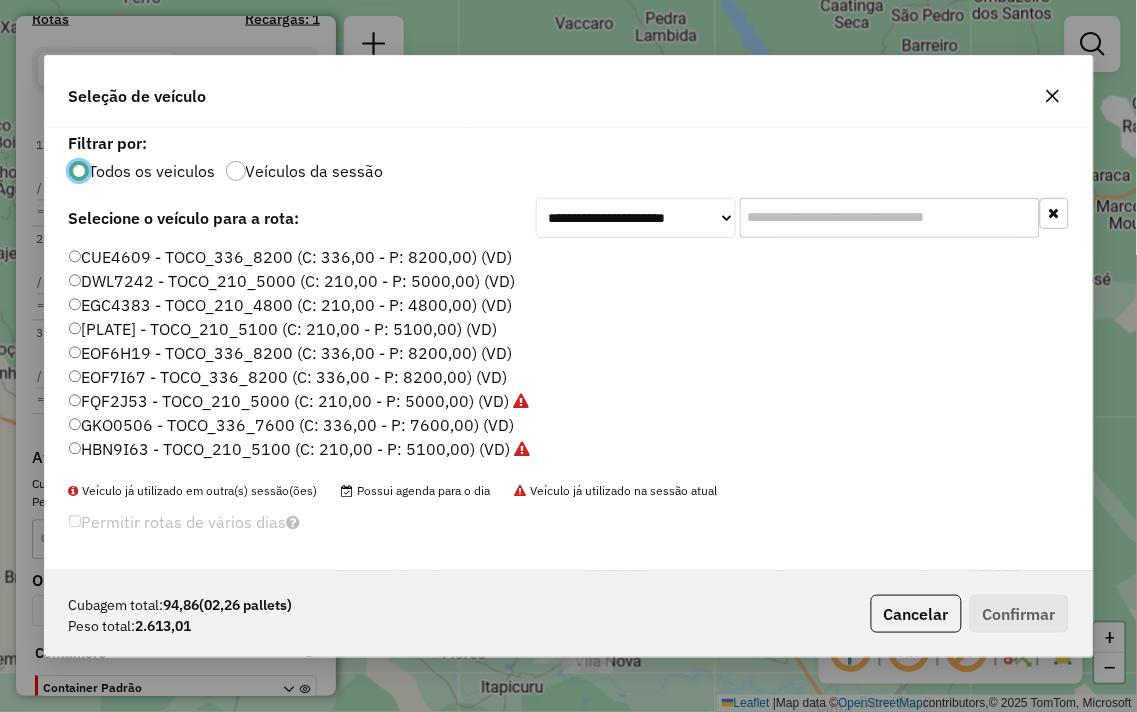 scroll, scrollTop: 11, scrollLeft: 5, axis: both 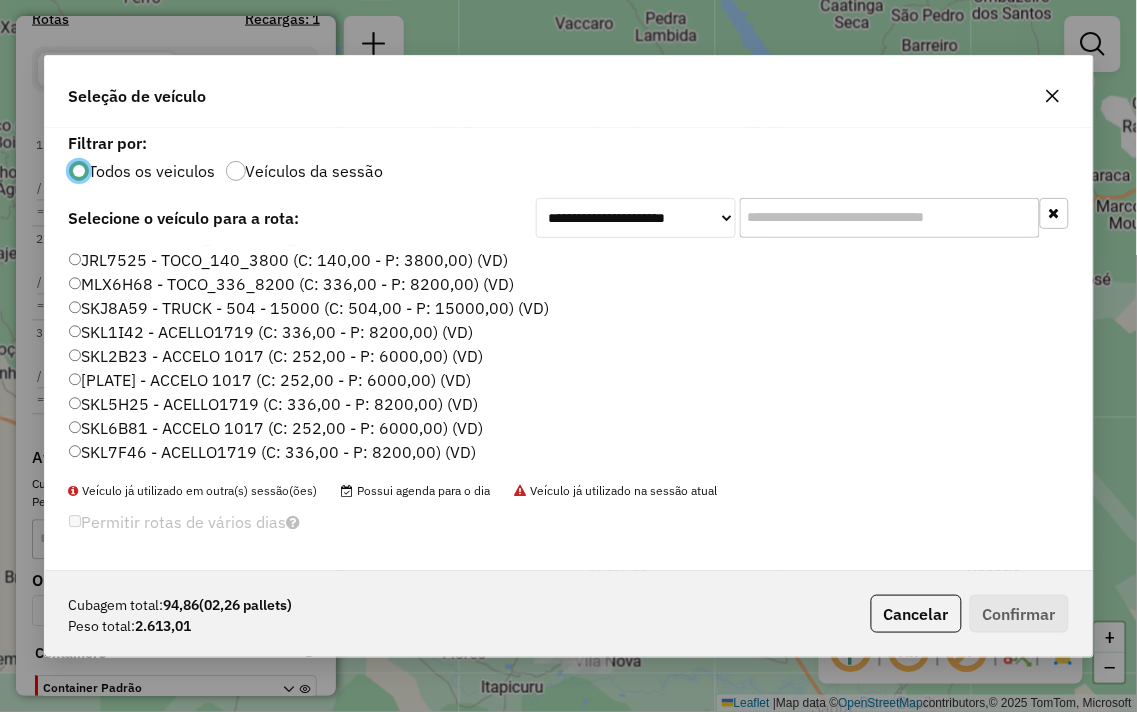 click 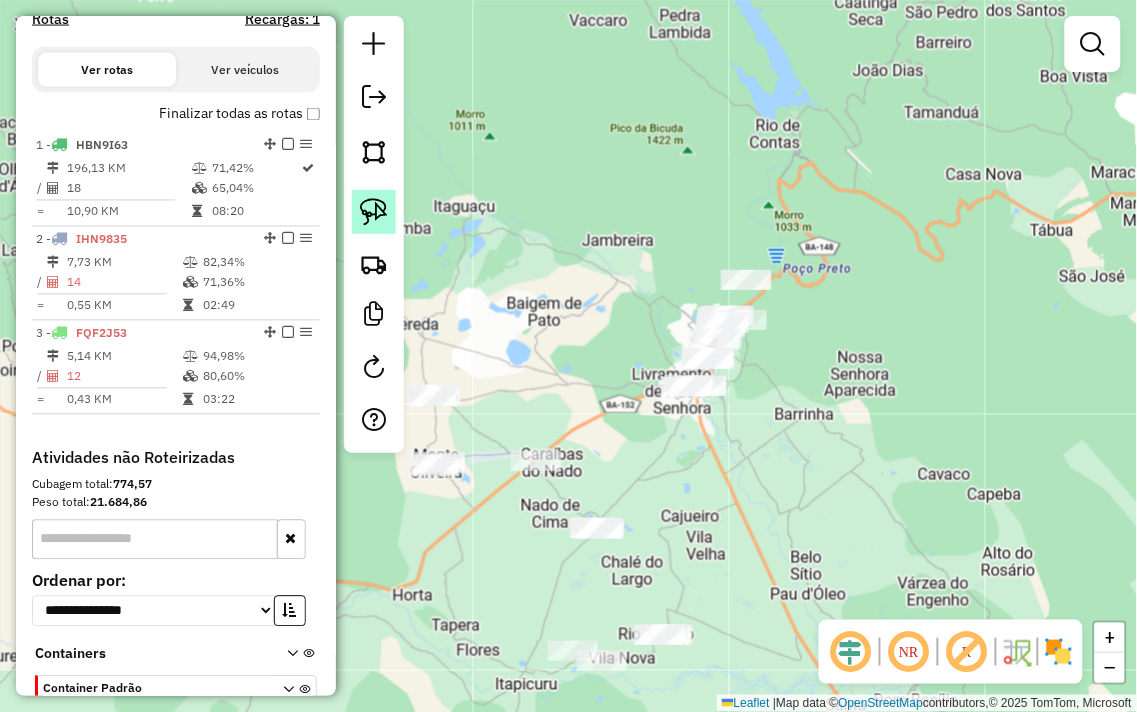 click 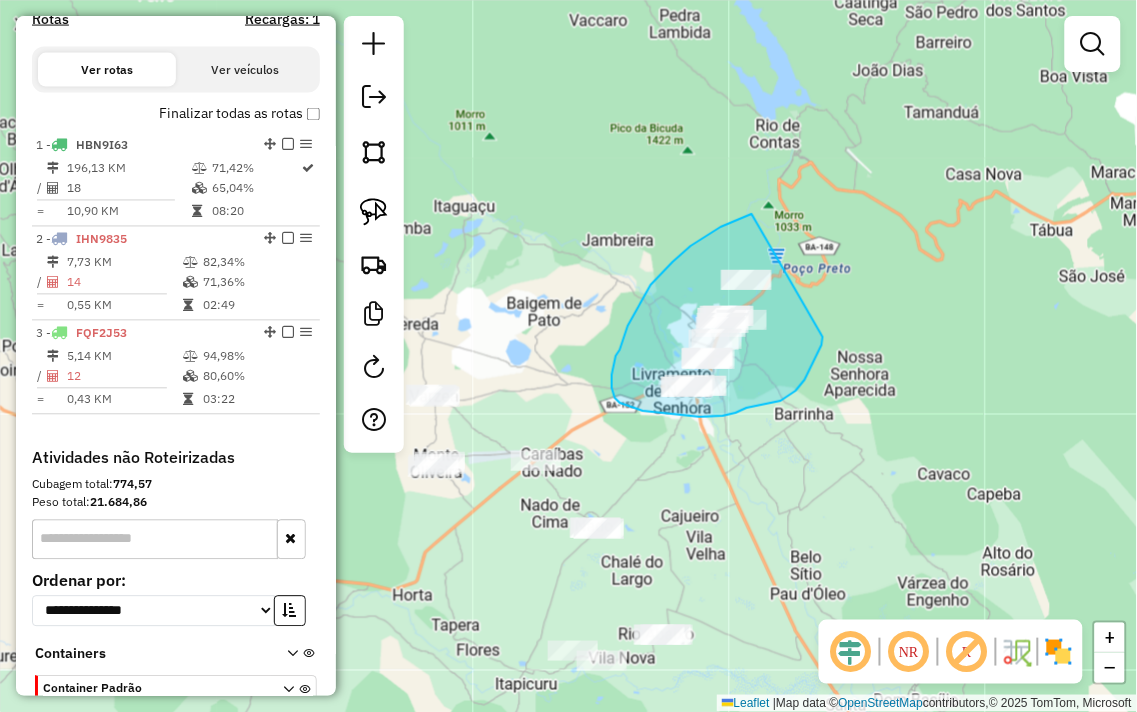 drag, startPoint x: 745, startPoint y: 218, endPoint x: 828, endPoint y: 285, distance: 106.66771 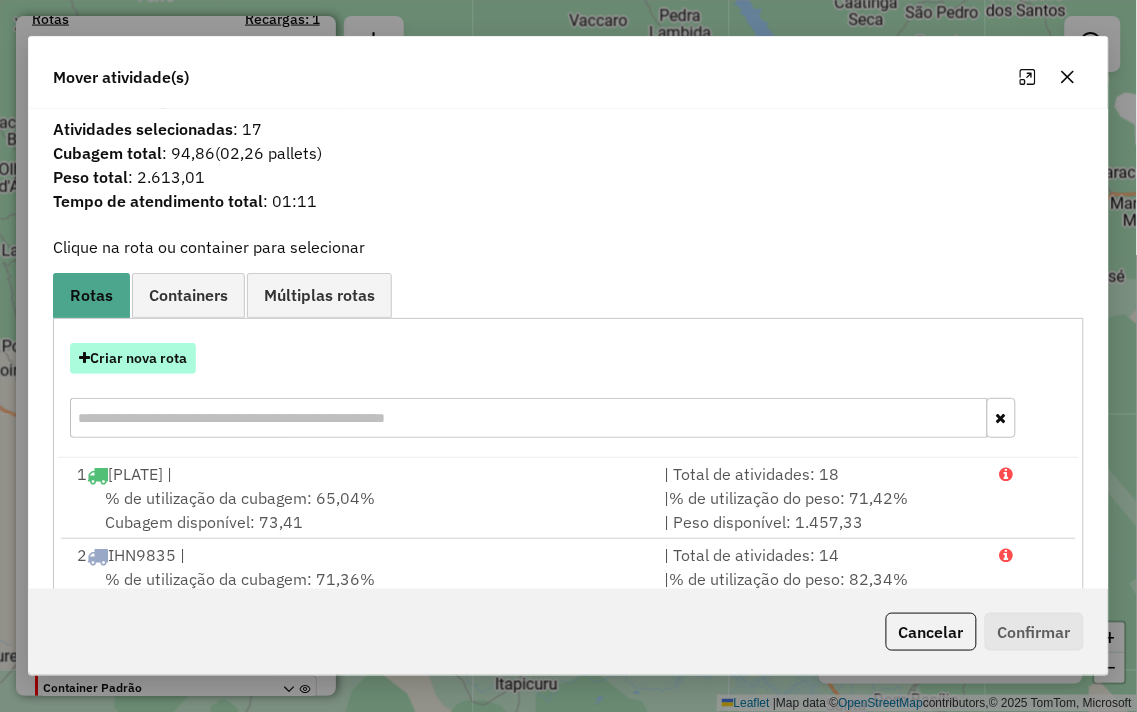 click on "Criar nova rota" at bounding box center [133, 358] 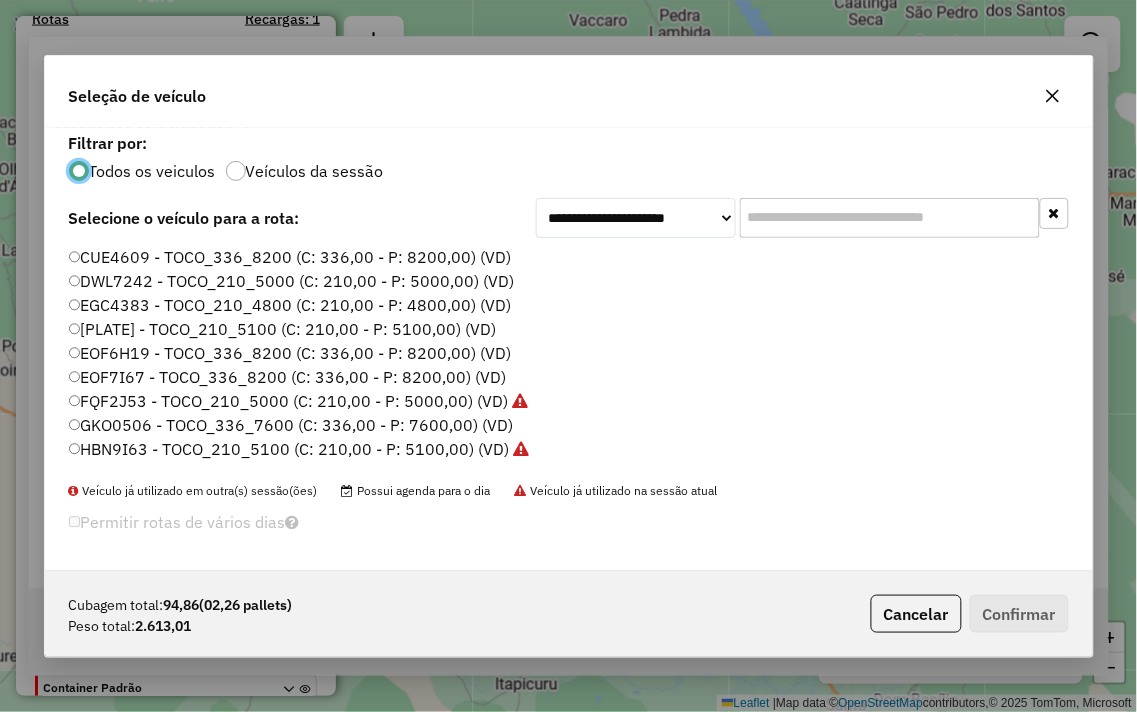 scroll, scrollTop: 11, scrollLeft: 5, axis: both 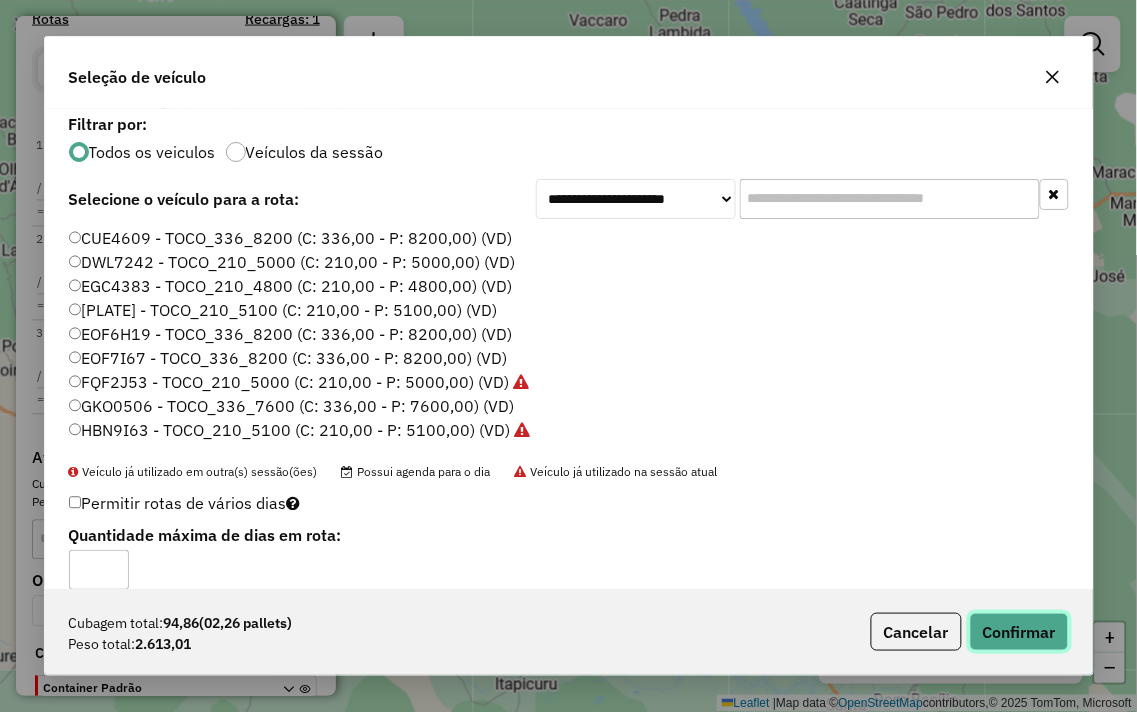 click on "Confirmar" 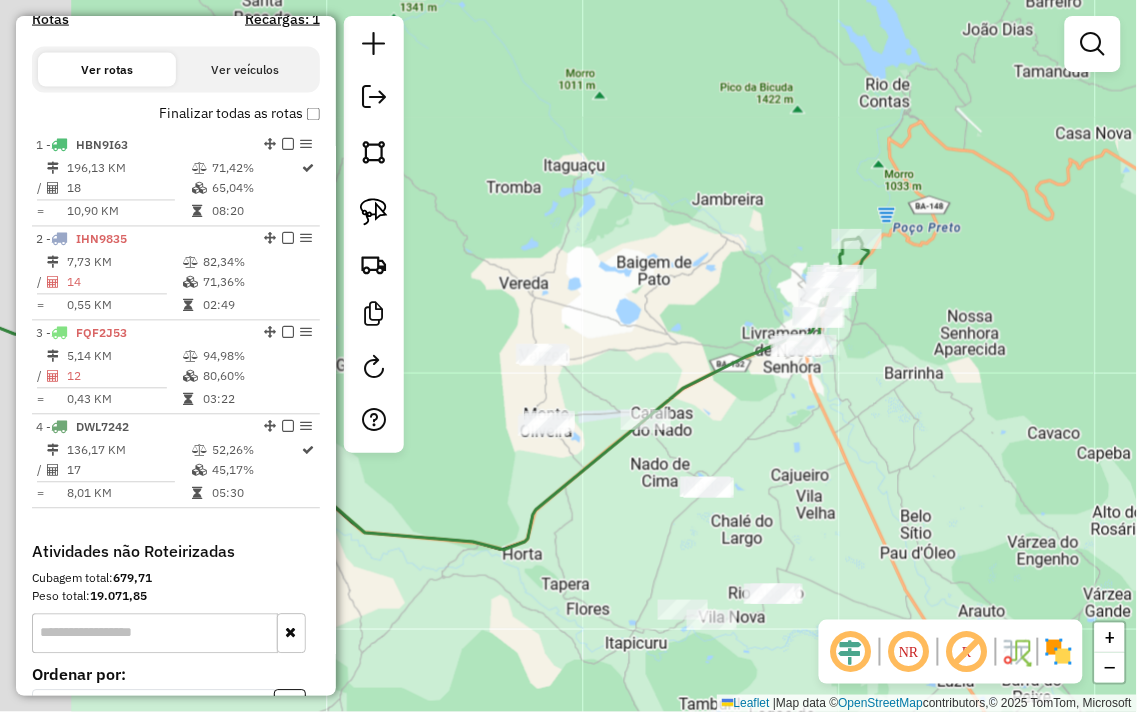 drag, startPoint x: 574, startPoint y: 323, endPoint x: 696, endPoint y: 277, distance: 130.38405 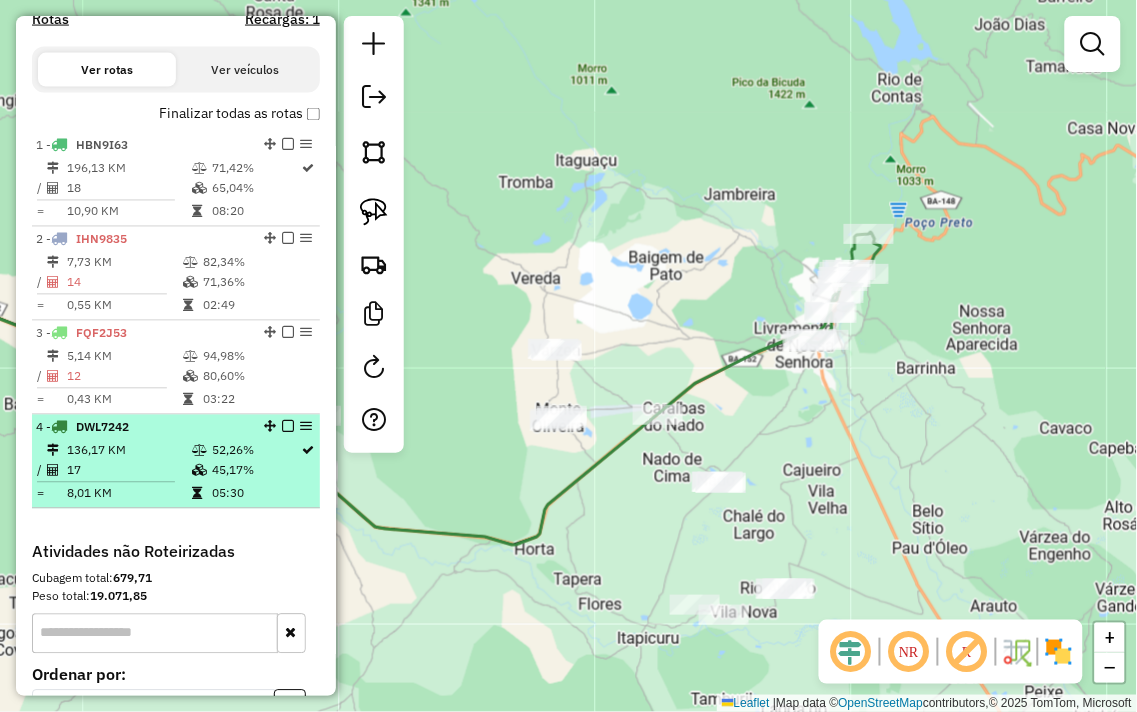 select on "**********" 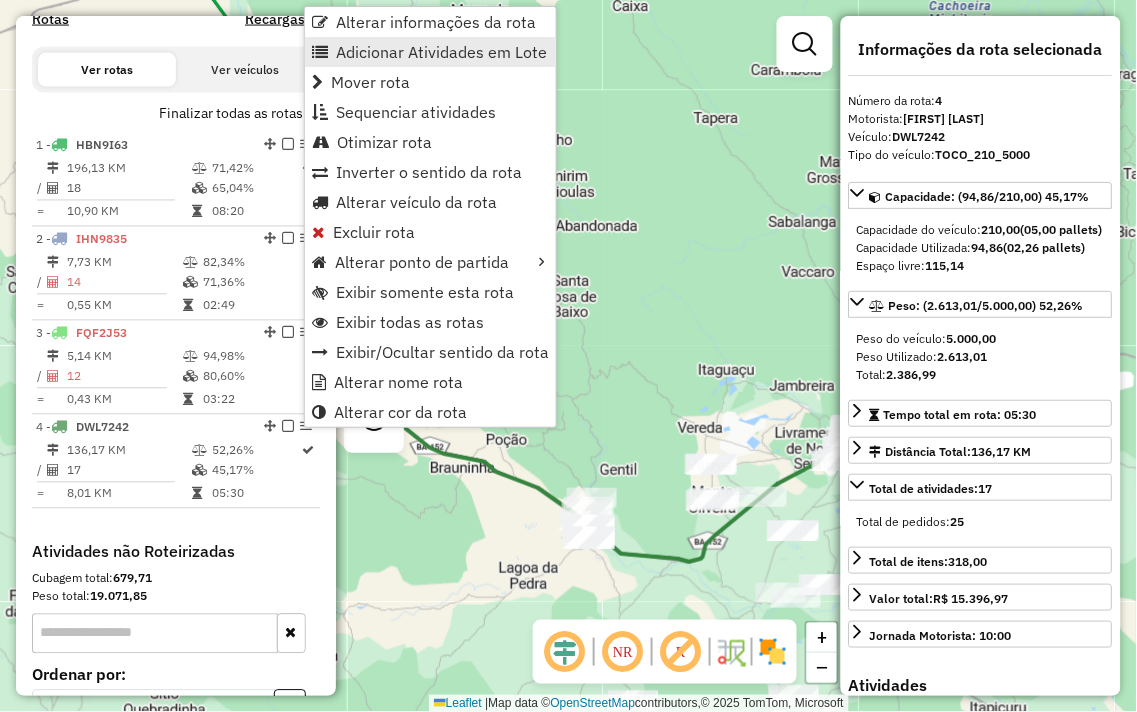 click on "Adicionar Atividades em Lote" at bounding box center [441, 52] 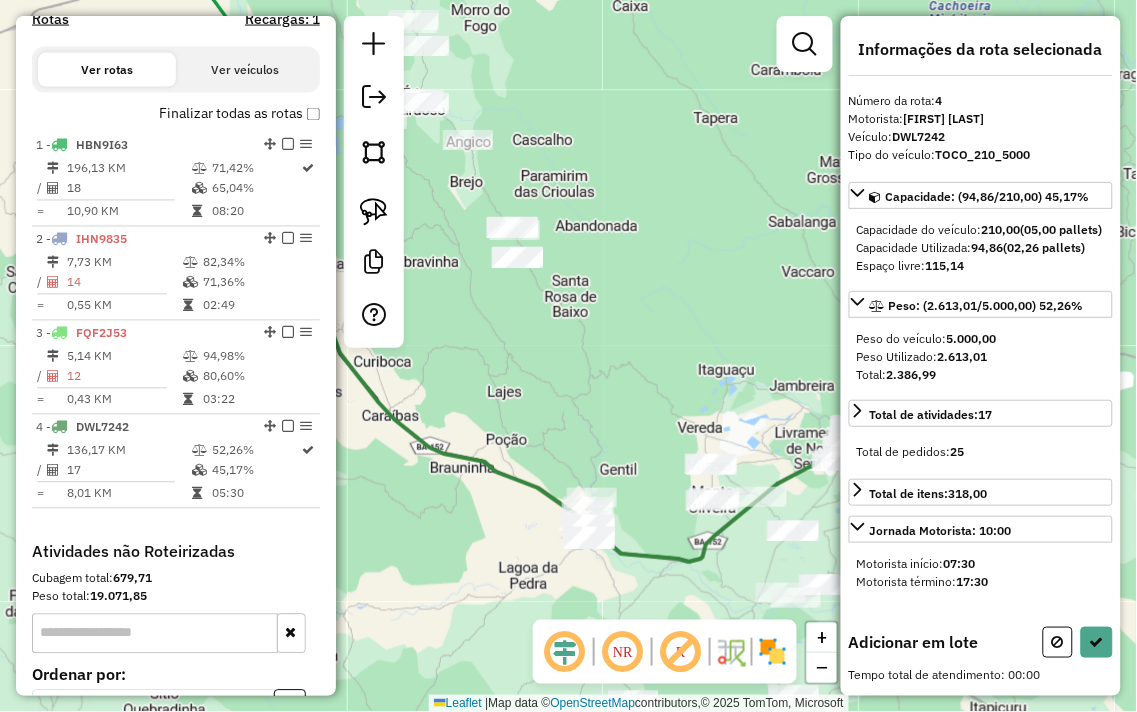drag, startPoint x: 794, startPoint y: 410, endPoint x: 710, endPoint y: 377, distance: 90.24966 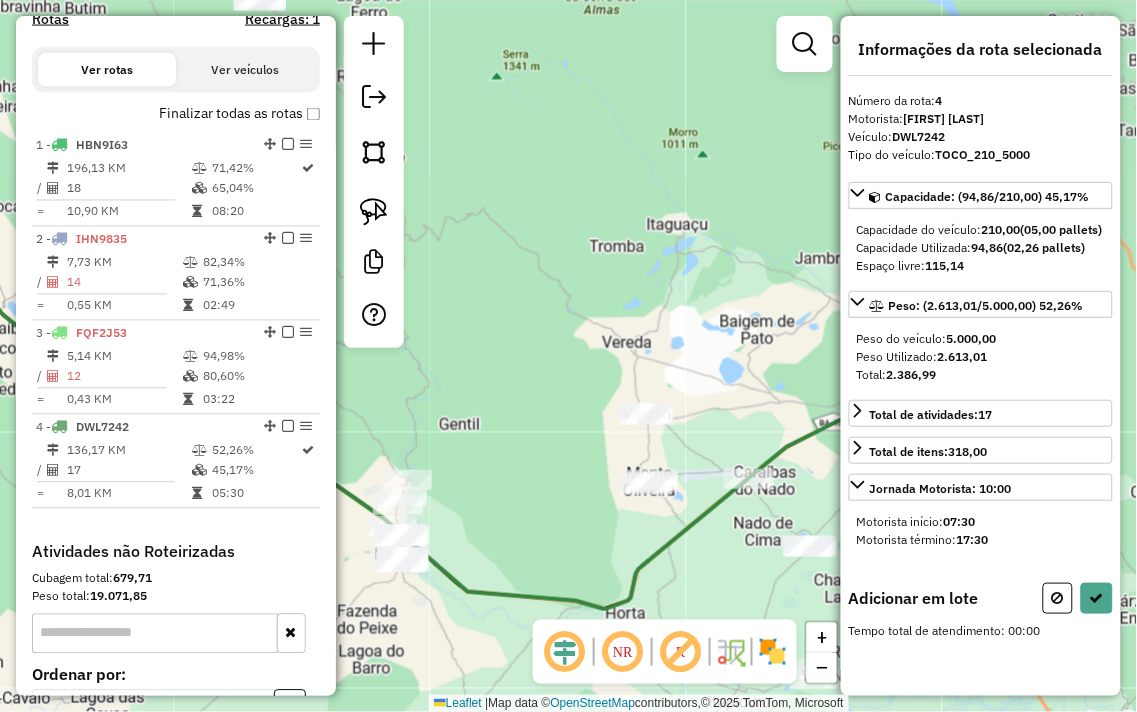 drag, startPoint x: 738, startPoint y: 377, endPoint x: 698, endPoint y: 347, distance: 50 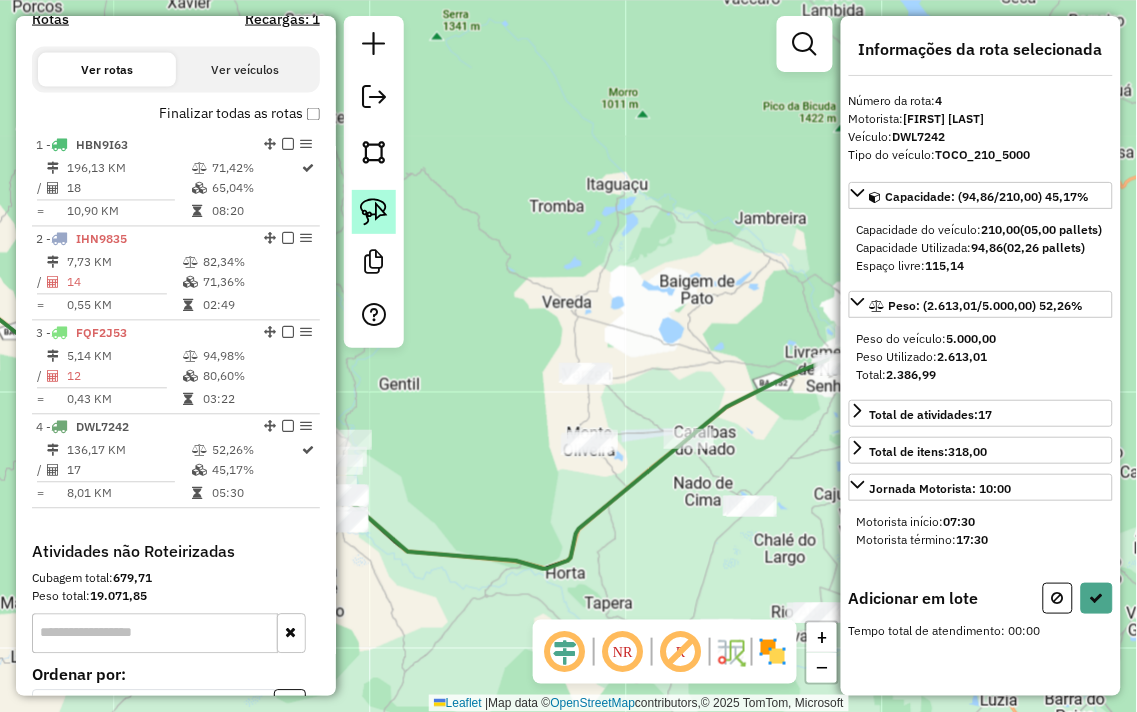 click 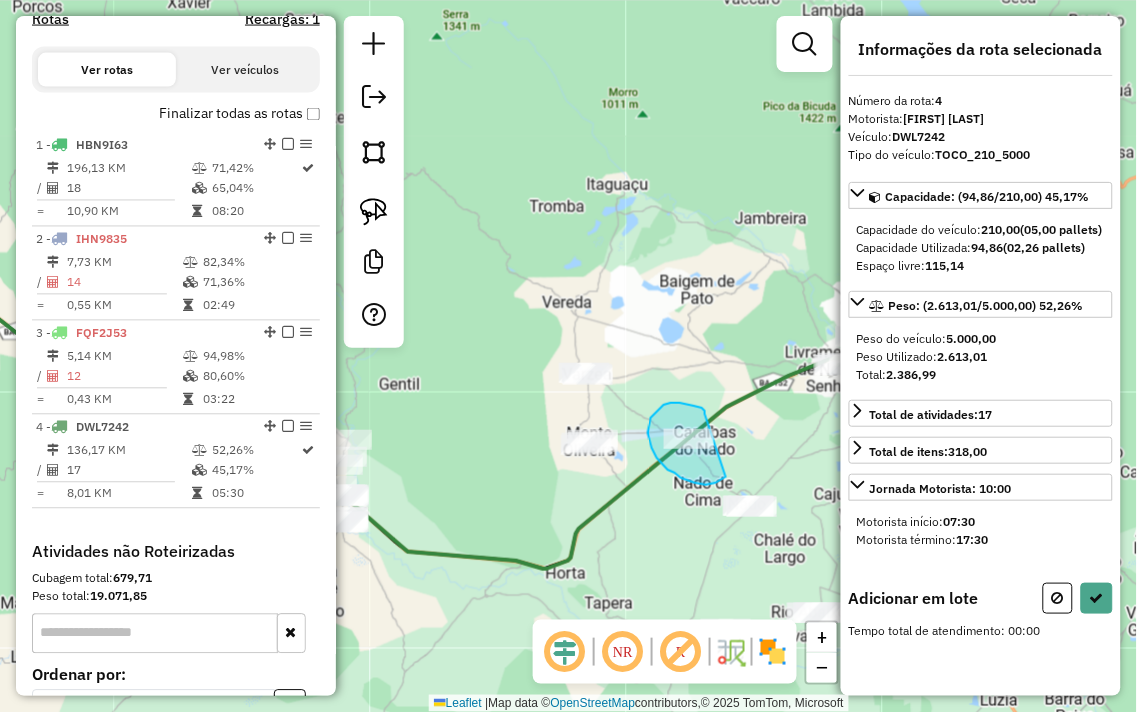 drag, startPoint x: 705, startPoint y: 414, endPoint x: 760, endPoint y: 441, distance: 61.269894 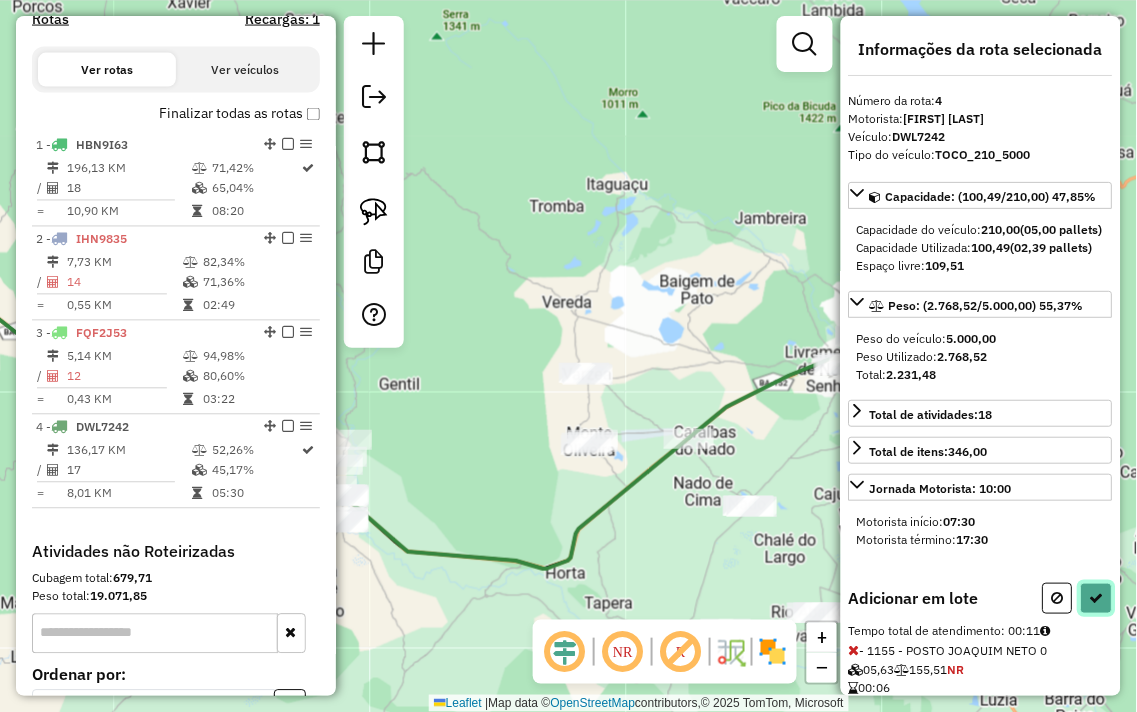 click at bounding box center (1097, 598) 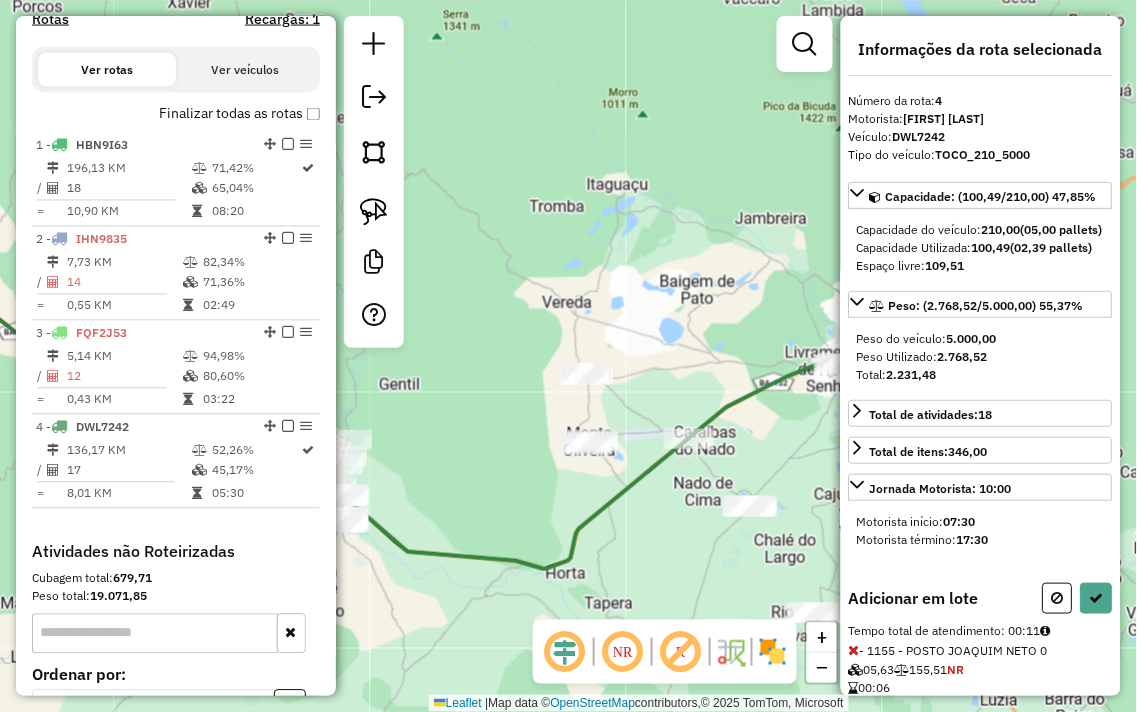 select on "**********" 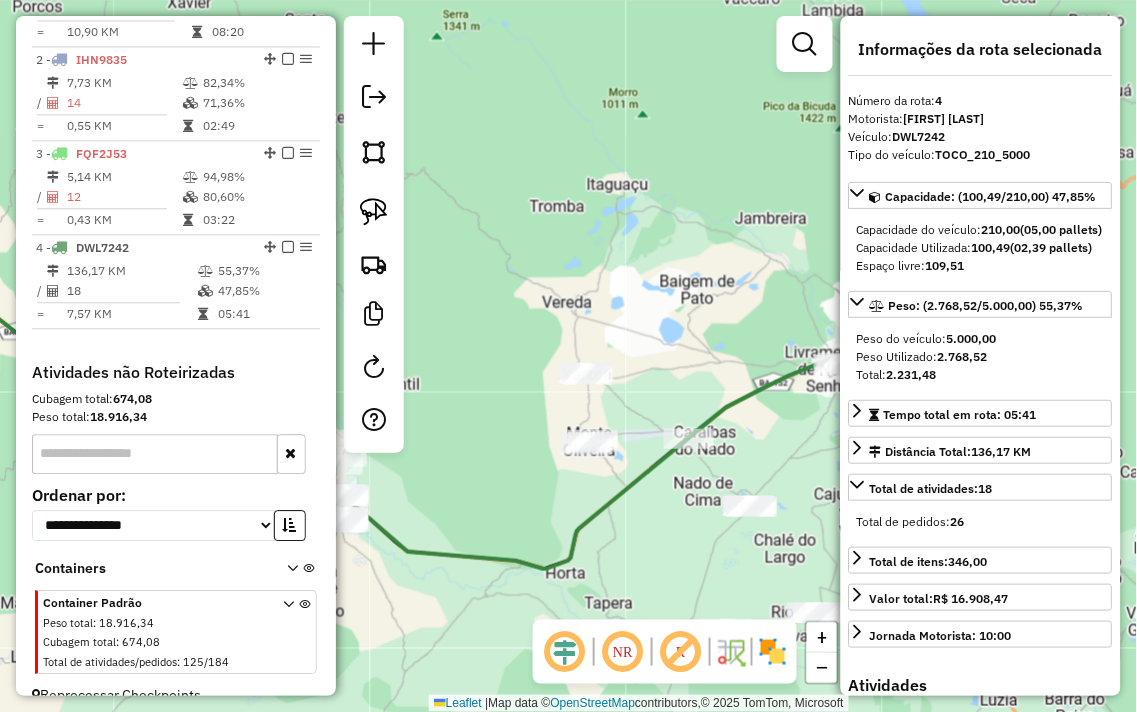 scroll, scrollTop: 837, scrollLeft: 0, axis: vertical 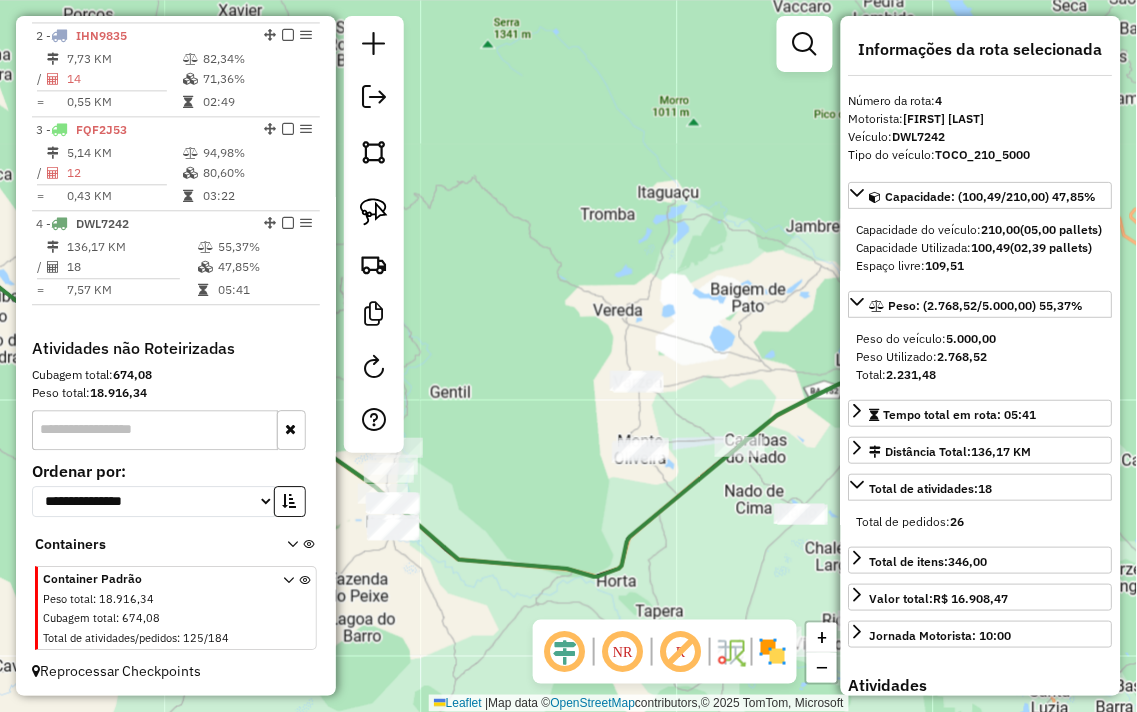 drag, startPoint x: 532, startPoint y: 494, endPoint x: 657, endPoint y: 497, distance: 125.035995 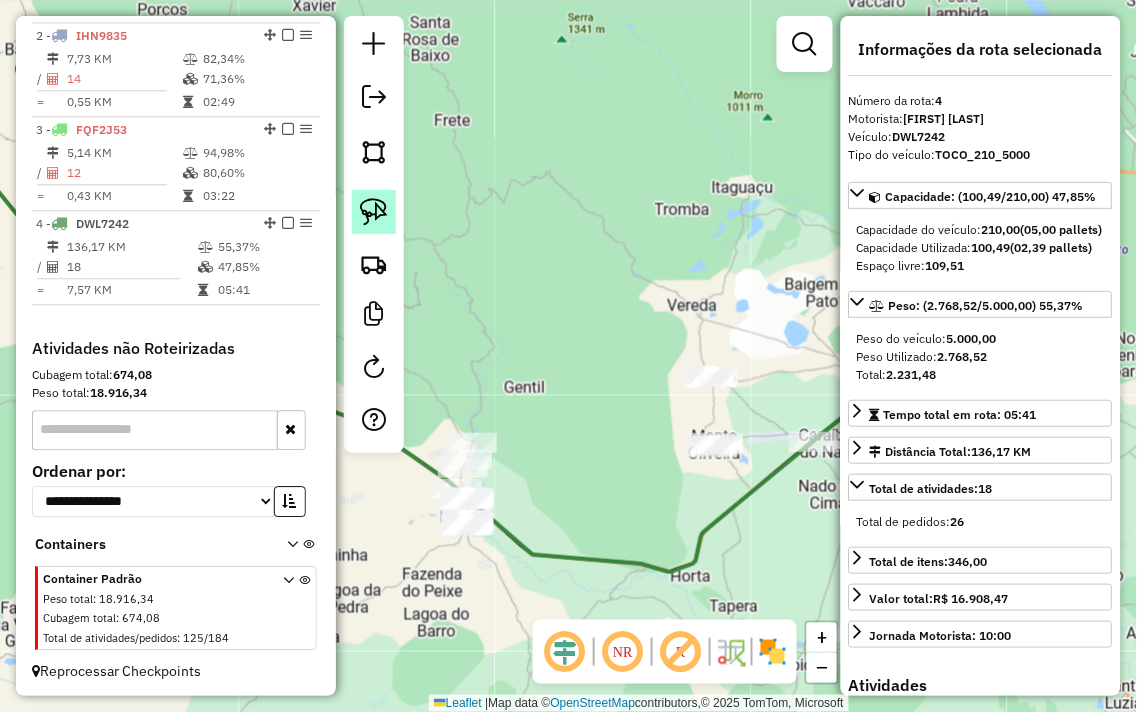click 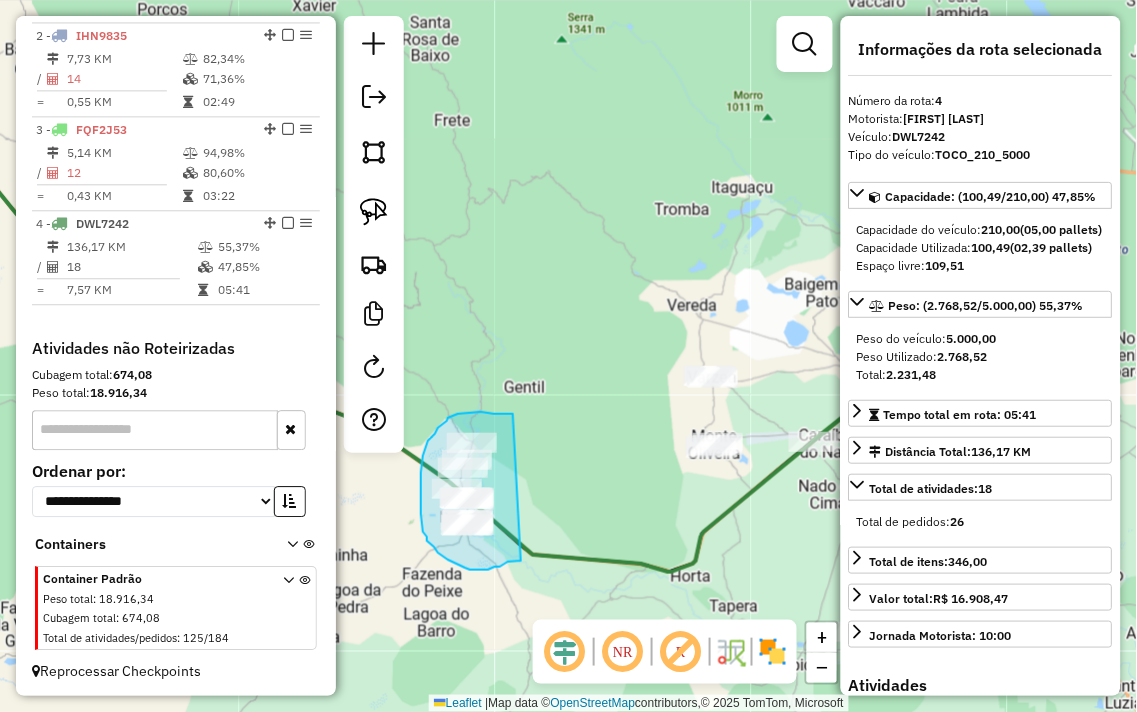 drag, startPoint x: 513, startPoint y: 414, endPoint x: 521, endPoint y: 561, distance: 147.21753 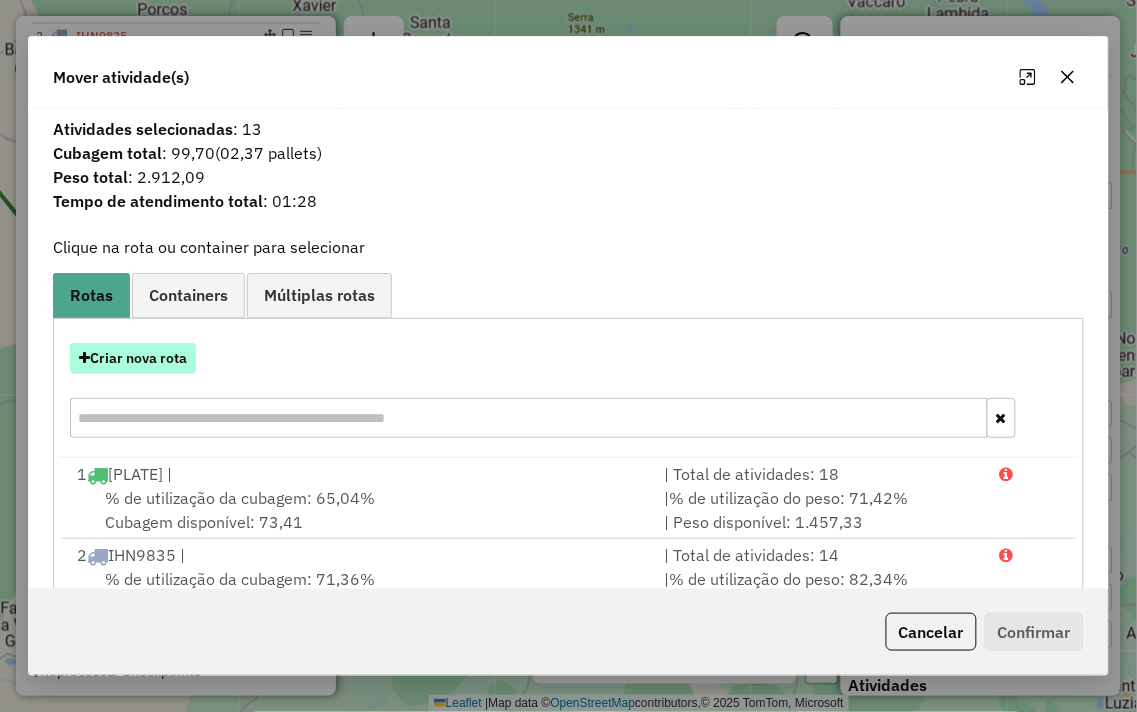 click on "Criar nova rota" at bounding box center [133, 358] 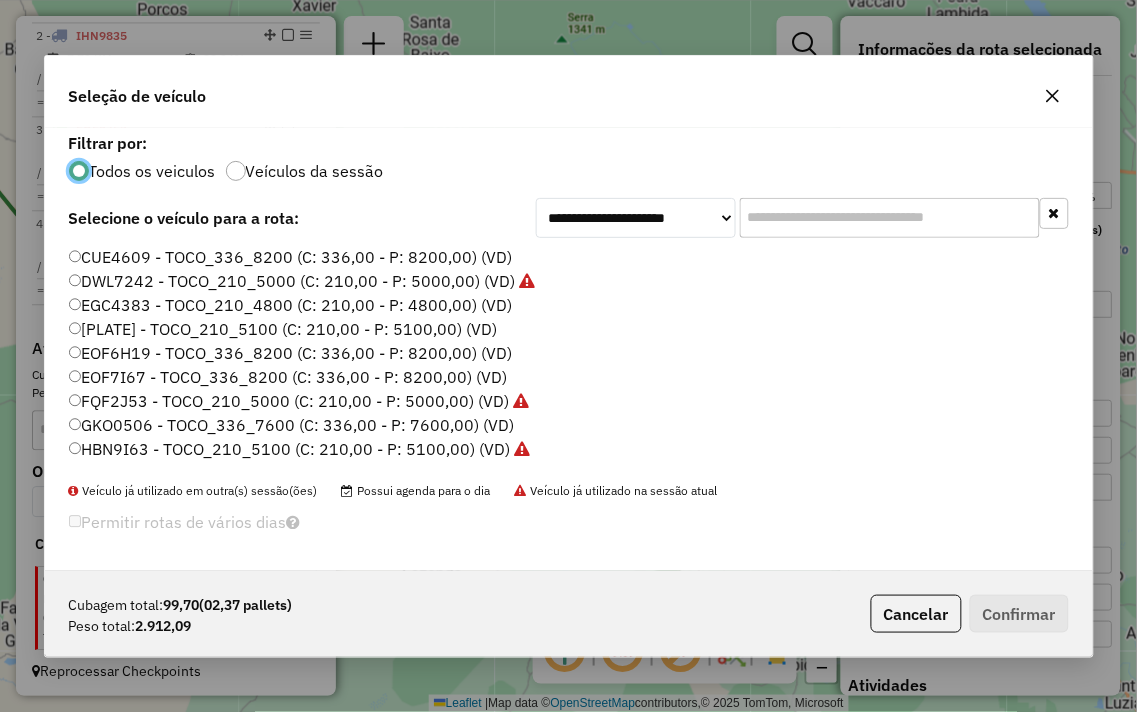 scroll, scrollTop: 11, scrollLeft: 5, axis: both 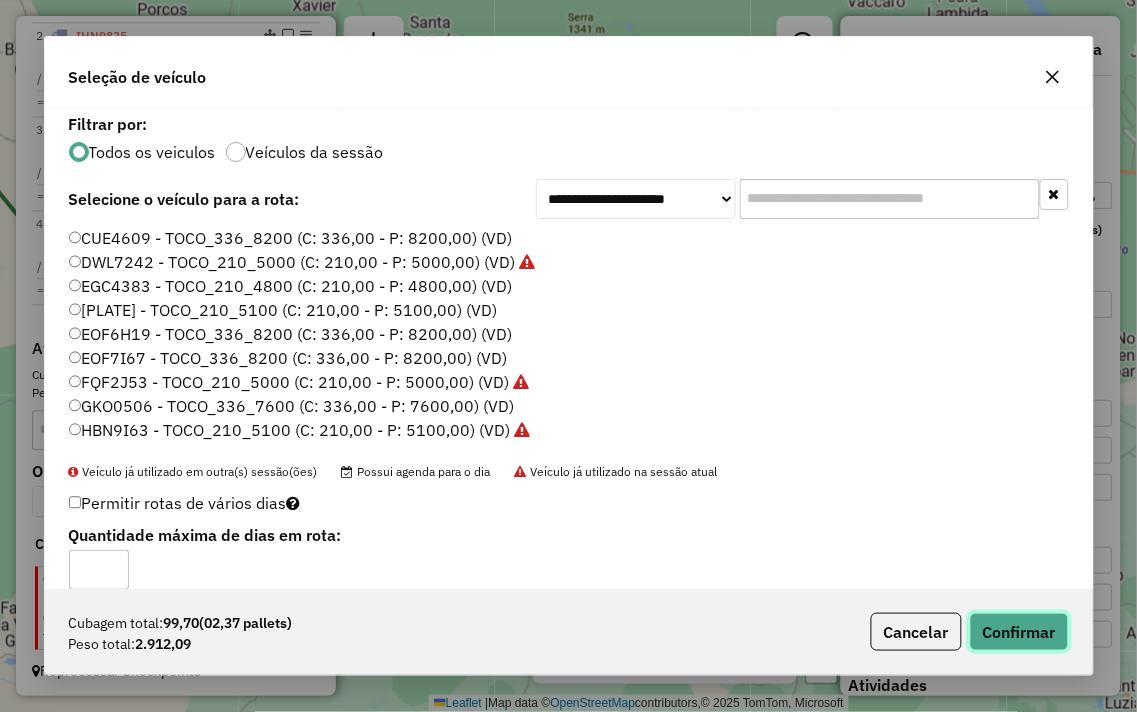 click on "Confirmar" 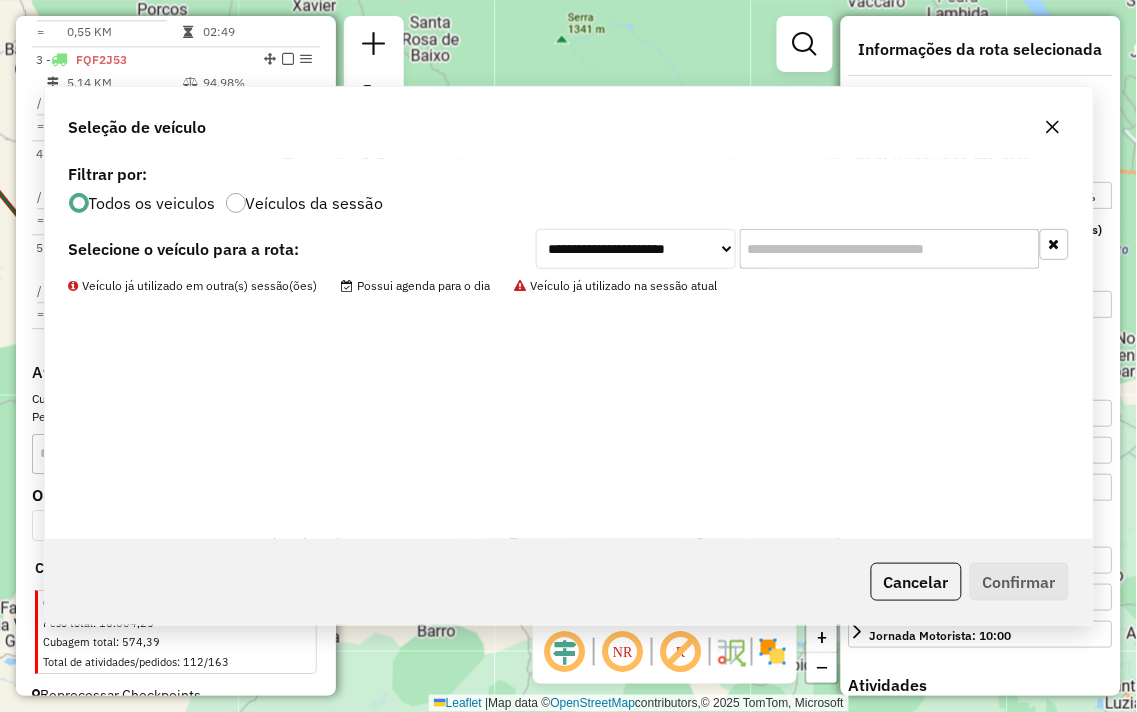 scroll, scrollTop: 932, scrollLeft: 0, axis: vertical 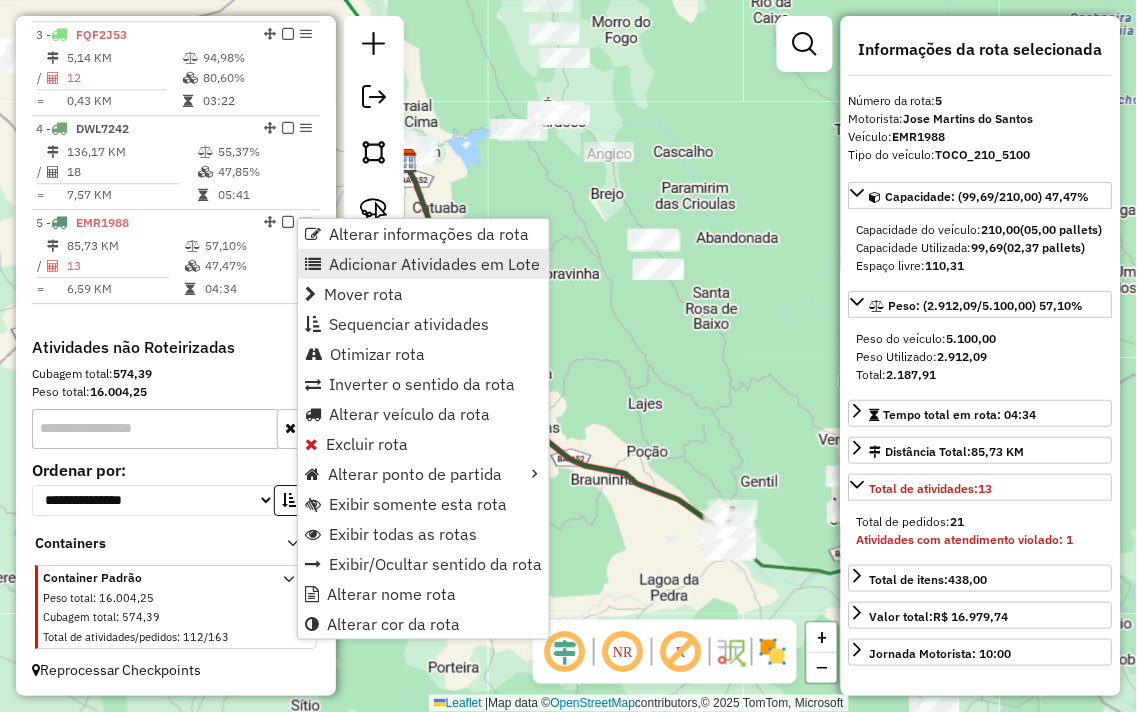 click on "Adicionar Atividades em Lote" at bounding box center (434, 264) 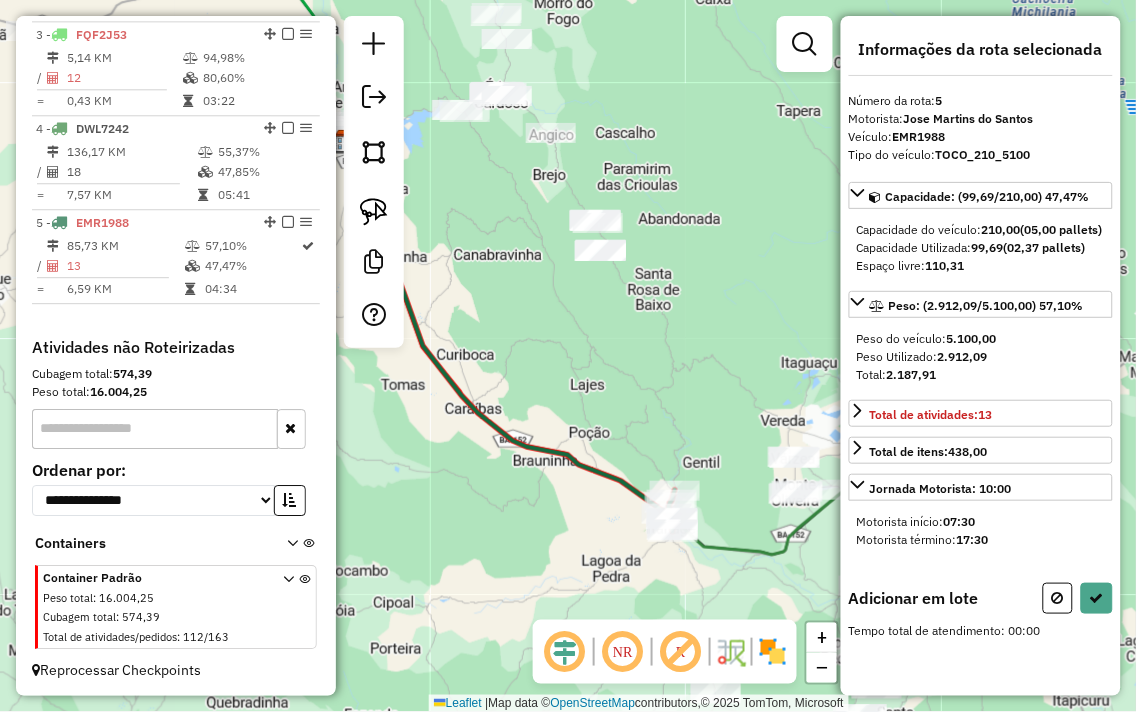 drag, startPoint x: 762, startPoint y: 423, endPoint x: 657, endPoint y: 398, distance: 107.935165 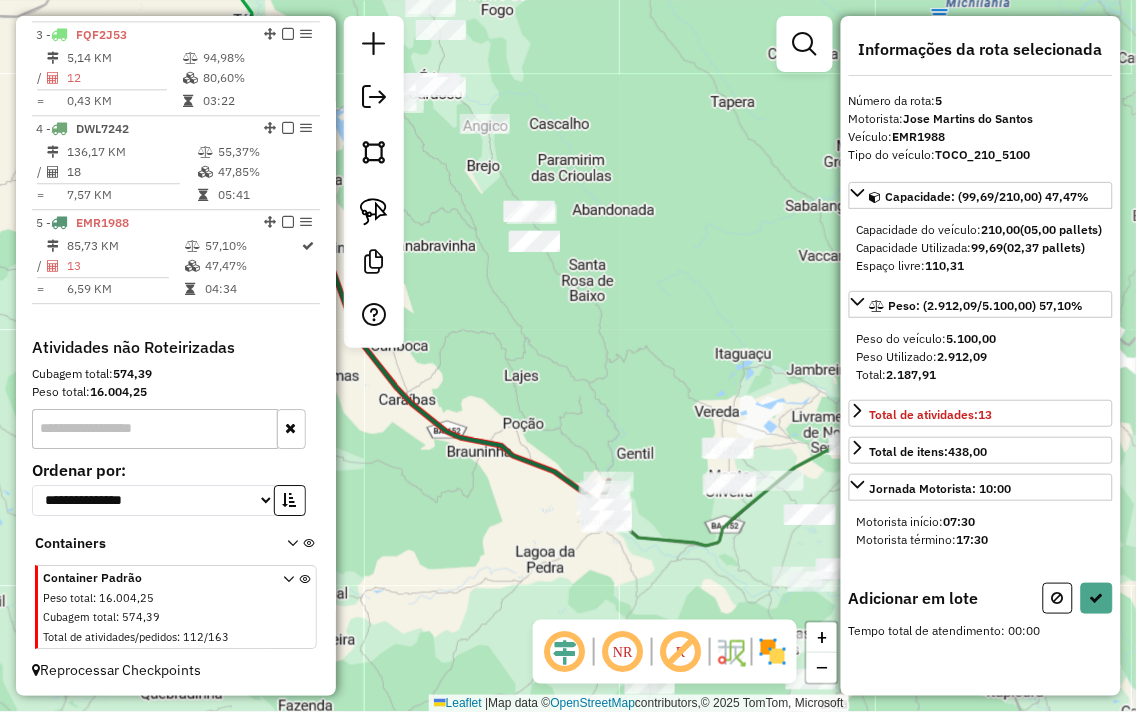 drag, startPoint x: 707, startPoint y: 398, endPoint x: 664, endPoint y: 390, distance: 43.737854 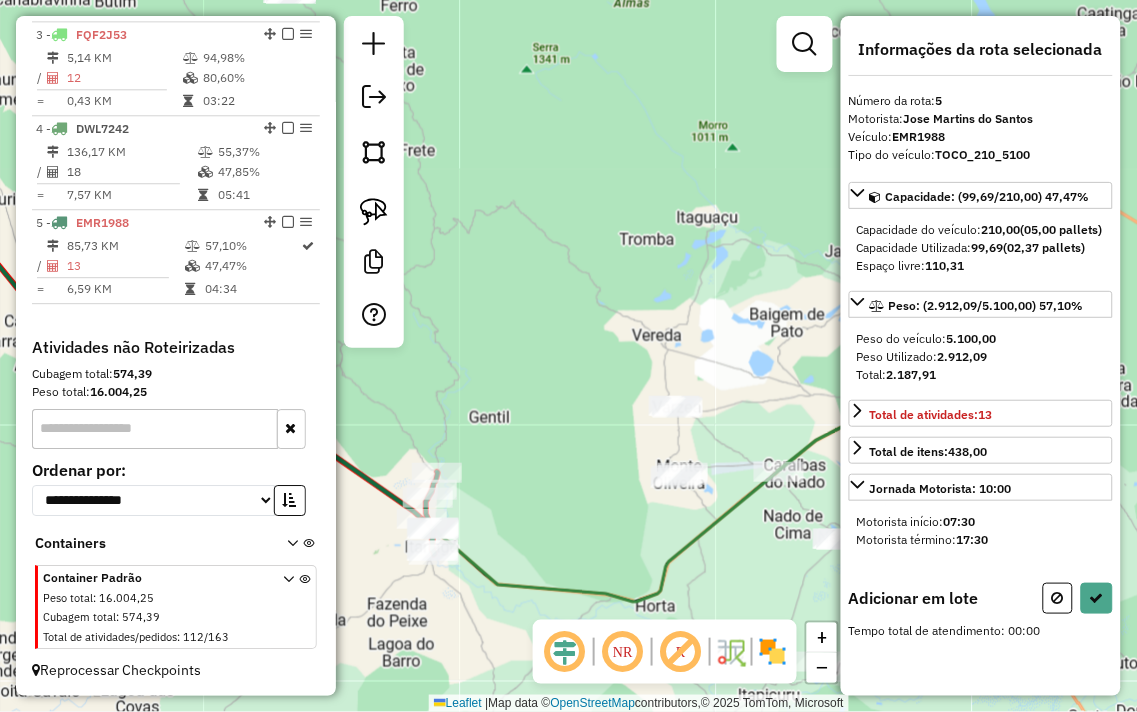 drag, startPoint x: 684, startPoint y: 466, endPoint x: 620, endPoint y: 461, distance: 64.195015 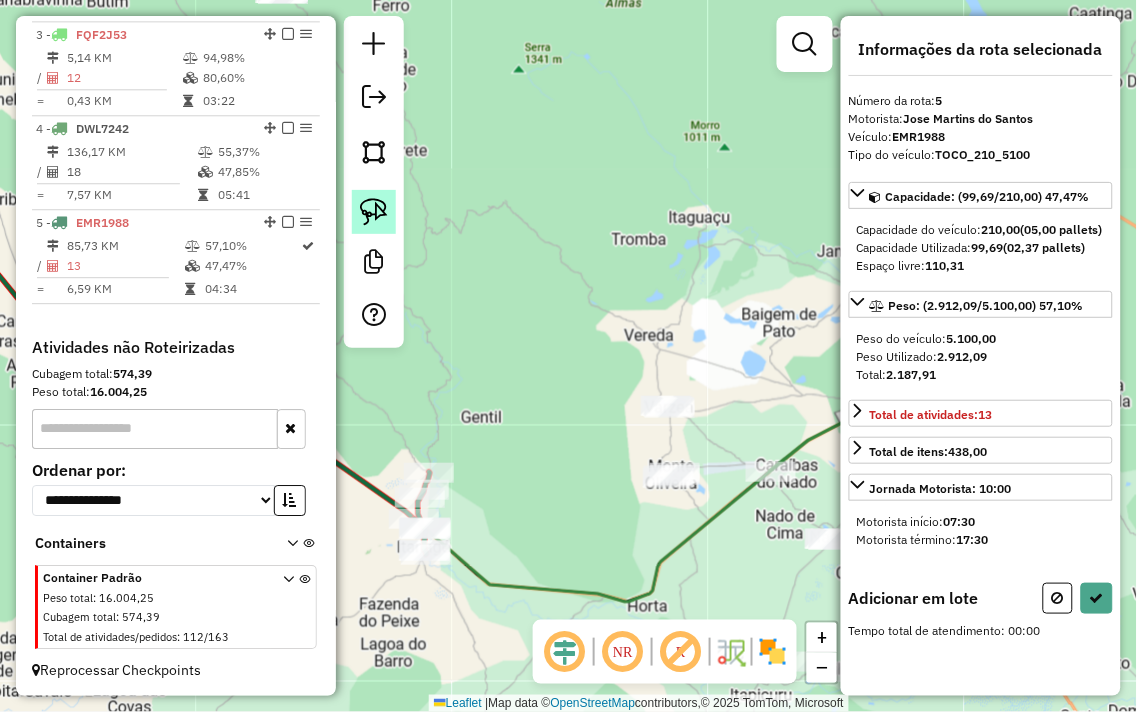 click 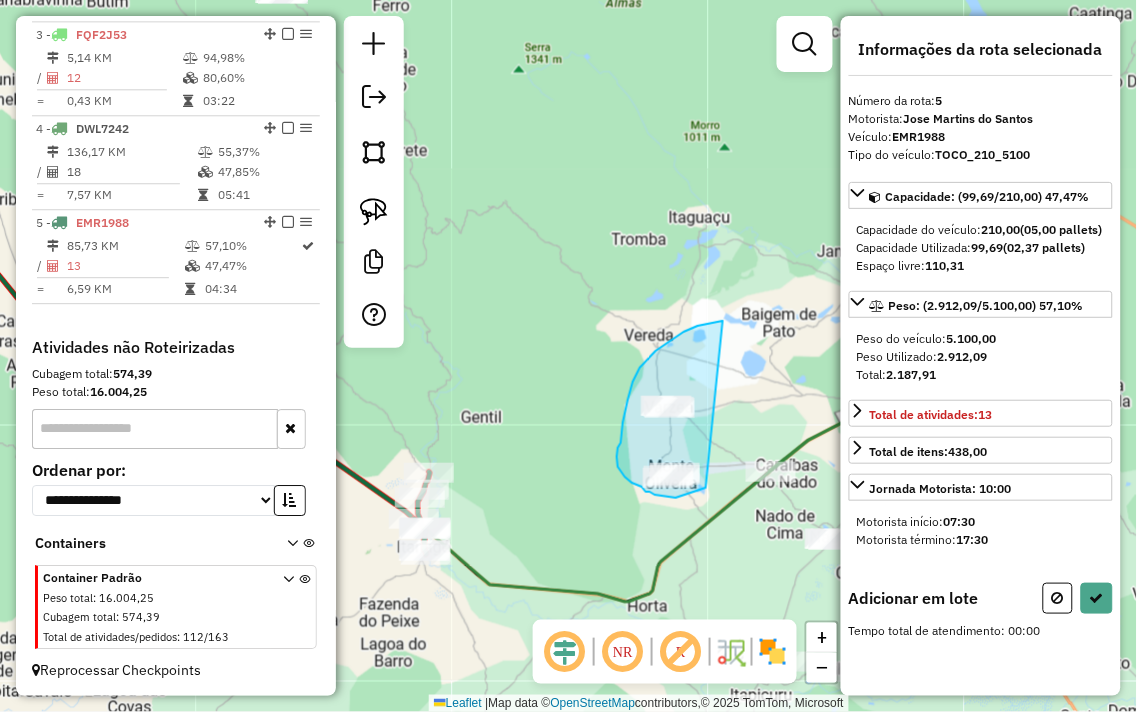 drag, startPoint x: 675, startPoint y: 338, endPoint x: 706, endPoint y: 488, distance: 153.16985 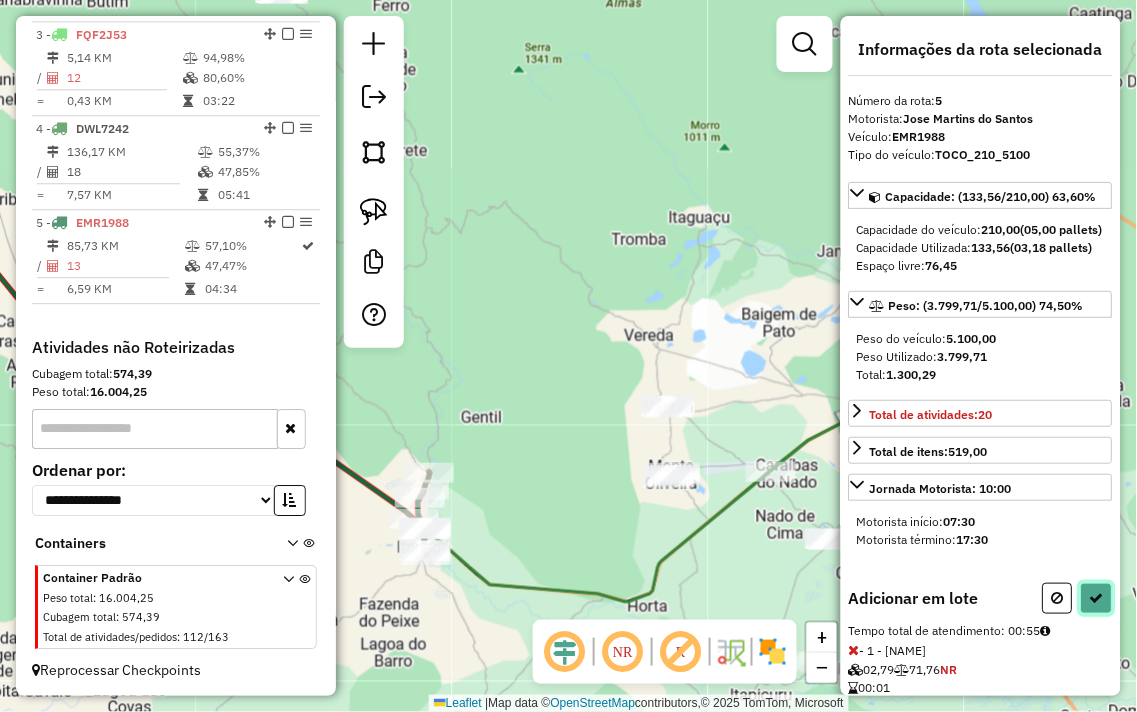 click at bounding box center [1097, 598] 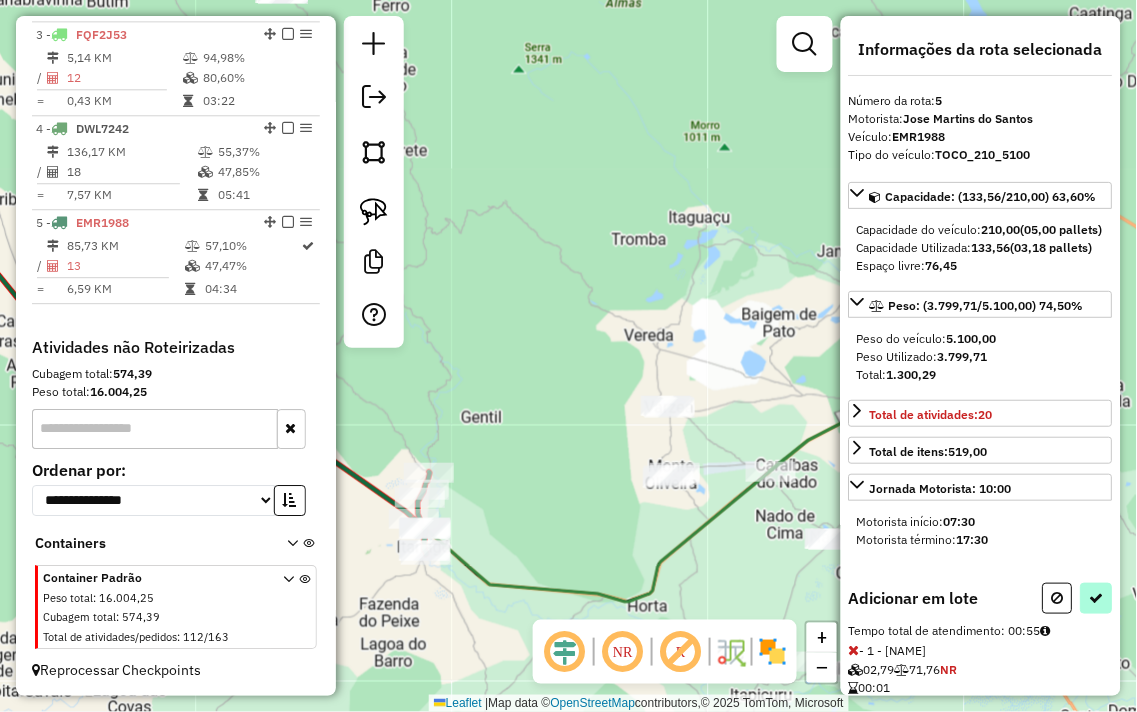 select on "**********" 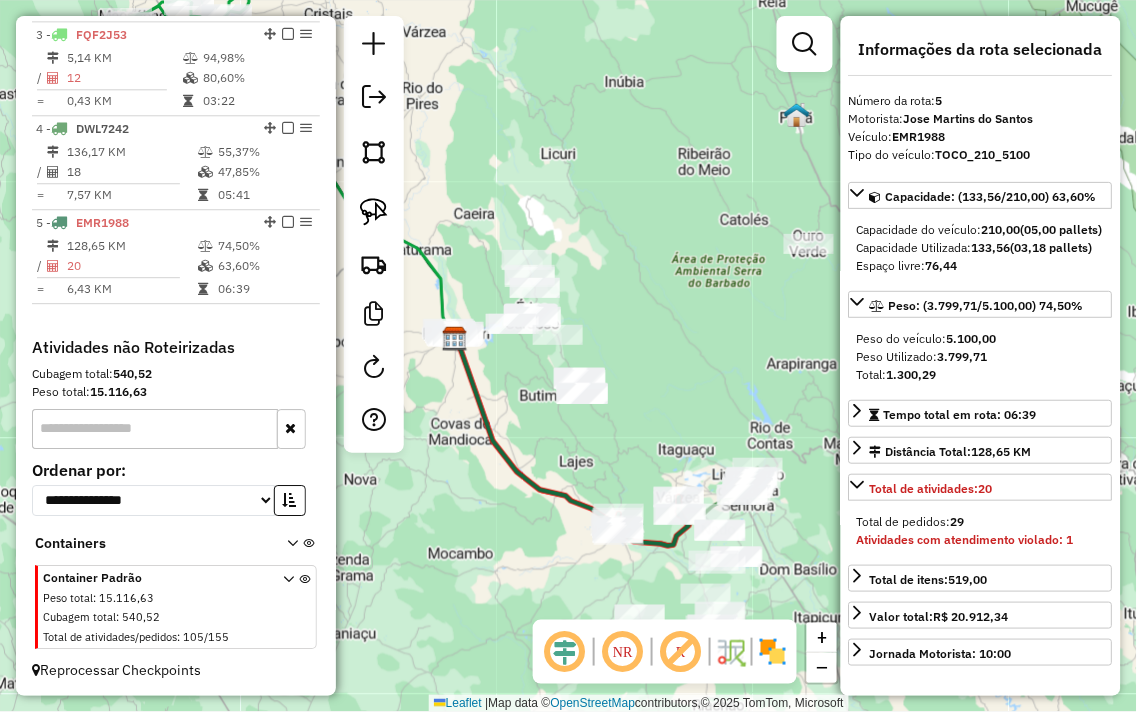 click on "Rota 5 - Placa EMR1988  33 - BAR DO JOSE Rota 5 - Placa EMR1988  498 - BOATE DA VARZEA Janela de atendimento Grade de atendimento Capacidade Transportadoras Veículos Cliente Pedidos  Rotas Selecione os dias de semana para filtrar as janelas de atendimento  Seg   Ter   Qua   Qui   Sex   Sáb   Dom  Informe o período da janela de atendimento: De: Até:  Filtrar exatamente a janela do cliente  Considerar janela de atendimento padrão  Selecione os dias de semana para filtrar as grades de atendimento  Seg   Ter   Qua   Qui   Sex   Sáb   Dom   Considerar clientes sem dia de atendimento cadastrado  Clientes fora do dia de atendimento selecionado Filtrar as atividades entre os valores definidos abaixo:  Peso mínimo:   Peso máximo:   Cubagem mínima:   Cubagem máxima:   De:   Até:  Filtrar as atividades entre o tempo de atendimento definido abaixo:  De:   Até:   Considerar capacidade total dos clientes não roteirizados Transportadora: Selecione um ou mais itens Tipo de veículo: Selecione um ou mais itens +" 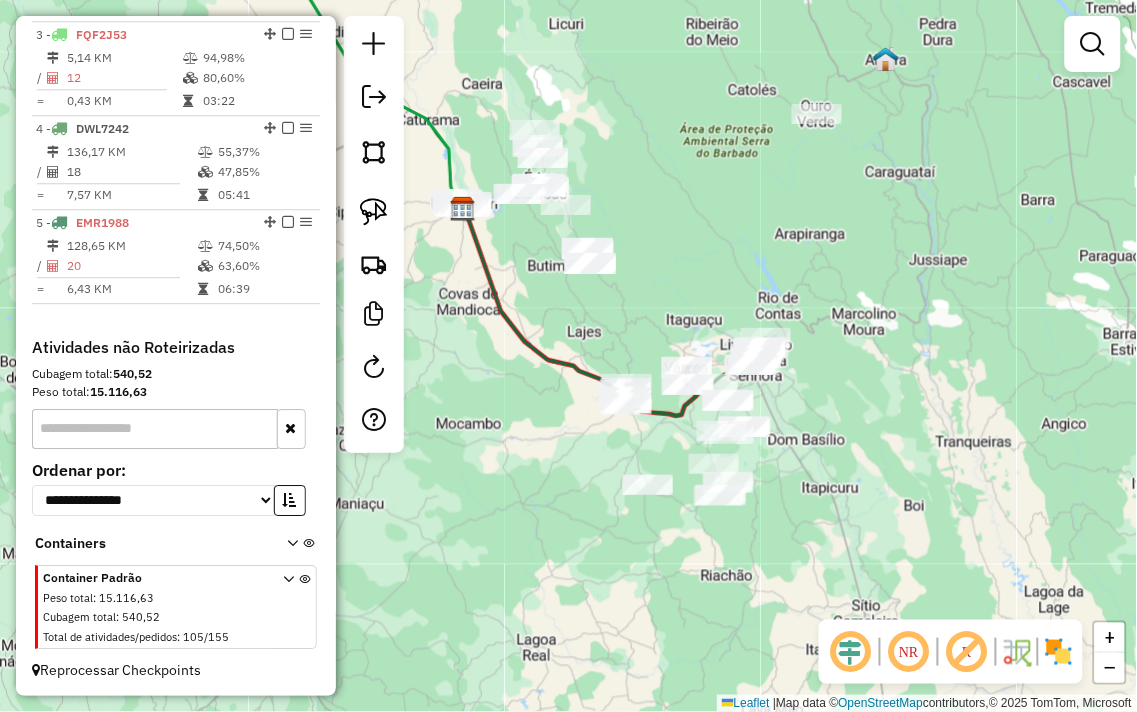 drag, startPoint x: 665, startPoint y: 412, endPoint x: 664, endPoint y: 266, distance: 146.00342 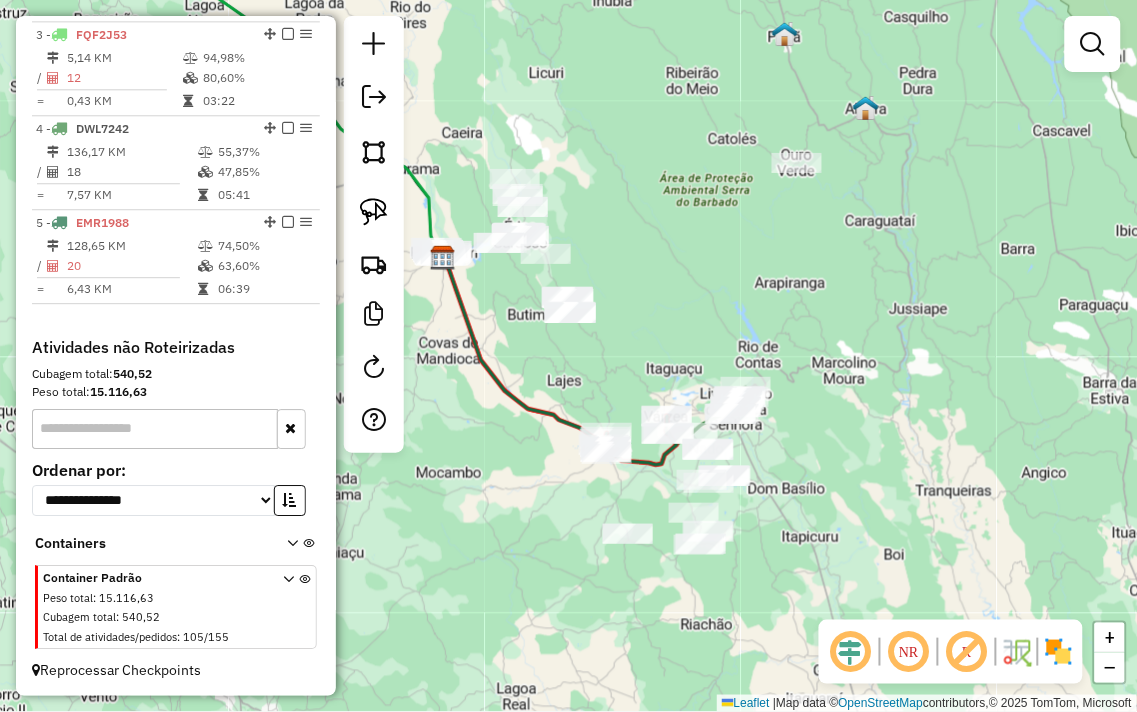 drag, startPoint x: 813, startPoint y: 188, endPoint x: 767, endPoint y: 350, distance: 168.40428 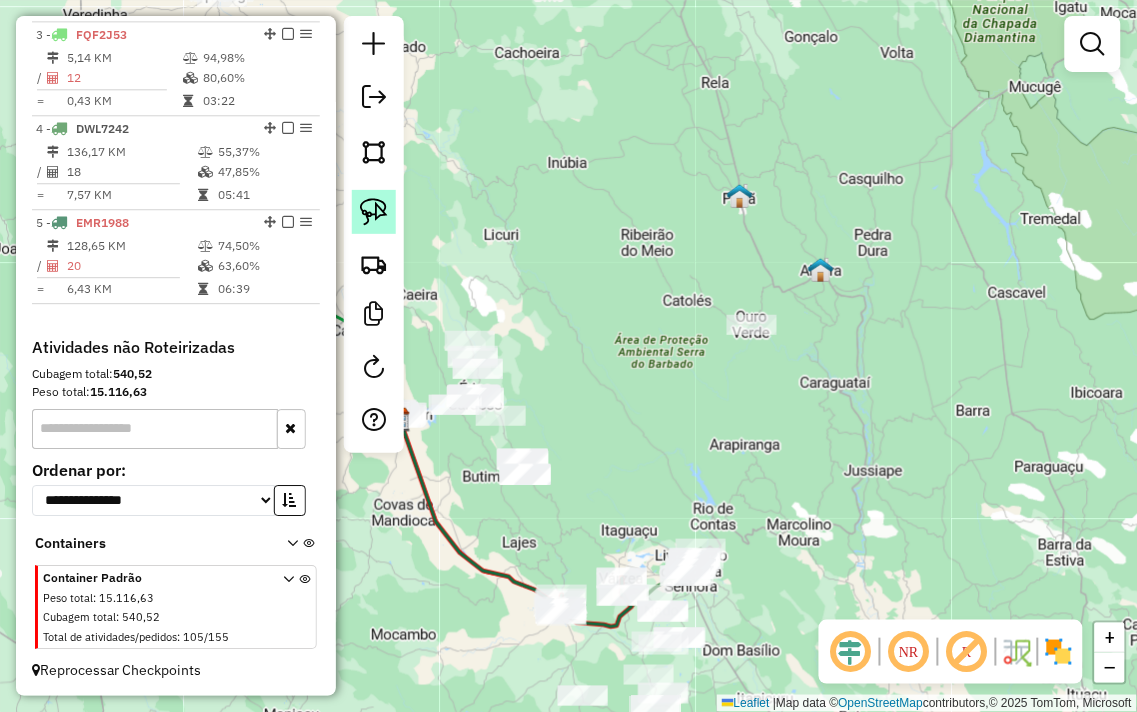 click 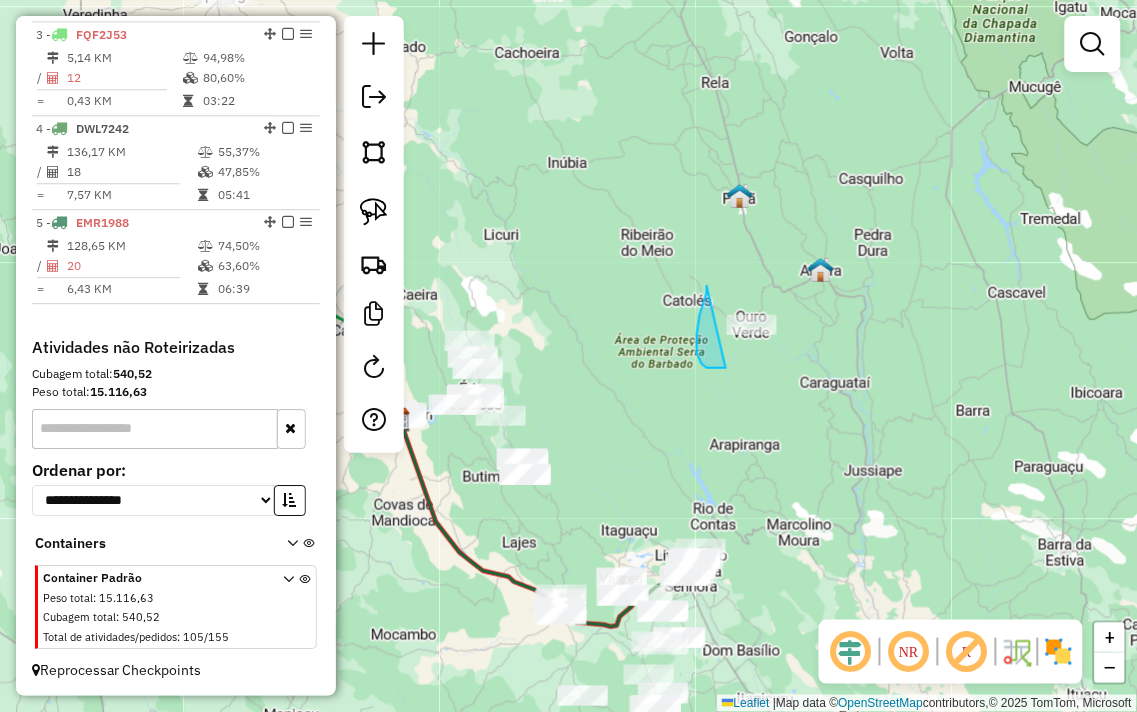 drag, startPoint x: 707, startPoint y: 286, endPoint x: 830, endPoint y: 292, distance: 123.146255 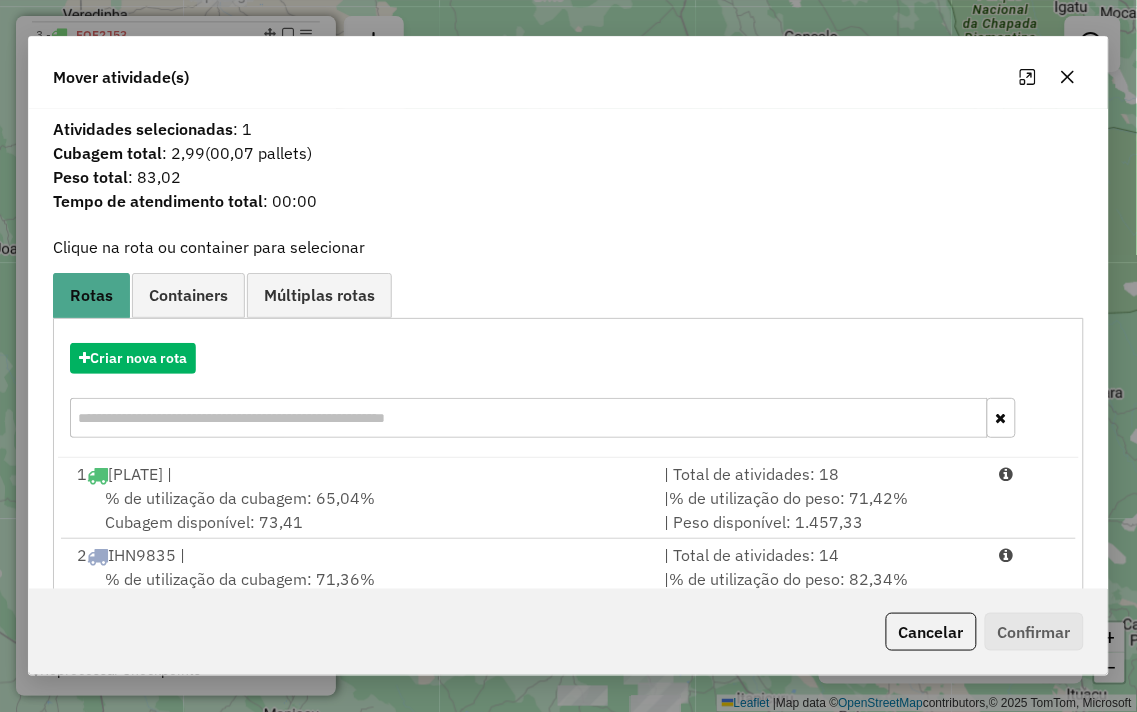 click 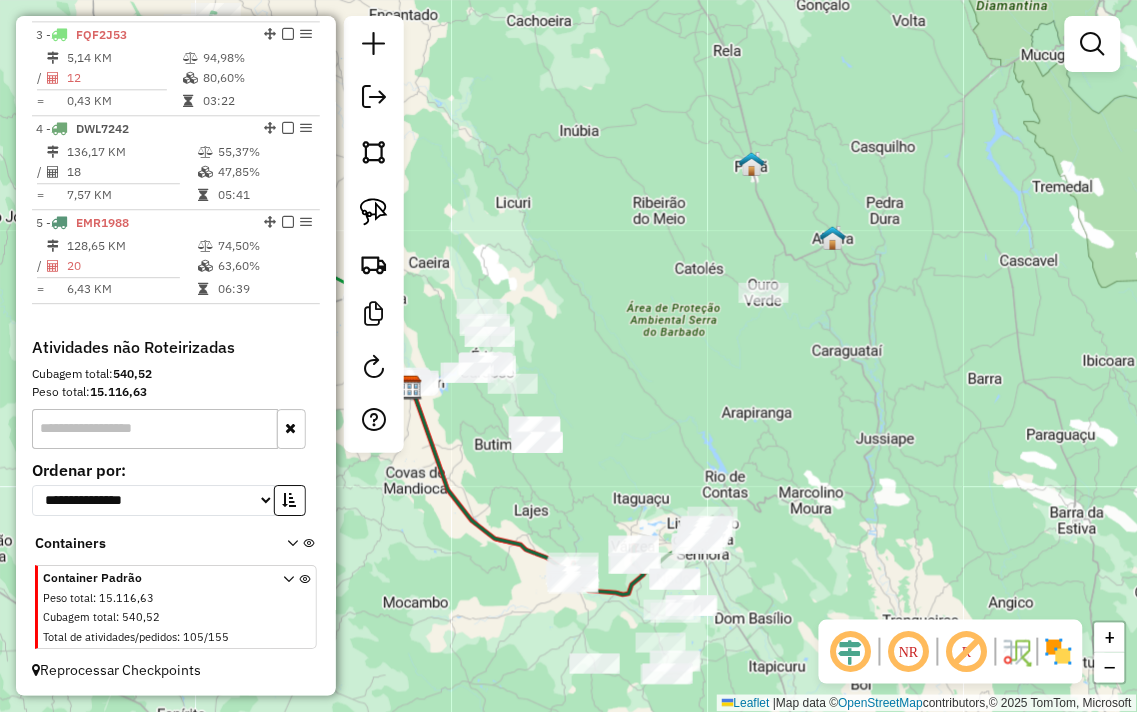 drag, startPoint x: 816, startPoint y: 472, endPoint x: 864, endPoint y: 346, distance: 134.83324 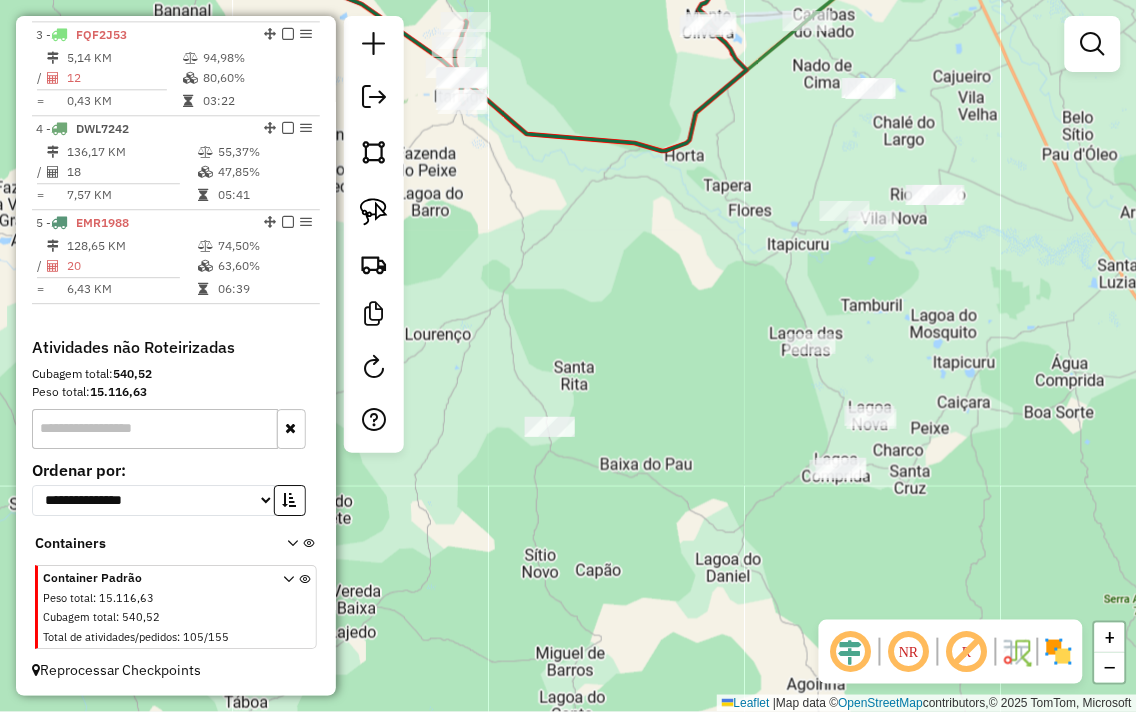 drag, startPoint x: 626, startPoint y: 507, endPoint x: 753, endPoint y: 268, distance: 270.64737 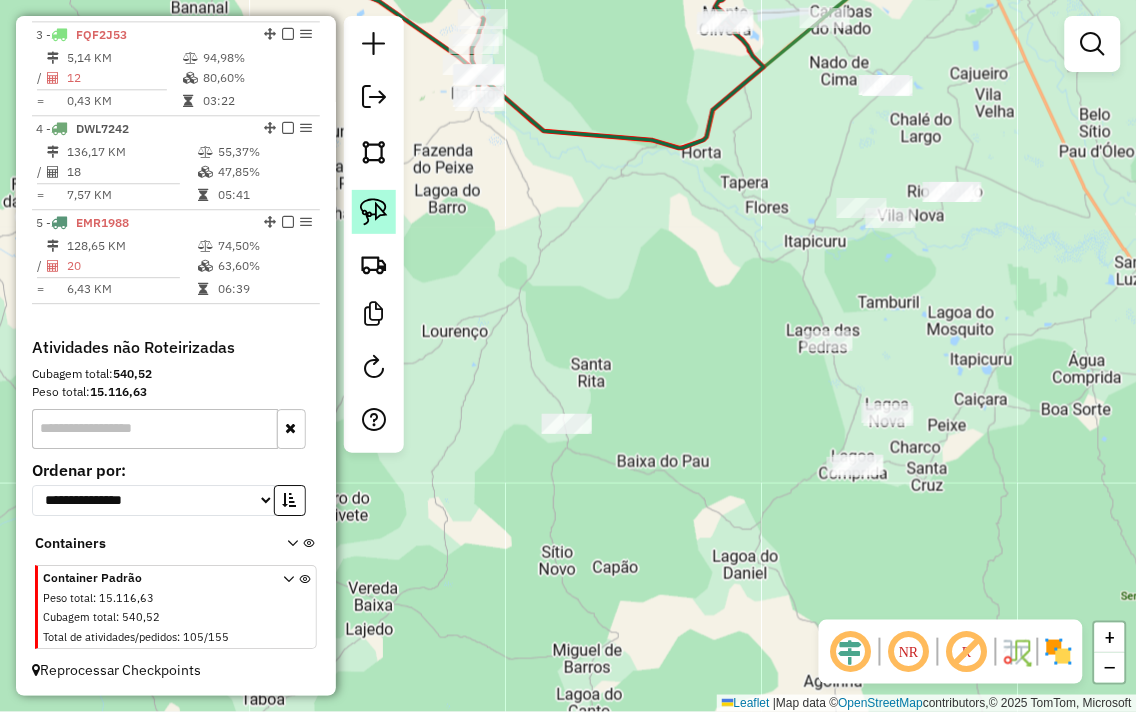 click 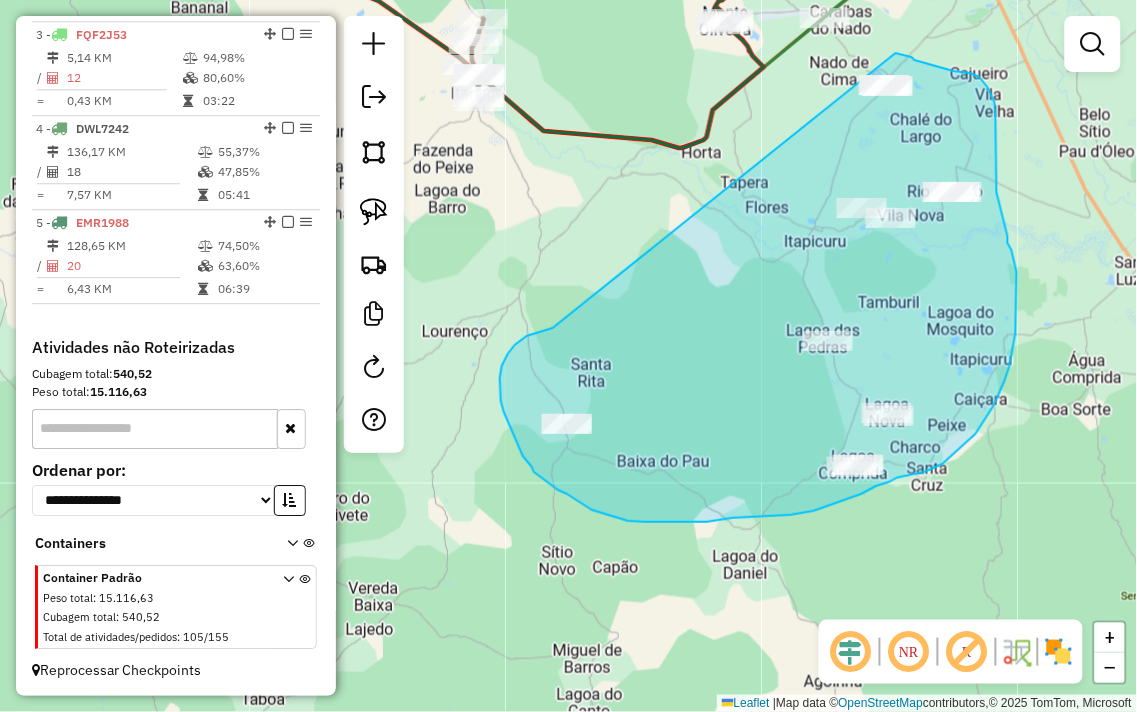 drag, startPoint x: 553, startPoint y: 328, endPoint x: 877, endPoint y: 50, distance: 426.9192 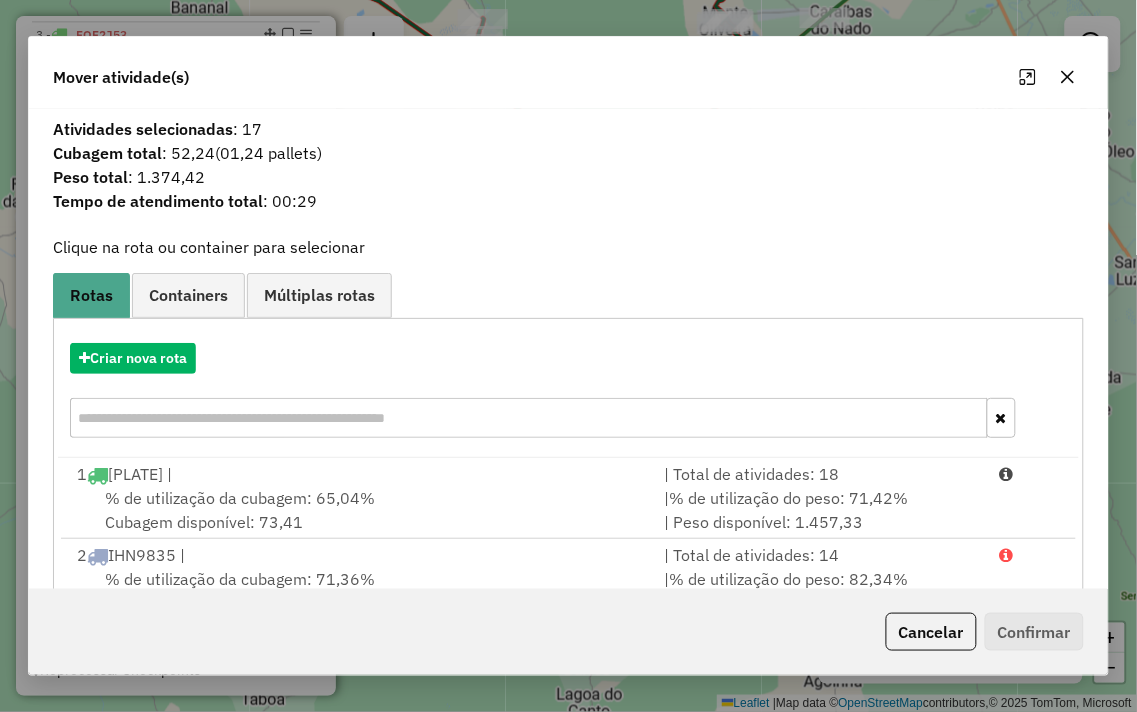 click 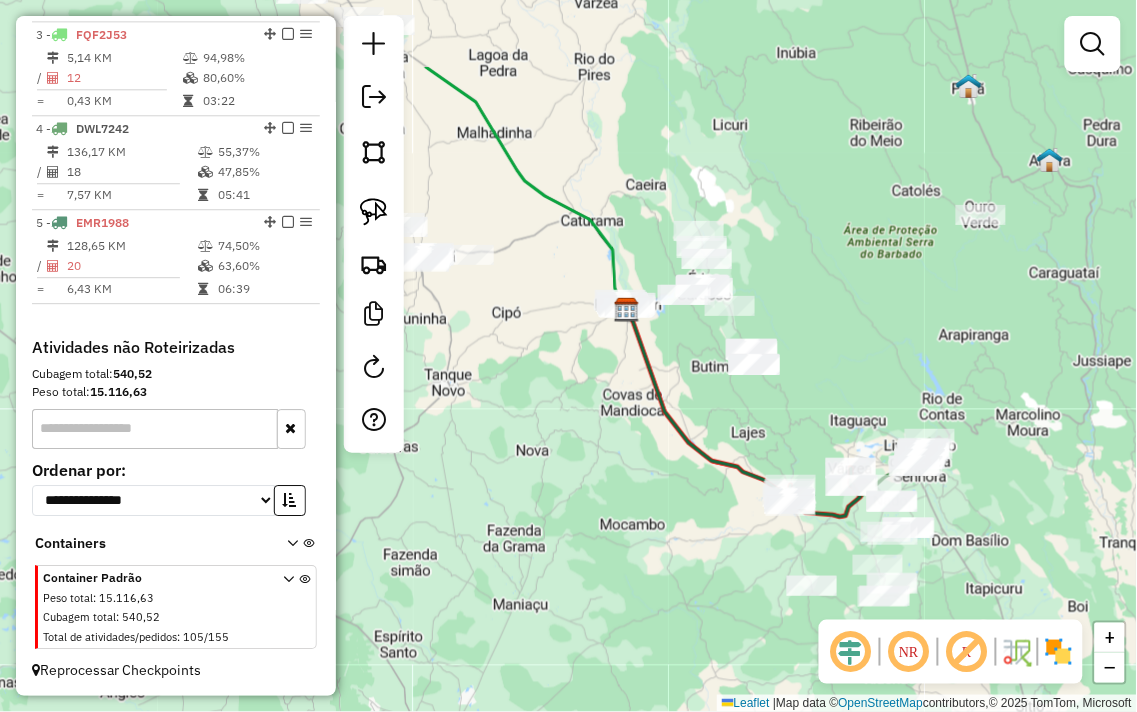 drag, startPoint x: 607, startPoint y: 370, endPoint x: 721, endPoint y: 537, distance: 202.2004 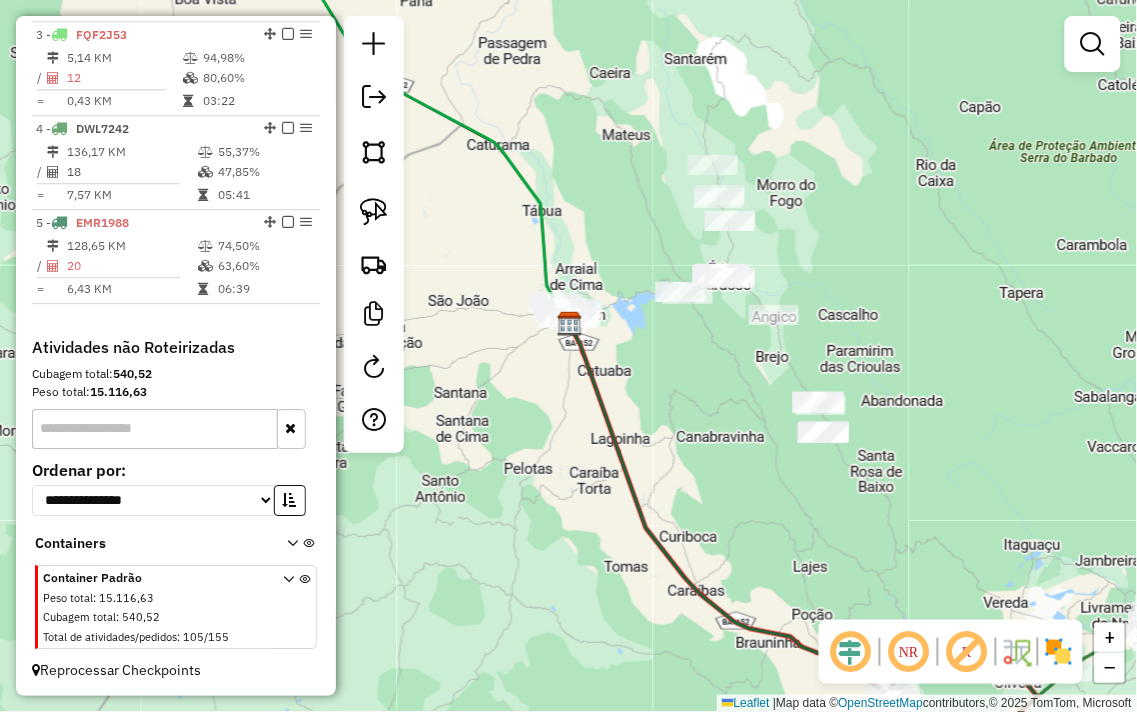 drag, startPoint x: 872, startPoint y: 360, endPoint x: 834, endPoint y: 341, distance: 42.48529 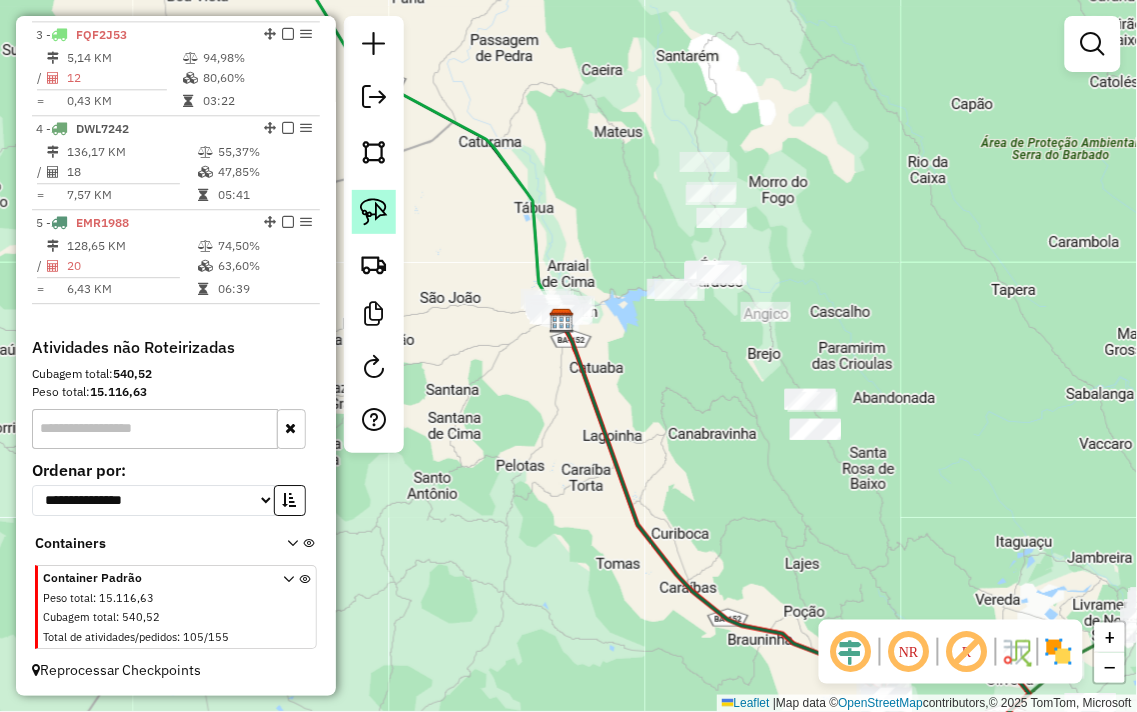 click 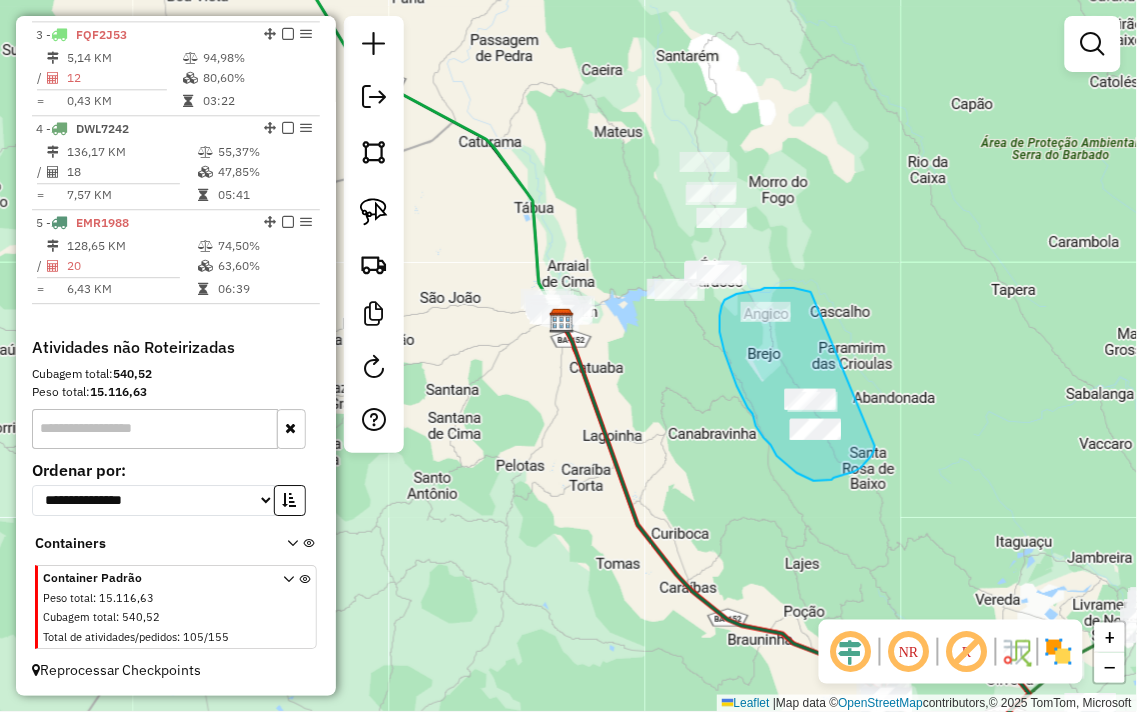 drag, startPoint x: 812, startPoint y: 294, endPoint x: 876, endPoint y: 445, distance: 164.00305 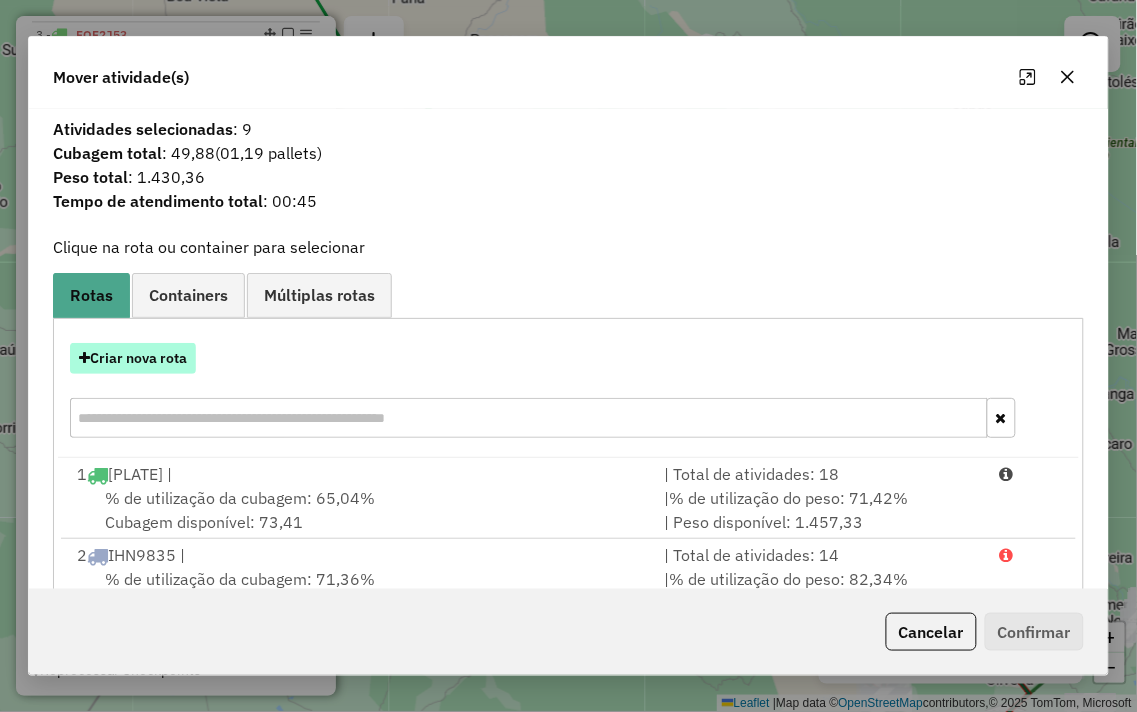 click on "Criar nova rota" at bounding box center (133, 358) 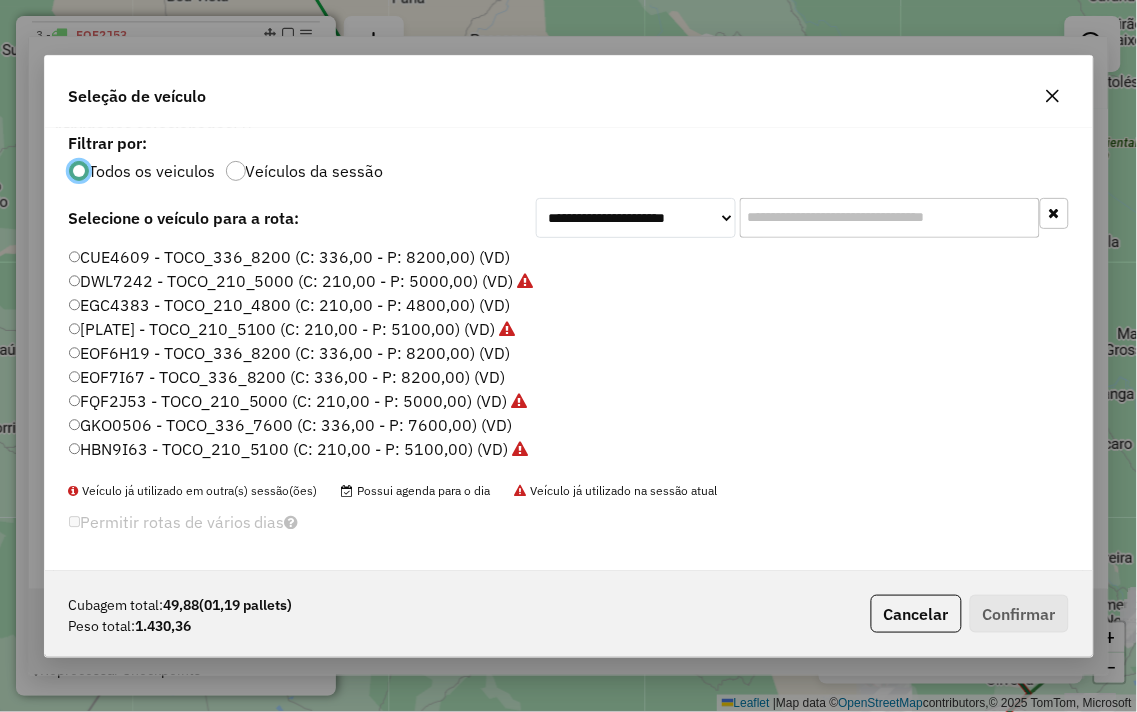 scroll, scrollTop: 11, scrollLeft: 5, axis: both 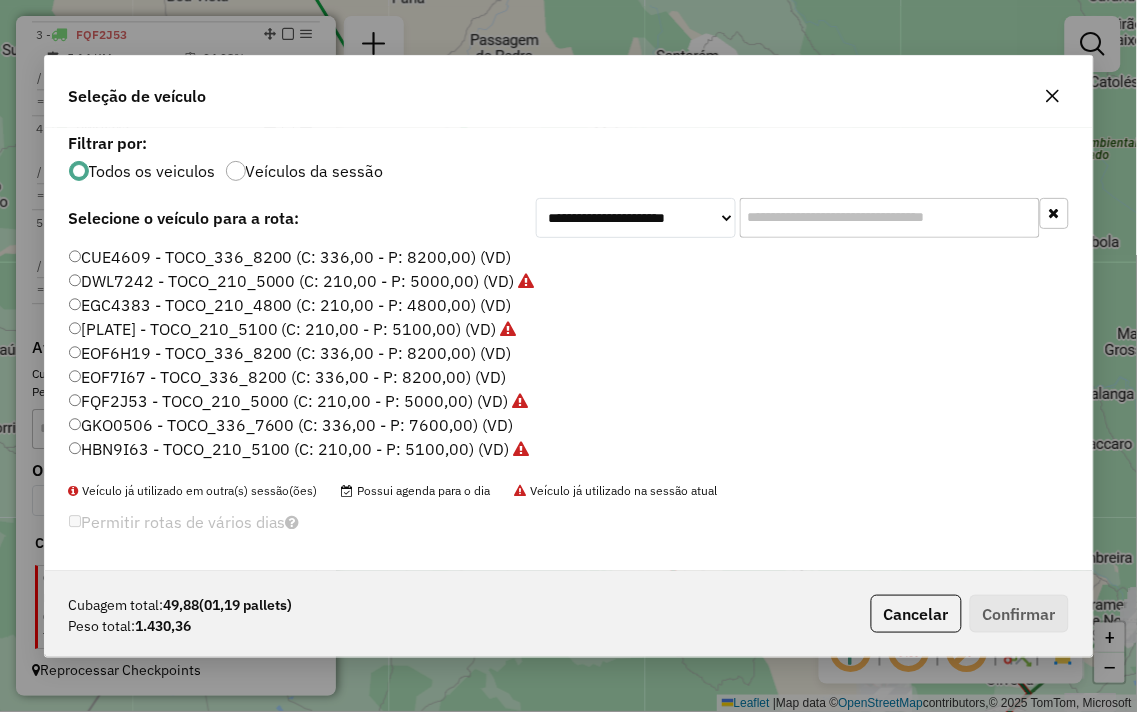 click 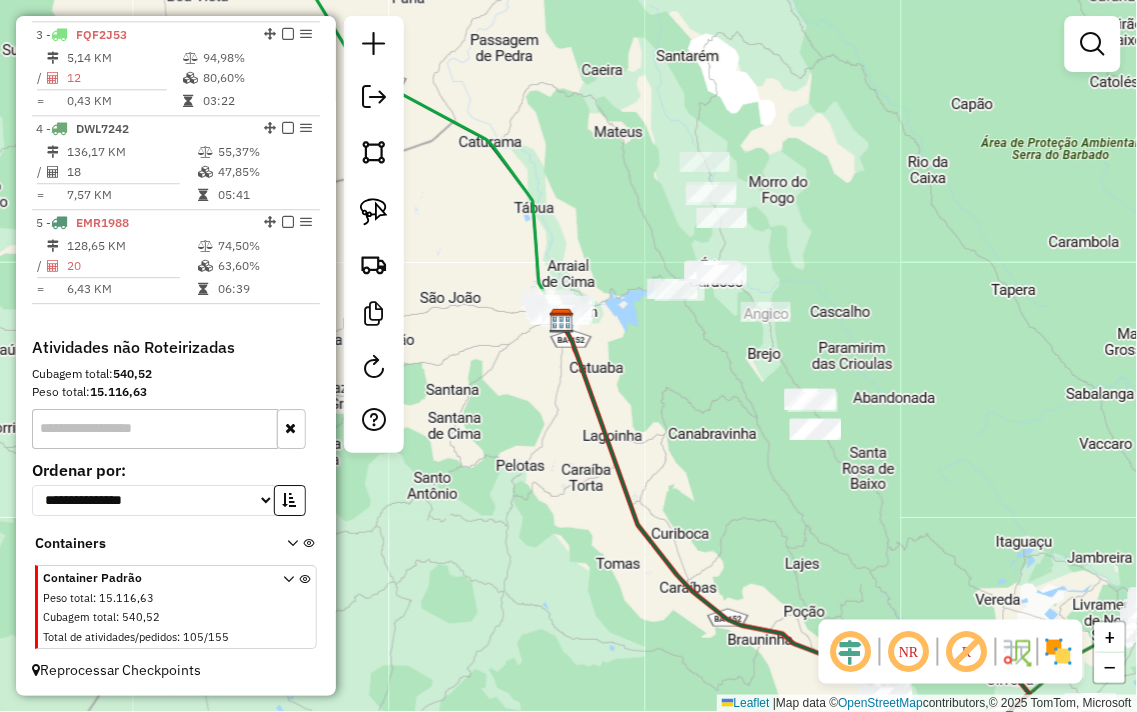drag, startPoint x: 508, startPoint y: 443, endPoint x: 553, endPoint y: 437, distance: 45.39824 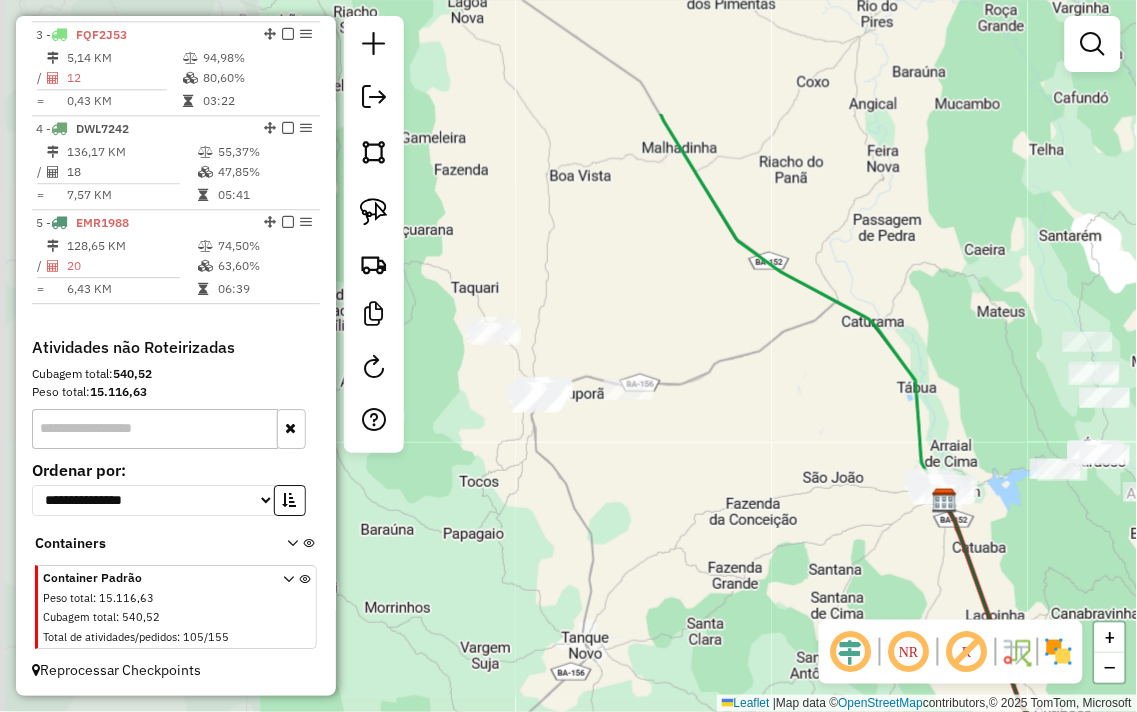 drag, startPoint x: 667, startPoint y: 382, endPoint x: 1015, endPoint y: 553, distance: 387.74347 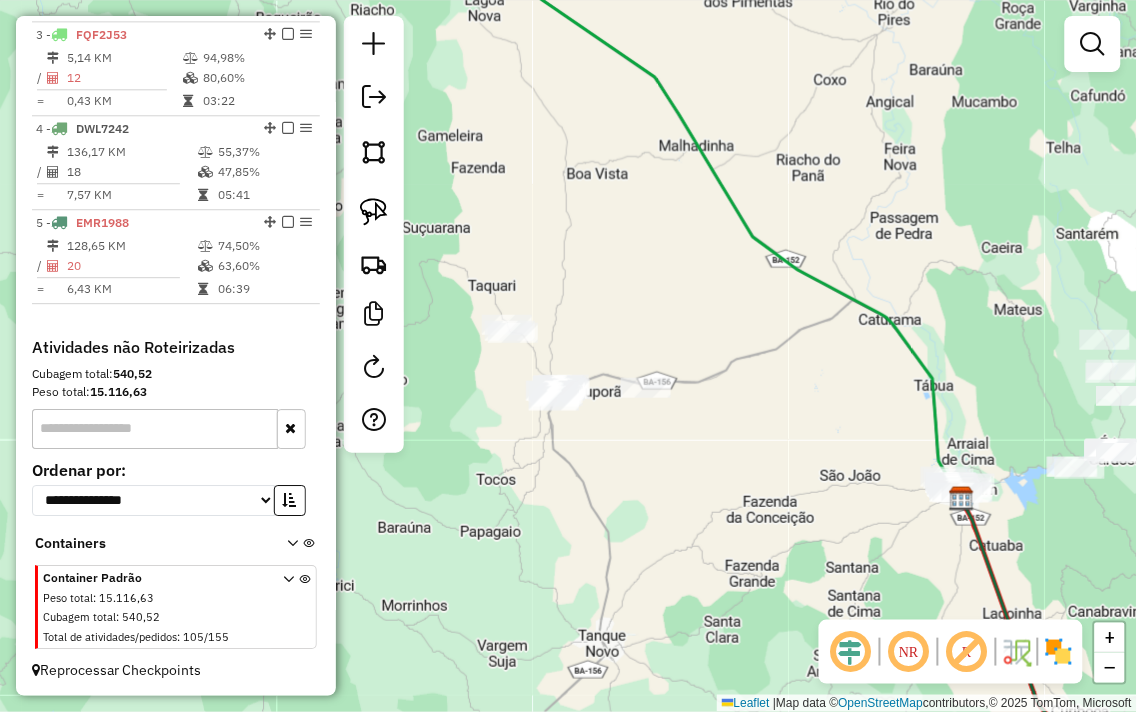 drag, startPoint x: 755, startPoint y: 504, endPoint x: 934, endPoint y: 436, distance: 191.48106 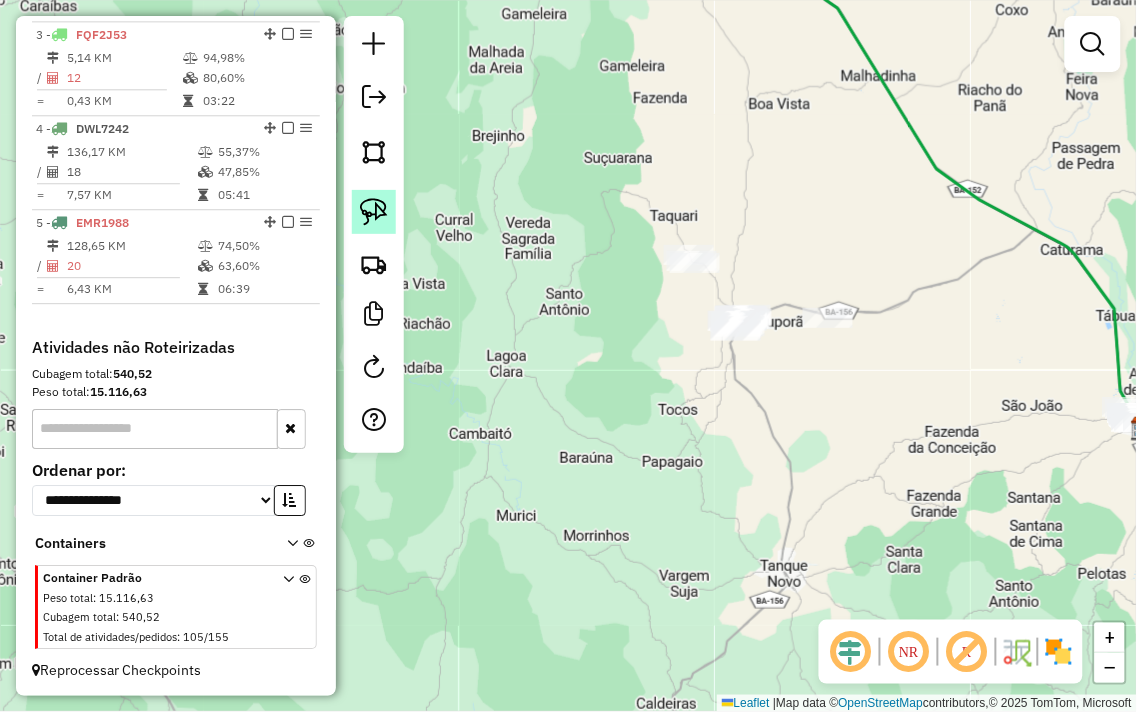click 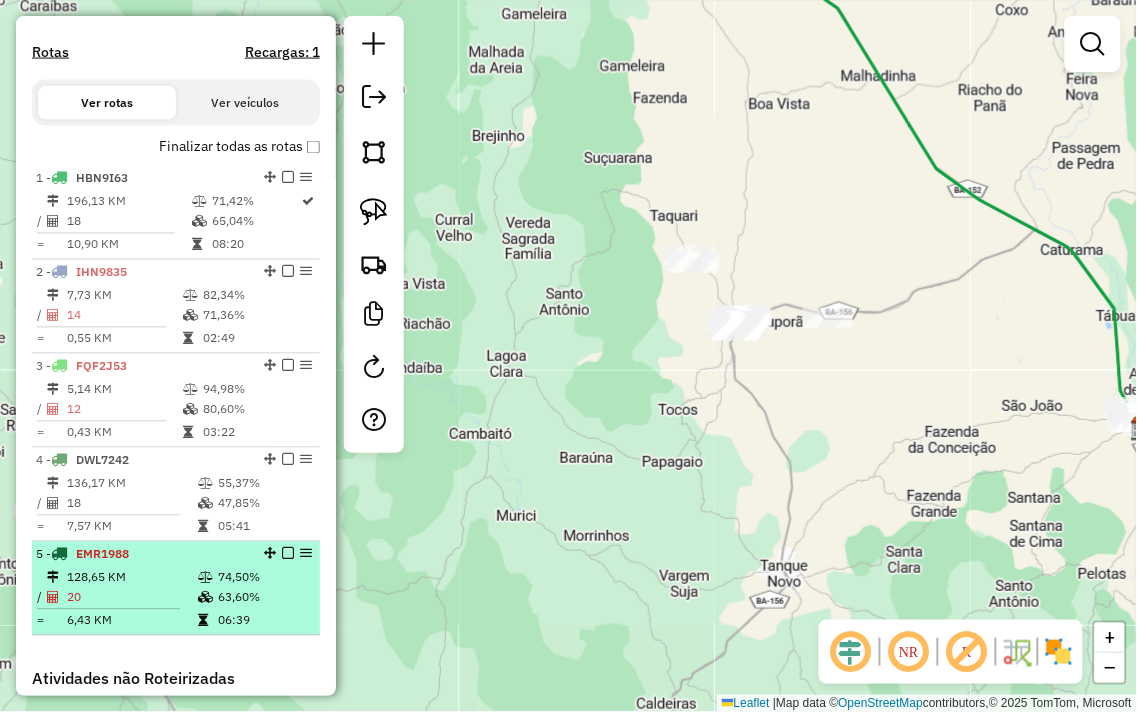 scroll, scrollTop: 598, scrollLeft: 0, axis: vertical 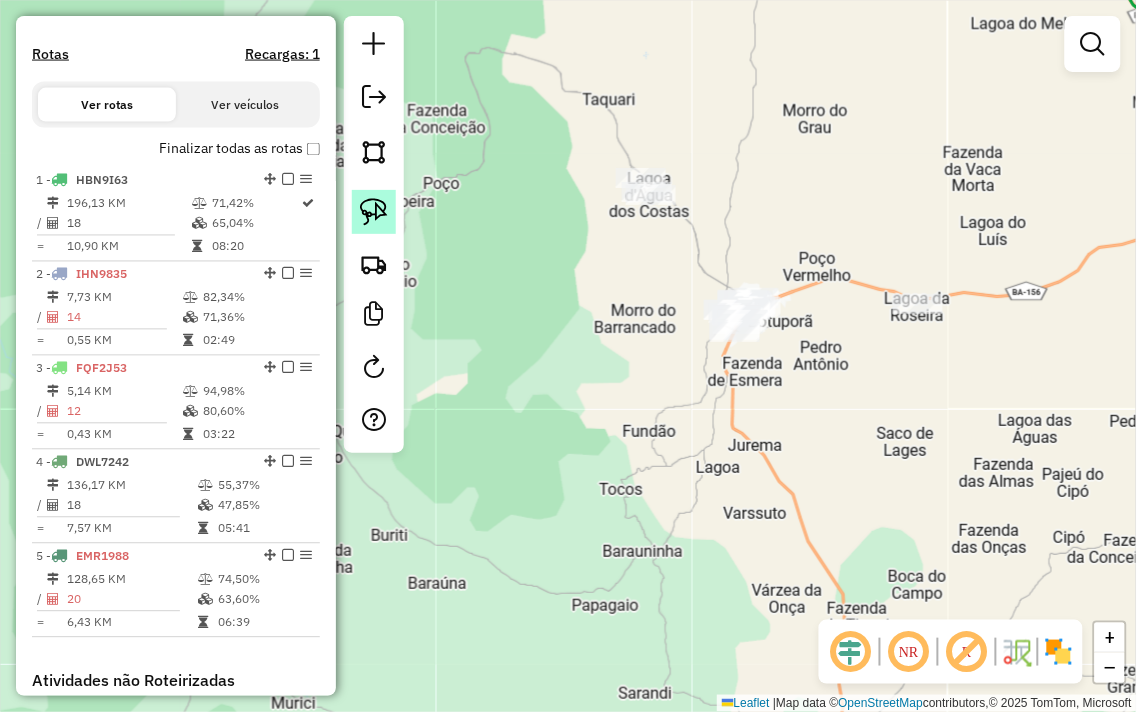 click 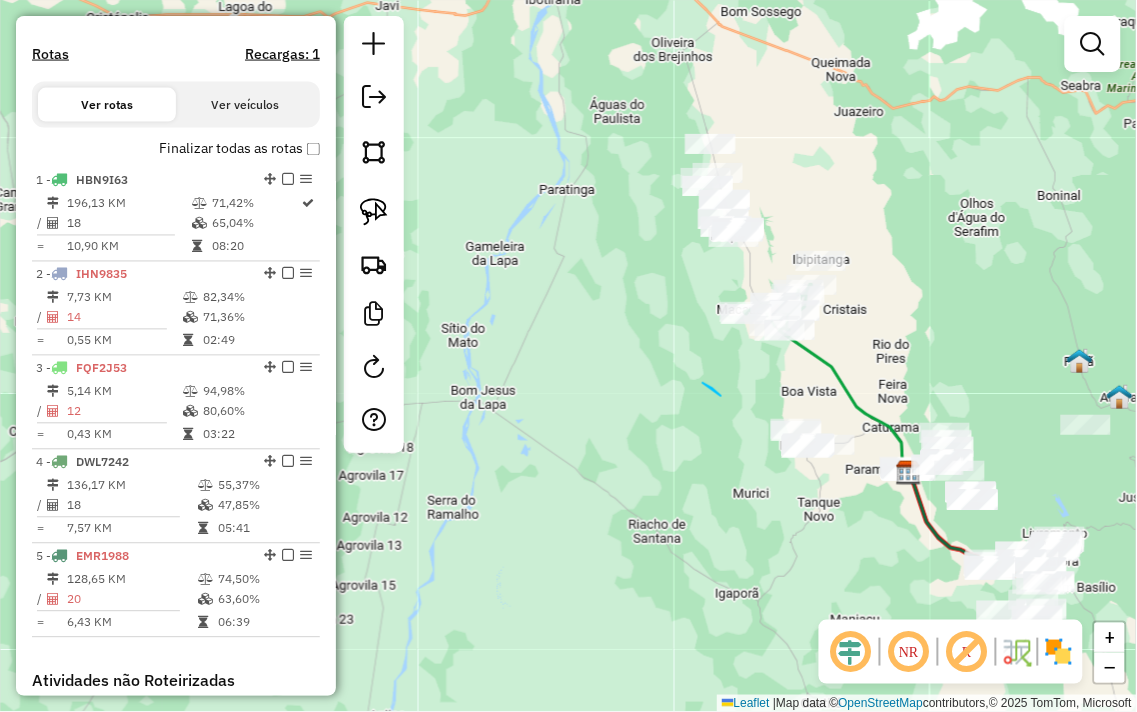 drag, startPoint x: 721, startPoint y: 396, endPoint x: 602, endPoint y: 300, distance: 152.89539 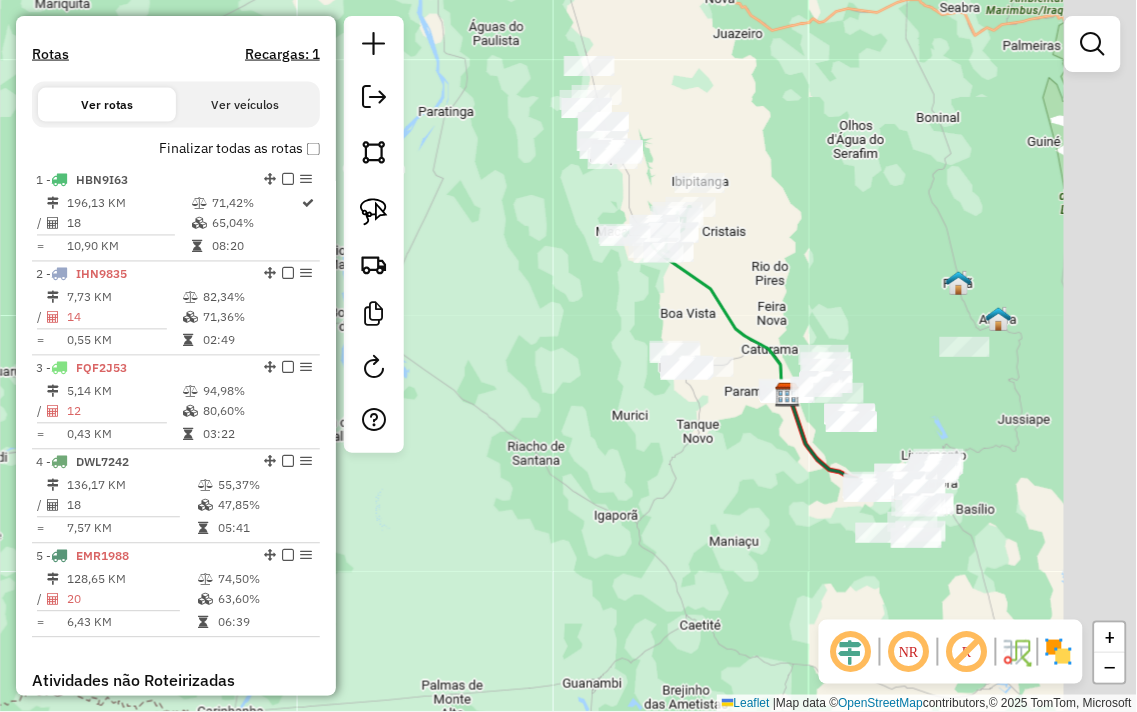 drag, startPoint x: 728, startPoint y: 422, endPoint x: 592, endPoint y: 331, distance: 163.6368 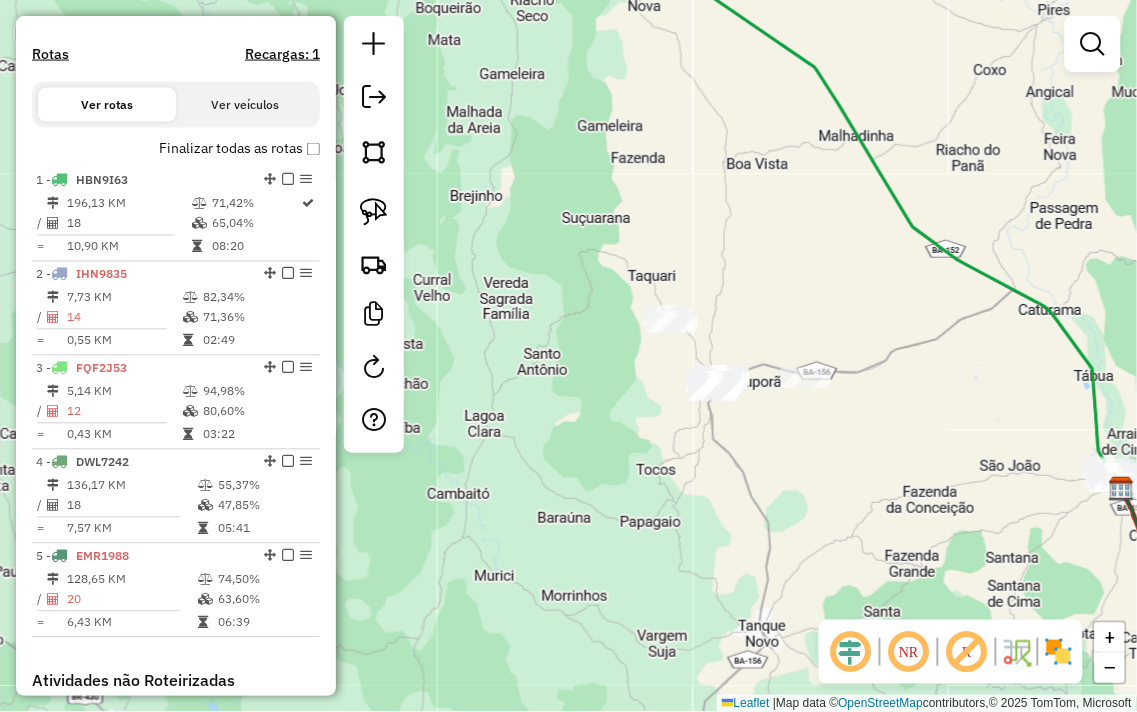 drag, startPoint x: 933, startPoint y: 388, endPoint x: 757, endPoint y: 382, distance: 176.10225 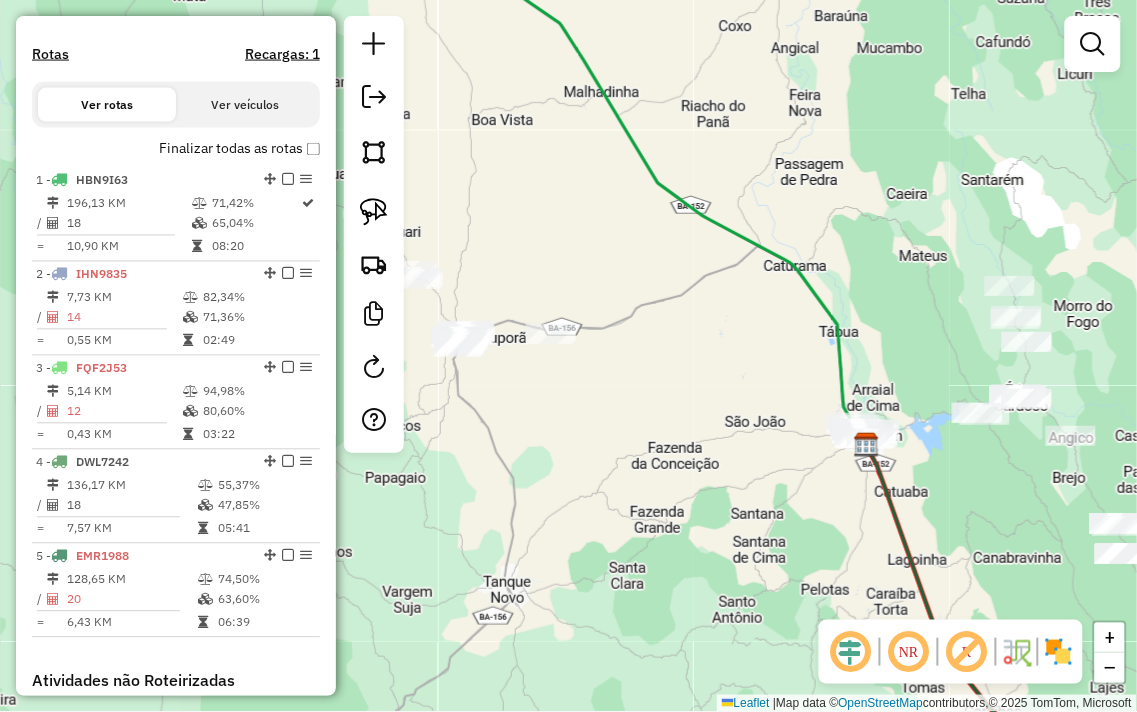 drag, startPoint x: 936, startPoint y: 375, endPoint x: 828, endPoint y: 315, distance: 123.54756 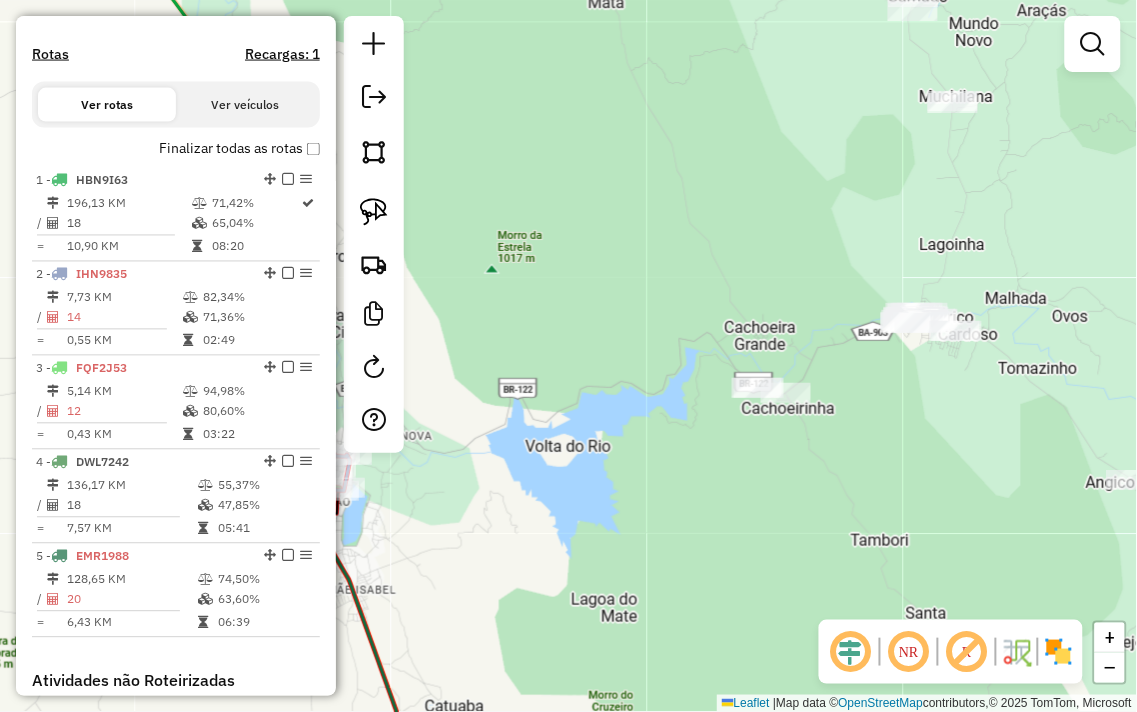 drag, startPoint x: 713, startPoint y: 494, endPoint x: 1125, endPoint y: 413, distance: 419.8869 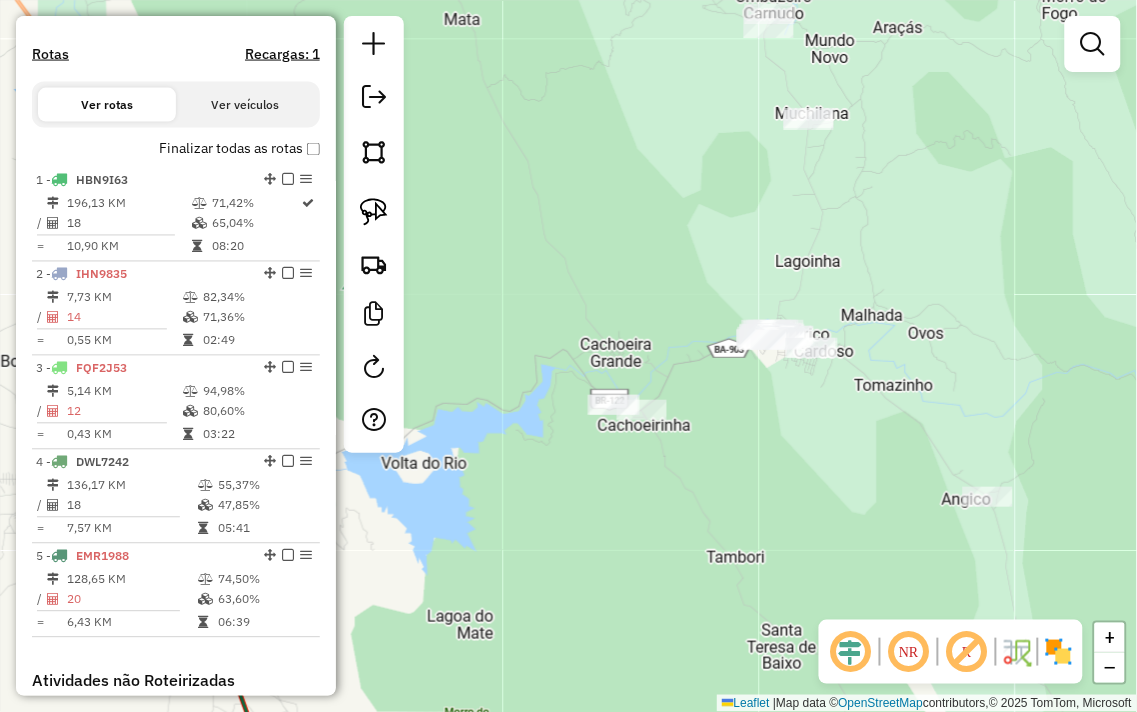 drag, startPoint x: 720, startPoint y: 506, endPoint x: 541, endPoint y: 528, distance: 180.3469 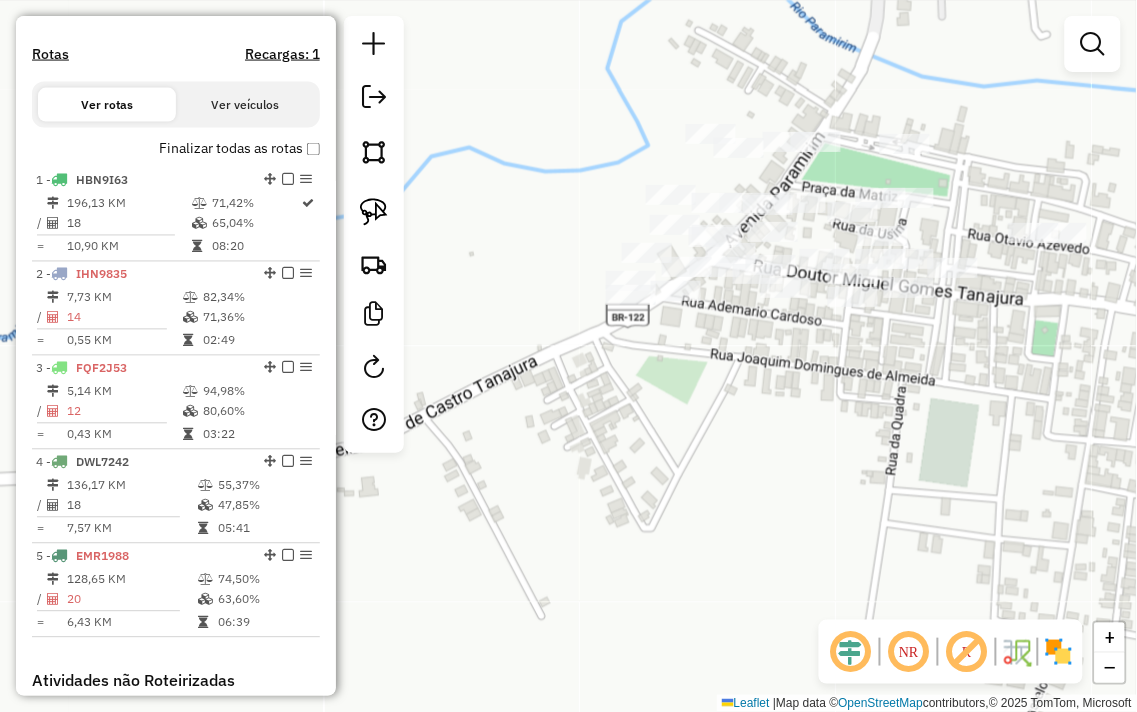 drag, startPoint x: 730, startPoint y: 386, endPoint x: 800, endPoint y: 447, distance: 92.84934 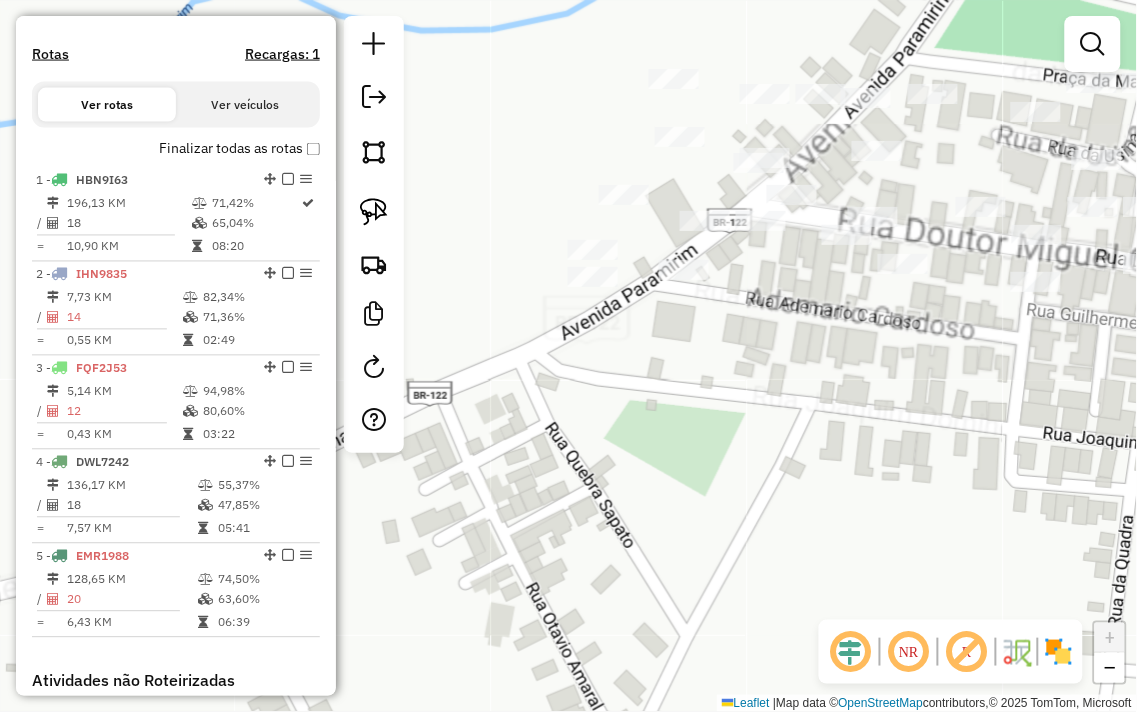 click on "Janela de atendimento Grade de atendimento Capacidade Transportadoras Veículos Cliente Pedidos  Rotas Selecione os dias de semana para filtrar as janelas de atendimento  Seg   Ter   Qua   Qui   Sex   Sáb   Dom  Informe o período da janela de atendimento: De: Até:  Filtrar exatamente a janela do cliente  Considerar janela de atendimento padrão  Selecione os dias de semana para filtrar as grades de atendimento  Seg   Ter   Qua   Qui   Sex   Sáb   Dom   Considerar clientes sem dia de atendimento cadastrado  Clientes fora do dia de atendimento selecionado Filtrar as atividades entre os valores definidos abaixo:  Peso mínimo:   Peso máximo:   Cubagem mínima:   Cubagem máxima:   De:   Até:  Filtrar as atividades entre o tempo de atendimento definido abaixo:  De:   Até:   Considerar capacidade total dos clientes não roteirizados Transportadora: Selecione um ou mais itens Tipo de veículo: Selecione um ou mais itens Veículo: Selecione um ou mais itens Motorista: Selecione um ou mais itens Nome: Rótulo:" 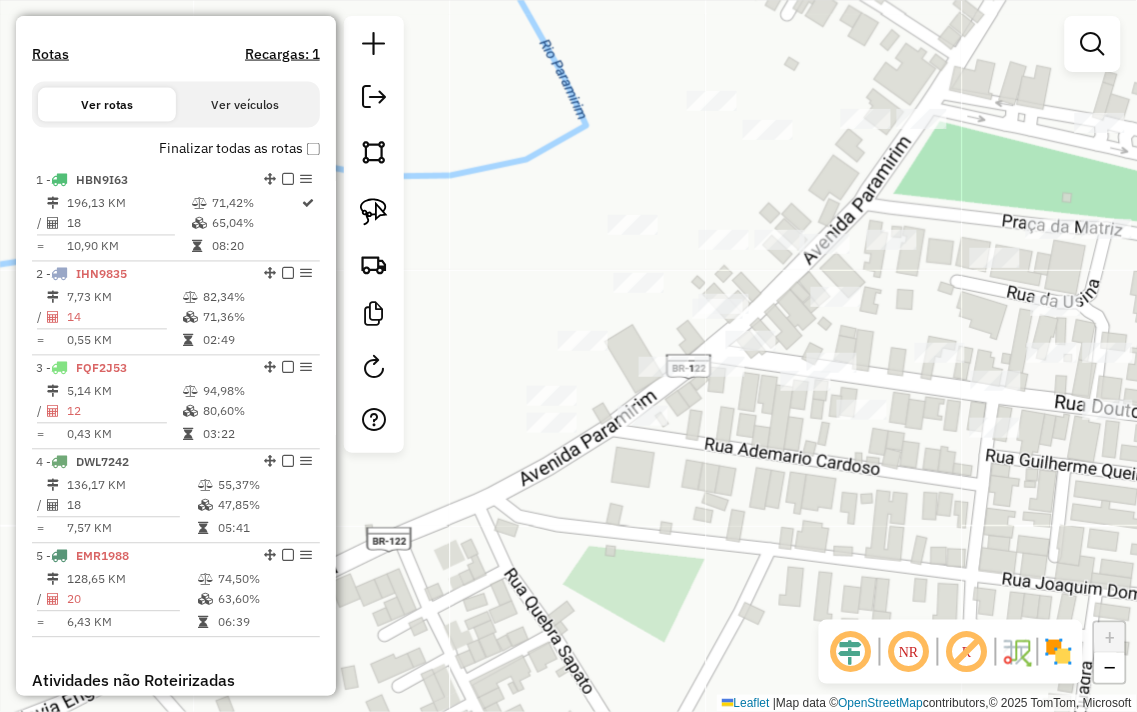 drag, startPoint x: 723, startPoint y: 394, endPoint x: 677, endPoint y: 538, distance: 151.16878 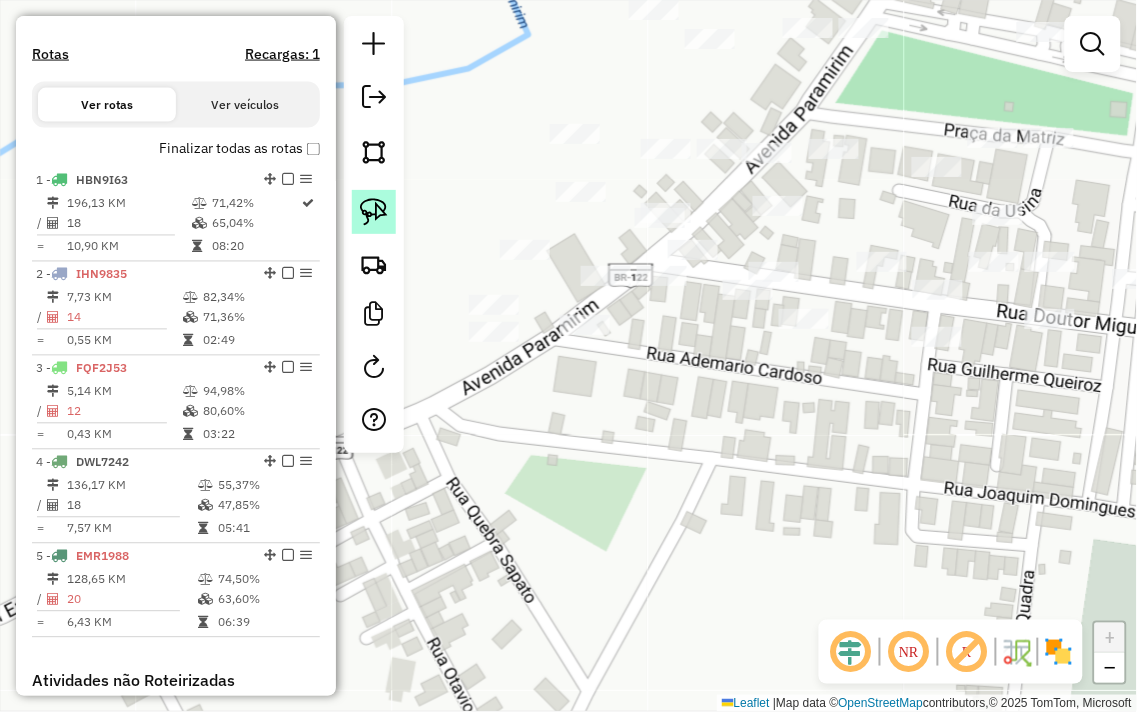 click 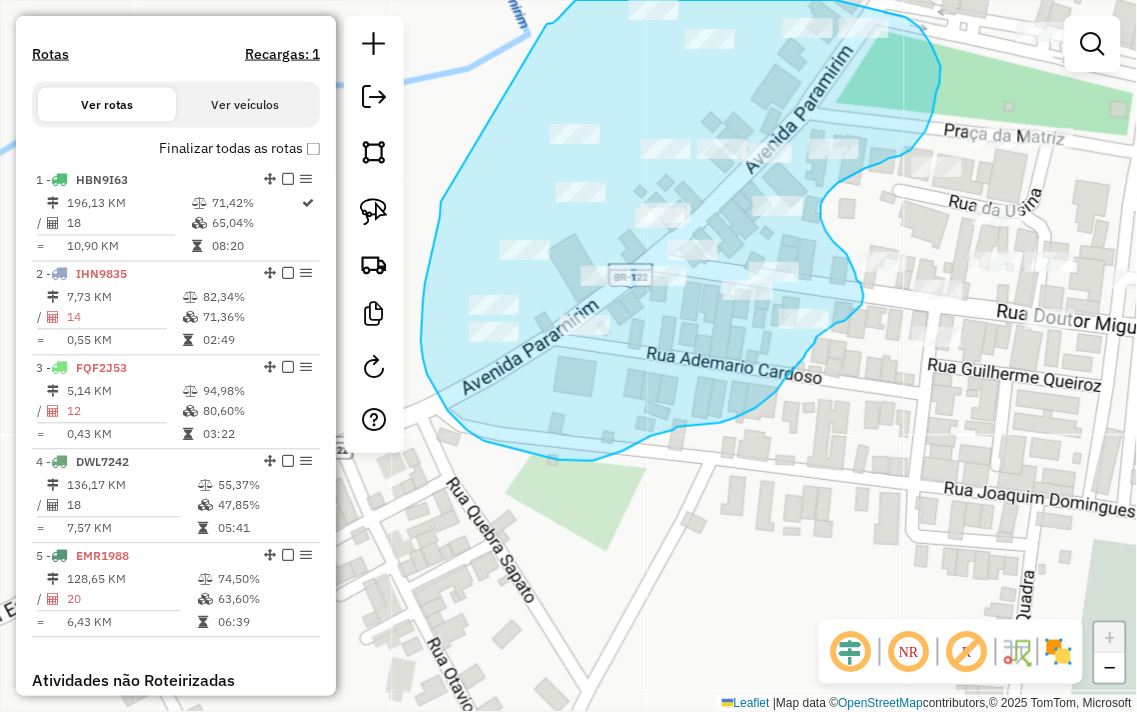 drag, startPoint x: 440, startPoint y: 217, endPoint x: 547, endPoint y: 24, distance: 220.67624 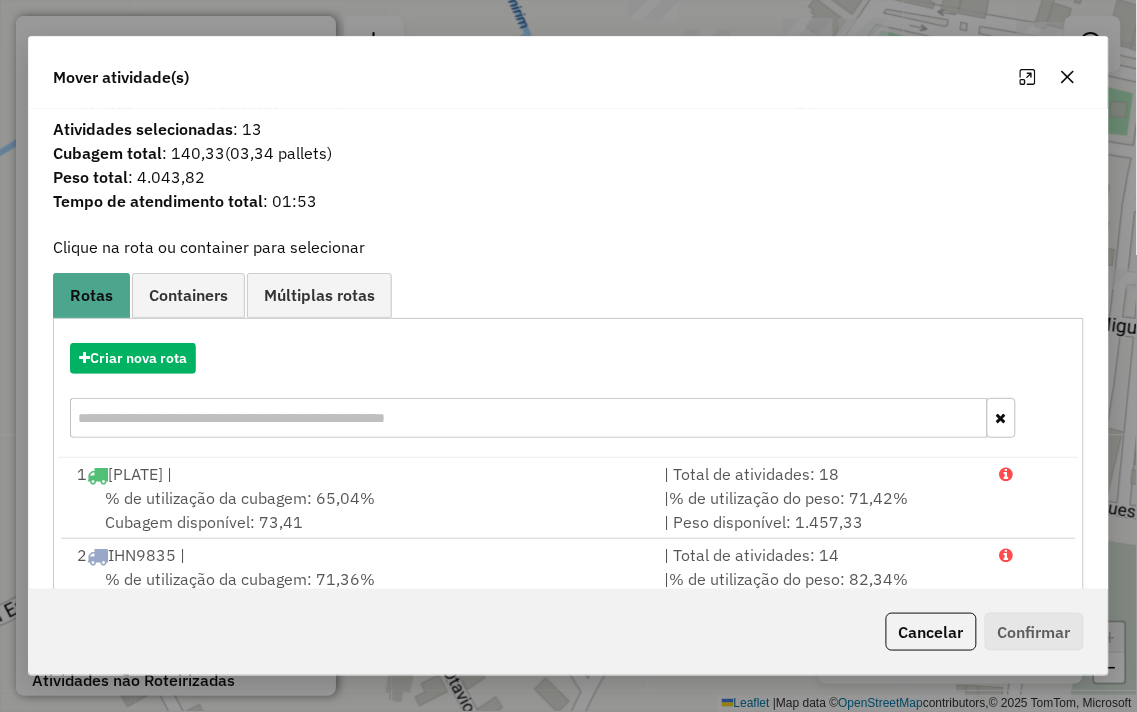 click on "Criar nova rota" at bounding box center (568, 393) 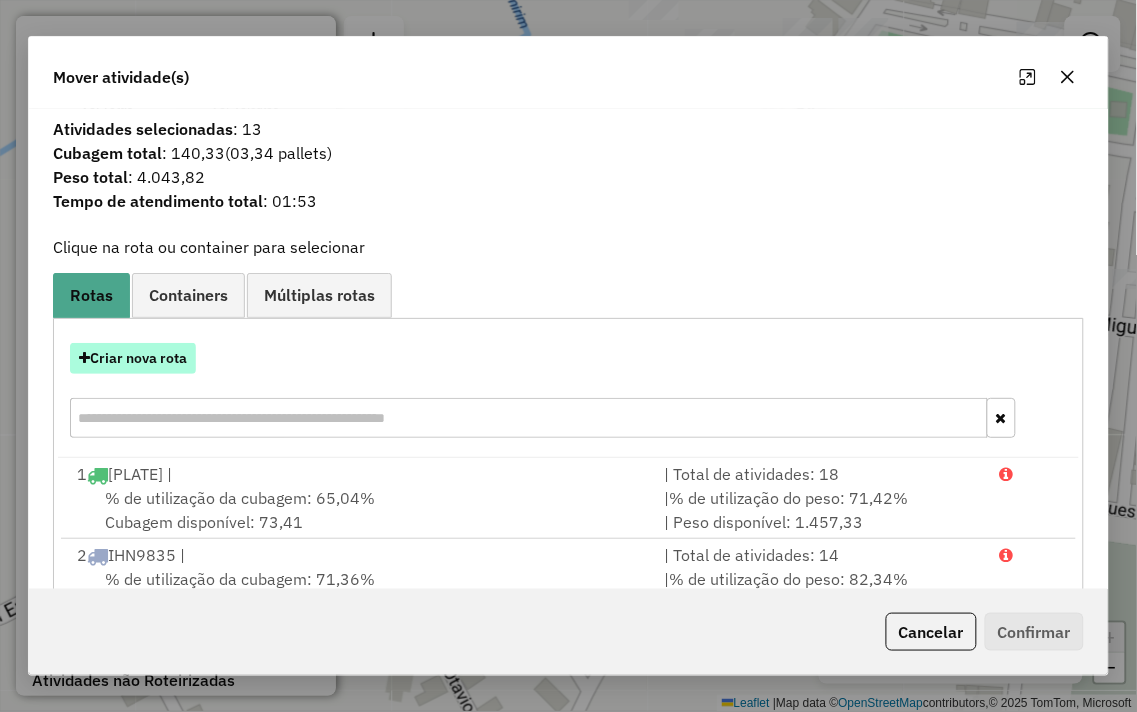 click on "Criar nova rota" at bounding box center [133, 358] 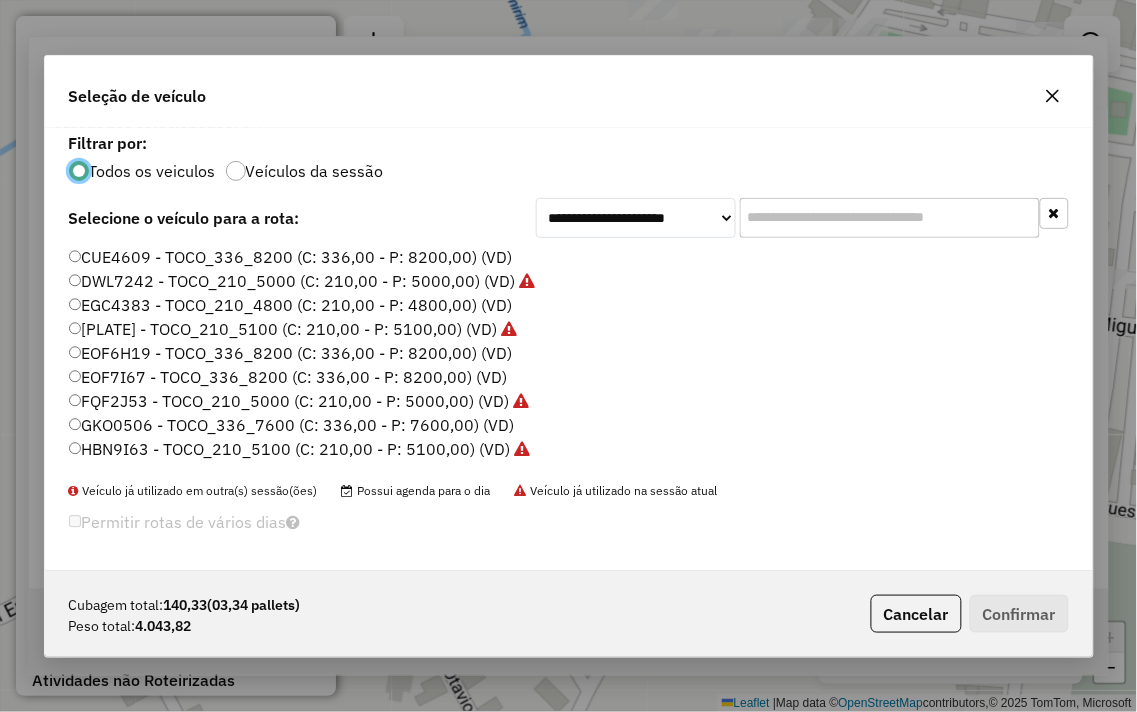 scroll, scrollTop: 11, scrollLeft: 5, axis: both 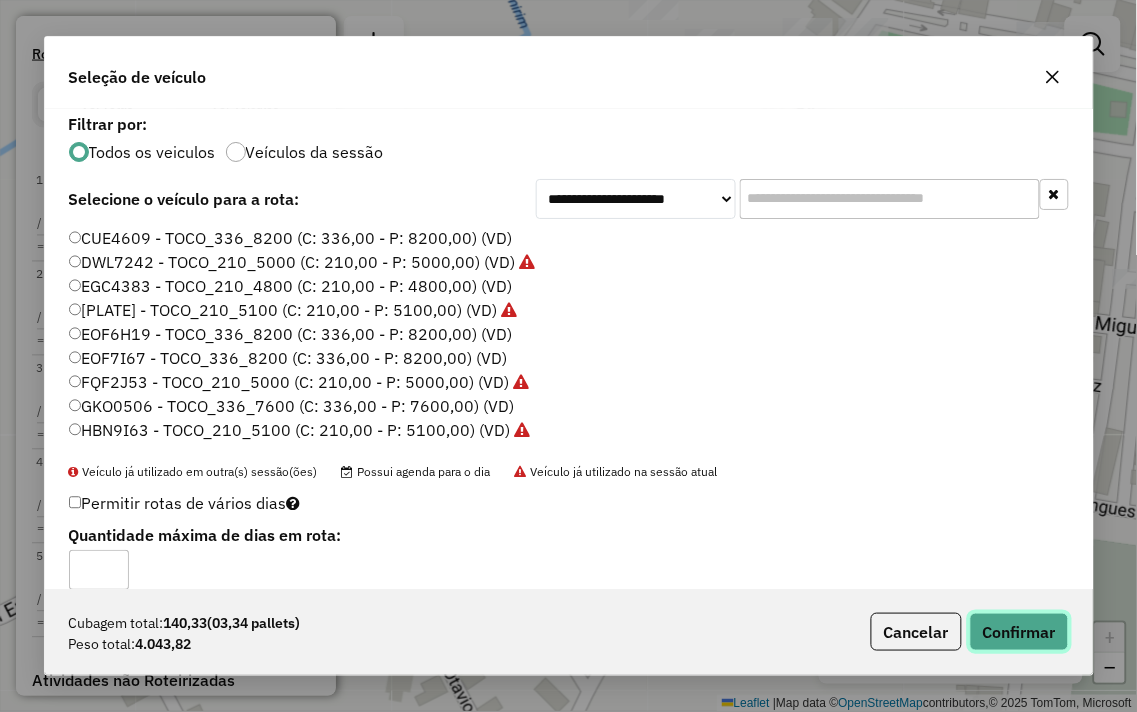 click on "Confirmar" 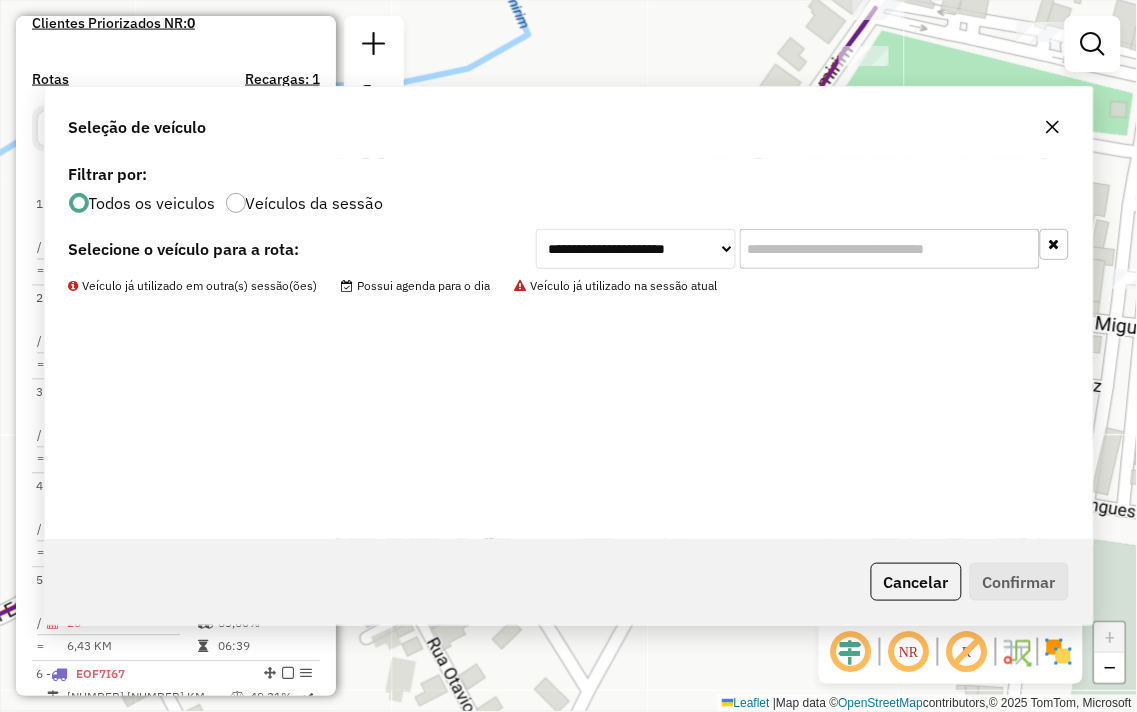 scroll, scrollTop: 623, scrollLeft: 0, axis: vertical 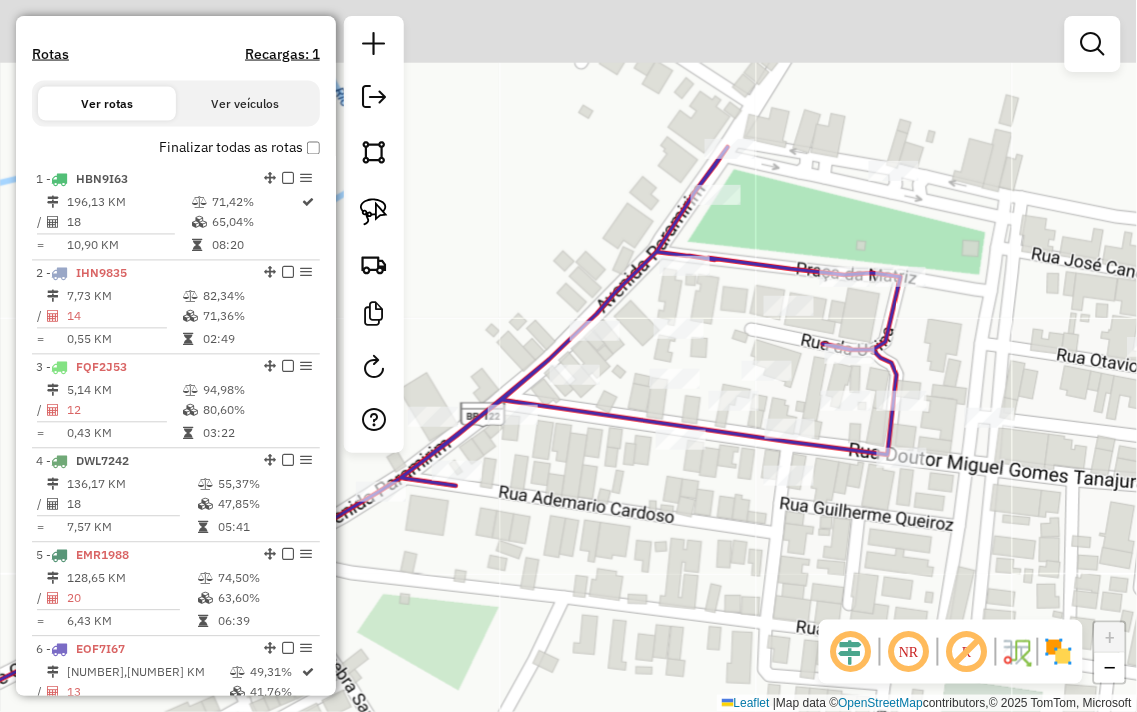 drag, startPoint x: 727, startPoint y: 423, endPoint x: 723, endPoint y: 523, distance: 100.07997 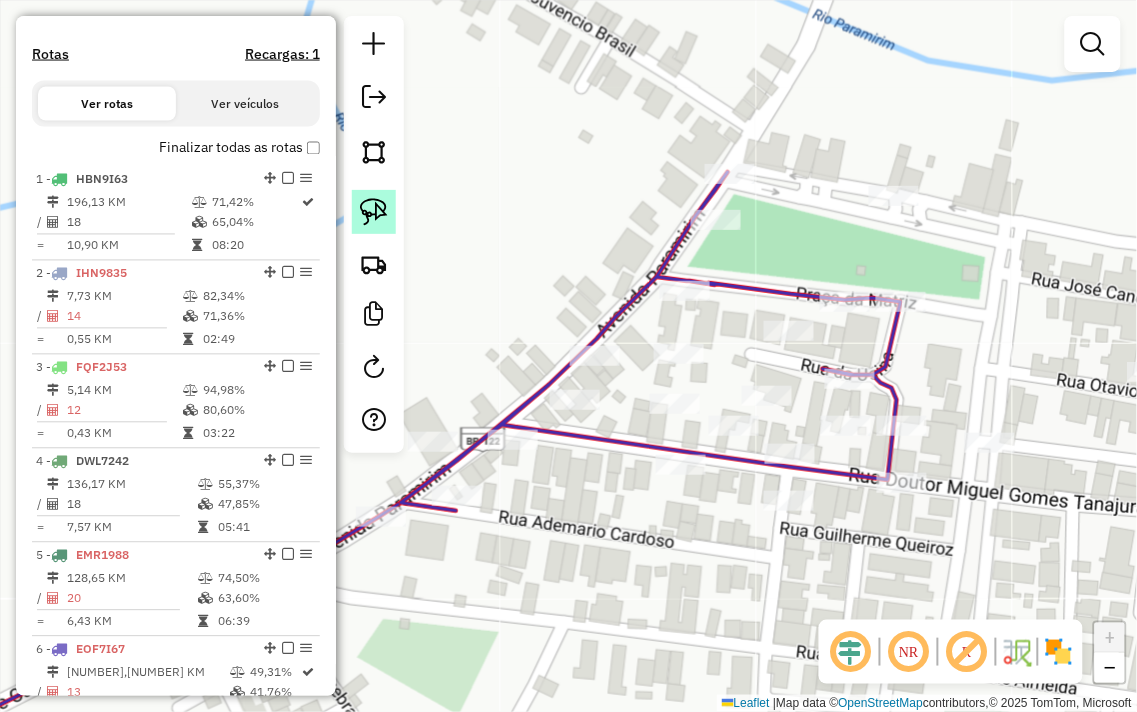click 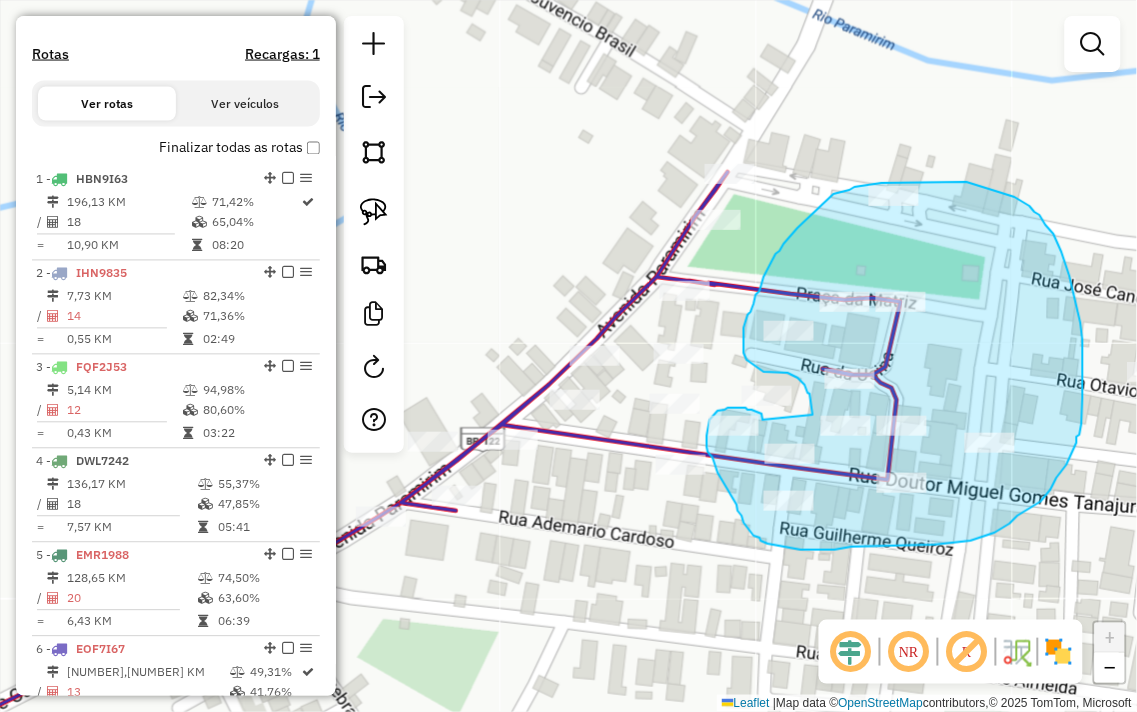 drag, startPoint x: 763, startPoint y: 420, endPoint x: 813, endPoint y: 415, distance: 50.24938 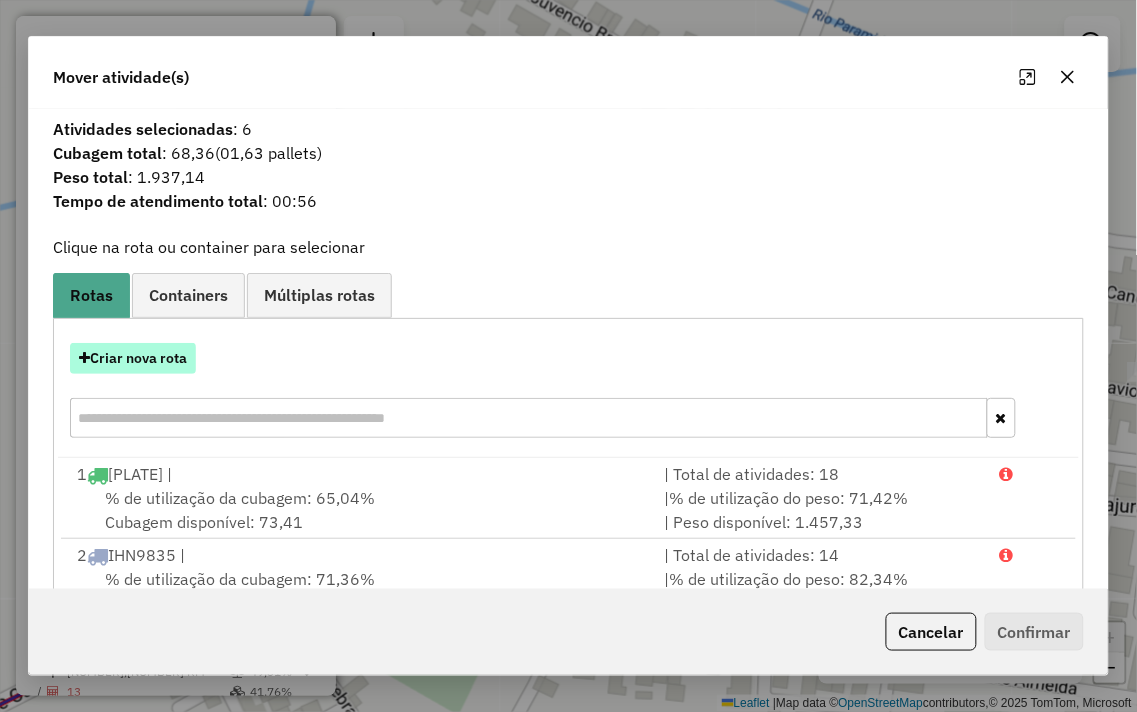 click on "Criar nova rota" at bounding box center (133, 358) 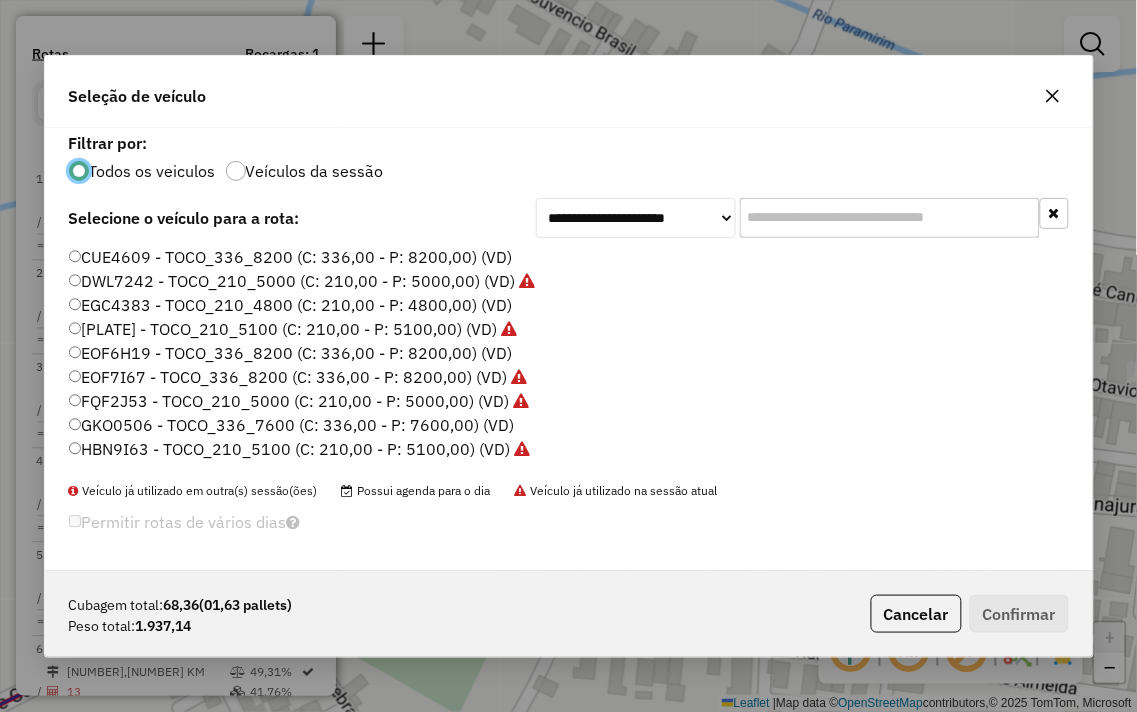 scroll, scrollTop: 11, scrollLeft: 5, axis: both 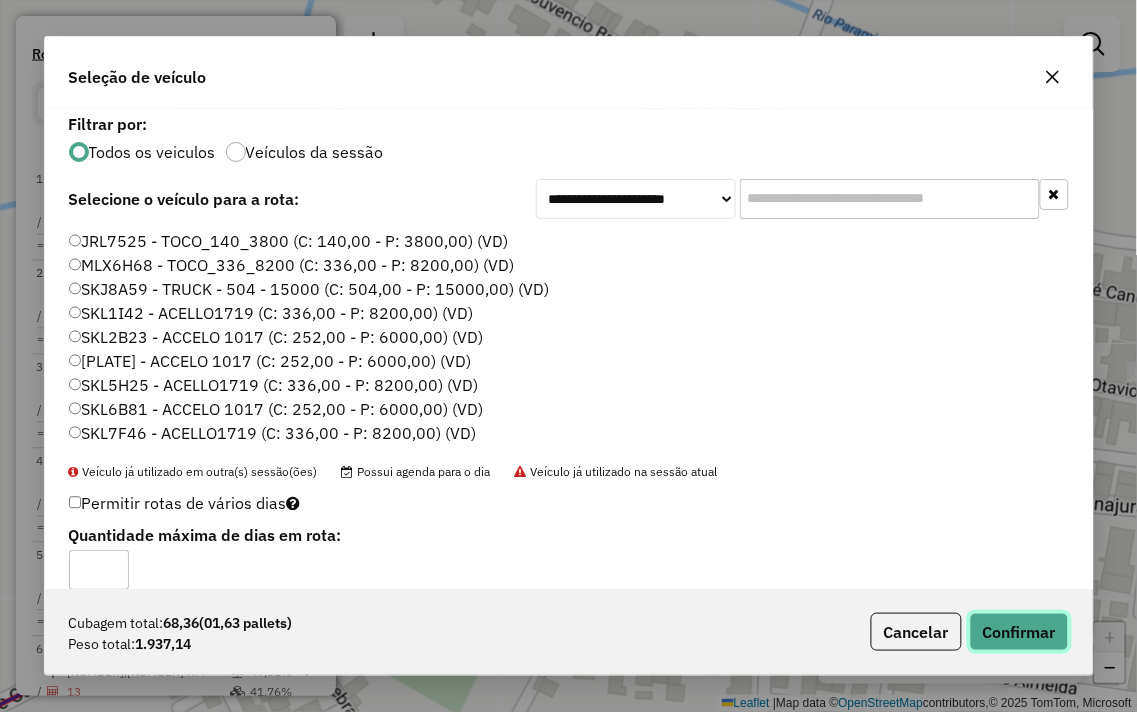 click on "Confirmar" 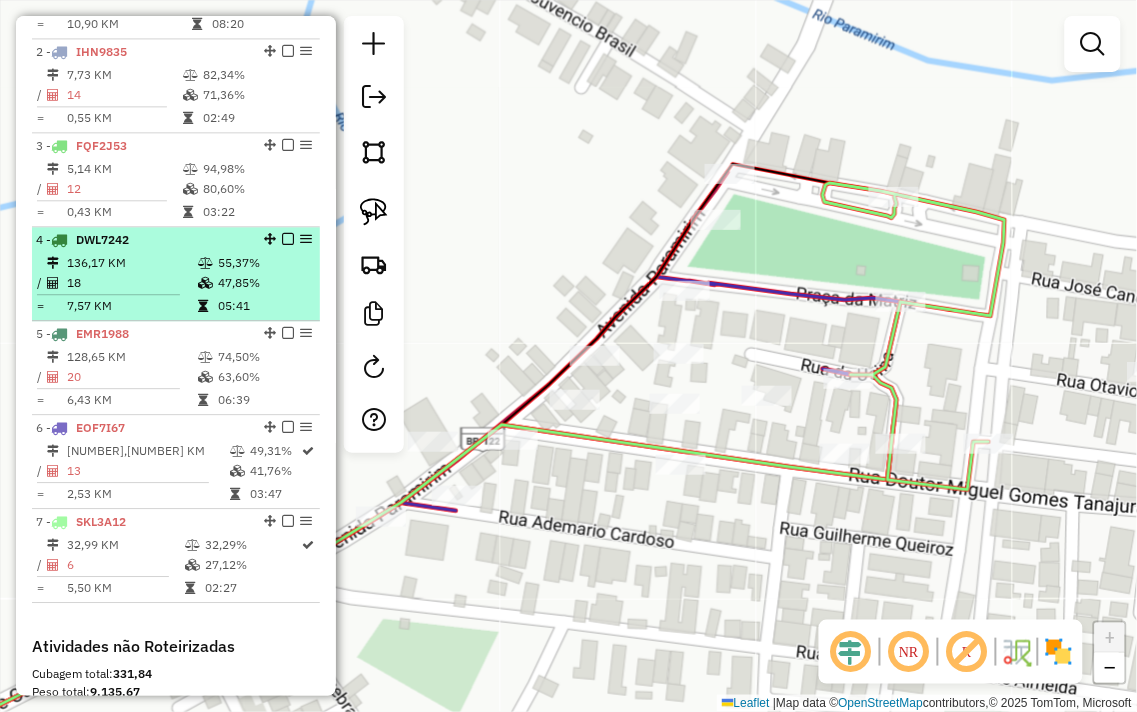 scroll, scrollTop: 956, scrollLeft: 0, axis: vertical 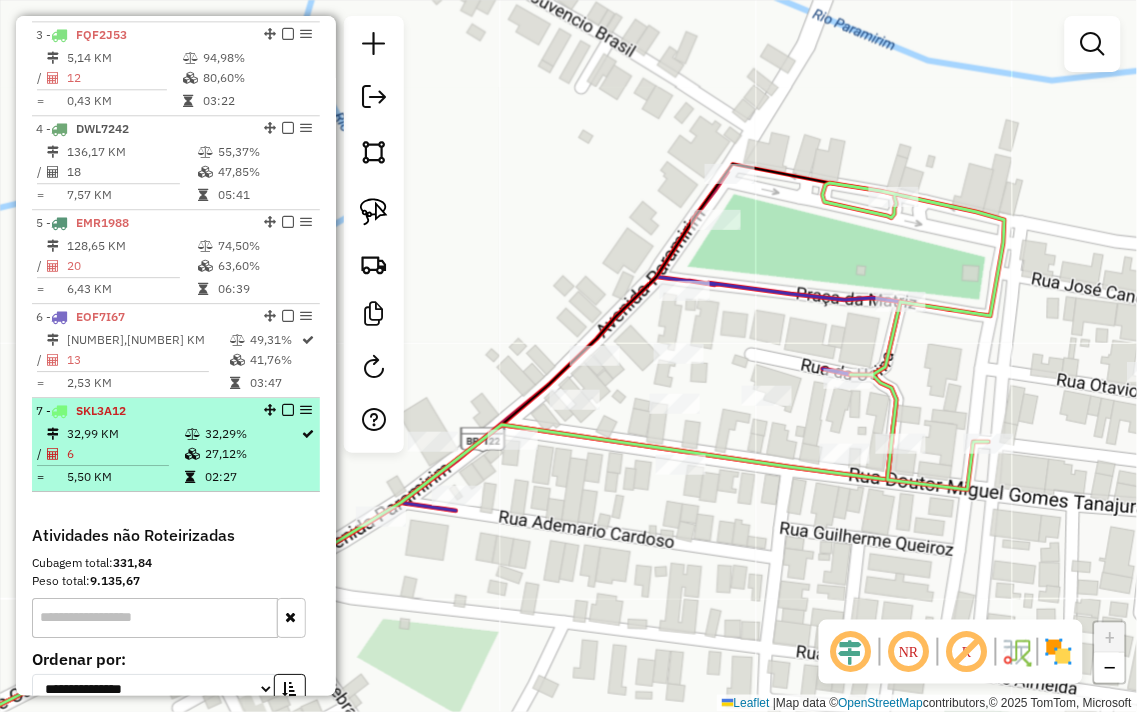 select on "**********" 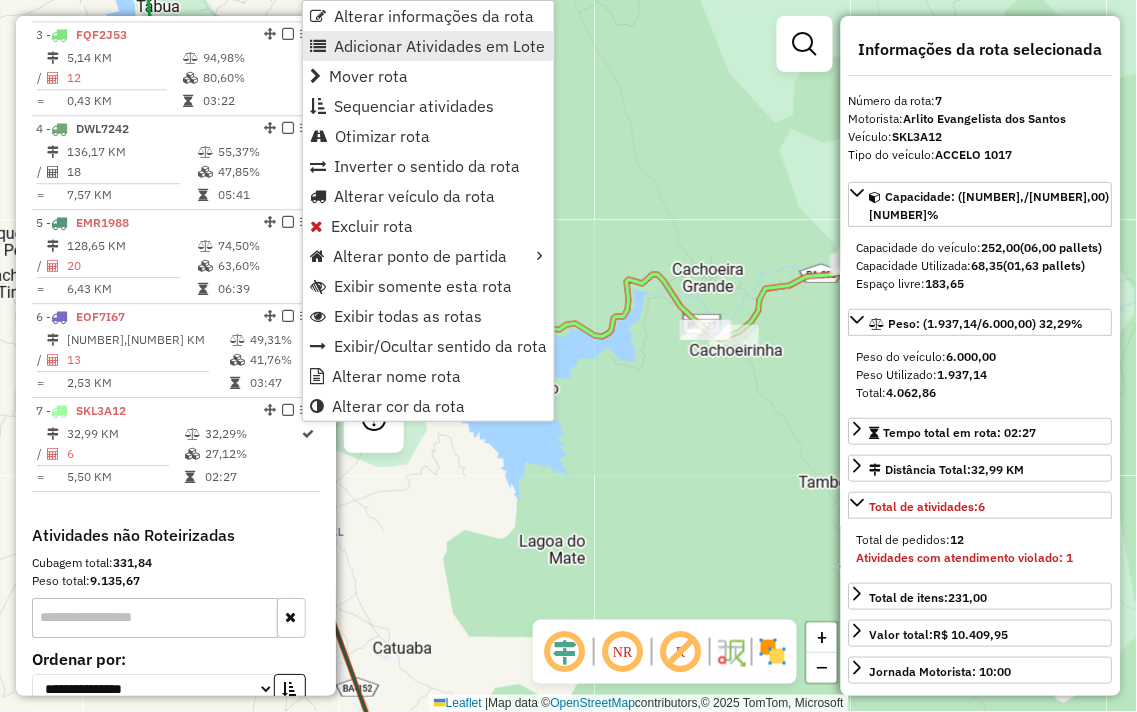 click on "Adicionar Atividades em Lote" at bounding box center [439, 46] 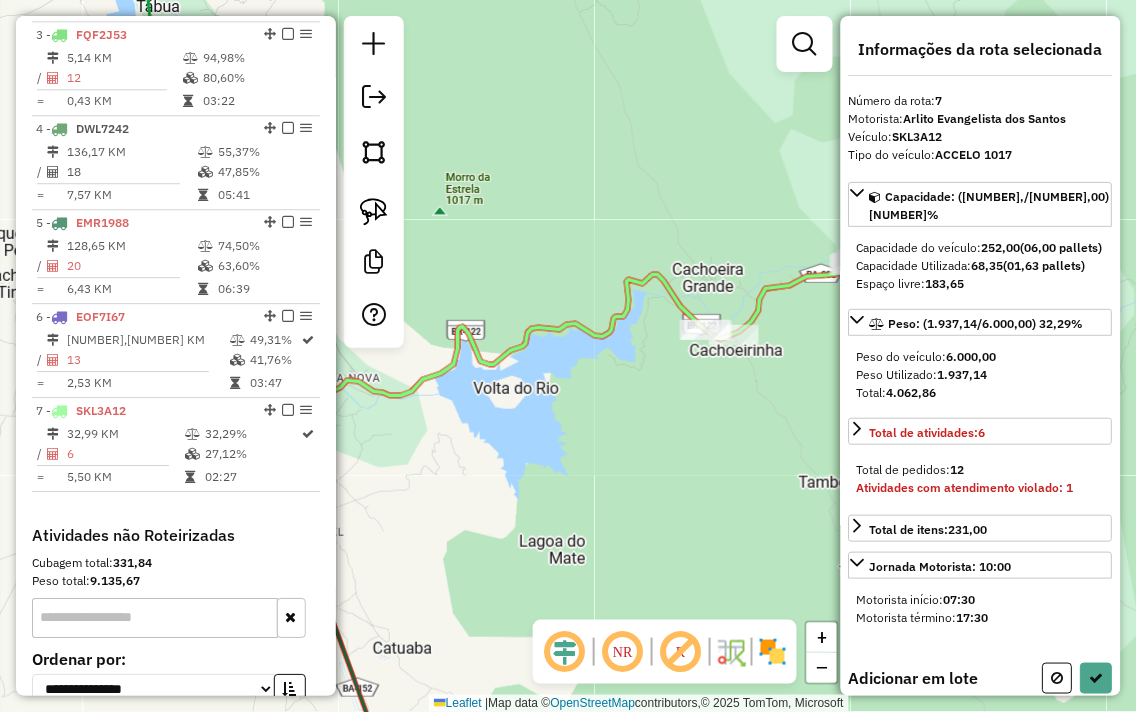 drag, startPoint x: 660, startPoint y: 164, endPoint x: 511, endPoint y: 187, distance: 150.76472 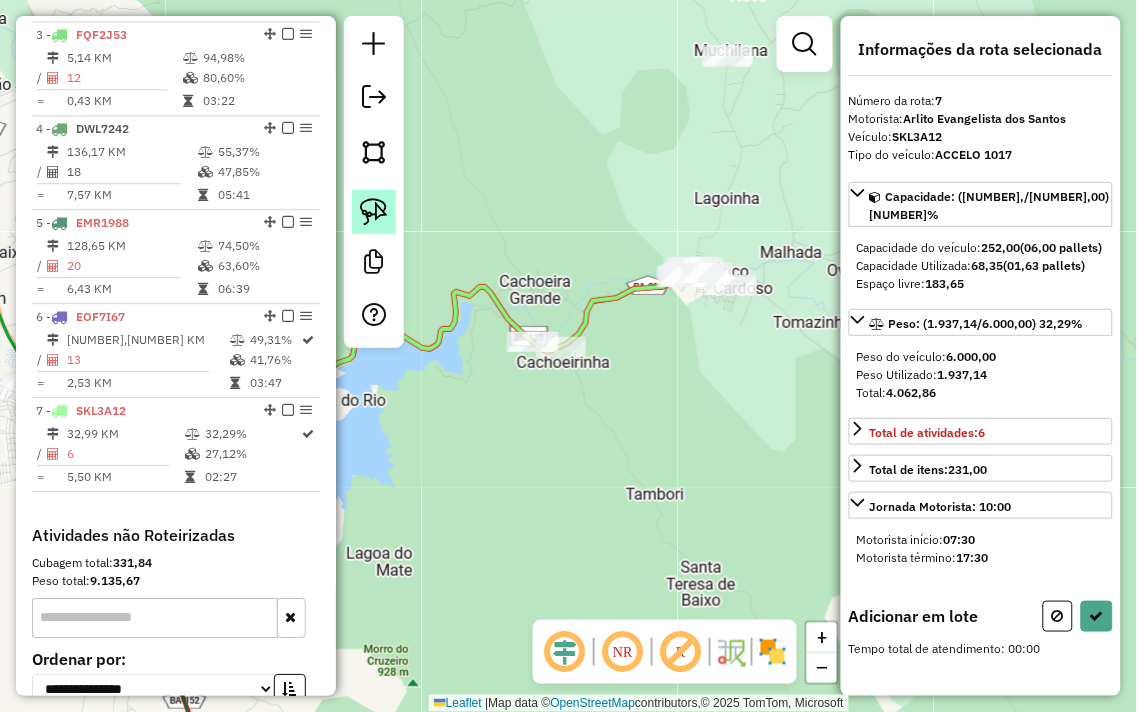 click 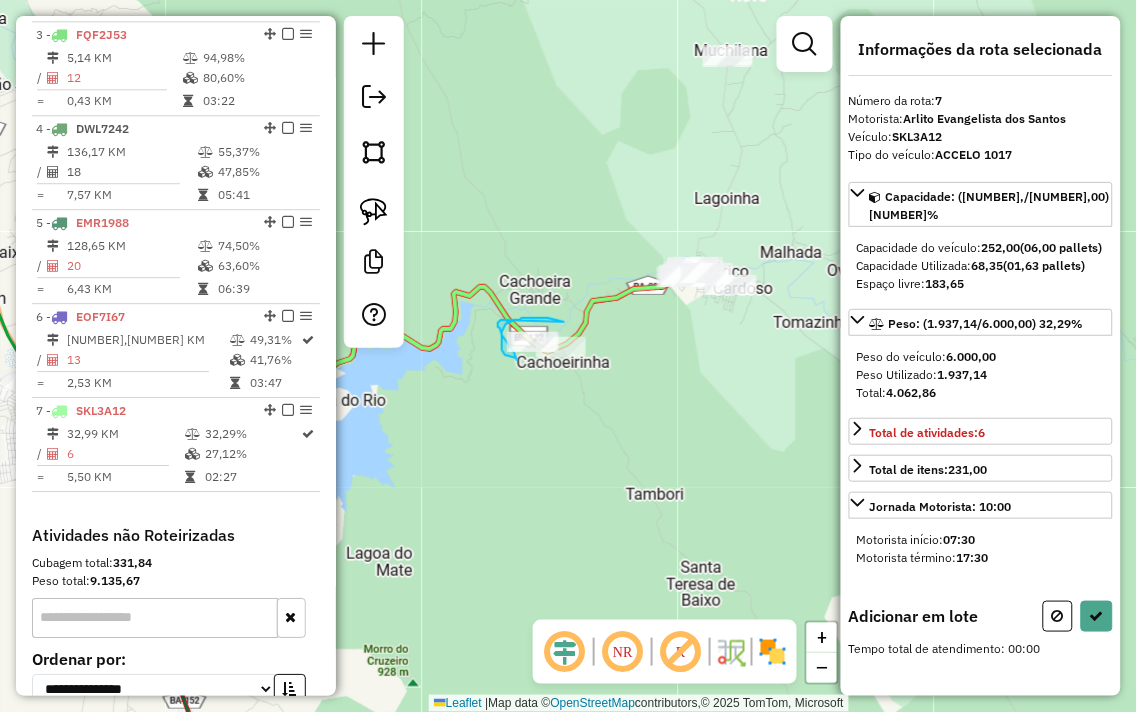 drag, startPoint x: 564, startPoint y: 322, endPoint x: 517, endPoint y: 306, distance: 49.648766 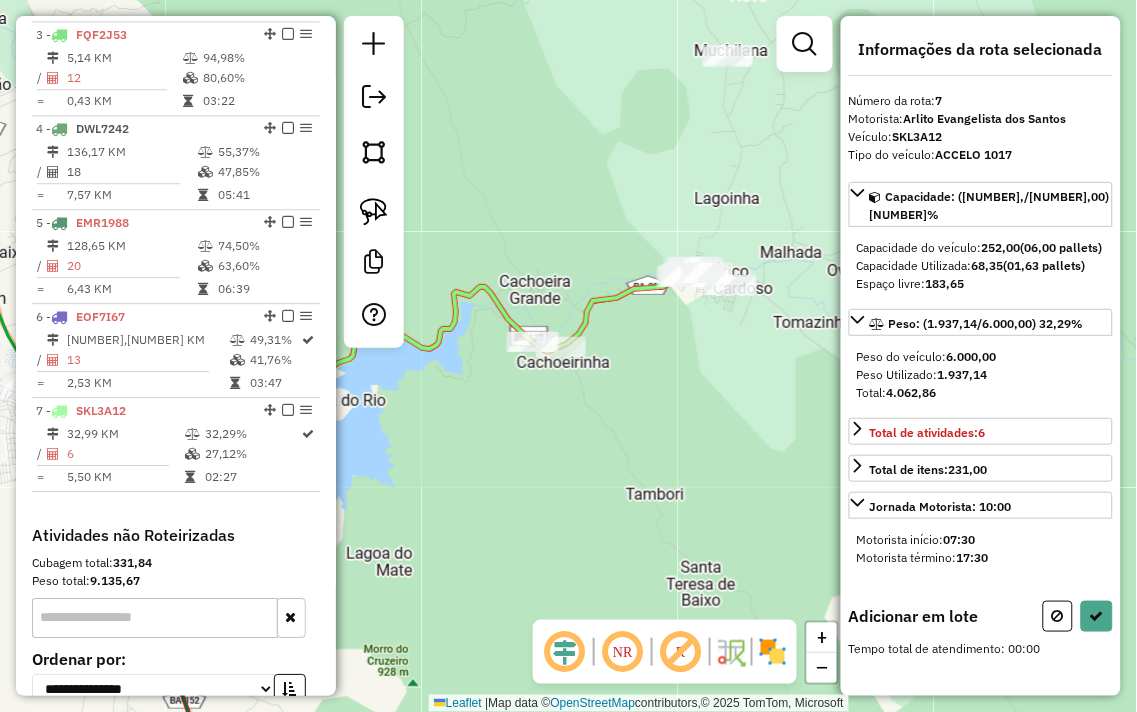 drag, startPoint x: 733, startPoint y: 175, endPoint x: 598, endPoint y: 295, distance: 180.62392 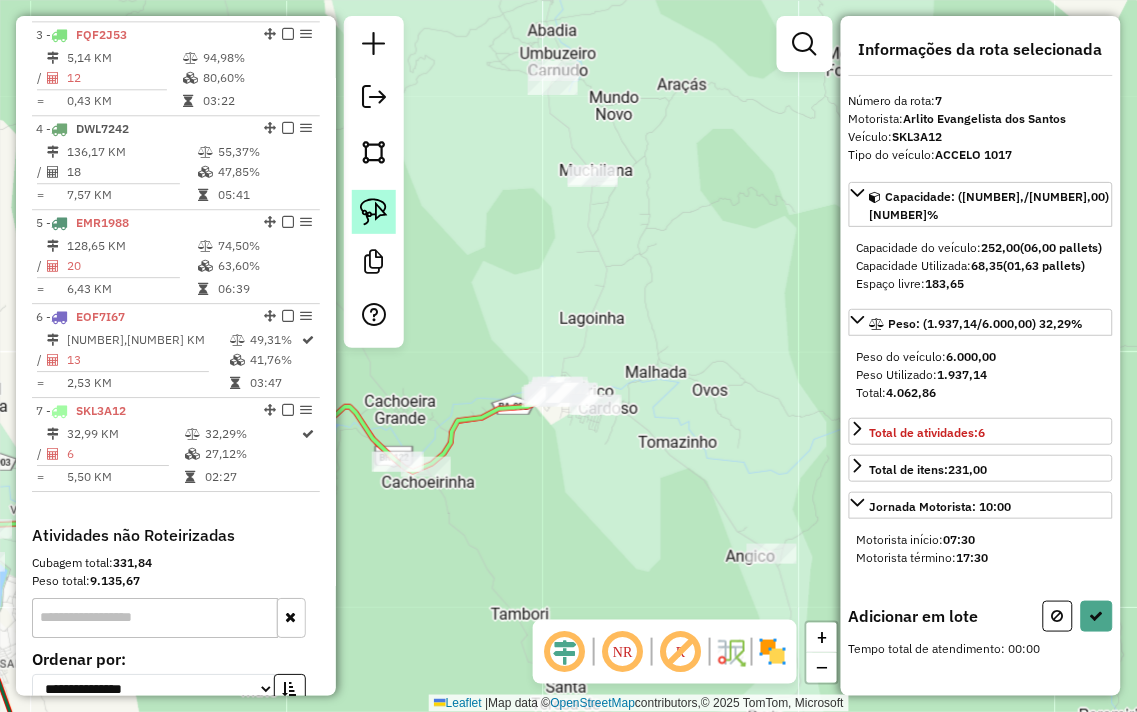 click 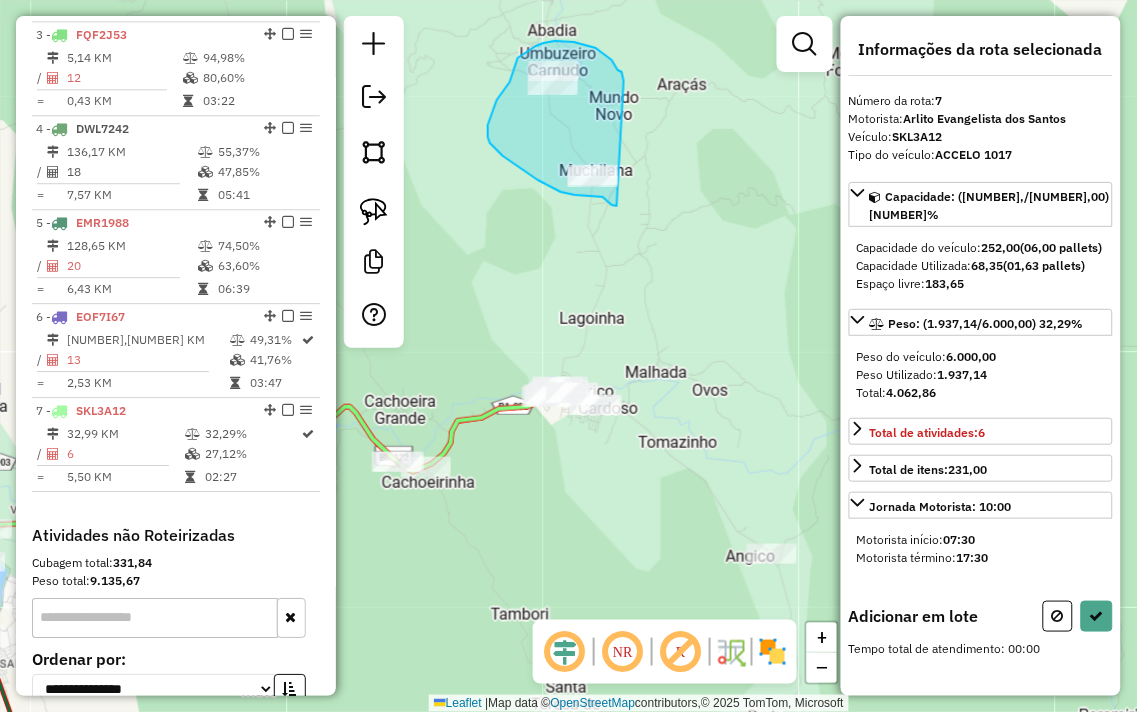 drag, startPoint x: 624, startPoint y: 81, endPoint x: 623, endPoint y: 206, distance: 125.004 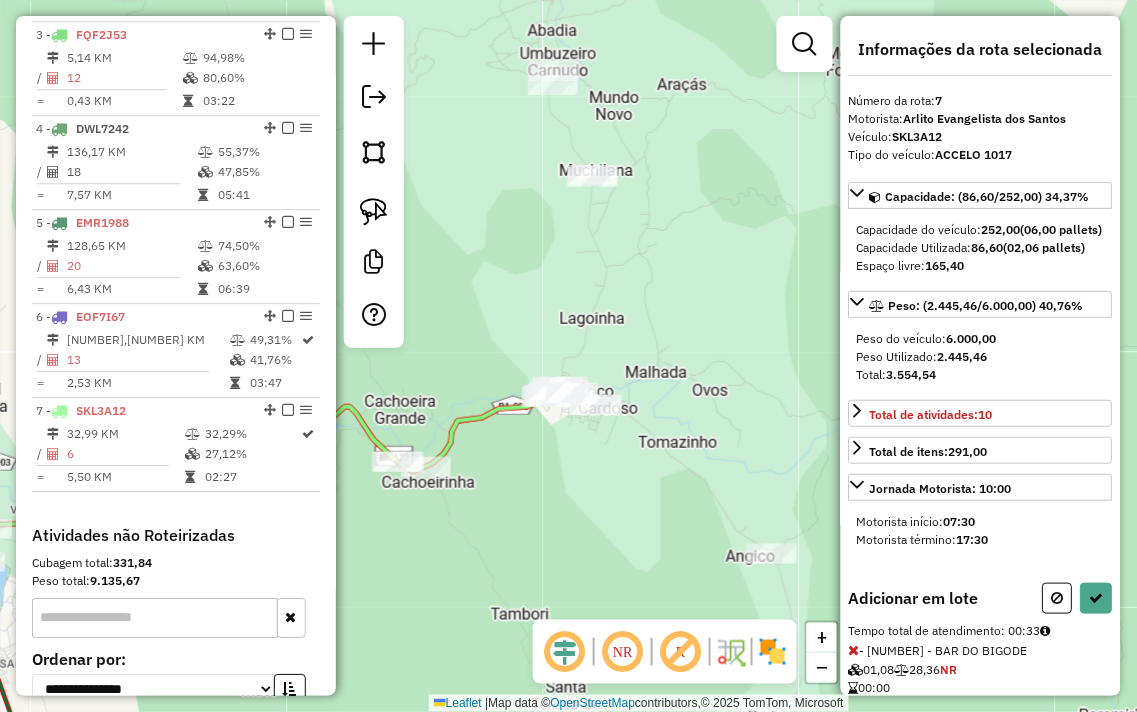 drag, startPoint x: 724, startPoint y: 395, endPoint x: 645, endPoint y: 301, distance: 122.78844 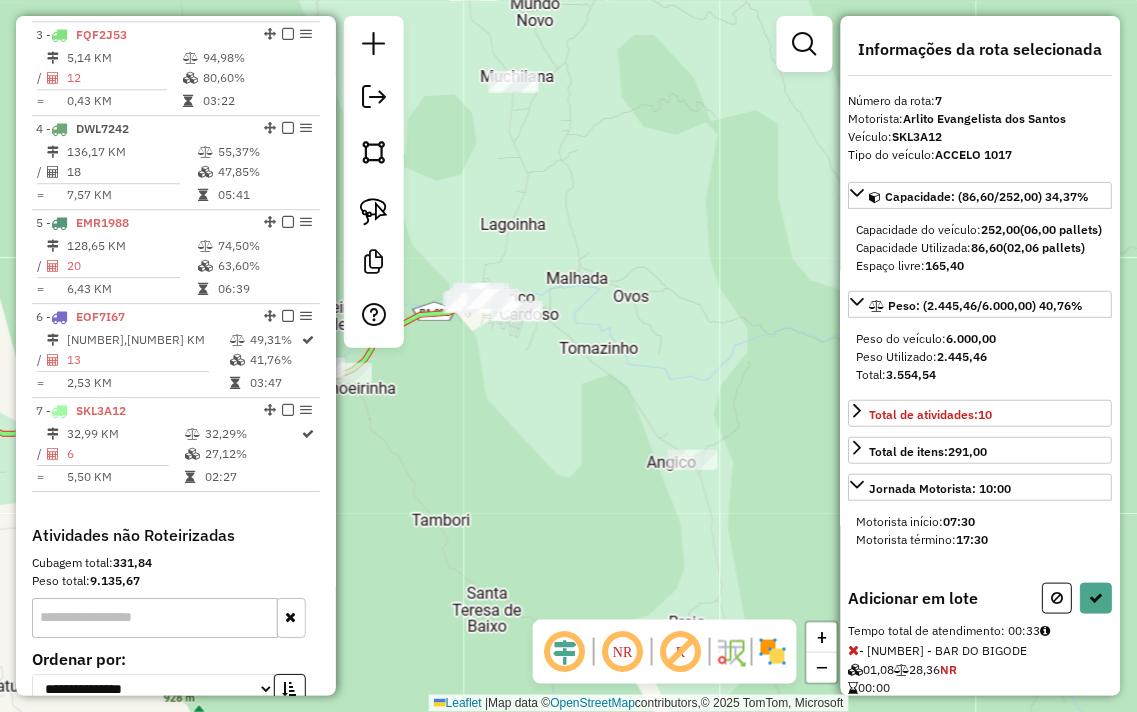 drag, startPoint x: 383, startPoint y: 212, endPoint x: 444, endPoint y: 273, distance: 86.26703 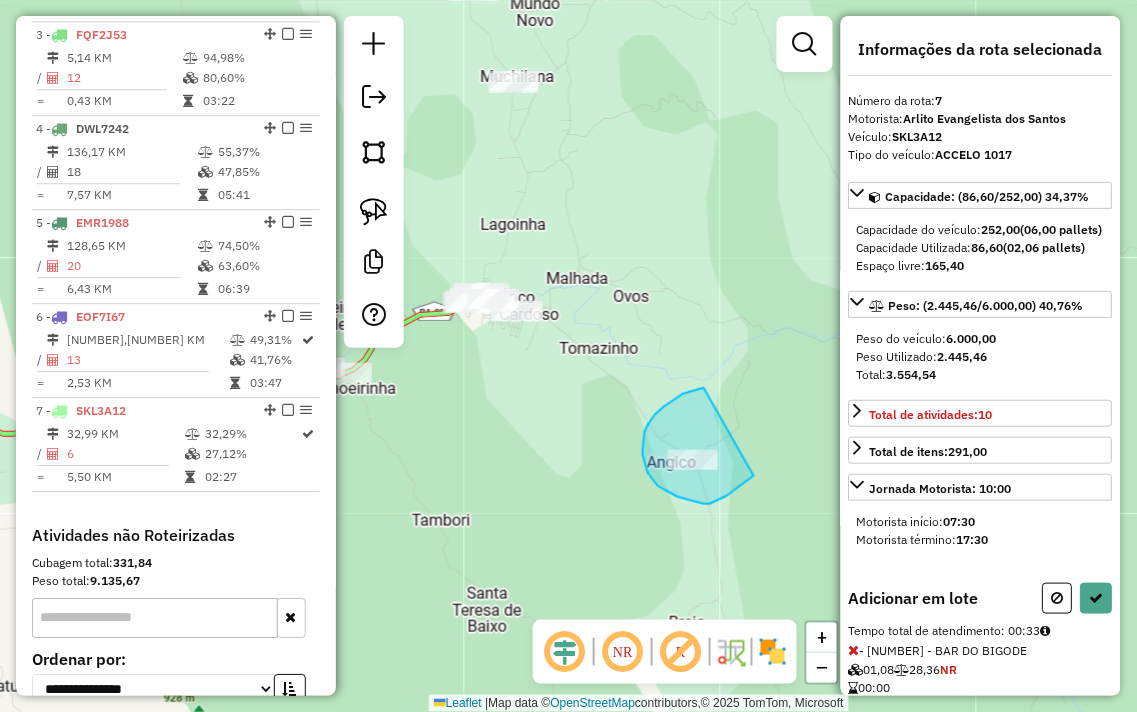 drag, startPoint x: 704, startPoint y: 388, endPoint x: 754, endPoint y: 476, distance: 101.21265 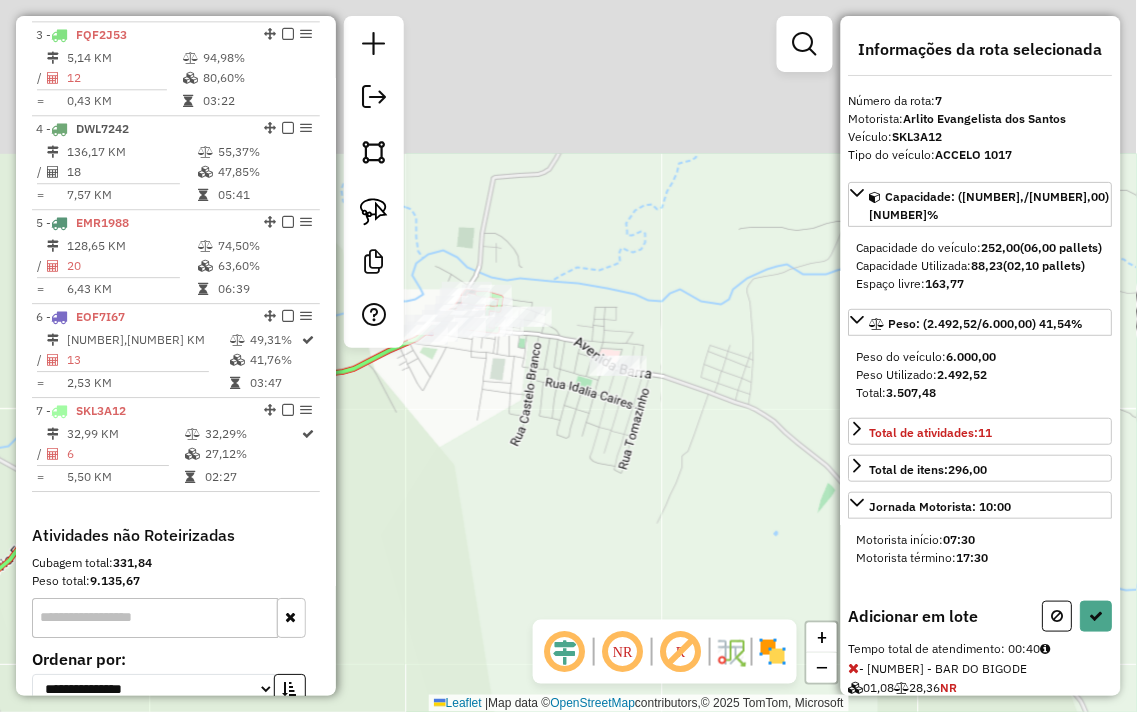 drag, startPoint x: 530, startPoint y: 318, endPoint x: 601, endPoint y: 483, distance: 179.6274 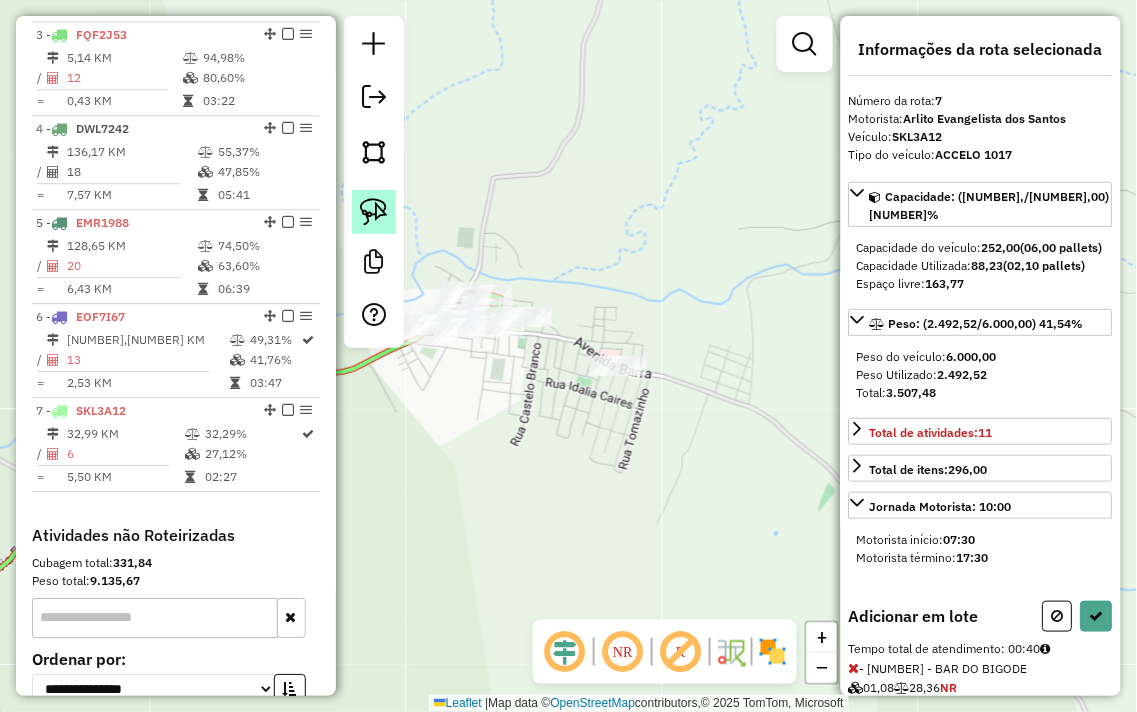 click 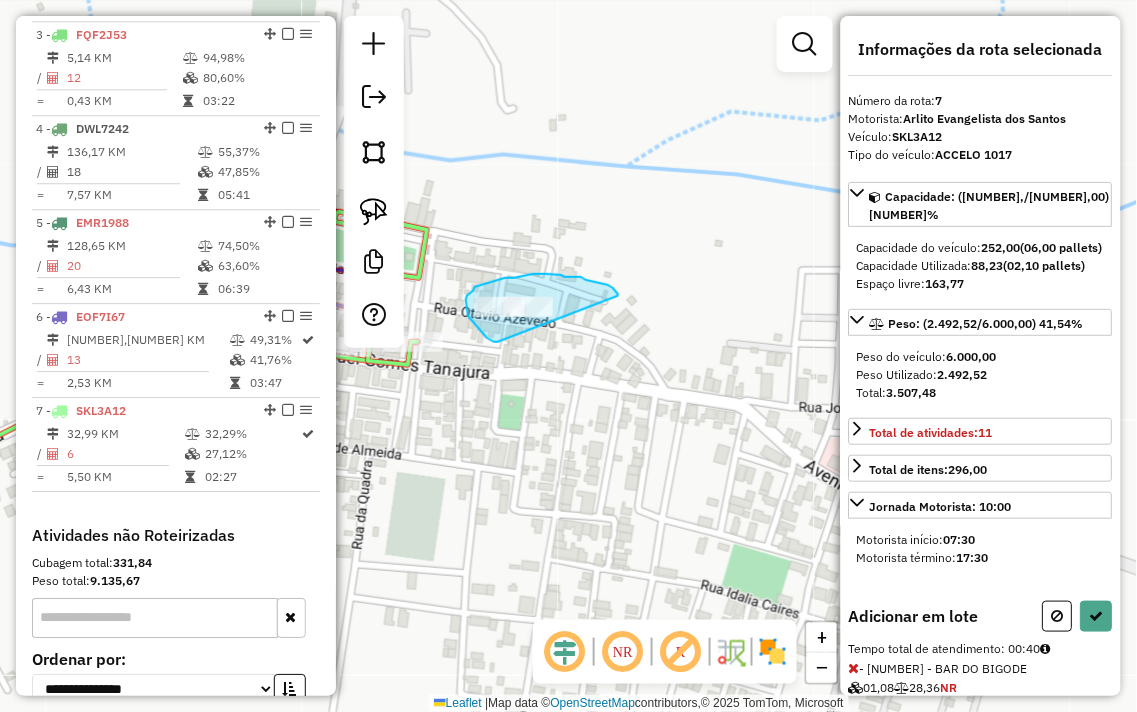 drag, startPoint x: 618, startPoint y: 296, endPoint x: 551, endPoint y: 342, distance: 81.27115 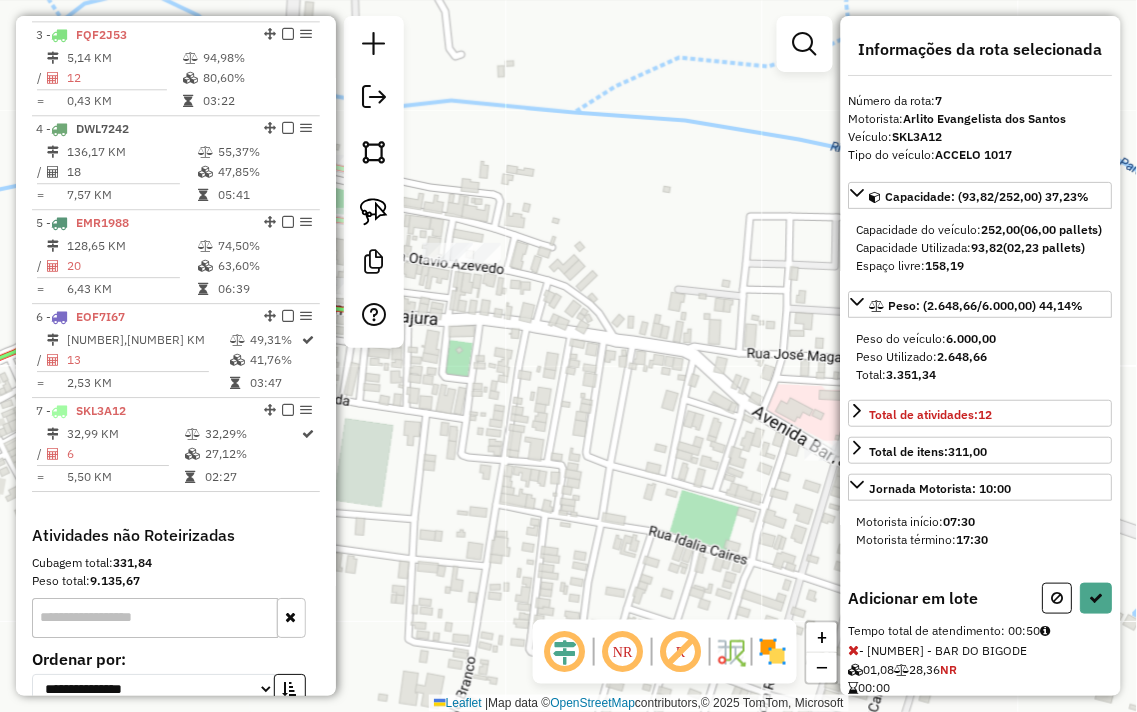drag, startPoint x: 723, startPoint y: 417, endPoint x: 531, endPoint y: 268, distance: 243.03291 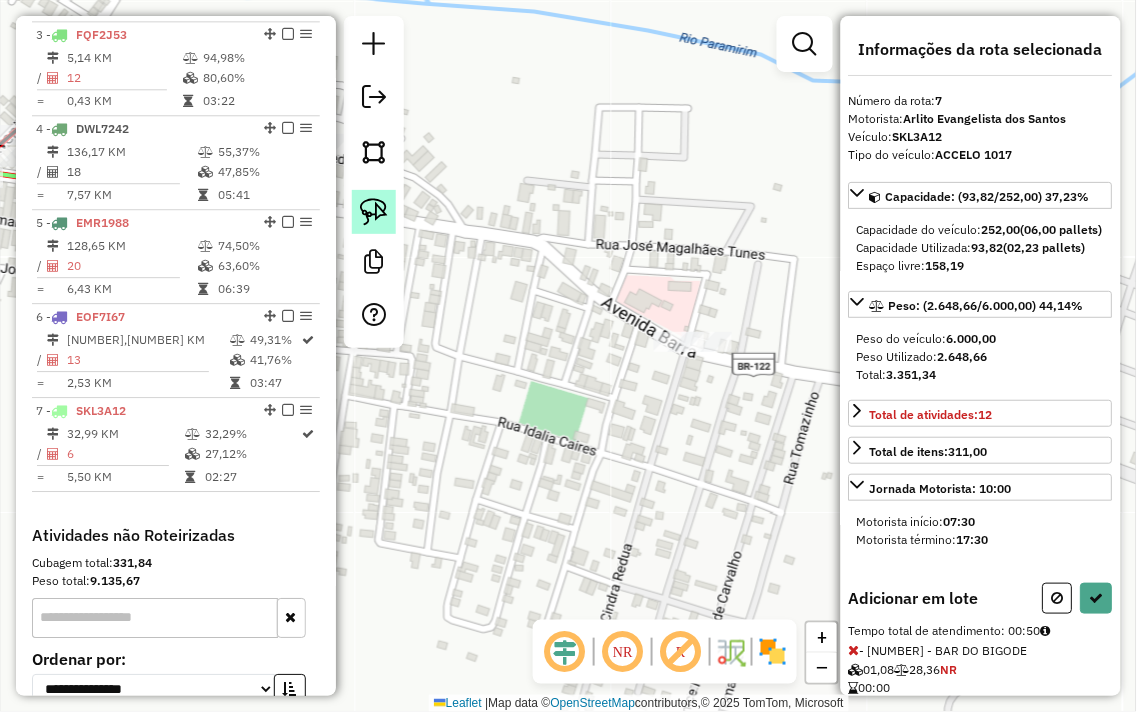 click 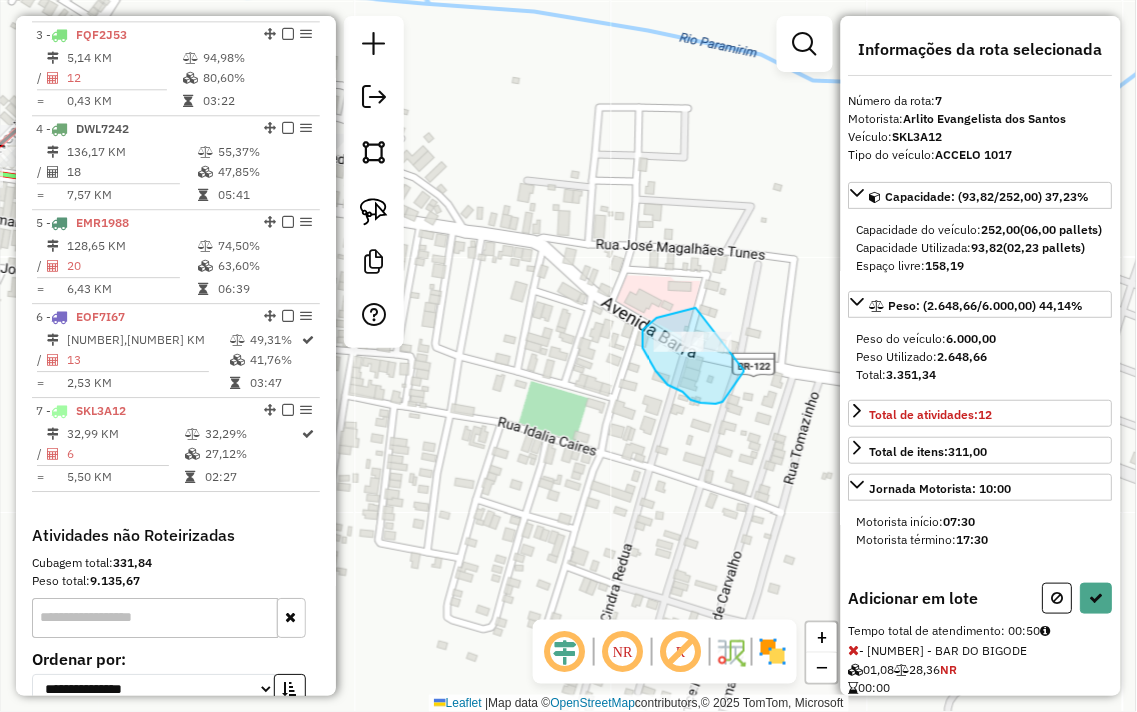 drag, startPoint x: 696, startPoint y: 308, endPoint x: 744, endPoint y: 363, distance: 73 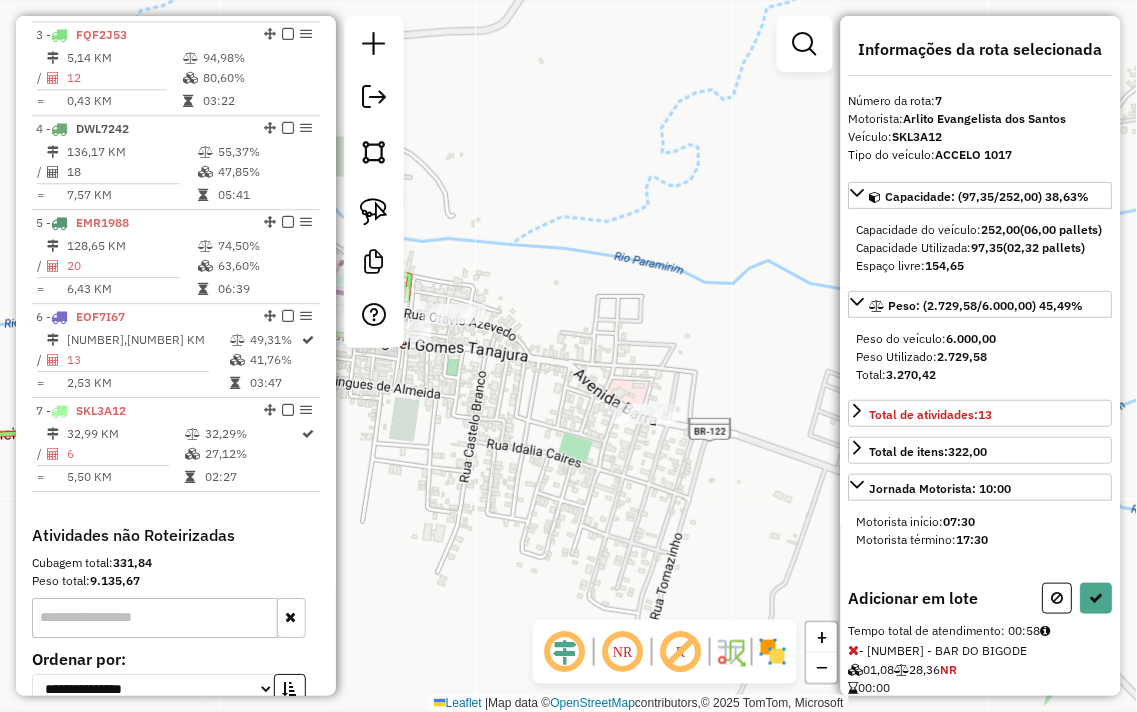 drag, startPoint x: 547, startPoint y: 485, endPoint x: 818, endPoint y: 420, distance: 278.68622 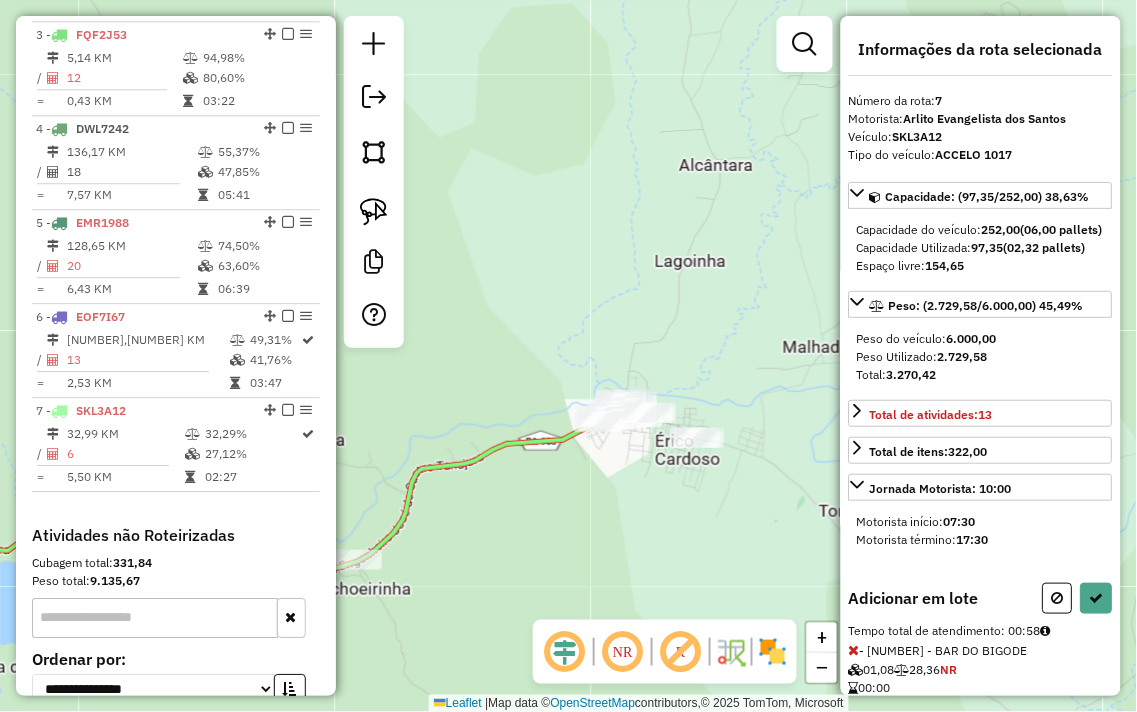 drag, startPoint x: 513, startPoint y: 486, endPoint x: 693, endPoint y: 435, distance: 187.08554 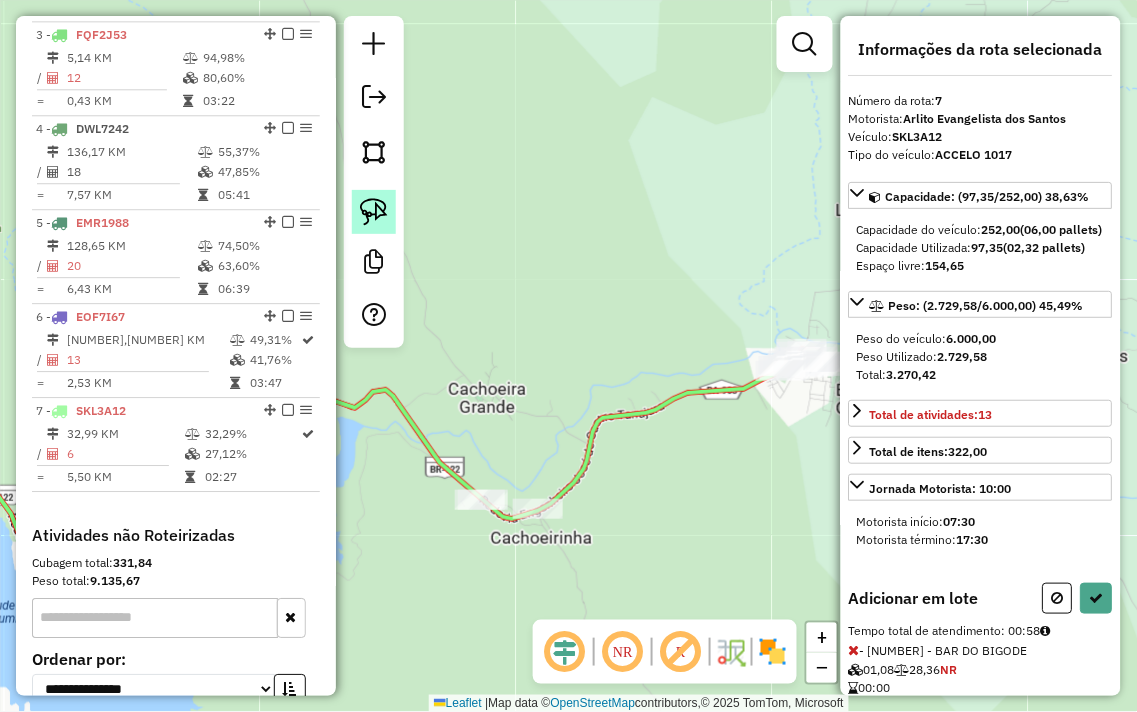 click 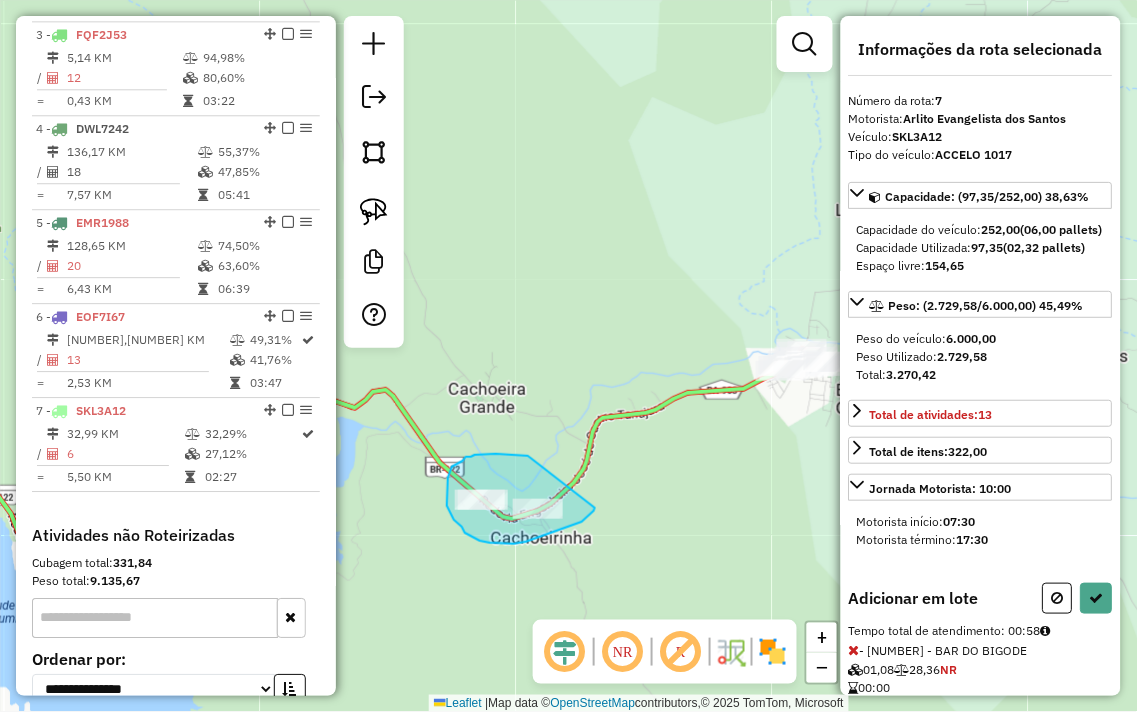 drag, startPoint x: 524, startPoint y: 456, endPoint x: 595, endPoint y: 507, distance: 87.41853 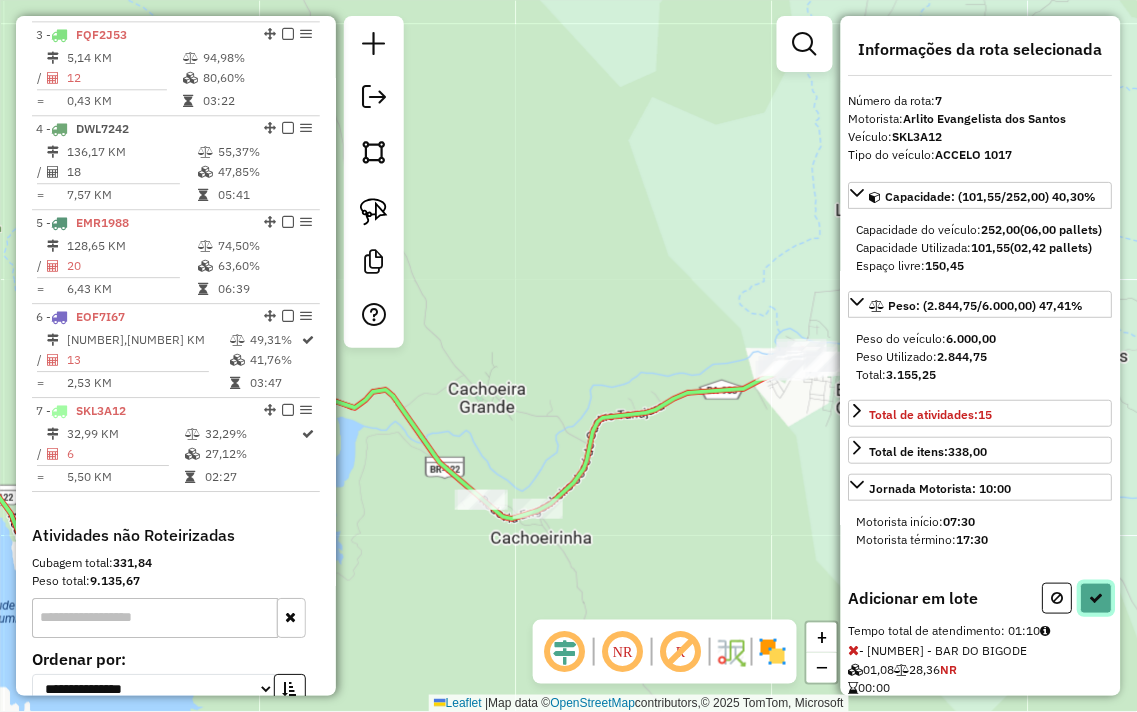 click at bounding box center (1097, 598) 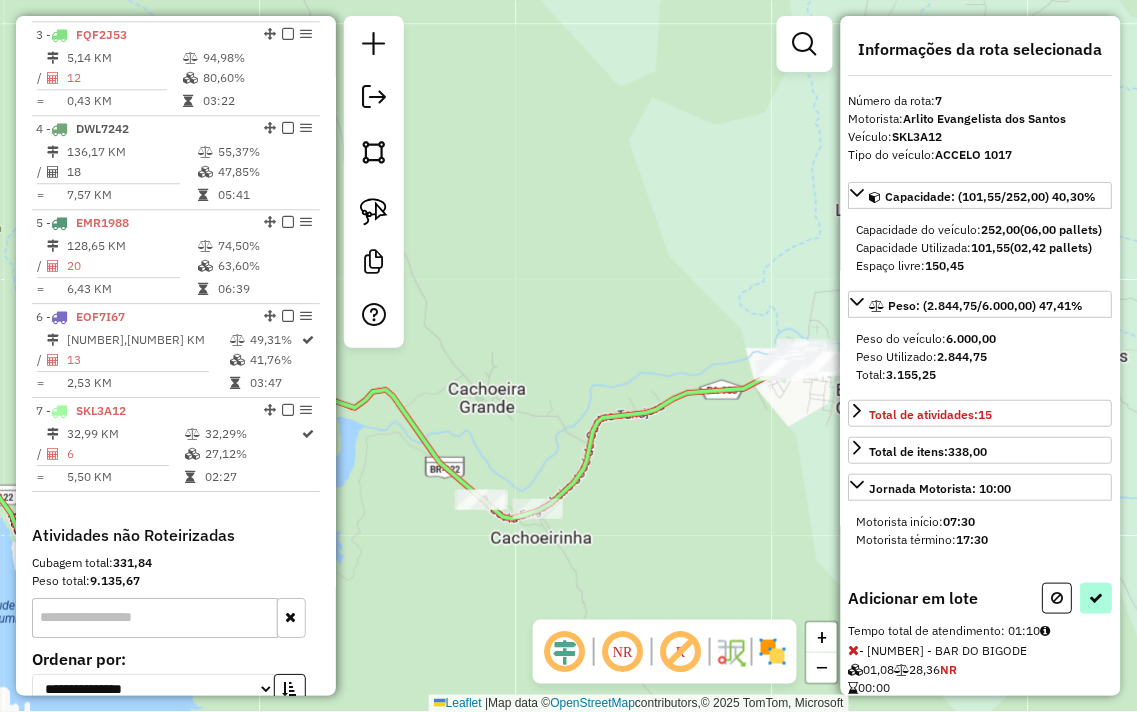 select on "**********" 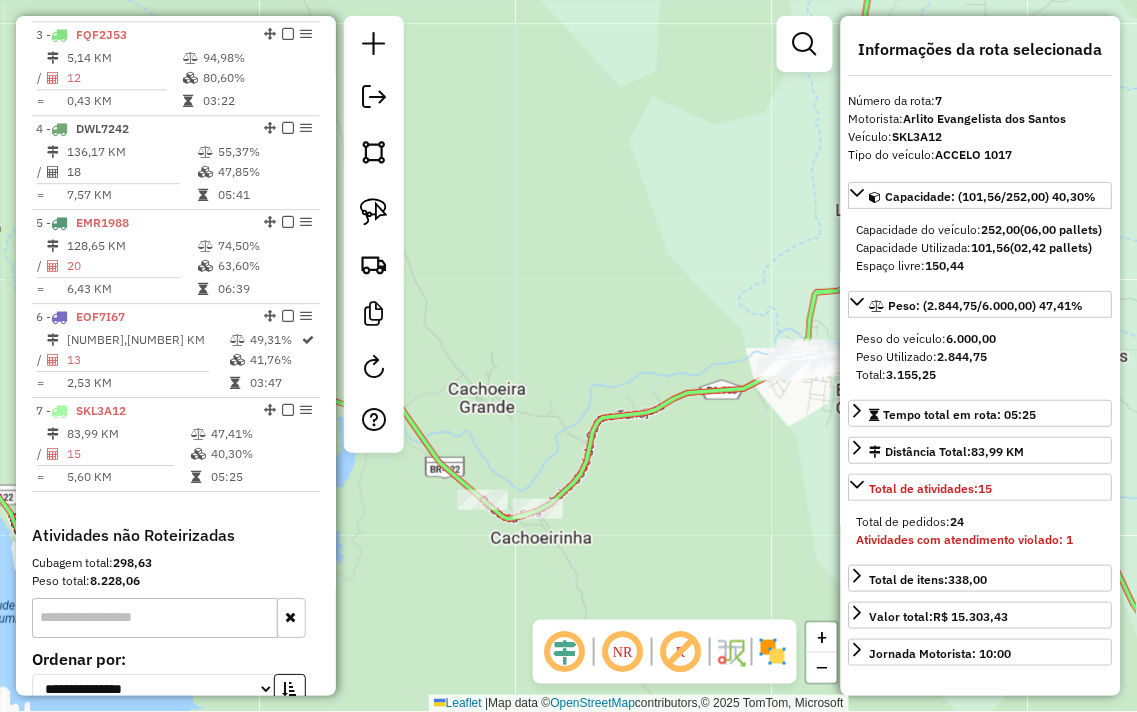 scroll, scrollTop: 1144, scrollLeft: 0, axis: vertical 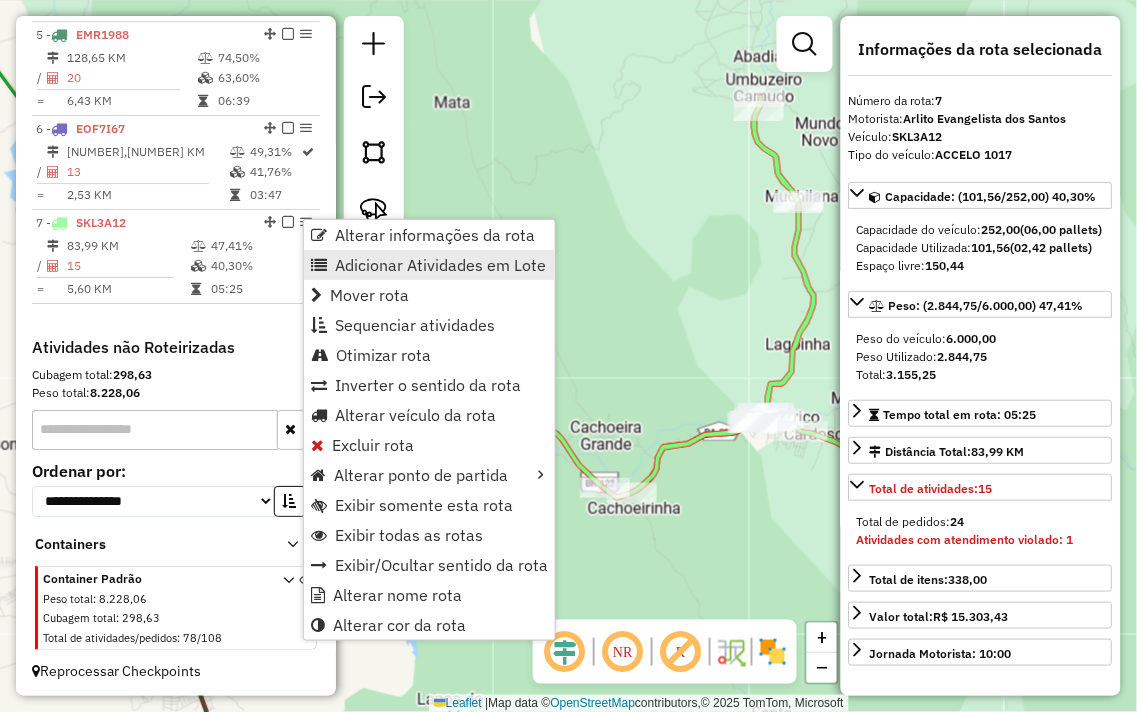 click on "Adicionar Atividades em Lote" at bounding box center [440, 265] 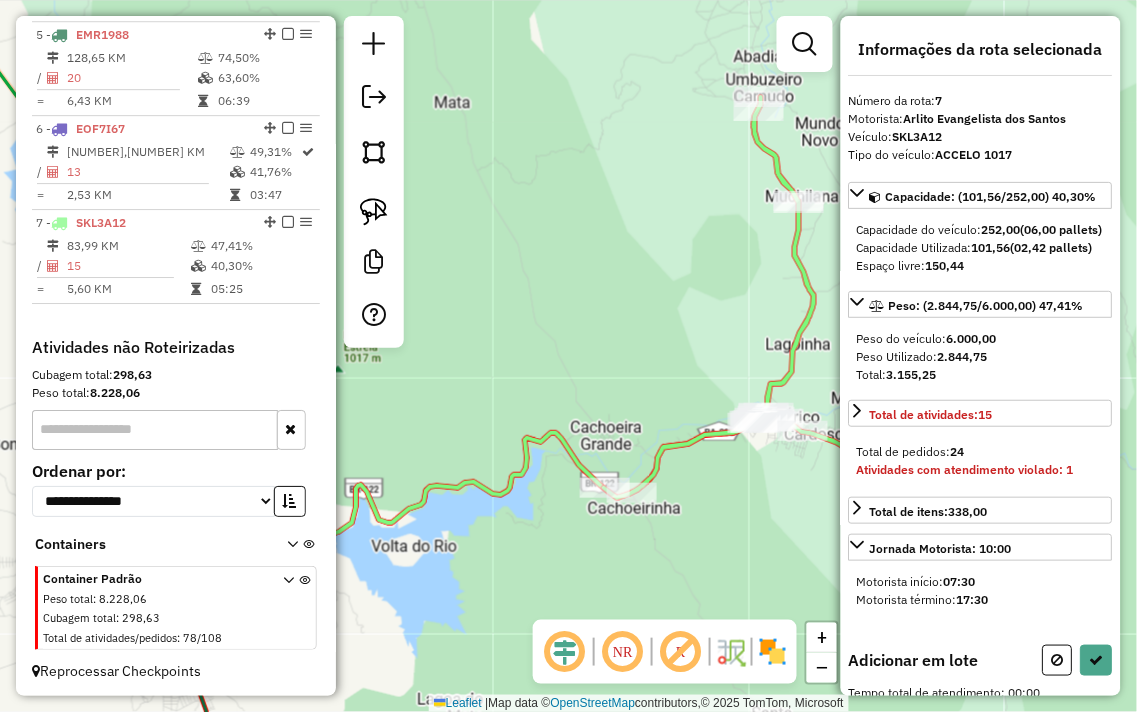 drag, startPoint x: 642, startPoint y: 218, endPoint x: 516, endPoint y: 448, distance: 262.2518 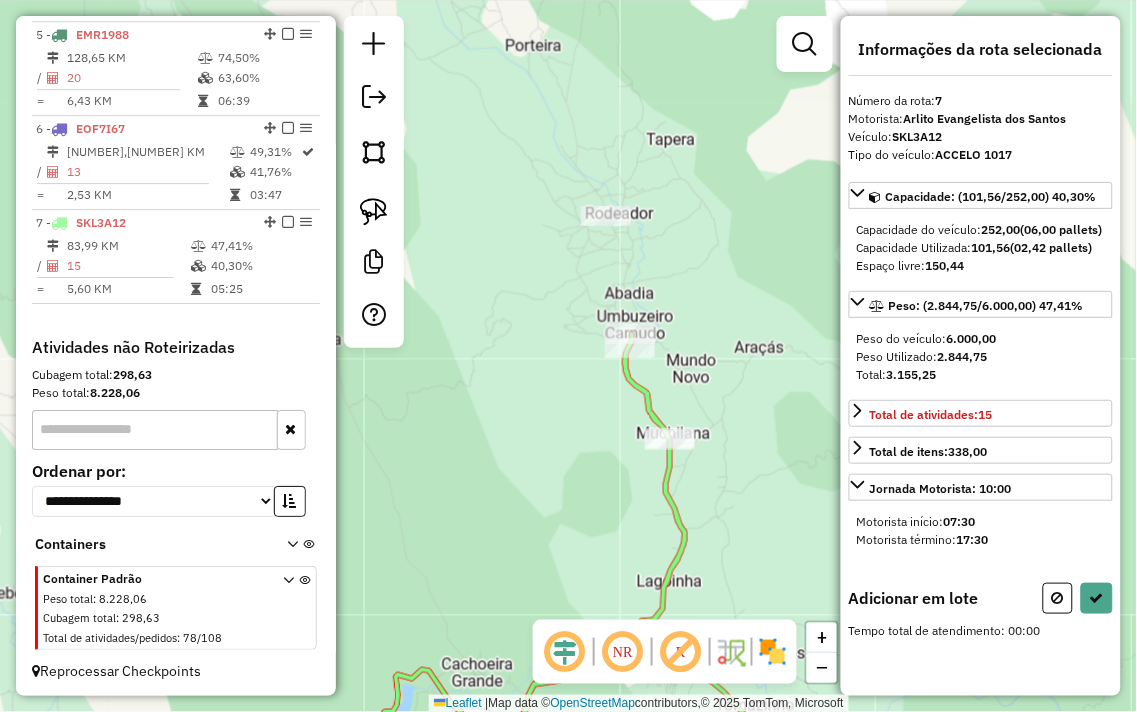 drag, startPoint x: 378, startPoint y: 206, endPoint x: 508, endPoint y: 192, distance: 130.75168 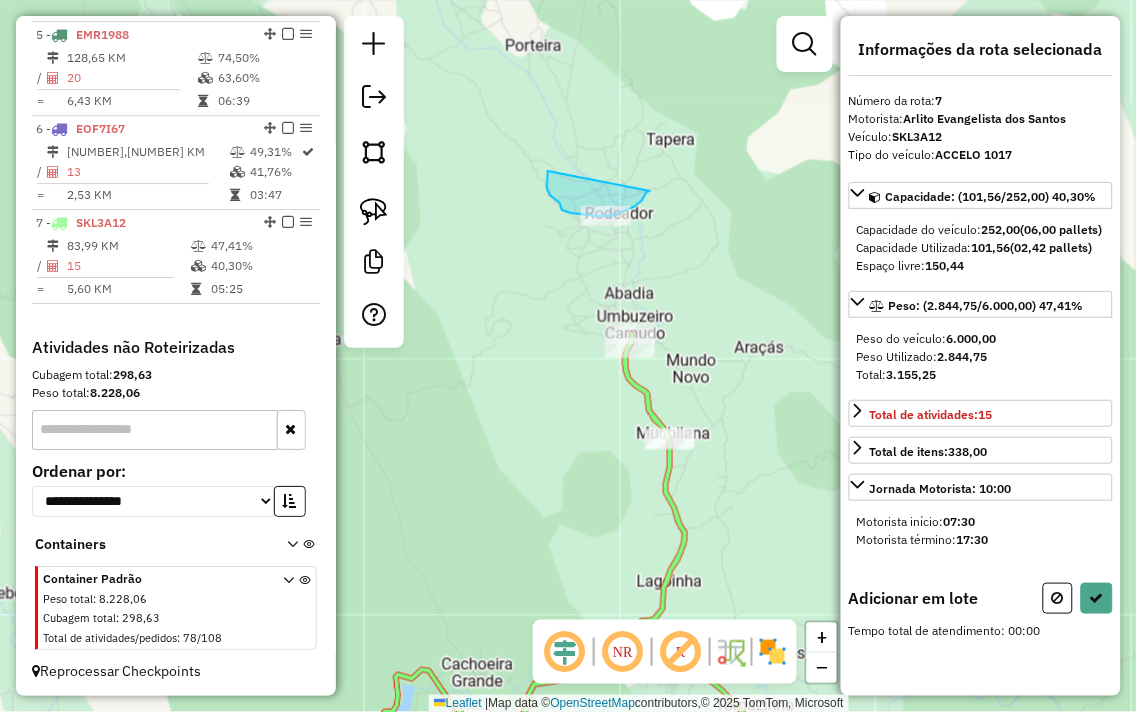 drag, startPoint x: 548, startPoint y: 176, endPoint x: 650, endPoint y: 191, distance: 103.09704 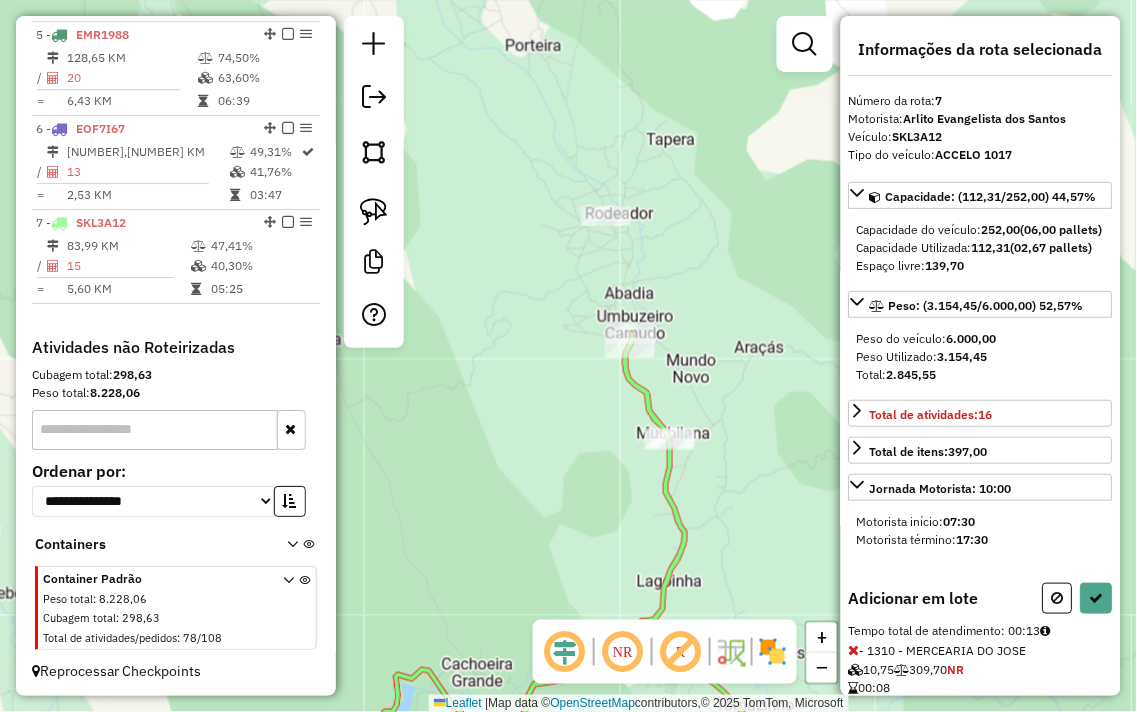 scroll, scrollTop: 94, scrollLeft: 0, axis: vertical 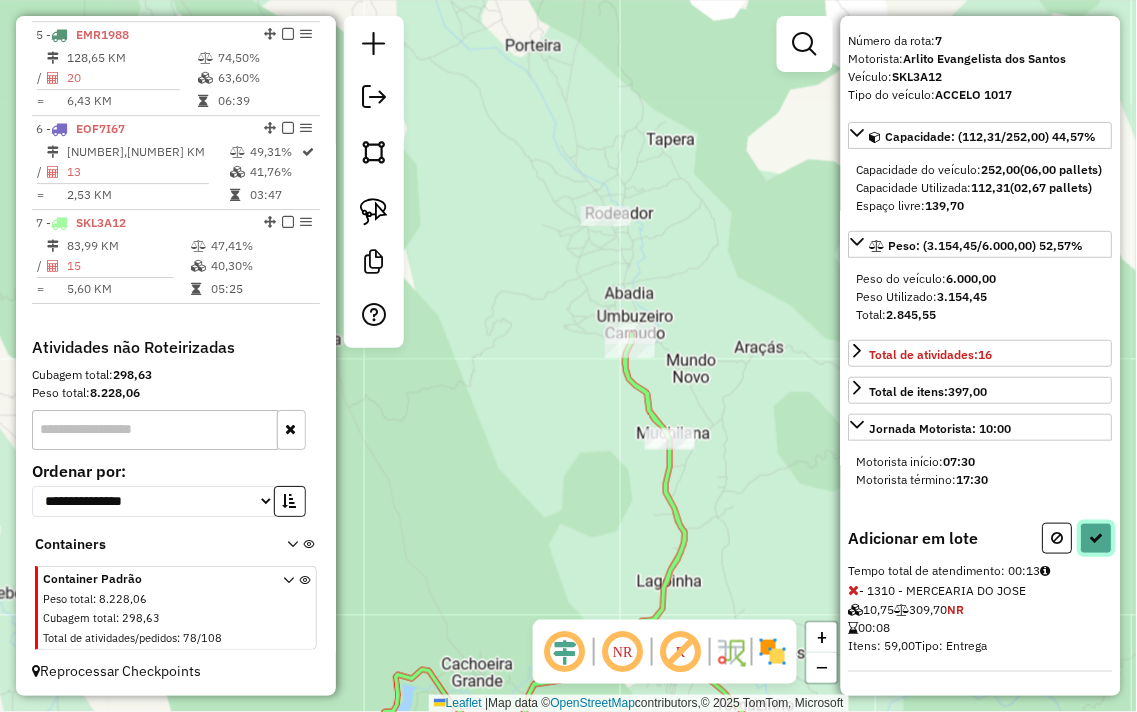 click at bounding box center [1097, 538] 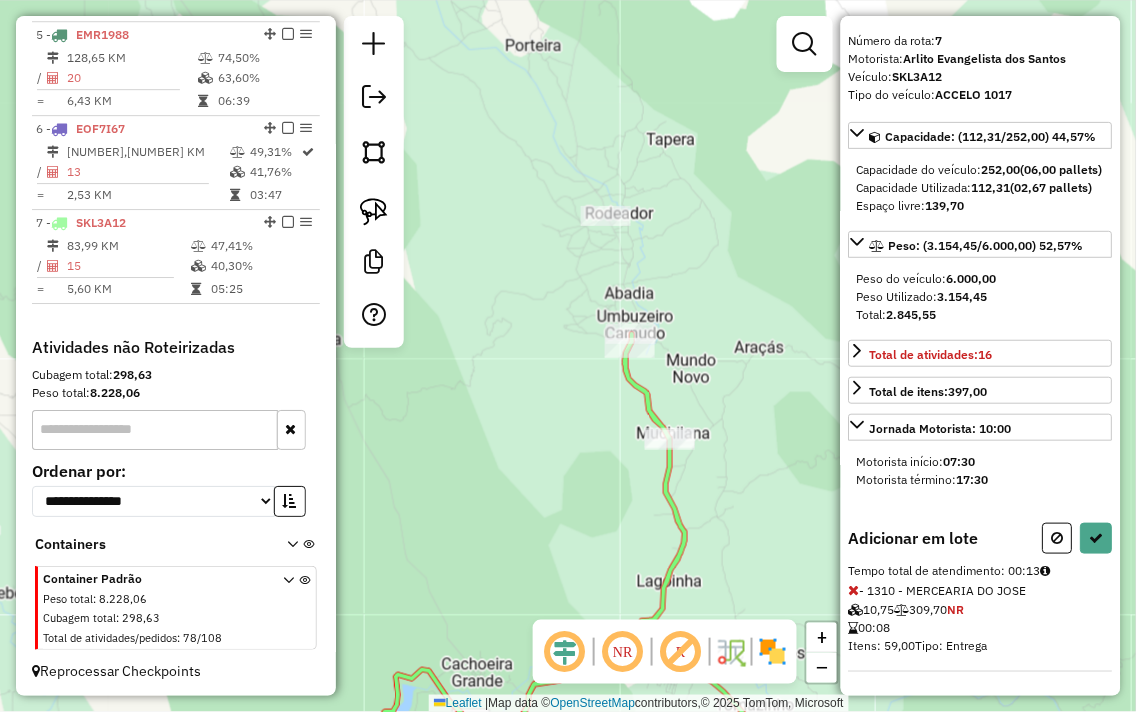 select on "**********" 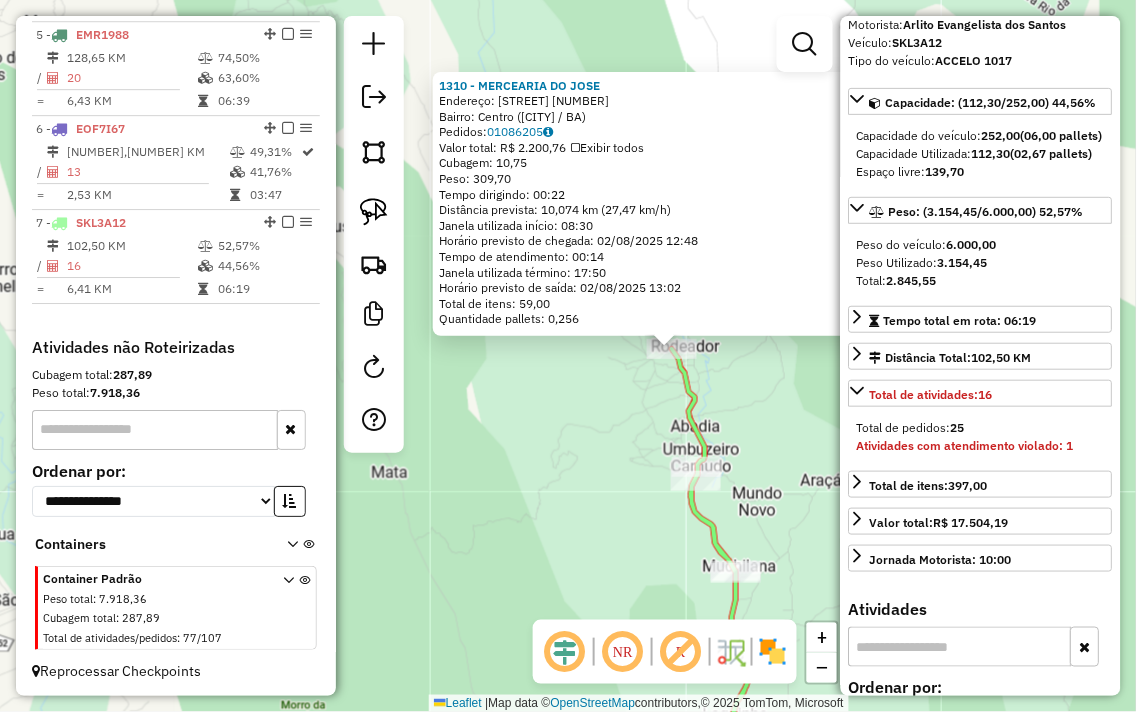 drag, startPoint x: 464, startPoint y: 408, endPoint x: 577, endPoint y: 398, distance: 113.44161 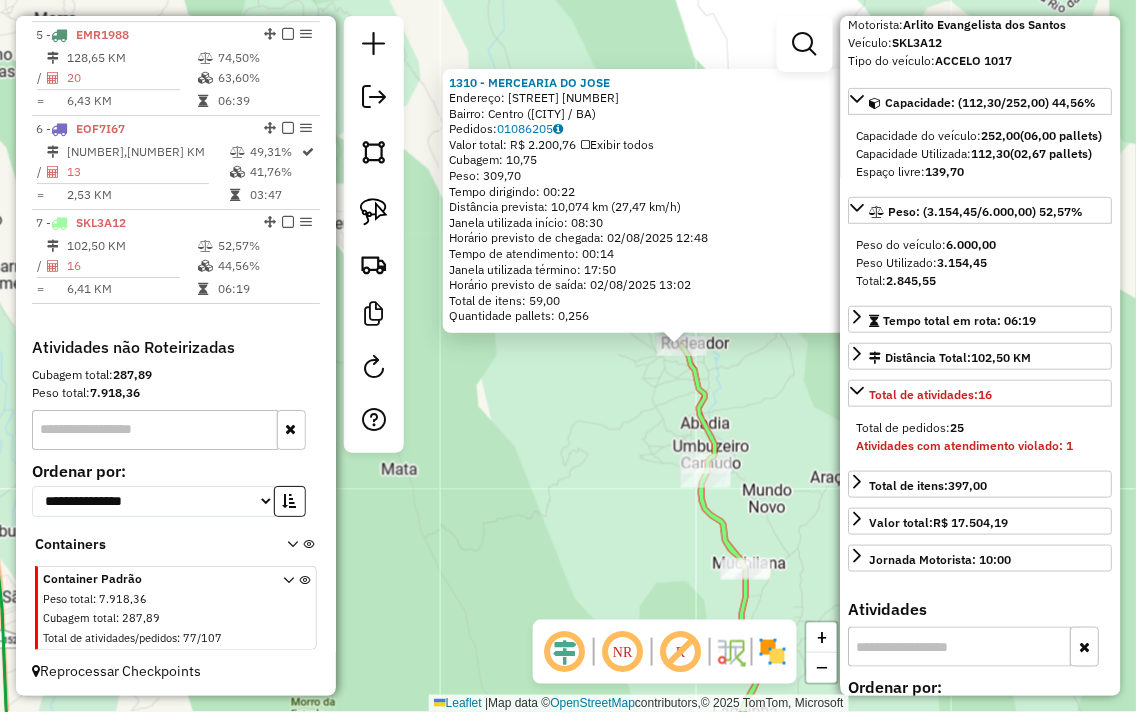 click on "1310 - MERCEARIA DO JOSE  Endereço:  PRL POVOADO RODEADOR 50   Bairro: Centro (ERICO CARDOSO / BA)   Pedidos:  01086205   Valor total: R$ 2.200,76   Exibir todos   Cubagem: 10,75  Peso: 309,70  Tempo dirigindo: 00:22   Distância prevista: 10,074 km (27,47 km/h)   Janela utilizada início: 08:30   Horário previsto de chegada: 02/08/2025 12:48   Tempo de atendimento: 00:14   Janela utilizada término: 17:50   Horário previsto de saída: 02/08/2025 13:02   Total de itens: 59,00   Quantidade pallets: 0,256  × Janela de atendimento Grade de atendimento Capacidade Transportadoras Veículos Cliente Pedidos  Rotas Selecione os dias de semana para filtrar as janelas de atendimento  Seg   Ter   Qua   Qui   Sex   Sáb   Dom  Informe o período da janela de atendimento: De: Até:  Filtrar exatamente a janela do cliente  Considerar janela de atendimento padrão  Selecione os dias de semana para filtrar as grades de atendimento  Seg   Ter   Qua   Qui   Sex   Sáb   Dom   Clientes fora do dia de atendimento selecionado" 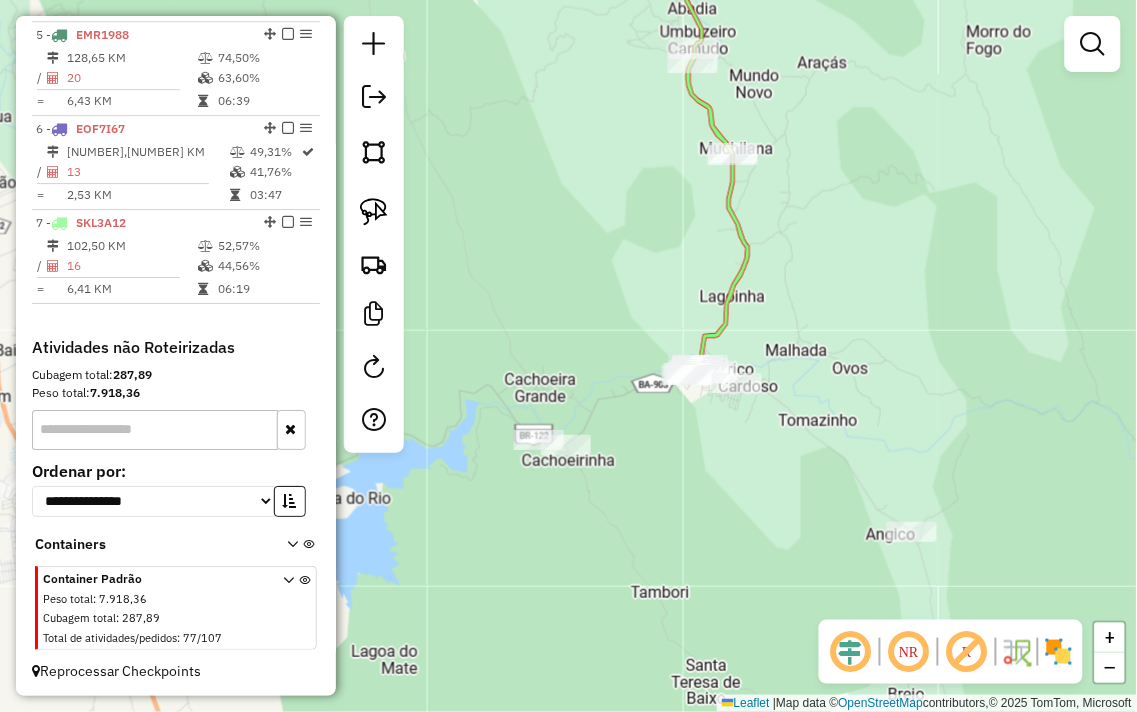 drag, startPoint x: 577, startPoint y: 92, endPoint x: 574, endPoint y: 66, distance: 26.172504 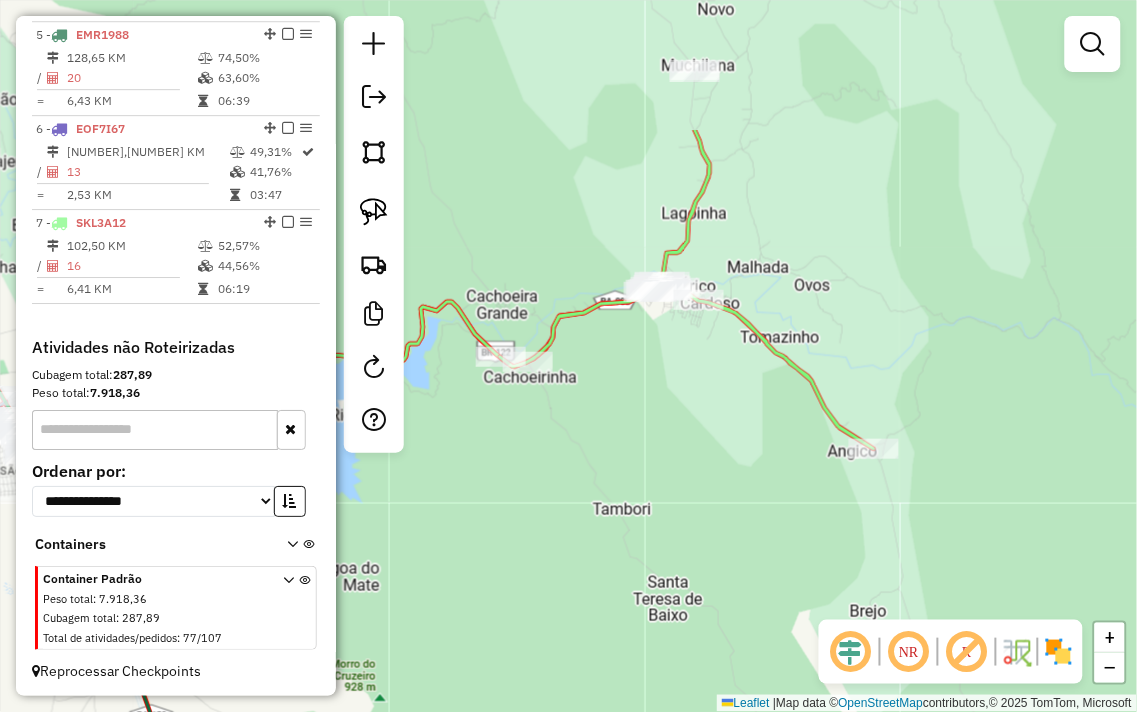 drag, startPoint x: 608, startPoint y: 366, endPoint x: 353, endPoint y: 291, distance: 265.8007 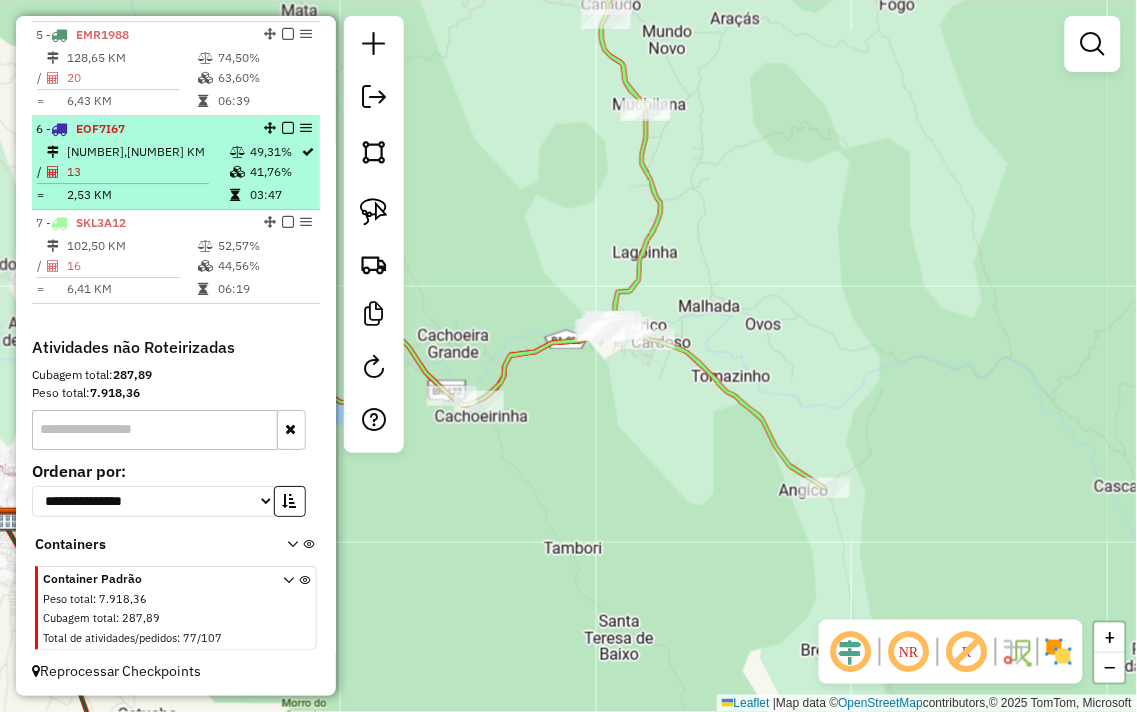 select on "**********" 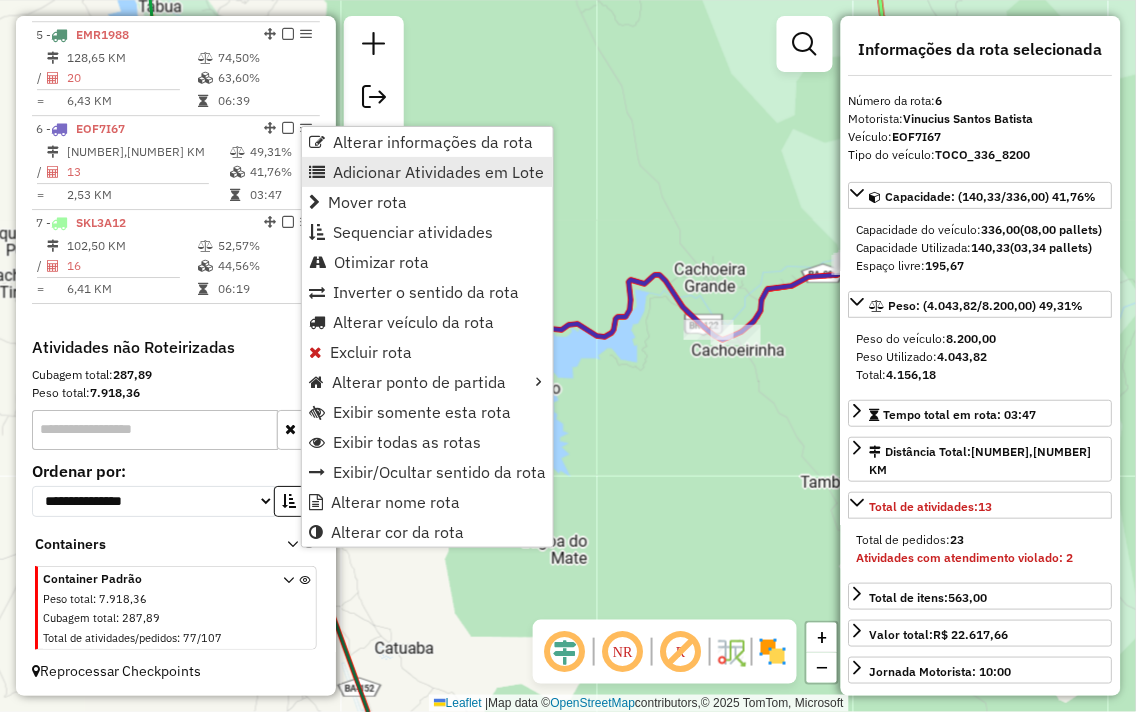 click on "Adicionar Atividades em Lote" at bounding box center (438, 172) 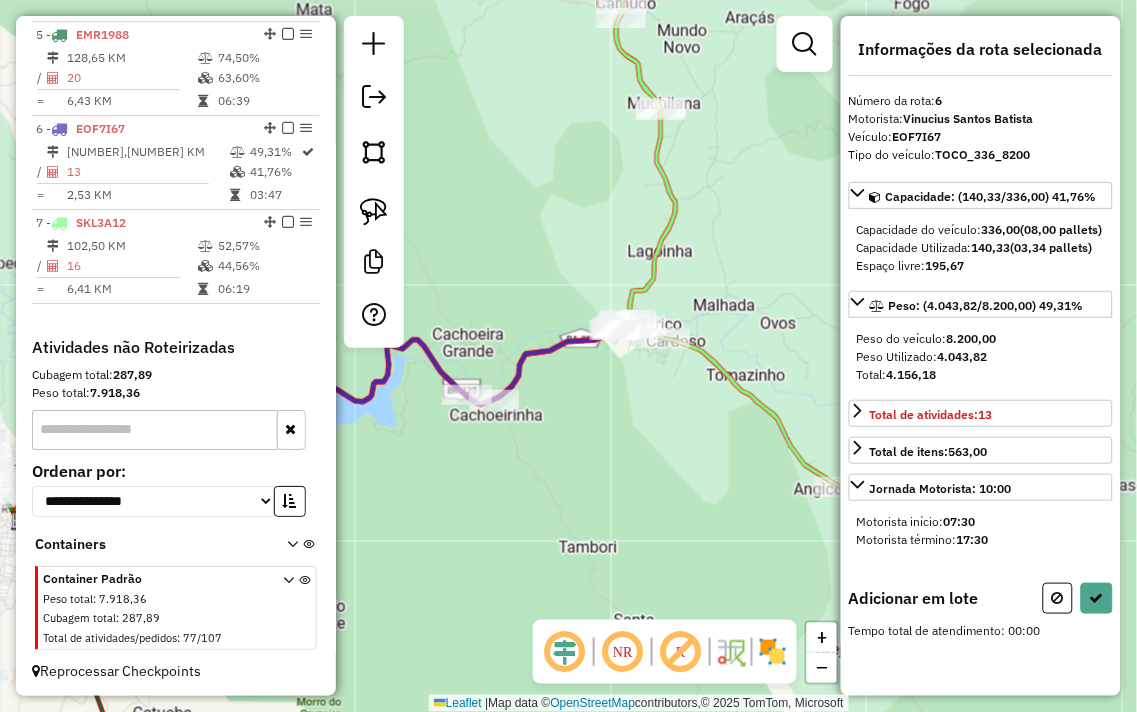 drag, startPoint x: 524, startPoint y: 271, endPoint x: 482, endPoint y: 294, distance: 47.88528 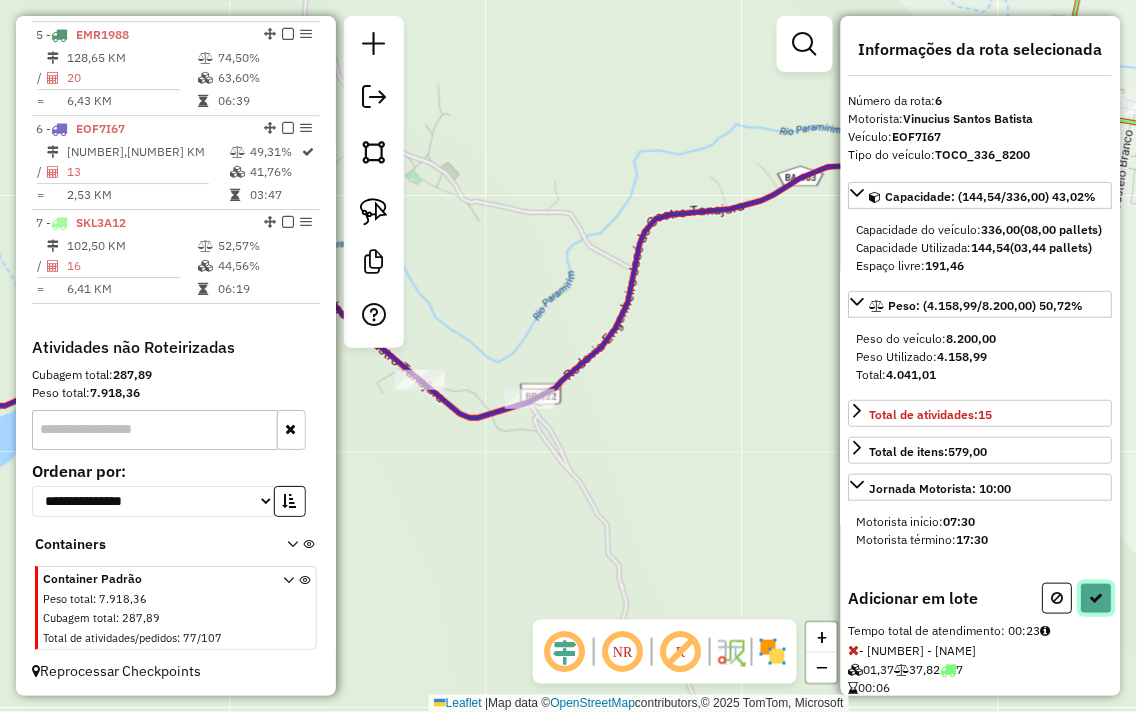 click at bounding box center [1097, 598] 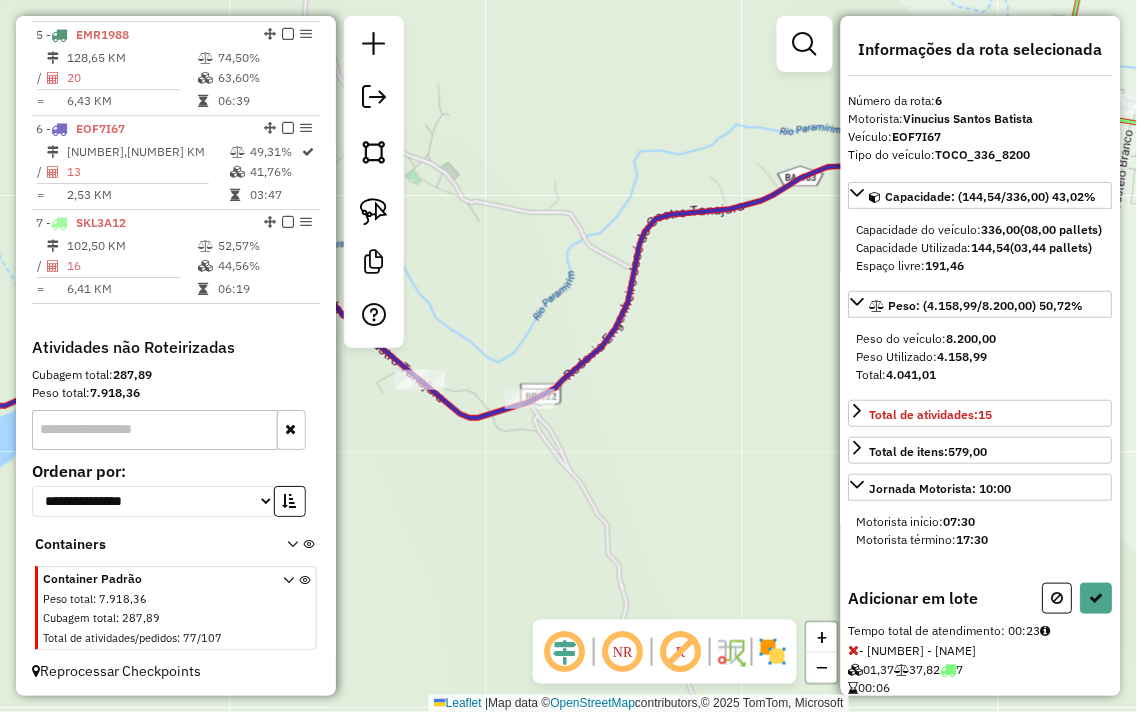 select on "**********" 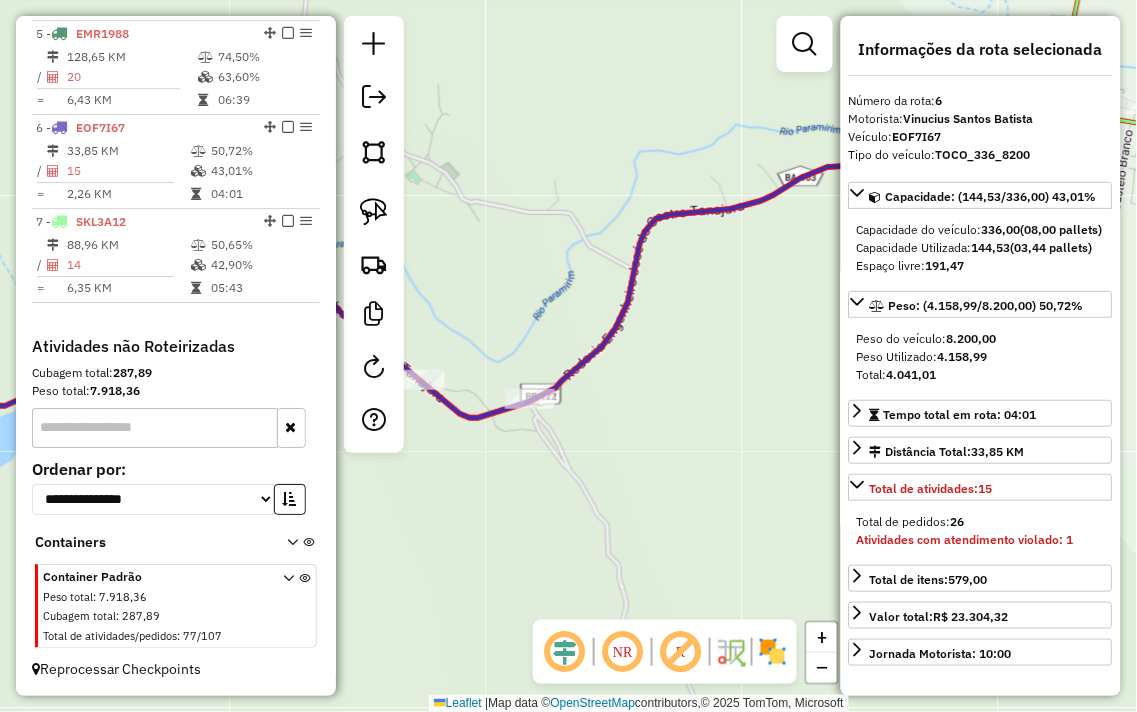scroll, scrollTop: 1120, scrollLeft: 0, axis: vertical 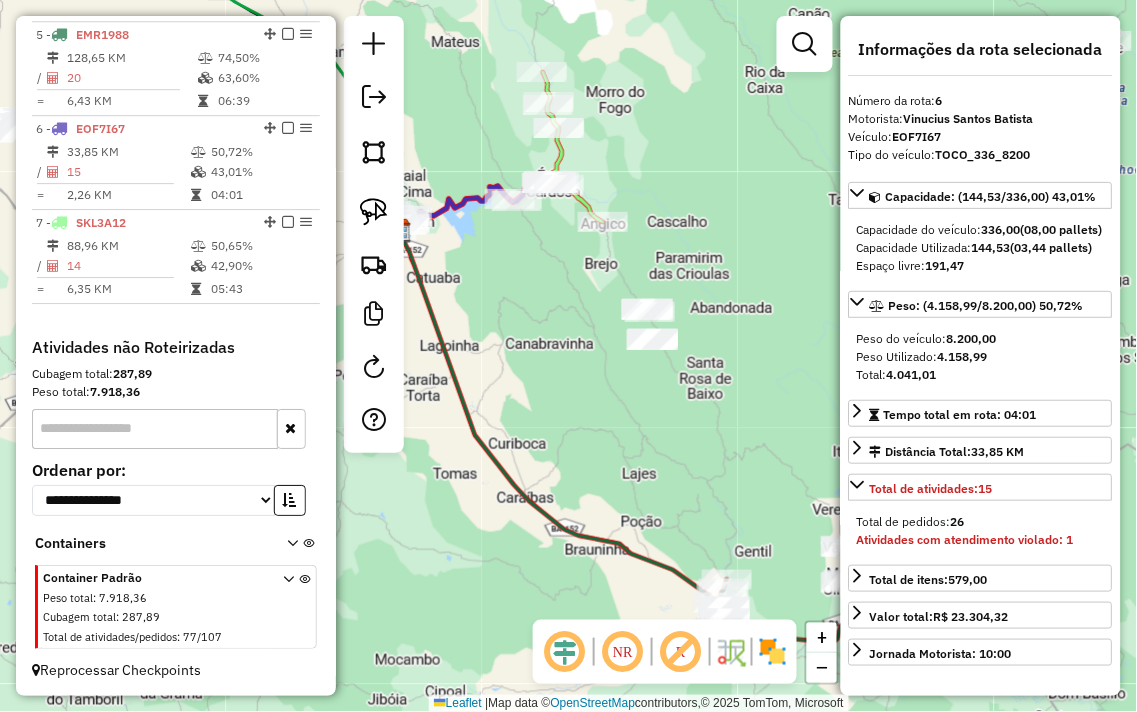 drag, startPoint x: 485, startPoint y: 255, endPoint x: 562, endPoint y: 251, distance: 77.10383 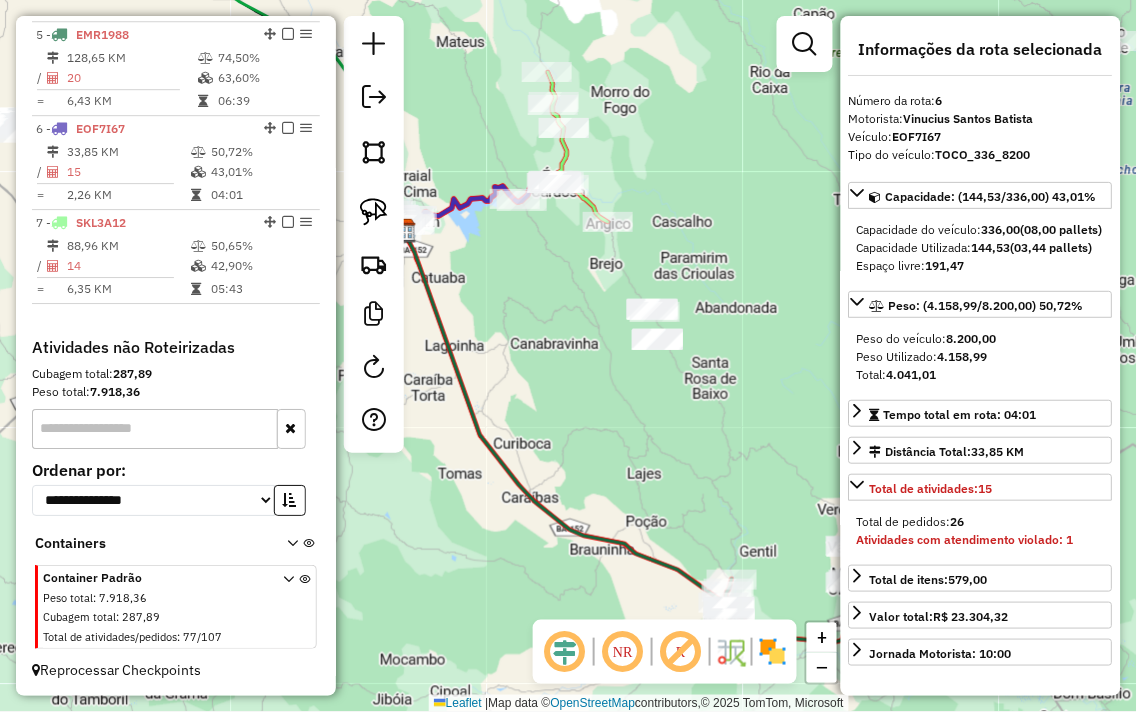 drag, startPoint x: 293, startPoint y: 217, endPoint x: 464, endPoint y: 137, distance: 188.78824 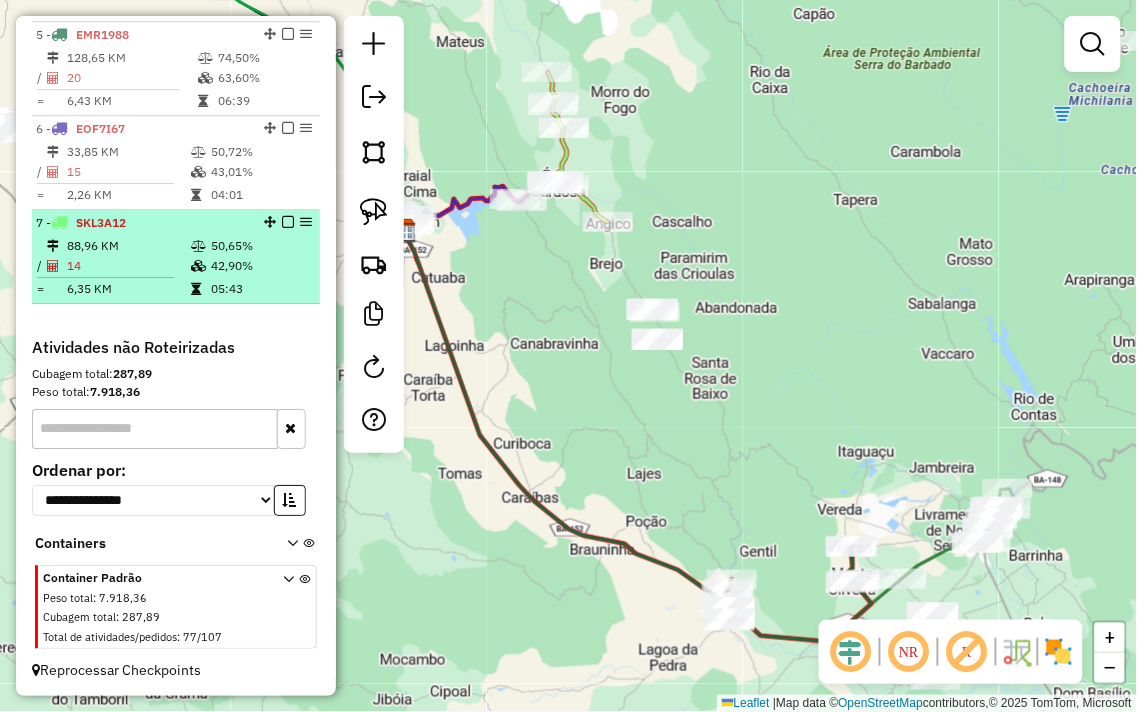 select on "**********" 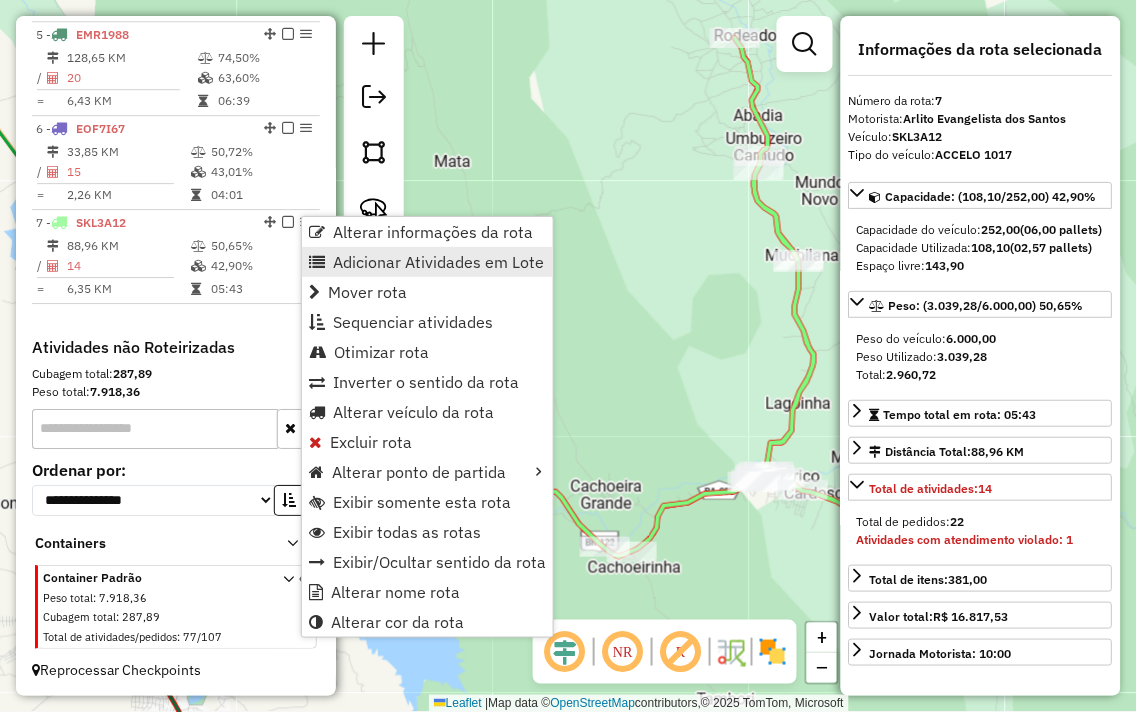 click on "Adicionar Atividades em Lote" at bounding box center [438, 262] 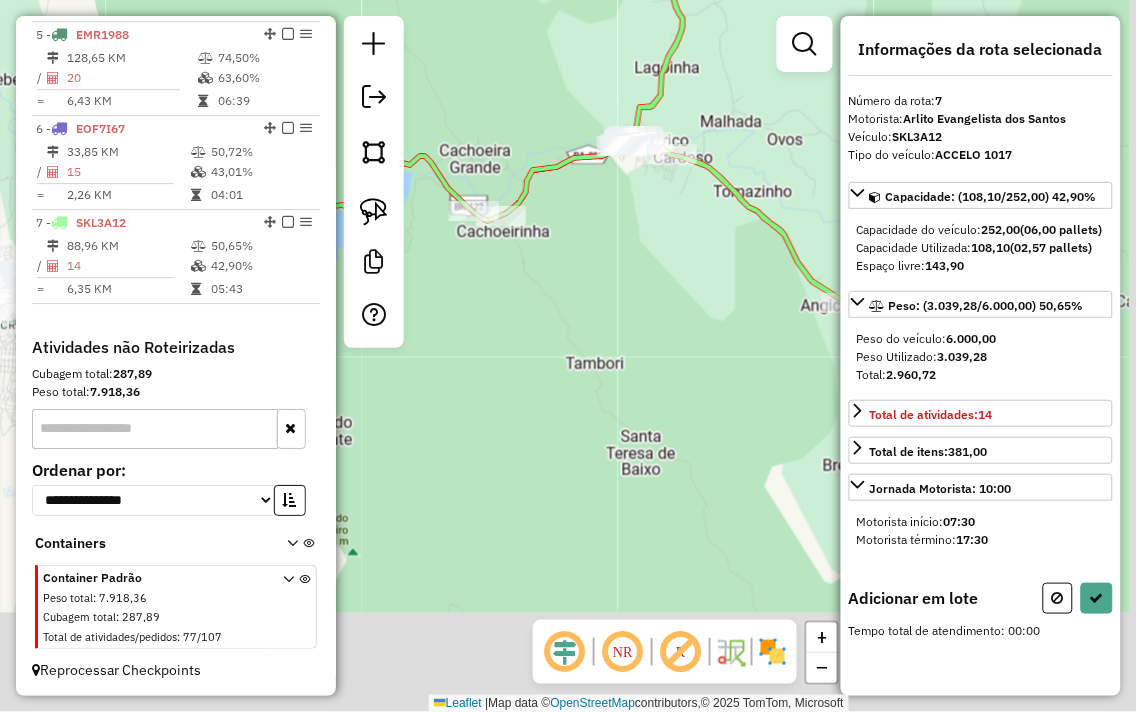 drag, startPoint x: 601, startPoint y: 317, endPoint x: 460, endPoint y: -31, distance: 375.4797 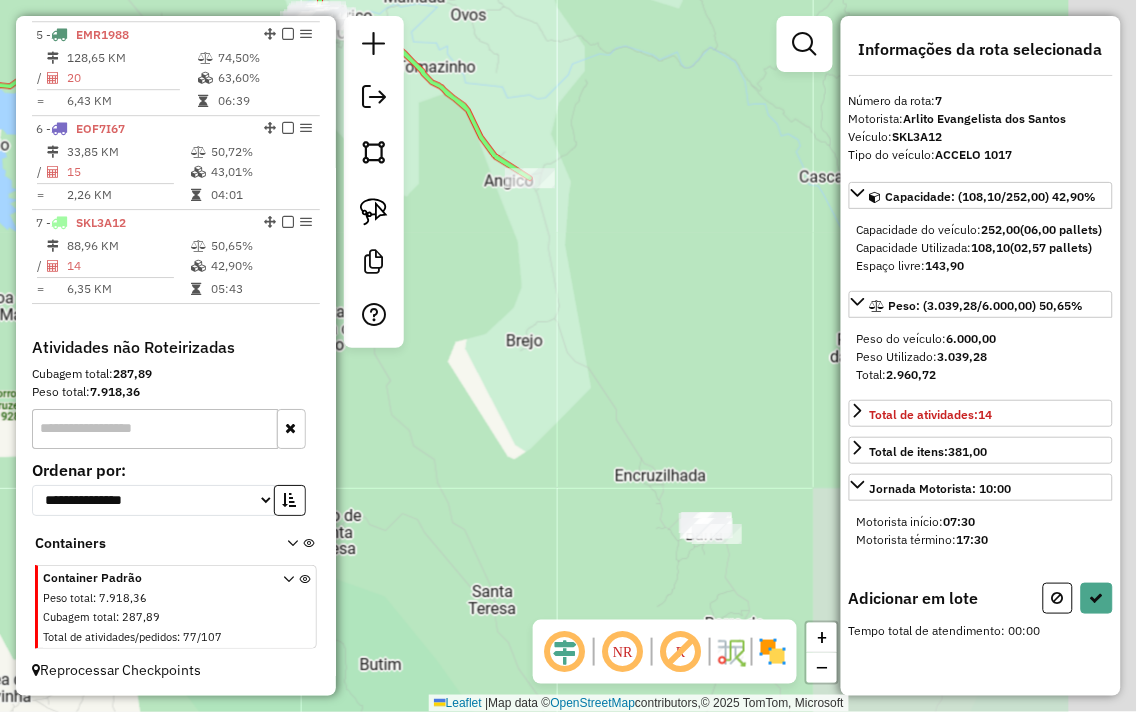 drag, startPoint x: 714, startPoint y: 255, endPoint x: 463, endPoint y: 228, distance: 252.44801 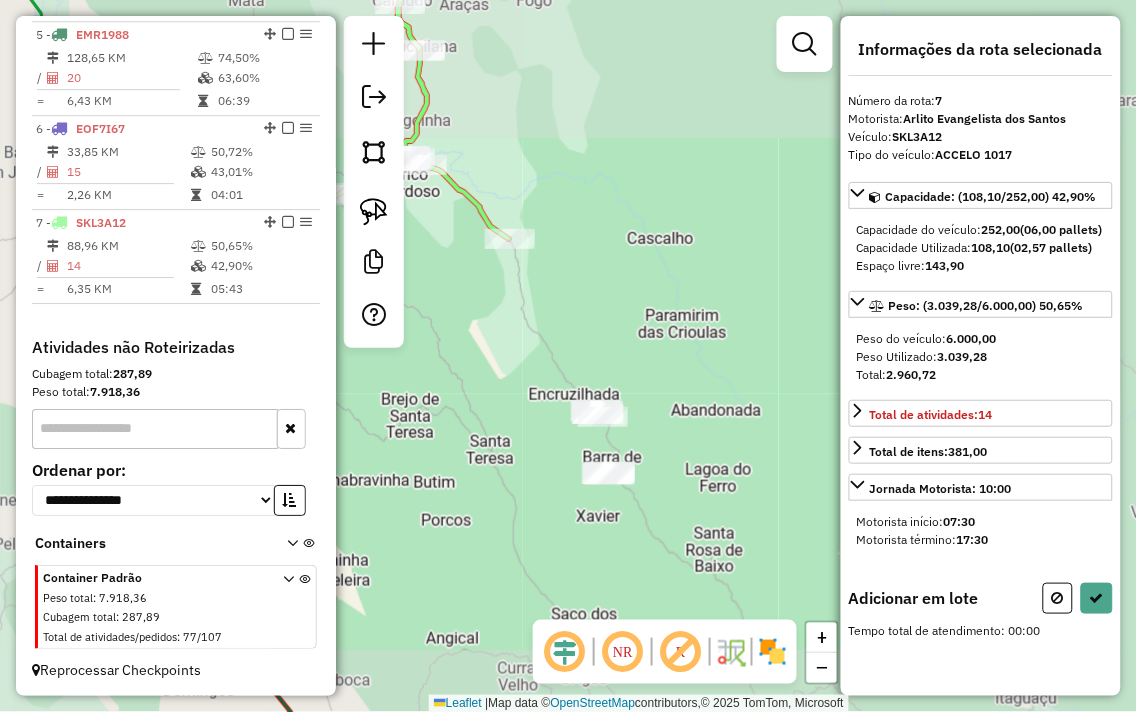 drag, startPoint x: 583, startPoint y: 318, endPoint x: 522, endPoint y: 280, distance: 71.867935 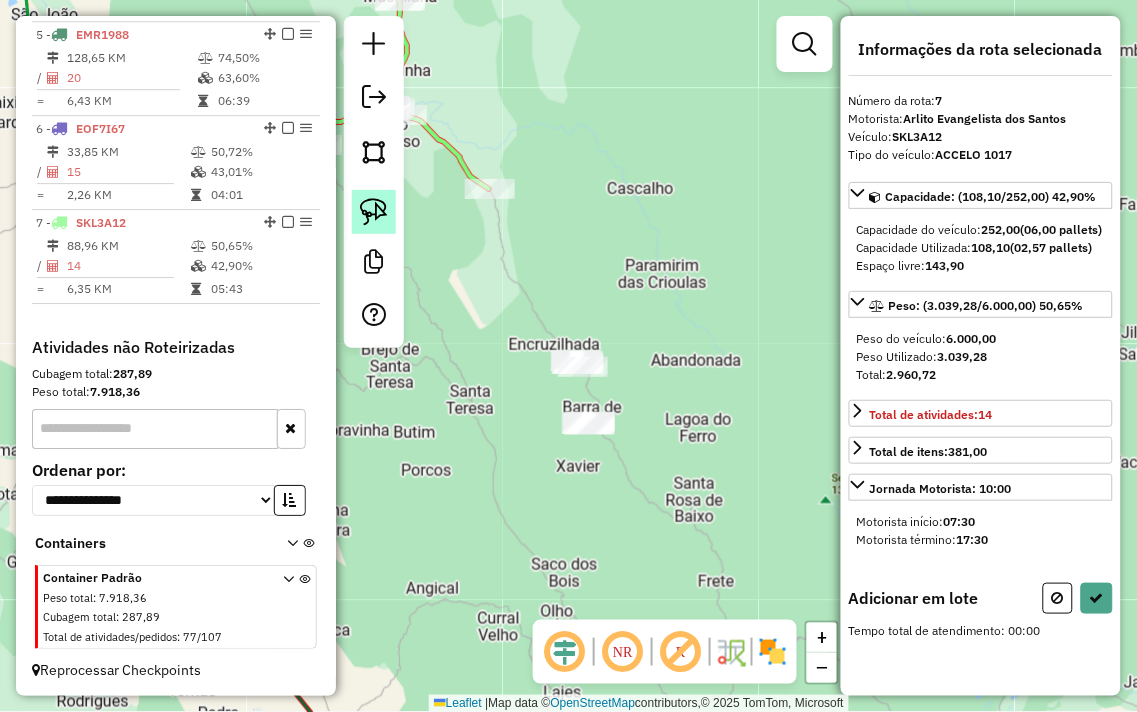 click 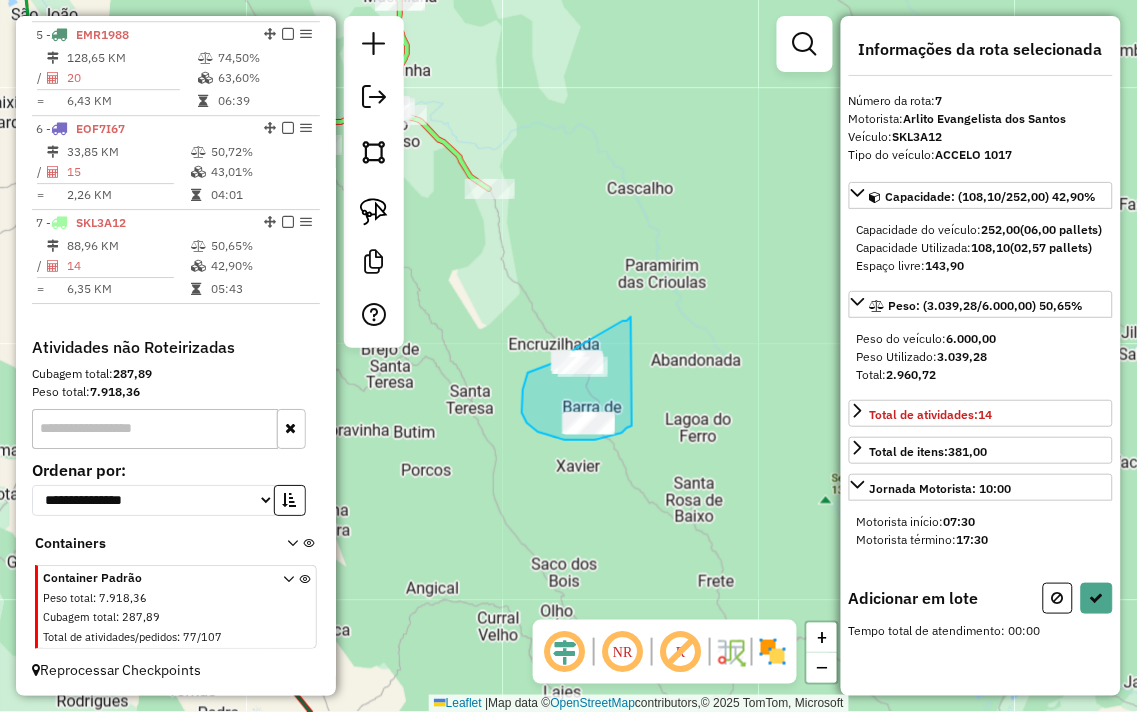 drag, startPoint x: 610, startPoint y: 328, endPoint x: 632, endPoint y: 426, distance: 100.43903 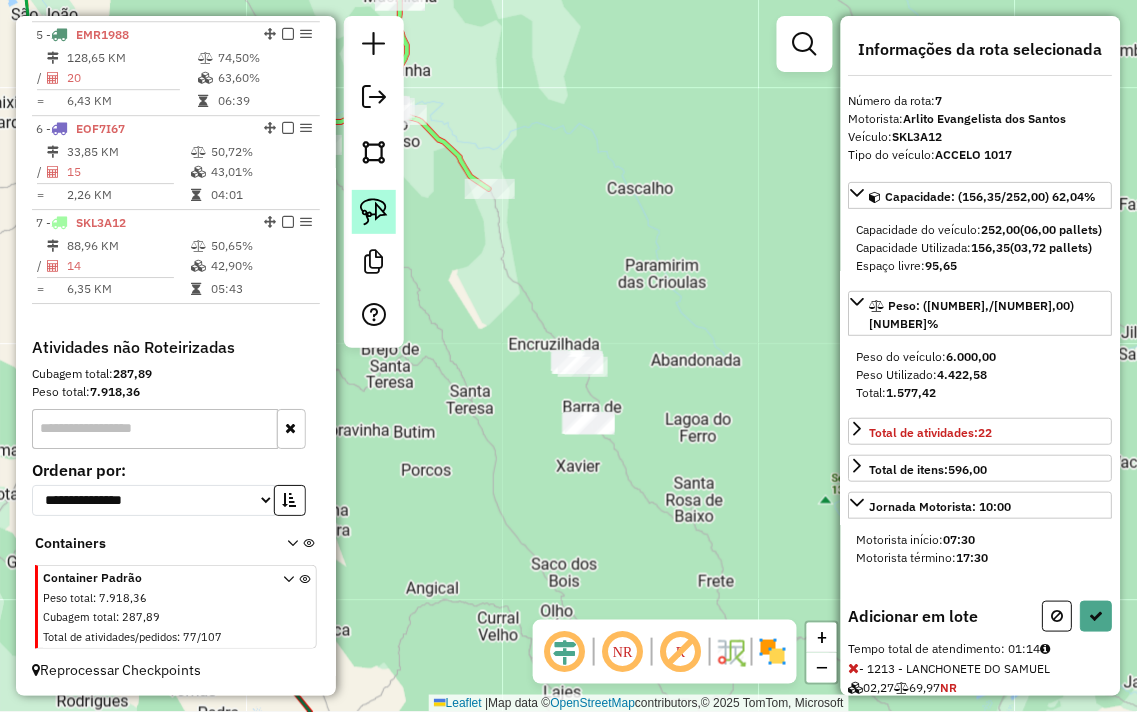 click 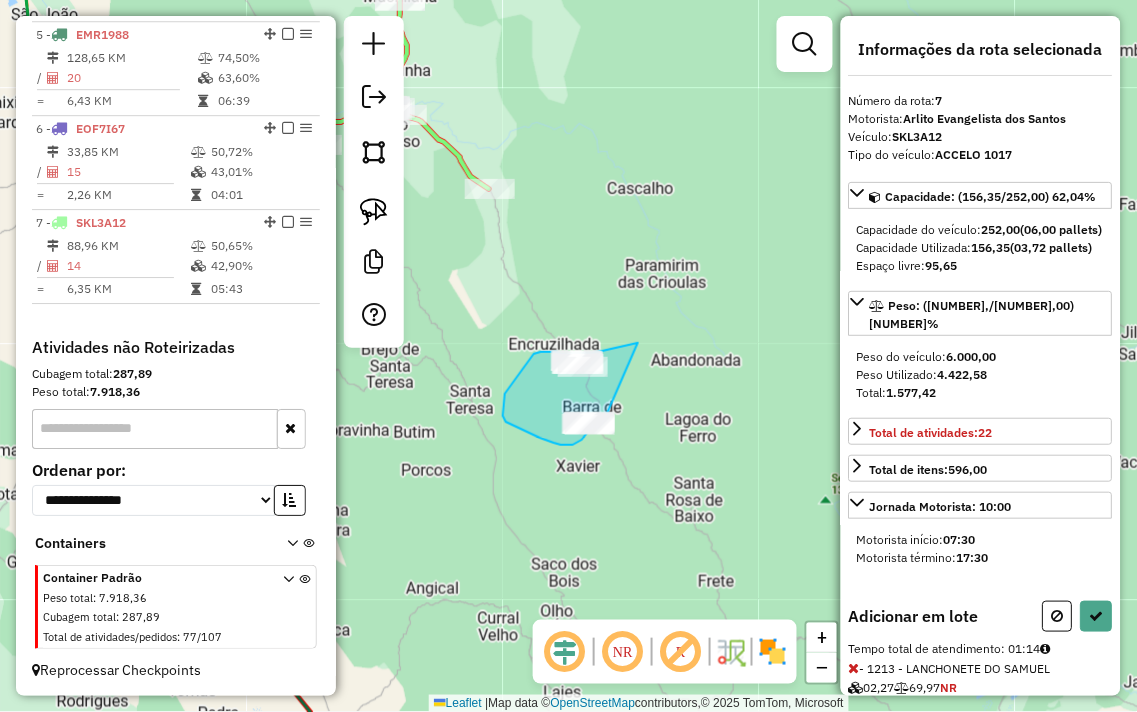 drag, startPoint x: 638, startPoint y: 343, endPoint x: 655, endPoint y: 422, distance: 80.80842 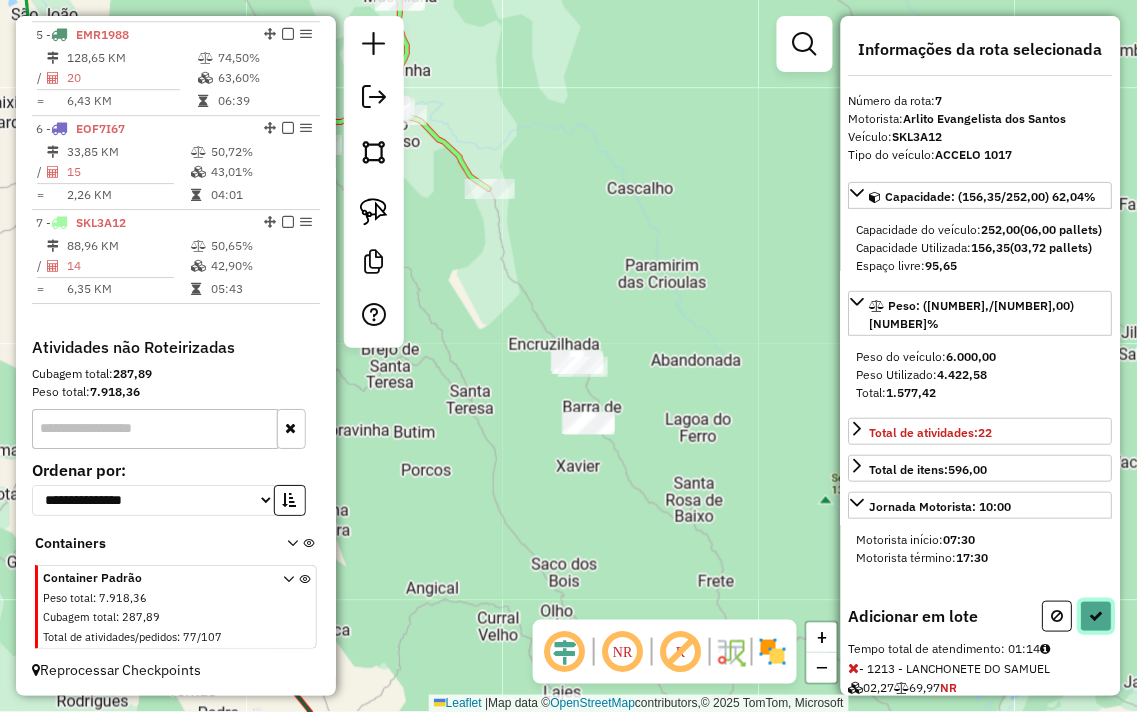 drag, startPoint x: 1104, startPoint y: 644, endPoint x: 1090, endPoint y: 641, distance: 14.3178215 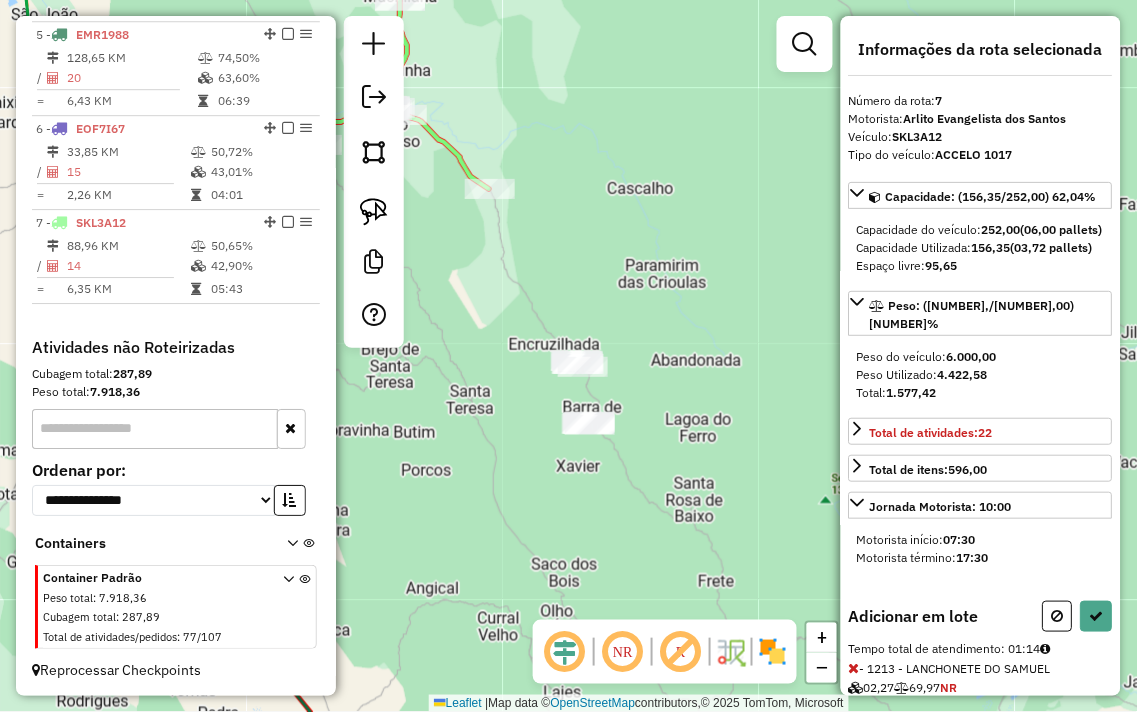 select on "**********" 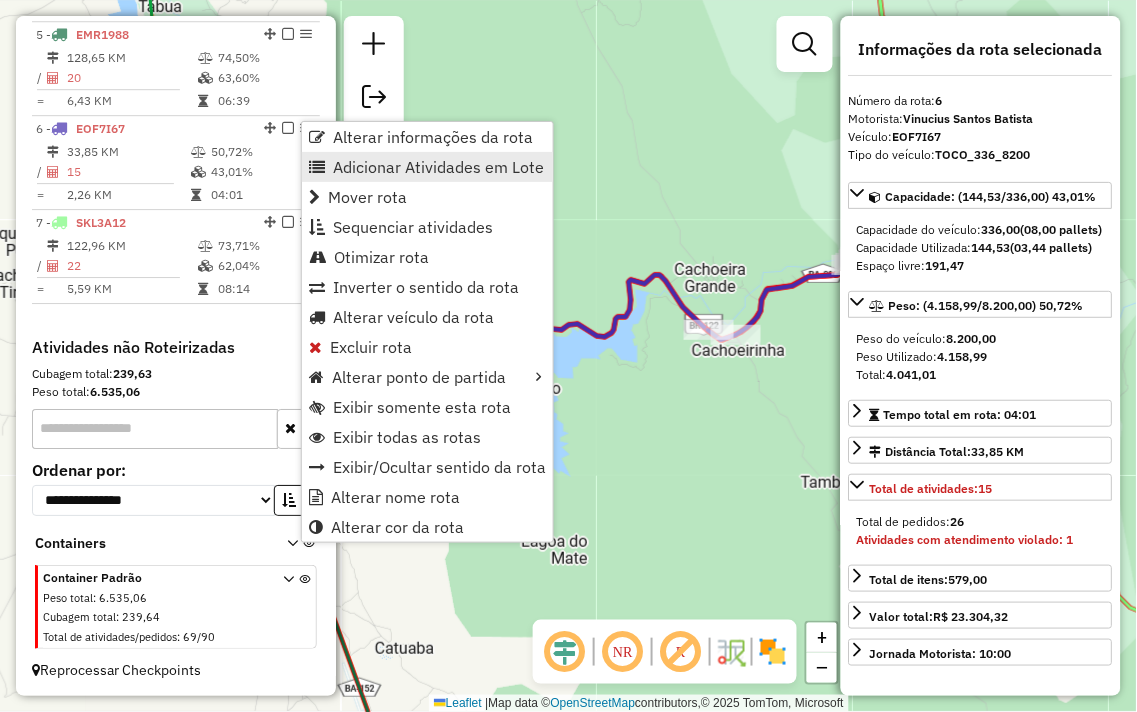 click on "Adicionar Atividades em Lote" at bounding box center [438, 167] 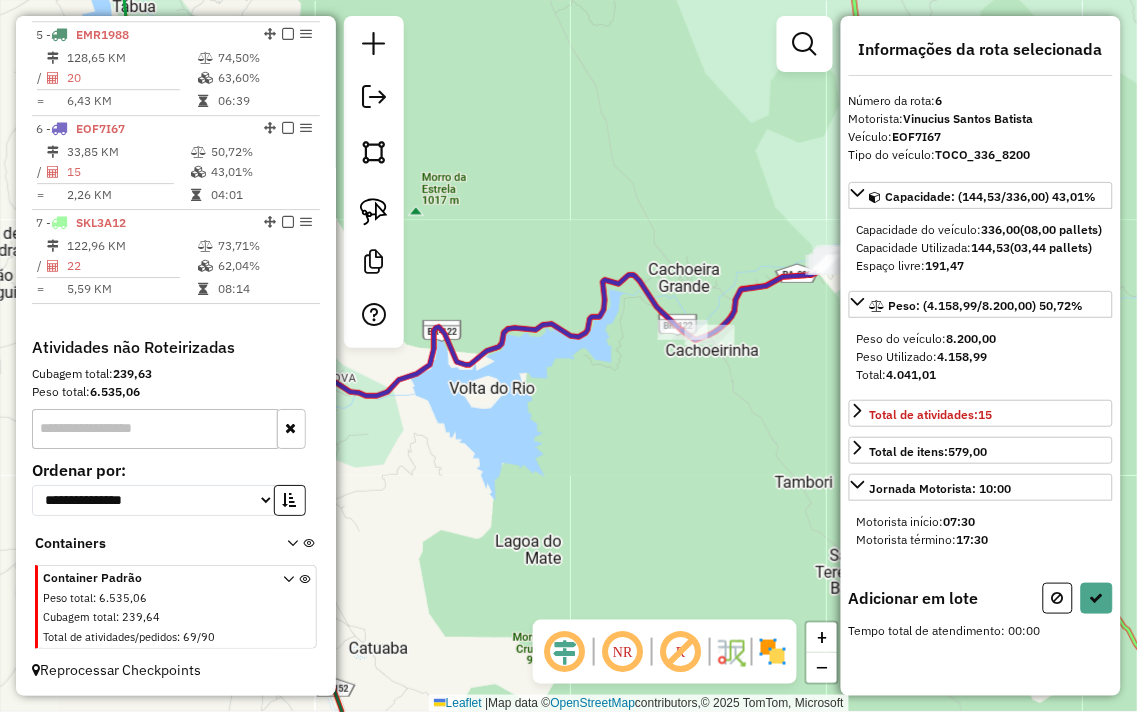 drag, startPoint x: 665, startPoint y: 196, endPoint x: 426, endPoint y: 238, distance: 242.66232 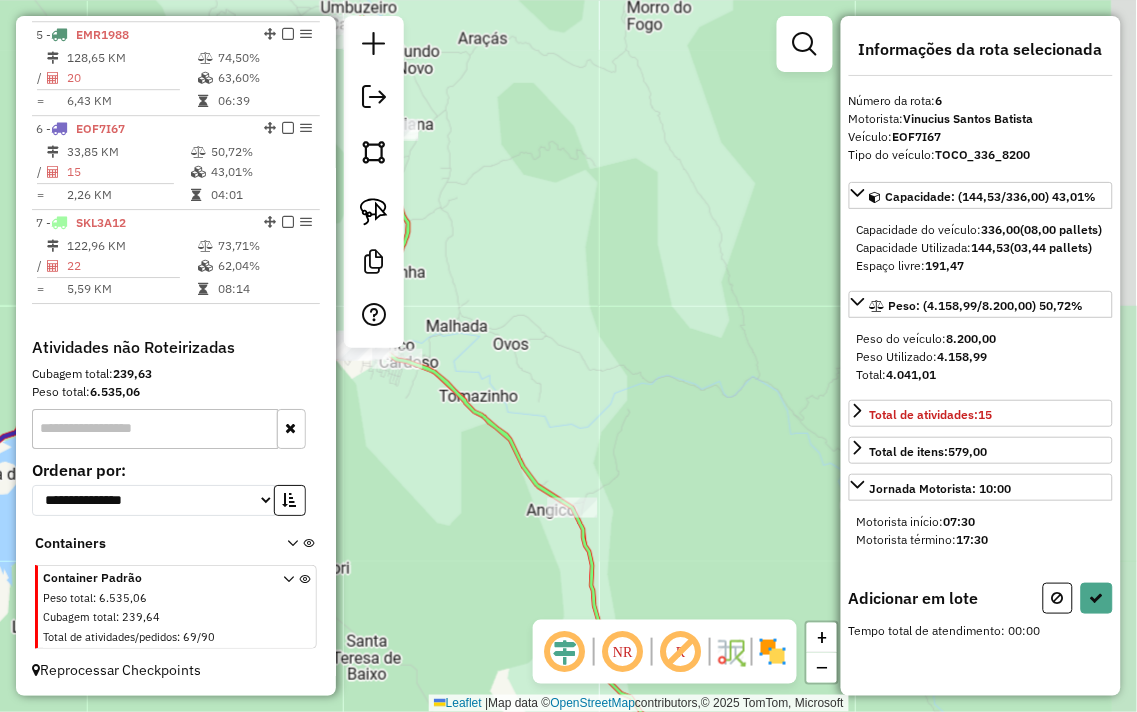 drag, startPoint x: 528, startPoint y: 288, endPoint x: 867, endPoint y: 253, distance: 340.802 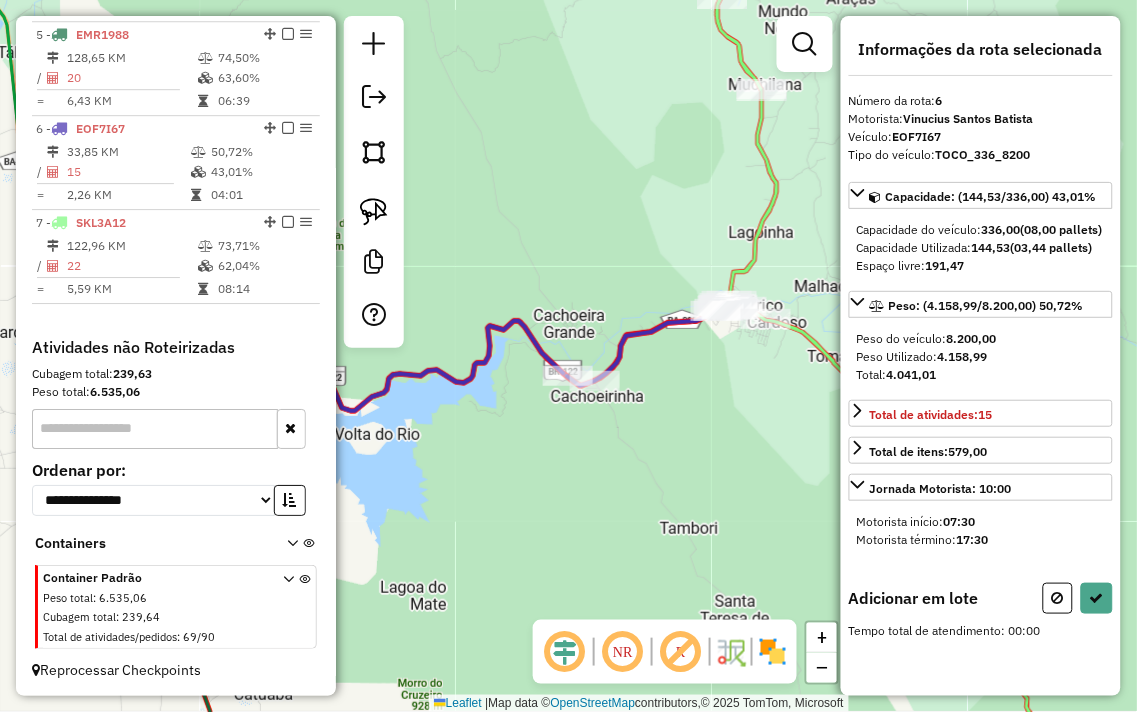 drag, startPoint x: 798, startPoint y: 256, endPoint x: 718, endPoint y: 290, distance: 86.925255 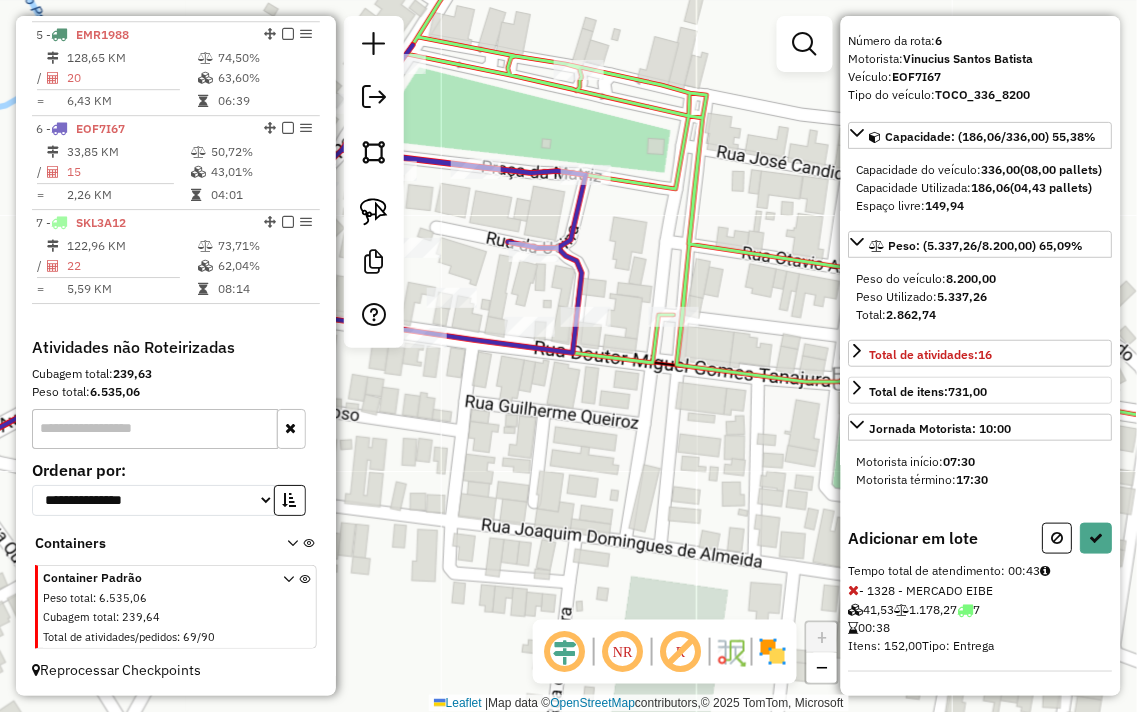 scroll, scrollTop: 94, scrollLeft: 0, axis: vertical 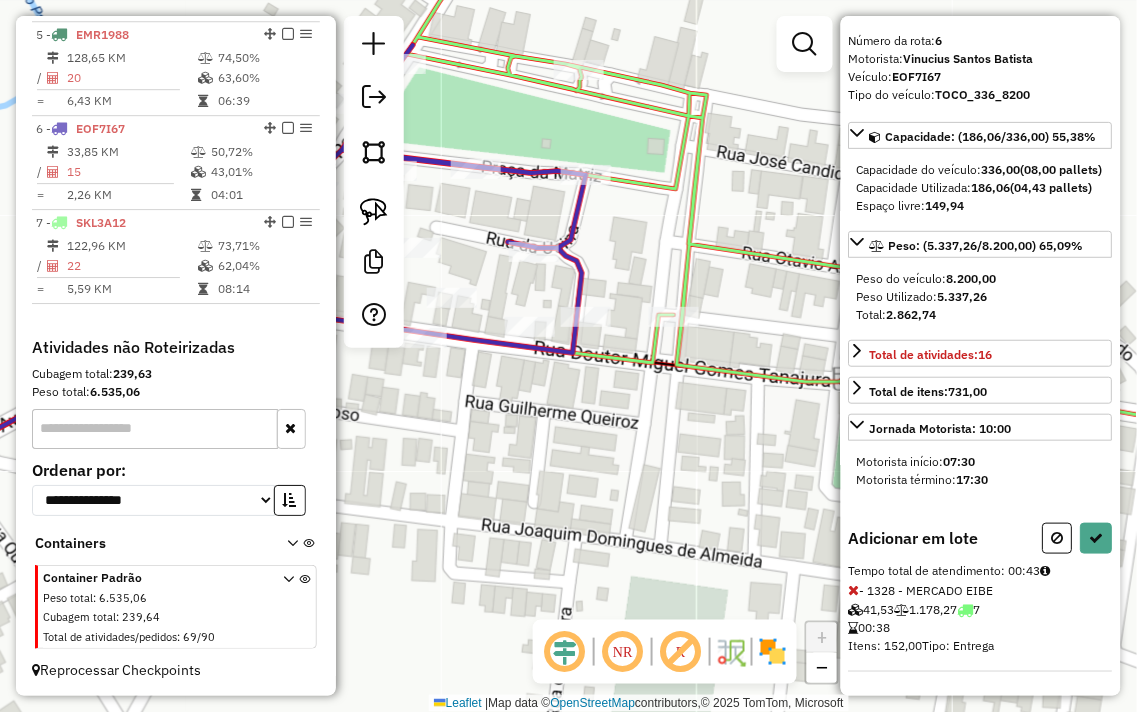 click at bounding box center [854, 590] 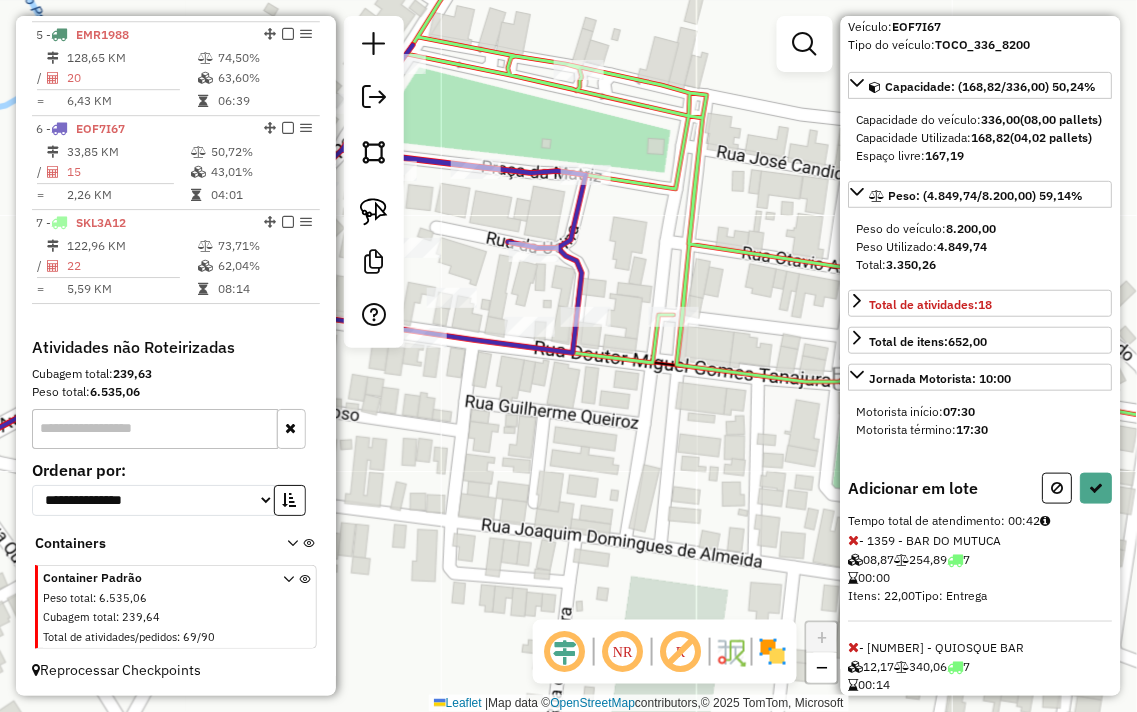 scroll, scrollTop: 333, scrollLeft: 0, axis: vertical 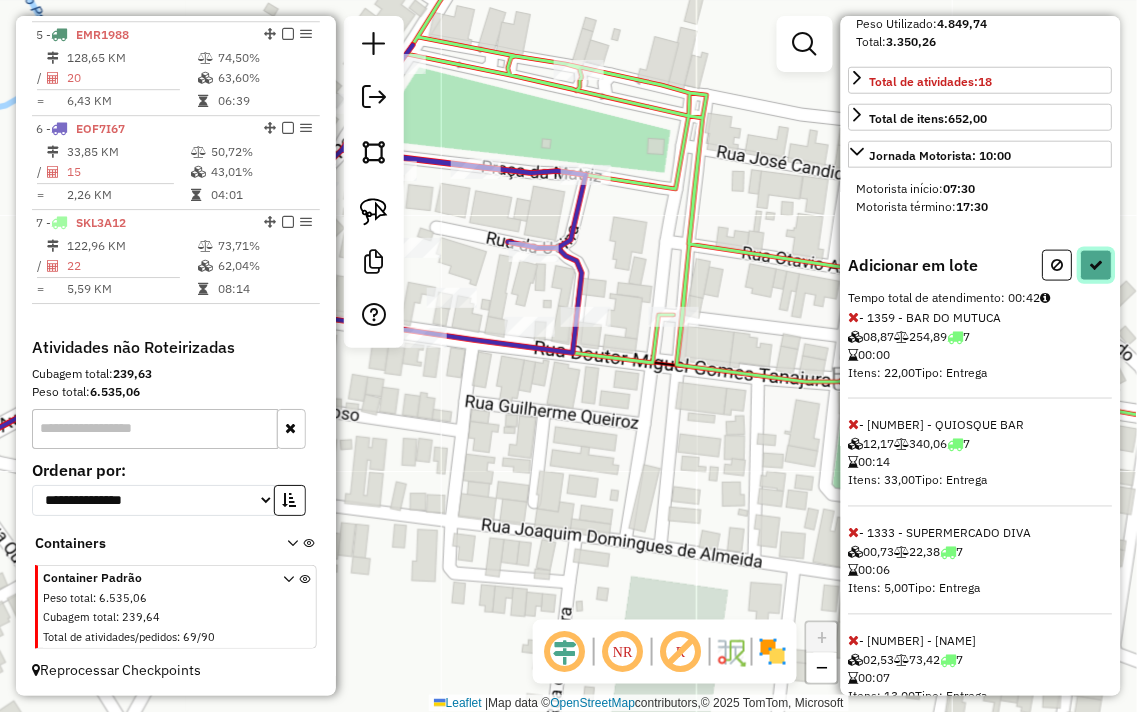 click at bounding box center [1097, 265] 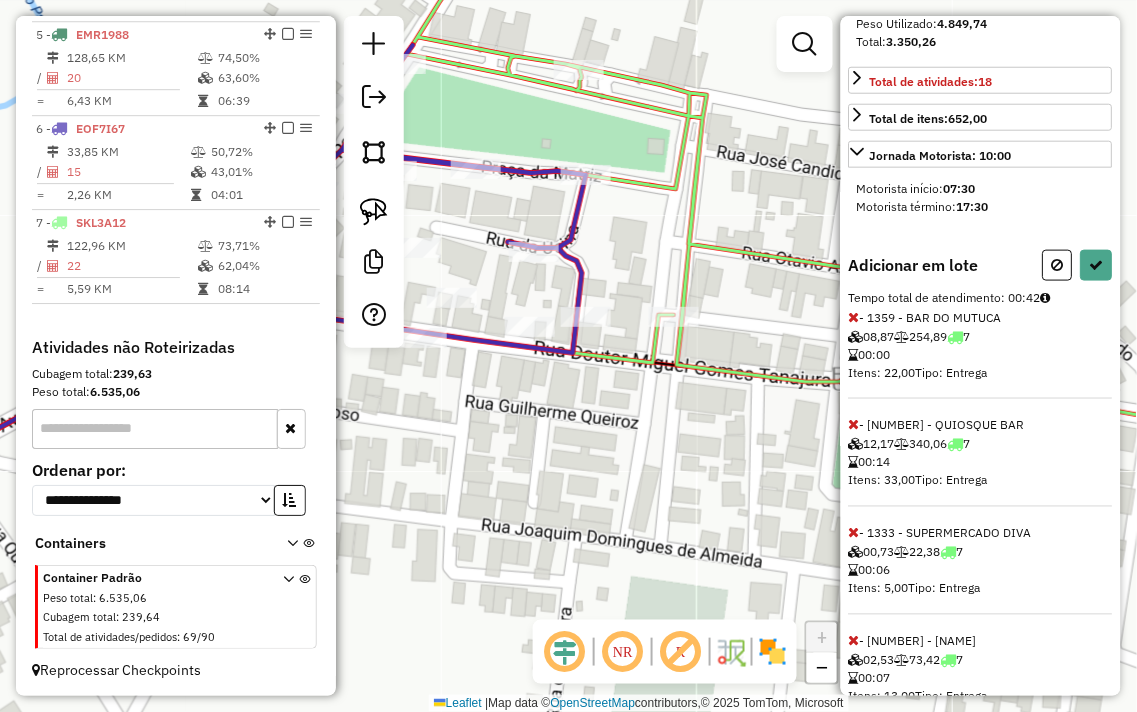 select on "**********" 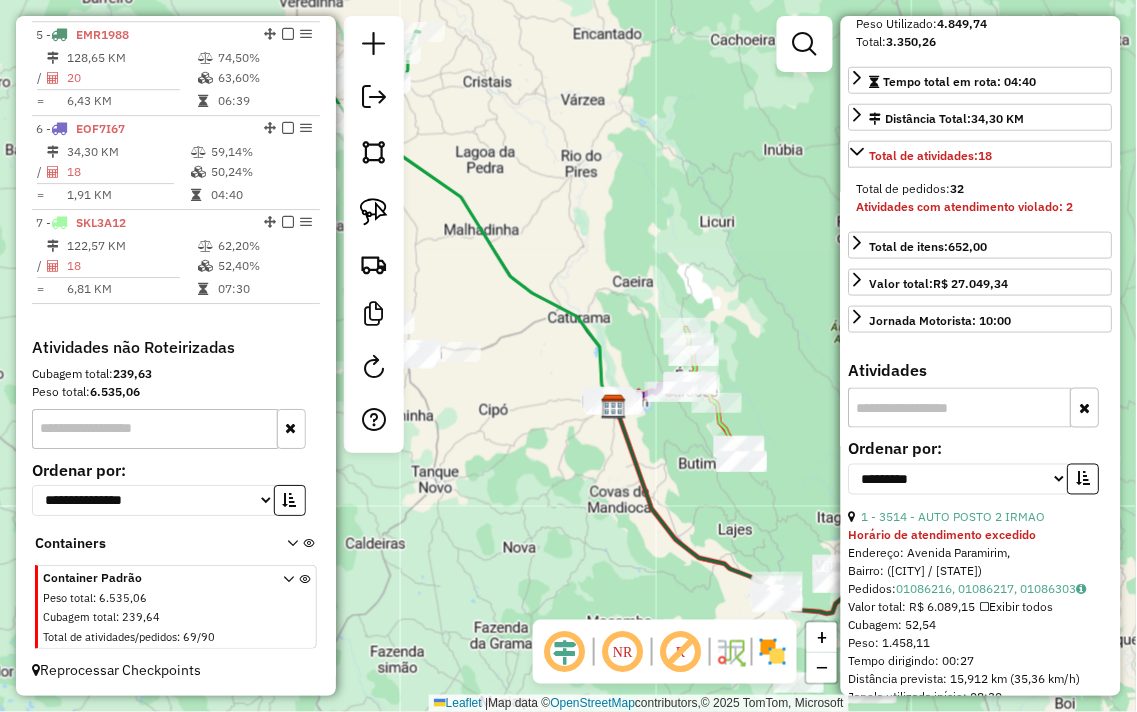 drag, startPoint x: 483, startPoint y: 525, endPoint x: 734, endPoint y: 411, distance: 275.67554 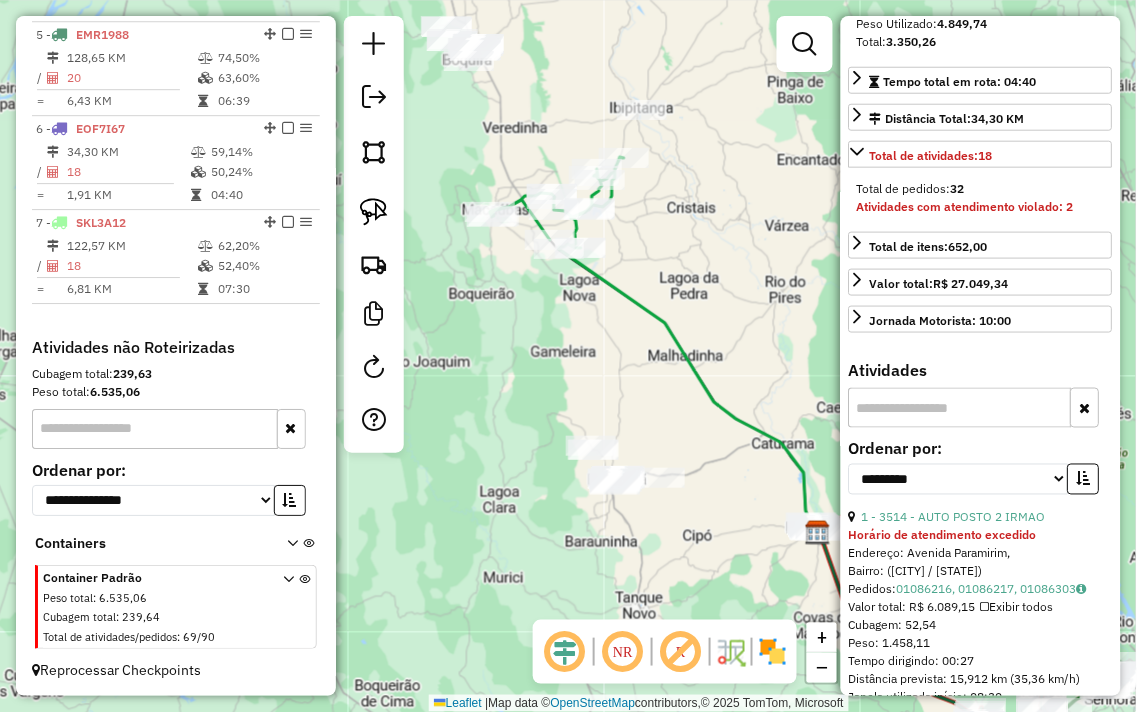 drag, startPoint x: 586, startPoint y: 366, endPoint x: 652, endPoint y: 553, distance: 198.30531 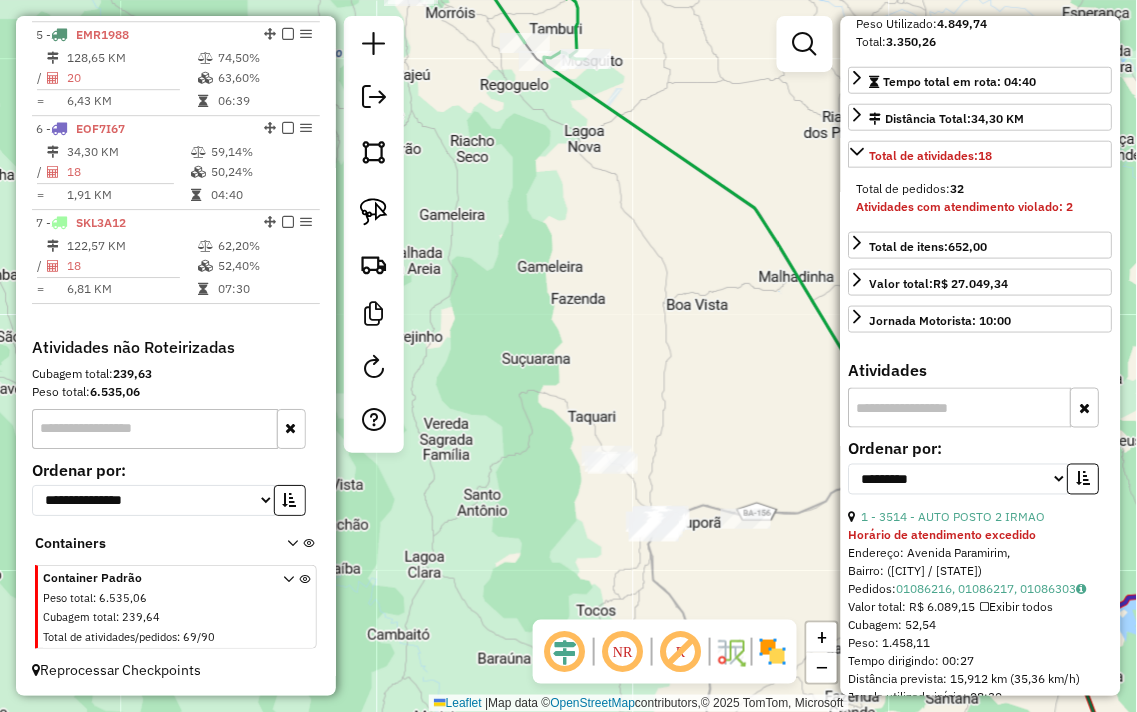 drag, startPoint x: 526, startPoint y: 252, endPoint x: 618, endPoint y: 576, distance: 336.80856 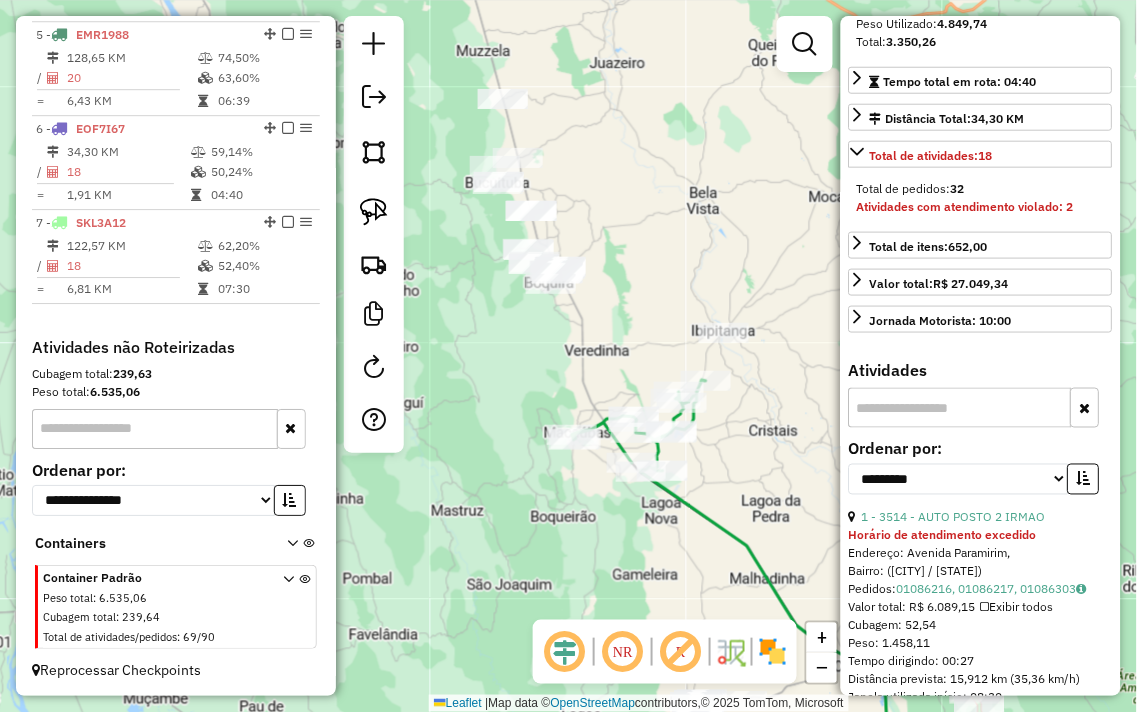 drag, startPoint x: 536, startPoint y: 310, endPoint x: 618, endPoint y: 485, distance: 193.2589 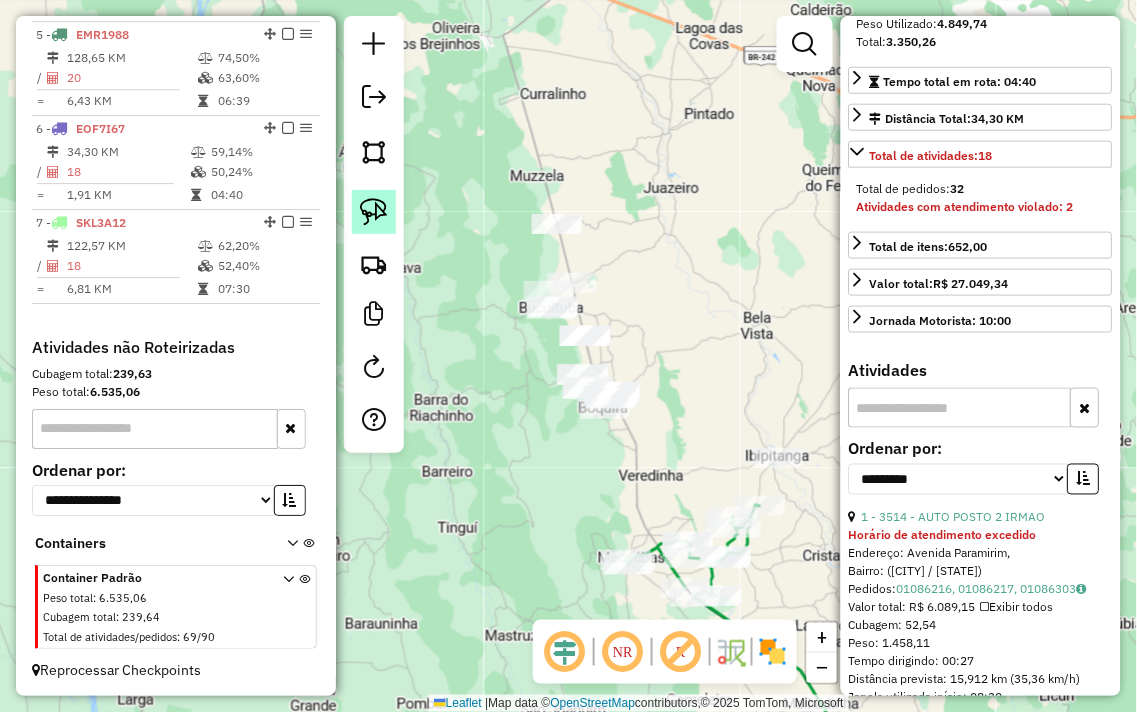 click 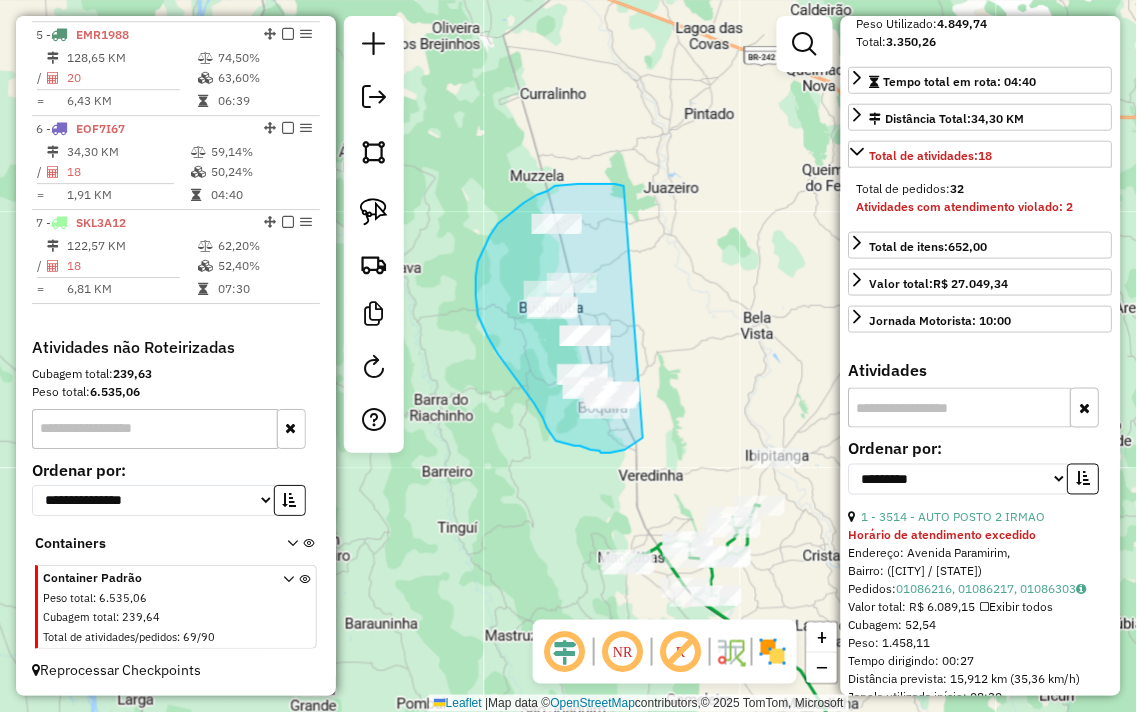 drag, startPoint x: 624, startPoint y: 186, endPoint x: 665, endPoint y: 425, distance: 242.49124 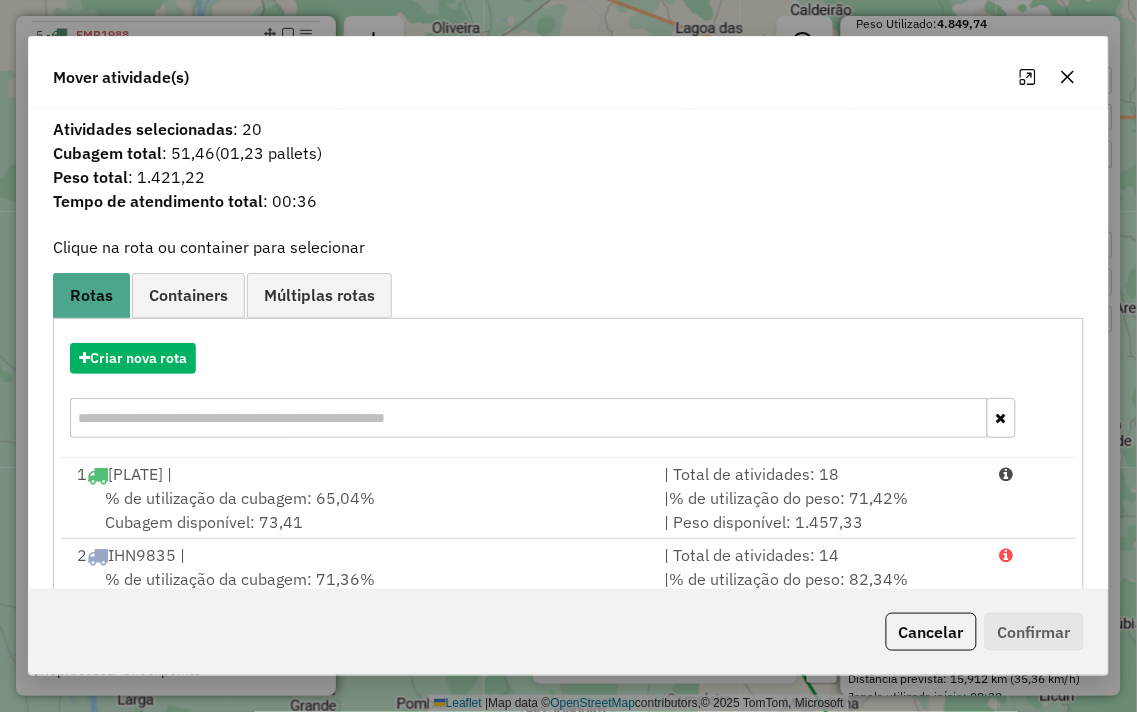 click 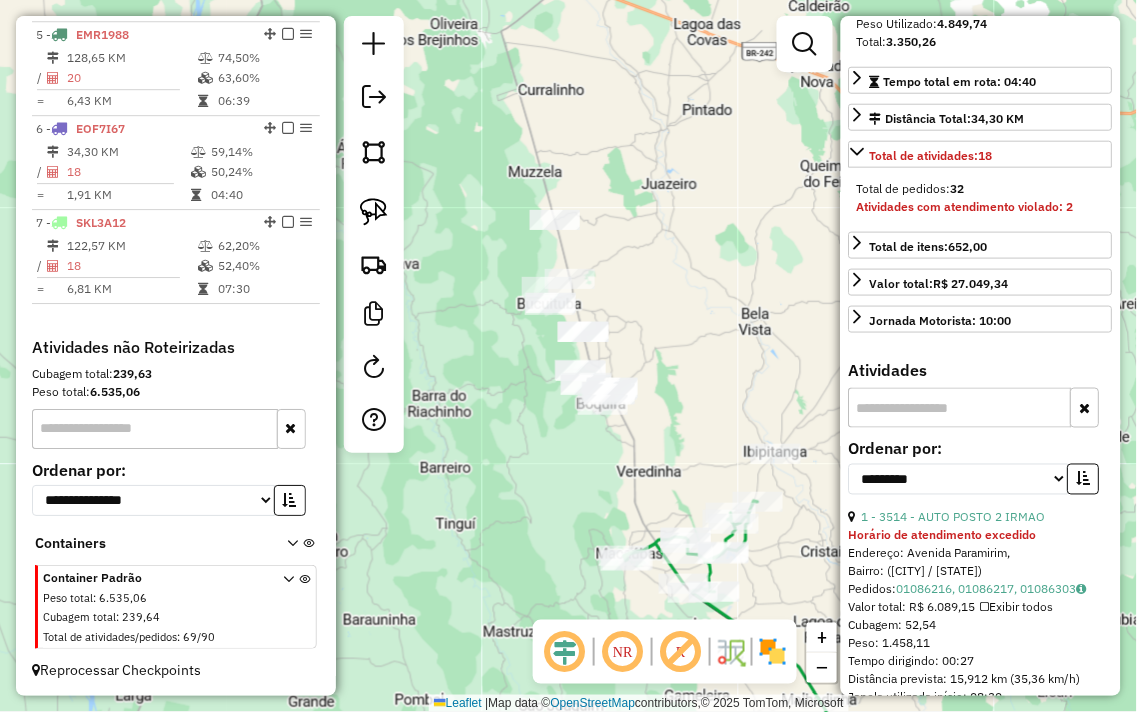 drag, startPoint x: 742, startPoint y: 352, endPoint x: 724, endPoint y: 242, distance: 111.463 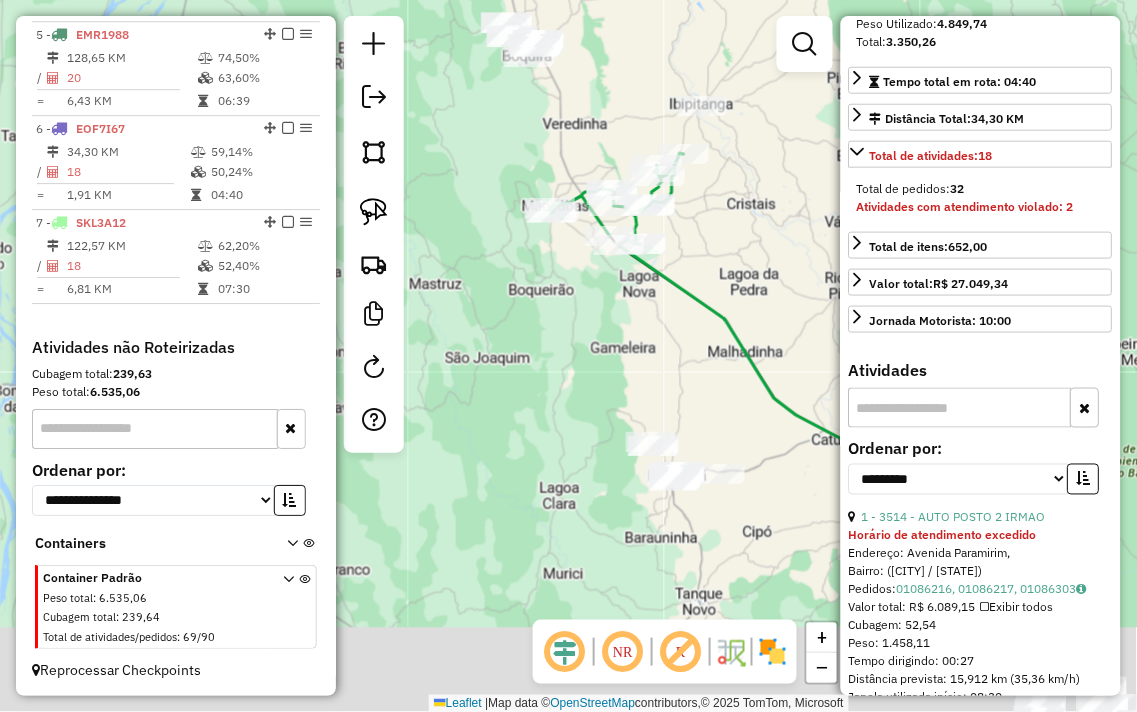 drag, startPoint x: 620, startPoint y: 120, endPoint x: 611, endPoint y: 130, distance: 13.453624 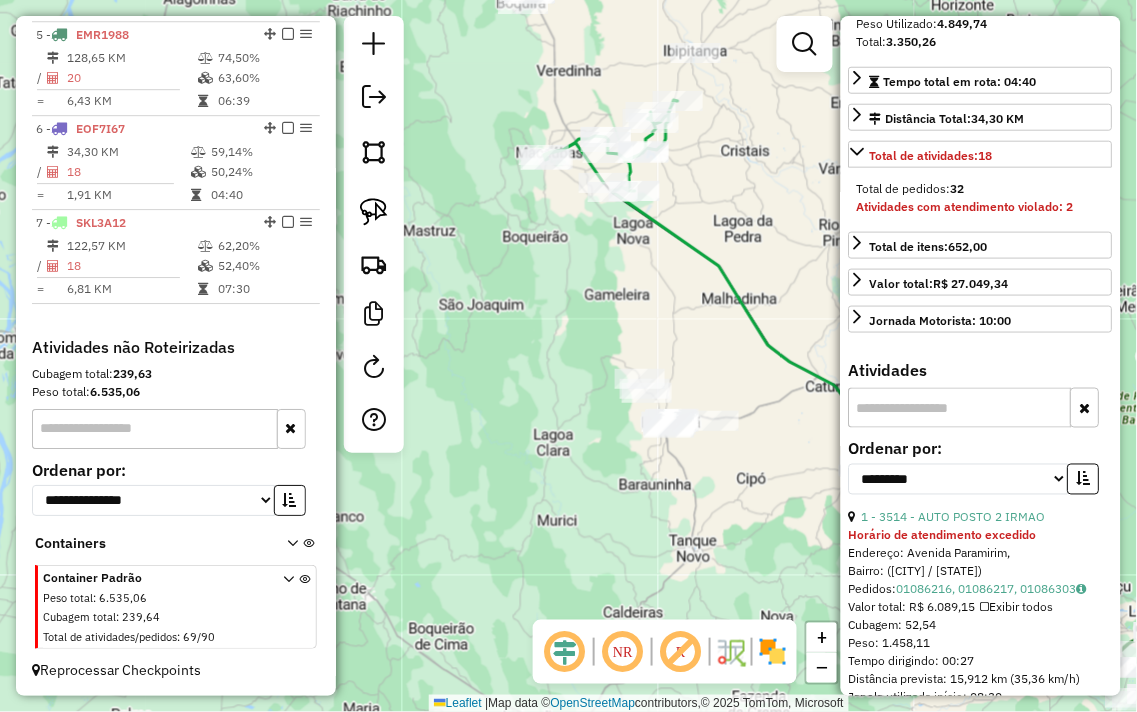 drag, startPoint x: 633, startPoint y: 405, endPoint x: 584, endPoint y: 283, distance: 131.47243 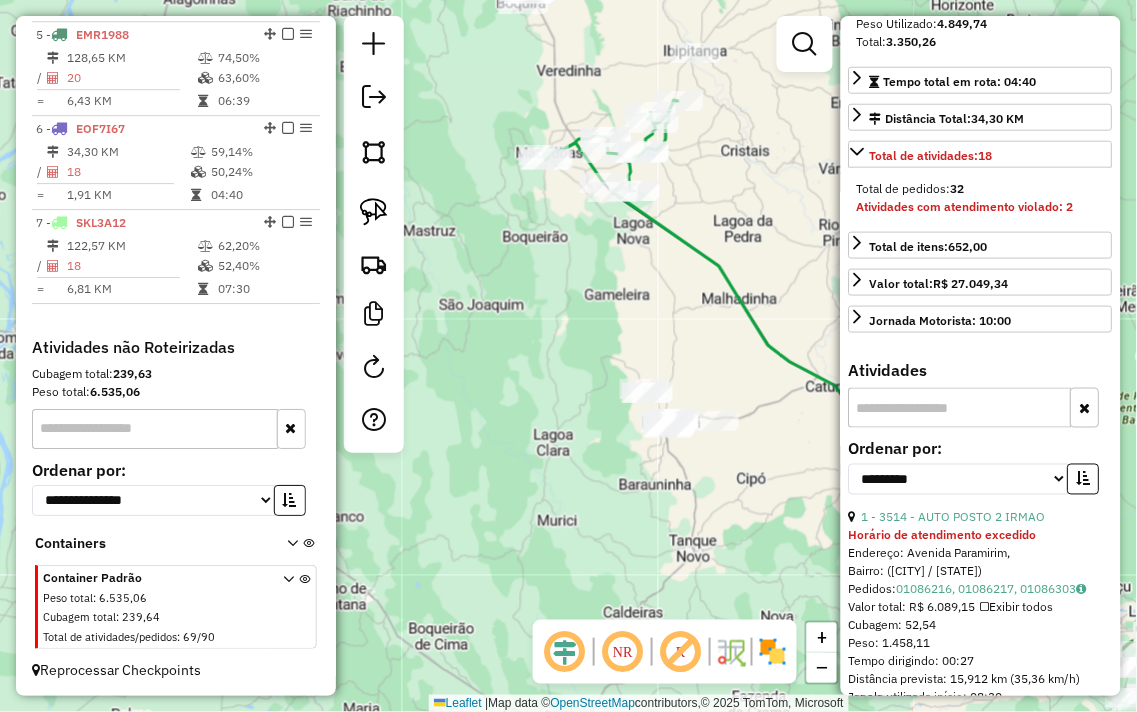 drag, startPoint x: 568, startPoint y: 386, endPoint x: 516, endPoint y: 322, distance: 82.46211 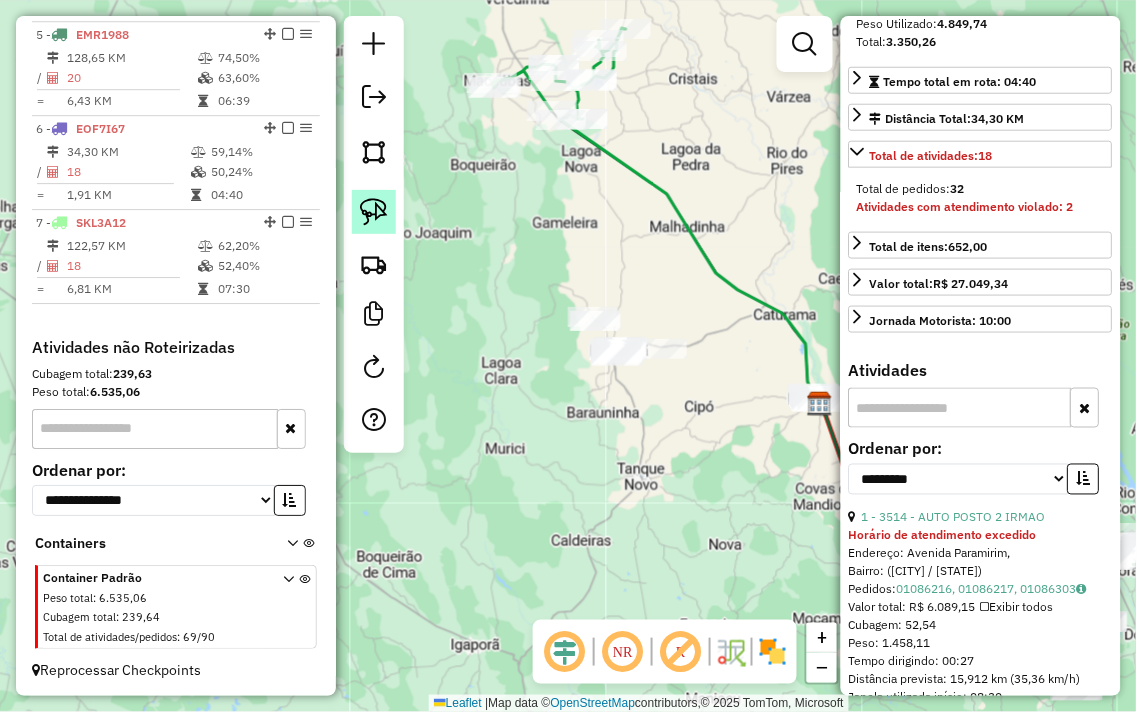 click 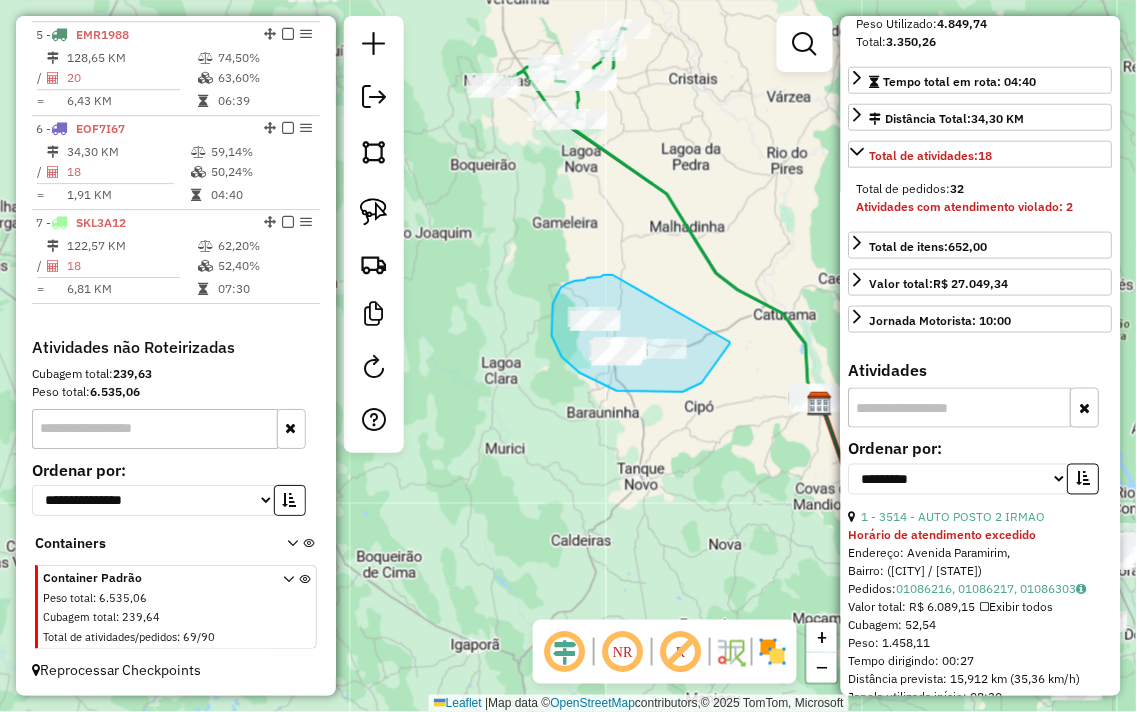 drag, startPoint x: 613, startPoint y: 275, endPoint x: 730, endPoint y: 342, distance: 134.82582 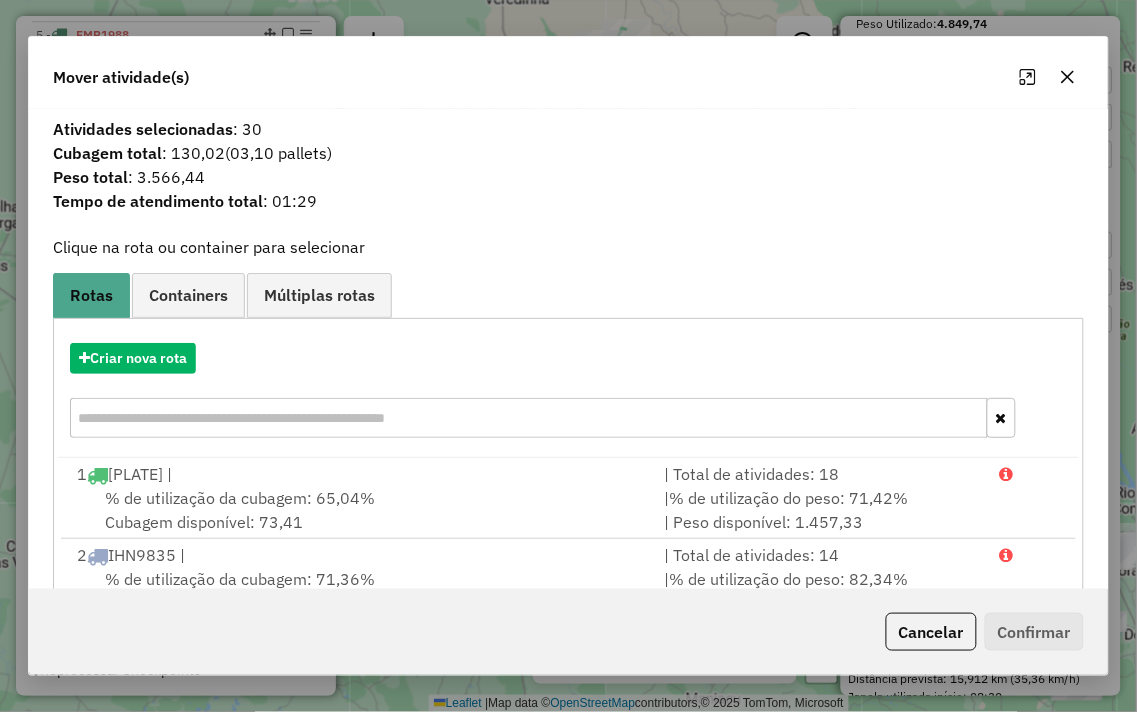 click 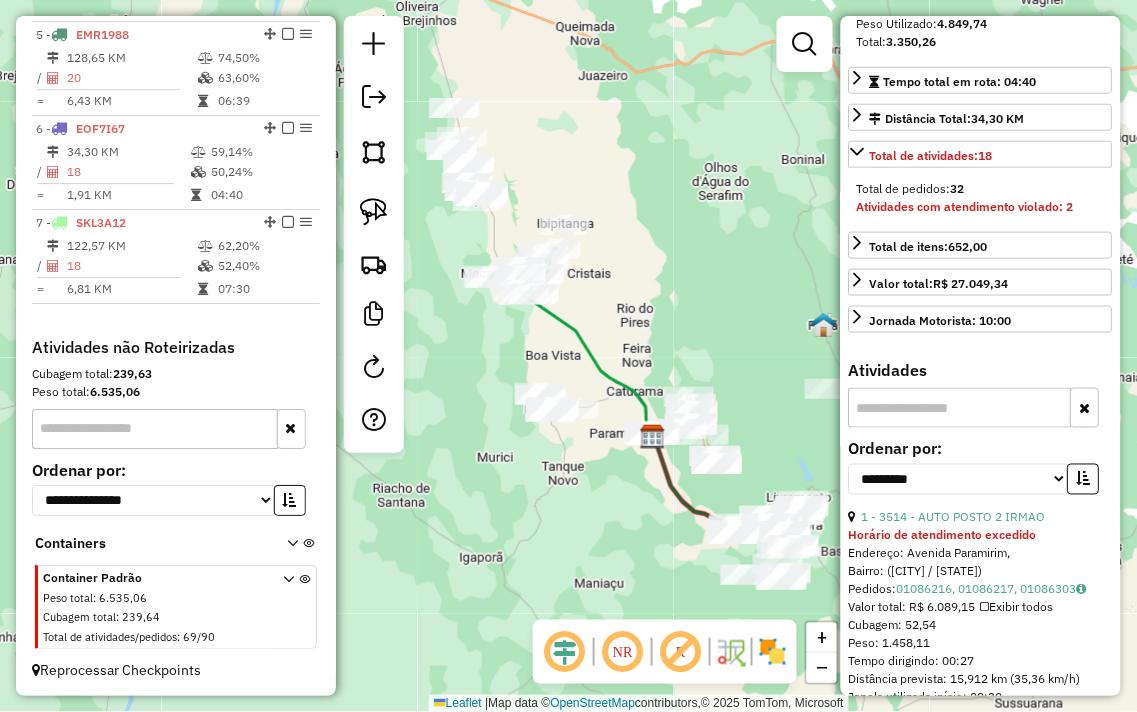 drag, startPoint x: 650, startPoint y: 298, endPoint x: 602, endPoint y: 267, distance: 57.14018 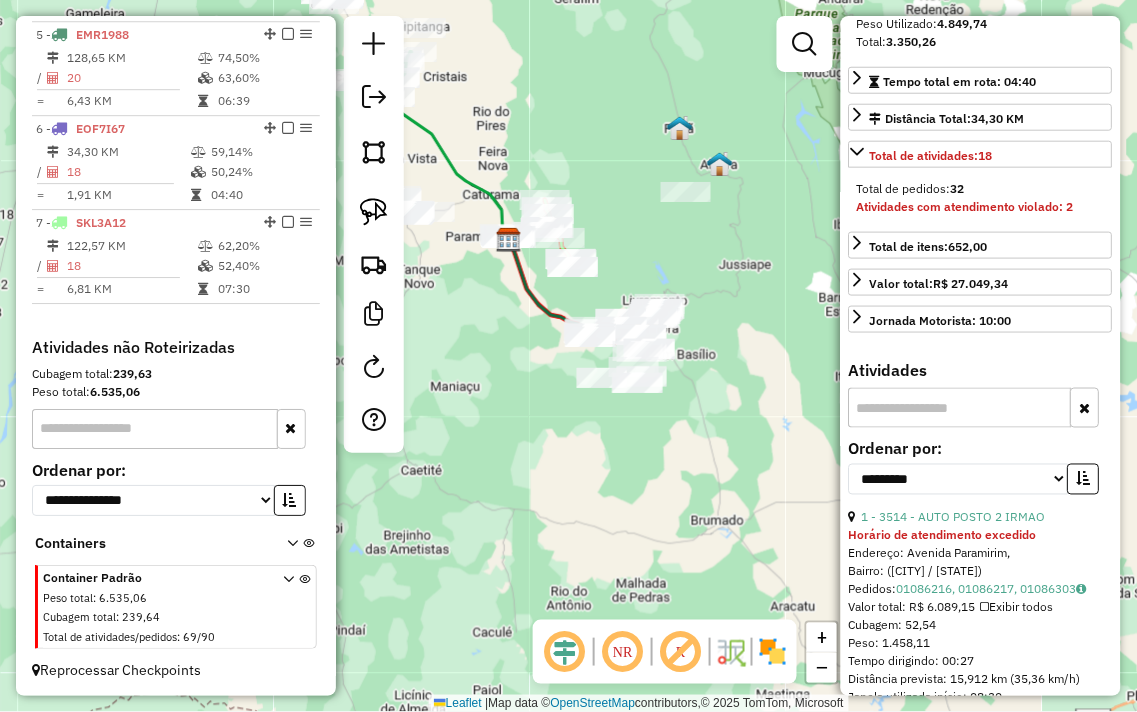 drag, startPoint x: 652, startPoint y: 285, endPoint x: 520, endPoint y: 91, distance: 234.64867 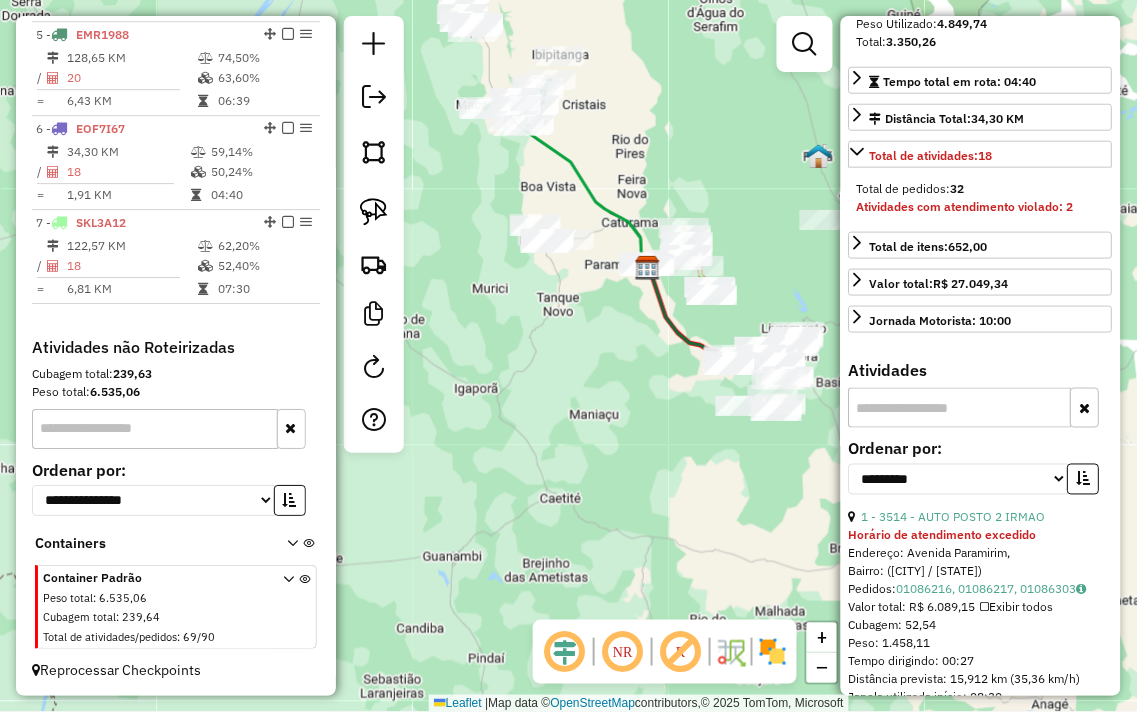 drag, startPoint x: 493, startPoint y: 307, endPoint x: 657, endPoint y: 336, distance: 166.54428 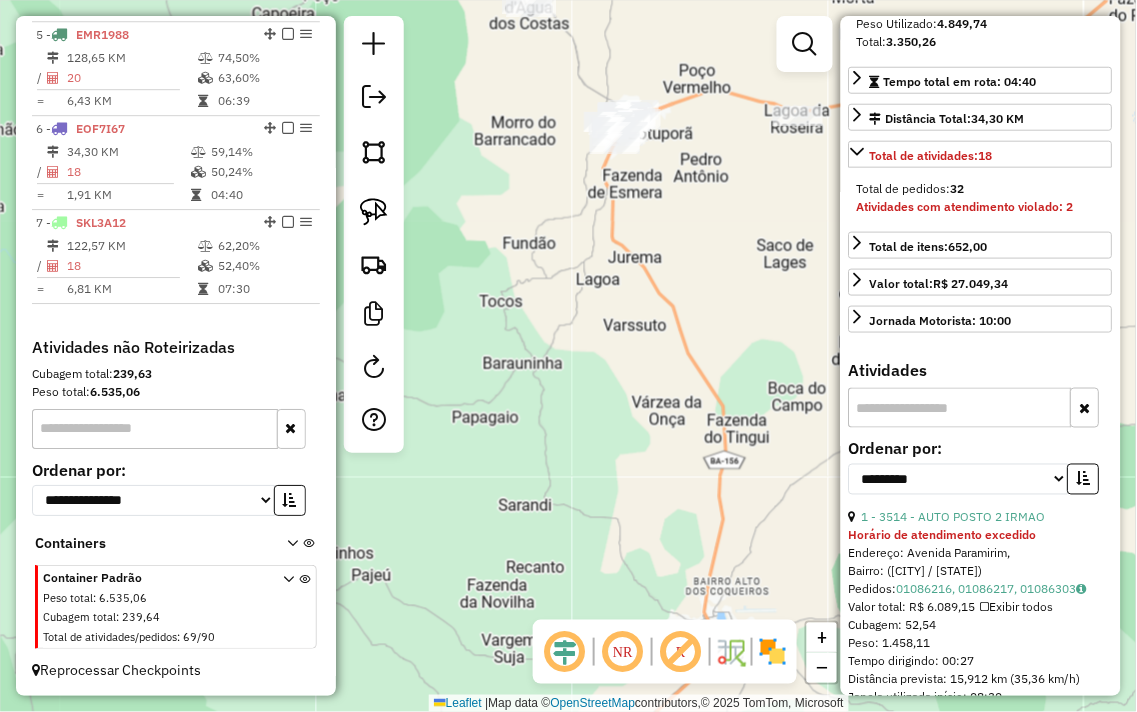 click on "Janela de atendimento Grade de atendimento Capacidade Transportadoras Veículos Cliente Pedidos  Rotas Selecione os dias de semana para filtrar as janelas de atendimento  Seg   Ter   Qua   Qui   Sex   Sáb   Dom  Informe o período da janela de atendimento: De: Até:  Filtrar exatamente a janela do cliente  Considerar janela de atendimento padrão  Selecione os dias de semana para filtrar as grades de atendimento  Seg   Ter   Qua   Qui   Sex   Sáb   Dom   Considerar clientes sem dia de atendimento cadastrado  Clientes fora do dia de atendimento selecionado Filtrar as atividades entre os valores definidos abaixo:  Peso mínimo:   Peso máximo:   Cubagem mínima:   Cubagem máxima:   De:   Até:  Filtrar as atividades entre o tempo de atendimento definido abaixo:  De:   Até:   Considerar capacidade total dos clientes não roteirizados Transportadora: Selecione um ou mais itens Tipo de veículo: Selecione um ou mais itens Veículo: Selecione um ou mais itens Motorista: Selecione um ou mais itens Nome: Rótulo:" 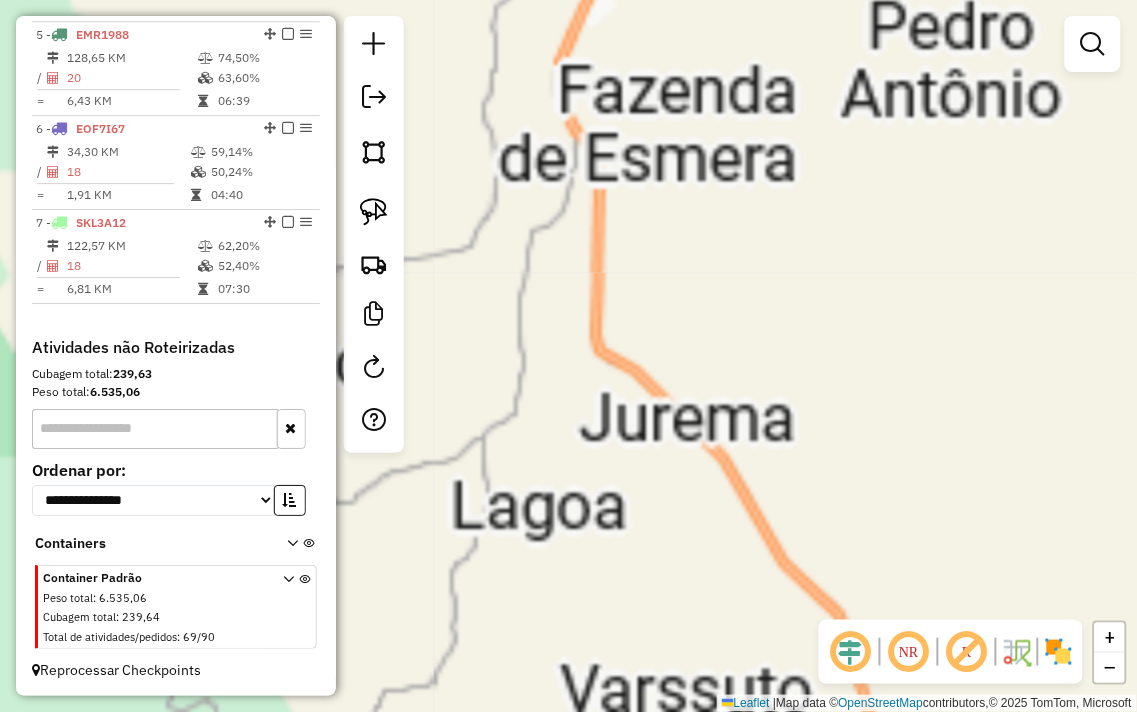 drag, startPoint x: 620, startPoint y: 147, endPoint x: 638, endPoint y: 496, distance: 349.46387 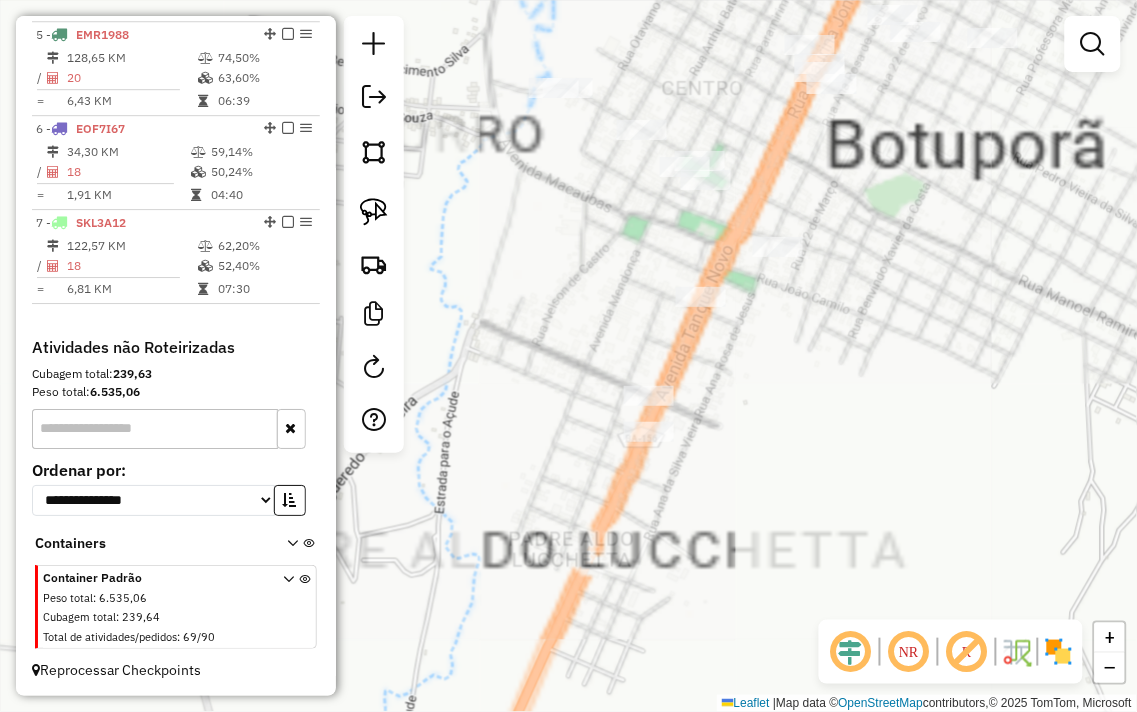 click on "Janela de atendimento Grade de atendimento Capacidade Transportadoras Veículos Cliente Pedidos  Rotas Selecione os dias de semana para filtrar as janelas de atendimento  Seg   Ter   Qua   Qui   Sex   Sáb   Dom  Informe o período da janela de atendimento: De: Até:  Filtrar exatamente a janela do cliente  Considerar janela de atendimento padrão  Selecione os dias de semana para filtrar as grades de atendimento  Seg   Ter   Qua   Qui   Sex   Sáb   Dom   Considerar clientes sem dia de atendimento cadastrado  Clientes fora do dia de atendimento selecionado Filtrar as atividades entre os valores definidos abaixo:  Peso mínimo:   Peso máximo:   Cubagem mínima:   Cubagem máxima:   De:   Até:  Filtrar as atividades entre o tempo de atendimento definido abaixo:  De:   Até:   Considerar capacidade total dos clientes não roteirizados Transportadora: Selecione um ou mais itens Tipo de veículo: Selecione um ou mais itens Veículo: Selecione um ou mais itens Motorista: Selecione um ou mais itens Nome: Rótulo:" 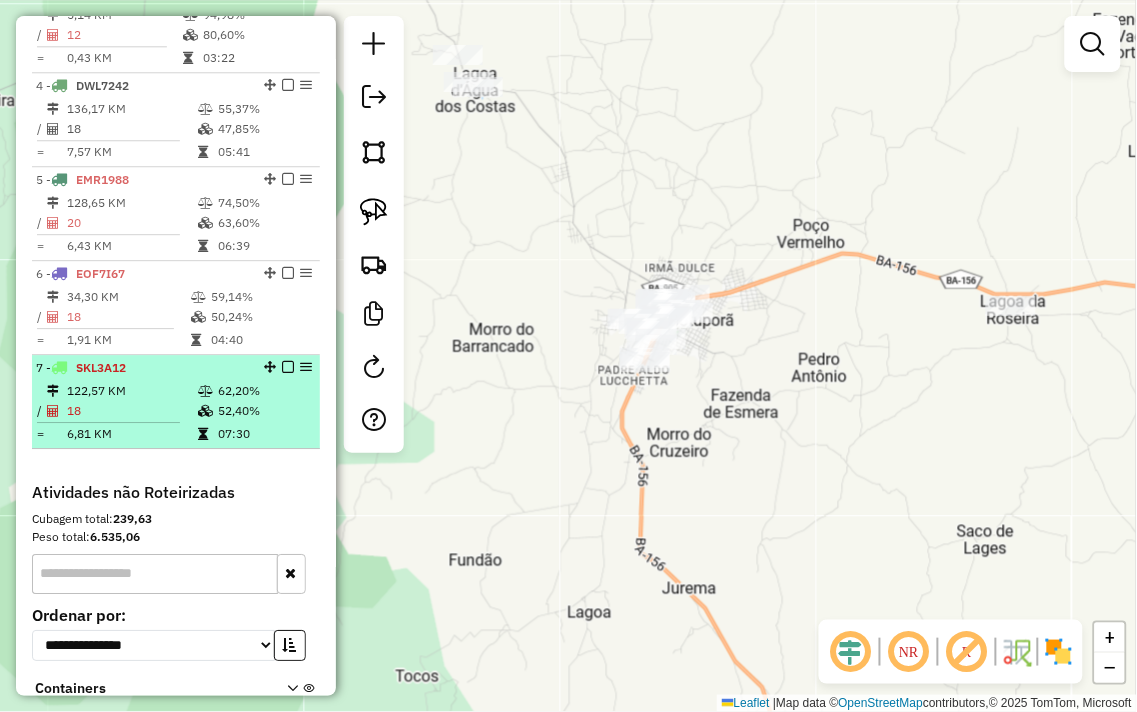 scroll, scrollTop: 1008, scrollLeft: 0, axis: vertical 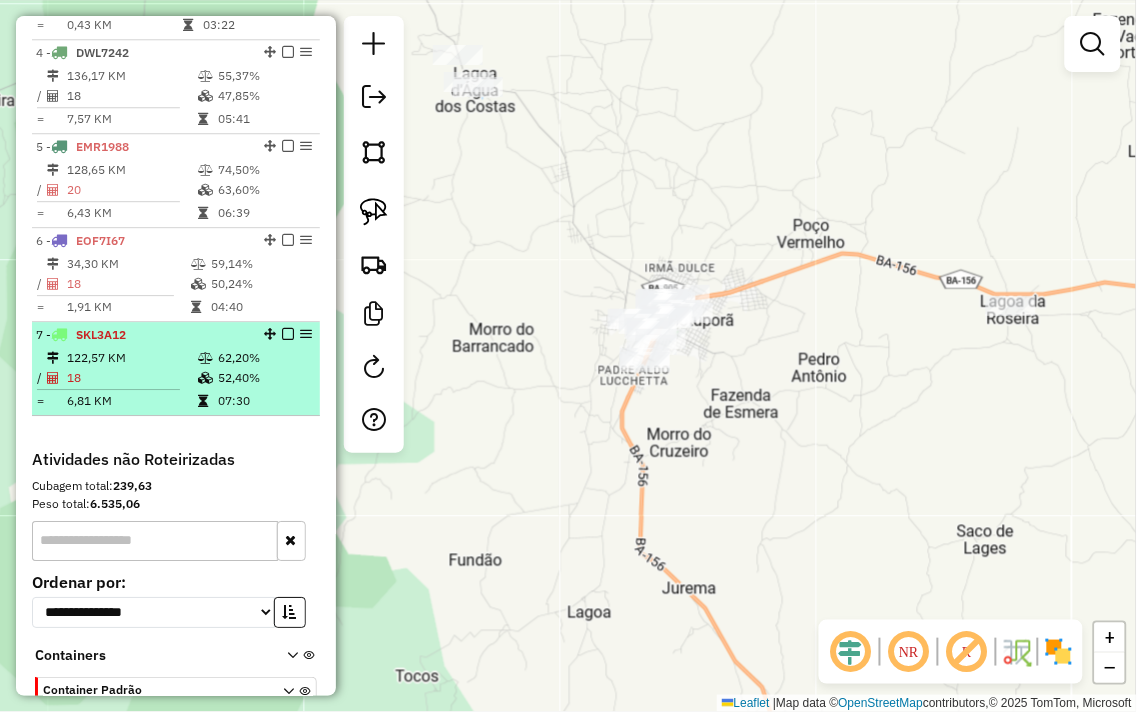 select on "**********" 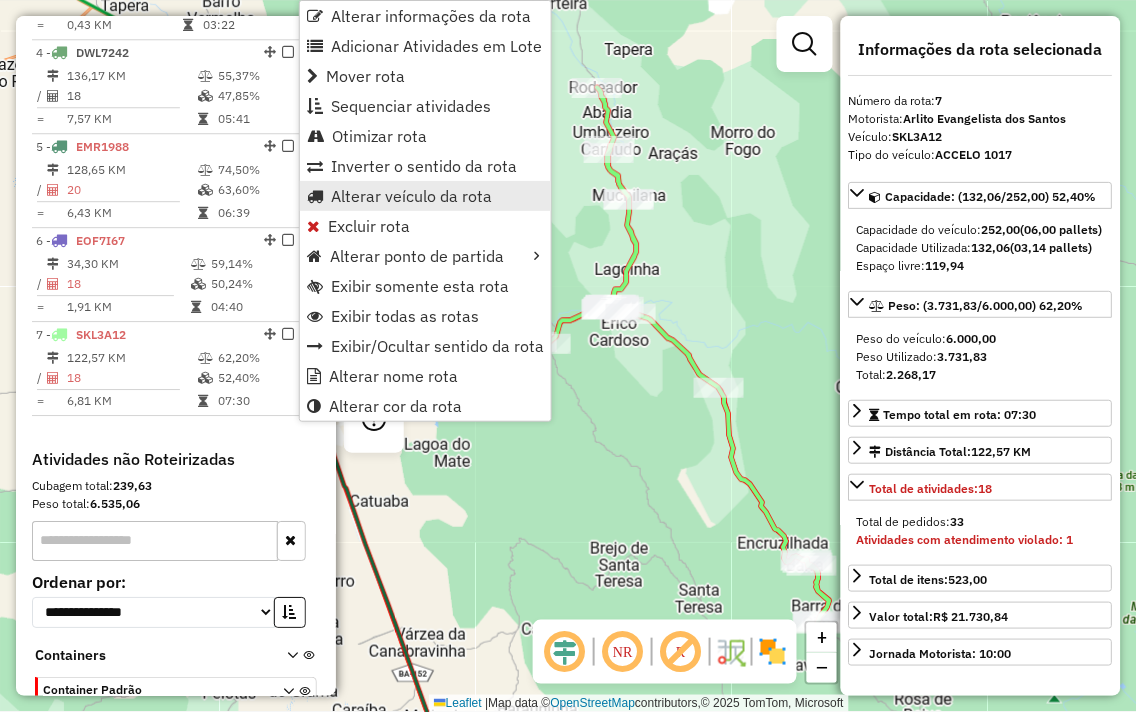 click on "Alterar veículo da rota" at bounding box center [411, 196] 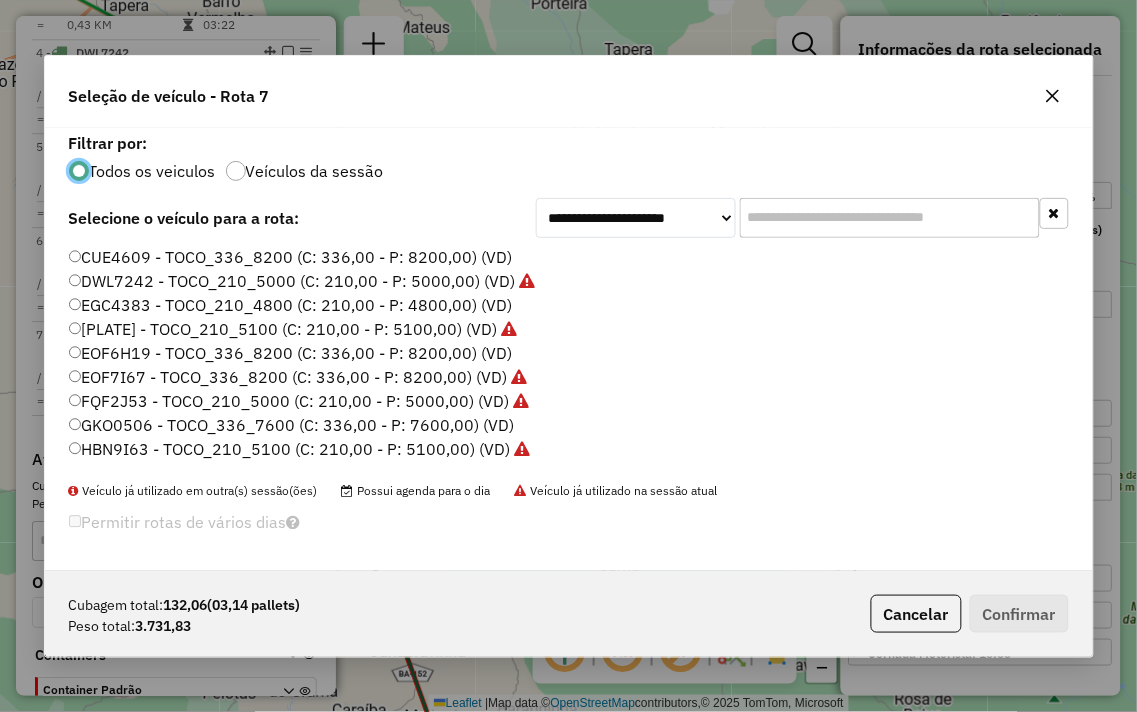 scroll, scrollTop: 11, scrollLeft: 5, axis: both 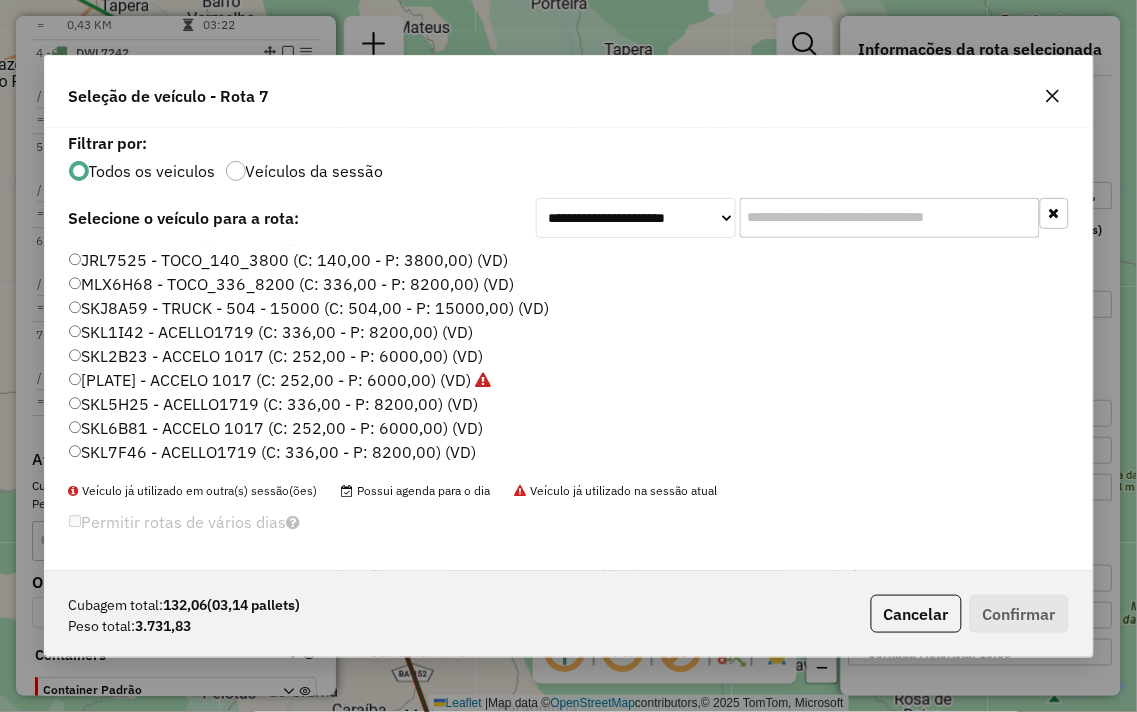 click 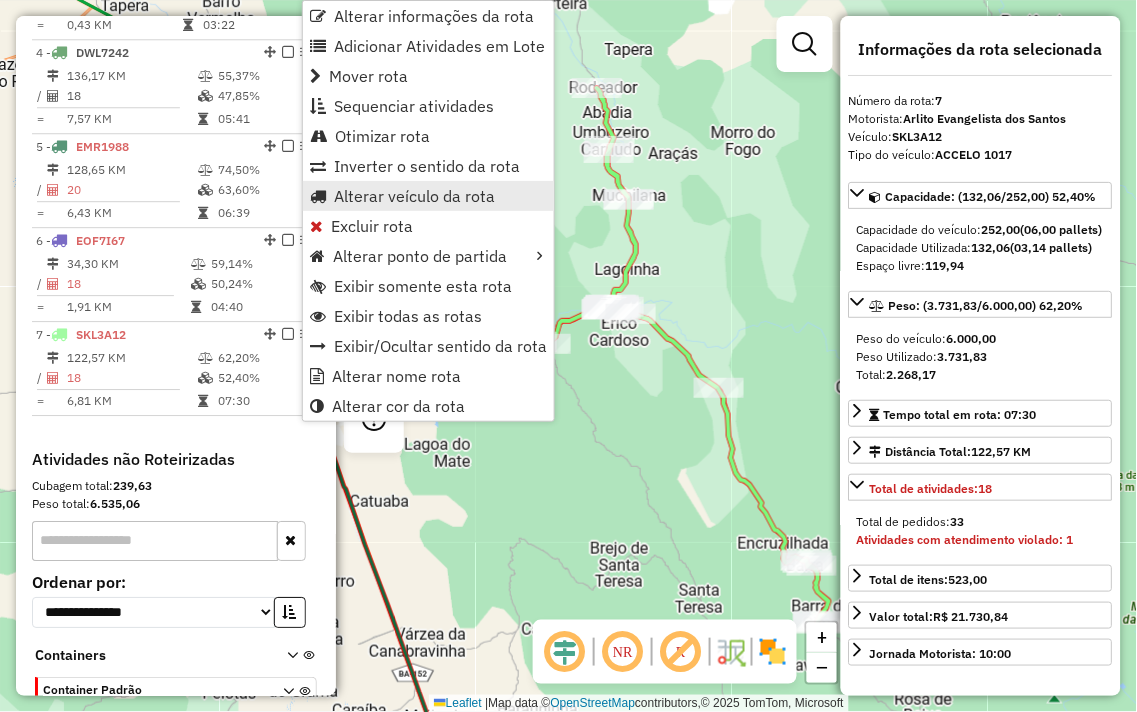 click on "Alterar veículo da rota" at bounding box center (414, 196) 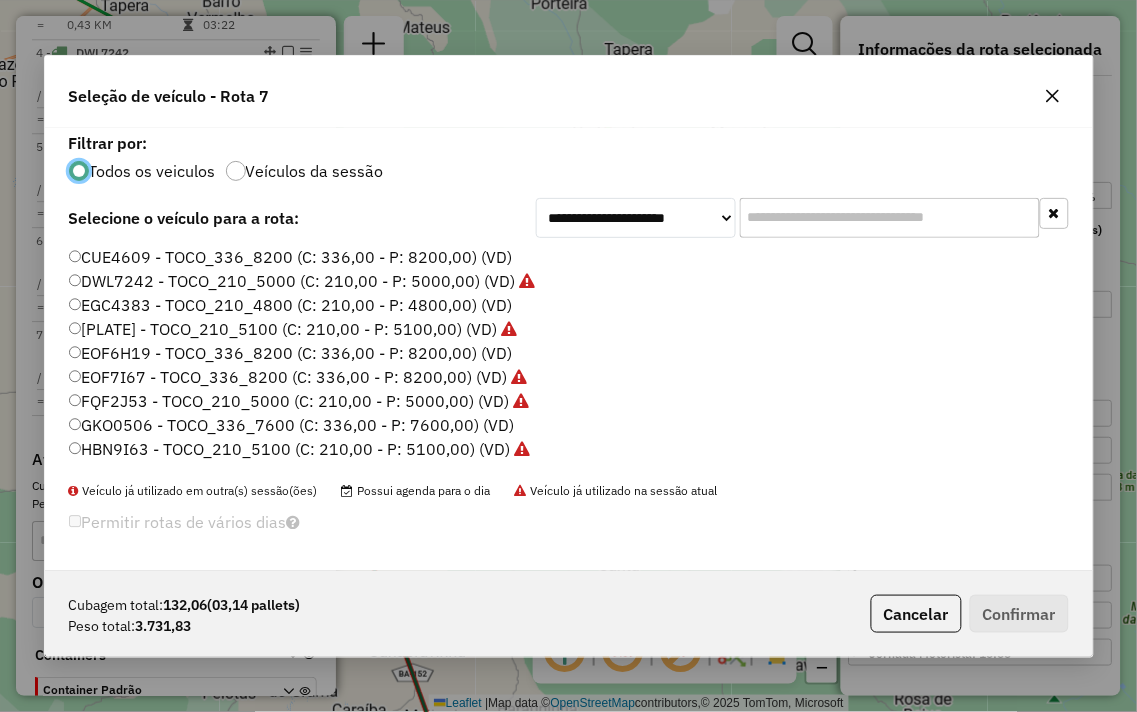 scroll, scrollTop: 11, scrollLeft: 5, axis: both 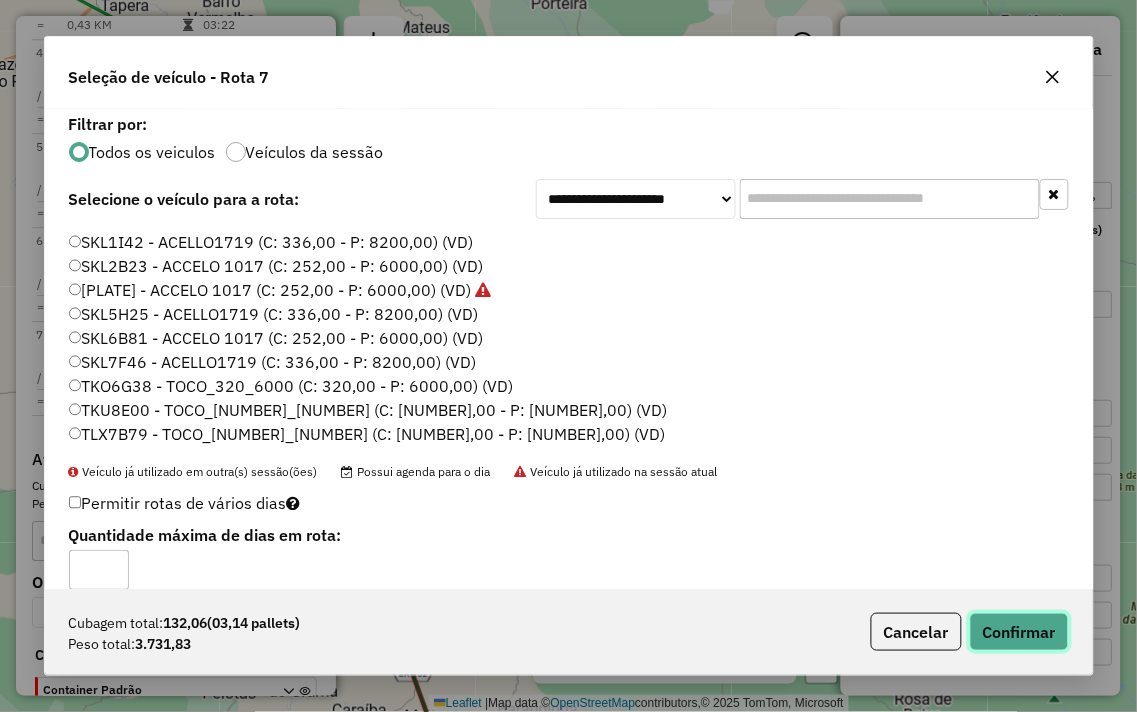 click on "Confirmar" 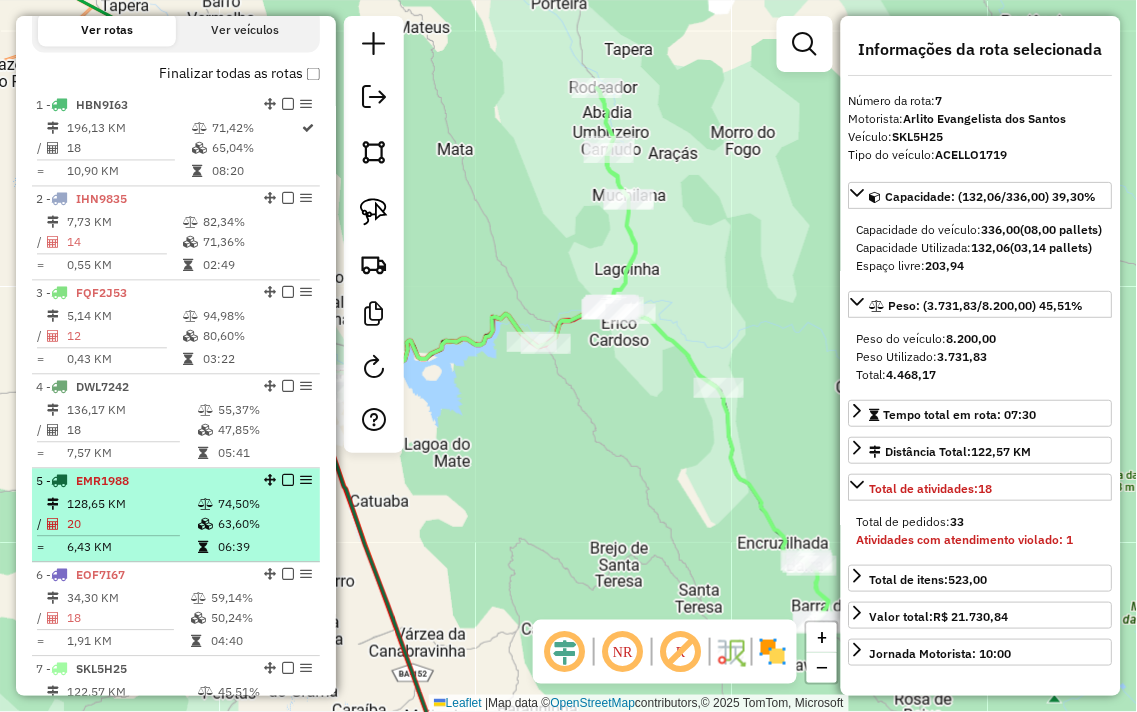 scroll, scrollTop: 786, scrollLeft: 0, axis: vertical 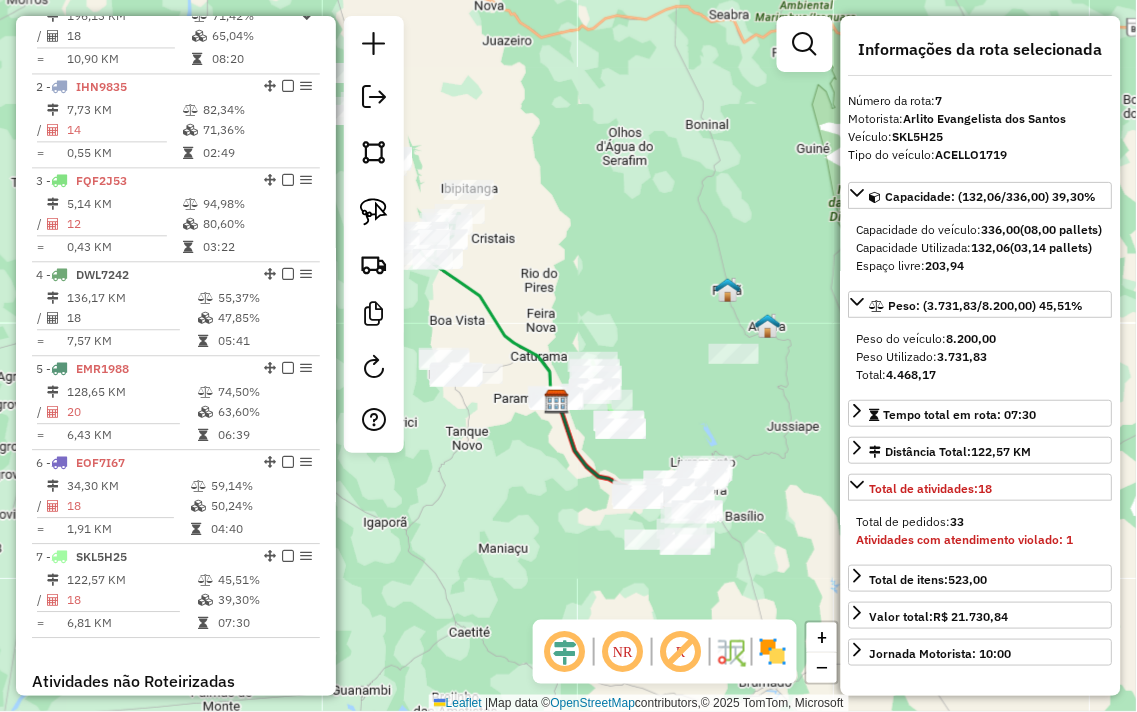 drag, startPoint x: 505, startPoint y: 473, endPoint x: 583, endPoint y: 458, distance: 79.429214 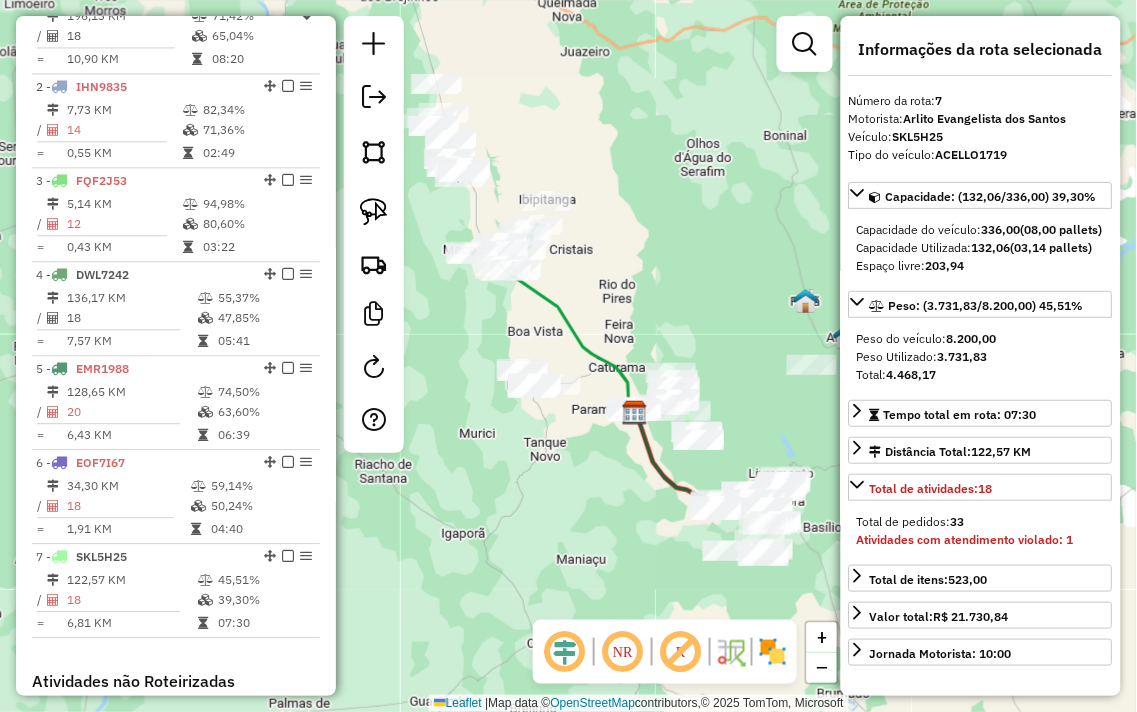 drag, startPoint x: 556, startPoint y: 445, endPoint x: 625, endPoint y: 474, distance: 74.84651 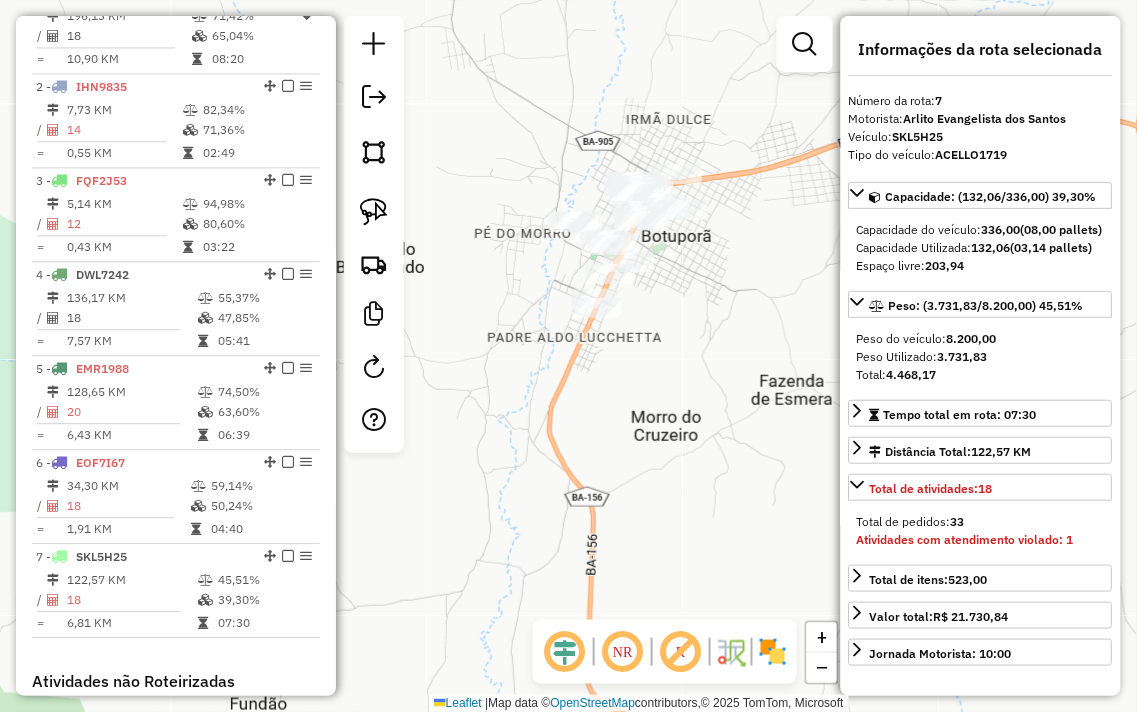 click on "Janela de atendimento Grade de atendimento Capacidade Transportadoras Veículos Cliente Pedidos  Rotas Selecione os dias de semana para filtrar as janelas de atendimento  Seg   Ter   Qua   Qui   Sex   Sáb   Dom  Informe o período da janela de atendimento: De: Até:  Filtrar exatamente a janela do cliente  Considerar janela de atendimento padrão  Selecione os dias de semana para filtrar as grades de atendimento  Seg   Ter   Qua   Qui   Sex   Sáb   Dom   Considerar clientes sem dia de atendimento cadastrado  Clientes fora do dia de atendimento selecionado Filtrar as atividades entre os valores definidos abaixo:  Peso mínimo:   Peso máximo:   Cubagem mínima:   Cubagem máxima:   De:   Até:  Filtrar as atividades entre o tempo de atendimento definido abaixo:  De:   Até:   Considerar capacidade total dos clientes não roteirizados Transportadora: Selecione um ou mais itens Tipo de veículo: Selecione um ou mais itens Veículo: Selecione um ou mais itens Motorista: Selecione um ou mais itens Nome: Rótulo:" 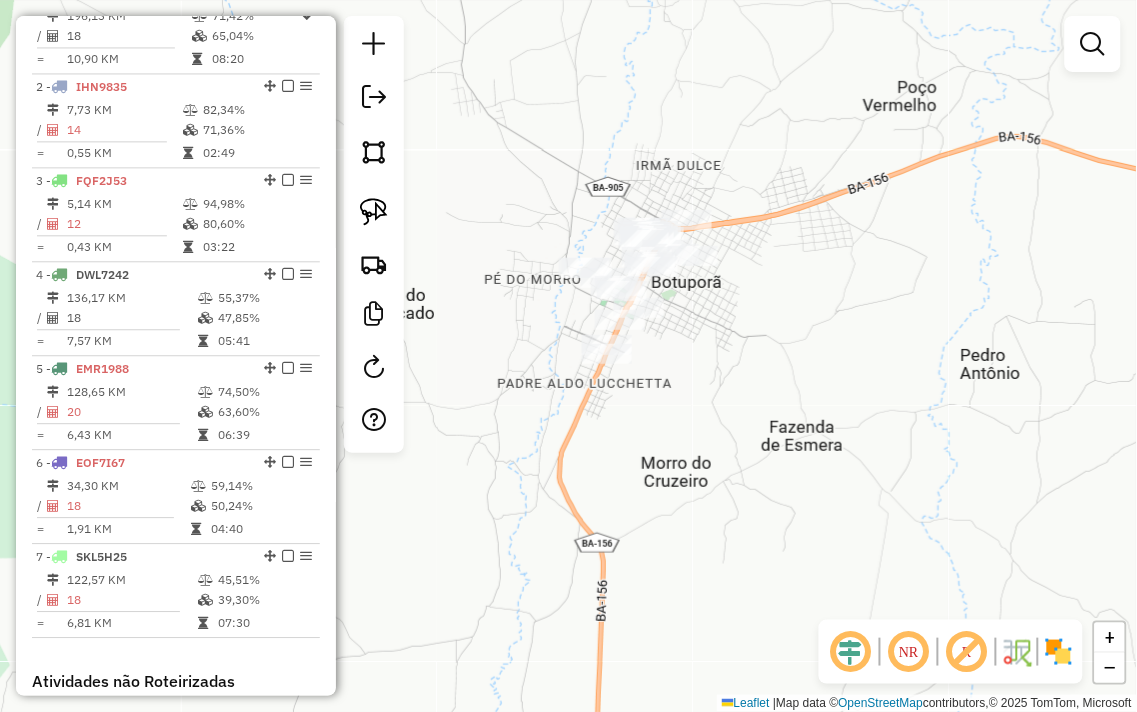 drag, startPoint x: 703, startPoint y: 266, endPoint x: 721, endPoint y: 372, distance: 107.51744 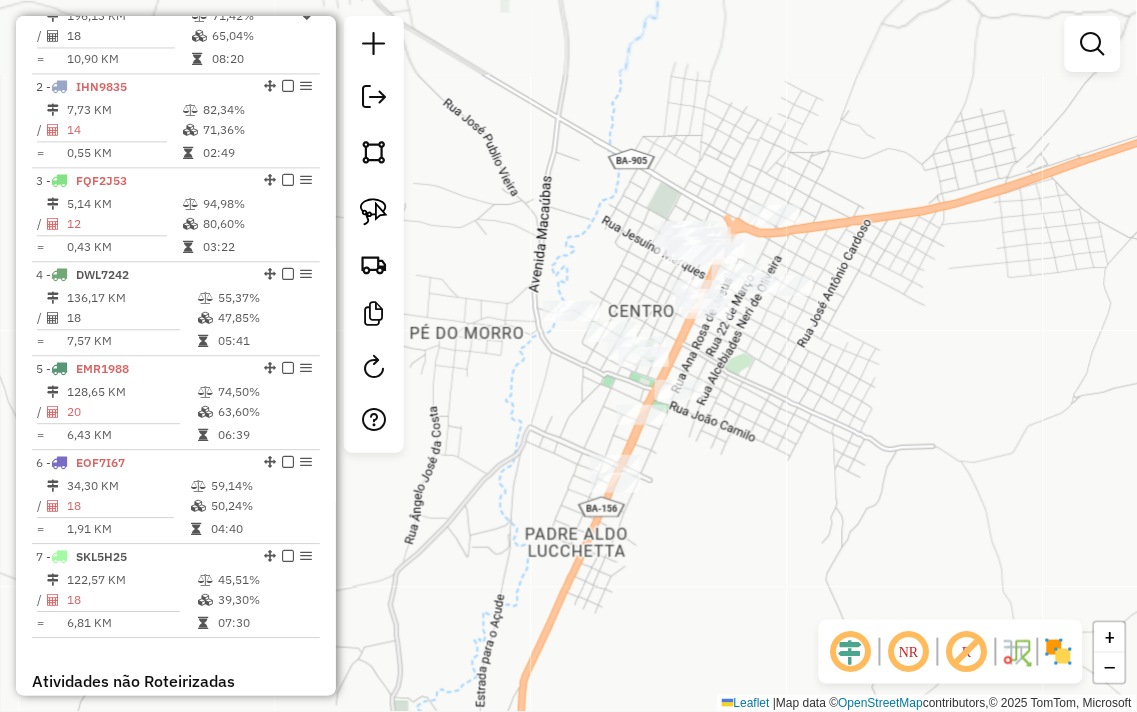 click on "Janela de atendimento Grade de atendimento Capacidade Transportadoras Veículos Cliente Pedidos  Rotas Selecione os dias de semana para filtrar as janelas de atendimento  Seg   Ter   Qua   Qui   Sex   Sáb   Dom  Informe o período da janela de atendimento: De: Até:  Filtrar exatamente a janela do cliente  Considerar janela de atendimento padrão  Selecione os dias de semana para filtrar as grades de atendimento  Seg   Ter   Qua   Qui   Sex   Sáb   Dom   Considerar clientes sem dia de atendimento cadastrado  Clientes fora do dia de atendimento selecionado Filtrar as atividades entre os valores definidos abaixo:  Peso mínimo:   Peso máximo:   Cubagem mínima:   Cubagem máxima:   De:   Até:  Filtrar as atividades entre o tempo de atendimento definido abaixo:  De:   Até:   Considerar capacidade total dos clientes não roteirizados Transportadora: Selecione um ou mais itens Tipo de veículo: Selecione um ou mais itens Veículo: Selecione um ou mais itens Motorista: Selecione um ou mais itens Nome: Rótulo:" 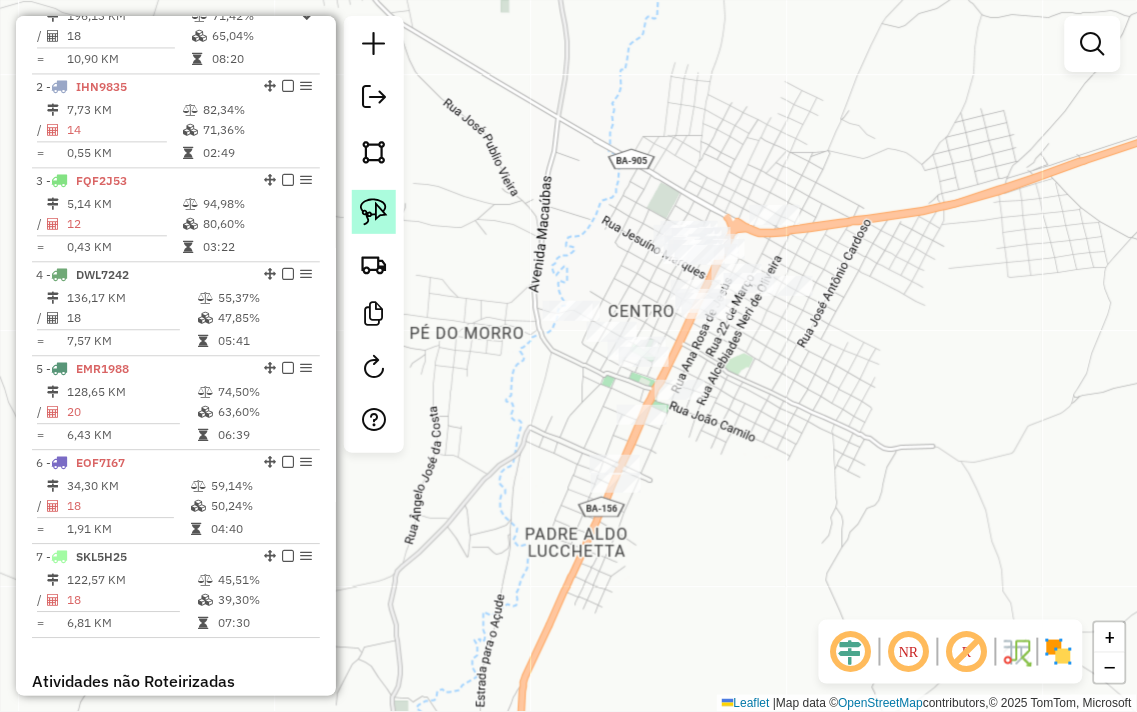 click 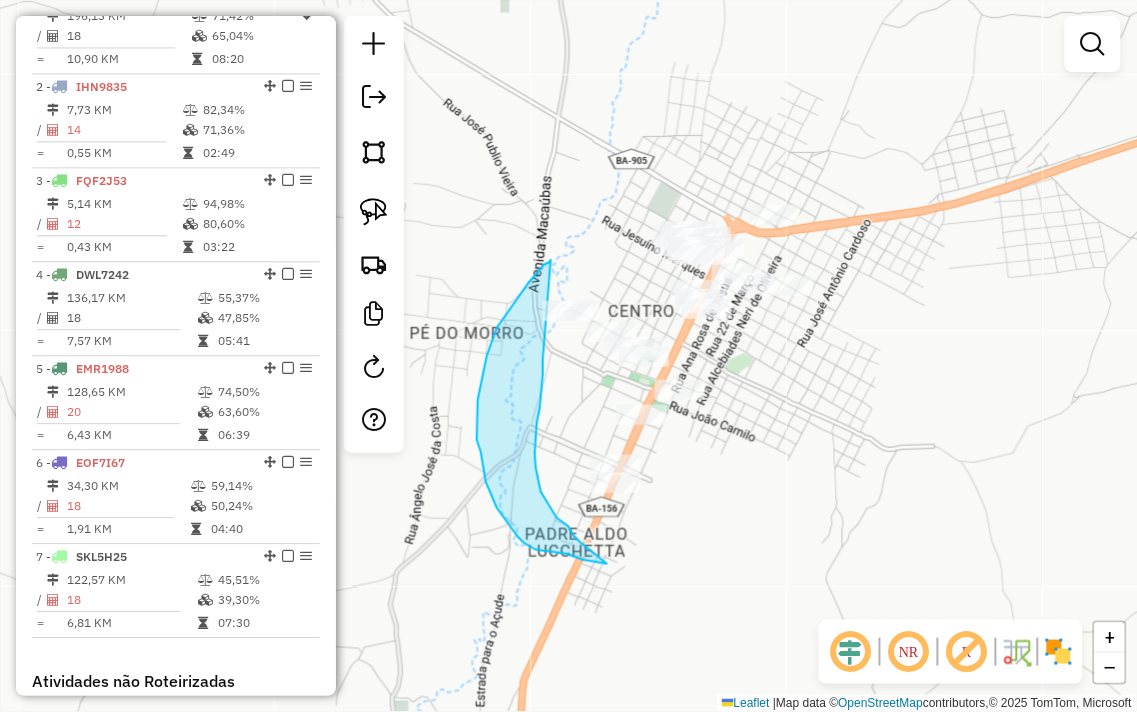 drag, startPoint x: 551, startPoint y: 260, endPoint x: 542, endPoint y: 345, distance: 85.47514 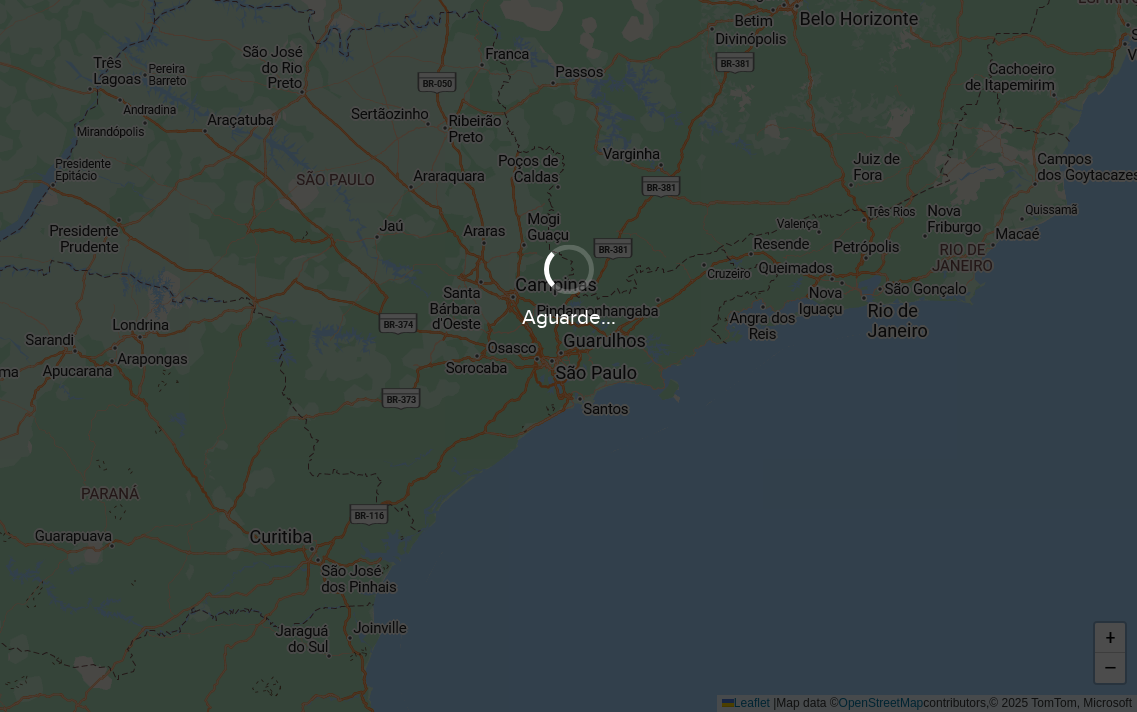 scroll, scrollTop: 0, scrollLeft: 0, axis: both 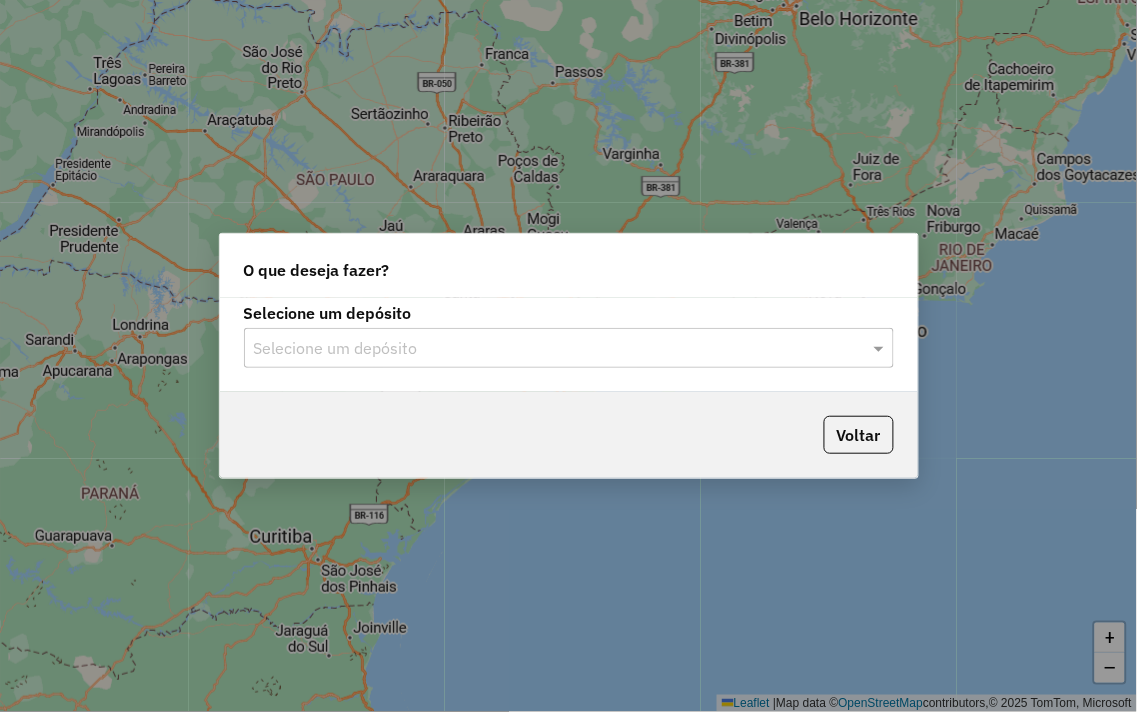 click 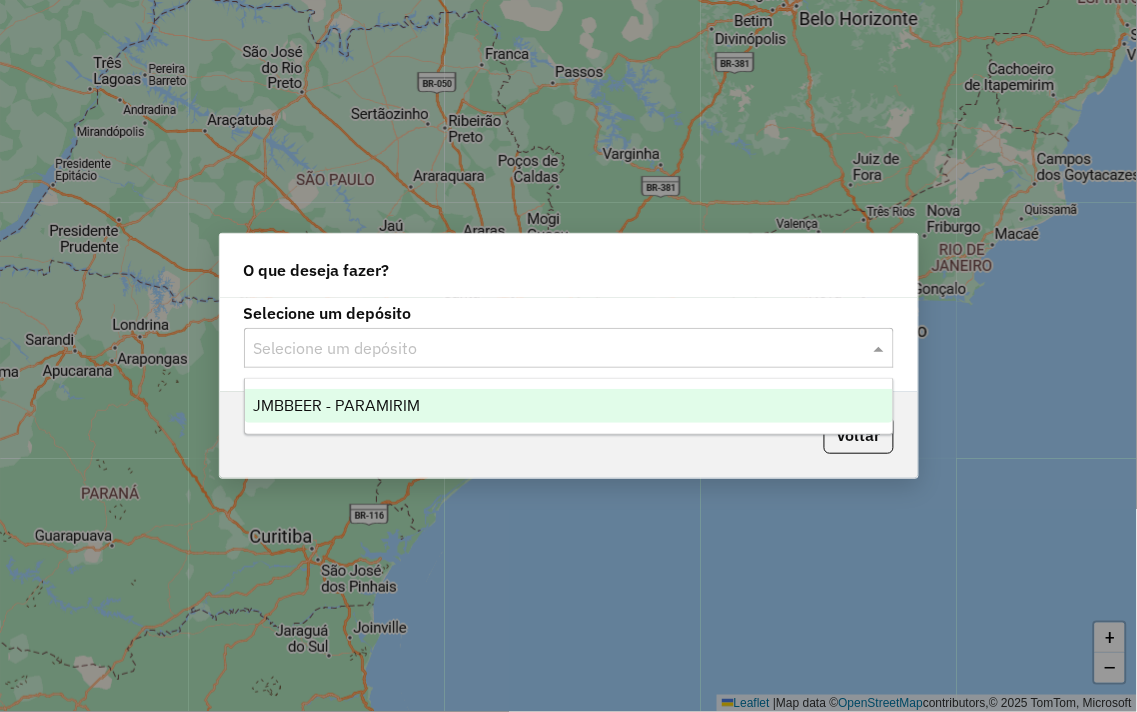 click on "JMBBEER - PARAMIRIM" at bounding box center (336, 405) 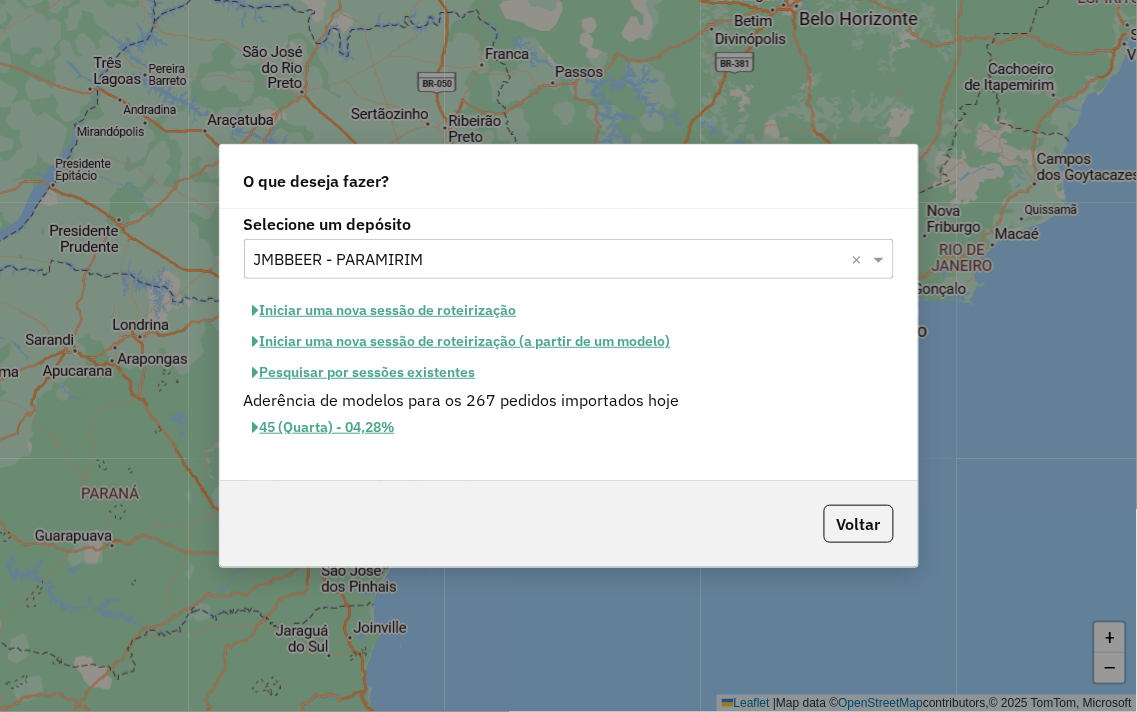 click on "Pesquisar por sessões existentes" 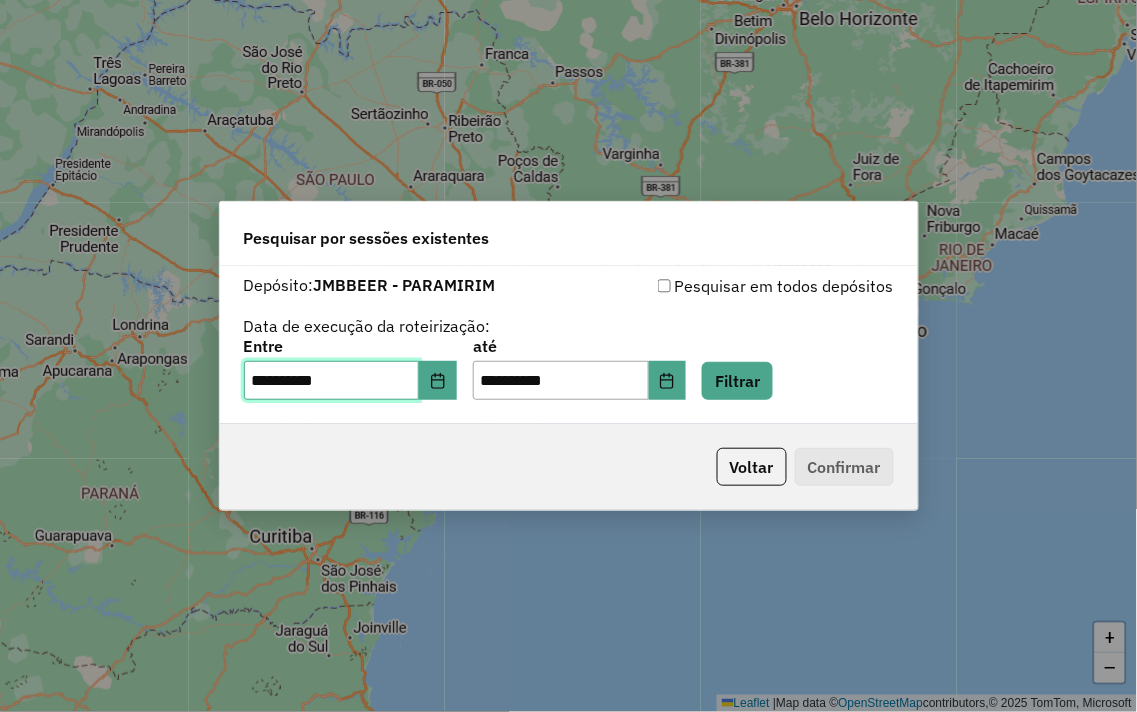click on "**********" at bounding box center [332, 381] 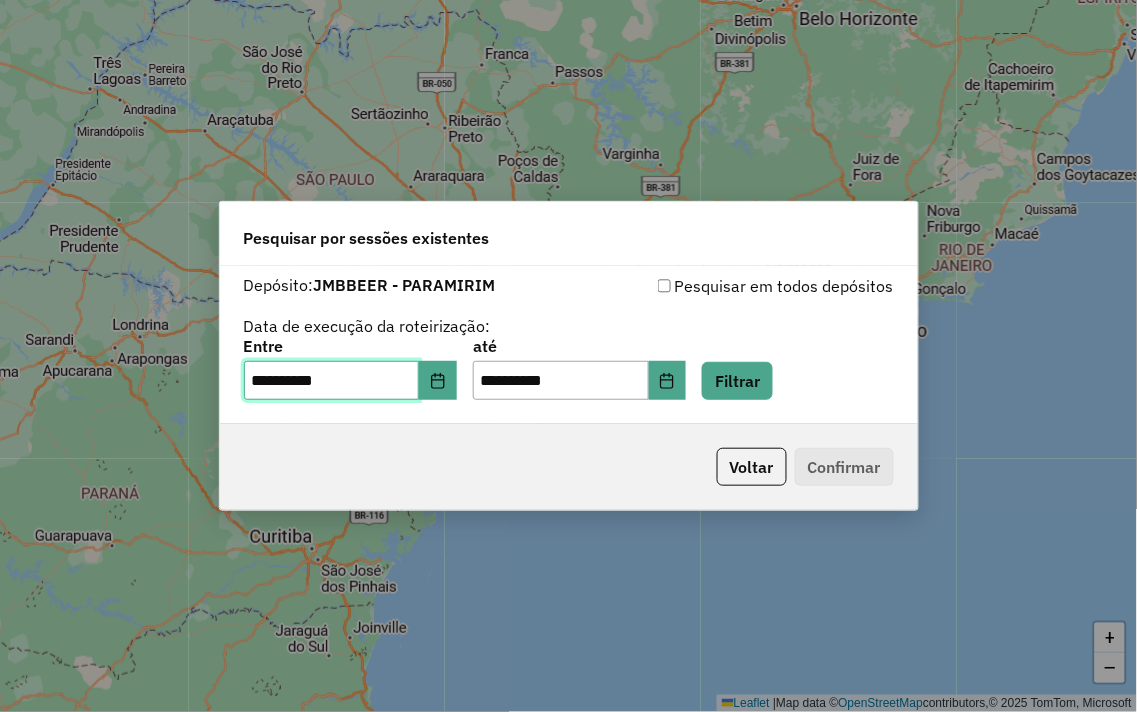 click on "**********" at bounding box center [332, 381] 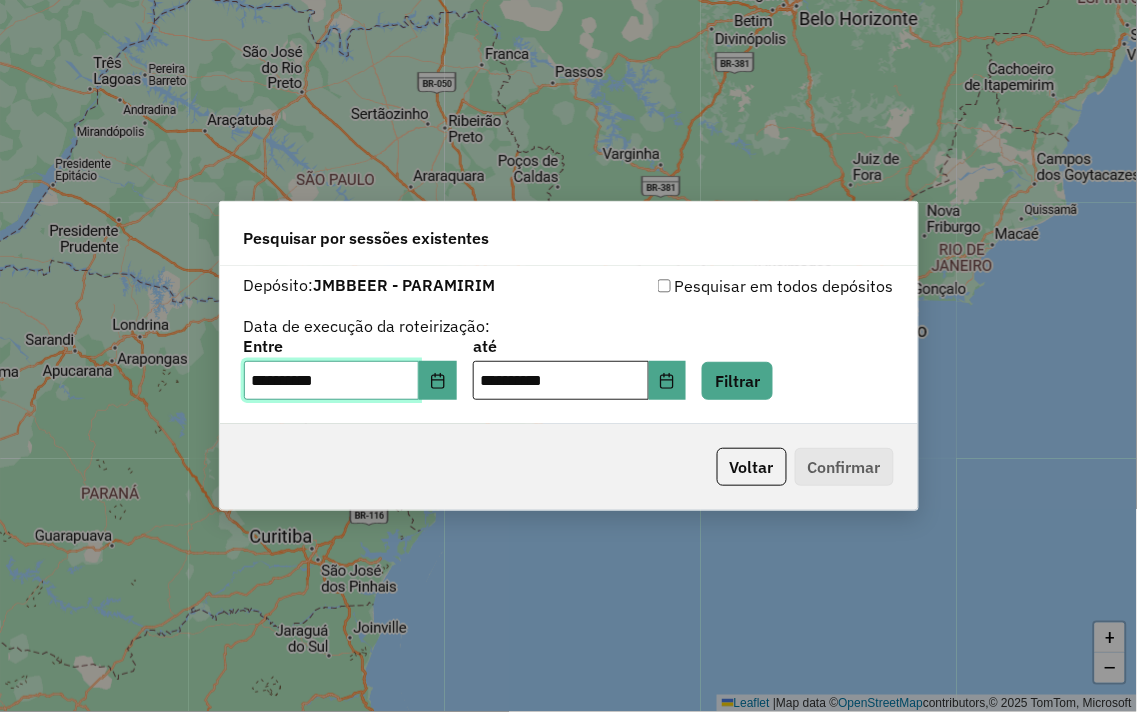 type on "**********" 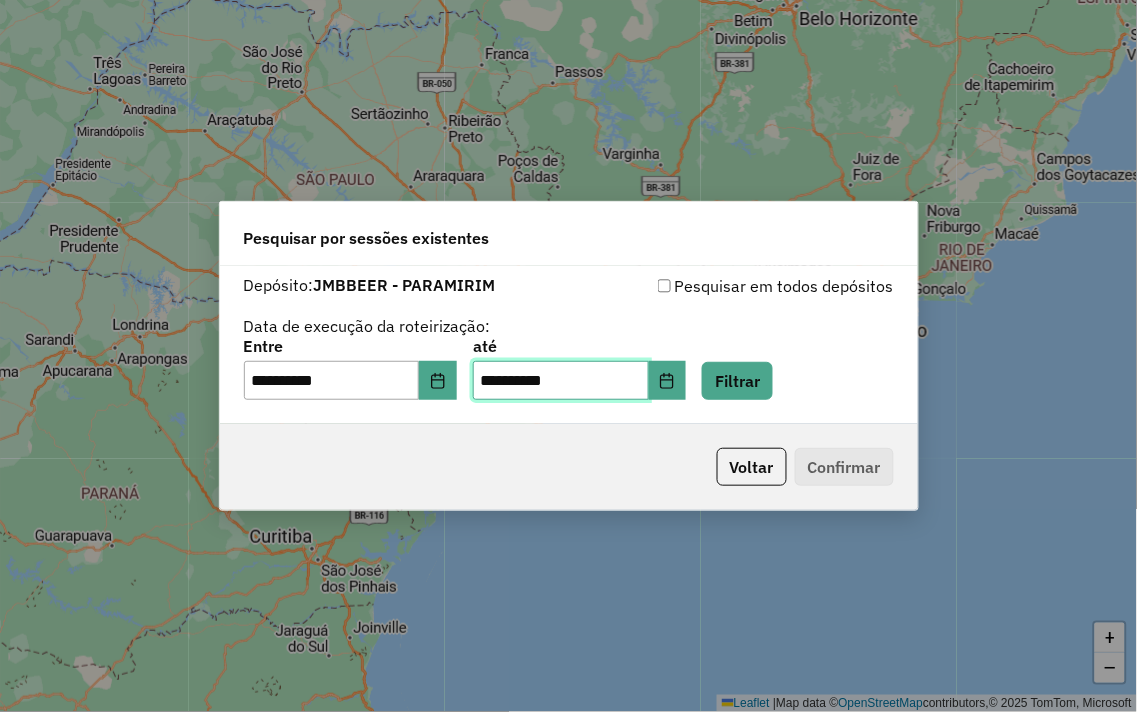 click on "**********" at bounding box center [561, 381] 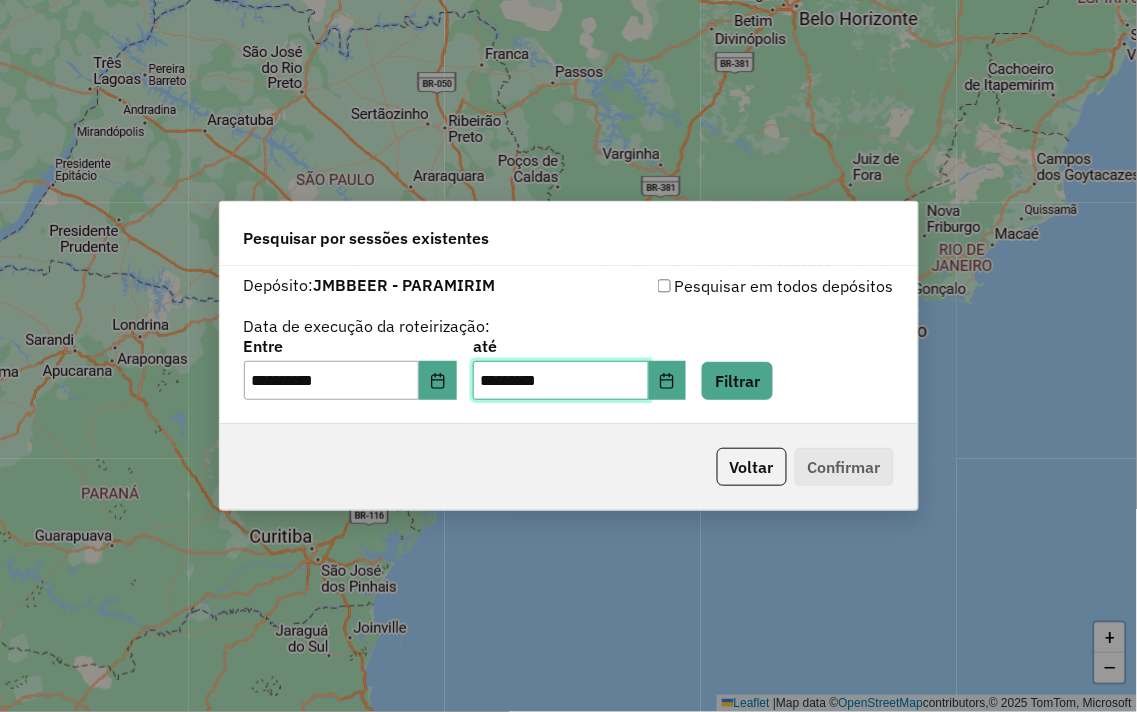 type on "**********" 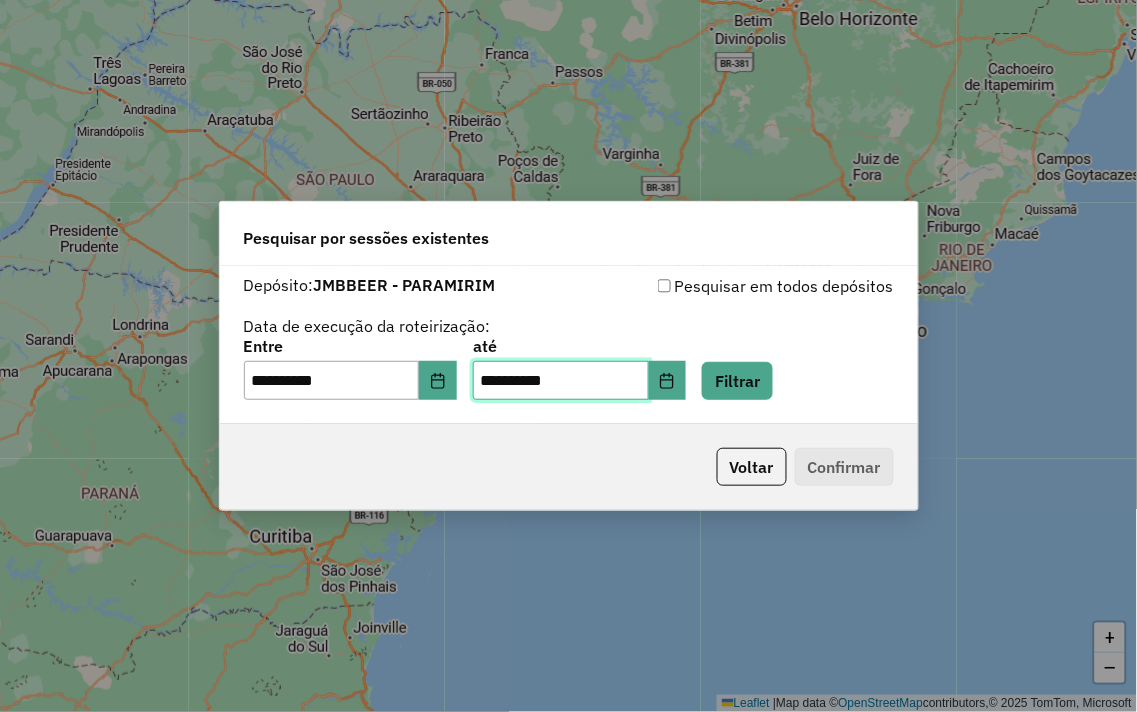 click on "**********" at bounding box center [561, 381] 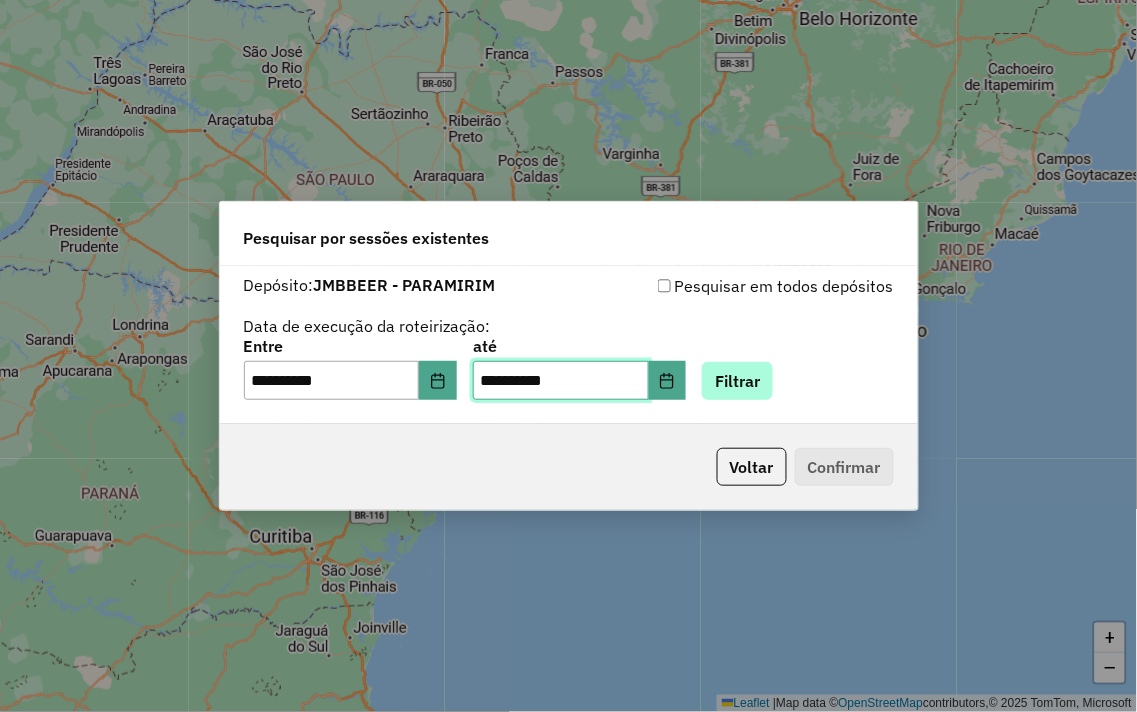 type on "**********" 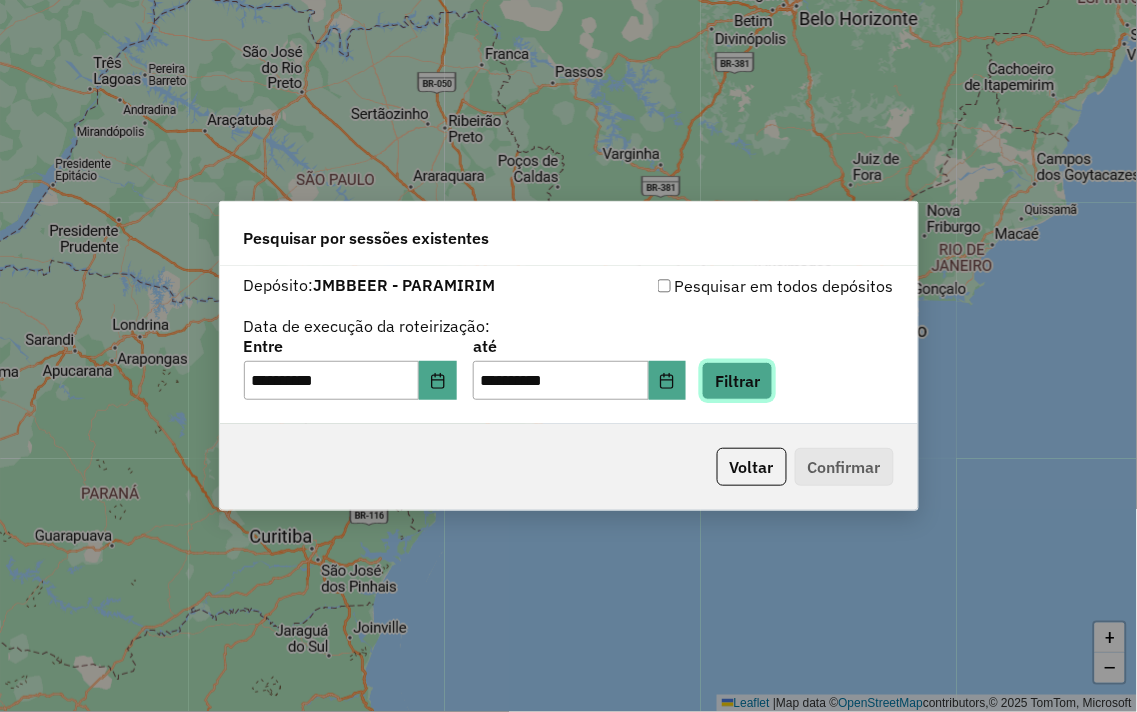 click on "Filtrar" 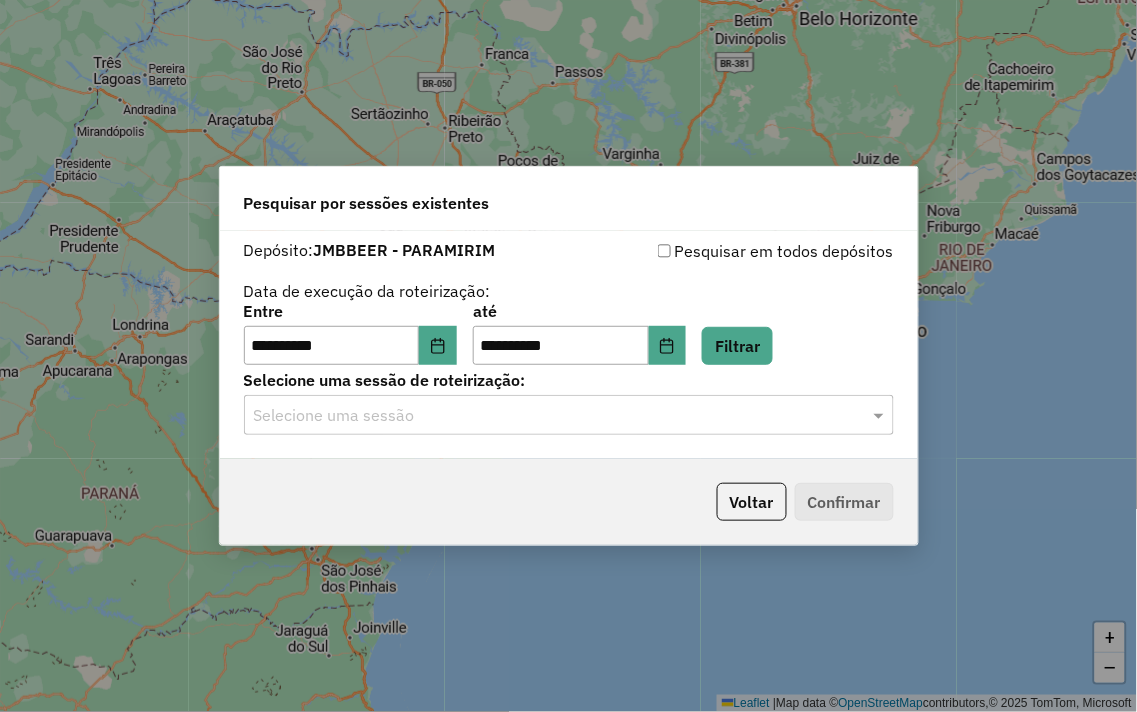 click 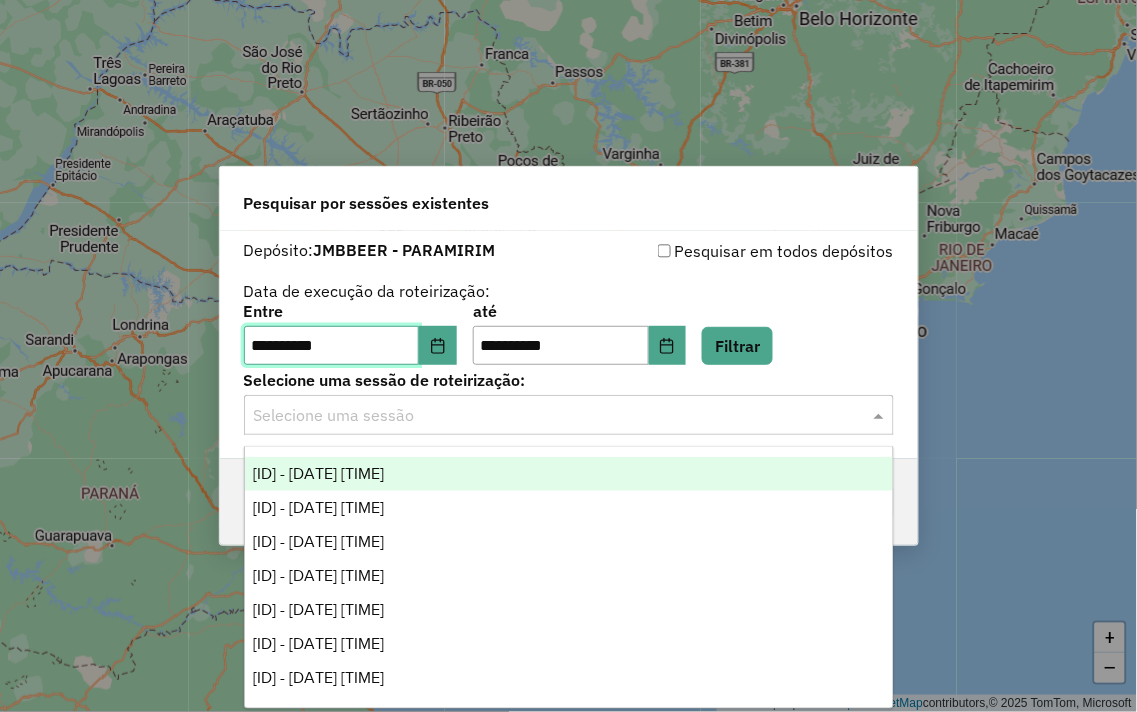 click on "**********" at bounding box center [332, 346] 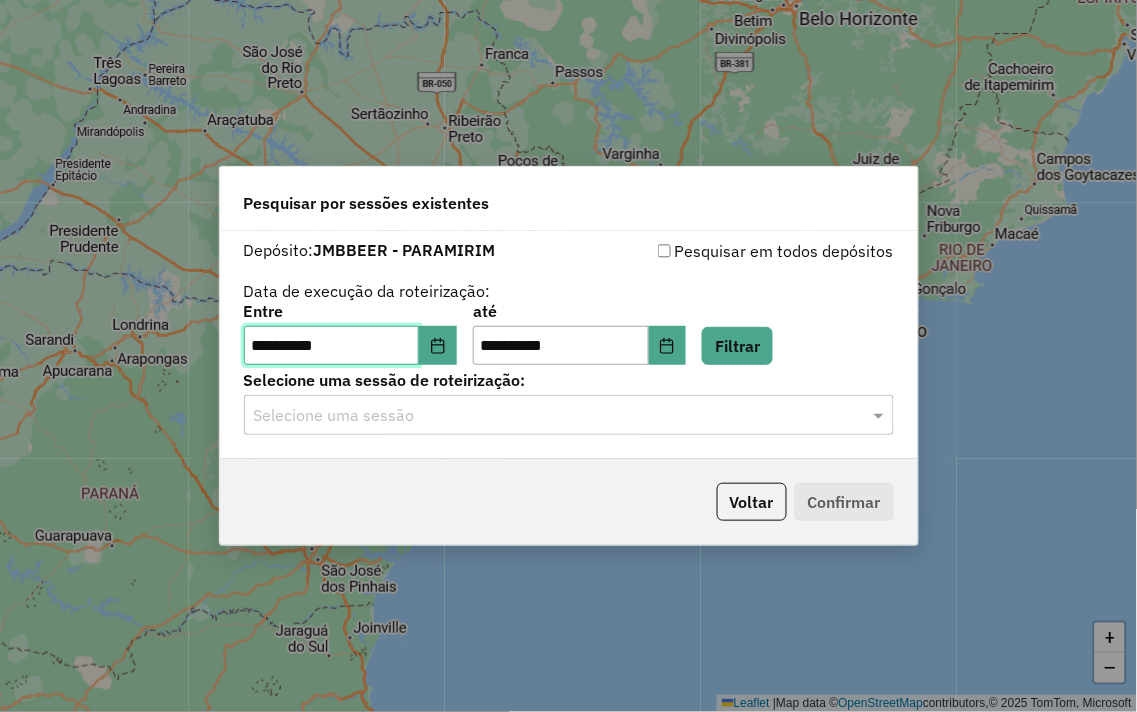 click on "**********" at bounding box center (332, 346) 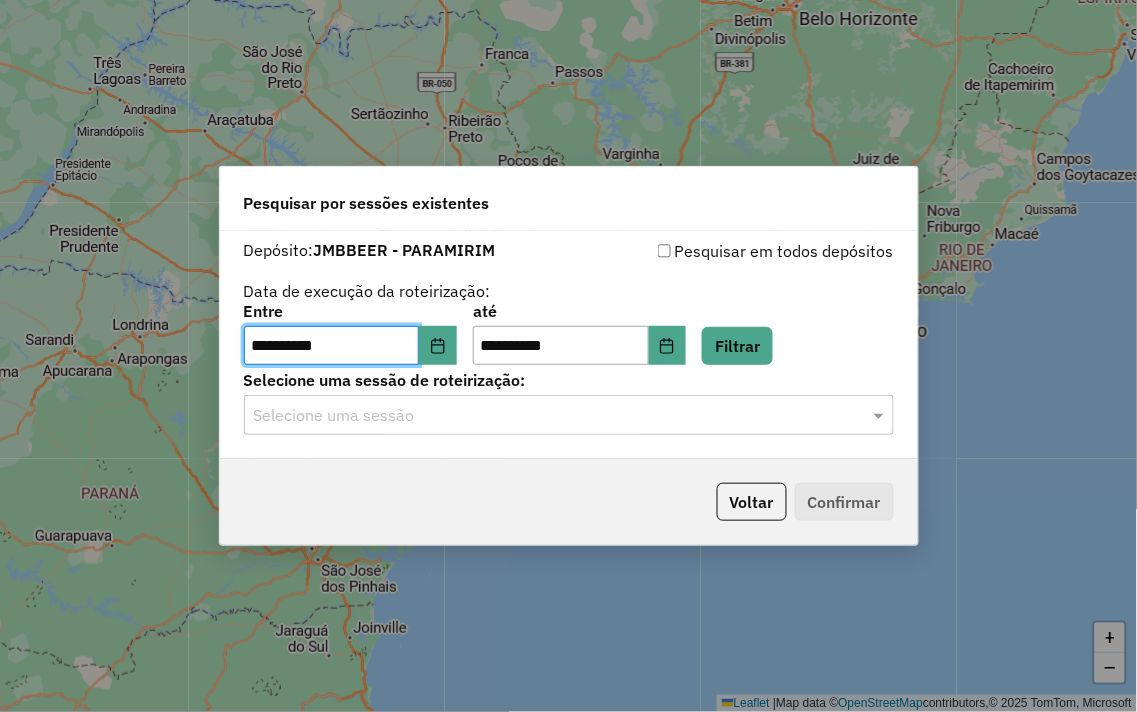 click on "Selecione uma sessão" 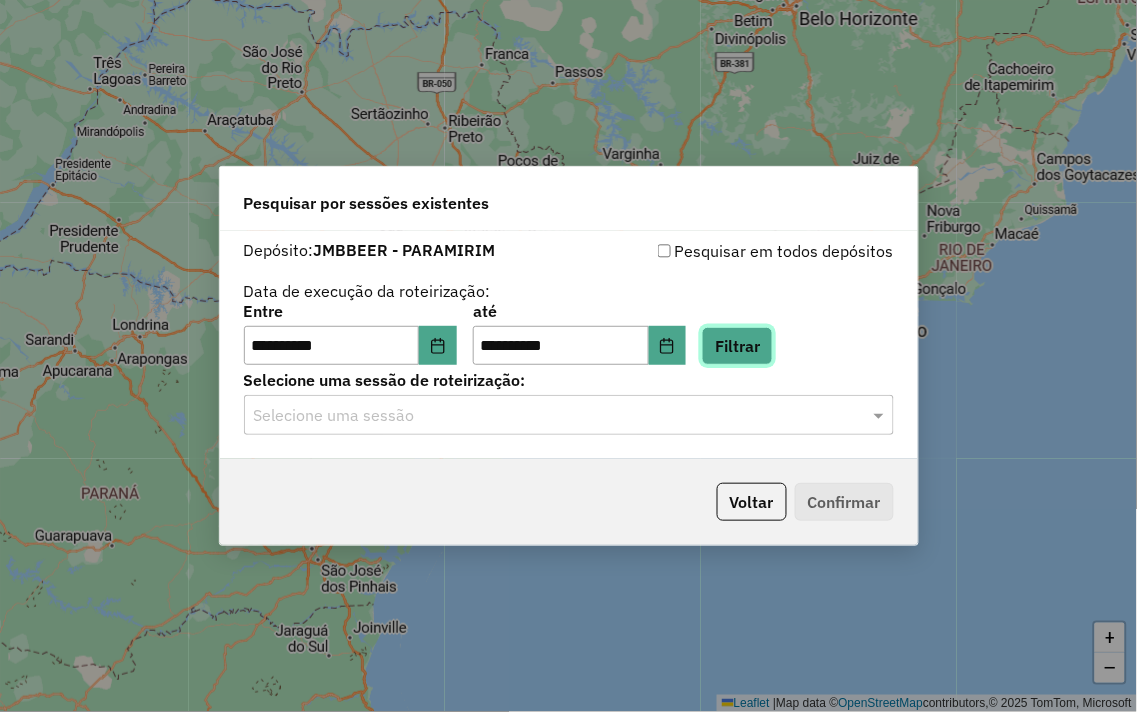 click on "Filtrar" 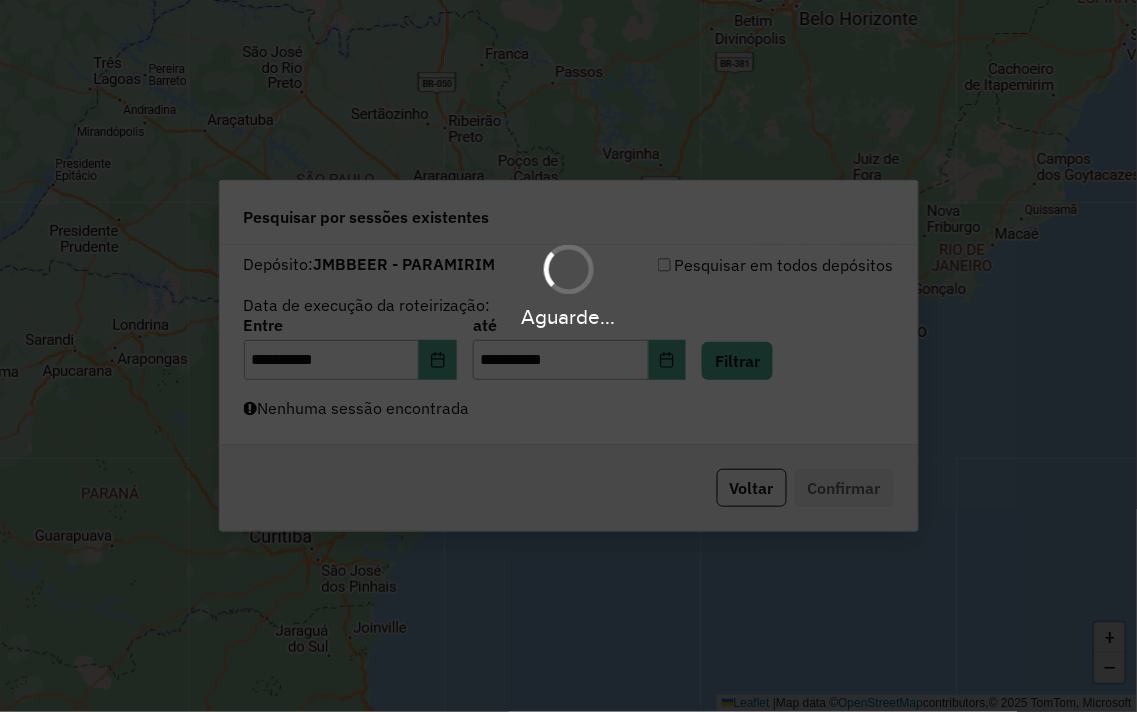 click on "Aguarde..." at bounding box center [568, 356] 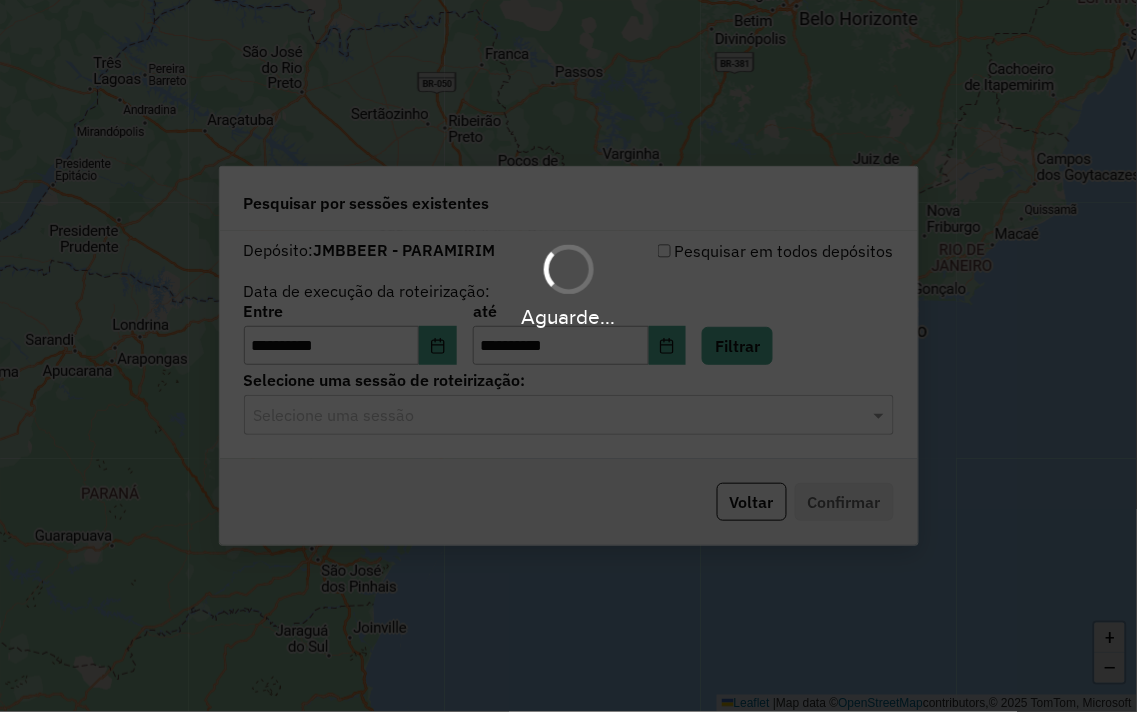 click on "**********" at bounding box center (568, 356) 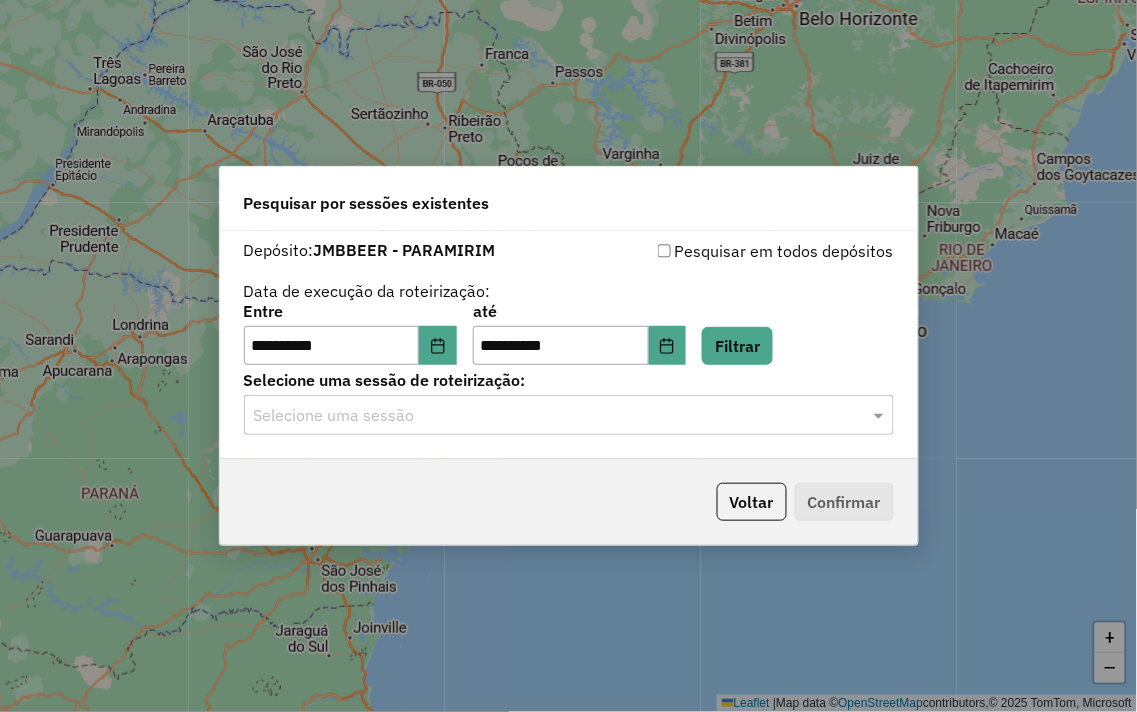 click 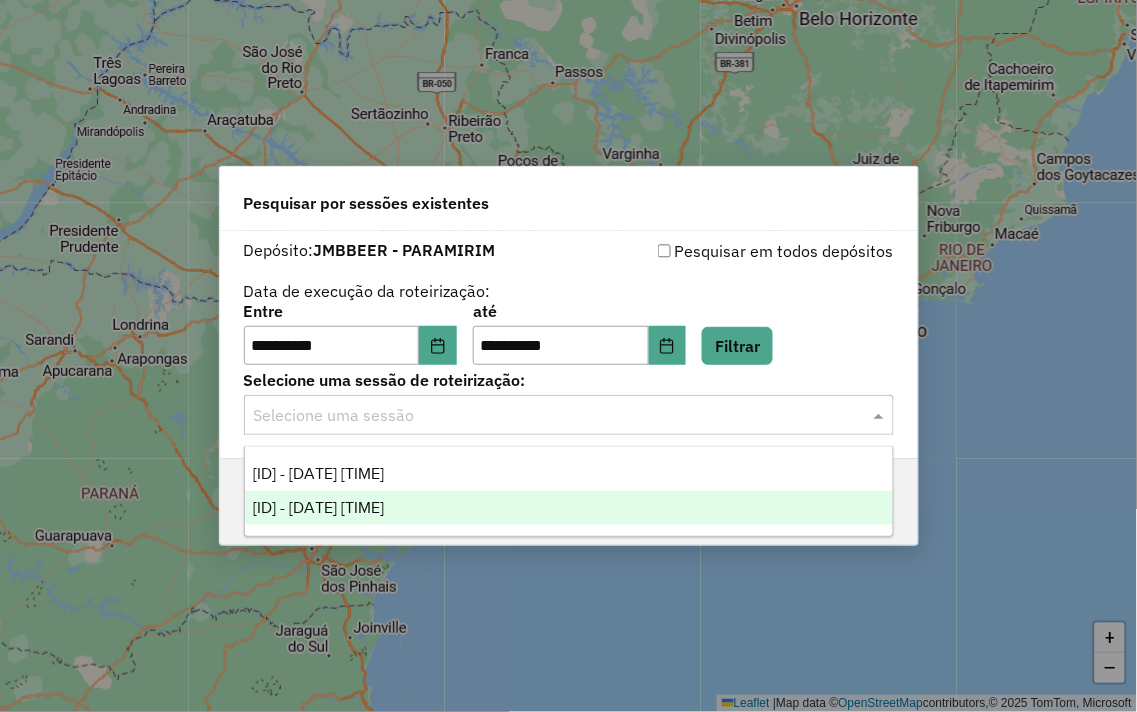 click on "[ID] - [DATE] [TIME]" at bounding box center (569, 508) 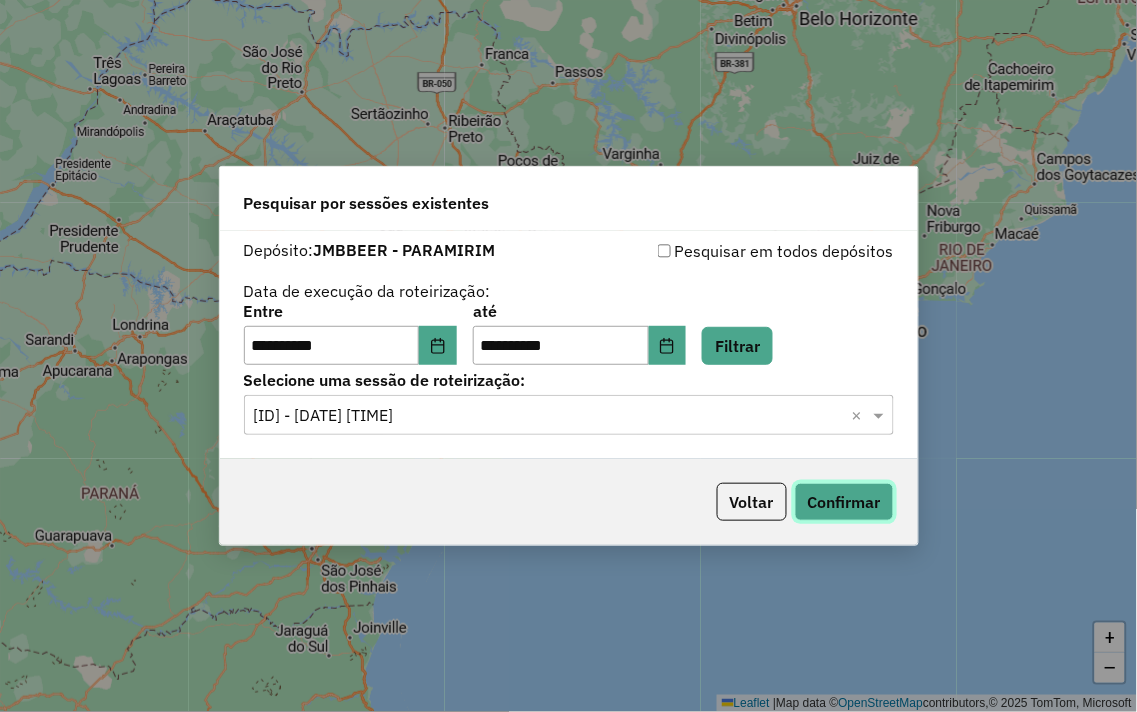 click on "Confirmar" 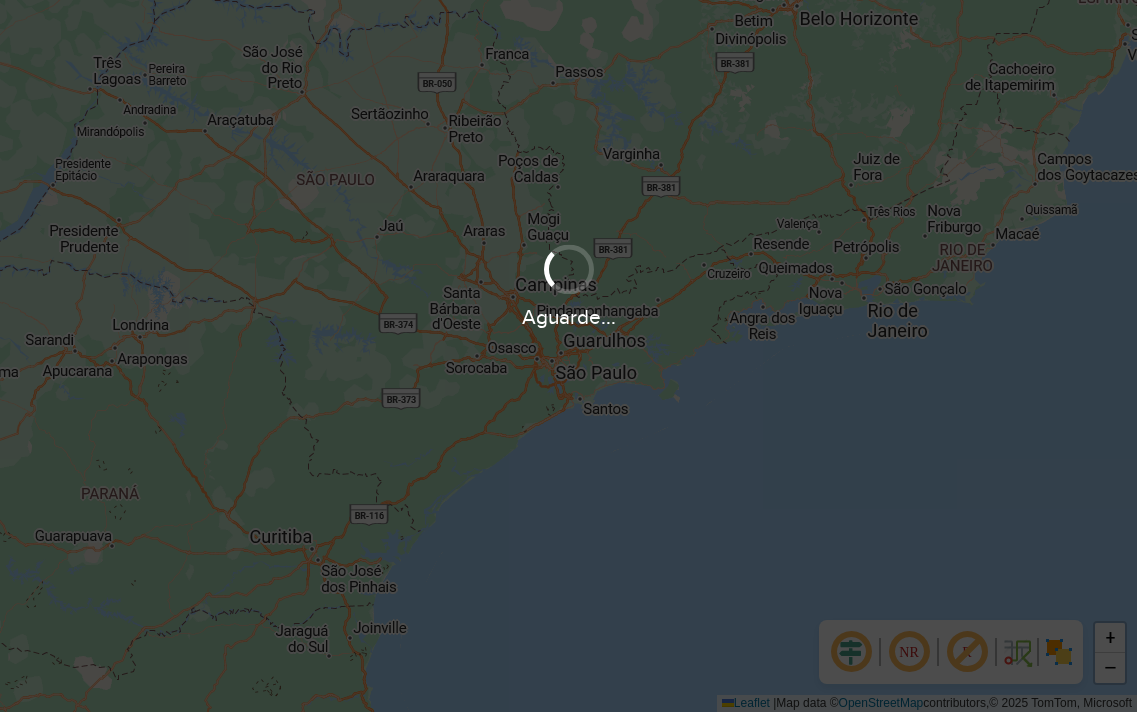 scroll, scrollTop: 0, scrollLeft: 0, axis: both 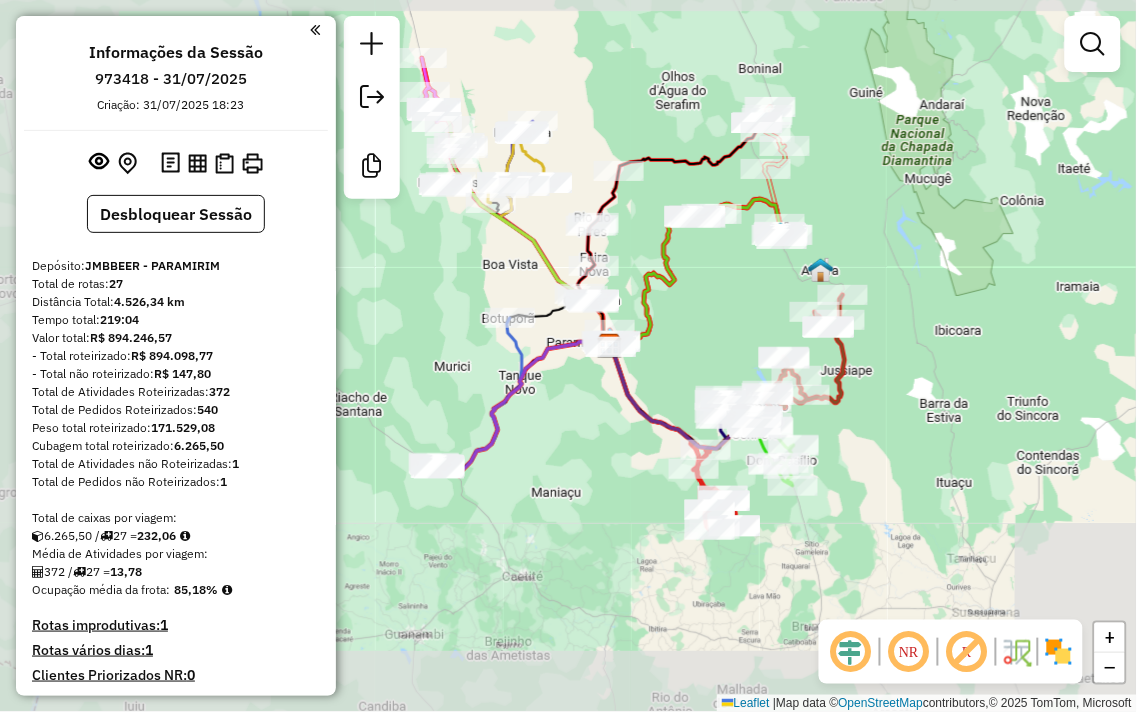 drag, startPoint x: 522, startPoint y: 493, endPoint x: 766, endPoint y: 365, distance: 275.53583 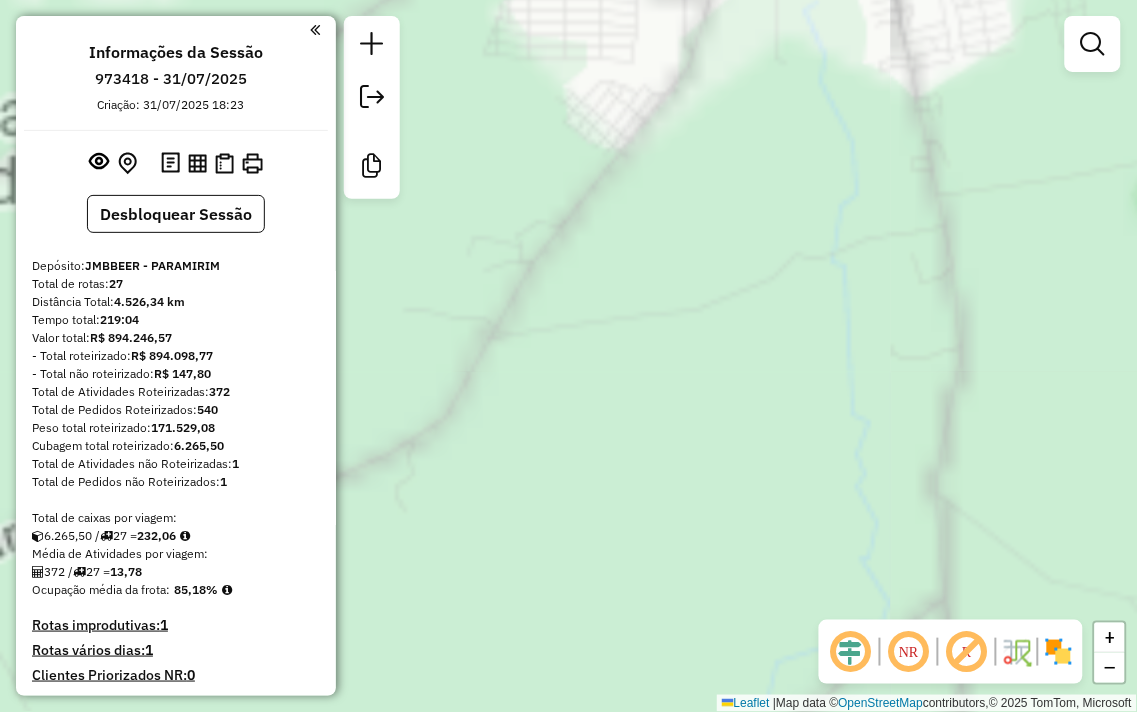 drag, startPoint x: 781, startPoint y: 485, endPoint x: 742, endPoint y: 655, distance: 174.41617 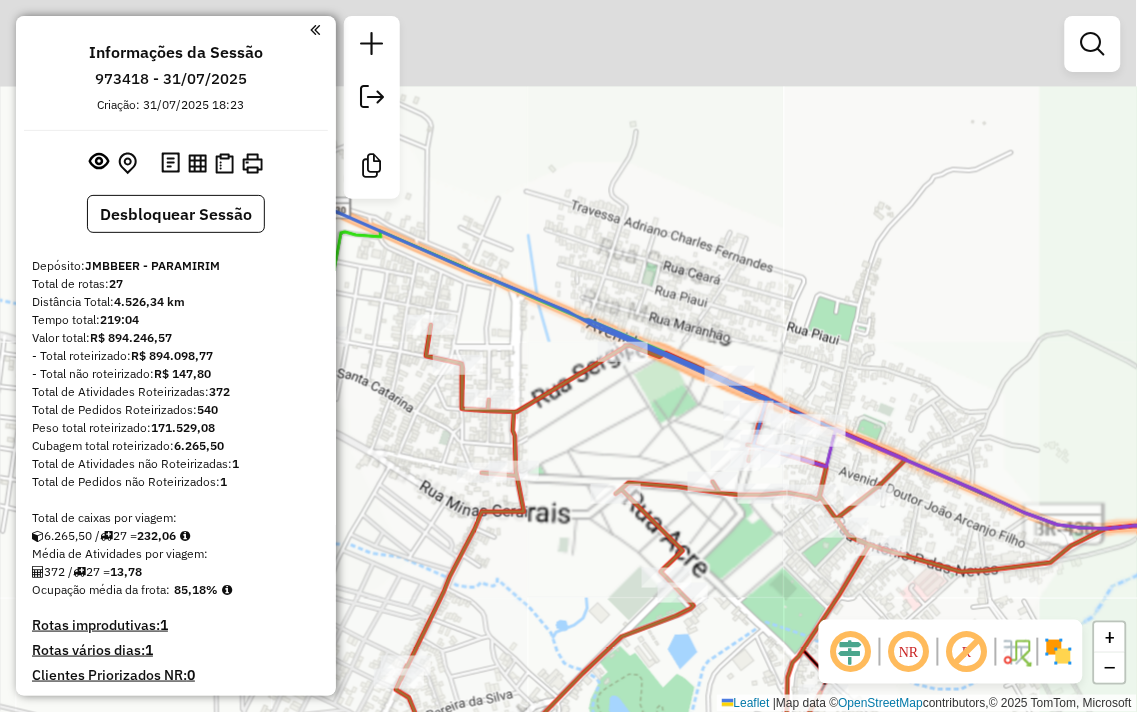 drag, startPoint x: 787, startPoint y: 434, endPoint x: 750, endPoint y: 551, distance: 122.711044 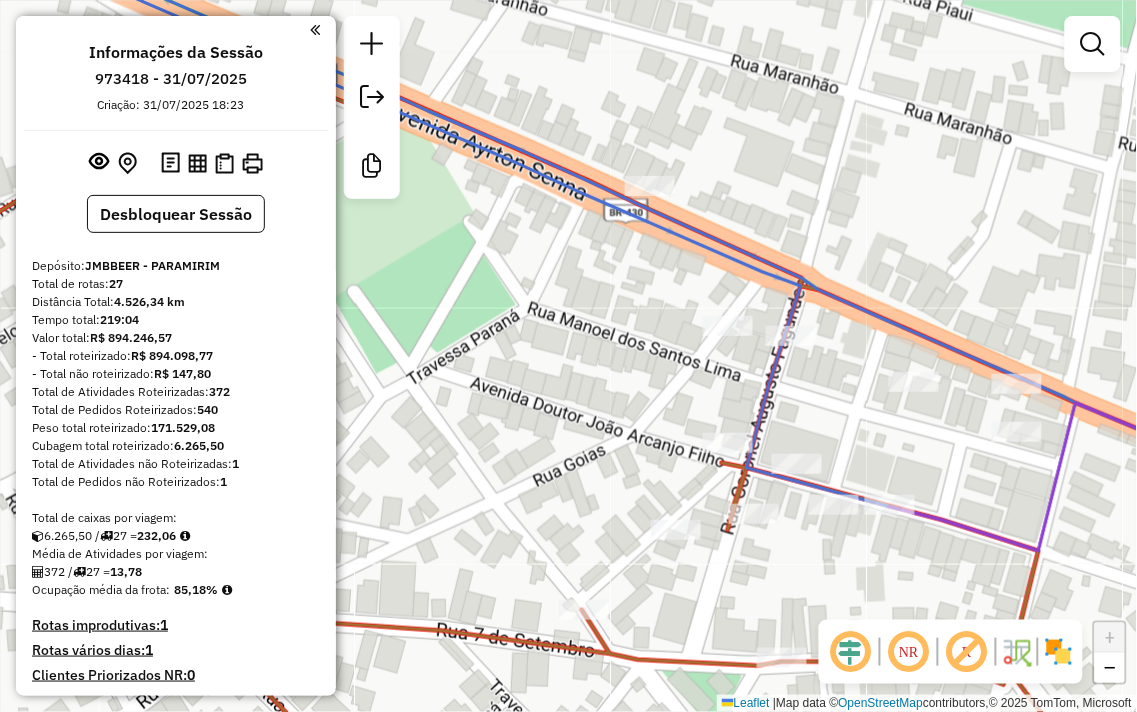 drag, startPoint x: 808, startPoint y: 174, endPoint x: 796, endPoint y: 174, distance: 12 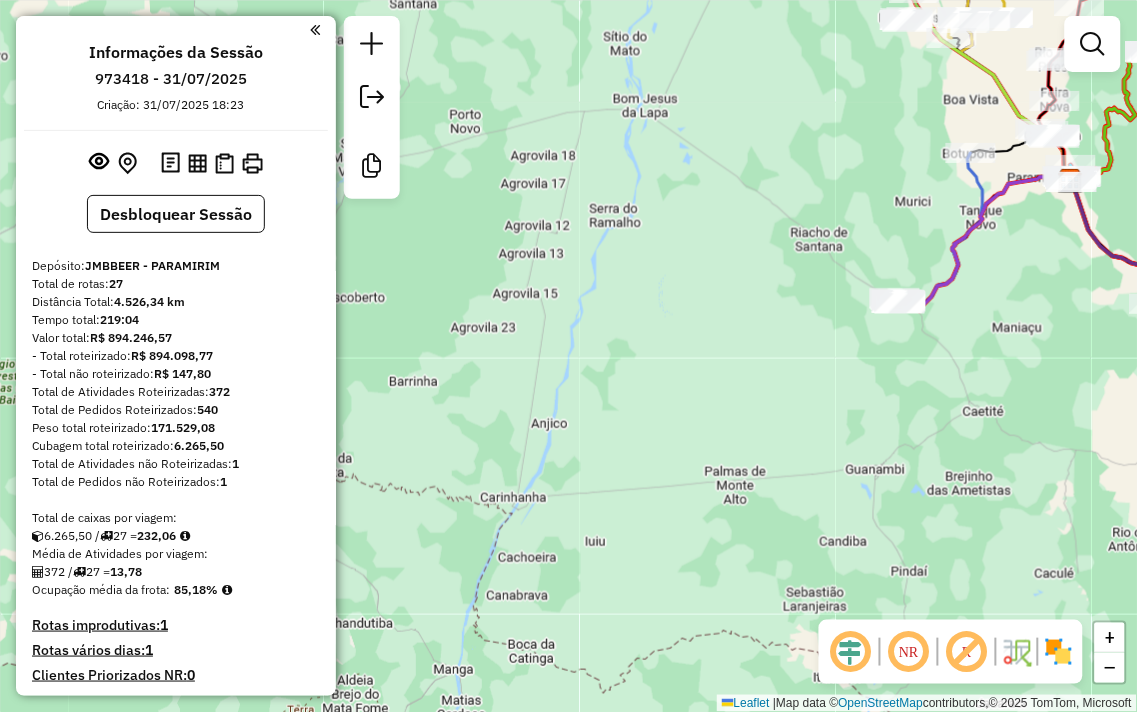 drag, startPoint x: 1005, startPoint y: 277, endPoint x: 677, endPoint y: 397, distance: 349.2621 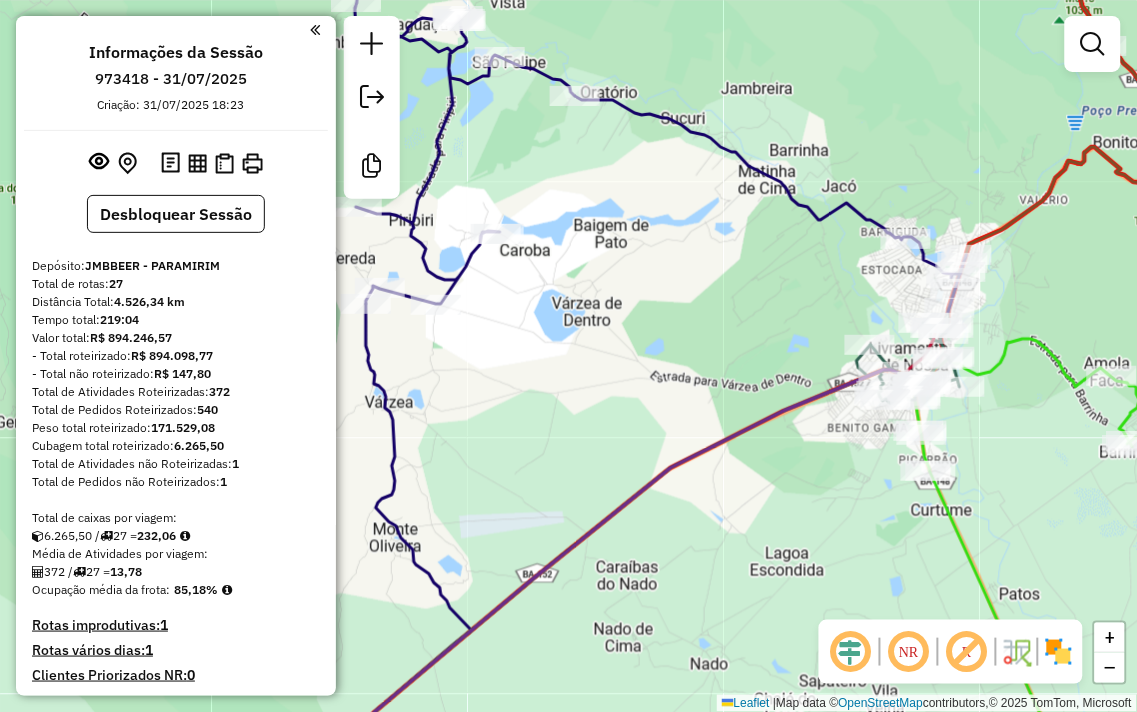 drag, startPoint x: 794, startPoint y: 296, endPoint x: 758, endPoint y: 324, distance: 45.607018 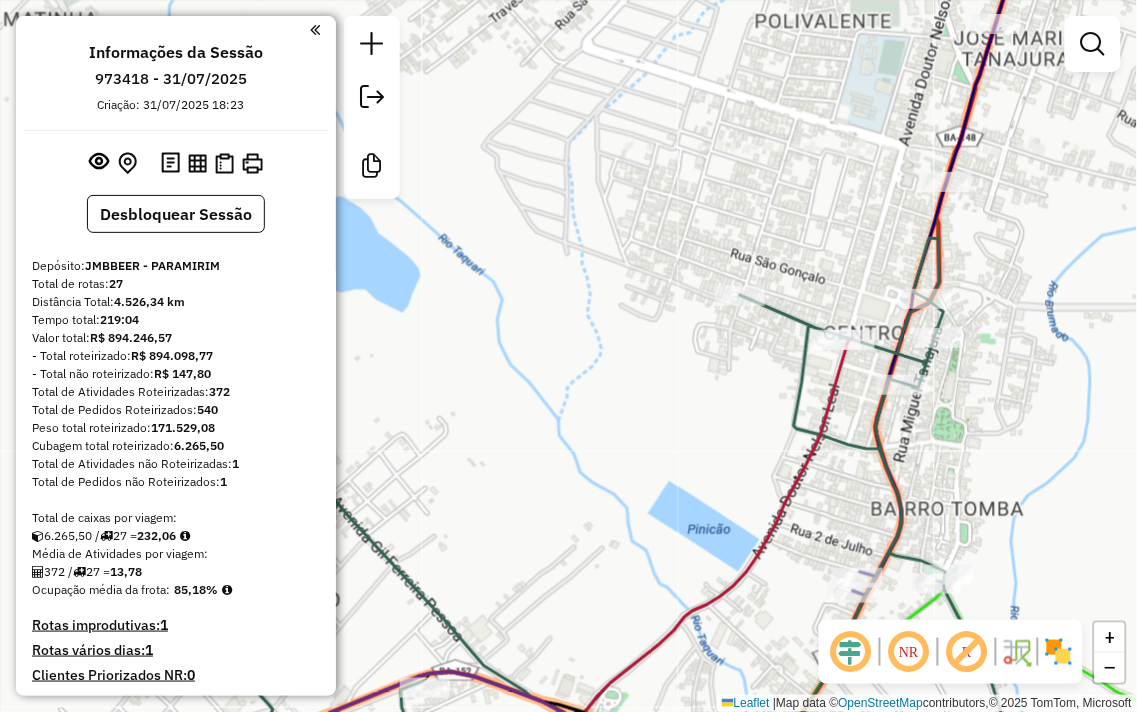 drag, startPoint x: 846, startPoint y: 476, endPoint x: 856, endPoint y: 274, distance: 202.24738 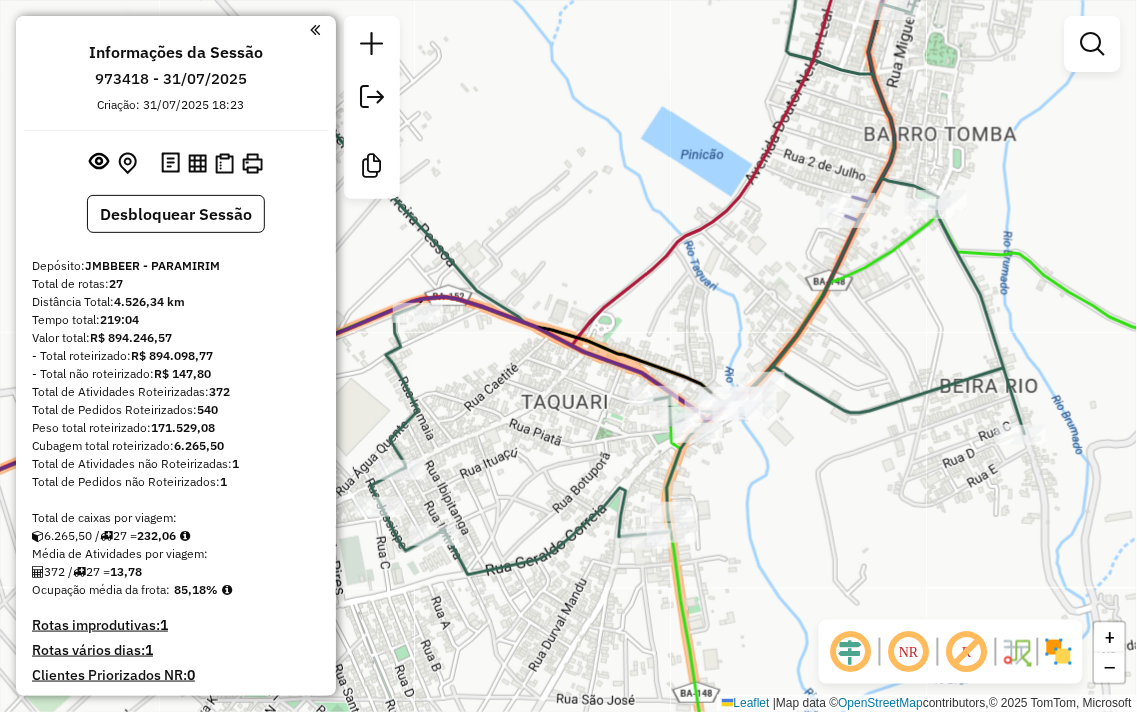 drag, startPoint x: 786, startPoint y: 250, endPoint x: 733, endPoint y: 410, distance: 168.5497 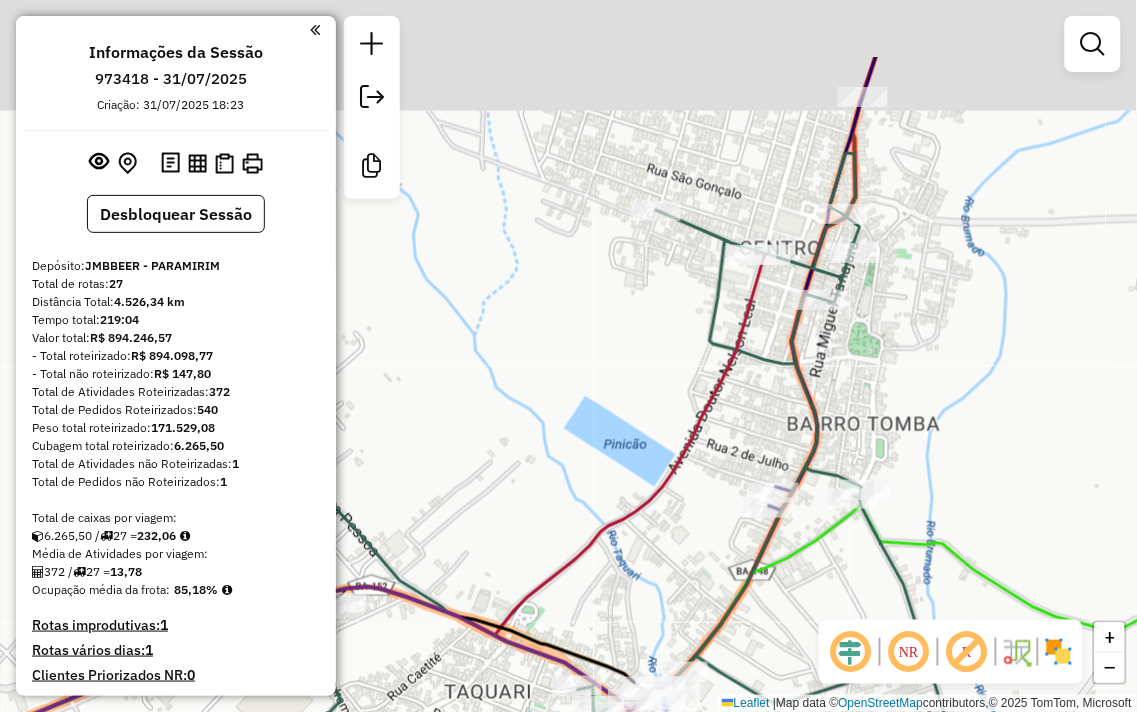 drag, startPoint x: 804, startPoint y: 183, endPoint x: 776, endPoint y: 282, distance: 102.88343 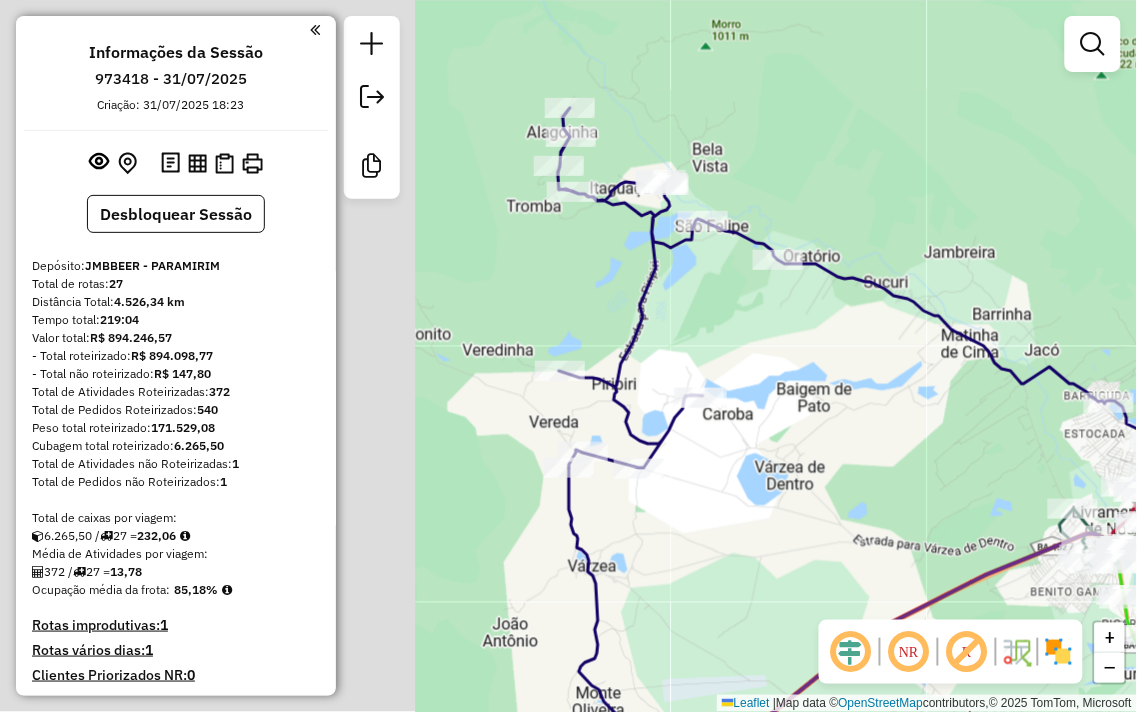 drag, startPoint x: 502, startPoint y: 394, endPoint x: 1005, endPoint y: 421, distance: 503.72412 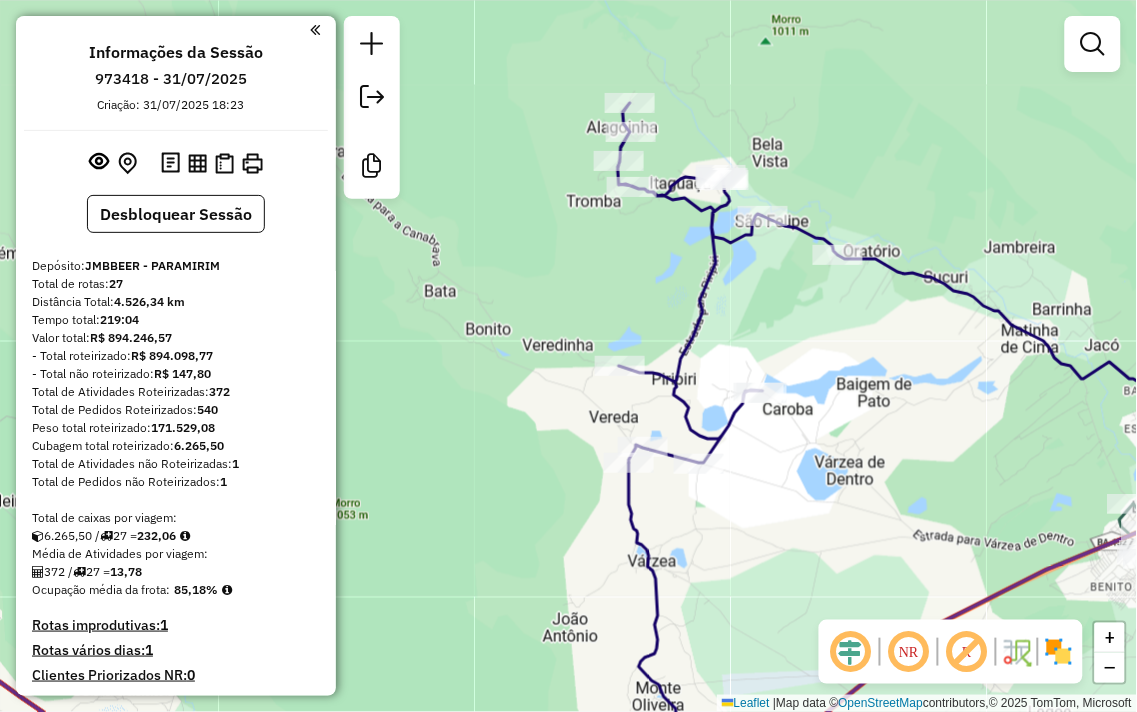 drag, startPoint x: 882, startPoint y: 363, endPoint x: 1006, endPoint y: 405, distance: 130.91983 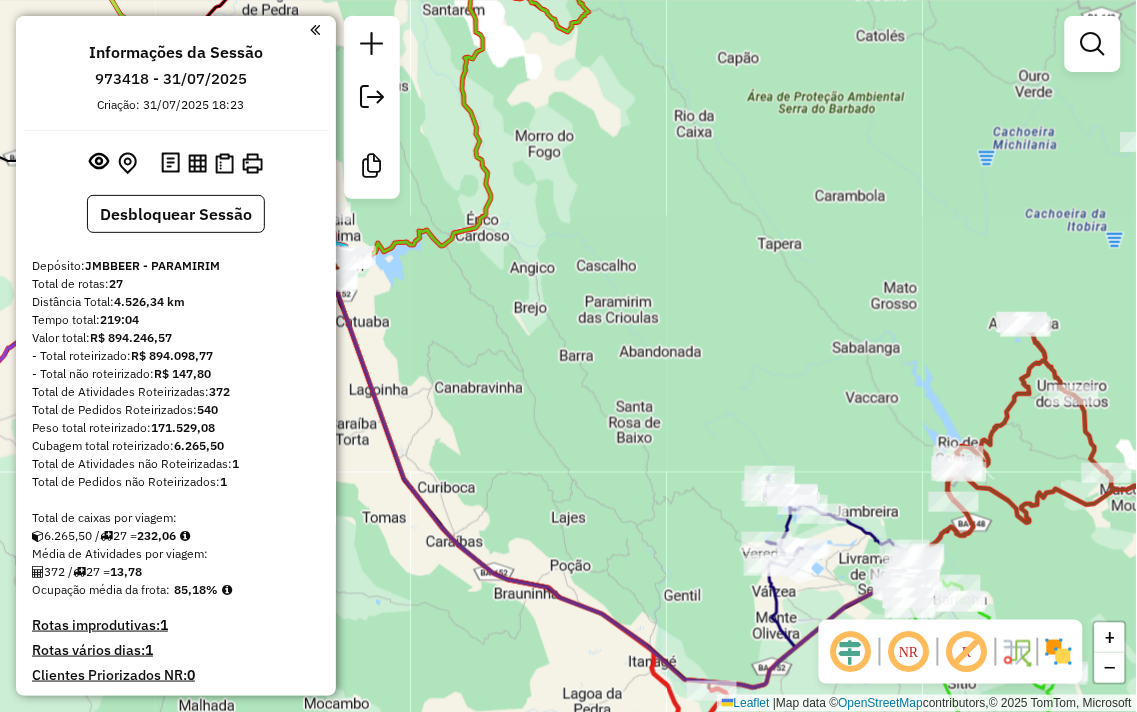 drag, startPoint x: 546, startPoint y: 431, endPoint x: 1073, endPoint y: 578, distance: 547.1179 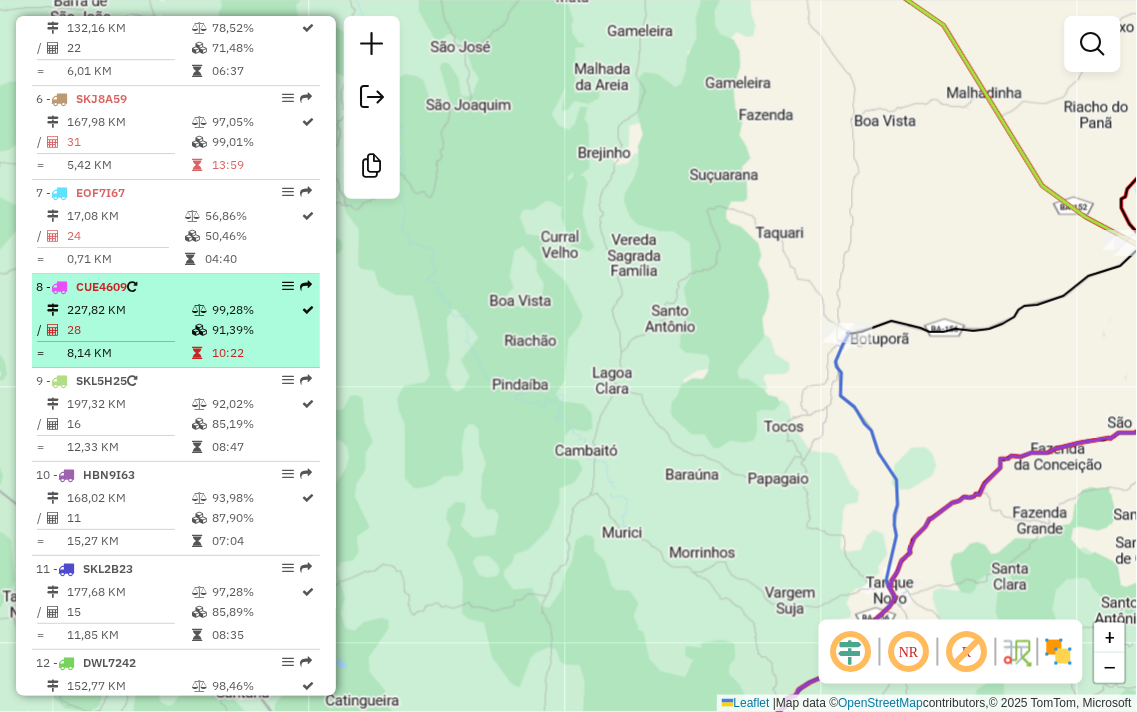 scroll, scrollTop: 1222, scrollLeft: 0, axis: vertical 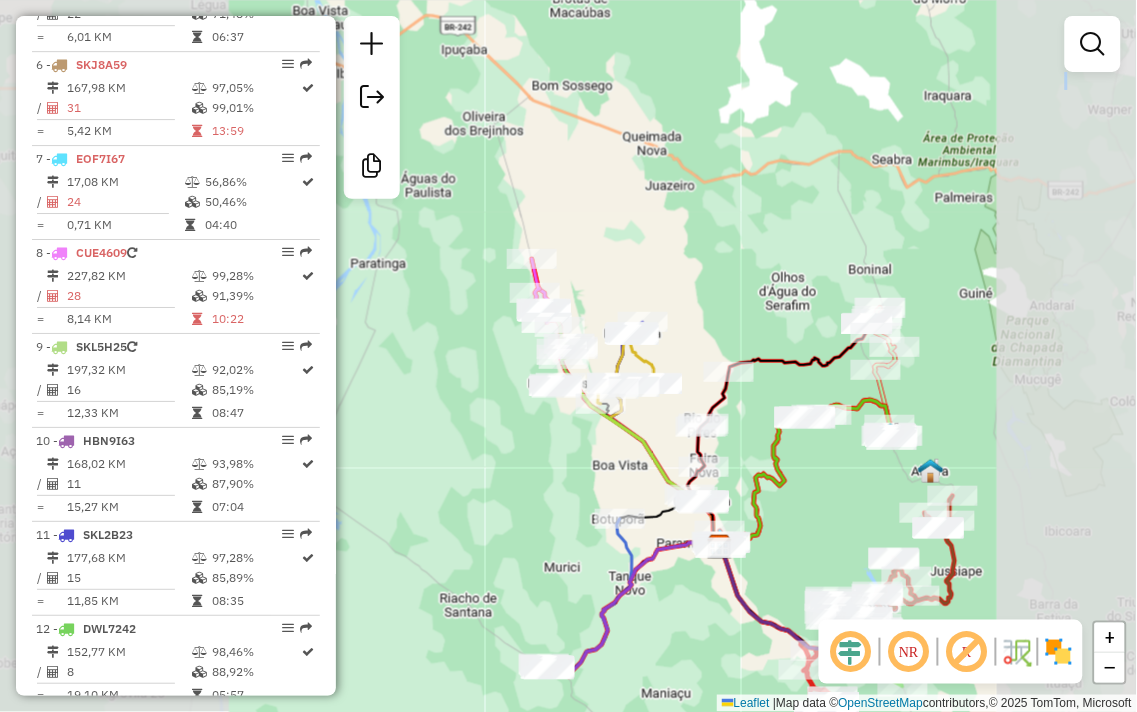 drag, startPoint x: 545, startPoint y: 578, endPoint x: 612, endPoint y: 312, distance: 274.30823 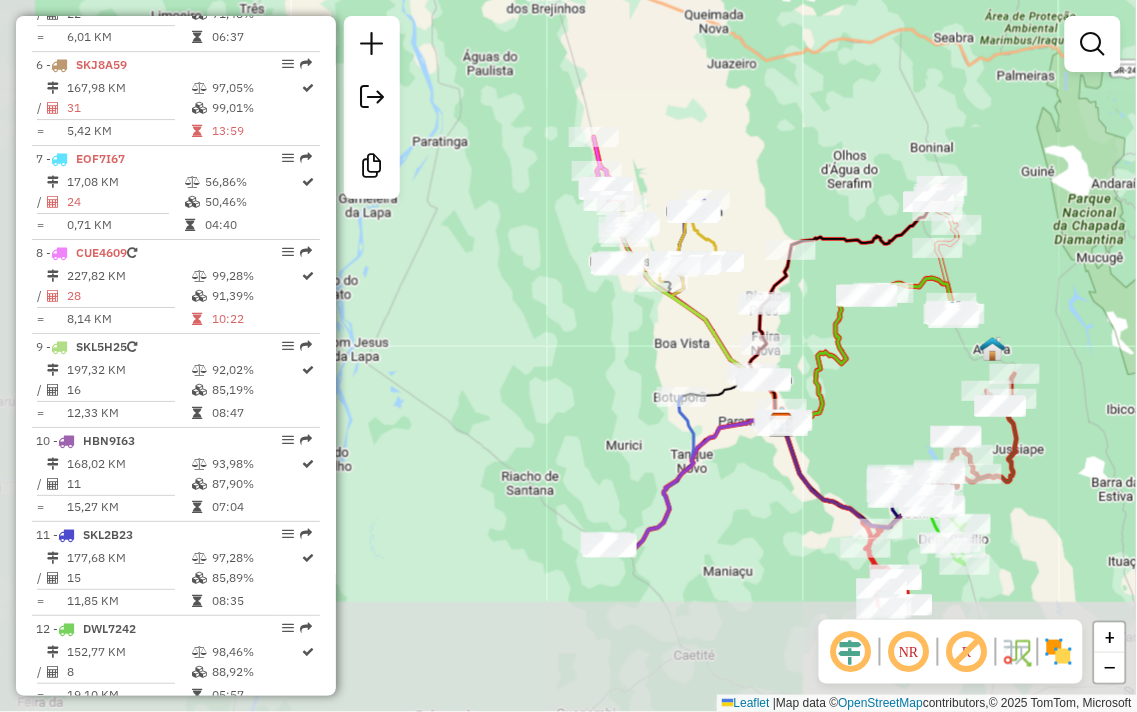 drag, startPoint x: 512, startPoint y: 628, endPoint x: 574, endPoint y: 504, distance: 138.63622 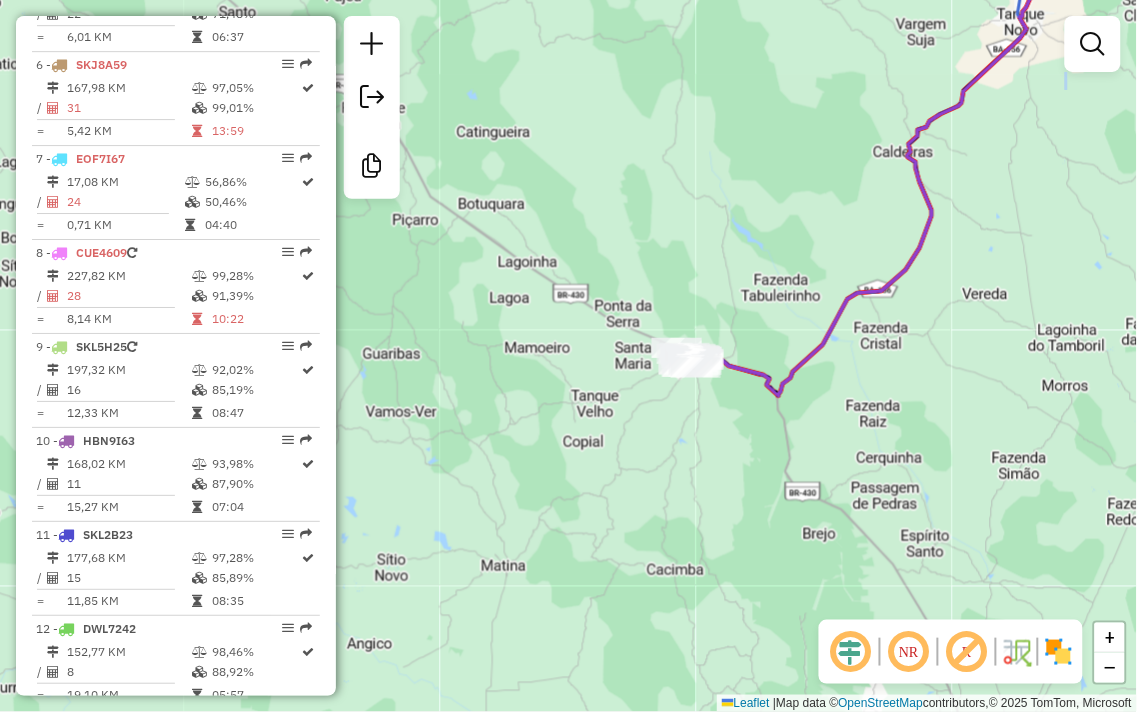 drag, startPoint x: 694, startPoint y: 463, endPoint x: 647, endPoint y: 618, distance: 161.96913 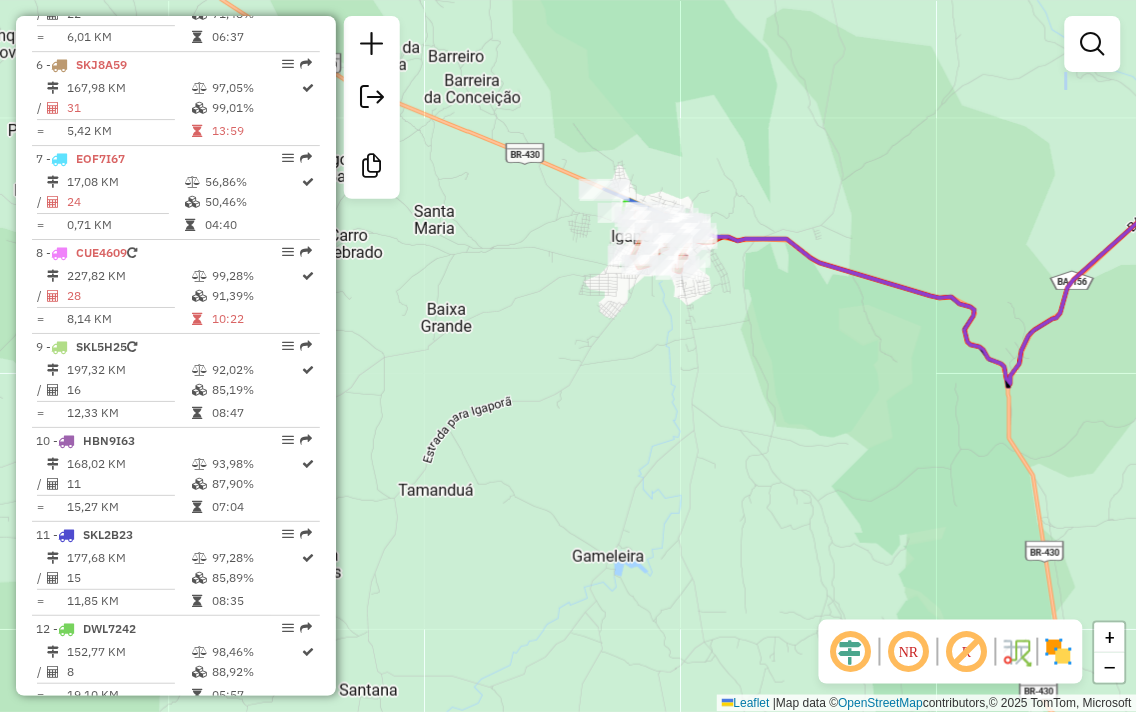 drag, startPoint x: 654, startPoint y: 551, endPoint x: 637, endPoint y: 618, distance: 69.12308 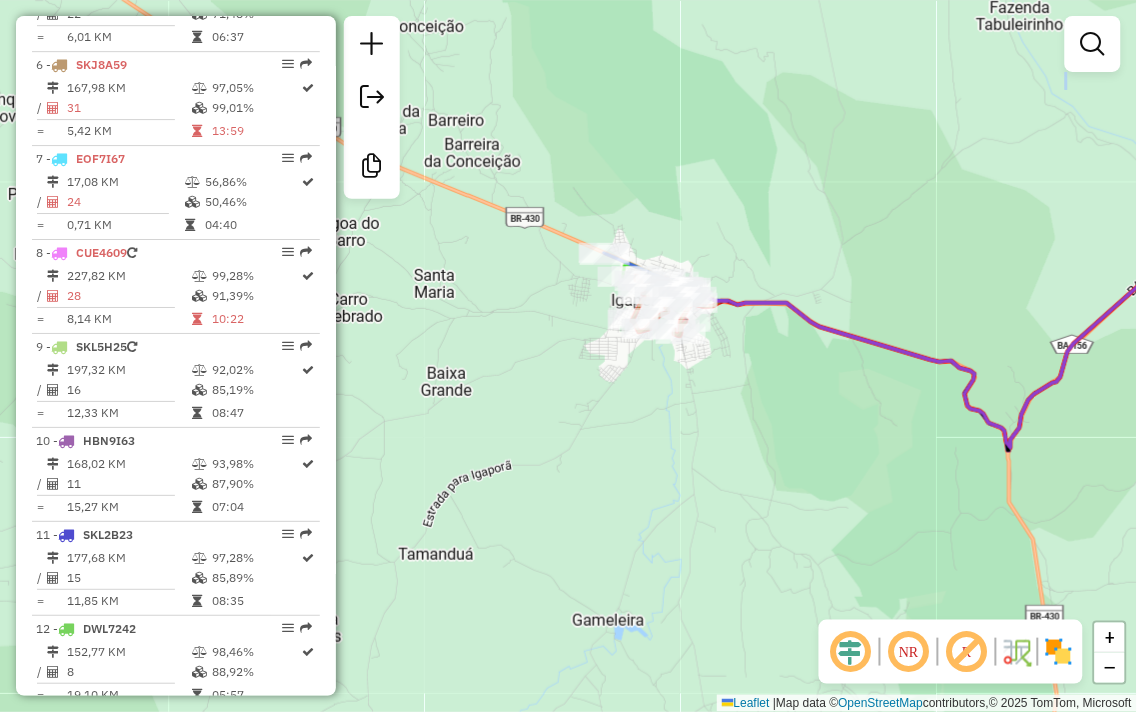 drag, startPoint x: 624, startPoint y: 405, endPoint x: 637, endPoint y: 590, distance: 185.45619 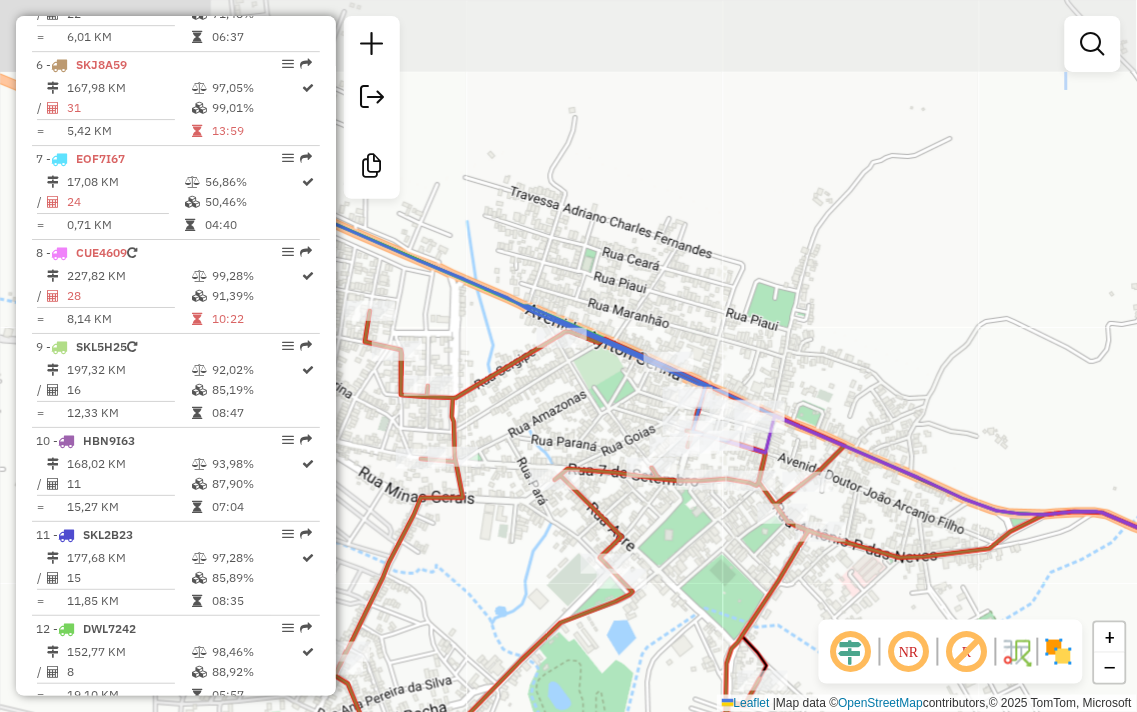 drag, startPoint x: 795, startPoint y: 443, endPoint x: 691, endPoint y: 550, distance: 149.21461 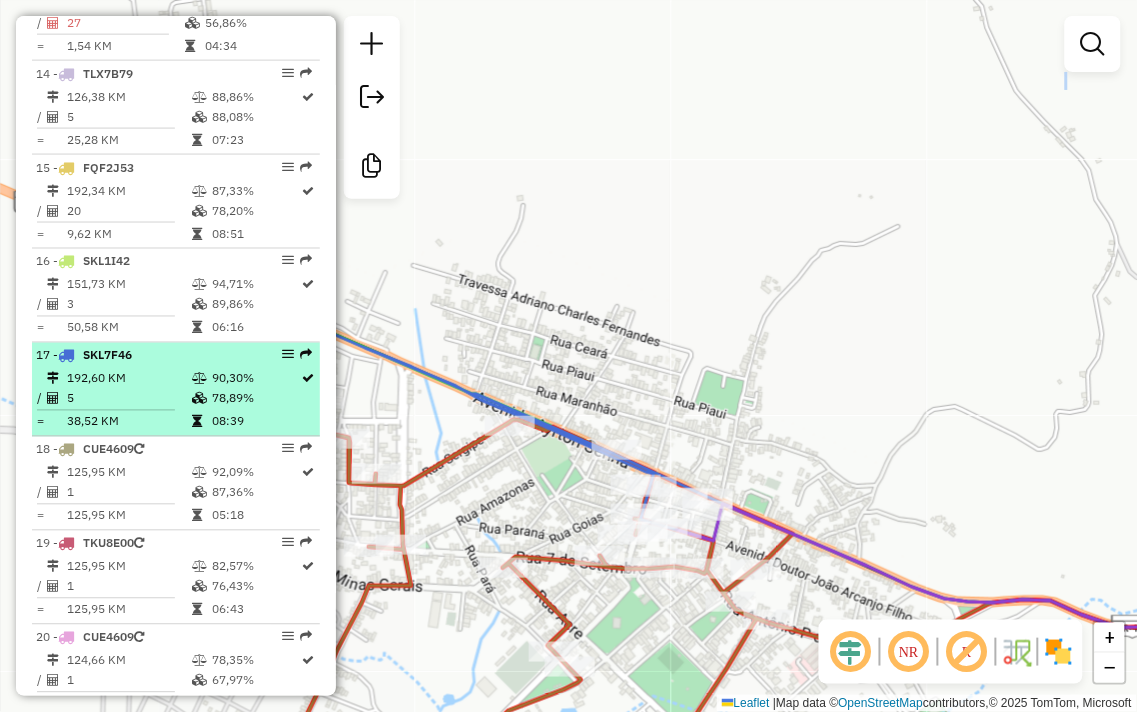 scroll, scrollTop: 2000, scrollLeft: 0, axis: vertical 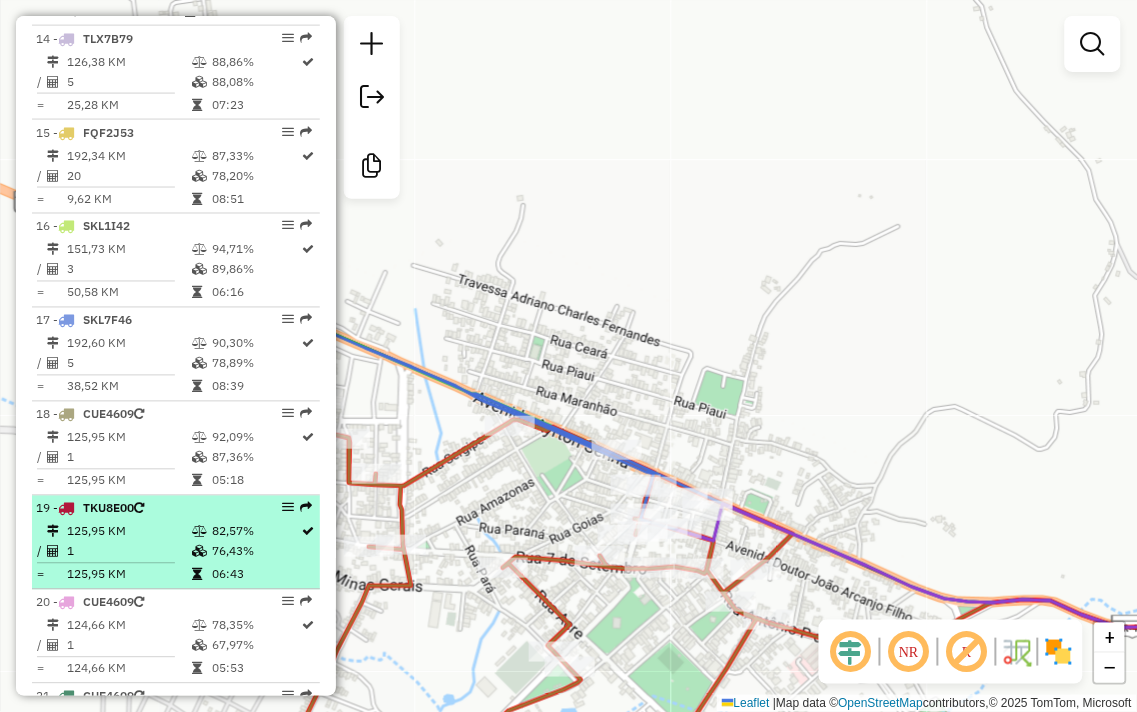 click on "125,95 KM" at bounding box center [128, 532] 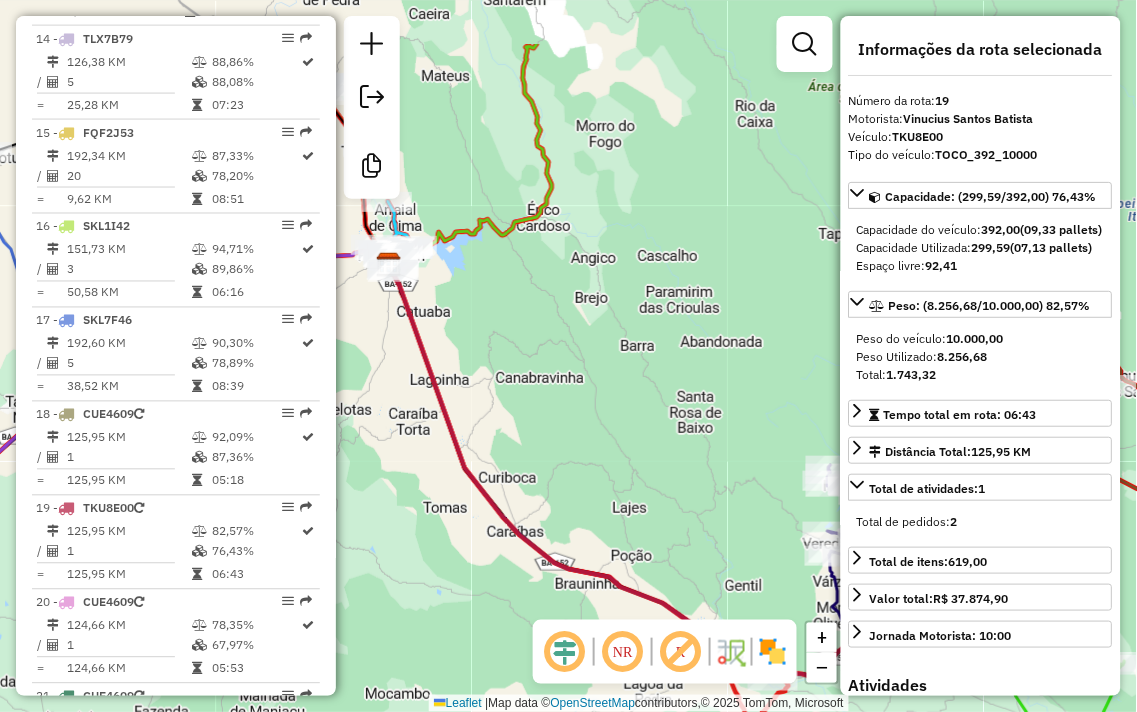 drag, startPoint x: 608, startPoint y: 335, endPoint x: 762, endPoint y: 482, distance: 212.89668 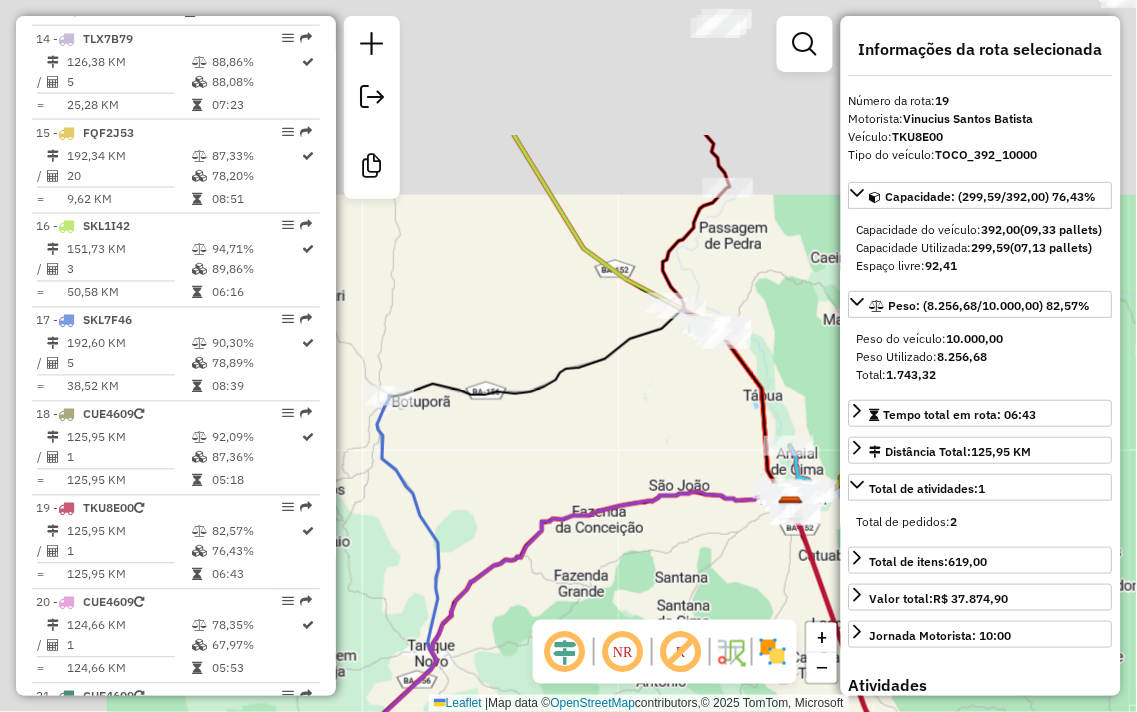 drag, startPoint x: 627, startPoint y: 372, endPoint x: 985, endPoint y: 578, distance: 413.03754 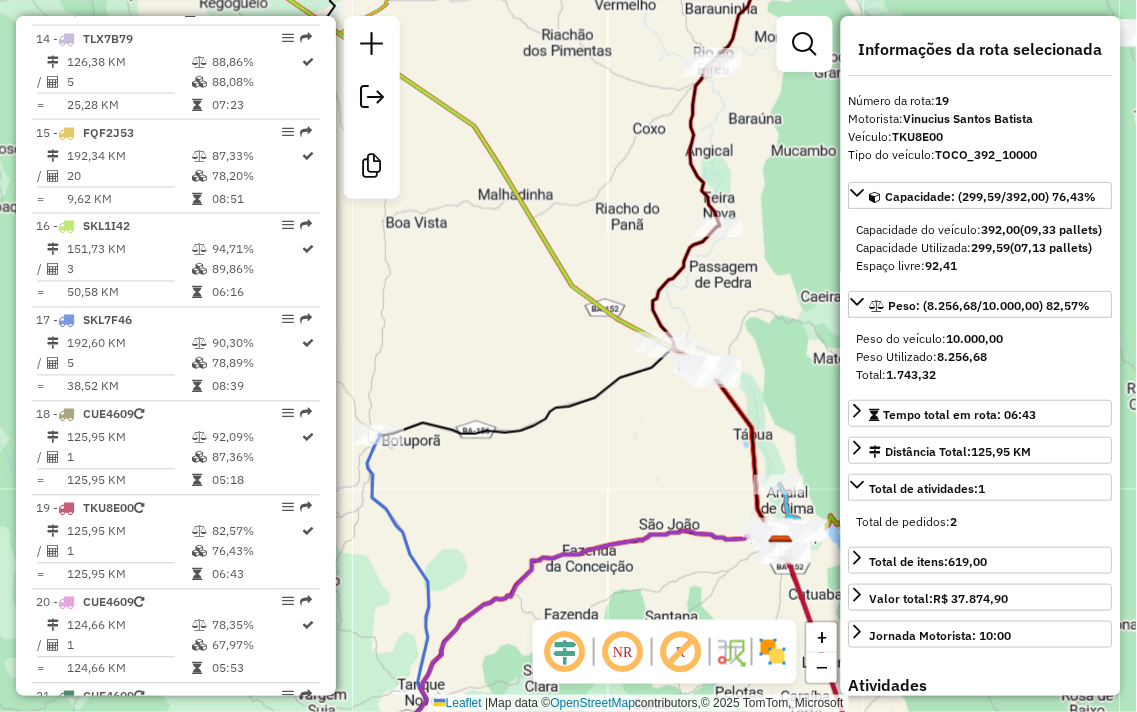 drag, startPoint x: 725, startPoint y: 411, endPoint x: 695, endPoint y: 521, distance: 114.01754 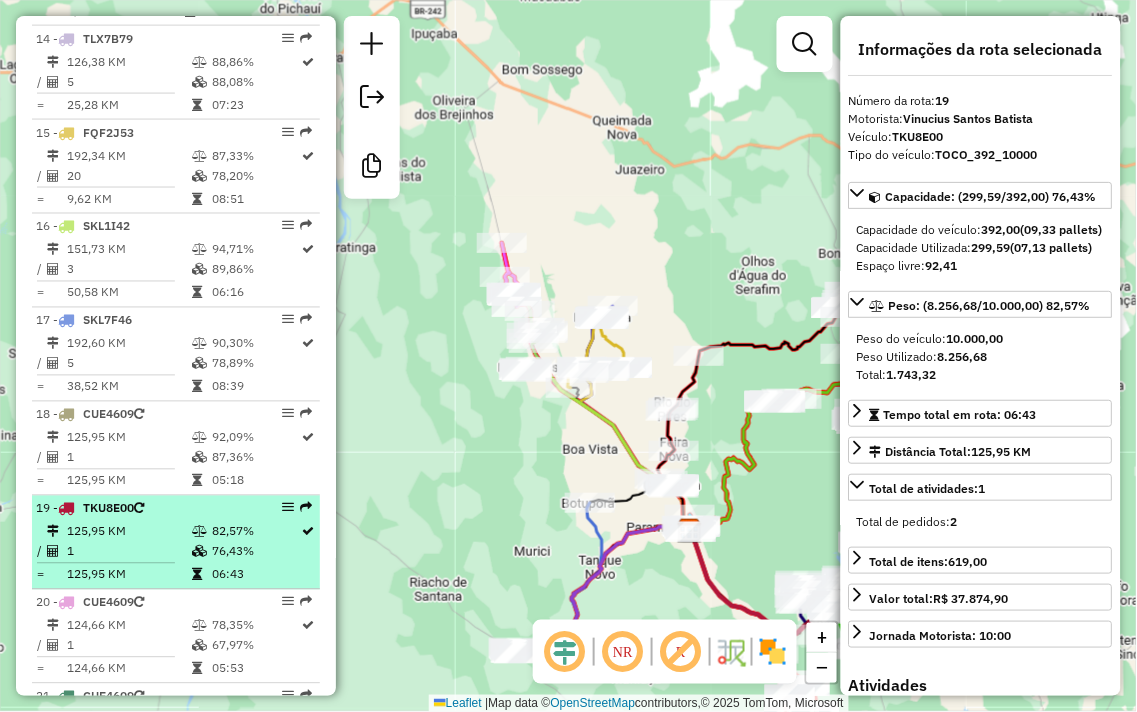 click on "125,95 KM" at bounding box center [128, 532] 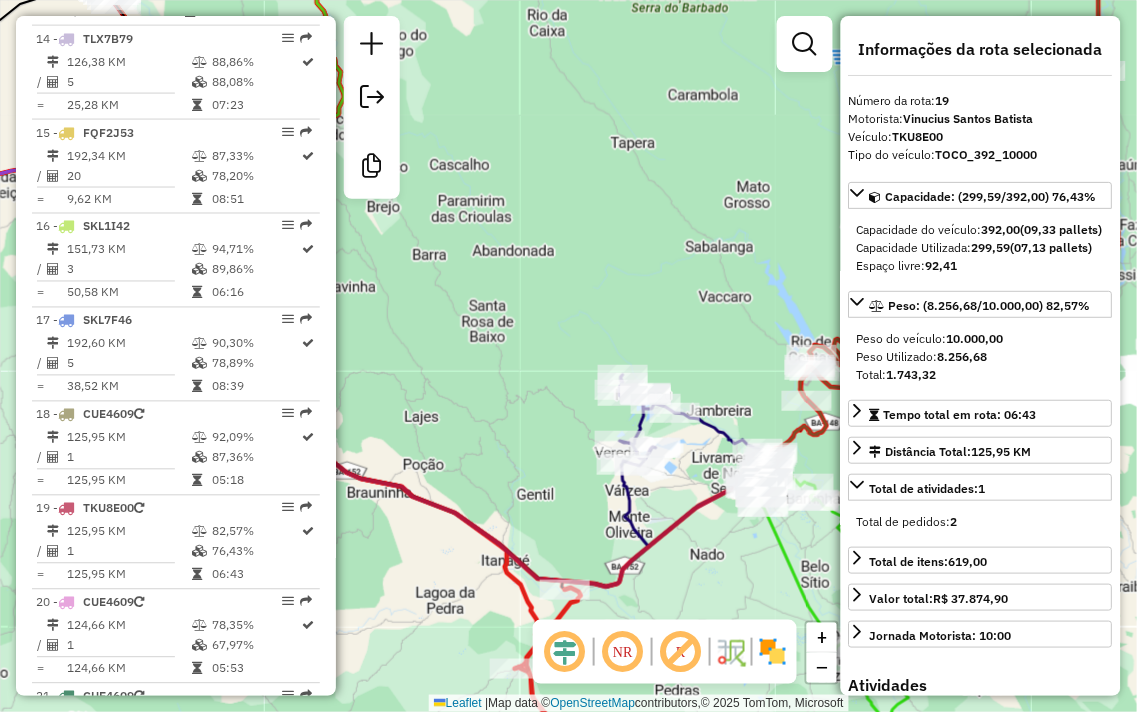 drag, startPoint x: 574, startPoint y: 455, endPoint x: 398, endPoint y: 514, distance: 185.62596 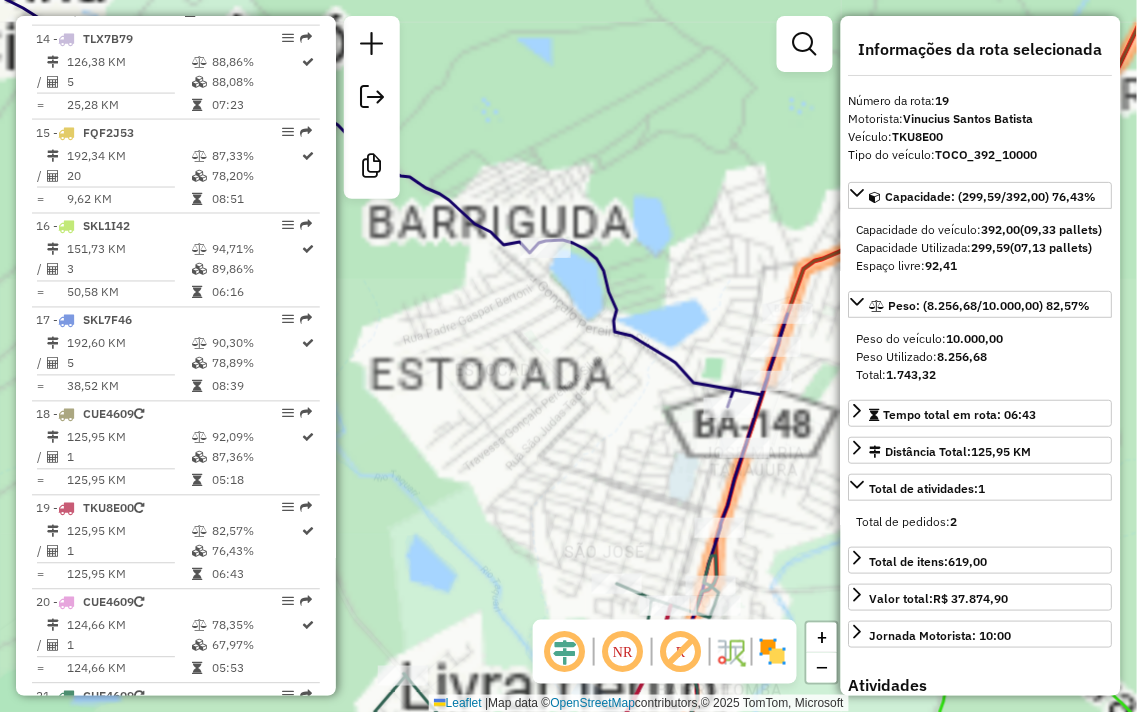drag, startPoint x: 464, startPoint y: 383, endPoint x: 464, endPoint y: 240, distance: 143 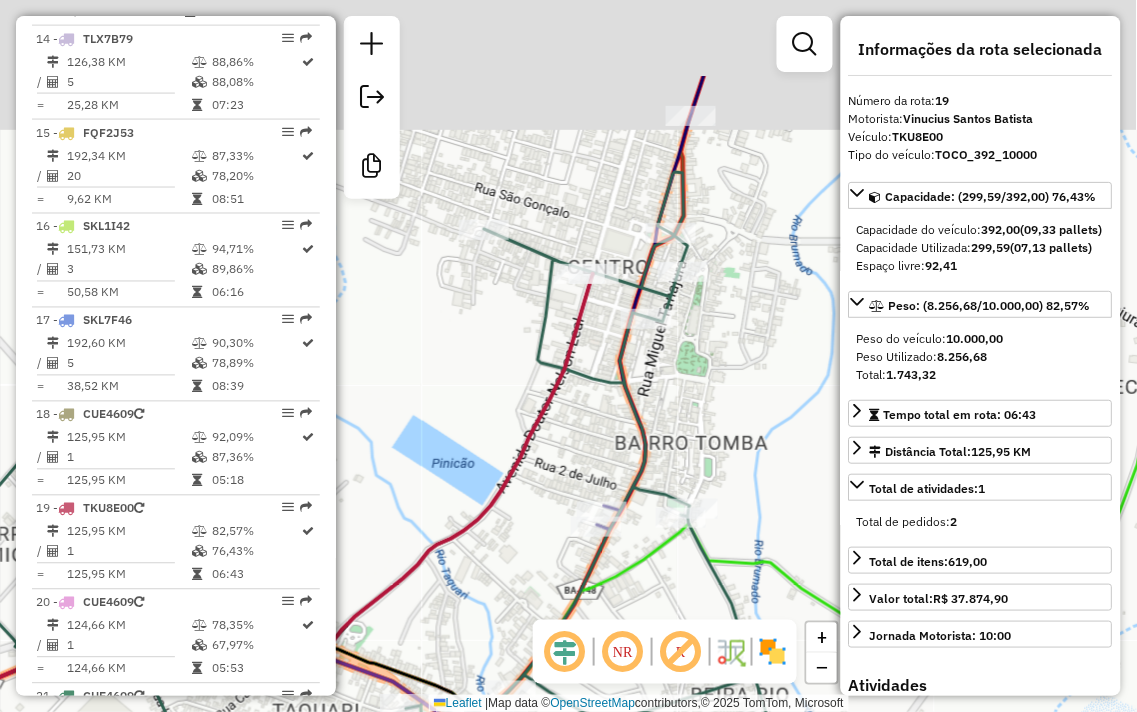 drag, startPoint x: 522, startPoint y: 251, endPoint x: 505, endPoint y: 391, distance: 141.02837 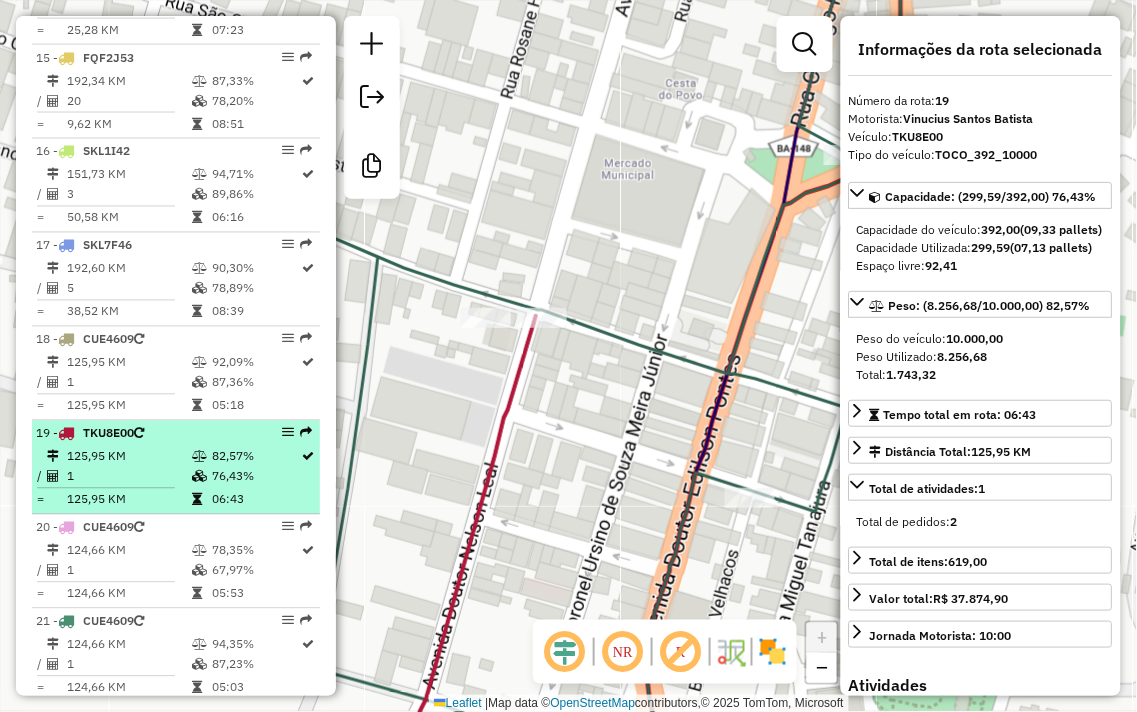 scroll, scrollTop: 2111, scrollLeft: 0, axis: vertical 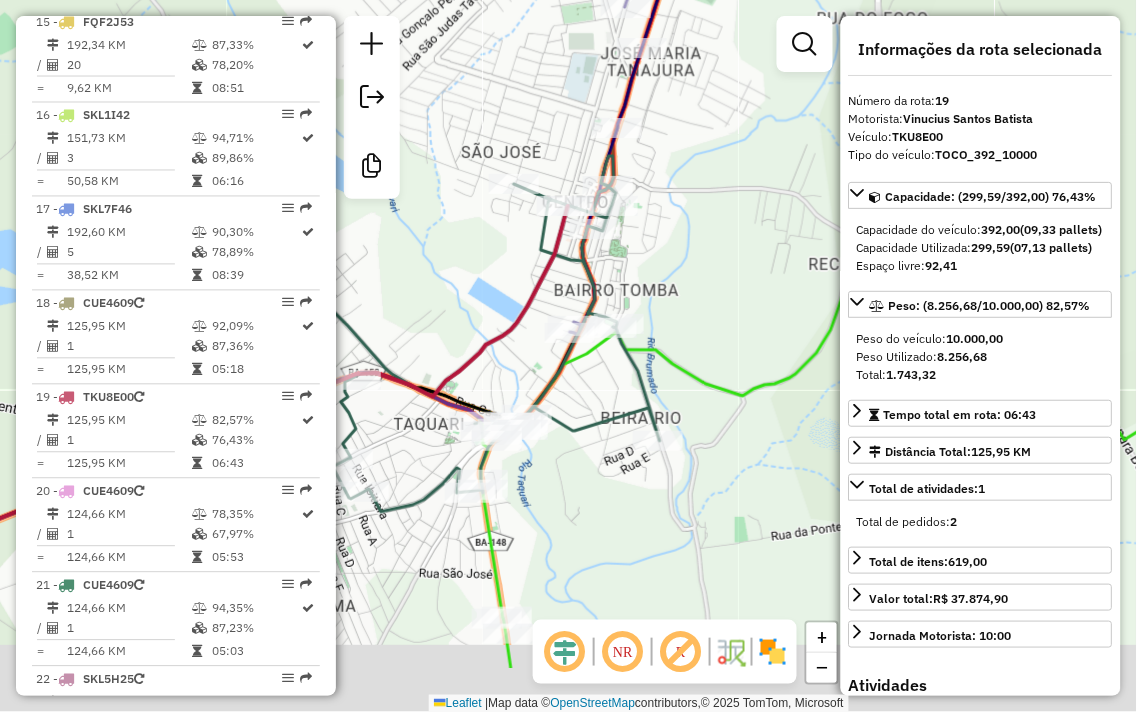 drag, startPoint x: 502, startPoint y: 474, endPoint x: 597, endPoint y: 266, distance: 228.66788 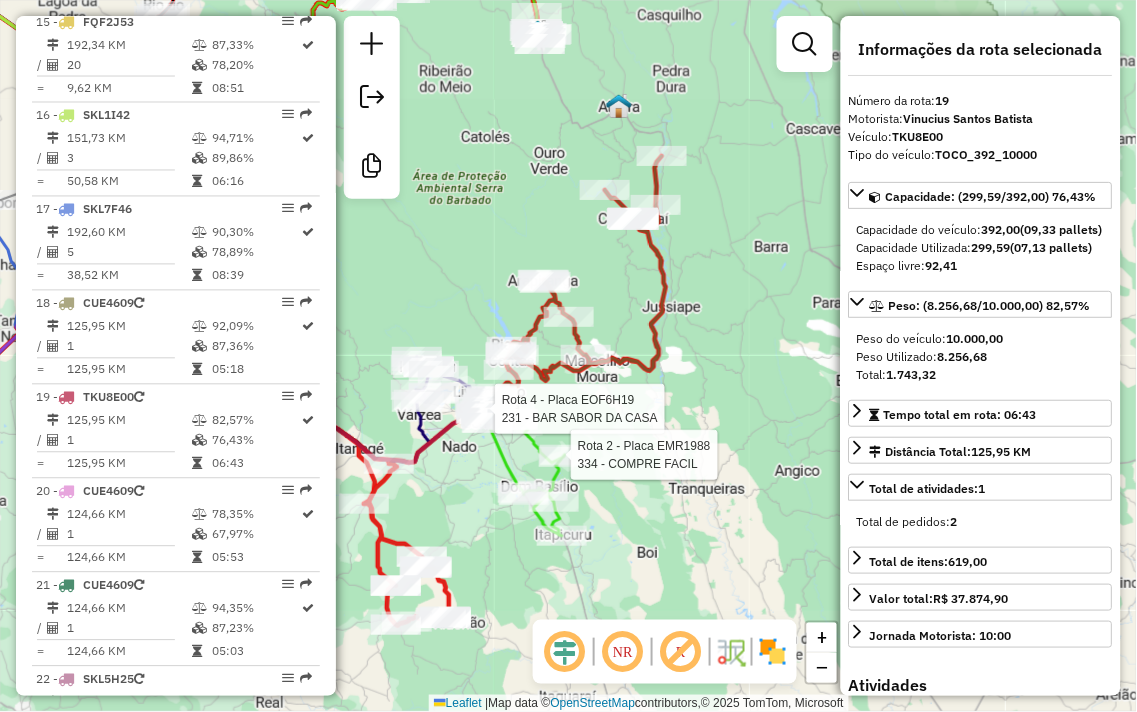 drag, startPoint x: 431, startPoint y: 514, endPoint x: 663, endPoint y: 395, distance: 260.73932 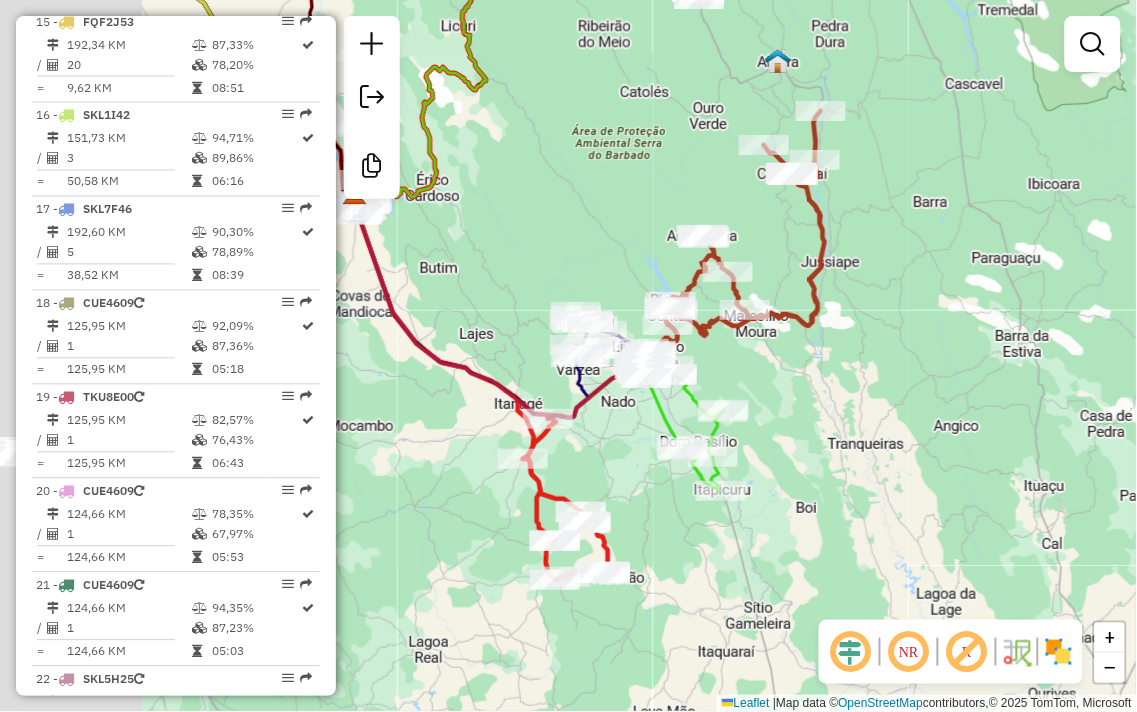 drag, startPoint x: 428, startPoint y: 493, endPoint x: 806, endPoint y: 365, distance: 399.08395 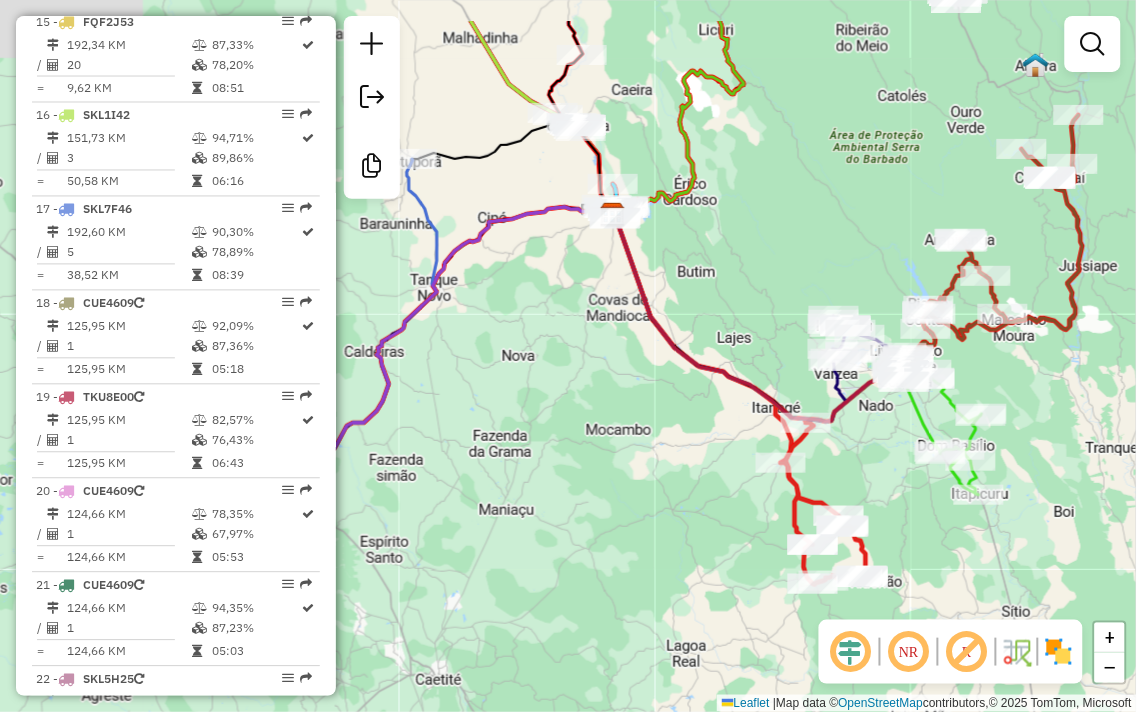 drag, startPoint x: 640, startPoint y: 336, endPoint x: 834, endPoint y: 676, distance: 391.4537 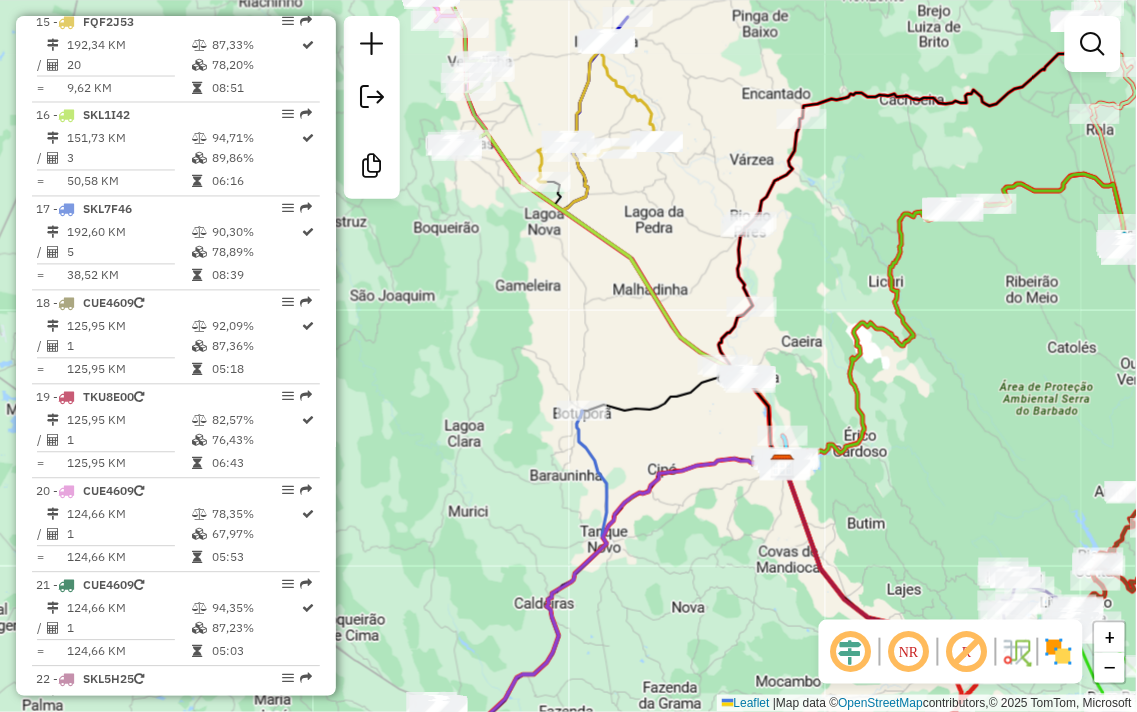 drag, startPoint x: 445, startPoint y: 452, endPoint x: 482, endPoint y: 393, distance: 69.641945 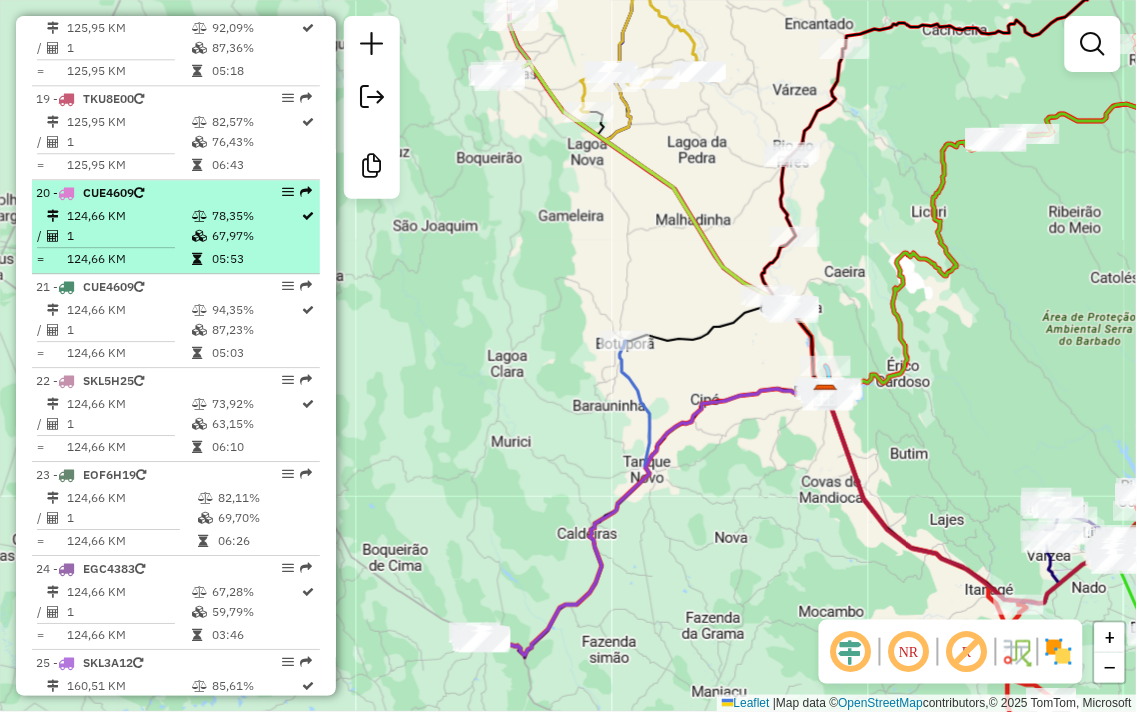 scroll, scrollTop: 2444, scrollLeft: 0, axis: vertical 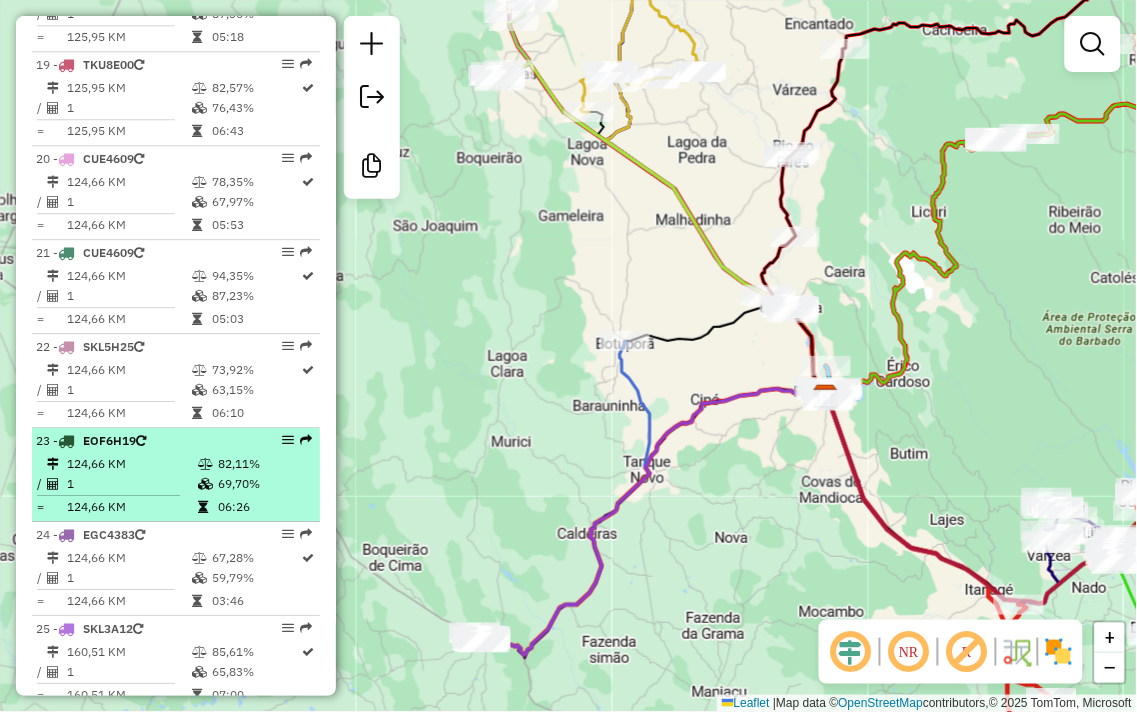 click on "124,66 KM" at bounding box center [131, 464] 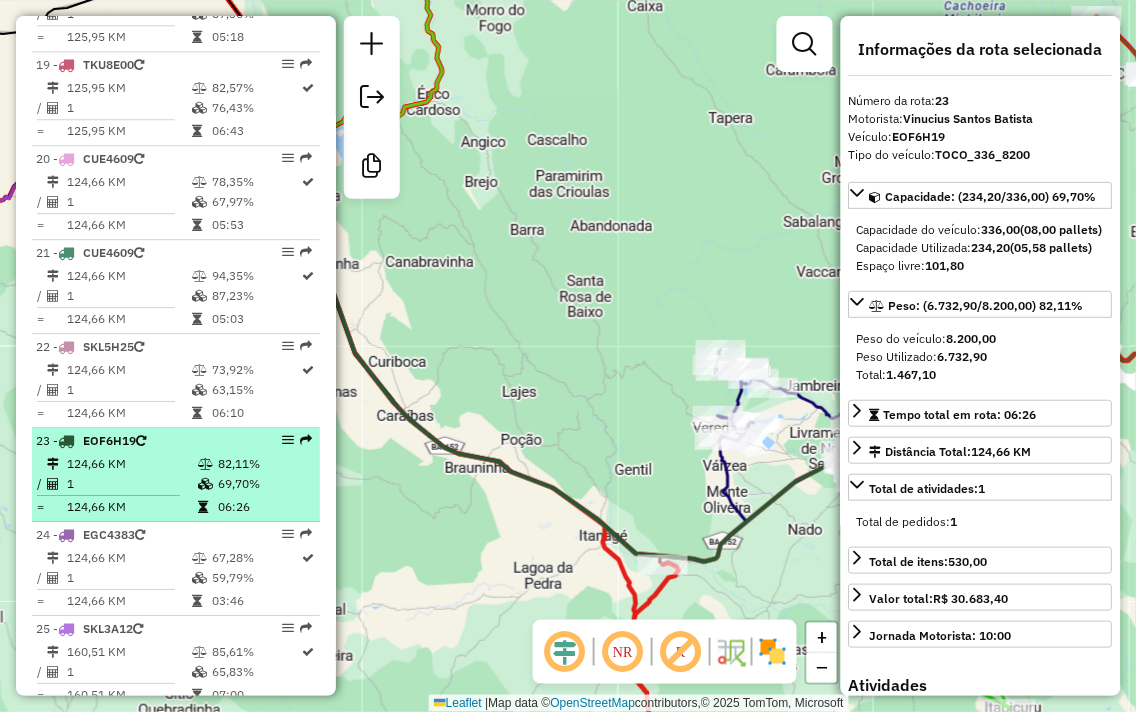 drag, startPoint x: 544, startPoint y: 382, endPoint x: 300, endPoint y: 471, distance: 259.72485 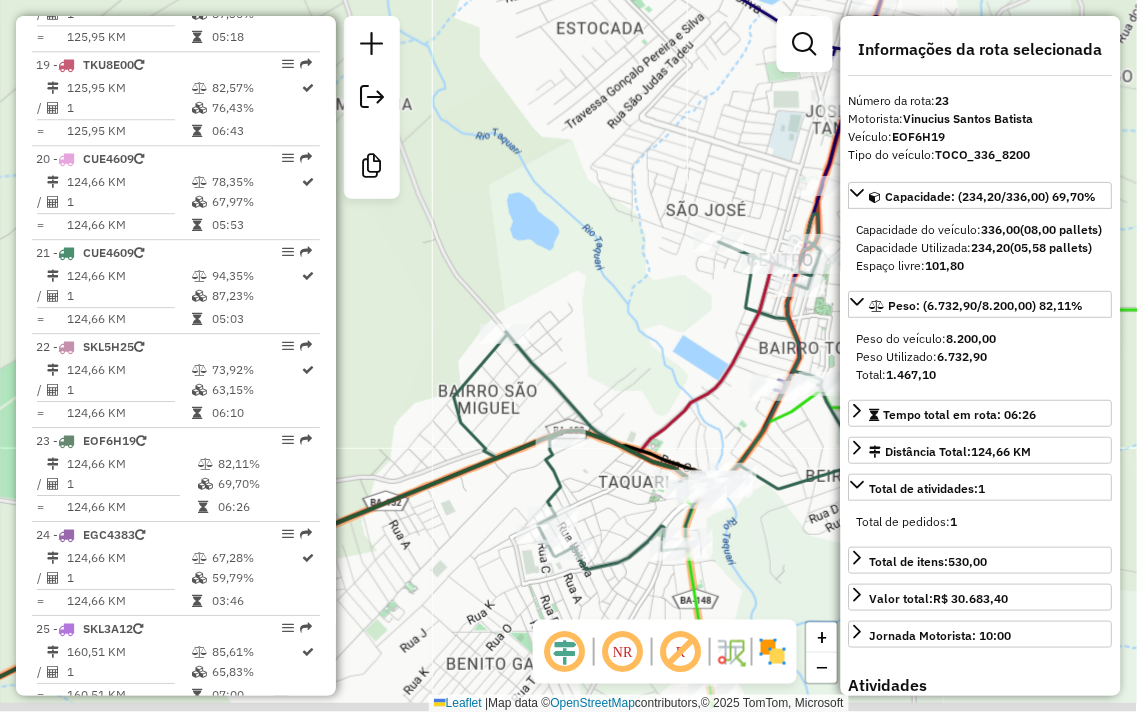 drag, startPoint x: 520, startPoint y: 573, endPoint x: 463, endPoint y: 368, distance: 212.77689 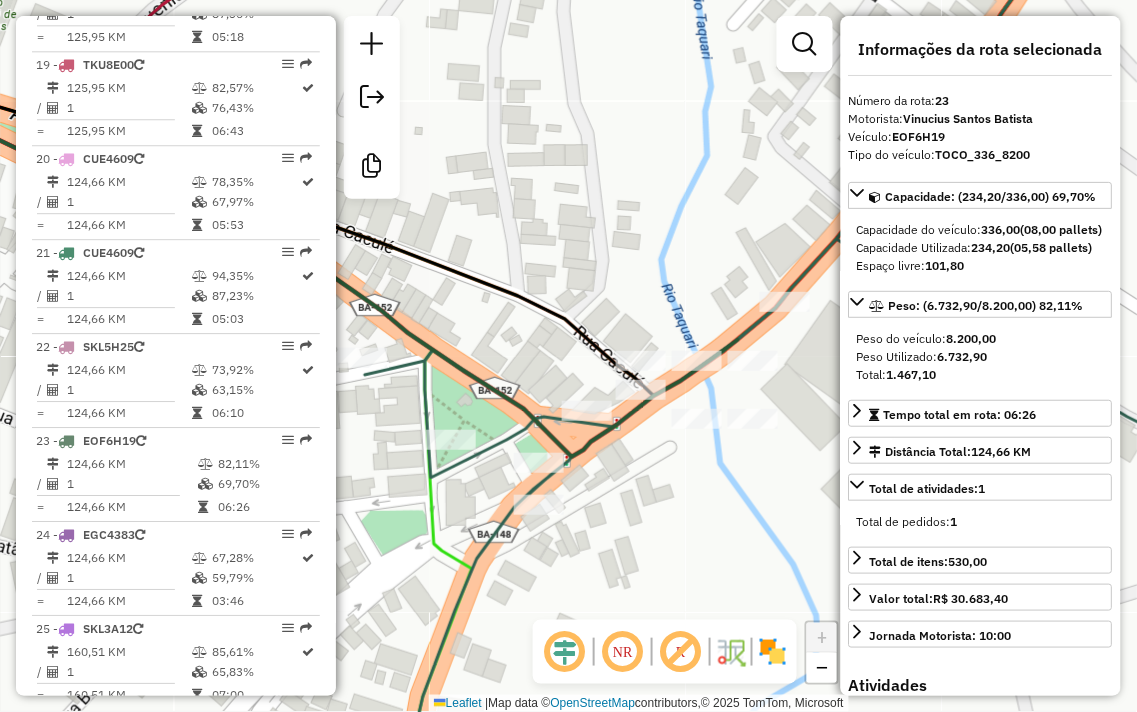 drag, startPoint x: 666, startPoint y: 215, endPoint x: 654, endPoint y: 174, distance: 42.72002 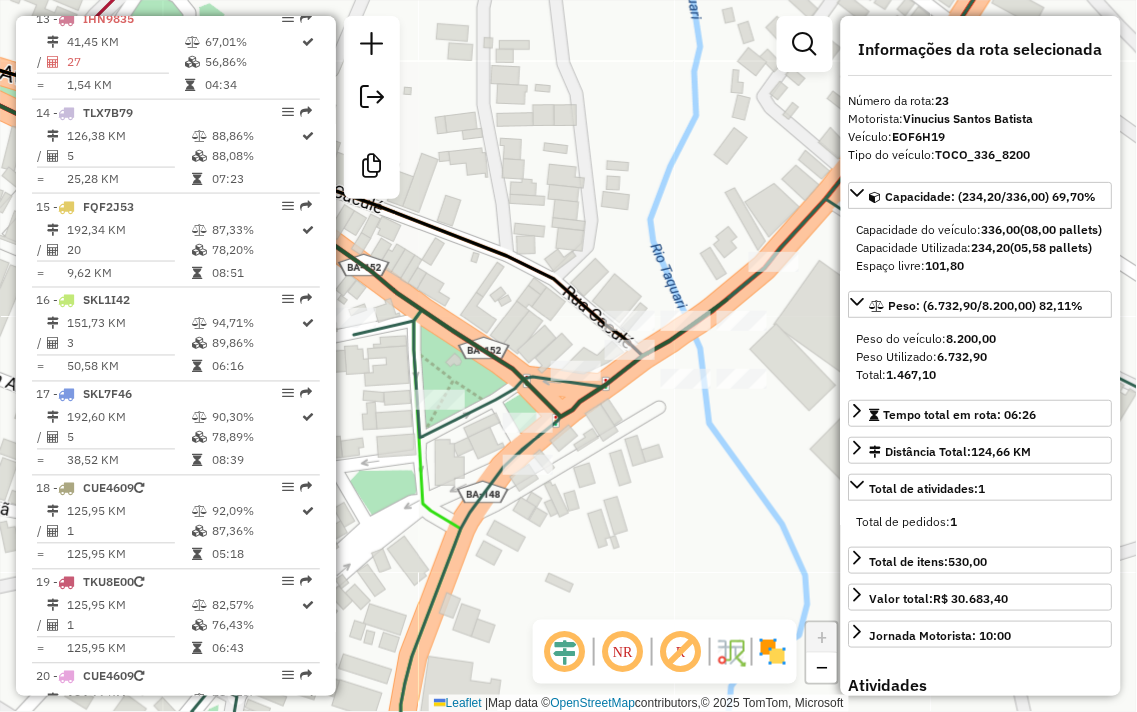 scroll, scrollTop: 1888, scrollLeft: 0, axis: vertical 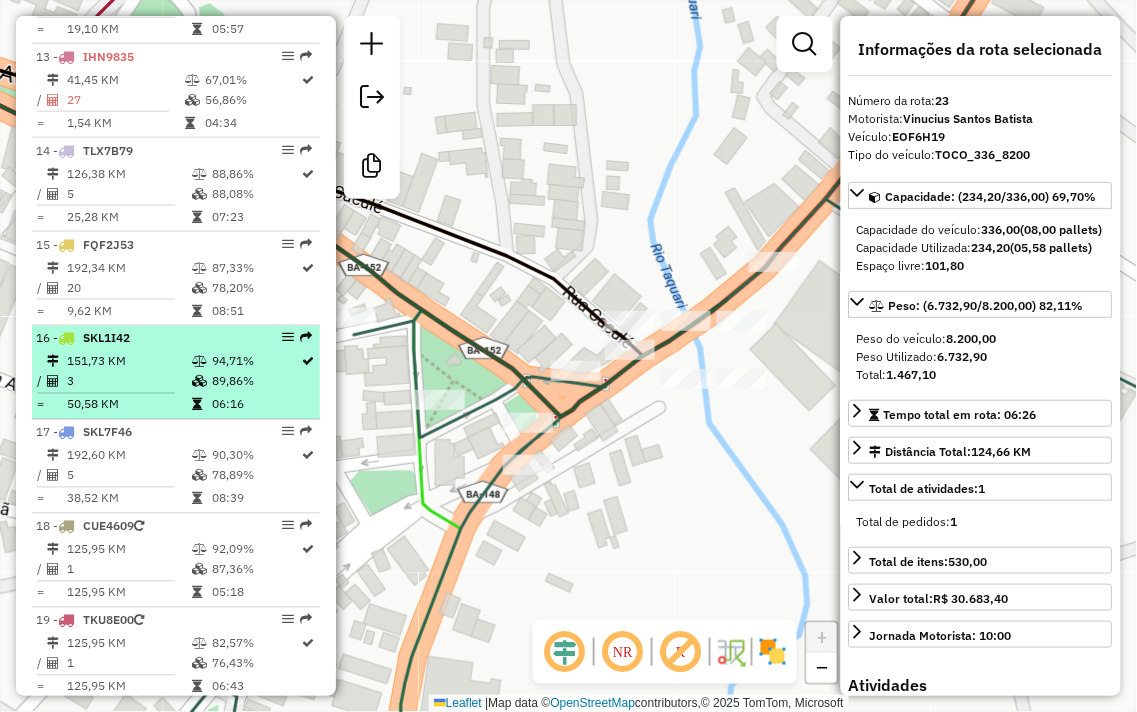 click on "151,73 KM" at bounding box center (128, 362) 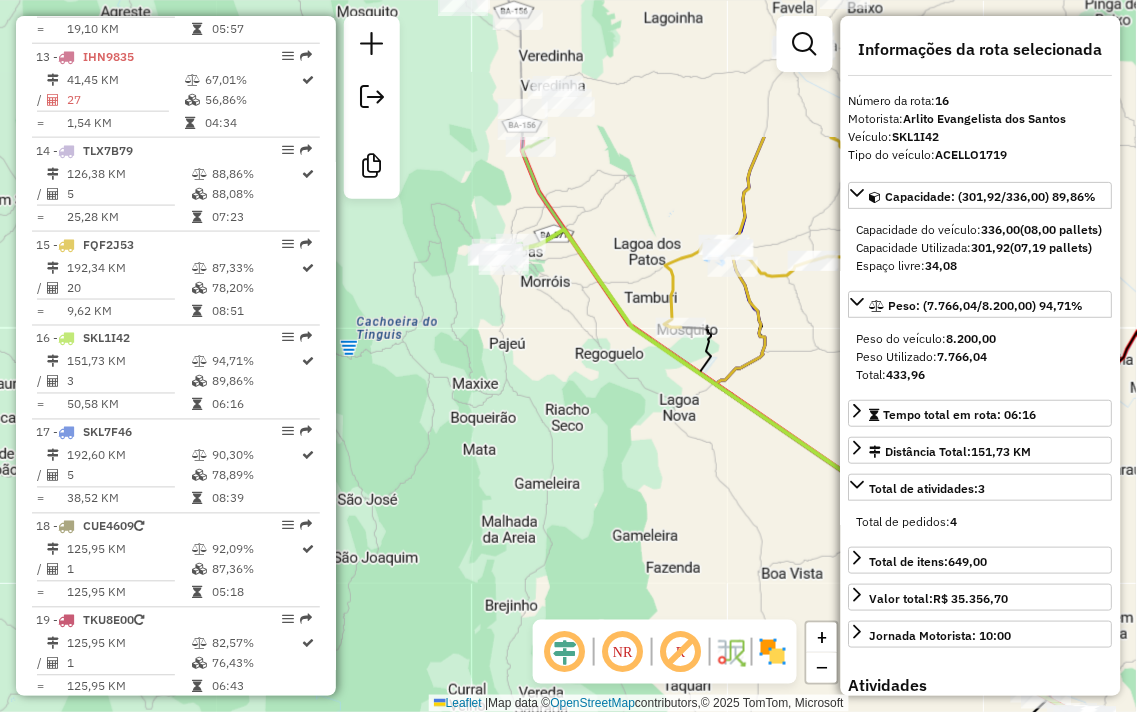 drag, startPoint x: 468, startPoint y: 284, endPoint x: 731, endPoint y: 505, distance: 343.52585 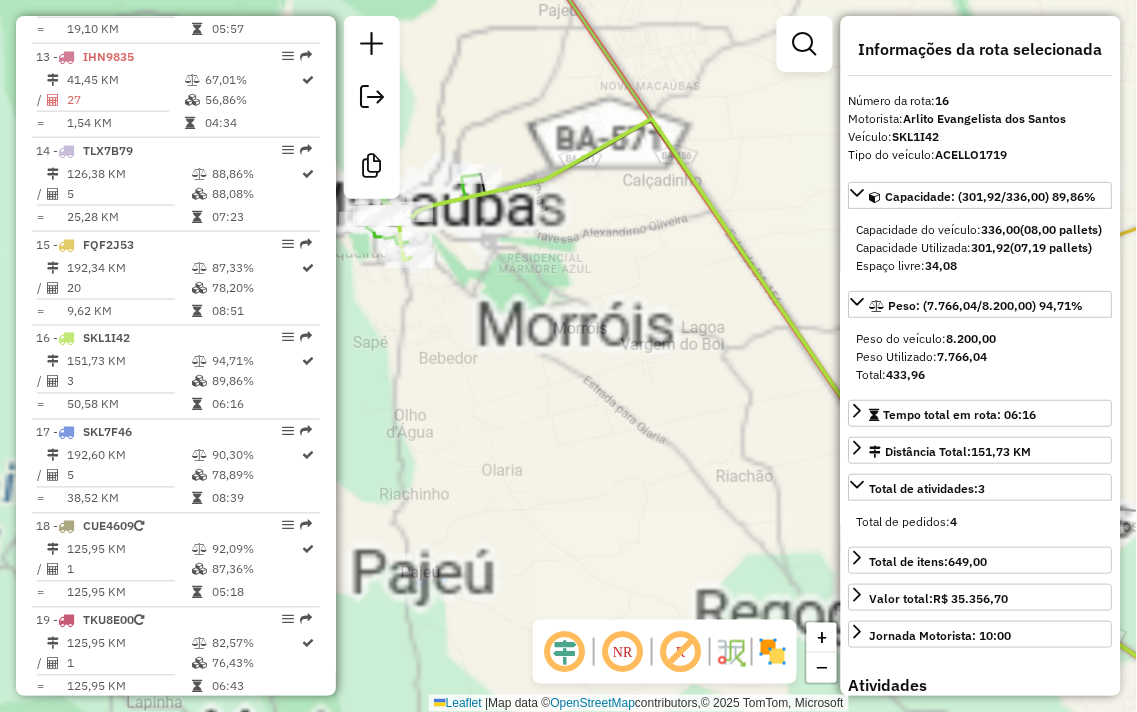 drag, startPoint x: 494, startPoint y: 321, endPoint x: 564, endPoint y: 432, distance: 131.2288 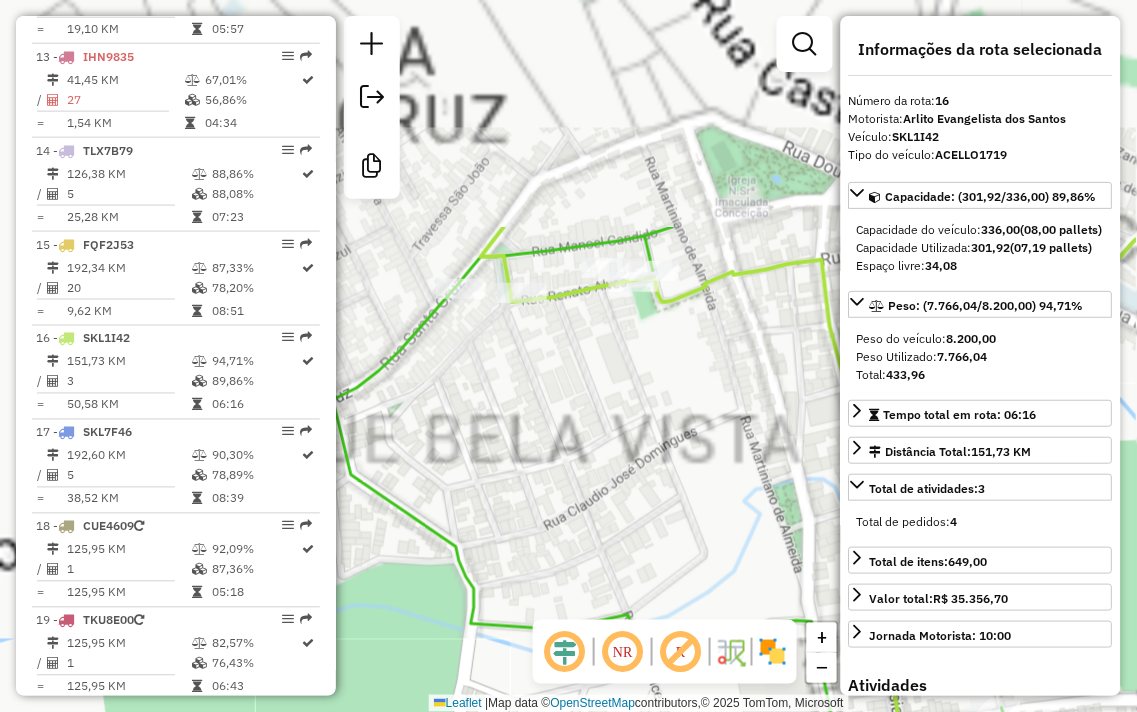 drag, startPoint x: 578, startPoint y: 242, endPoint x: 588, endPoint y: 526, distance: 284.176 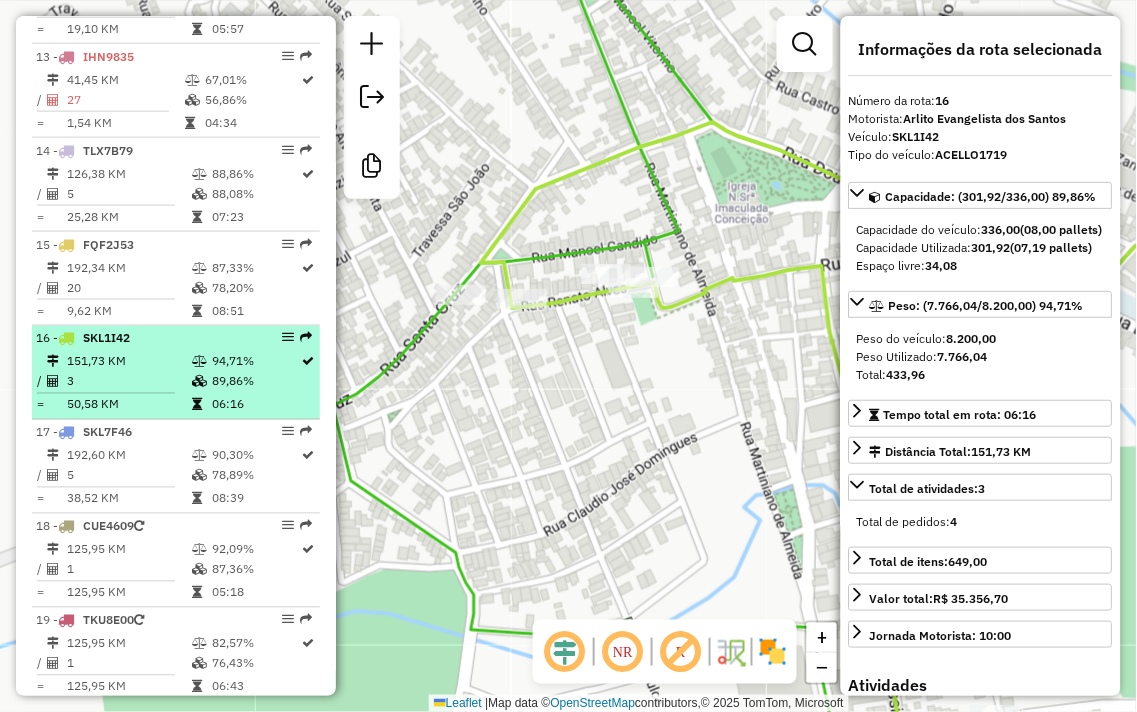 click at bounding box center (199, 362) 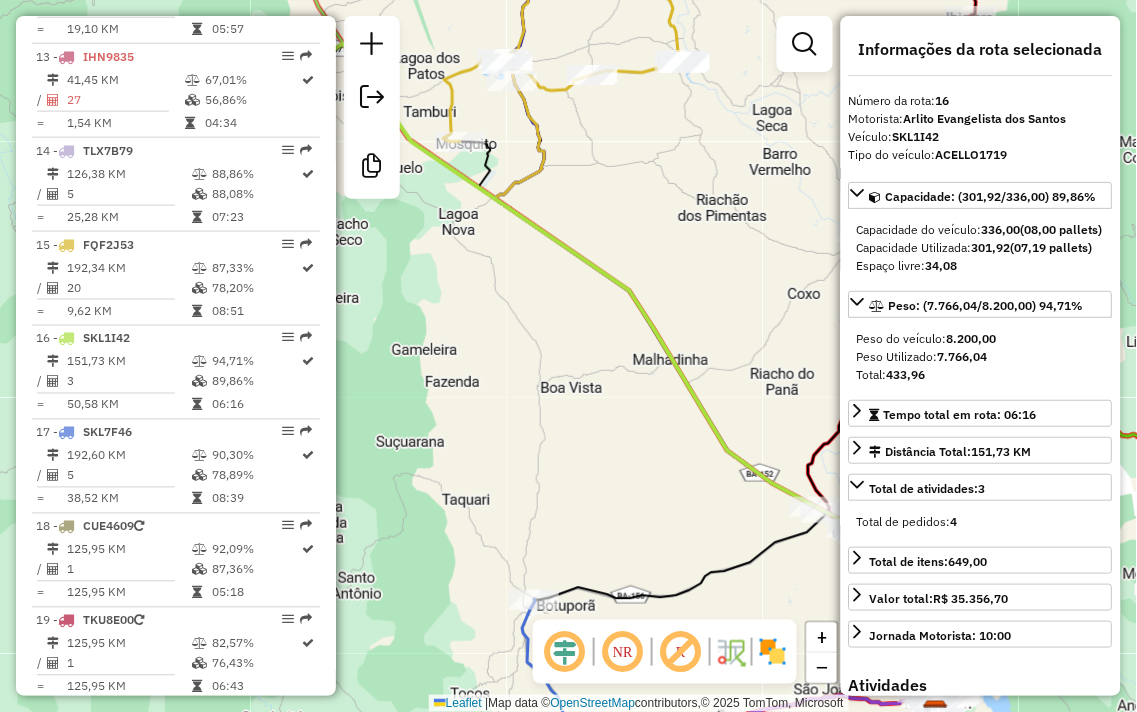 drag, startPoint x: 531, startPoint y: 356, endPoint x: 644, endPoint y: 411, distance: 125.67418 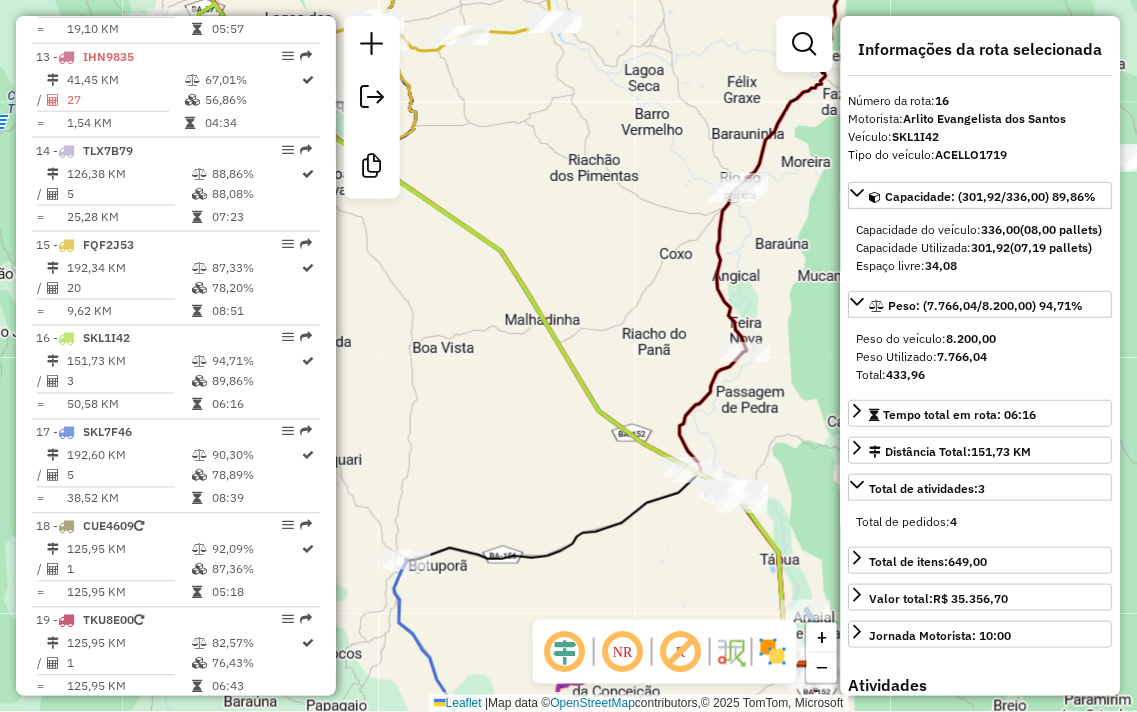 drag, startPoint x: 778, startPoint y: 246, endPoint x: 532, endPoint y: 130, distance: 271.97794 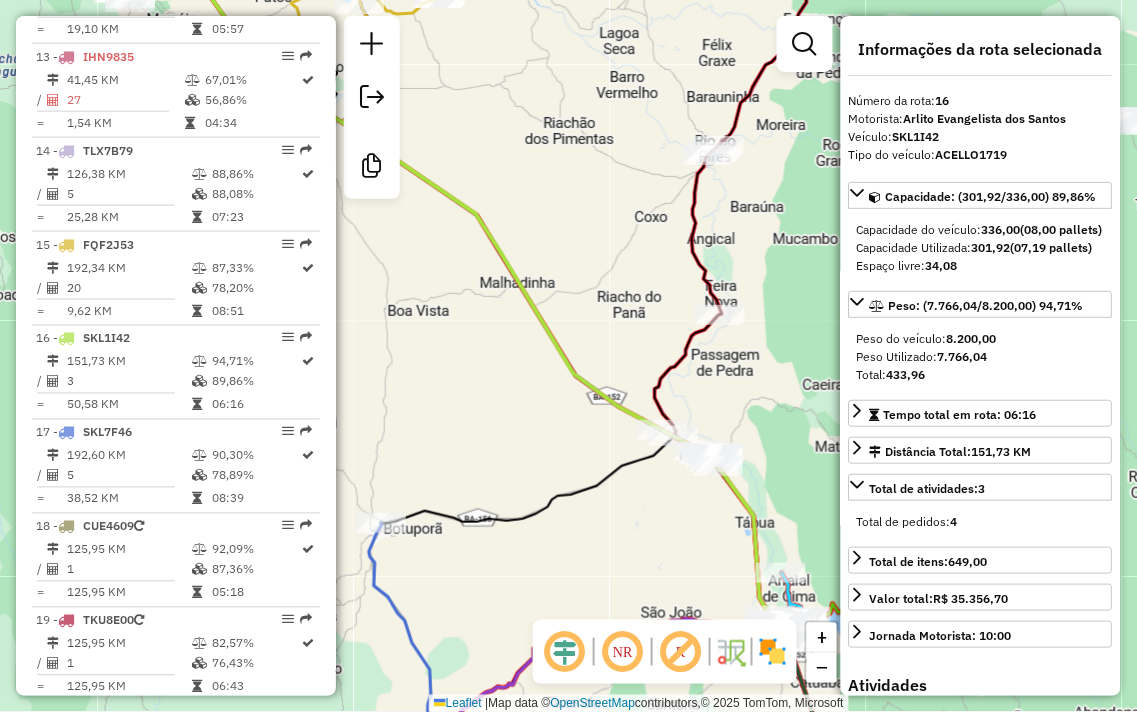 drag, startPoint x: 638, startPoint y: 268, endPoint x: 537, endPoint y: 106, distance: 190.90573 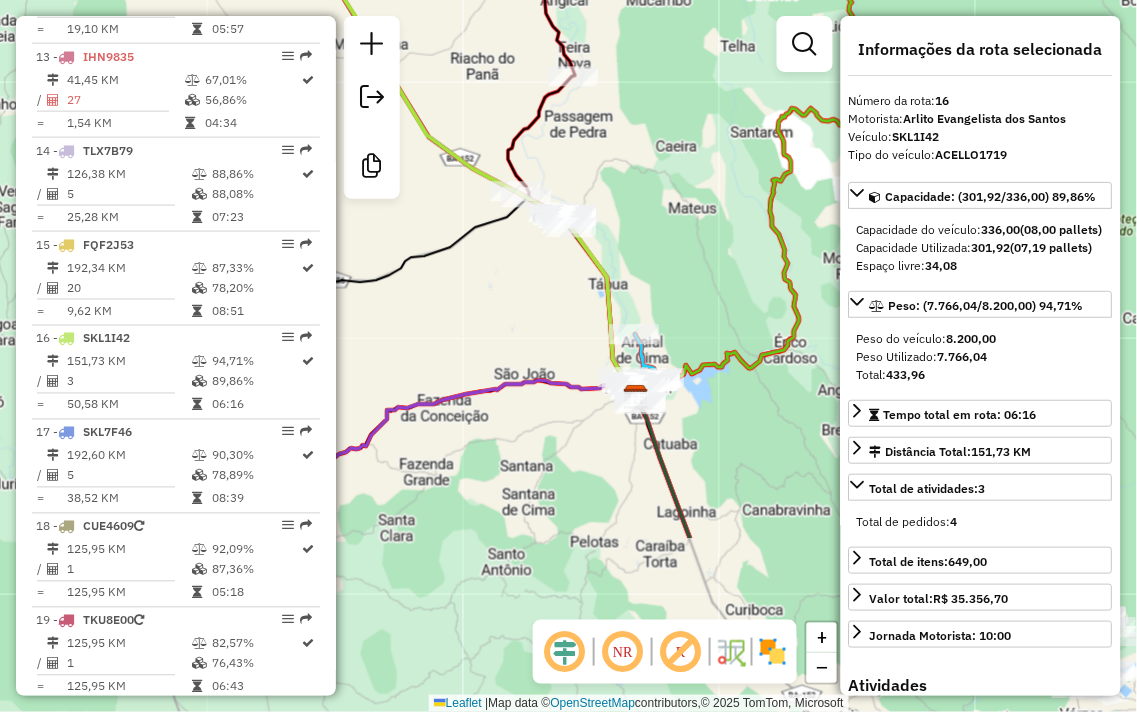 drag, startPoint x: 682, startPoint y: 208, endPoint x: 522, endPoint y: 96, distance: 195.30489 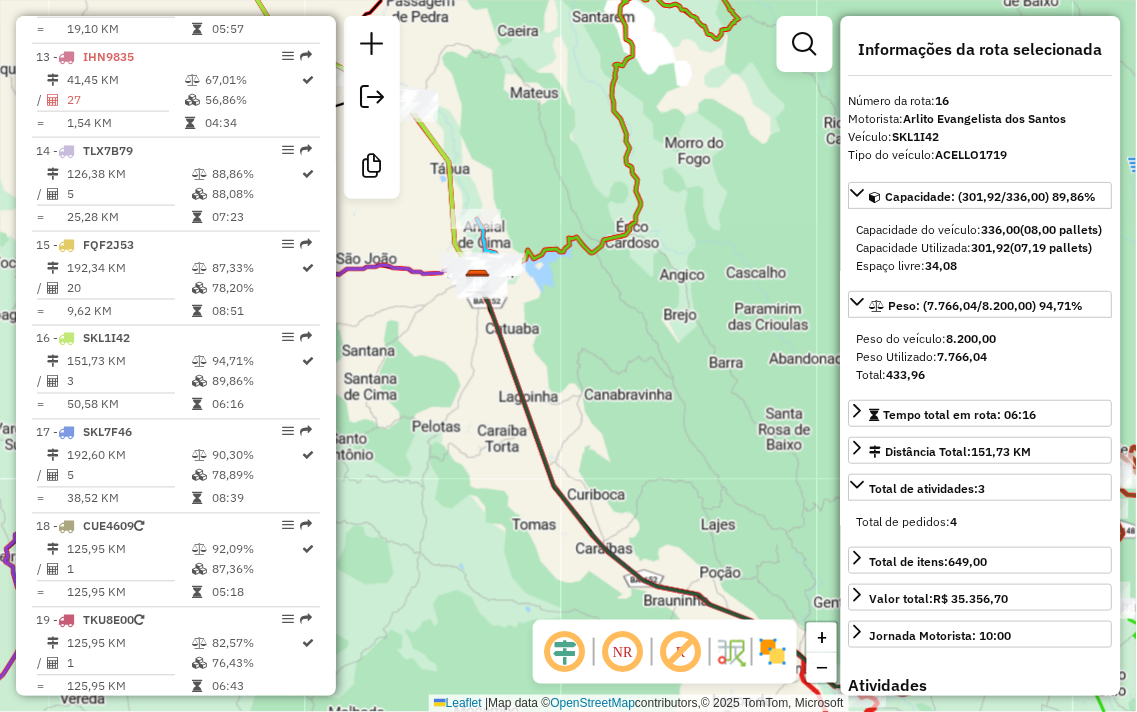 drag, startPoint x: 682, startPoint y: 335, endPoint x: 466, endPoint y: 127, distance: 299.86664 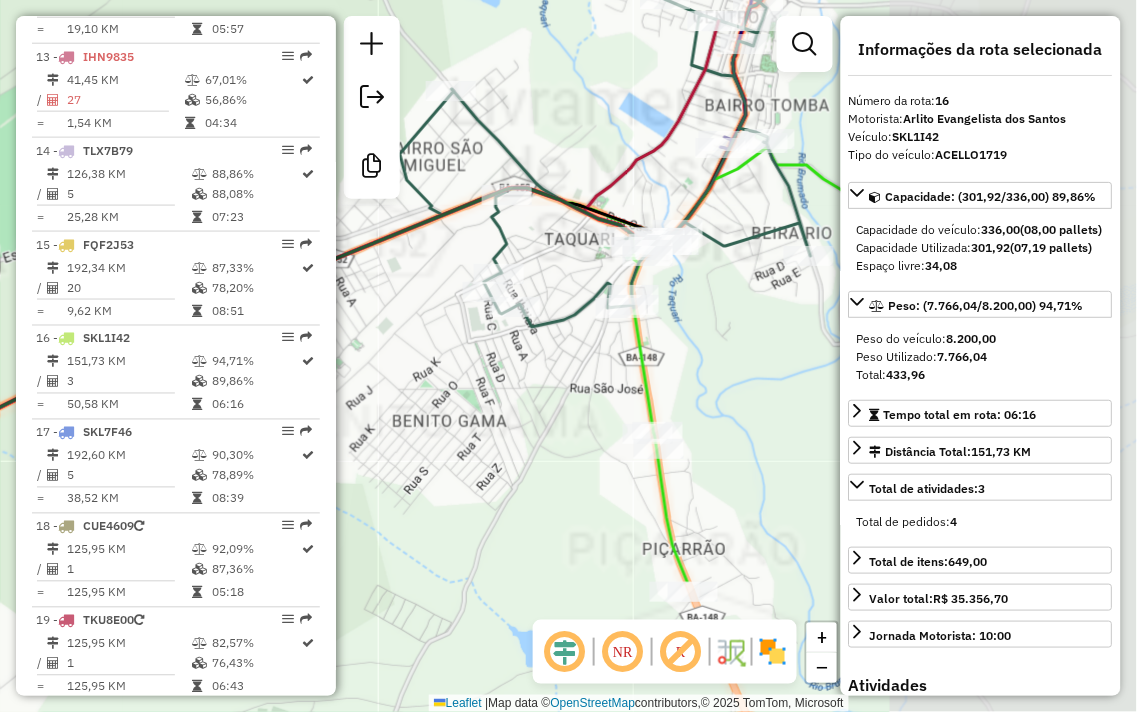 drag, startPoint x: 595, startPoint y: 72, endPoint x: 480, endPoint y: -7, distance: 139.52061 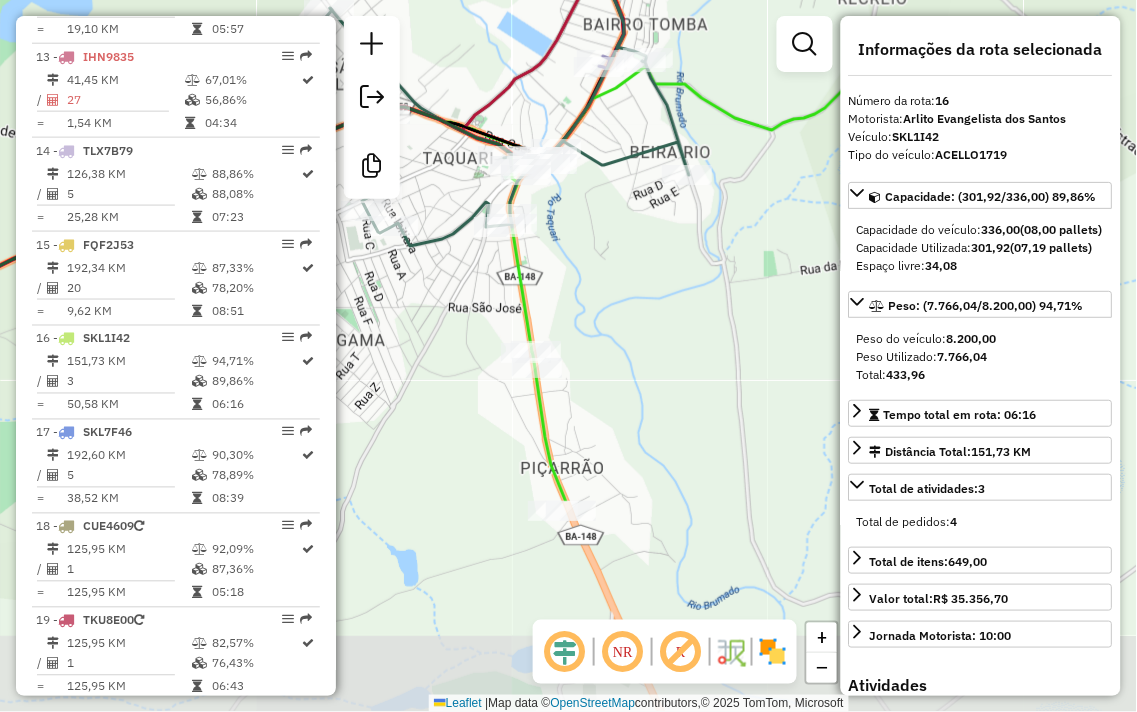 click on "Janela de atendimento Grade de atendimento Capacidade Transportadoras Veículos Cliente Pedidos  Rotas Selecione os dias de semana para filtrar as janelas de atendimento  Seg   Ter   Qua   Qui   Sex   Sáb   Dom  Informe o período da janela de atendimento: De: Até:  Filtrar exatamente a janela do cliente  Considerar janela de atendimento padrão  Selecione os dias de semana para filtrar as grades de atendimento  Seg   Ter   Qua   Qui   Sex   Sáb   Dom   Considerar clientes sem dia de atendimento cadastrado  Clientes fora do dia de atendimento selecionado Filtrar as atividades entre os valores definidos abaixo:  Peso mínimo:   Peso máximo:   Cubagem mínima:   Cubagem máxima:   De:   Até:  Filtrar as atividades entre o tempo de atendimento definido abaixo:  De:   Até:   Considerar capacidade total dos clientes não roteirizados Transportadora: Selecione um ou mais itens Tipo de veículo: Selecione um ou mais itens Veículo: Selecione um ou mais itens Motorista: Selecione um ou mais itens Nome: Rótulo:" 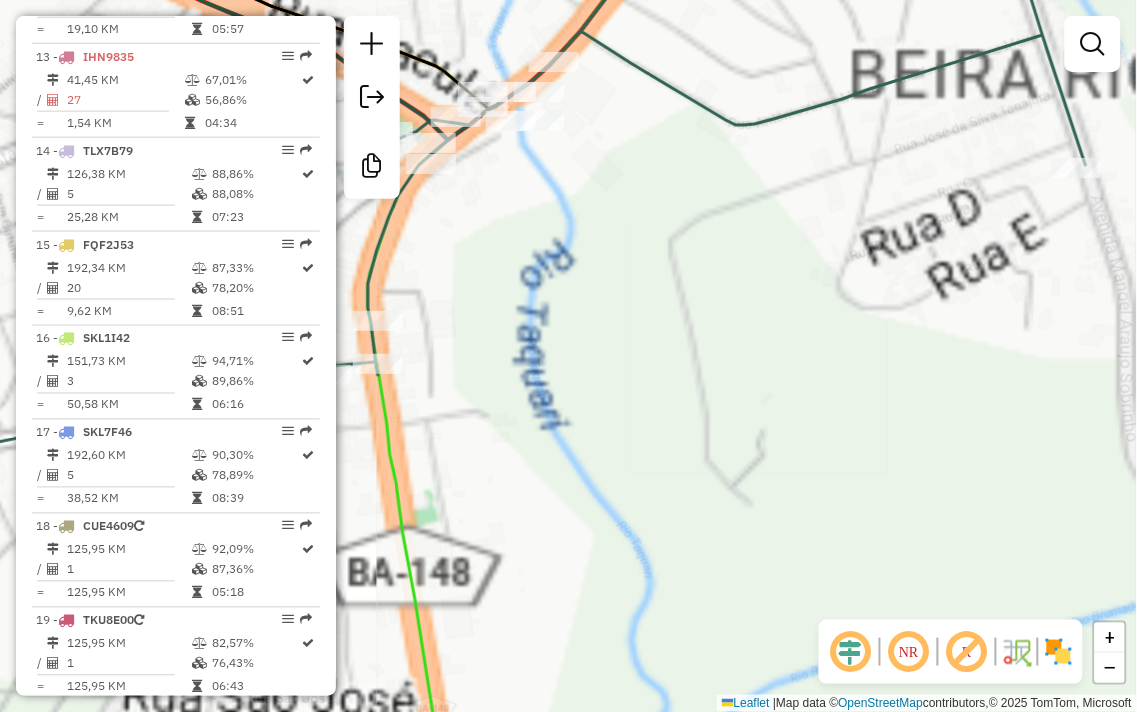 drag, startPoint x: 567, startPoint y: 494, endPoint x: 546, endPoint y: 603, distance: 111.0045 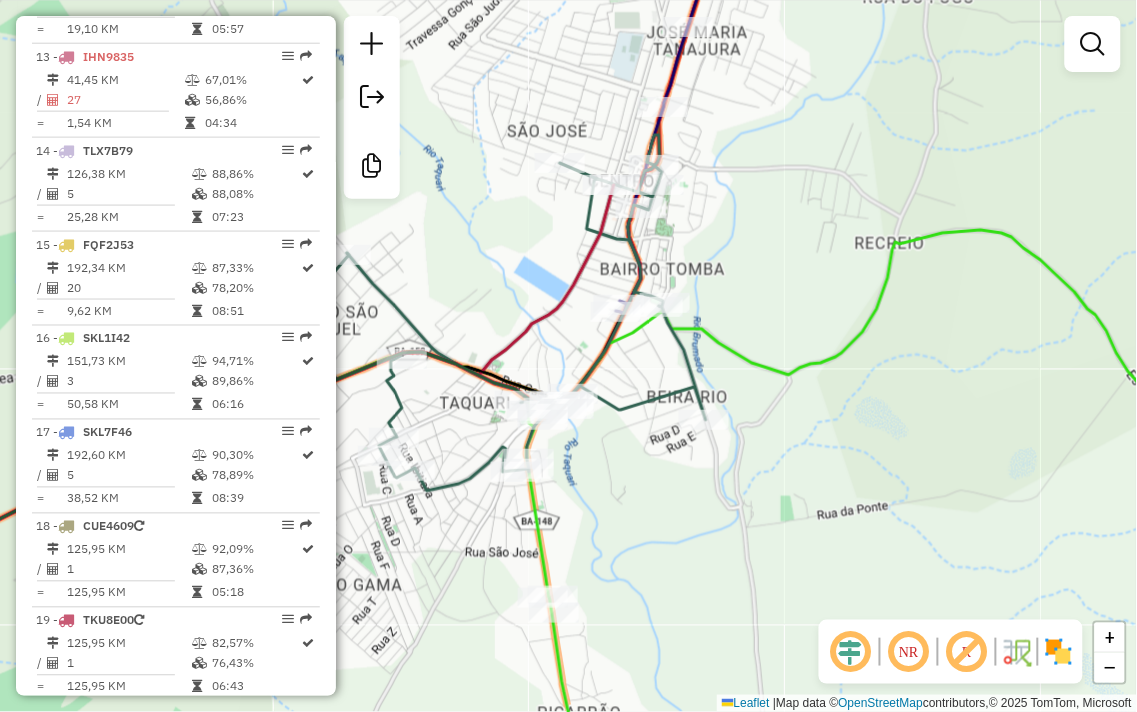 drag, startPoint x: 544, startPoint y: 210, endPoint x: 507, endPoint y: 355, distance: 149.64626 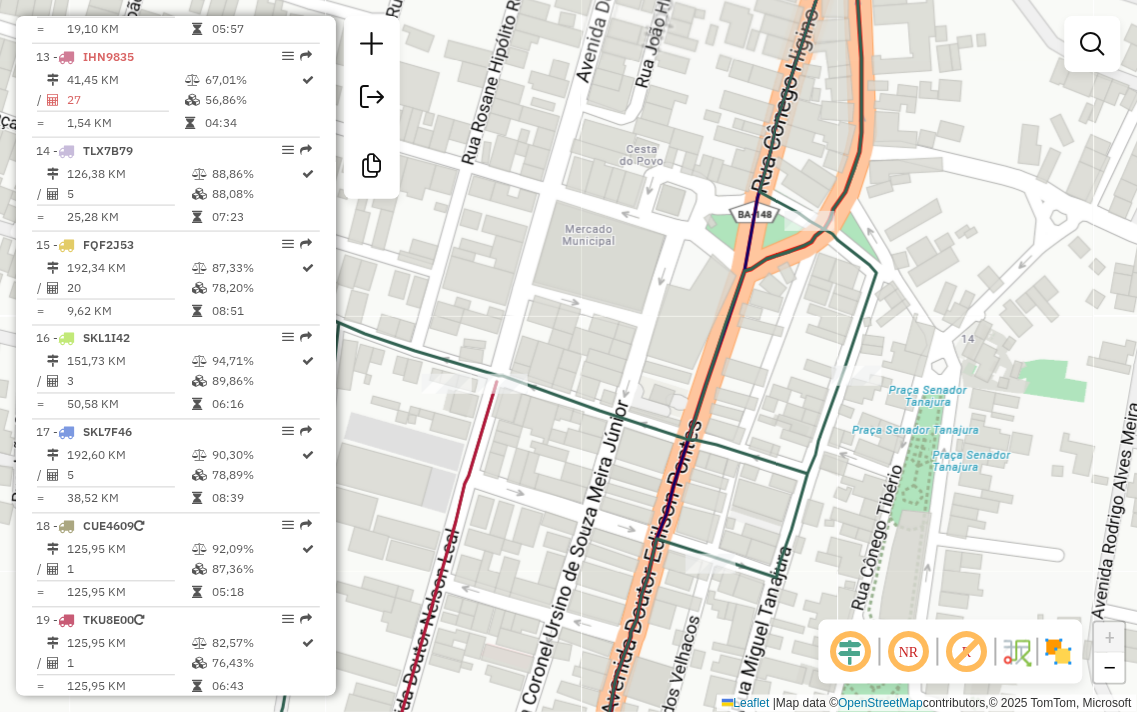 drag, startPoint x: 491, startPoint y: 285, endPoint x: 642, endPoint y: 158, distance: 197.30687 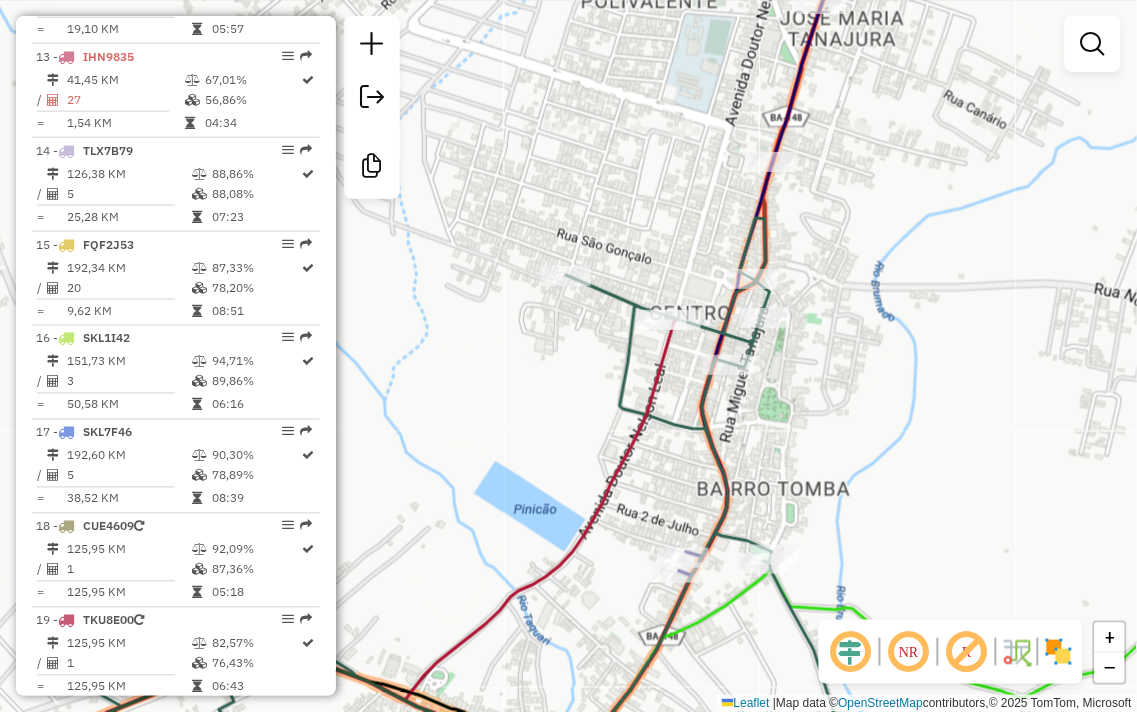 drag, startPoint x: 771, startPoint y: 452, endPoint x: 770, endPoint y: 212, distance: 240.00209 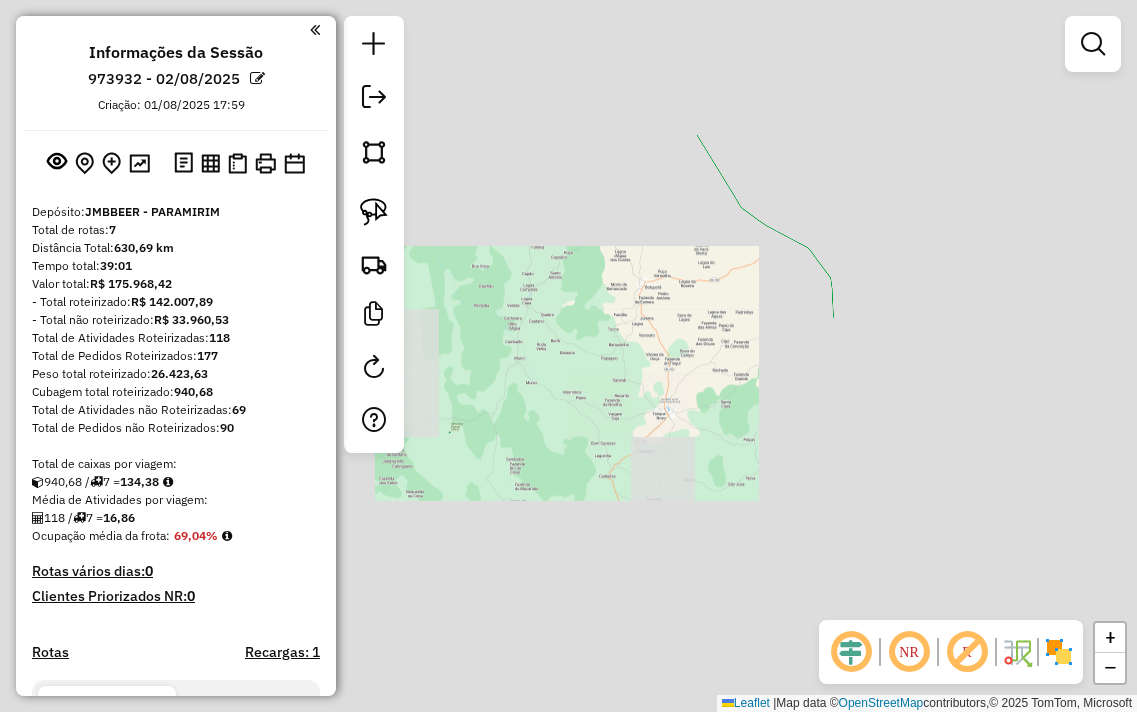 scroll, scrollTop: 0, scrollLeft: 0, axis: both 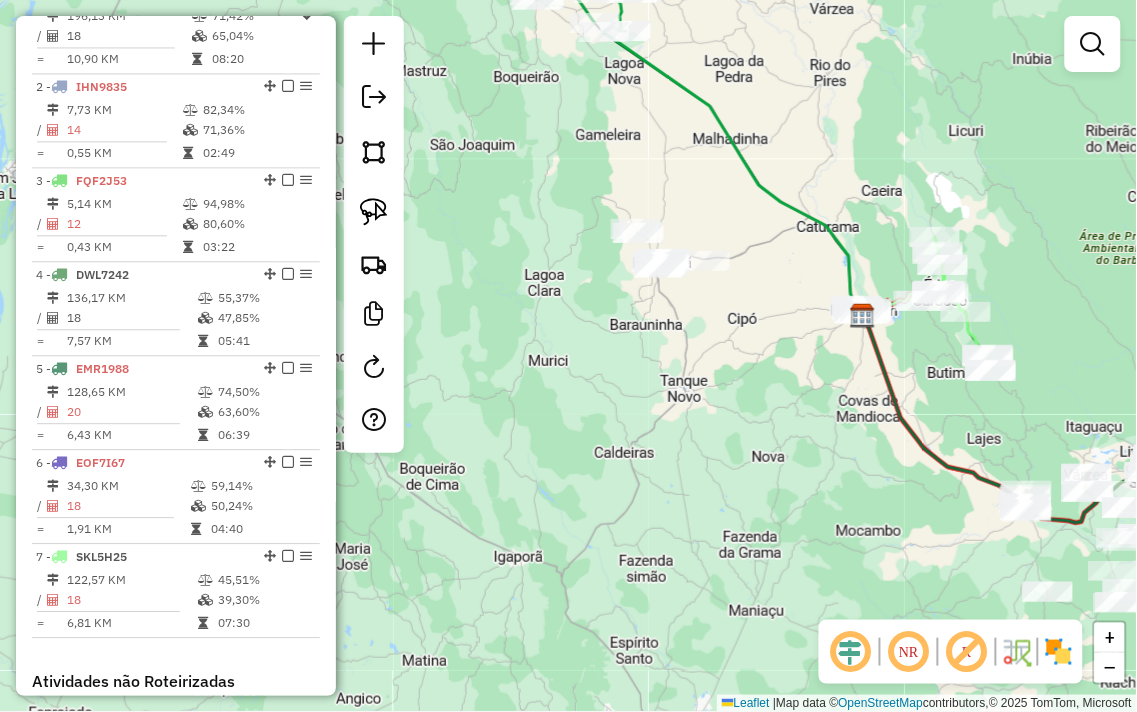 drag, startPoint x: 693, startPoint y: 443, endPoint x: 803, endPoint y: 293, distance: 186.01076 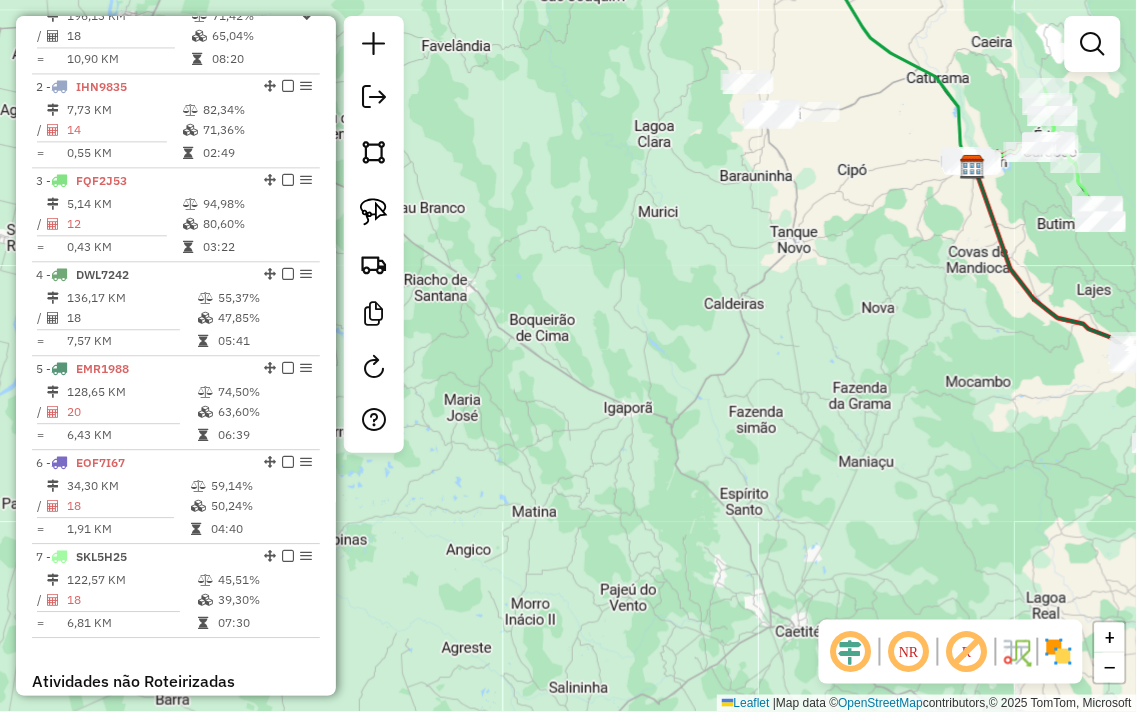 drag, startPoint x: 856, startPoint y: 143, endPoint x: 676, endPoint y: 285, distance: 229.2684 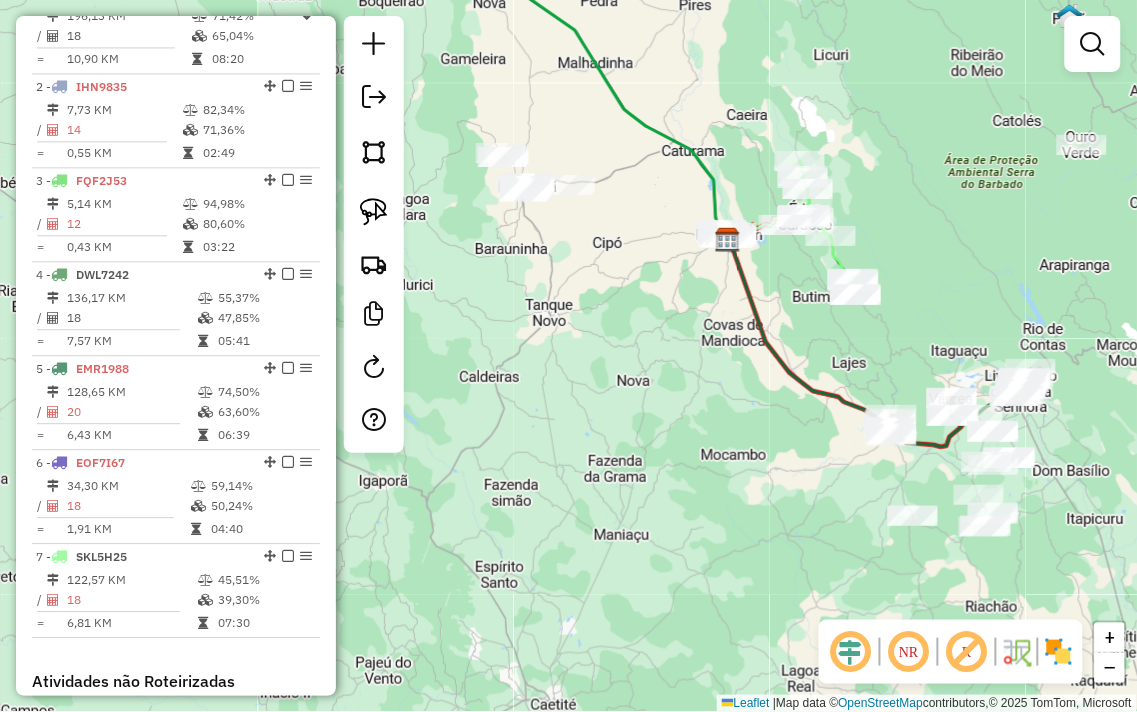 click on "Janela de atendimento Grade de atendimento Capacidade Transportadoras Veículos Cliente Pedidos  Rotas Selecione os dias de semana para filtrar as janelas de atendimento  Seg   Ter   Qua   Qui   Sex   Sáb   Dom  Informe o período da janela de atendimento: De: Até:  Filtrar exatamente a janela do cliente  Considerar janela de atendimento padrão  Selecione os dias de semana para filtrar as grades de atendimento  Seg   Ter   Qua   Qui   Sex   Sáb   Dom   Considerar clientes sem dia de atendimento cadastrado  Clientes fora do dia de atendimento selecionado Filtrar as atividades entre os valores definidos abaixo:  Peso mínimo:   Peso máximo:   Cubagem mínima:   Cubagem máxima:   De:   Até:  Filtrar as atividades entre o tempo de atendimento definido abaixo:  De:   Até:   Considerar capacidade total dos clientes não roteirizados Transportadora: Selecione um ou mais itens Tipo de veículo: Selecione um ou mais itens Veículo: Selecione um ou mais itens Motorista: Selecione um ou mais itens Nome: Rótulo:" 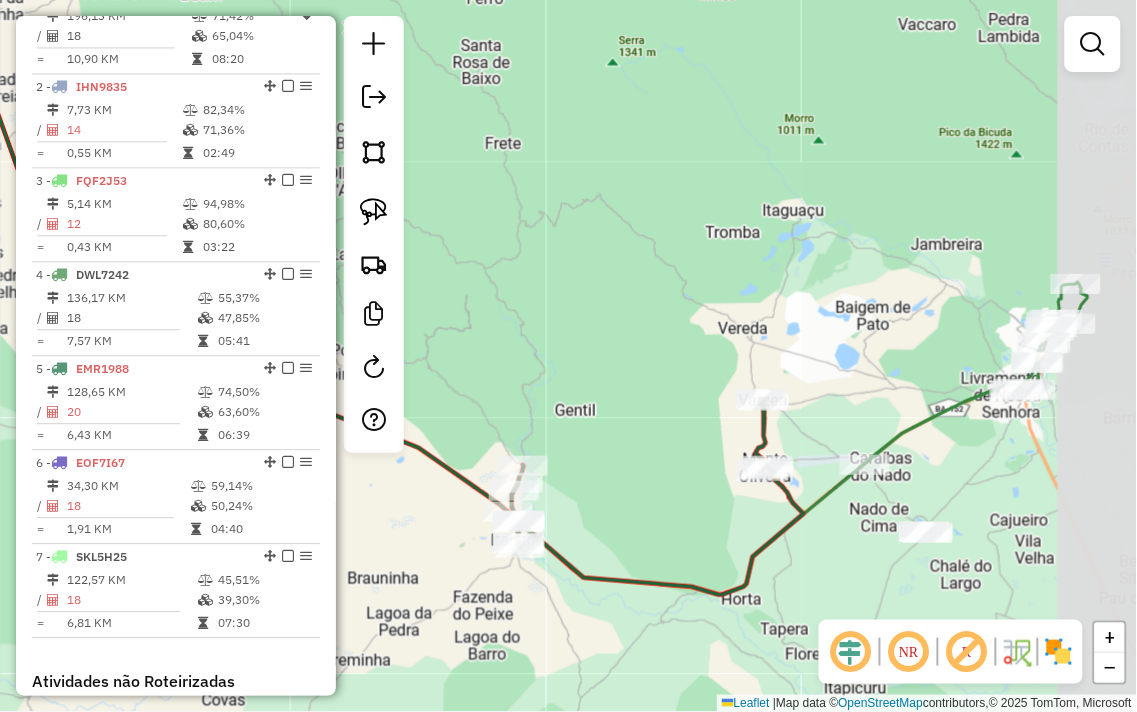 drag, startPoint x: 1018, startPoint y: 314, endPoint x: 900, endPoint y: 365, distance: 128.5496 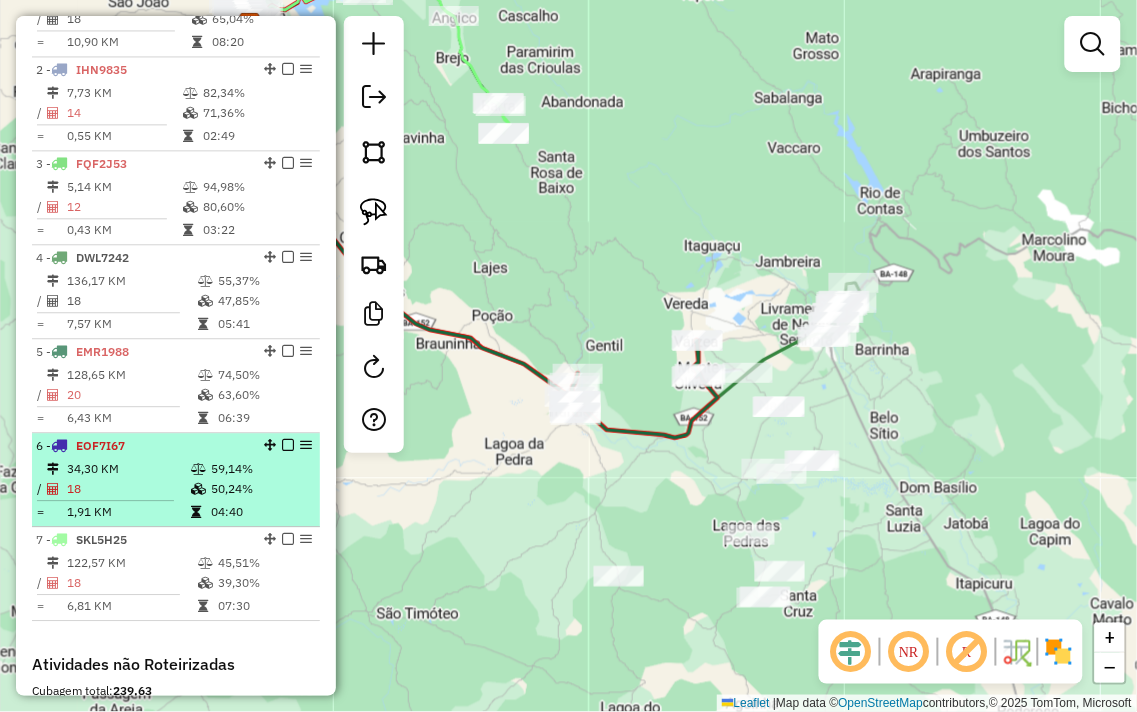 scroll, scrollTop: 786, scrollLeft: 0, axis: vertical 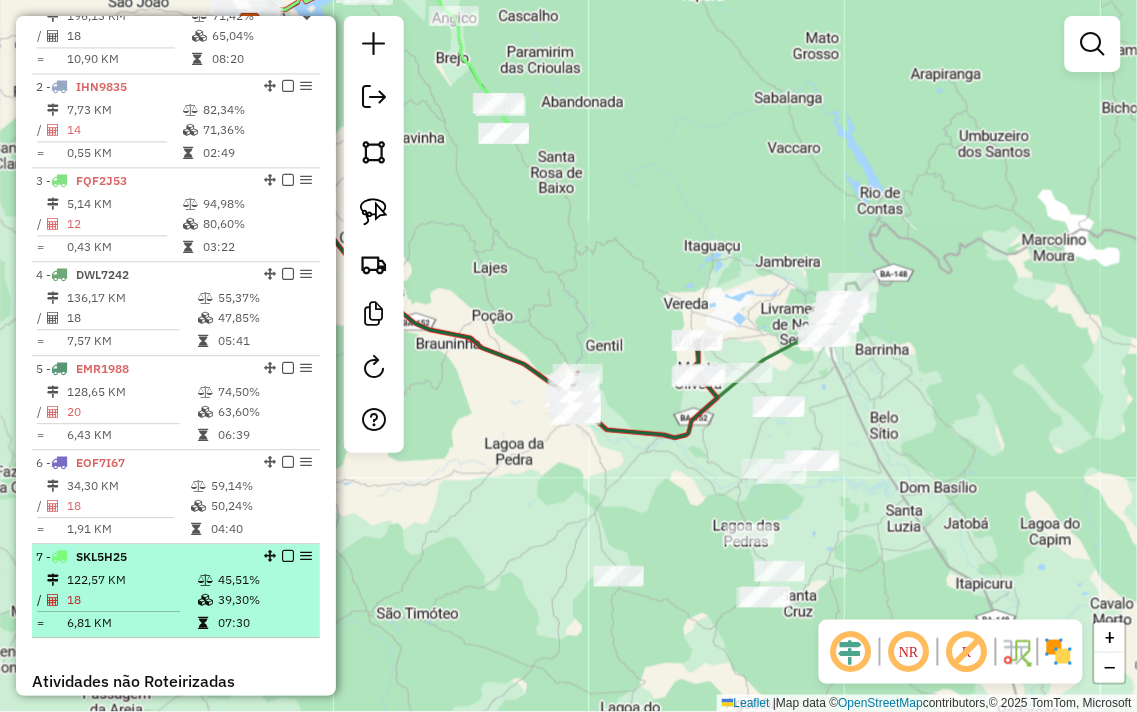 click on "18" at bounding box center [131, 600] 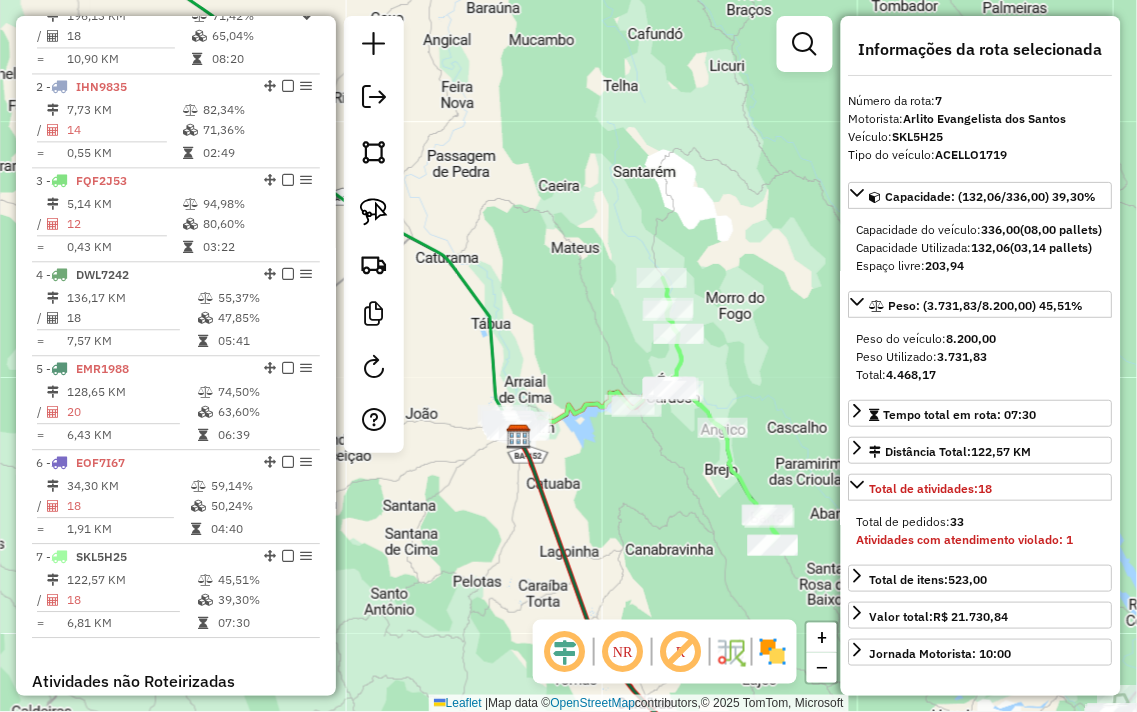 drag, startPoint x: 603, startPoint y: 434, endPoint x: 648, endPoint y: 428, distance: 45.39824 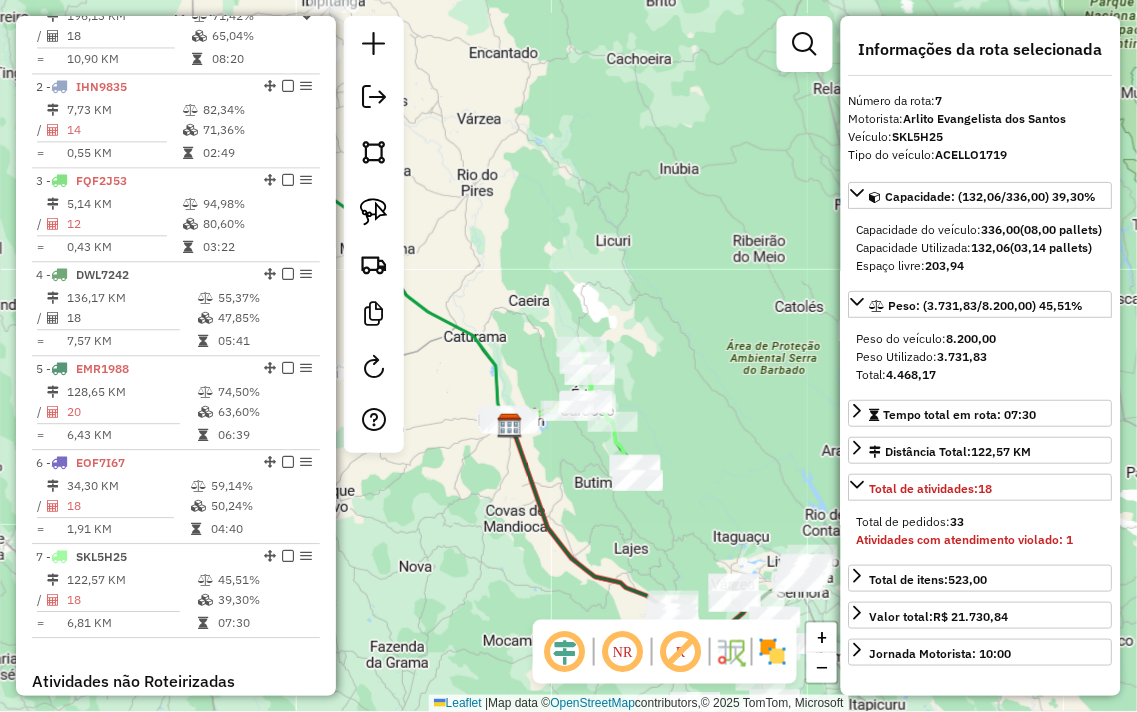 drag, startPoint x: 501, startPoint y: 284, endPoint x: 605, endPoint y: 284, distance: 104 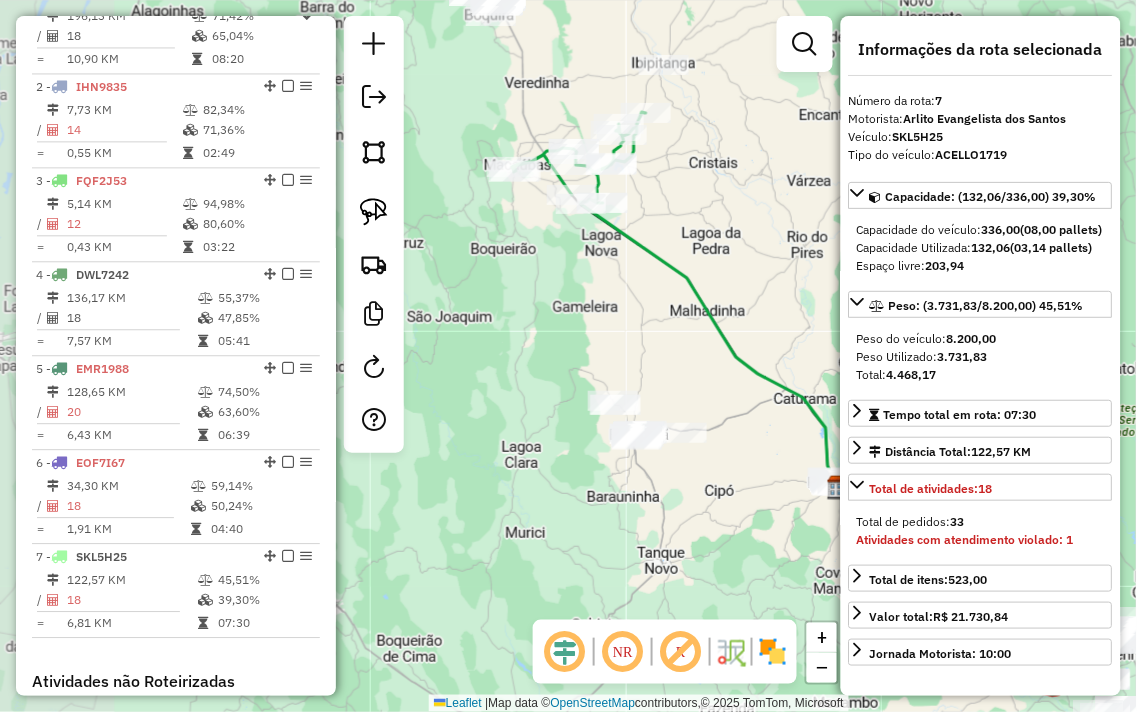 drag, startPoint x: 472, startPoint y: 392, endPoint x: 724, endPoint y: 494, distance: 271.86026 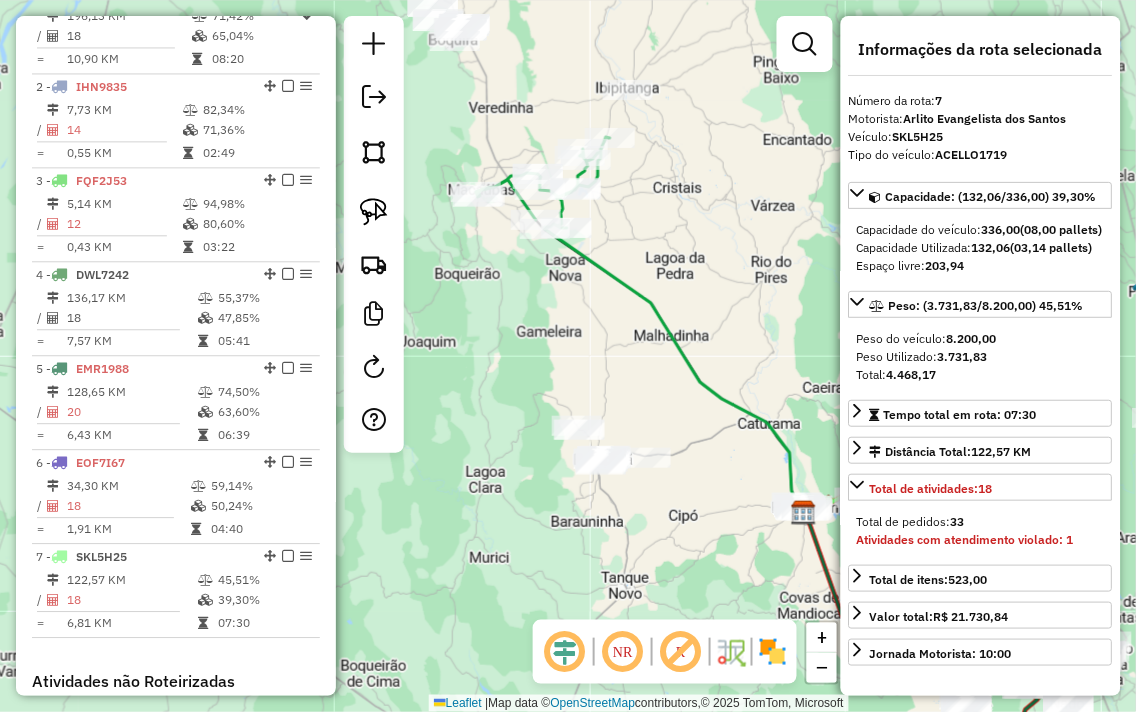 drag, startPoint x: 725, startPoint y: 250, endPoint x: 668, endPoint y: 233, distance: 59.48109 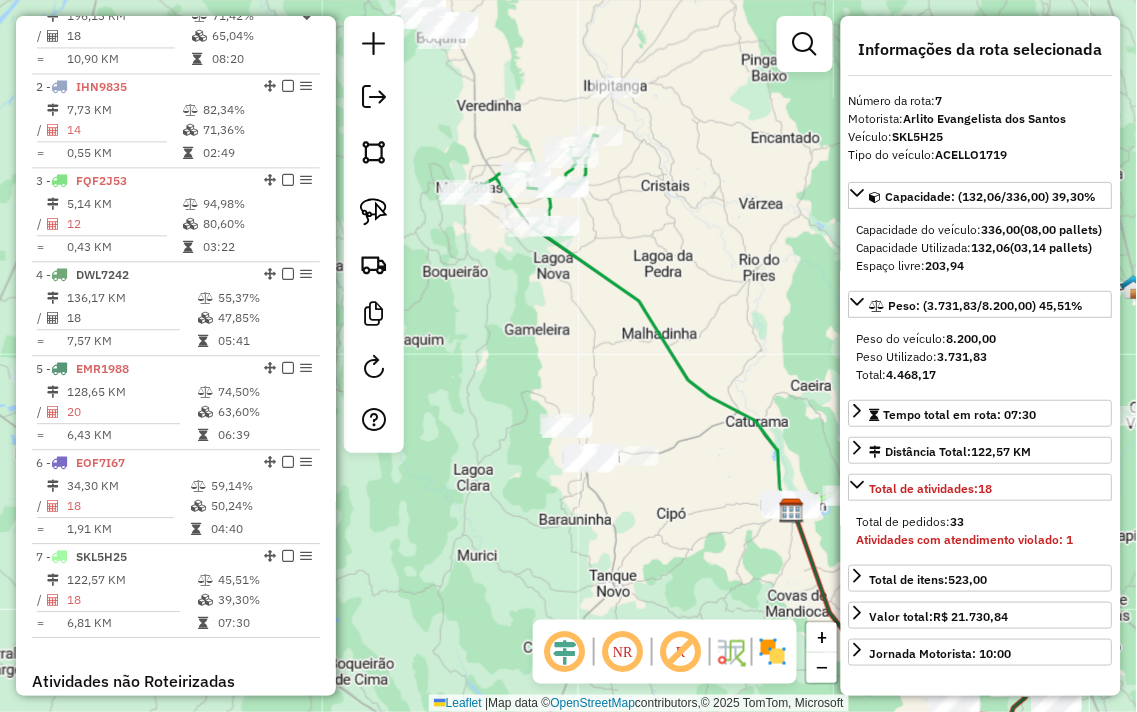 click on "Janela de atendimento Grade de atendimento Capacidade Transportadoras Veículos Cliente Pedidos  Rotas Selecione os dias de semana para filtrar as janelas de atendimento  Seg   Ter   Qua   Qui   Sex   Sáb   Dom  Informe o período da janela de atendimento: De: Até:  Filtrar exatamente a janela do cliente  Considerar janela de atendimento padrão  Selecione os dias de semana para filtrar as grades de atendimento  Seg   Ter   Qua   Qui   Sex   Sáb   Dom   Considerar clientes sem dia de atendimento cadastrado  Clientes fora do dia de atendimento selecionado Filtrar as atividades entre os valores definidos abaixo:  Peso mínimo:   Peso máximo:   Cubagem mínima:   Cubagem máxima:   De:   Até:  Filtrar as atividades entre o tempo de atendimento definido abaixo:  De:   Até:   Considerar capacidade total dos clientes não roteirizados Transportadora: Selecione um ou mais itens Tipo de veículo: Selecione um ou mais itens Veículo: Selecione um ou mais itens Motorista: Selecione um ou mais itens Nome: Rótulo:" 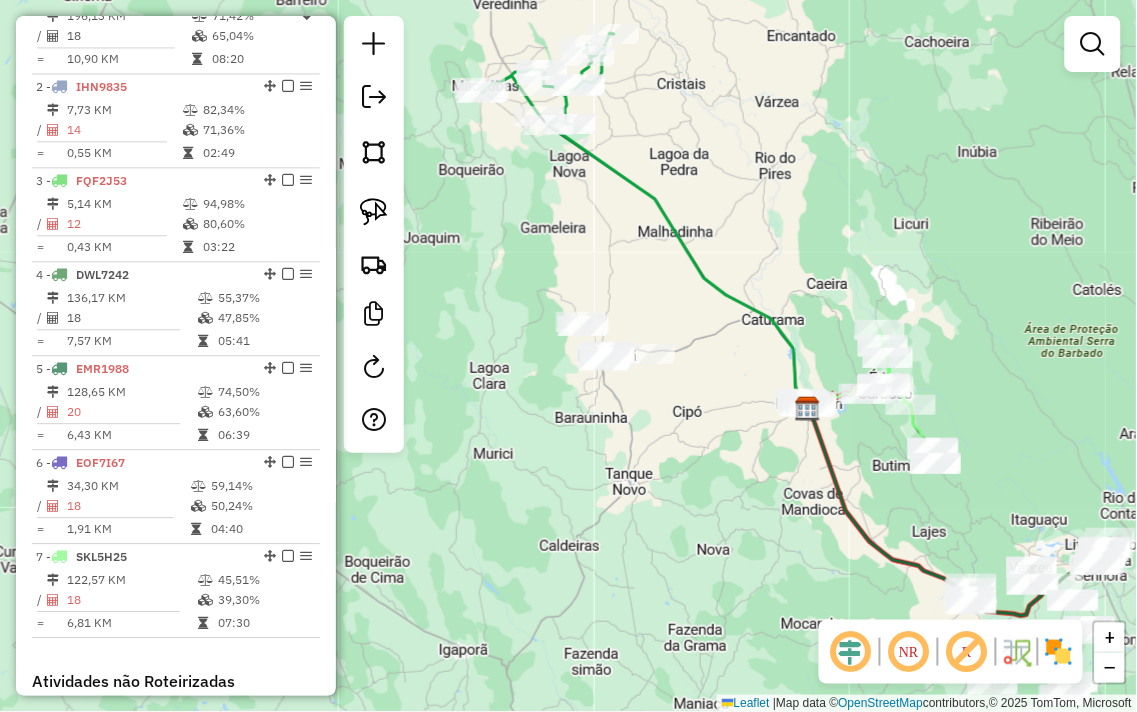 drag, startPoint x: 744, startPoint y: 225, endPoint x: 754, endPoint y: 156, distance: 69.72087 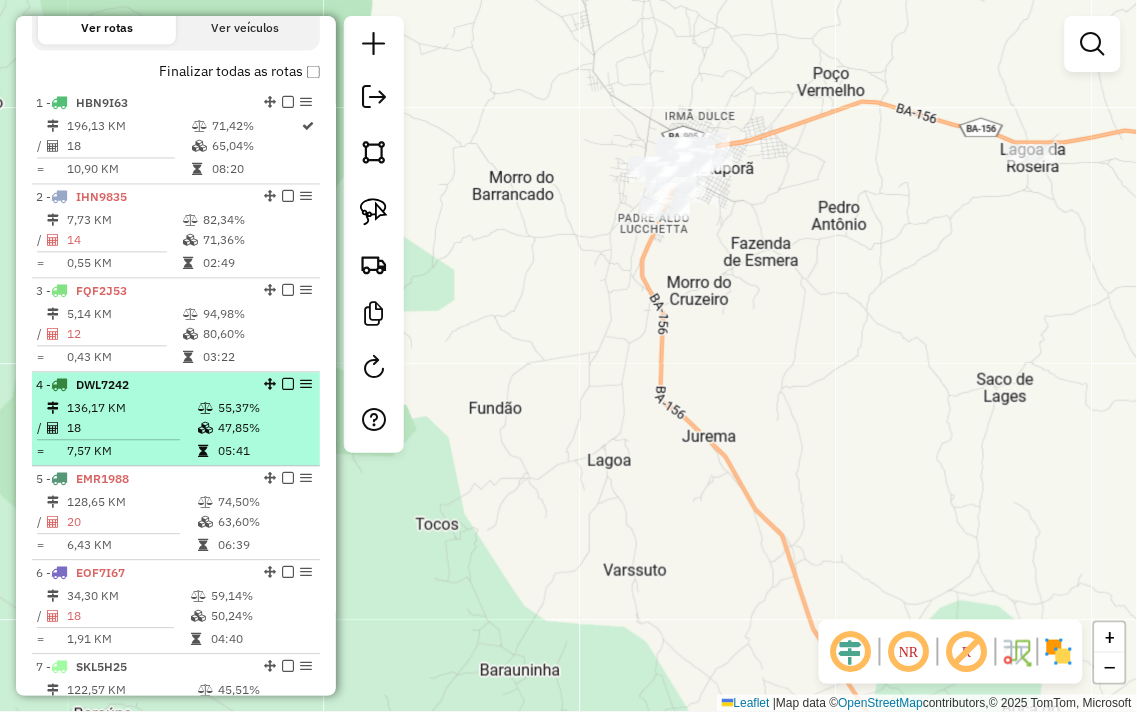 scroll, scrollTop: 786, scrollLeft: 0, axis: vertical 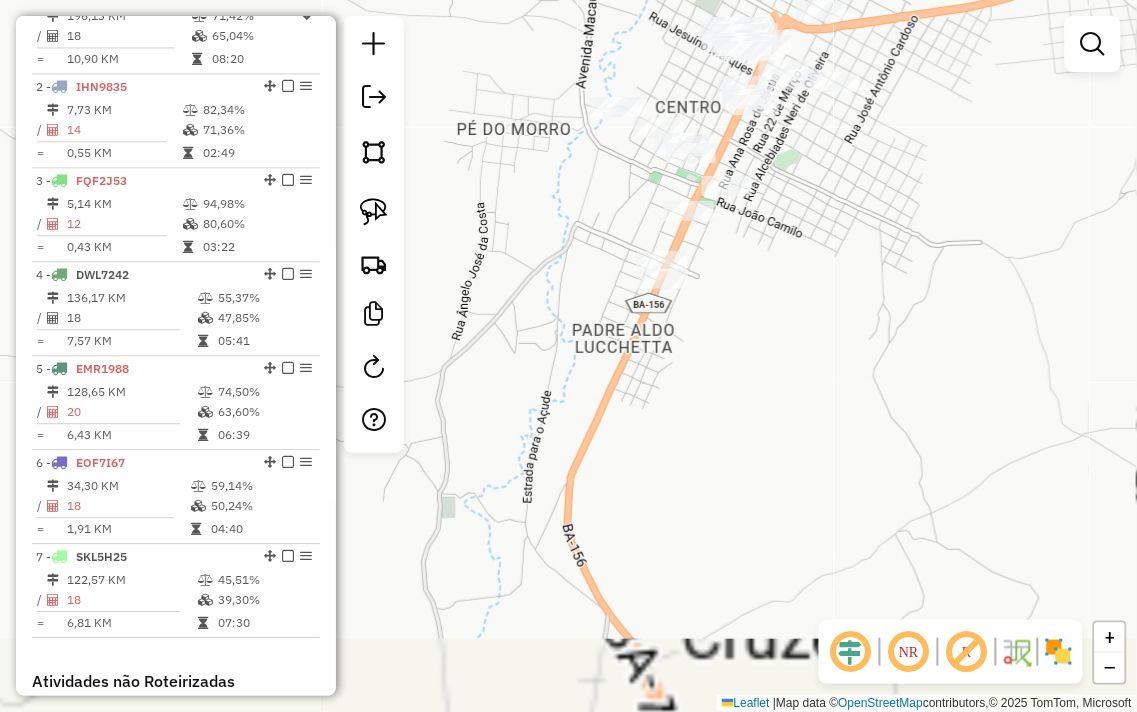 click on "Janela de atendimento Grade de atendimento Capacidade Transportadoras Veículos Cliente Pedidos  Rotas Selecione os dias de semana para filtrar as janelas de atendimento  Seg   Ter   Qua   Qui   Sex   Sáb   Dom  Informe o período da janela de atendimento: De: Até:  Filtrar exatamente a janela do cliente  Considerar janela de atendimento padrão  Selecione os dias de semana para filtrar as grades de atendimento  Seg   Ter   Qua   Qui   Sex   Sáb   Dom   Considerar clientes sem dia de atendimento cadastrado  Clientes fora do dia de atendimento selecionado Filtrar as atividades entre os valores definidos abaixo:  Peso mínimo:   Peso máximo:   Cubagem mínima:   Cubagem máxima:   De:   Até:  Filtrar as atividades entre o tempo de atendimento definido abaixo:  De:   Até:   Considerar capacidade total dos clientes não roteirizados Transportadora: Selecione um ou mais itens Tipo de veículo: Selecione um ou mais itens Veículo: Selecione um ou mais itens Motorista: Selecione um ou mais itens Nome: Rótulo:" 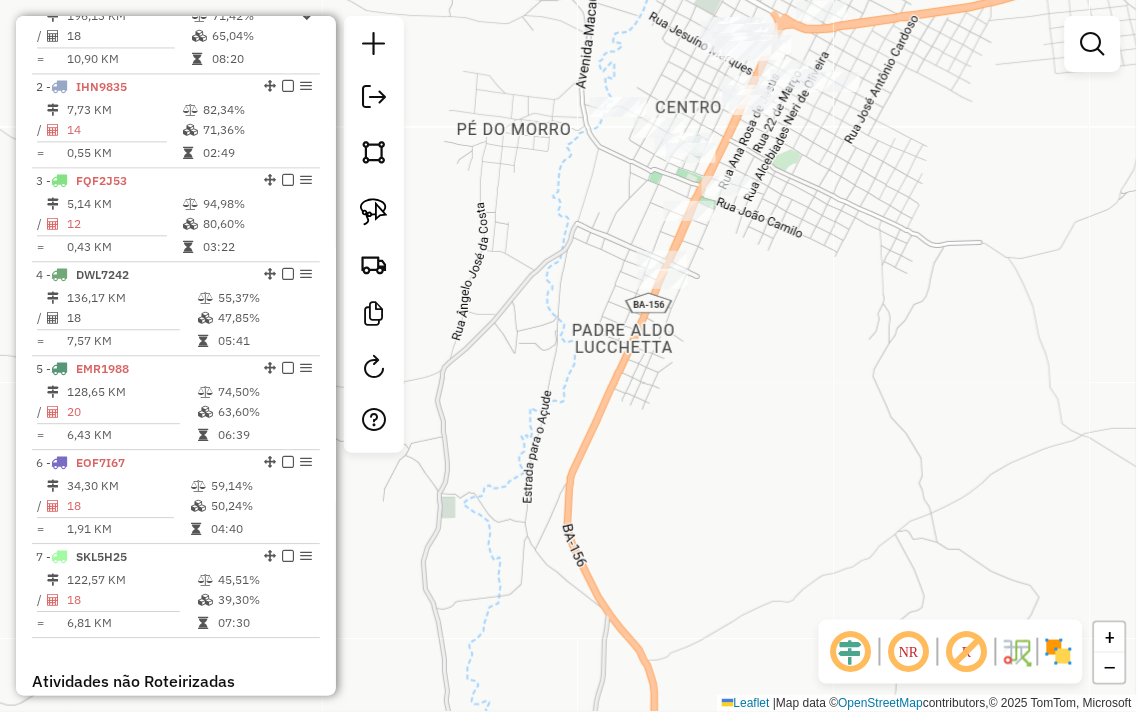 drag, startPoint x: 770, startPoint y: 217, endPoint x: 685, endPoint y: 378, distance: 182.06042 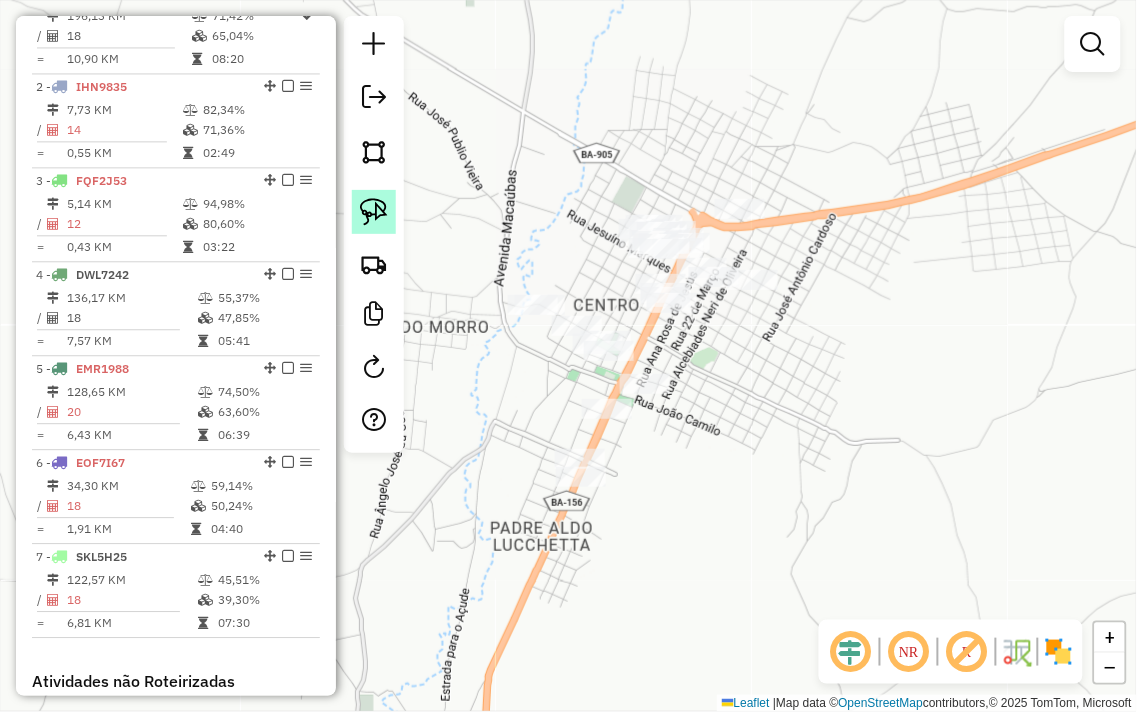 click 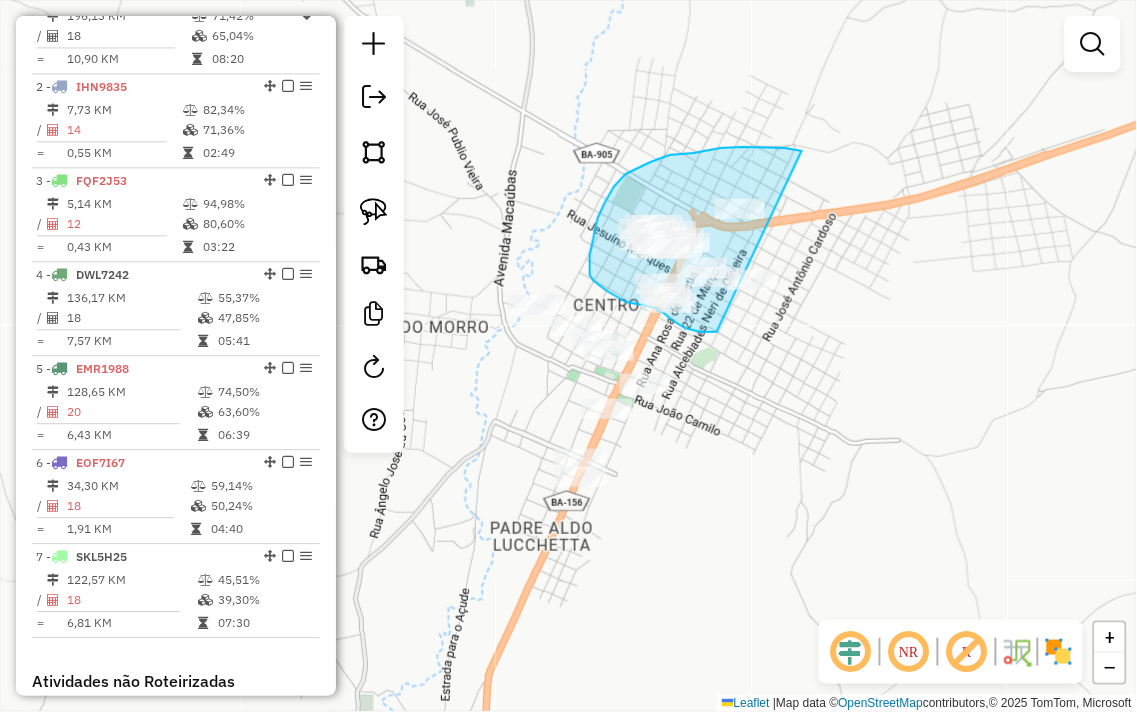 drag, startPoint x: 802, startPoint y: 151, endPoint x: 807, endPoint y: 295, distance: 144.08678 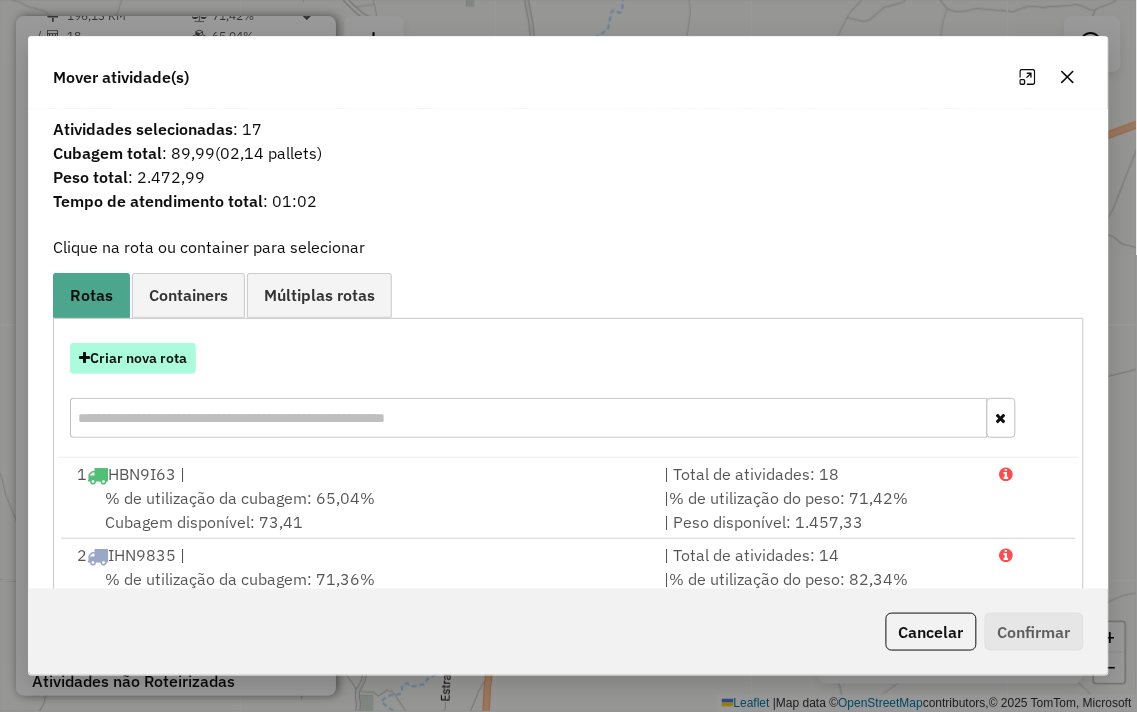 click on "Criar nova rota" at bounding box center [133, 358] 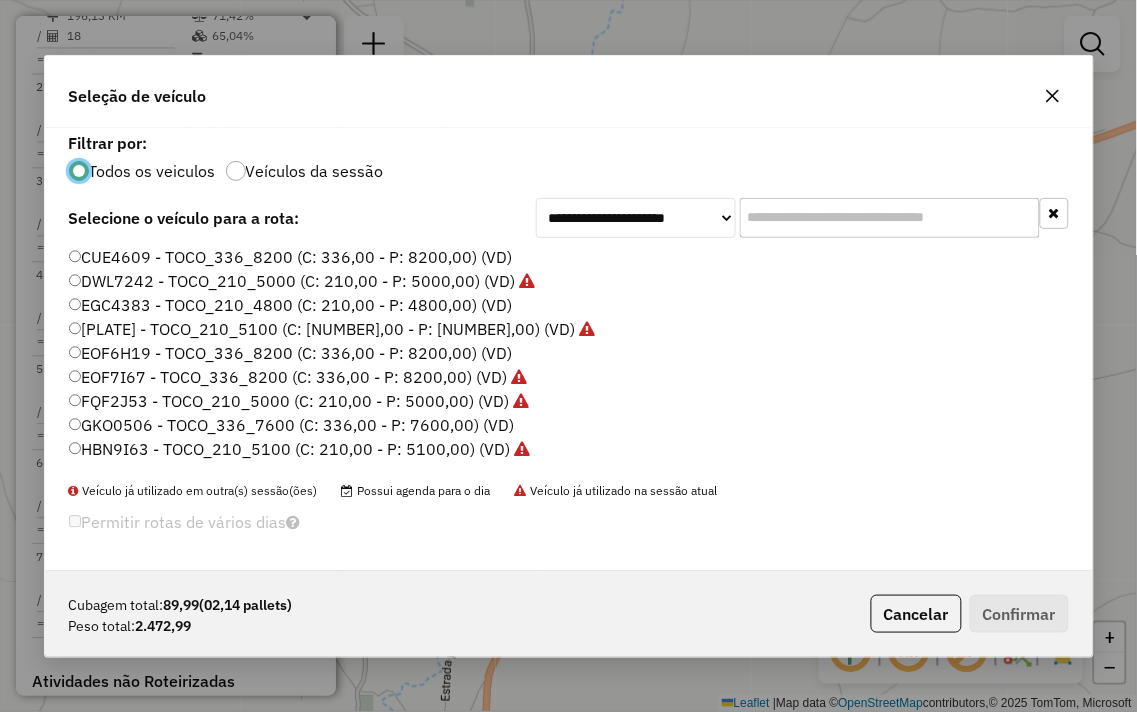 scroll, scrollTop: 11, scrollLeft: 5, axis: both 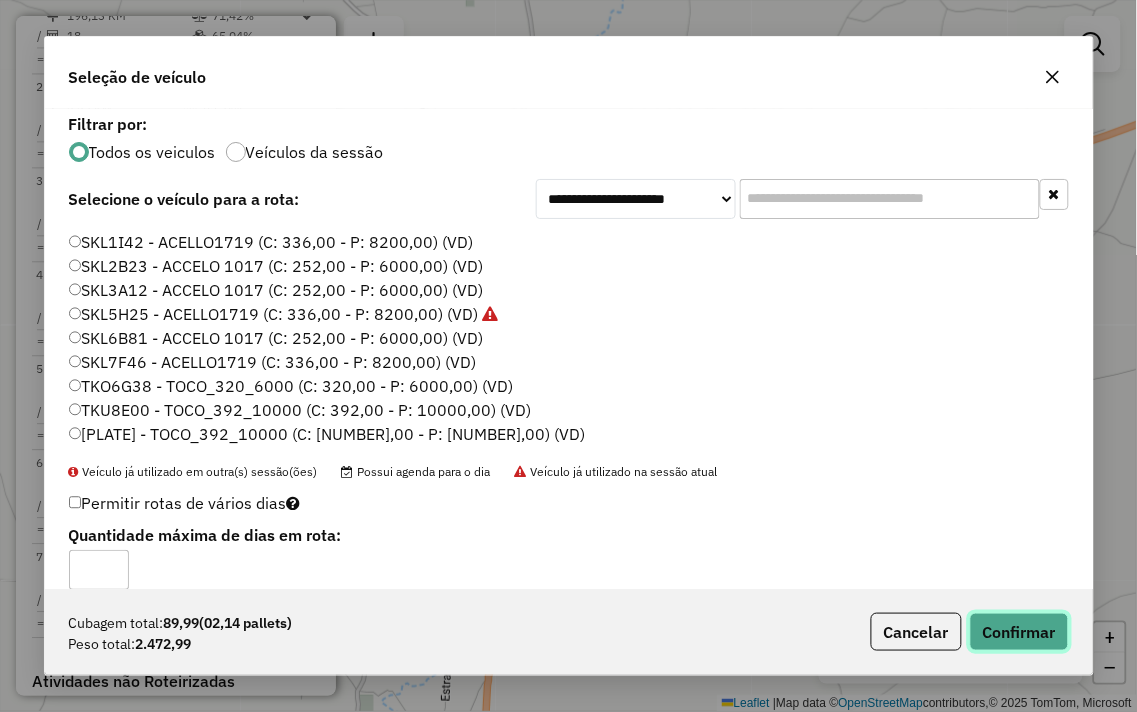 click on "Confirmar" 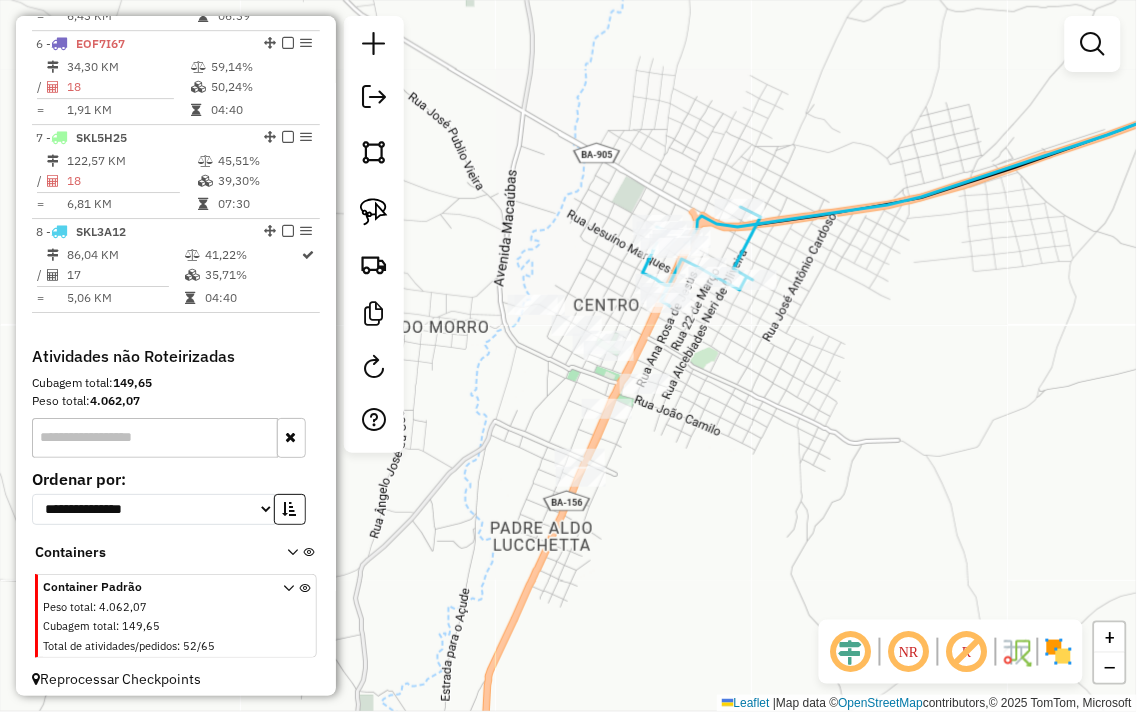 scroll, scrollTop: 1213, scrollLeft: 0, axis: vertical 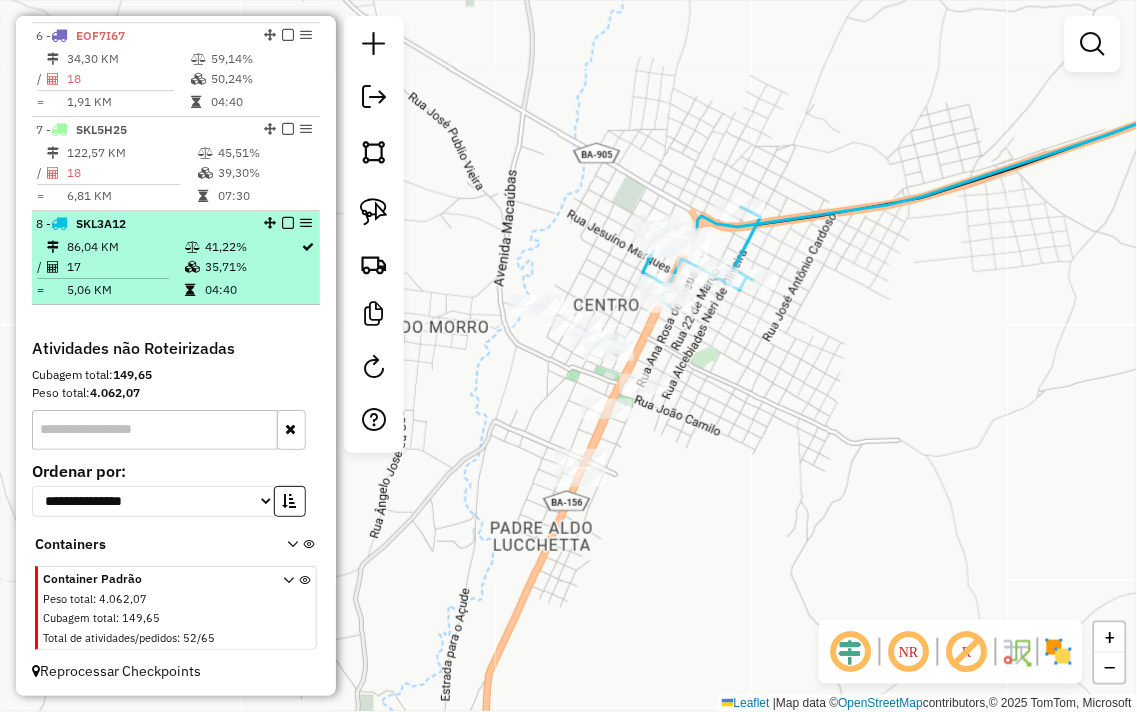 select on "**********" 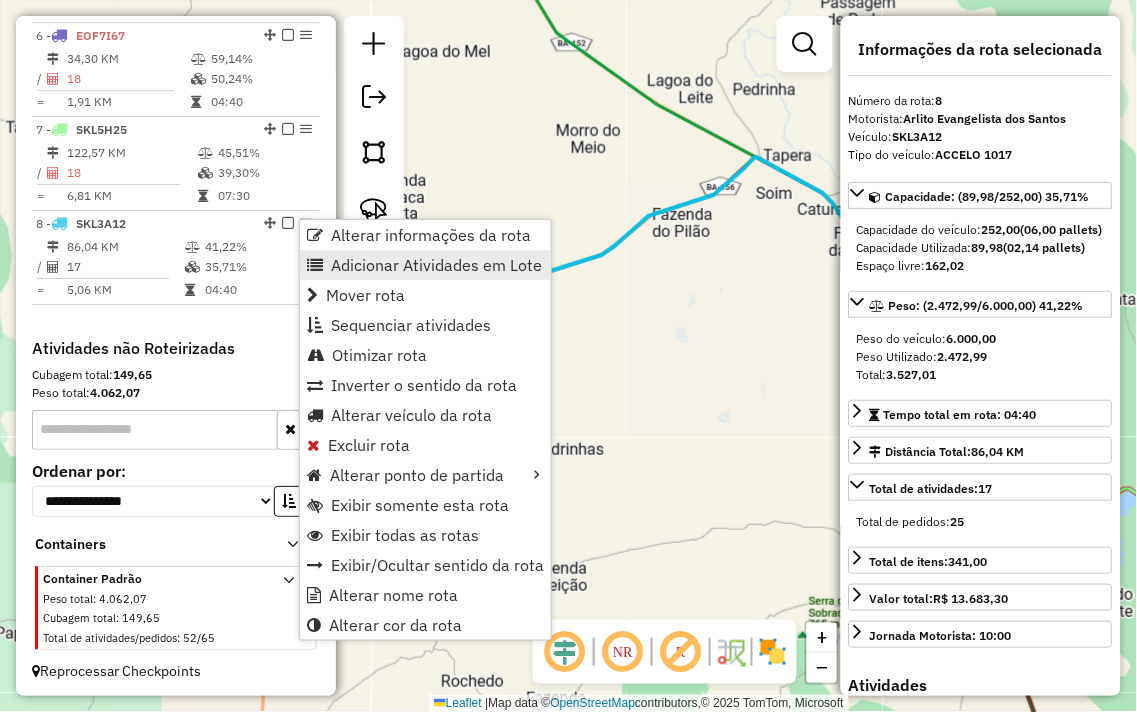 click on "Adicionar Atividades em Lote" at bounding box center [436, 265] 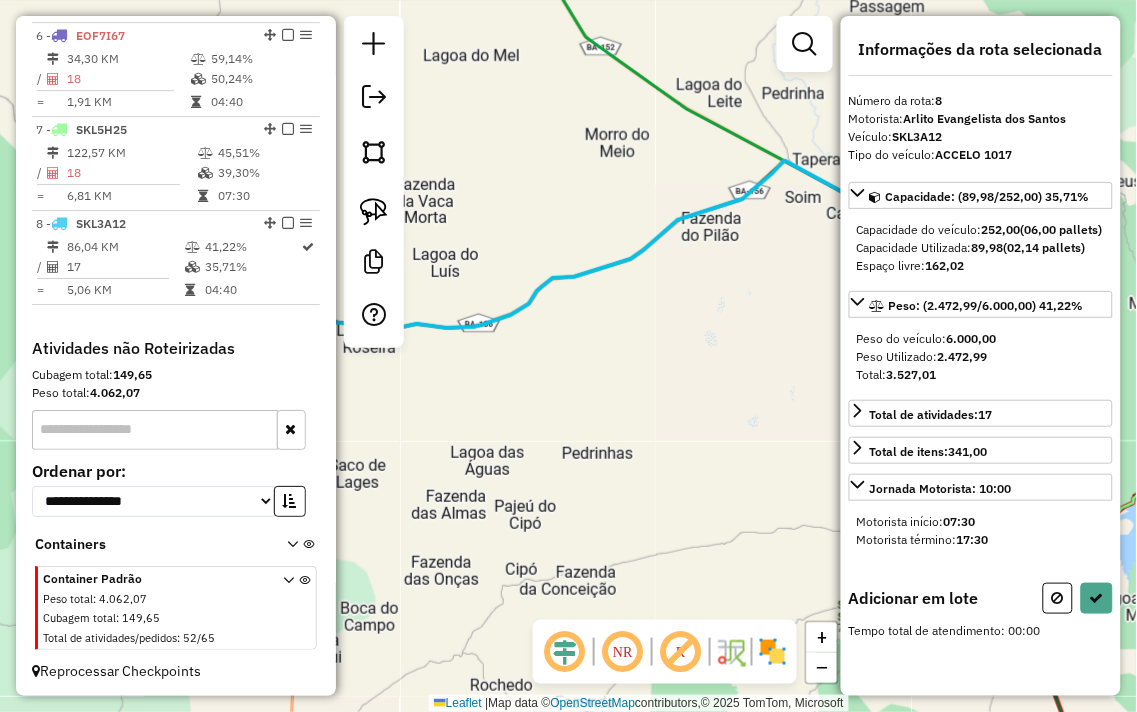 drag, startPoint x: 506, startPoint y: 355, endPoint x: 828, endPoint y: 366, distance: 322.18784 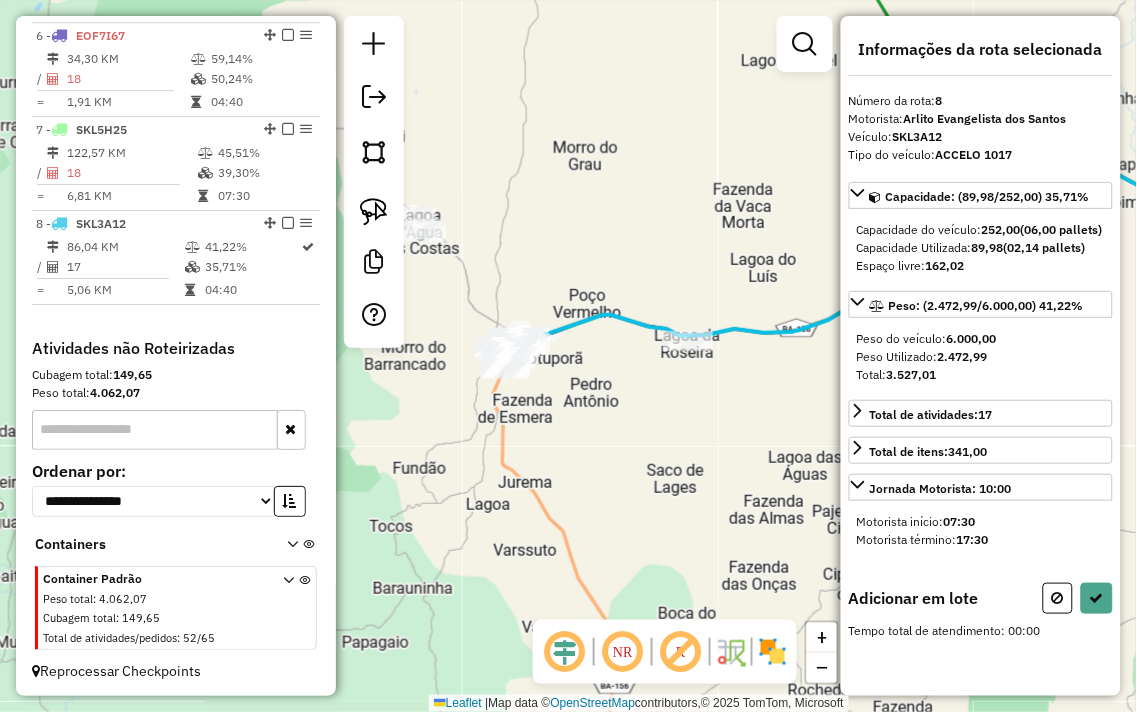 drag, startPoint x: 557, startPoint y: 256, endPoint x: 677, endPoint y: 262, distance: 120.14991 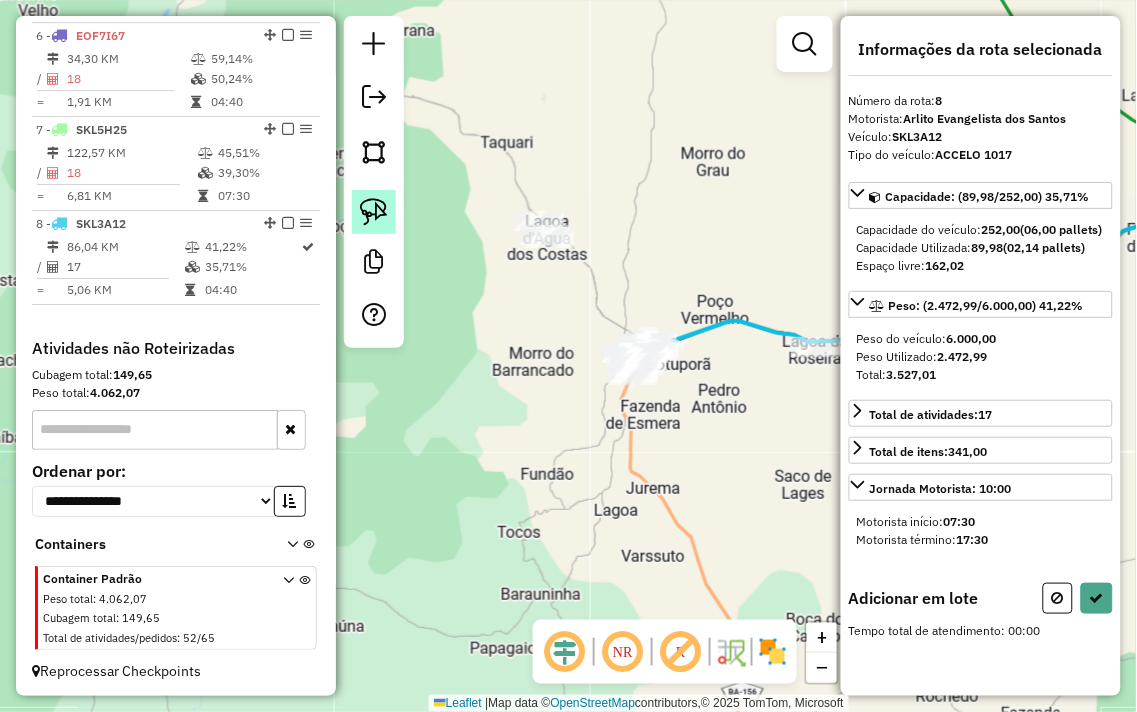 click 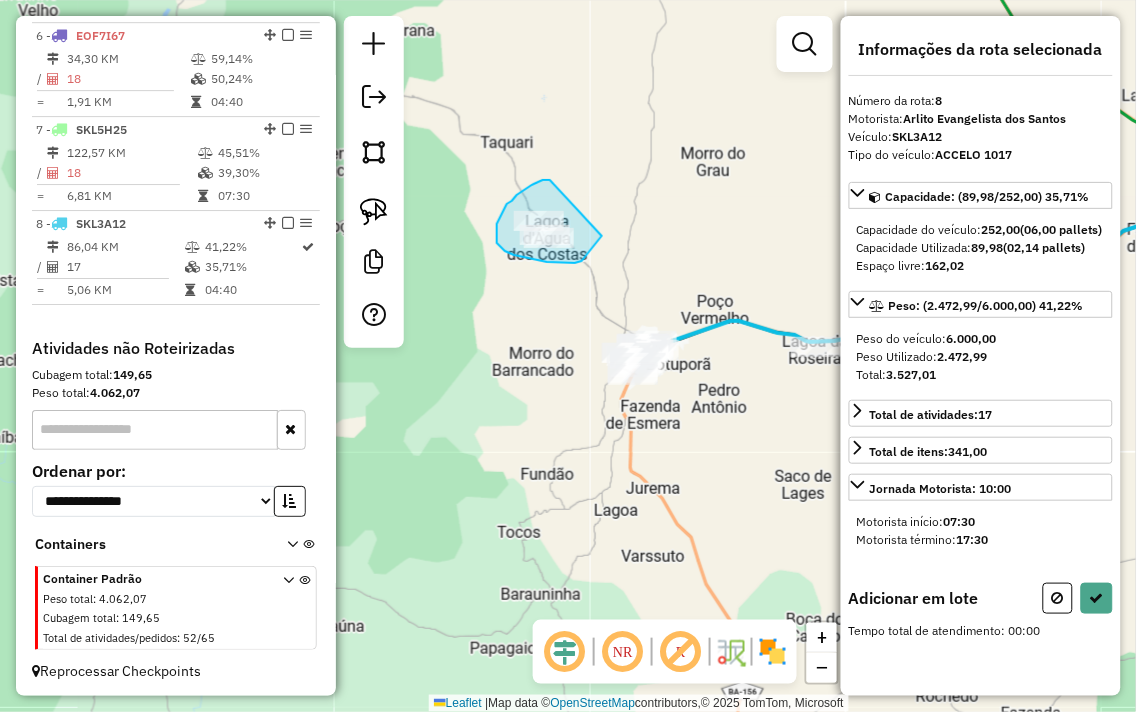 drag, startPoint x: 550, startPoint y: 180, endPoint x: 602, endPoint y: 234, distance: 74.96666 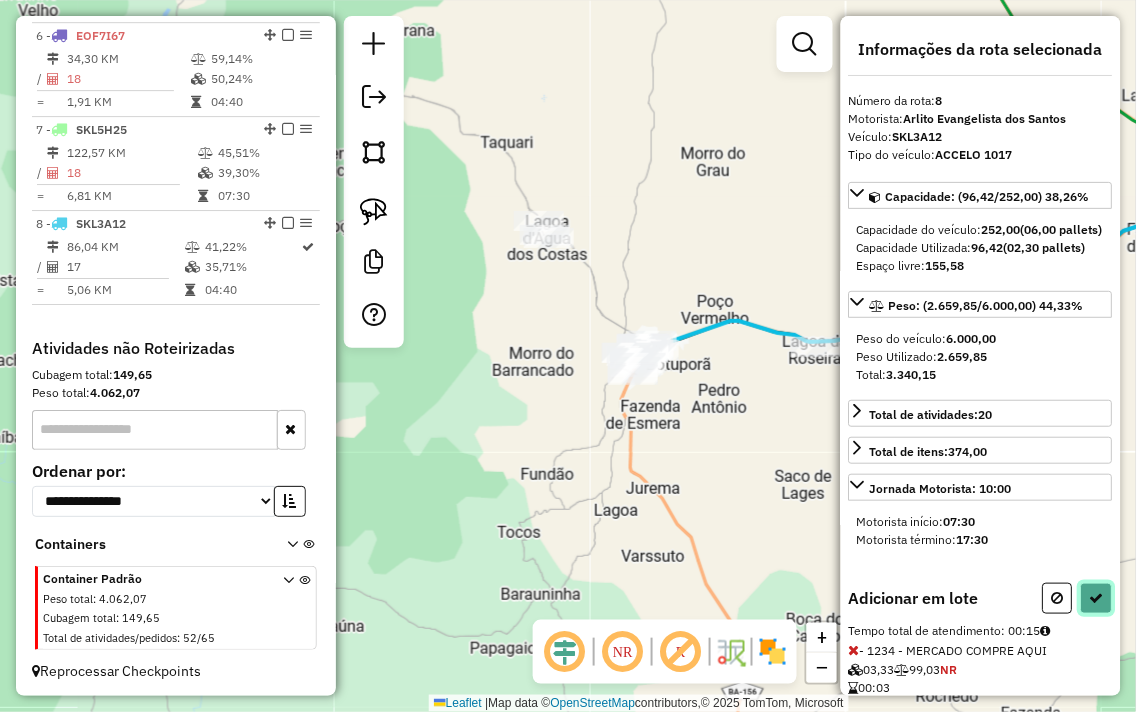 click at bounding box center [1097, 598] 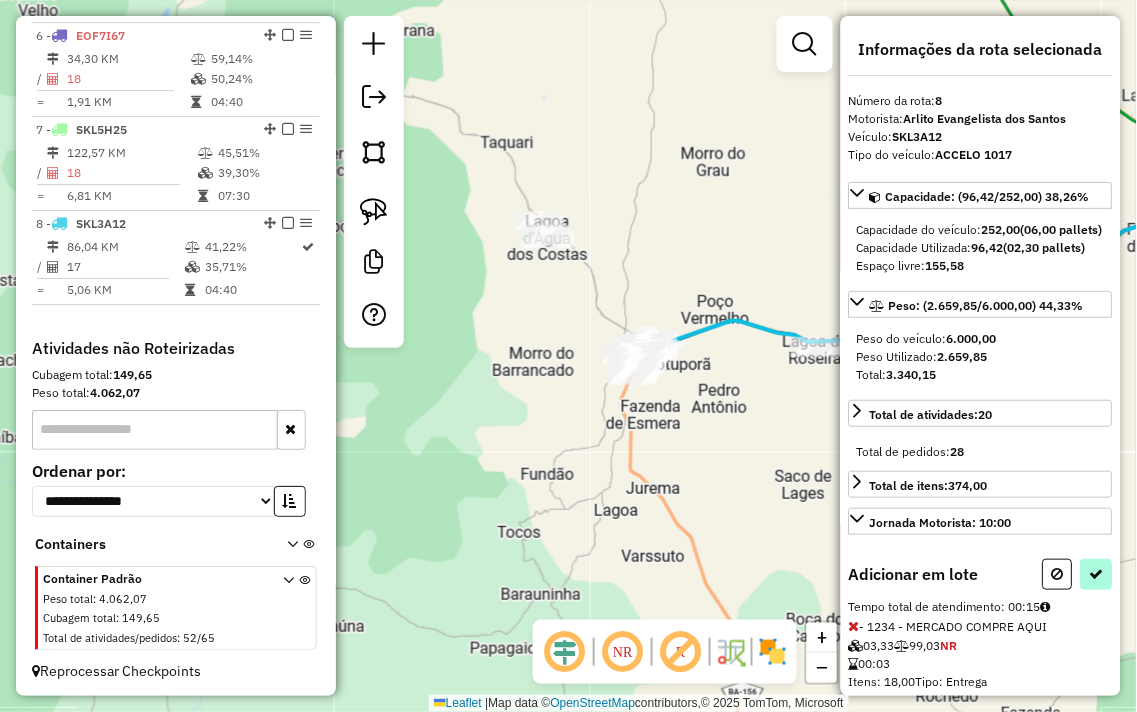 select on "**********" 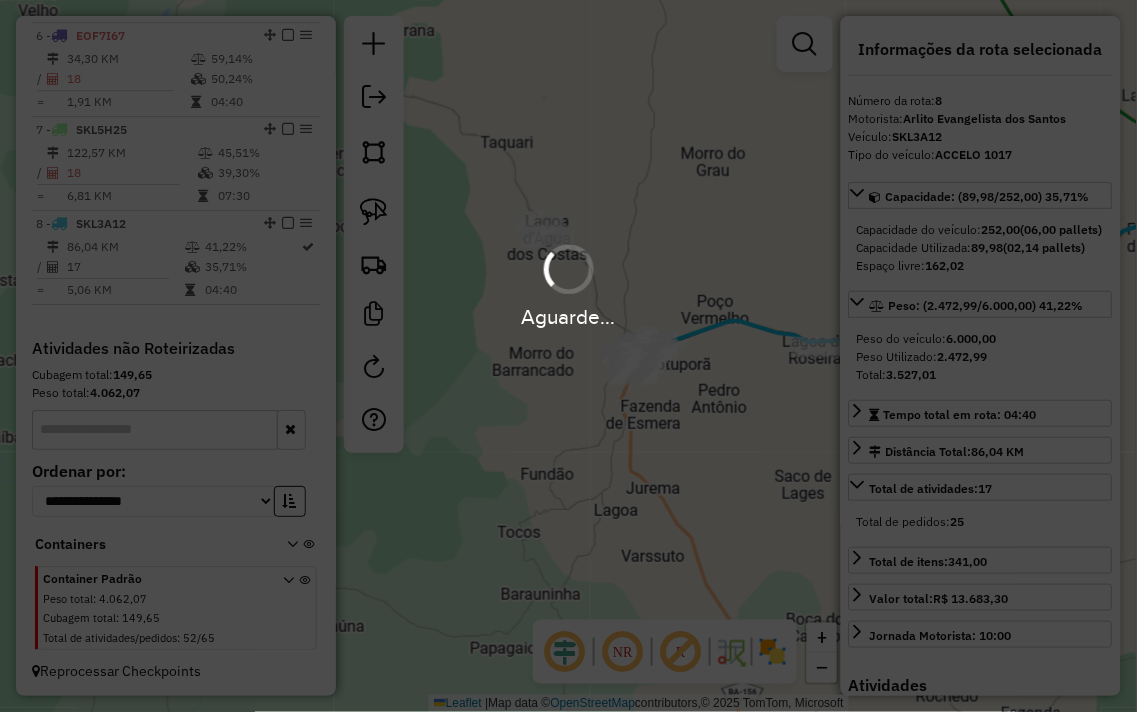 scroll, scrollTop: 1214, scrollLeft: 0, axis: vertical 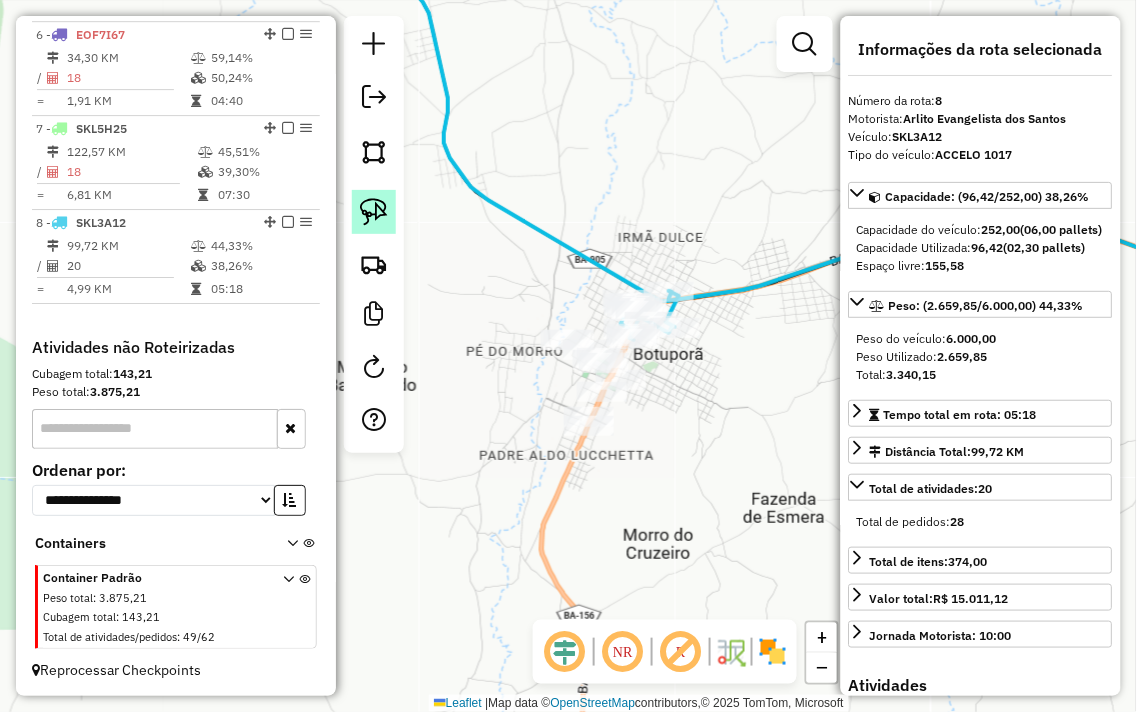 click 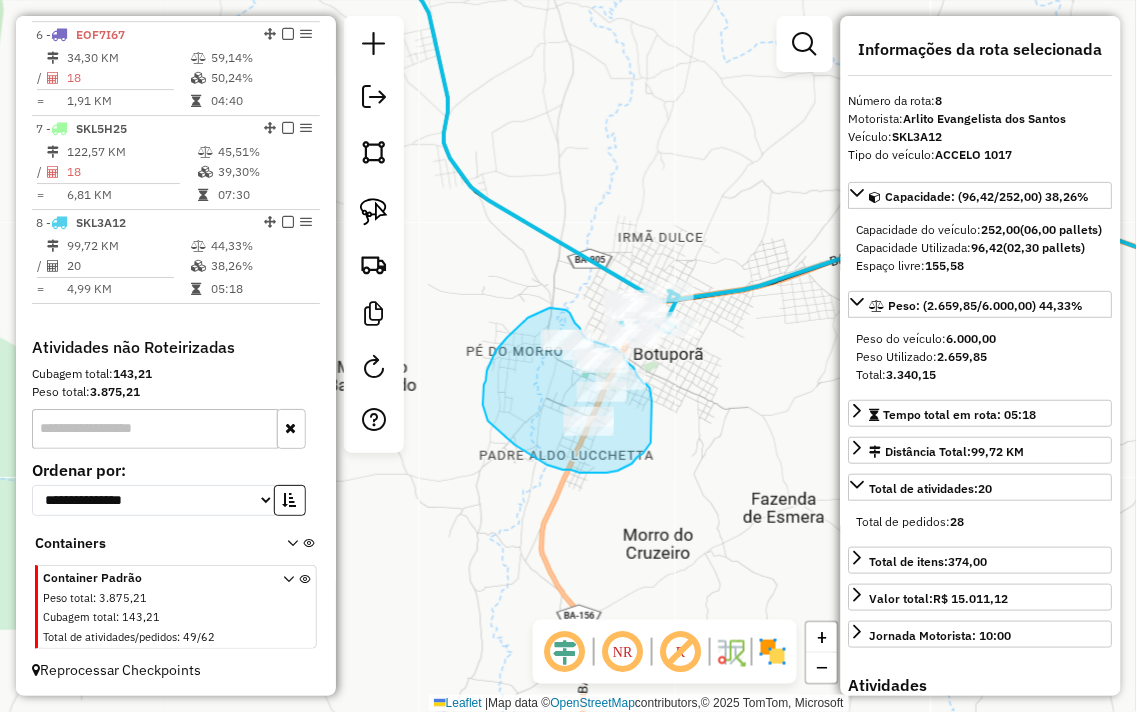drag, startPoint x: 544, startPoint y: 311, endPoint x: 566, endPoint y: 310, distance: 22.022715 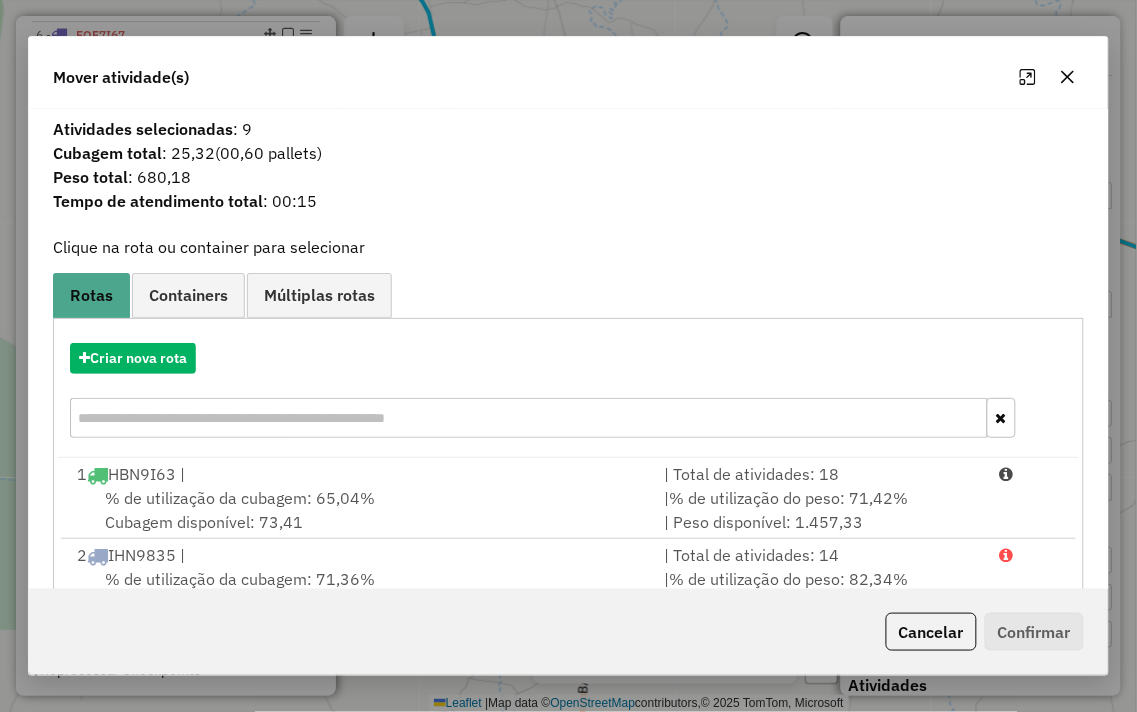click 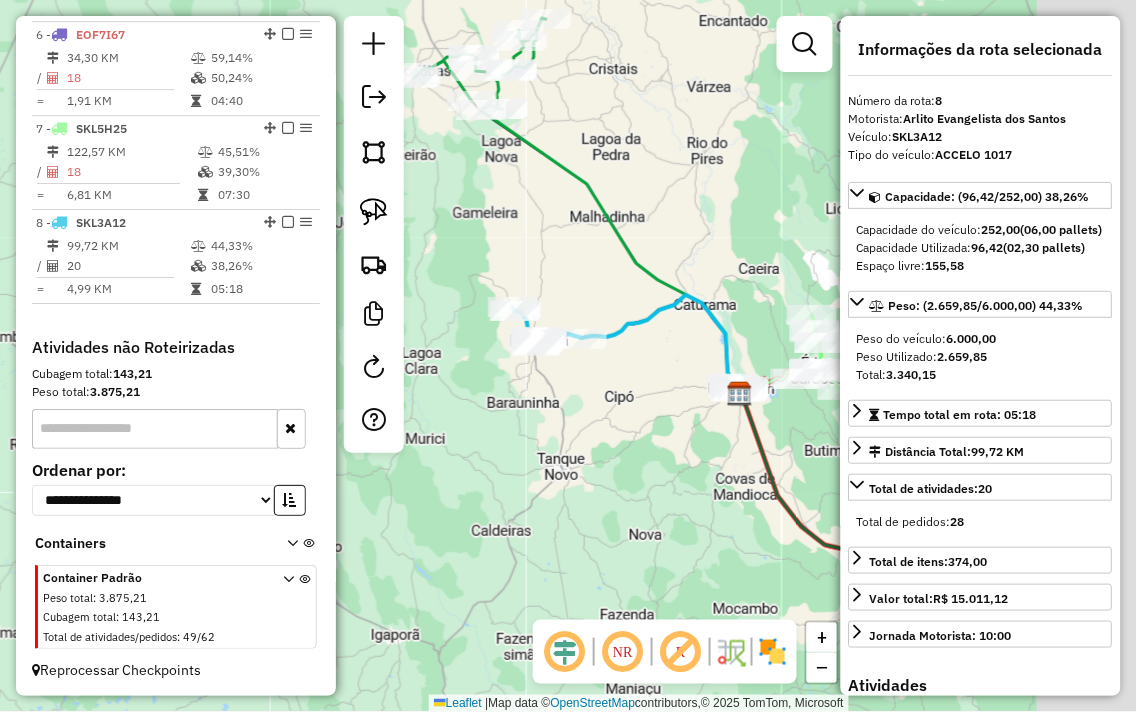 drag, startPoint x: 650, startPoint y: 334, endPoint x: 488, endPoint y: 137, distance: 255.0549 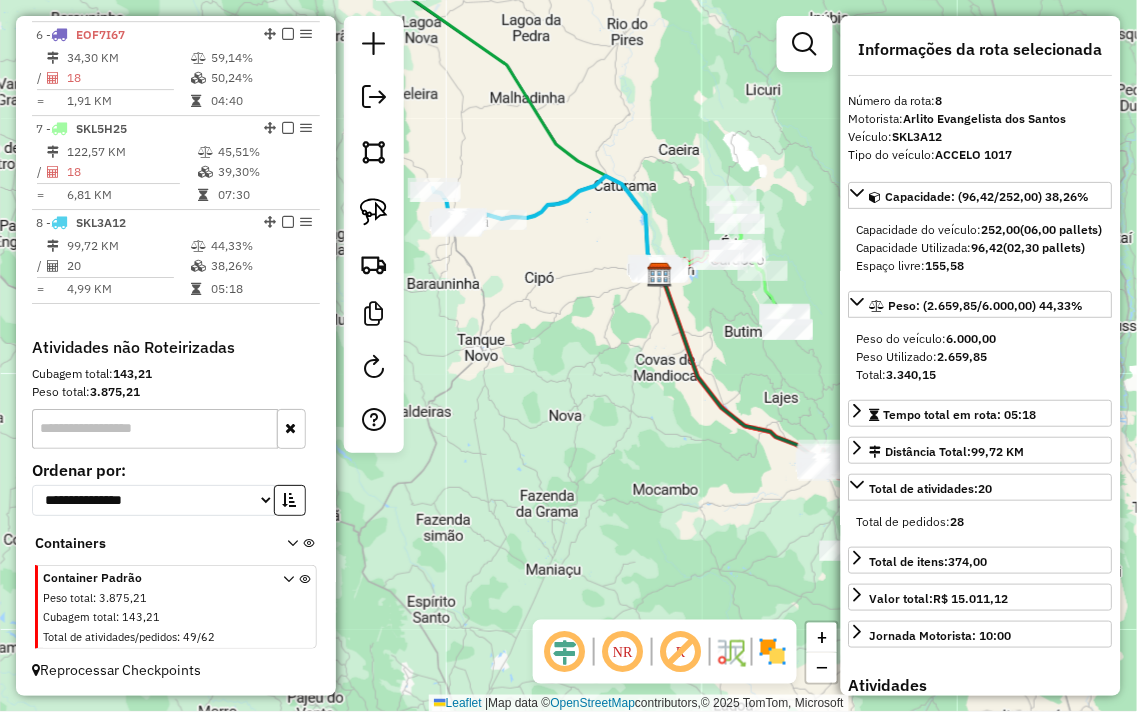 click on "Janela de atendimento Grade de atendimento Capacidade Transportadoras Veículos Cliente Pedidos  Rotas Selecione os dias de semana para filtrar as janelas de atendimento  Seg   Ter   Qua   Qui   Sex   Sáb   Dom  Informe o período da janela de atendimento: De: Até:  Filtrar exatamente a janela do cliente  Considerar janela de atendimento padrão  Selecione os dias de semana para filtrar as grades de atendimento  Seg   Ter   Qua   Qui   Sex   Sáb   Dom   Considerar clientes sem dia de atendimento cadastrado  Clientes fora do dia de atendimento selecionado Filtrar as atividades entre os valores definidos abaixo:  Peso mínimo:   Peso máximo:   Cubagem mínima:   Cubagem máxima:   De:   Até:  Filtrar as atividades entre o tempo de atendimento definido abaixo:  De:   Até:   Considerar capacidade total dos clientes não roteirizados Transportadora: Selecione um ou mais itens Tipo de veículo: Selecione um ou mais itens Veículo: Selecione um ou mais itens Motorista: Selecione um ou mais itens Nome: Rótulo:" 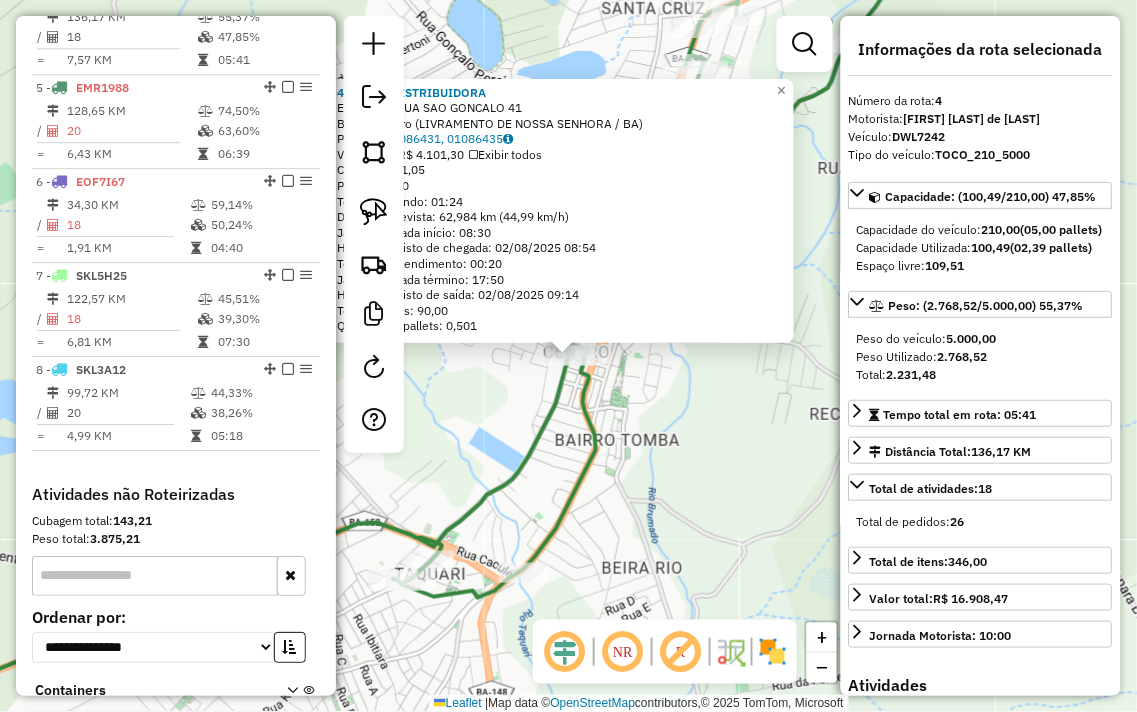 scroll, scrollTop: 1030, scrollLeft: 0, axis: vertical 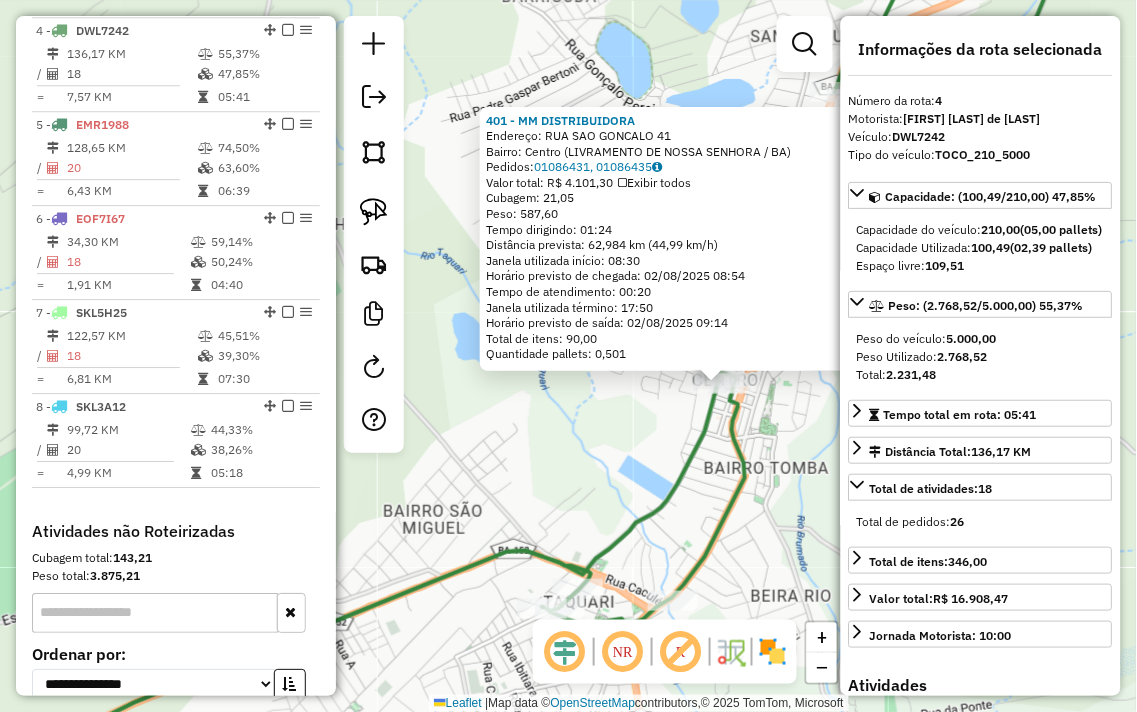 drag, startPoint x: 498, startPoint y: 425, endPoint x: 647, endPoint y: 453, distance: 151.60805 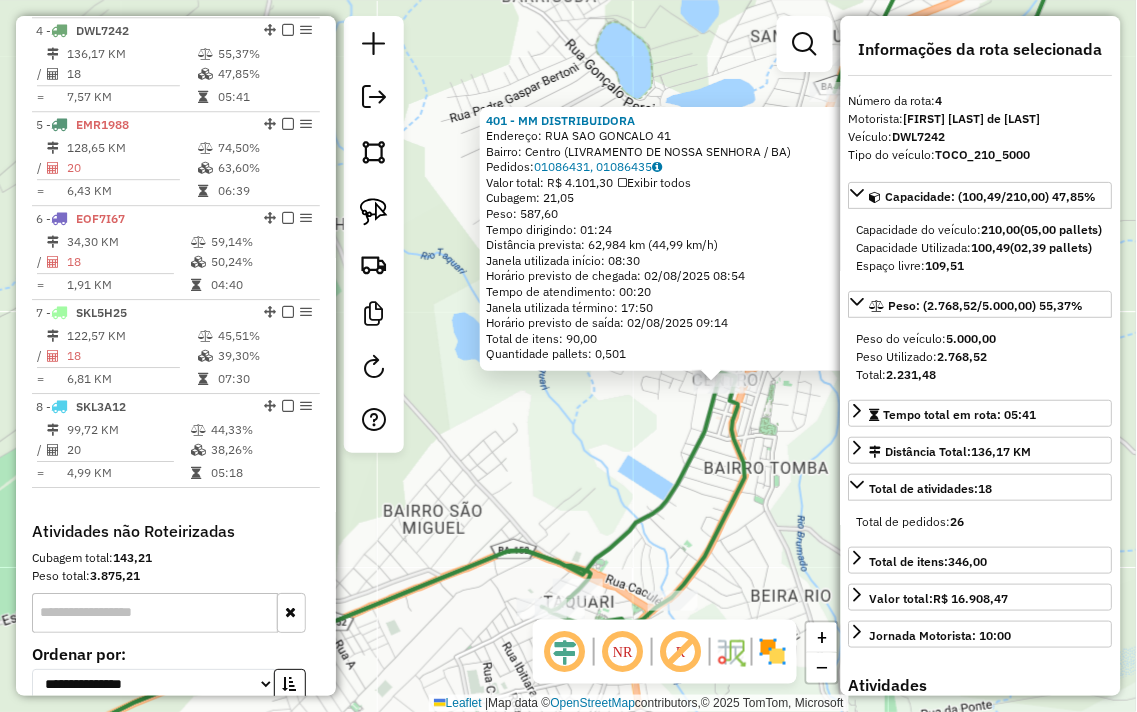 click on "401 - MM DISTRIBUIDORA  Endereço:  RUA SAO GONCALO 41   Bairro: Centro (LIVRAMENTO DE NOSSA SENHORA / BA)   Pedidos:  01086431, 01086435   Valor total: R$ 4.101,30   Exibir todos   Cubagem: 21,05  Peso: 587,60  Tempo dirigindo: 01:24   Distância prevista: 62,984 km (44,99 km/h)   Janela utilizada início: 08:30   Horário previsto de chegada: 02/08/2025 08:54   Tempo de atendimento: 00:20   Janela utilizada término: 17:50   Horário previsto de saída: 02/08/2025 09:14   Total de itens: 90,00   Quantidade pallets: 0,501  × Janela de atendimento Grade de atendimento Capacidade Transportadoras Veículos Cliente Pedidos  Rotas Selecione os dias de semana para filtrar as janelas de atendimento  Seg   Ter   Qua   Qui   Sex   Sáb   Dom  Informe o período da janela de atendimento: De: Até:  Filtrar exatamente a janela do cliente  Considerar janela de atendimento padrão  Selecione os dias de semana para filtrar as grades de atendimento  Seg   Ter   Qua   Qui   Sex   Sáb   Dom   Peso mínimo:   Peso máximo:" 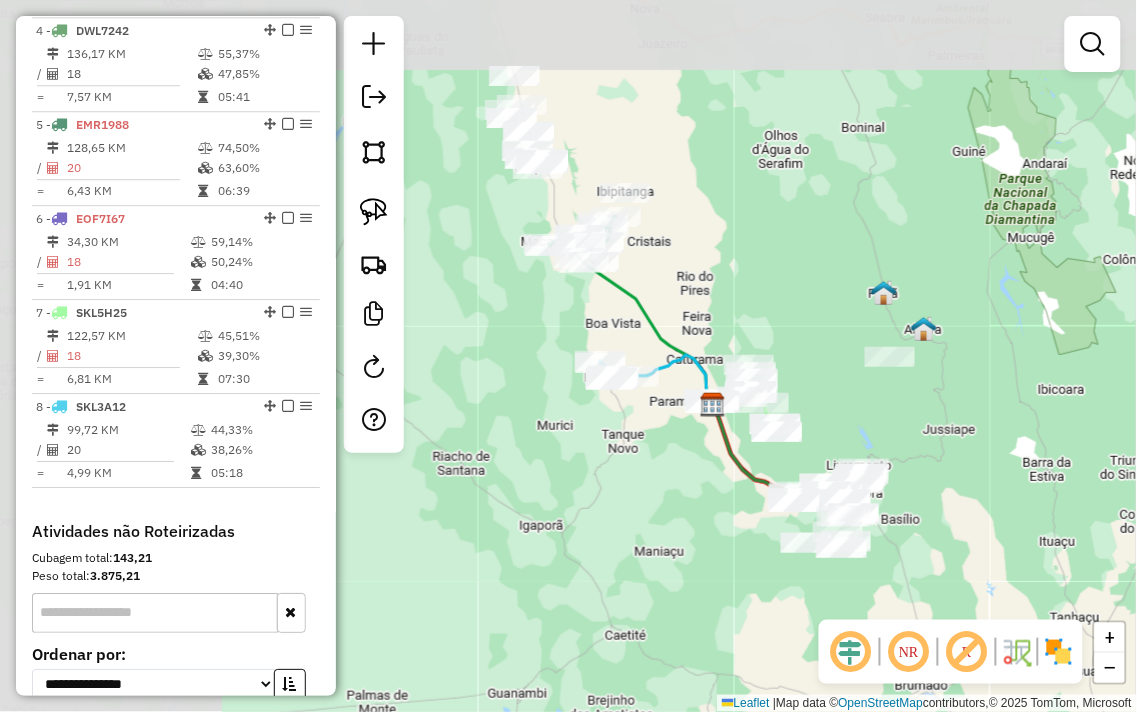 drag, startPoint x: 491, startPoint y: 346, endPoint x: 828, endPoint y: 427, distance: 346.59775 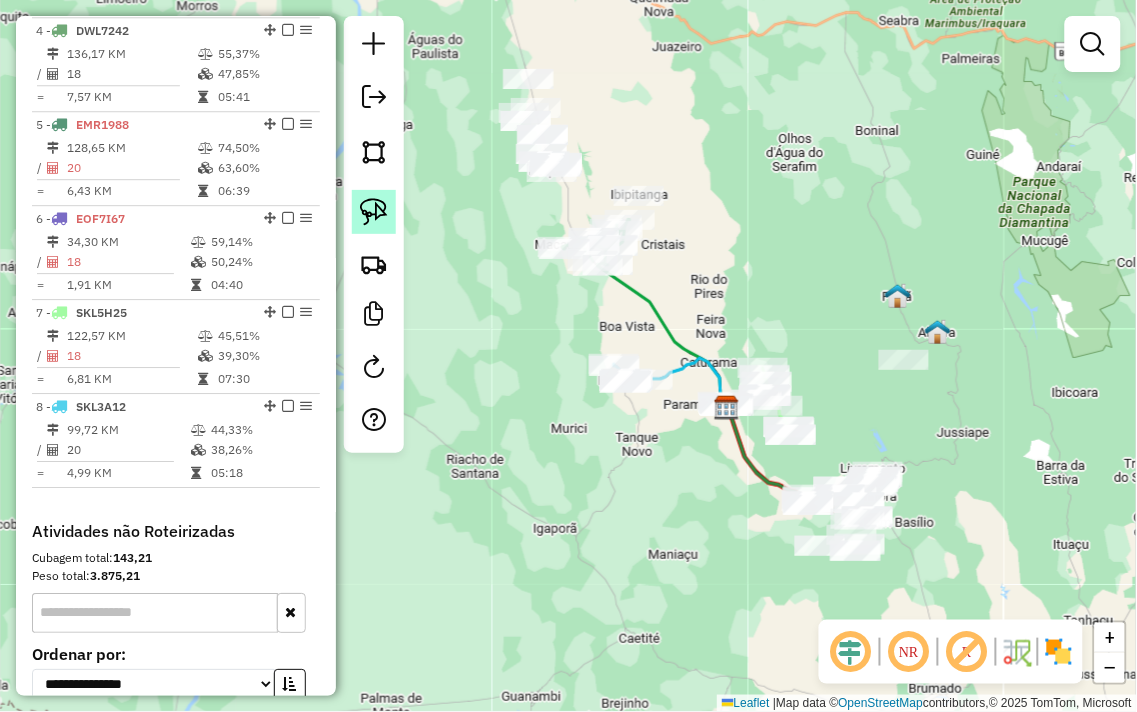 click 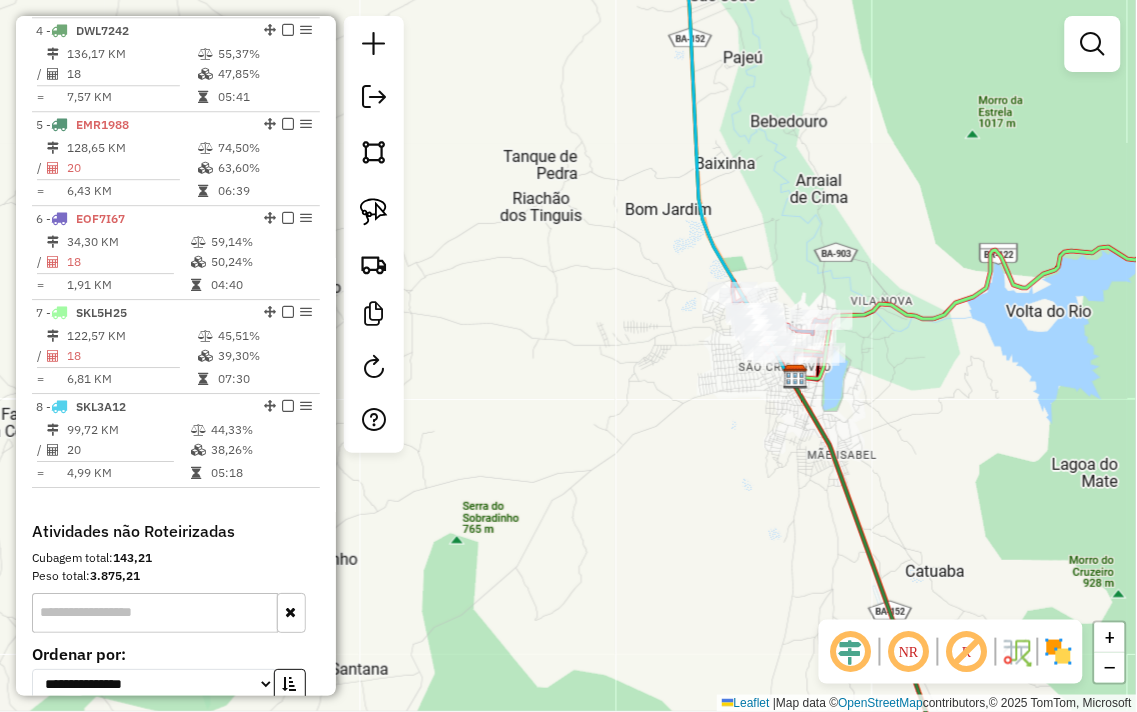 drag, startPoint x: 511, startPoint y: 326, endPoint x: 773, endPoint y: 325, distance: 262.00192 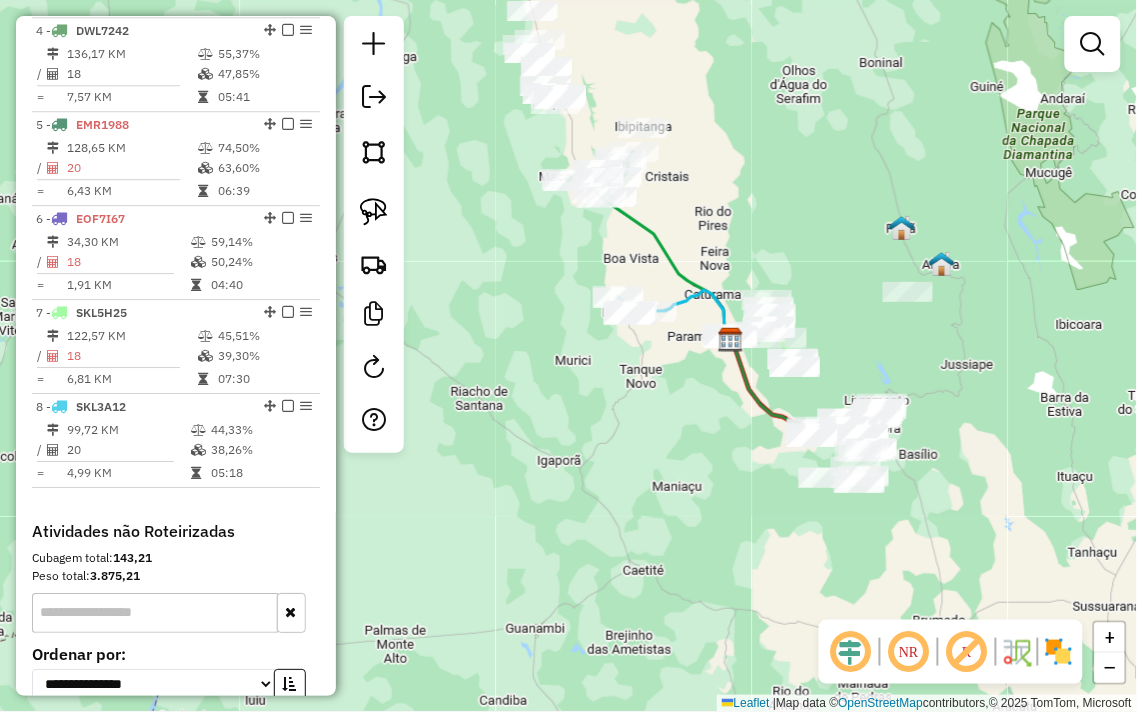 drag, startPoint x: 637, startPoint y: 351, endPoint x: 650, endPoint y: 347, distance: 13.601471 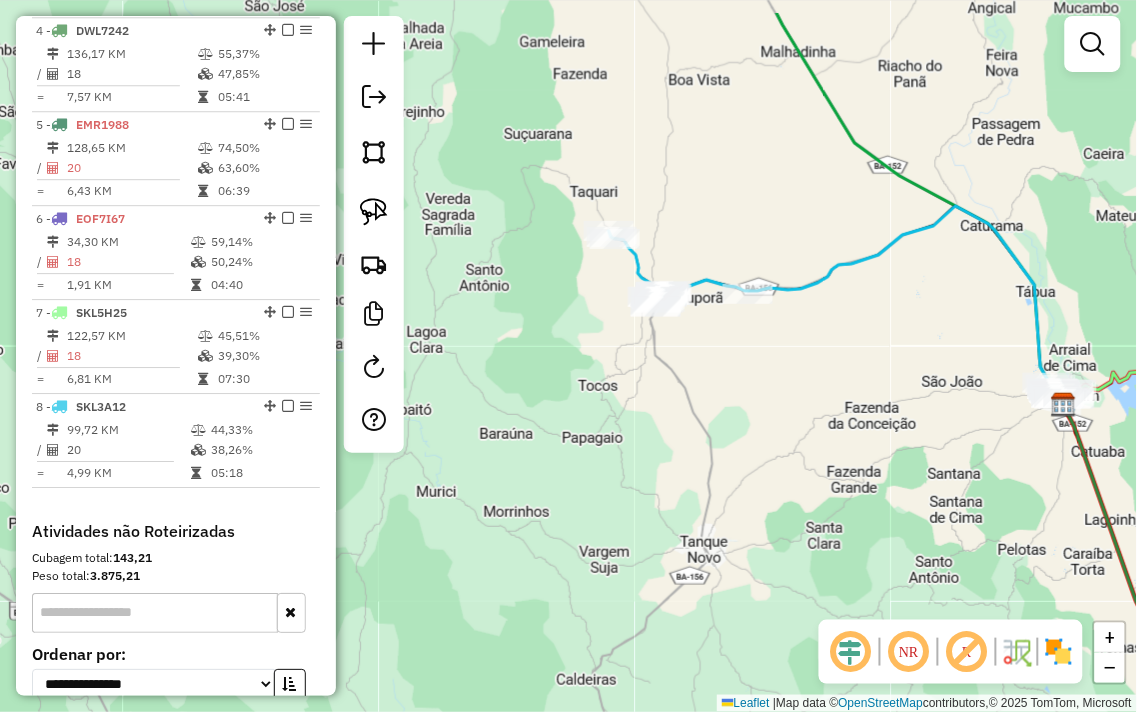drag, startPoint x: 823, startPoint y: 324, endPoint x: 834, endPoint y: 382, distance: 59.03389 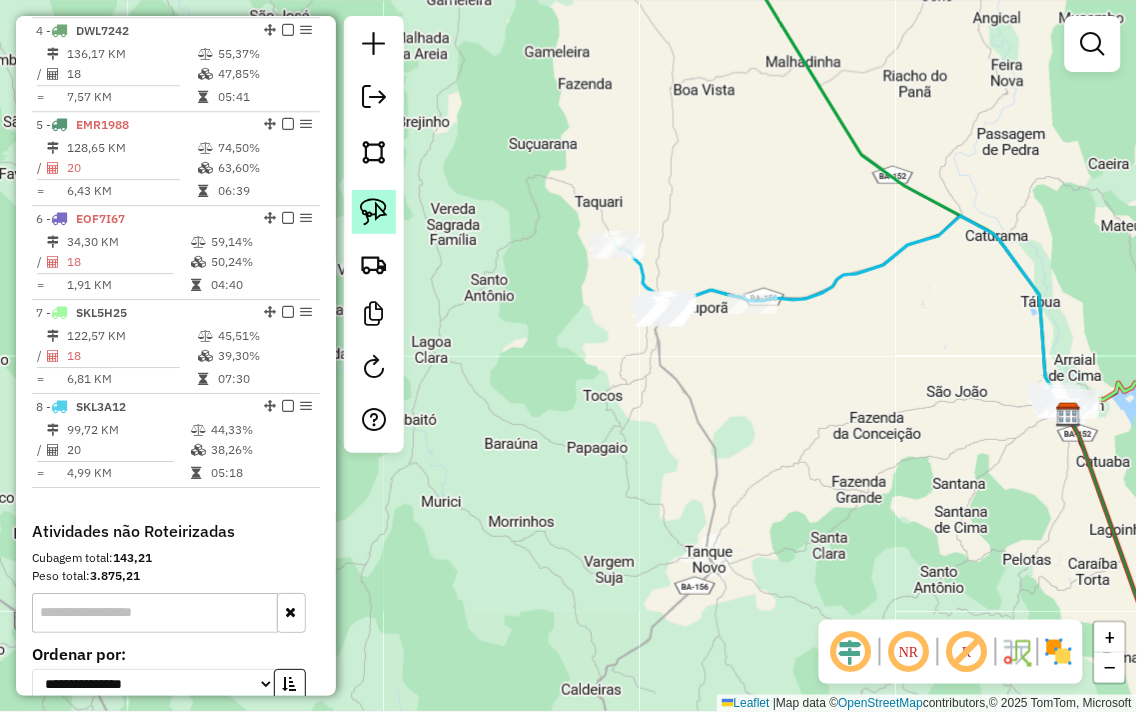 click 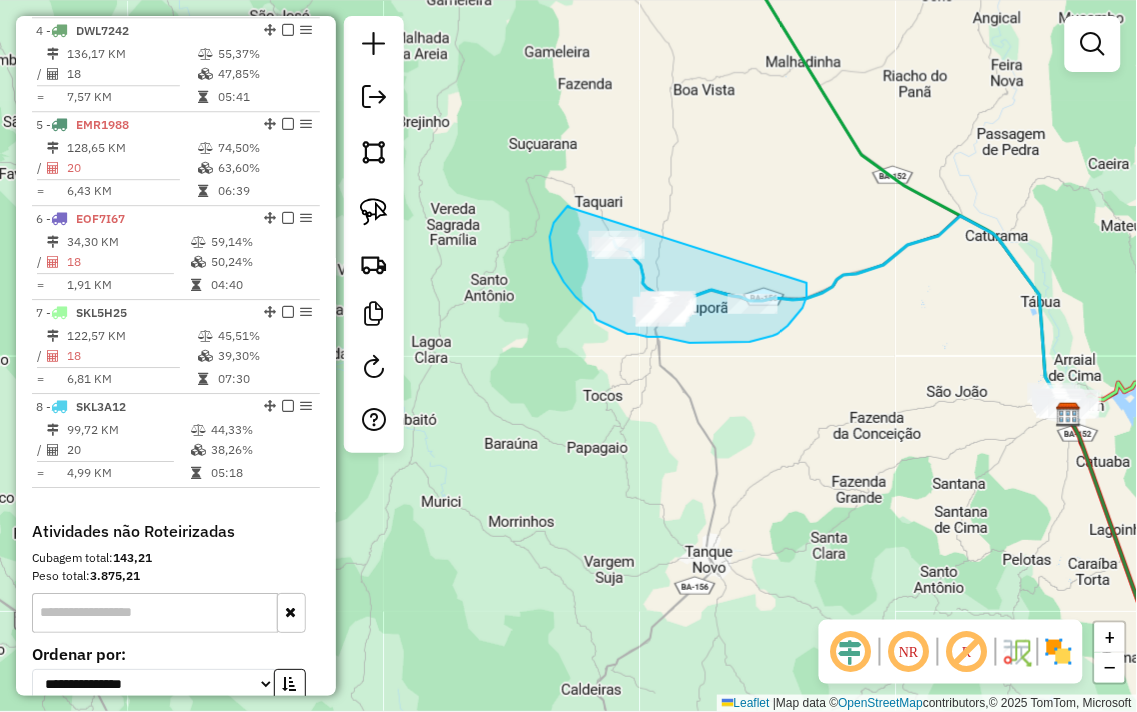 drag, startPoint x: 568, startPoint y: 207, endPoint x: 800, endPoint y: 255, distance: 236.91348 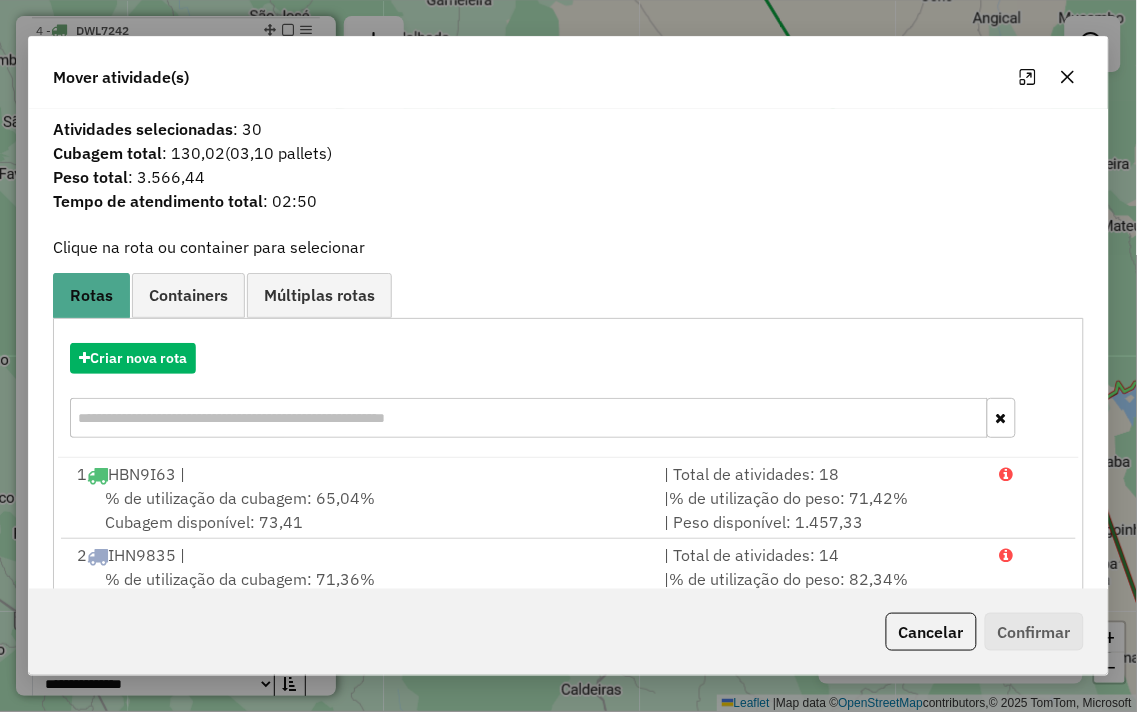 click 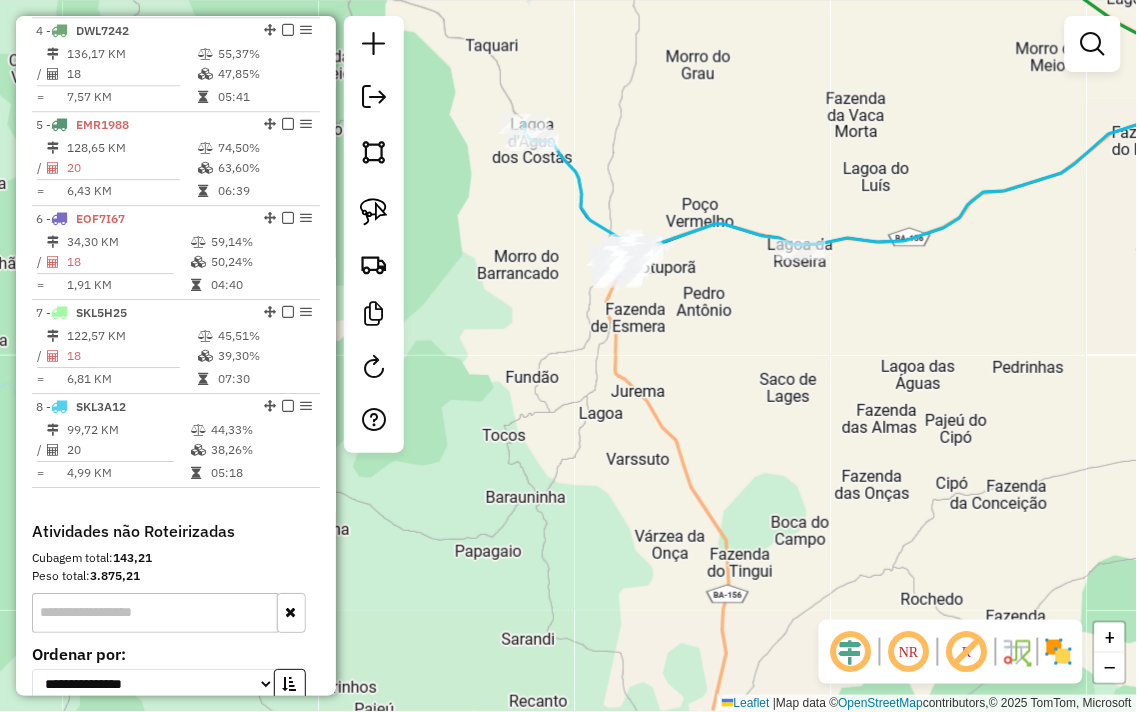 drag, startPoint x: 664, startPoint y: 334, endPoint x: 685, endPoint y: 341, distance: 22.135944 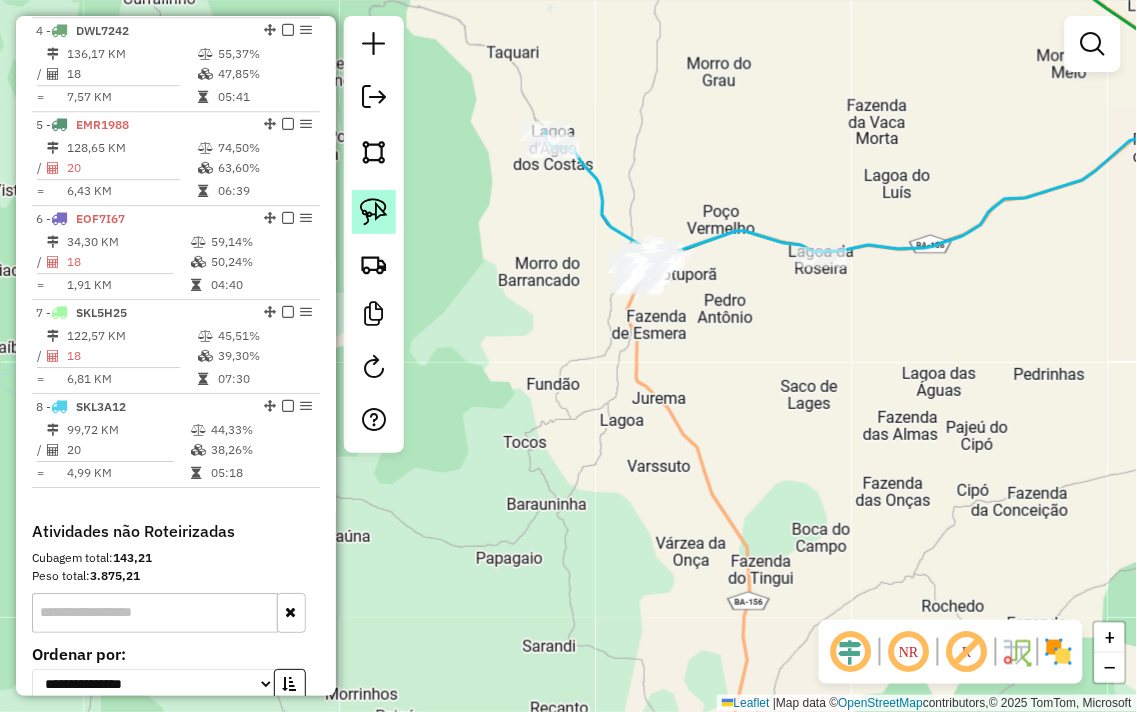 click 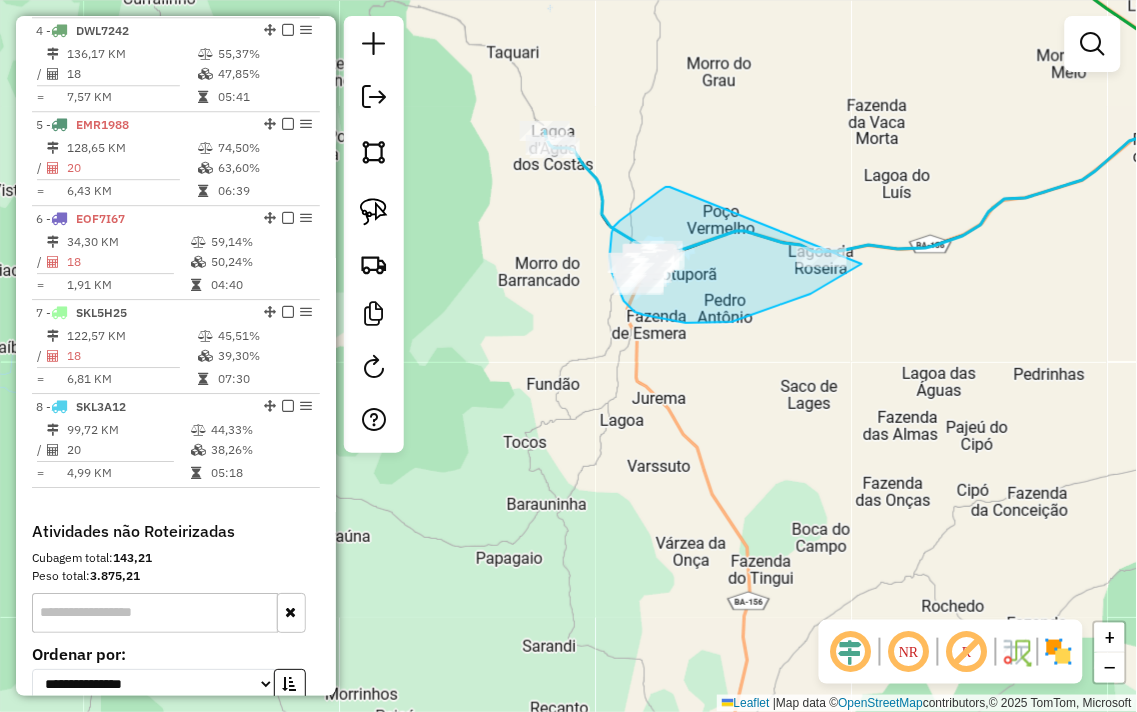 drag, startPoint x: 640, startPoint y: 206, endPoint x: 915, endPoint y: 222, distance: 275.46506 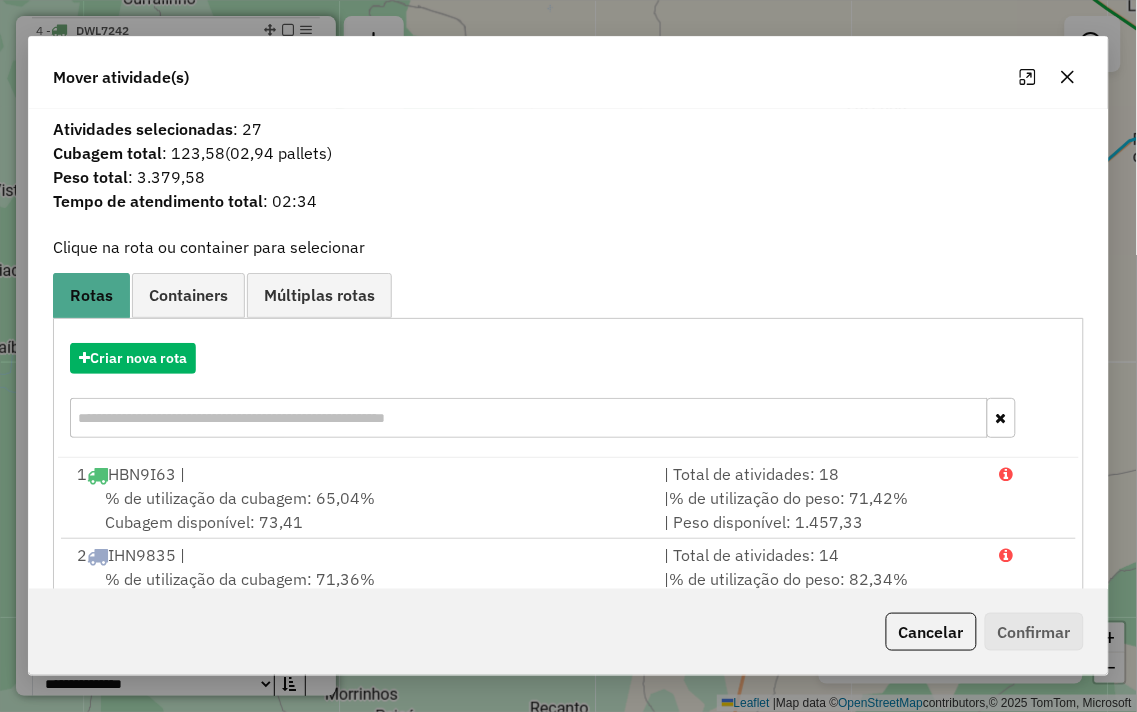 click 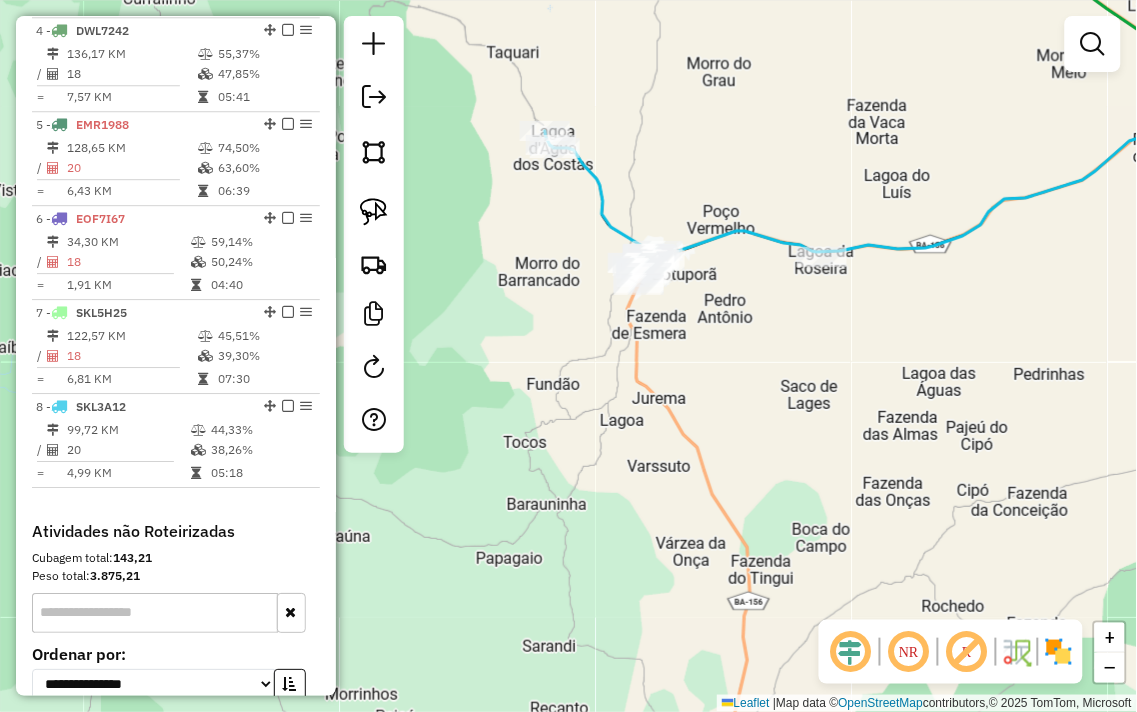 drag, startPoint x: 856, startPoint y: 321, endPoint x: 582, endPoint y: 326, distance: 274.04562 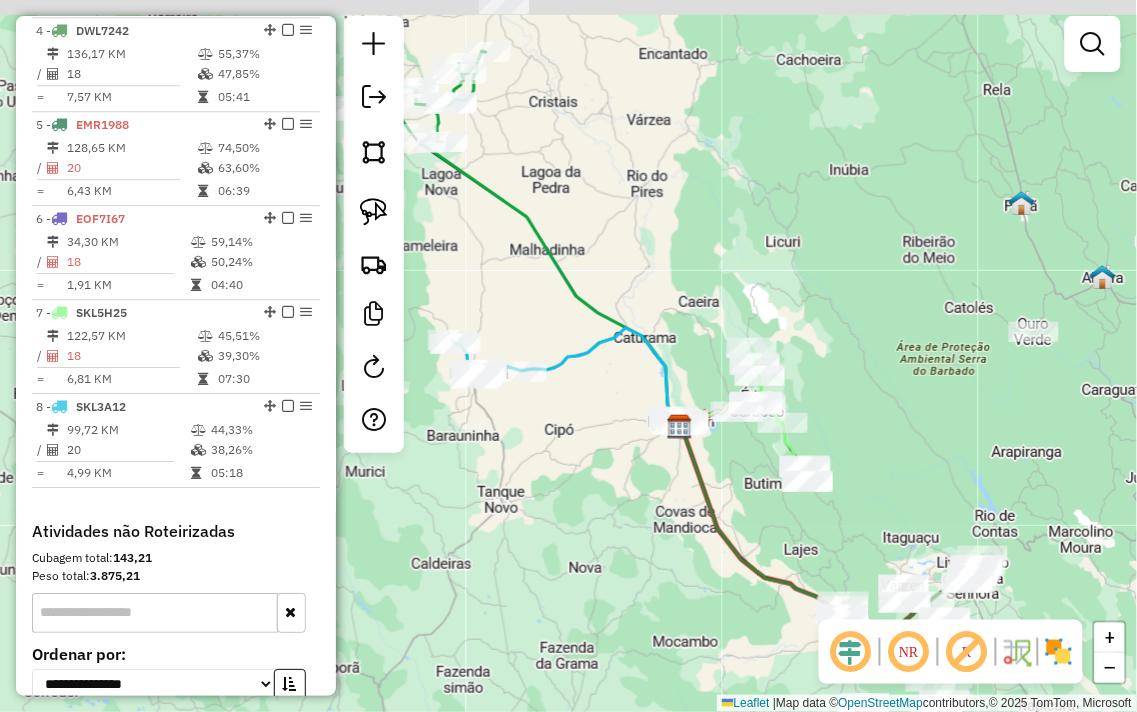 drag, startPoint x: 1010, startPoint y: 376, endPoint x: 755, endPoint y: 386, distance: 255.196 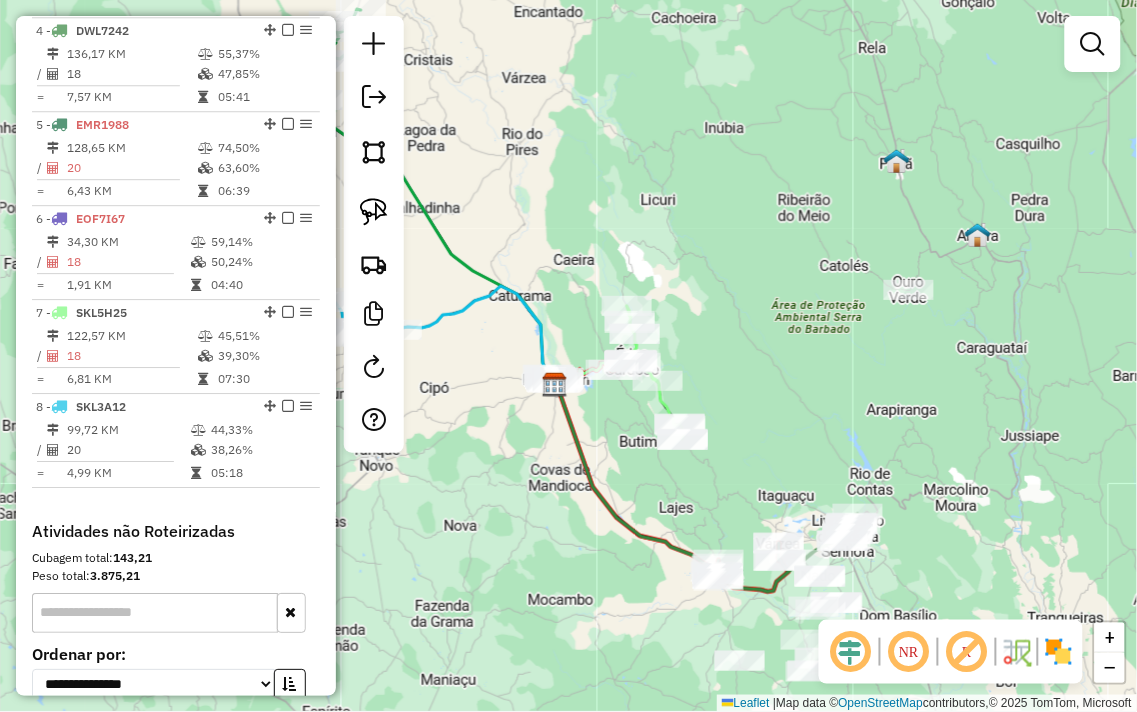 drag, startPoint x: 794, startPoint y: 430, endPoint x: 763, endPoint y: 322, distance: 112.36102 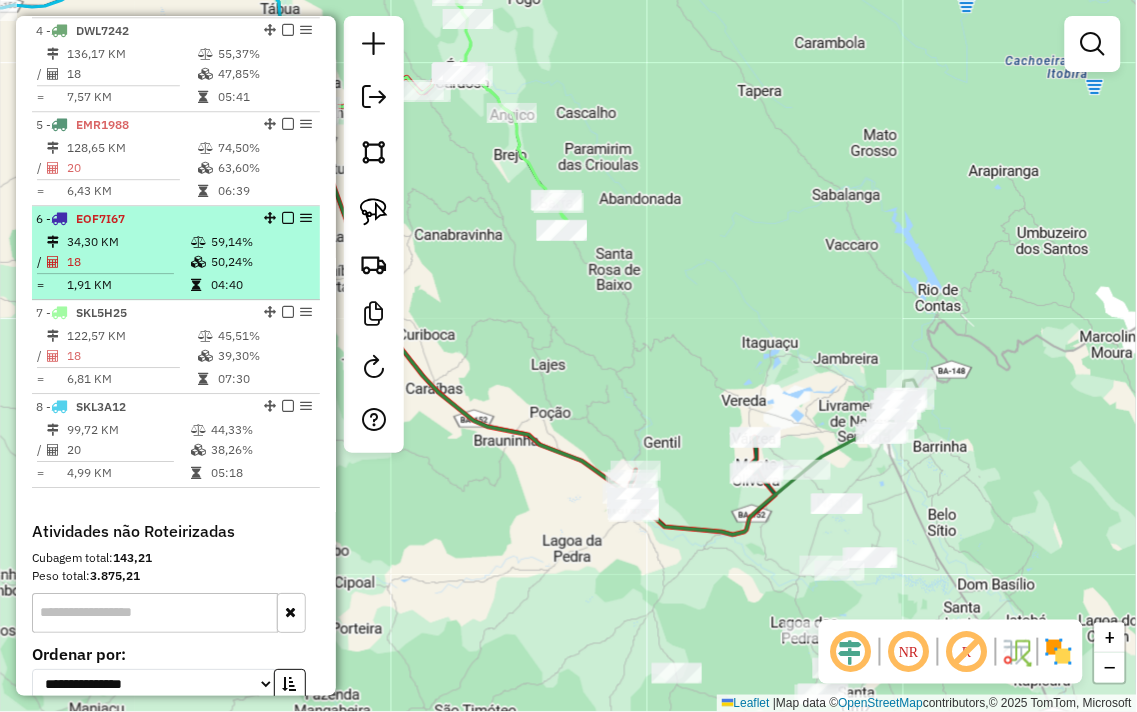 scroll, scrollTop: 918, scrollLeft: 0, axis: vertical 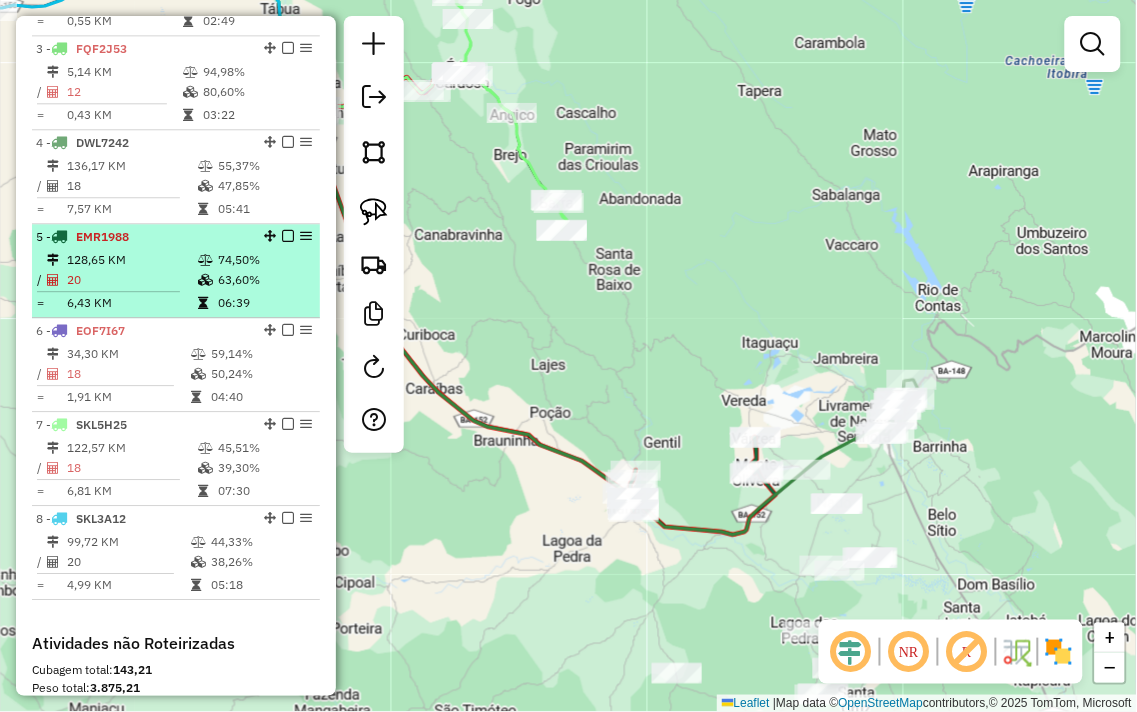 select on "**********" 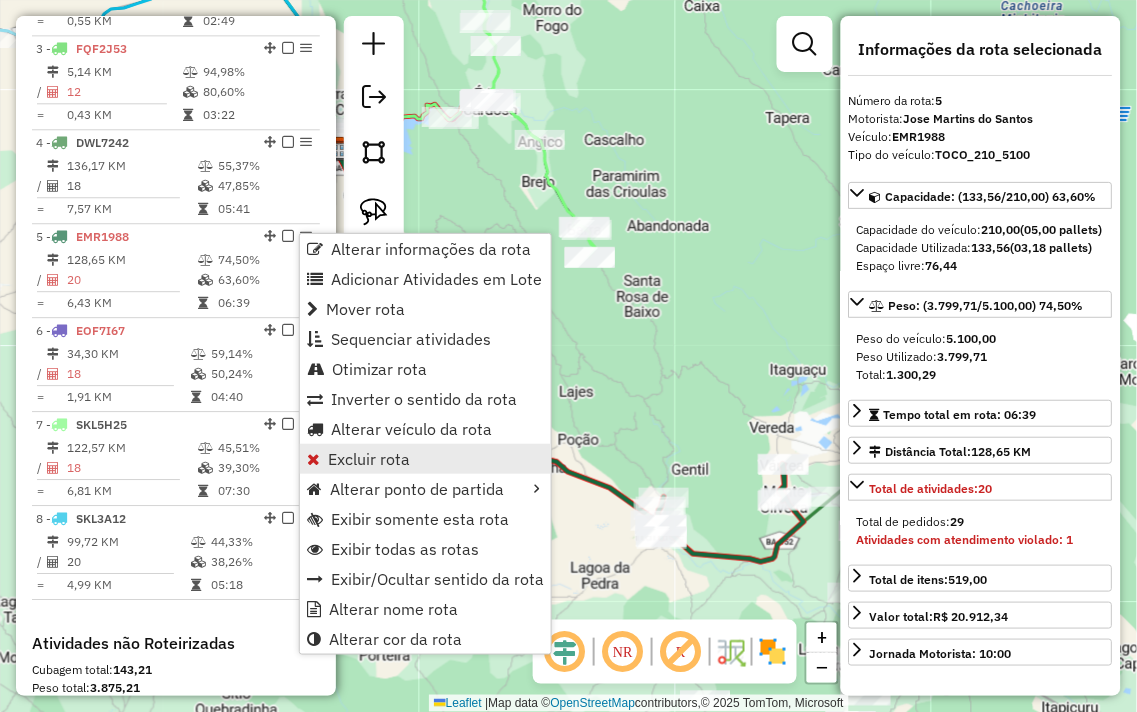 click on "Excluir rota" at bounding box center (369, 459) 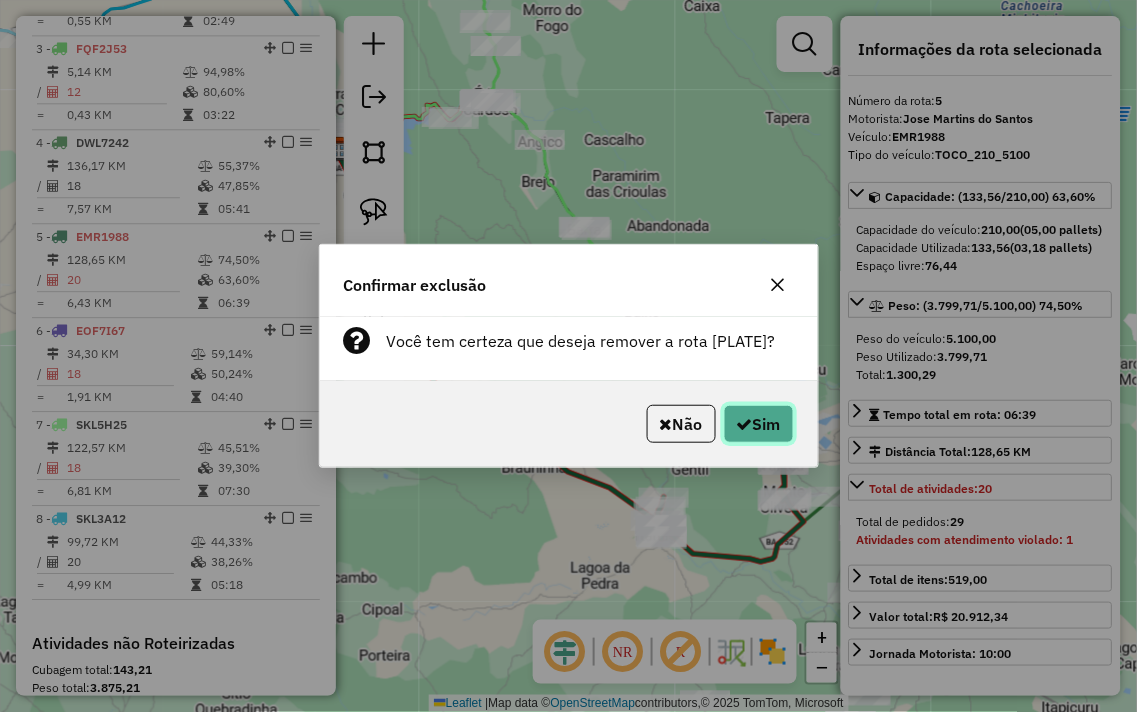 click on "Sim" 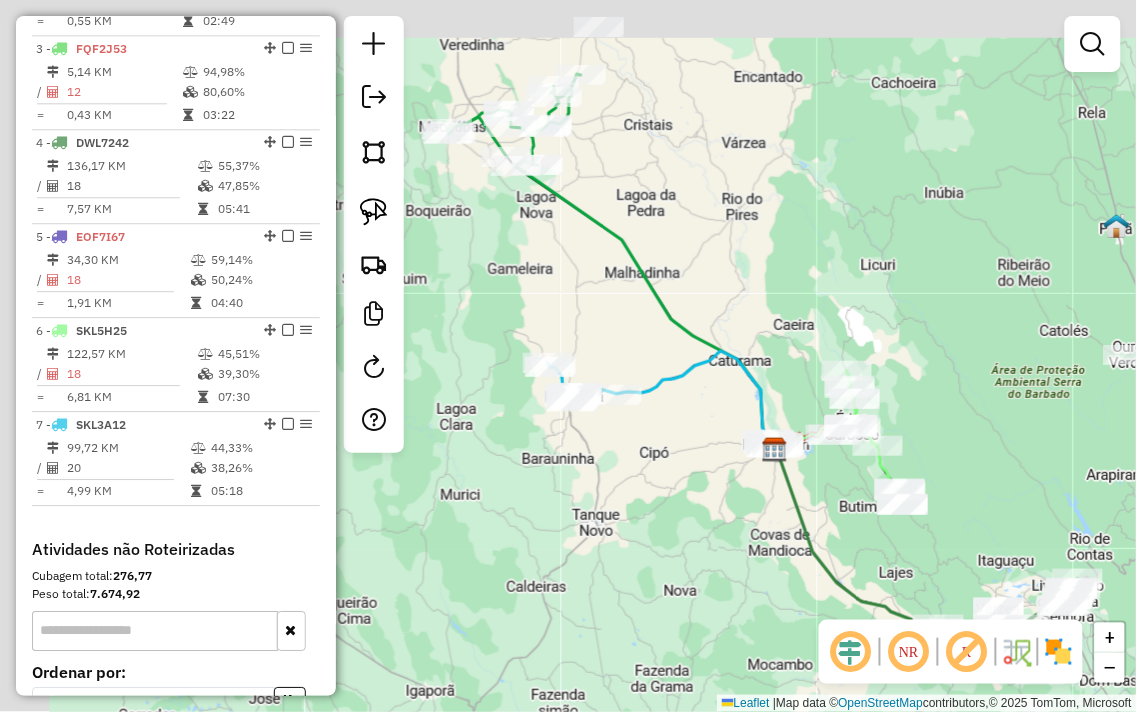 drag, startPoint x: 505, startPoint y: 406, endPoint x: 692, endPoint y: 474, distance: 198.9799 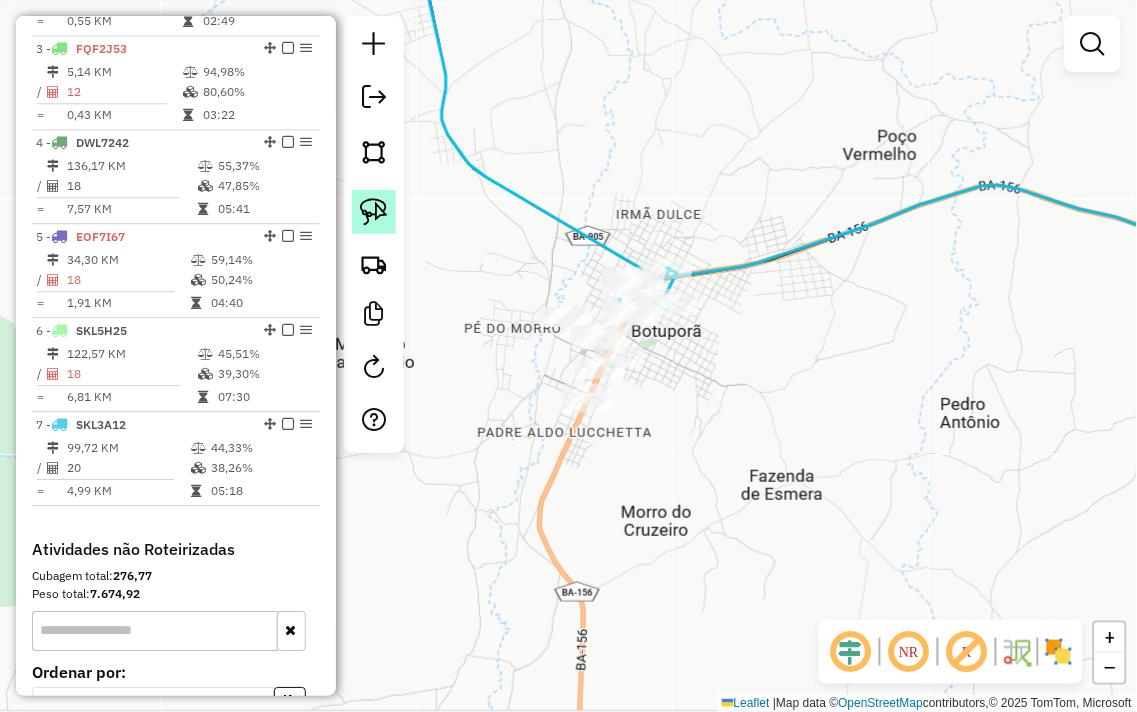 click 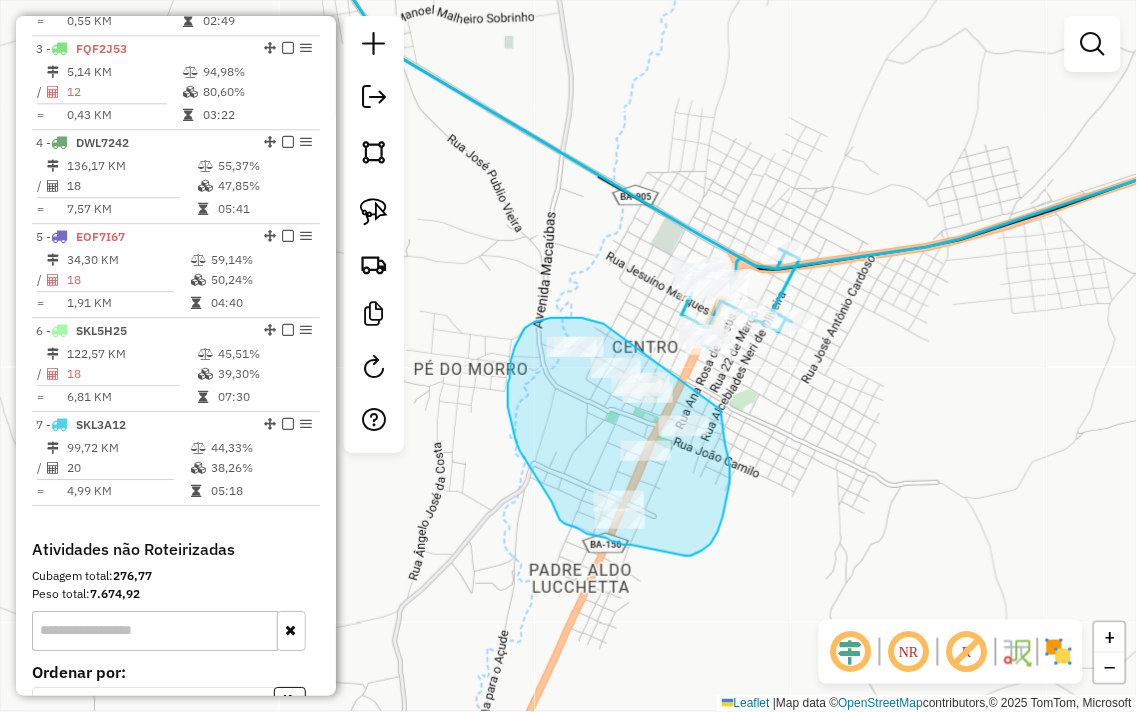drag, startPoint x: 604, startPoint y: 324, endPoint x: 721, endPoint y: 410, distance: 145.20676 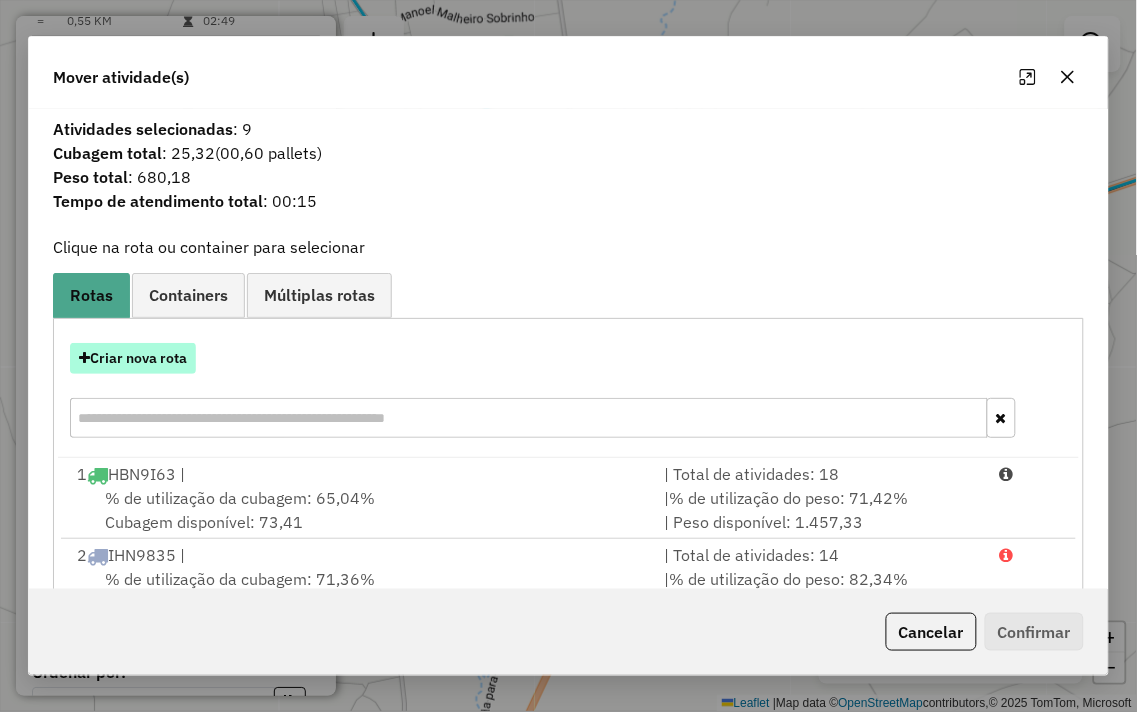 click on "Criar nova rota" at bounding box center (133, 358) 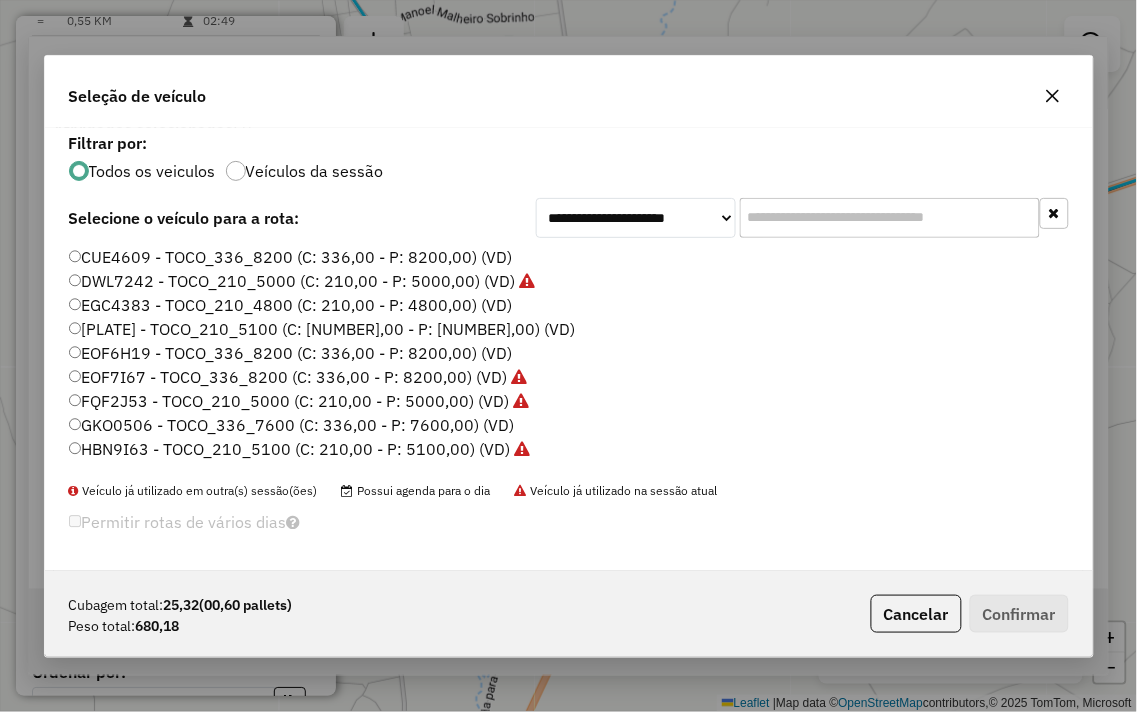 scroll, scrollTop: 11, scrollLeft: 5, axis: both 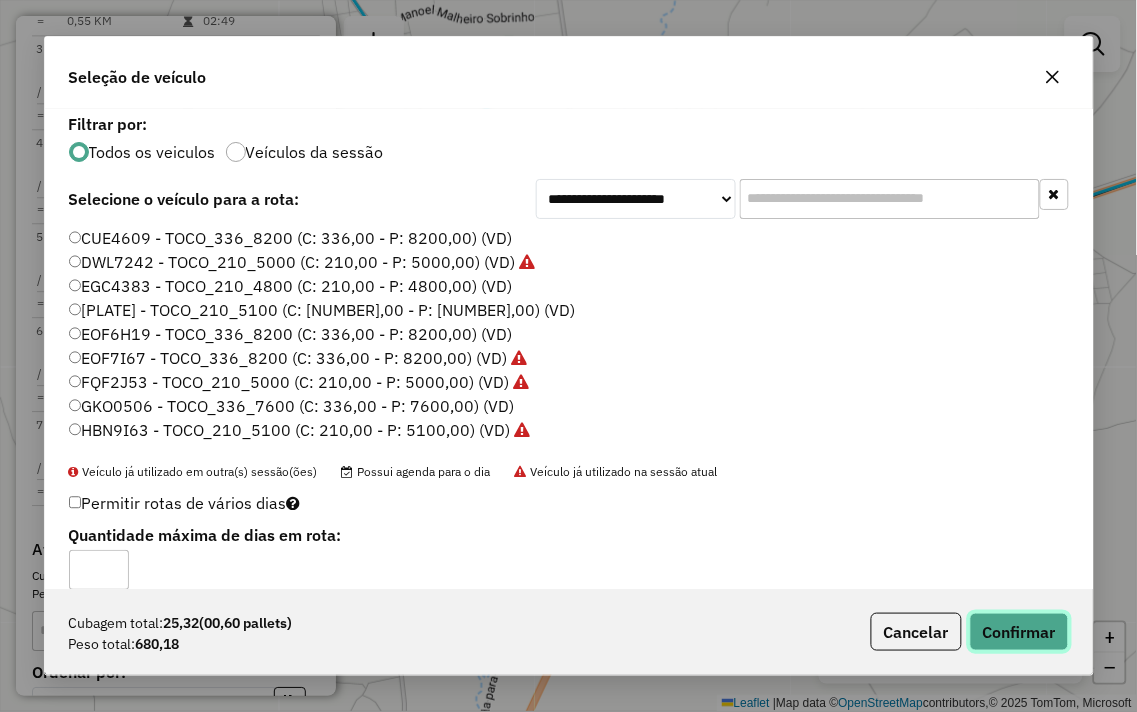 click on "Confirmar" 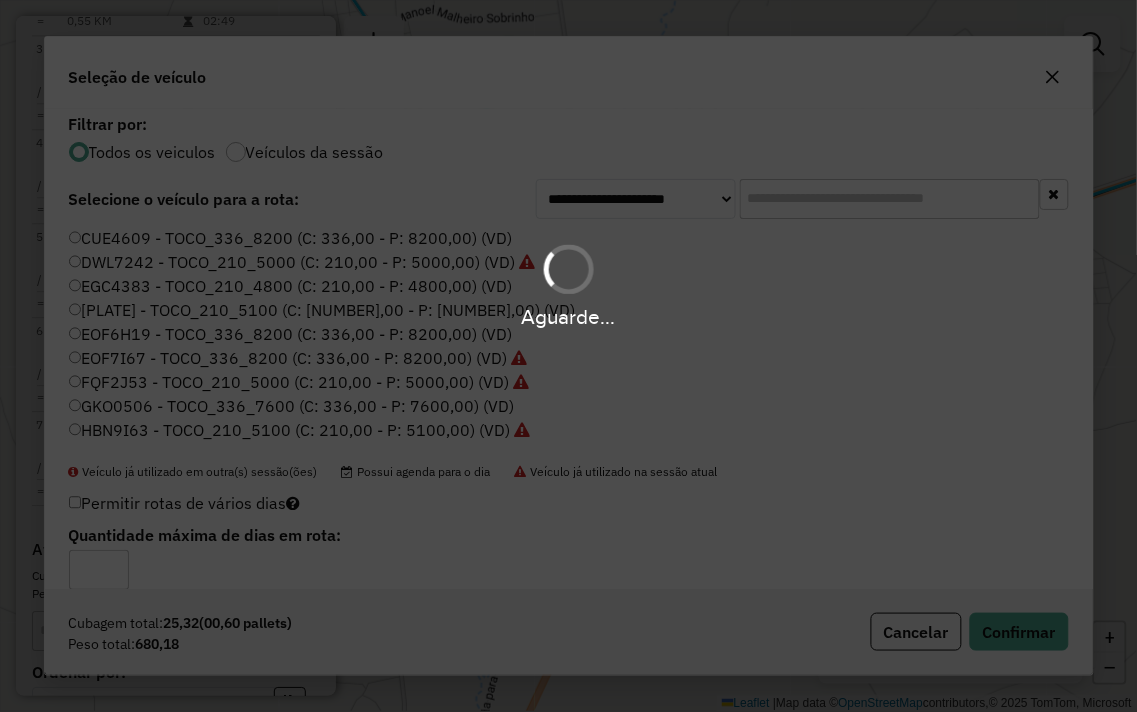 scroll, scrollTop: 943, scrollLeft: 0, axis: vertical 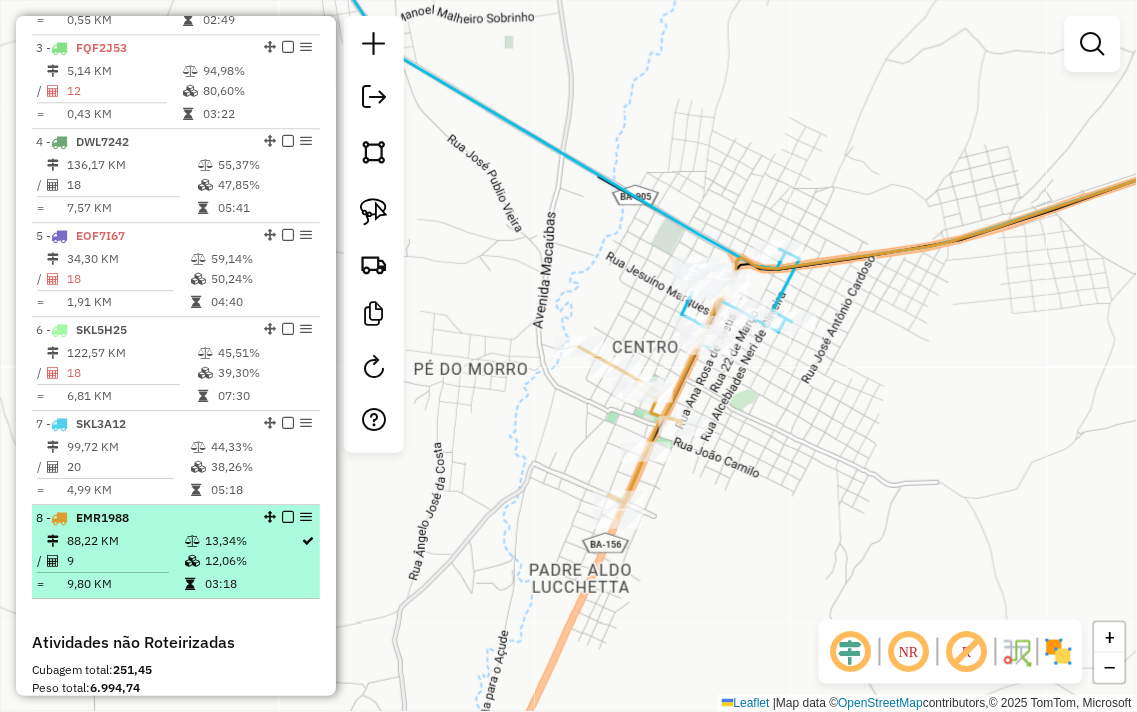 select on "**********" 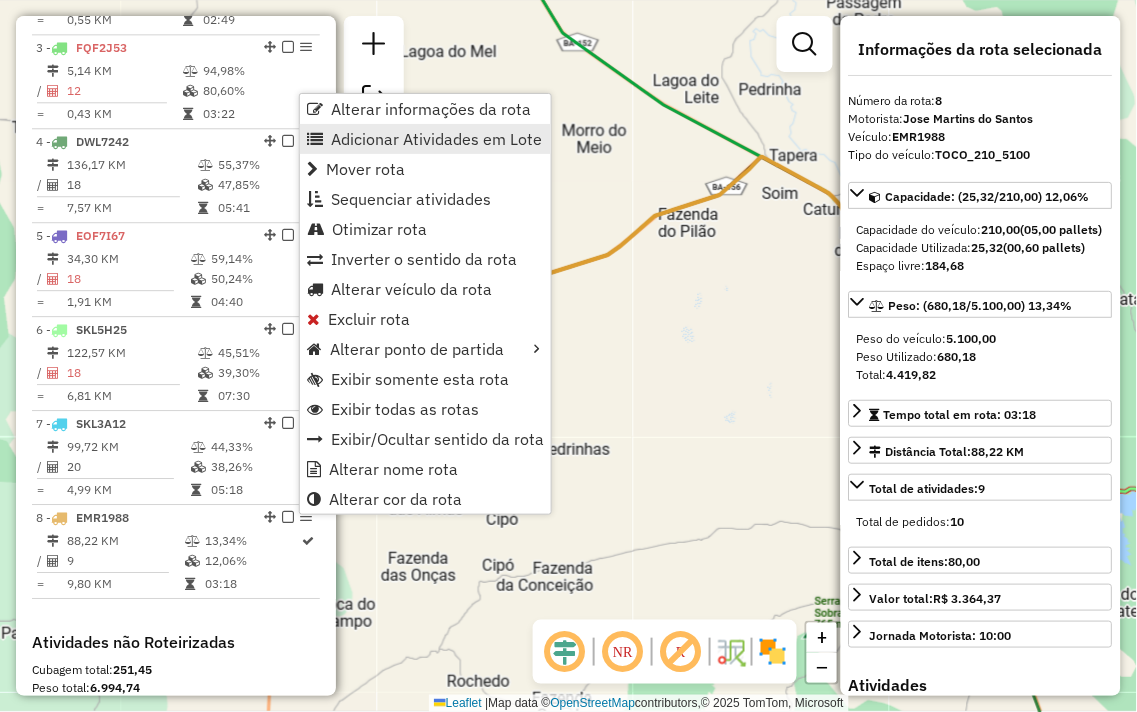 click on "Adicionar Atividades em Lote" at bounding box center (436, 139) 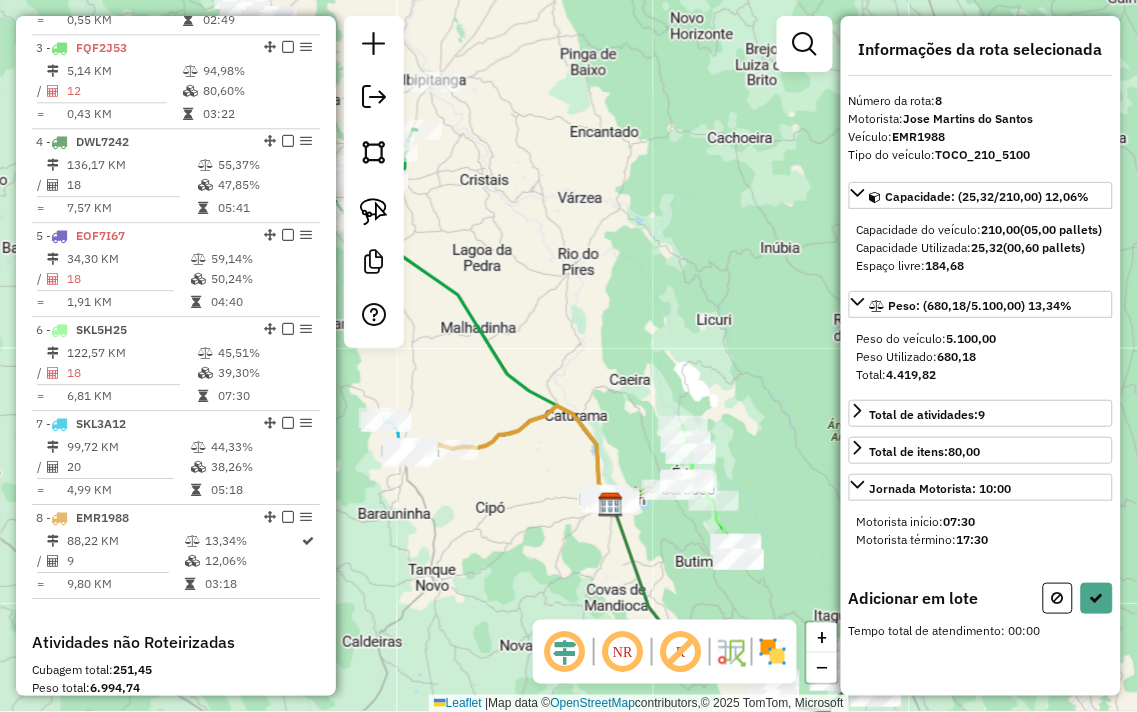 drag, startPoint x: 553, startPoint y: 498, endPoint x: 493, endPoint y: 480, distance: 62.641838 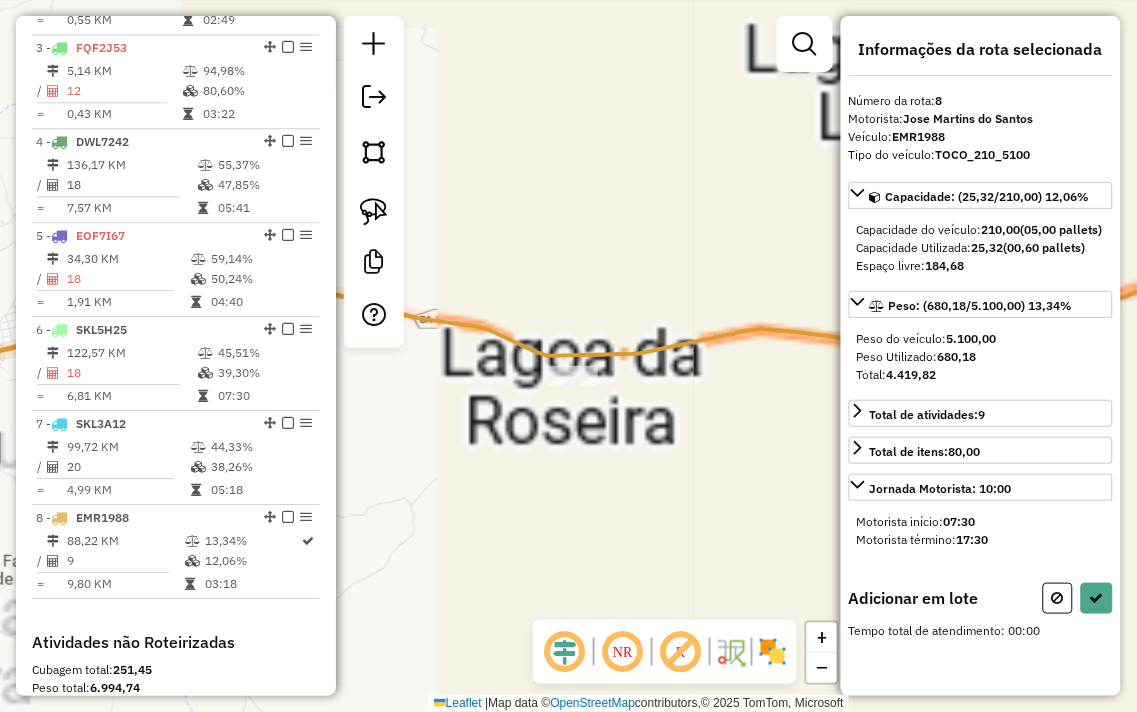 drag, startPoint x: 458, startPoint y: 455, endPoint x: 440, endPoint y: 454, distance: 18.027756 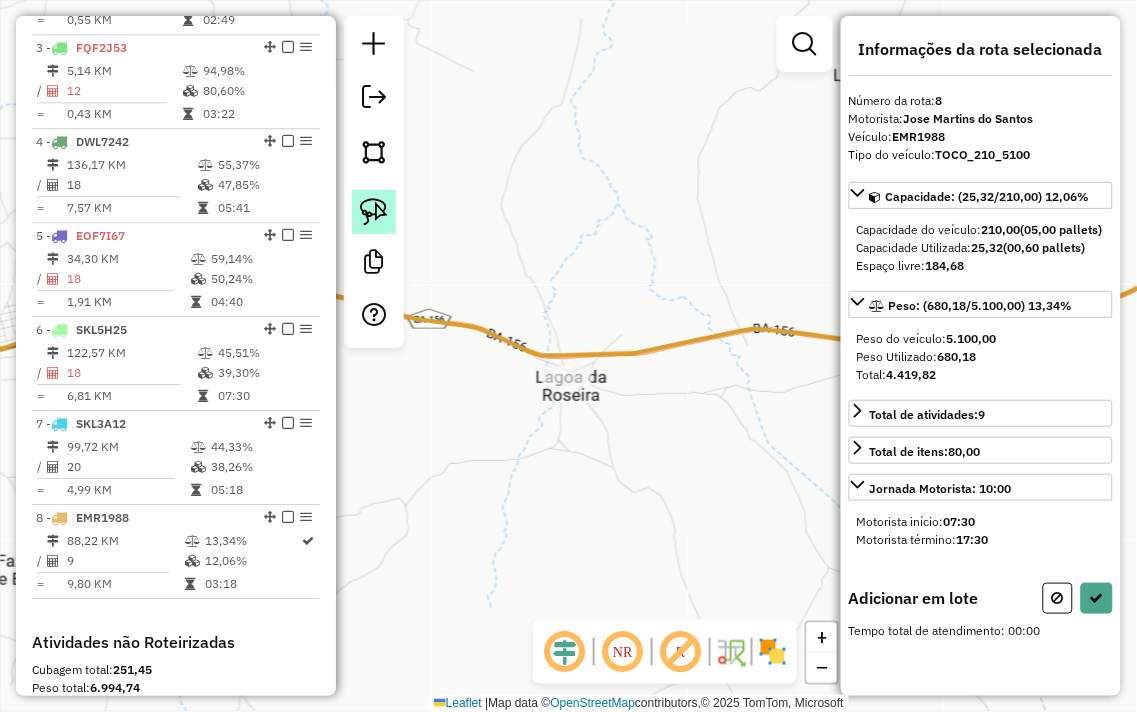 click 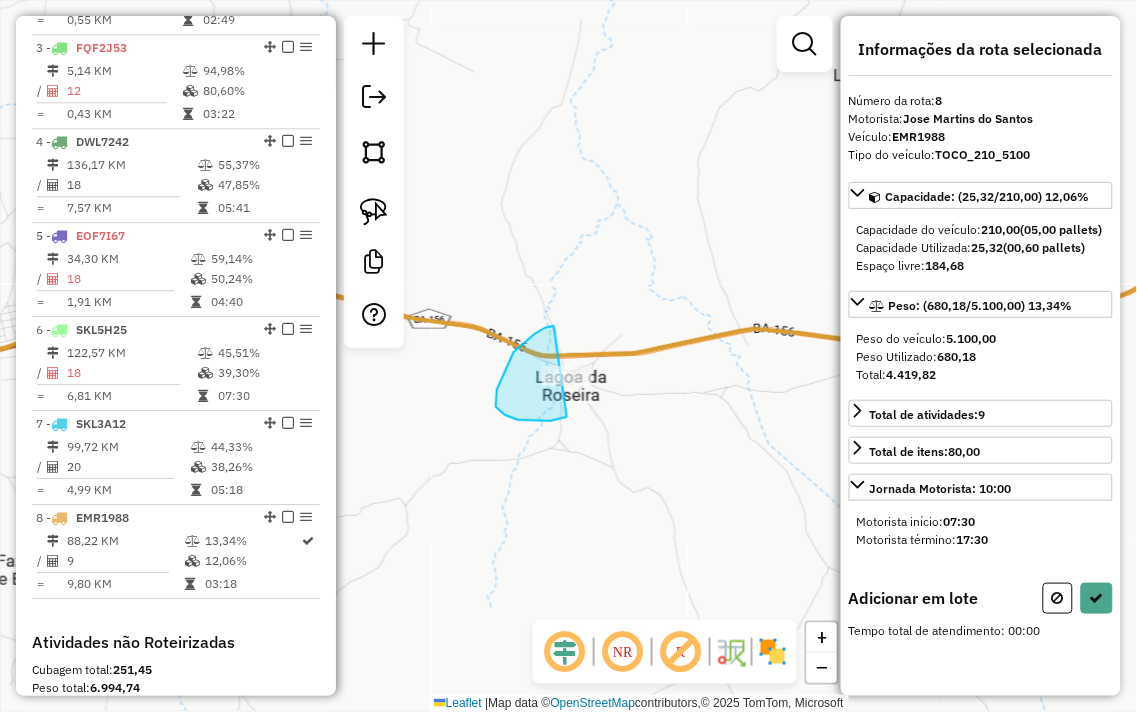 drag, startPoint x: 554, startPoint y: 326, endPoint x: 667, endPoint y: 358, distance: 117.4436 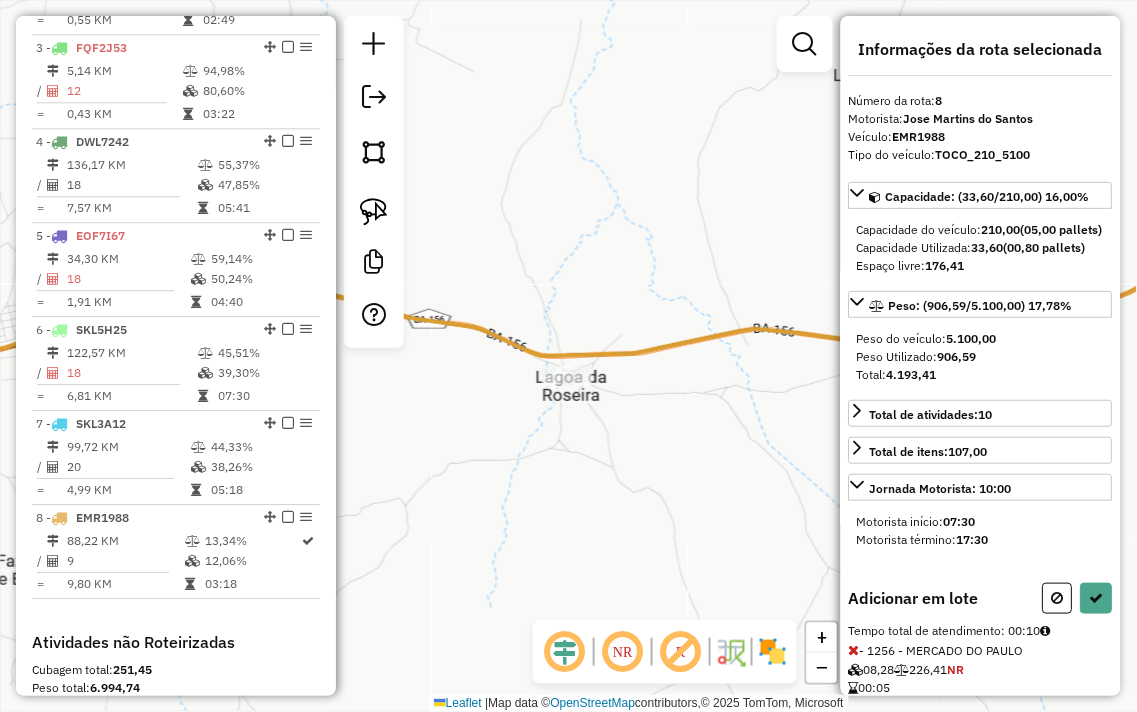 drag, startPoint x: 566, startPoint y: 411, endPoint x: 831, endPoint y: 424, distance: 265.31866 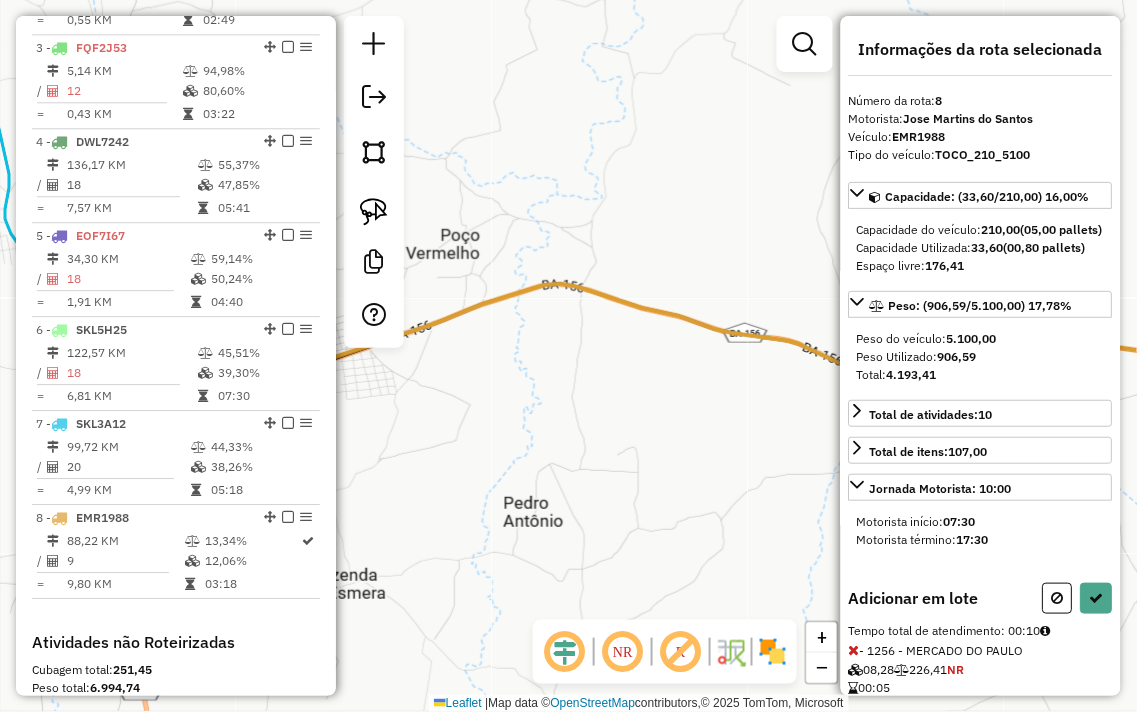 drag, startPoint x: 493, startPoint y: 358, endPoint x: 836, endPoint y: 355, distance: 343.01312 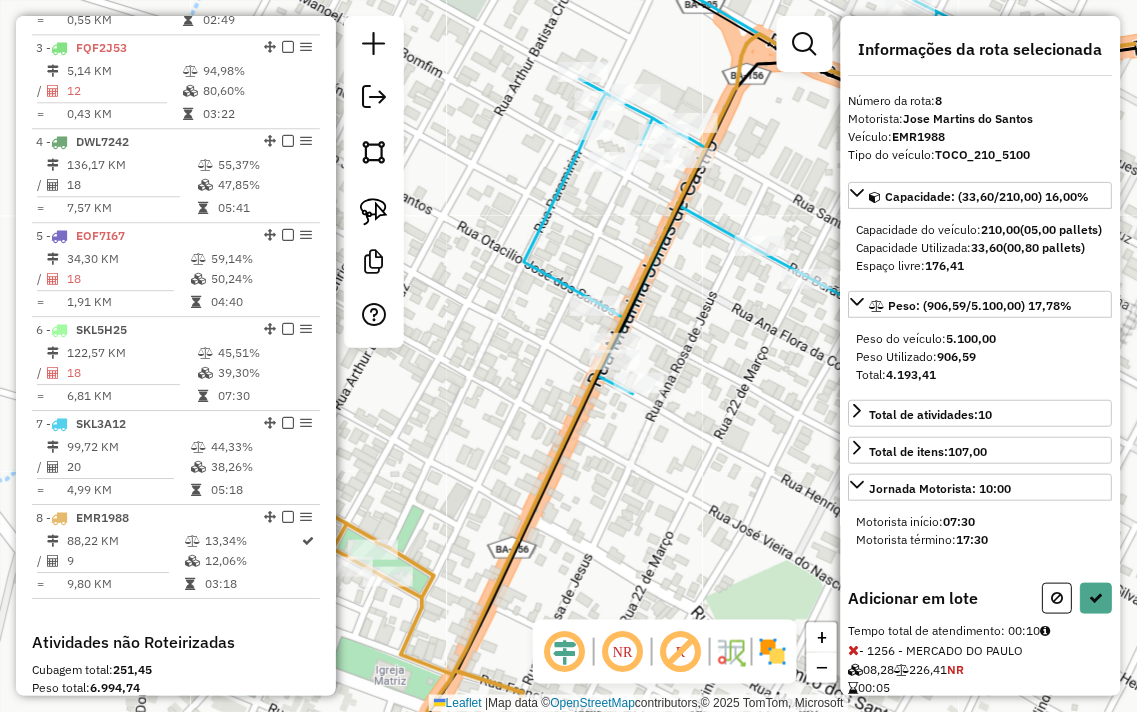 drag, startPoint x: 734, startPoint y: 352, endPoint x: 685, endPoint y: 416, distance: 80.60397 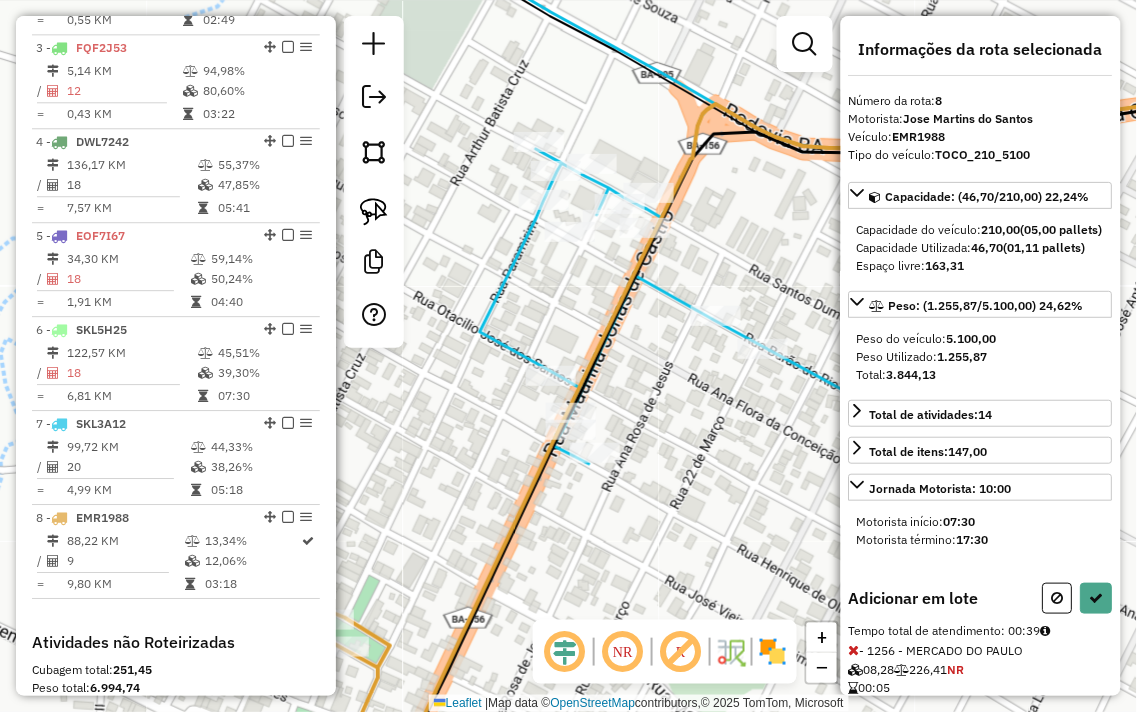 drag, startPoint x: 706, startPoint y: 407, endPoint x: 668, endPoint y: 483, distance: 84.97058 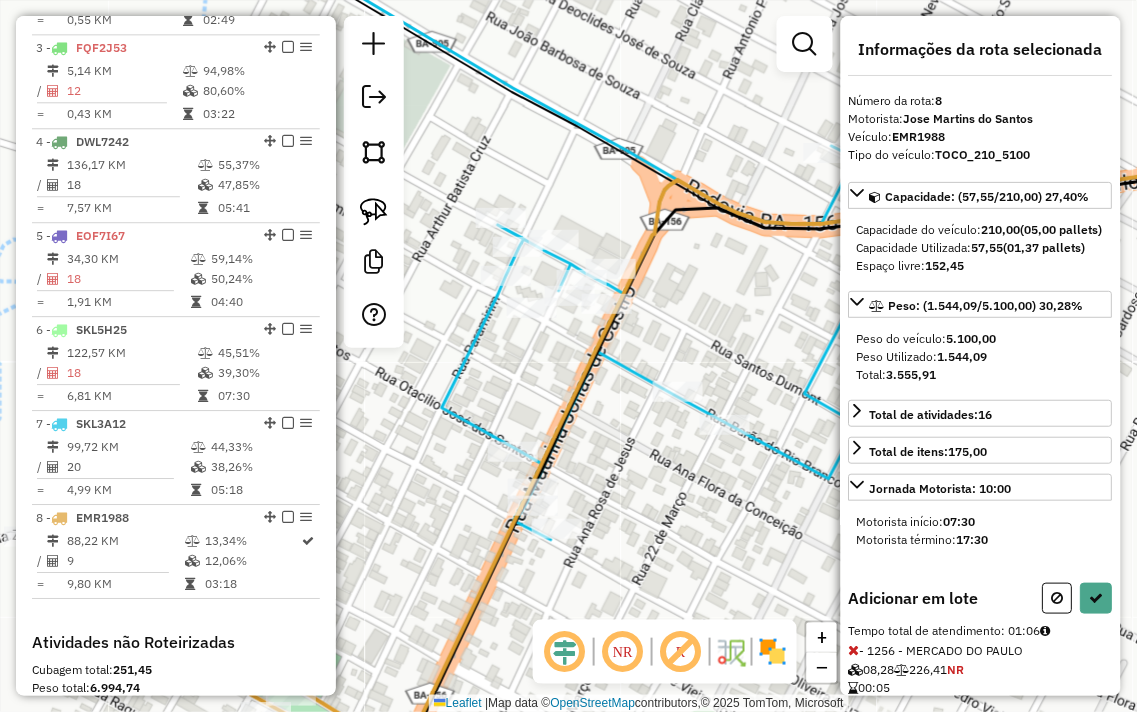 scroll, scrollTop: 444, scrollLeft: 0, axis: vertical 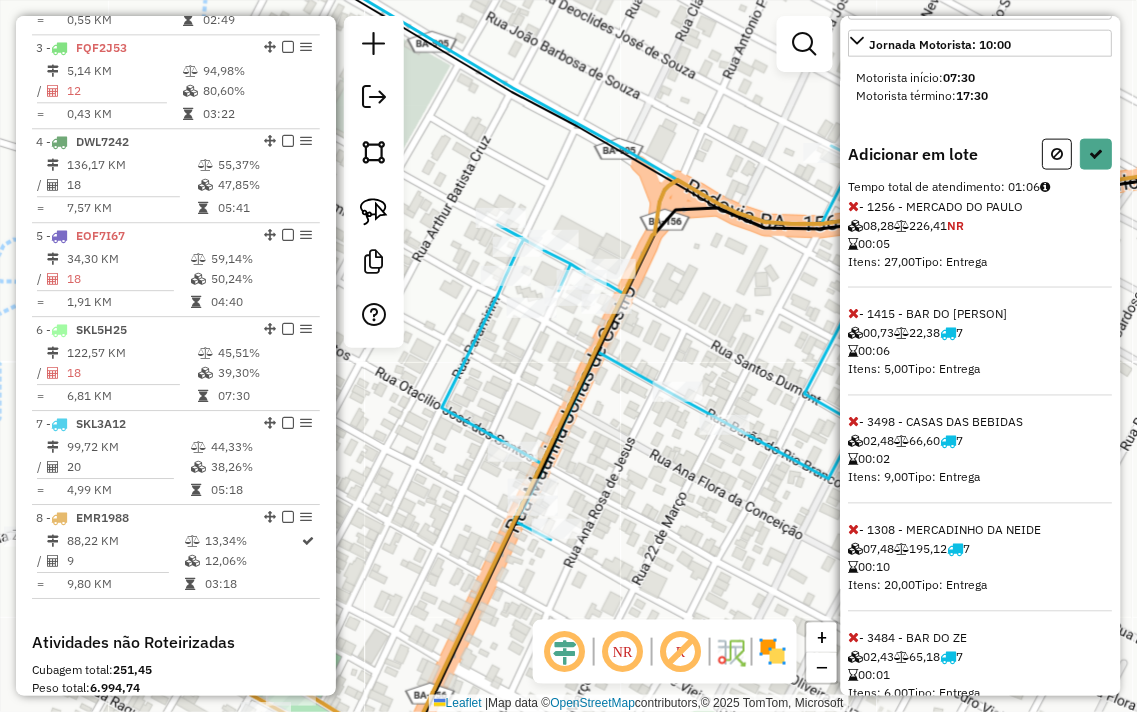click at bounding box center [854, 314] 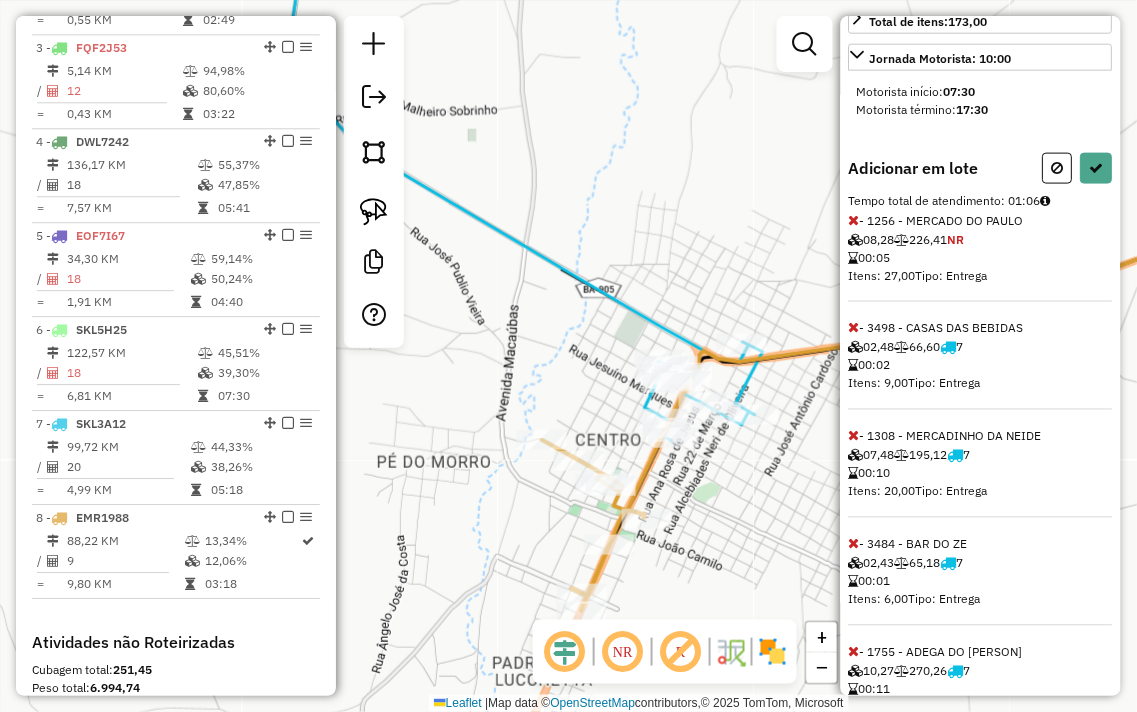 scroll, scrollTop: 724, scrollLeft: 0, axis: vertical 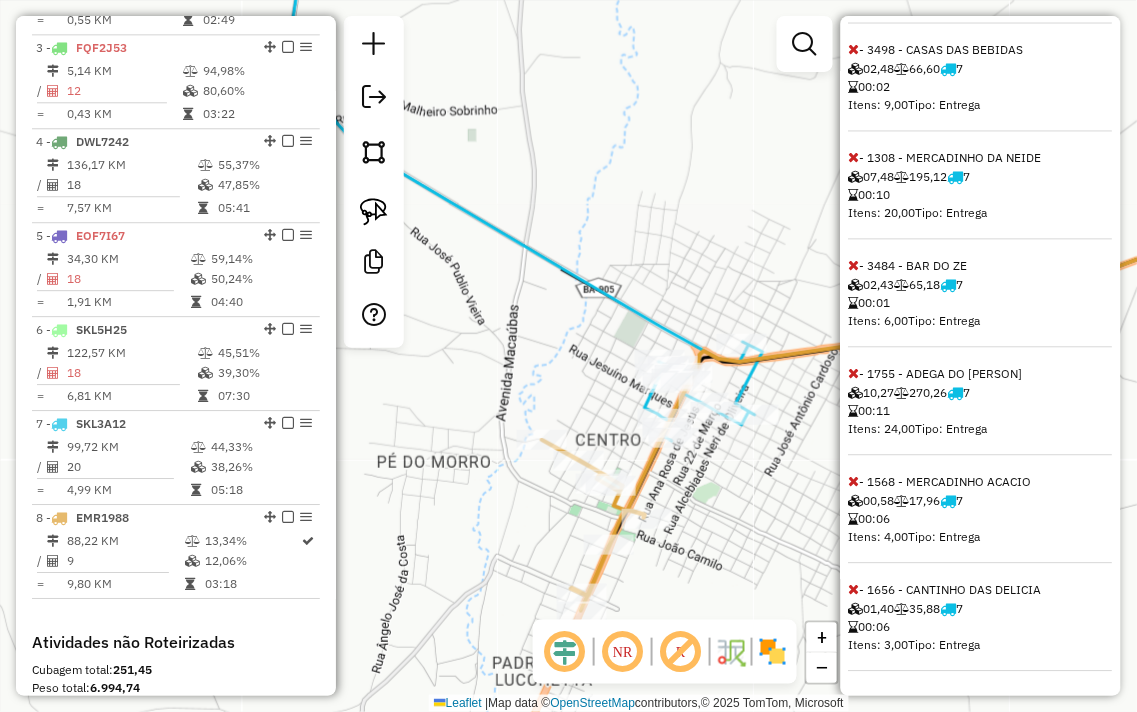 click at bounding box center [854, 590] 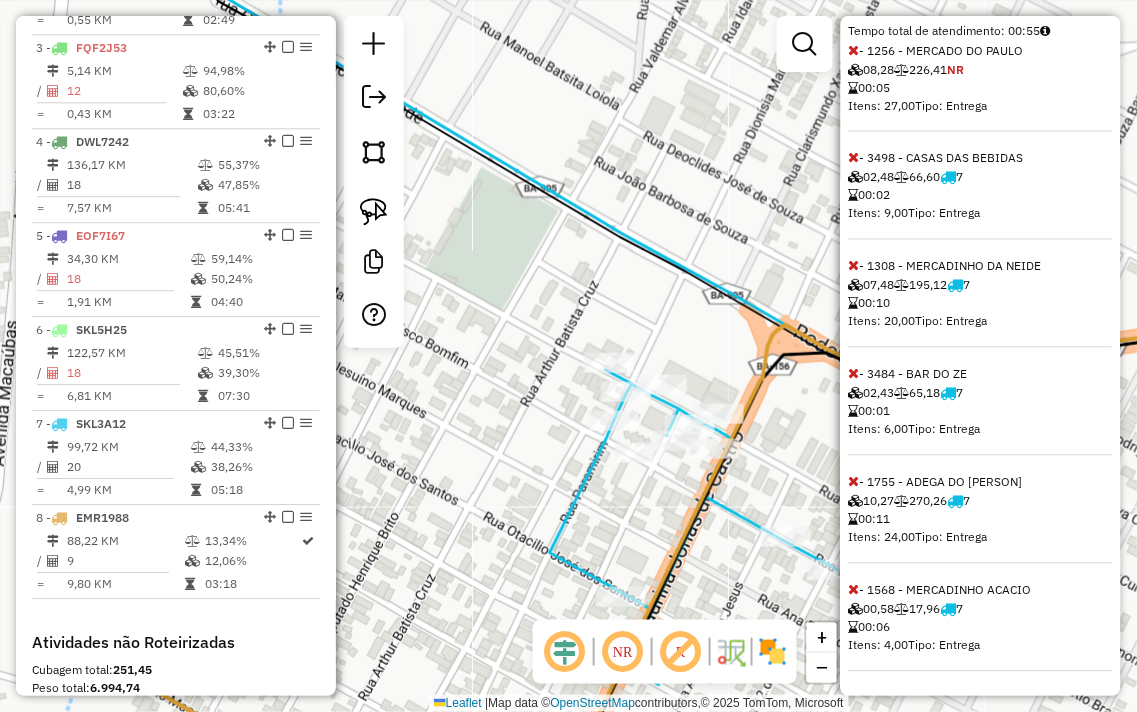 drag, startPoint x: 566, startPoint y: 416, endPoint x: 573, endPoint y: 431, distance: 16.552946 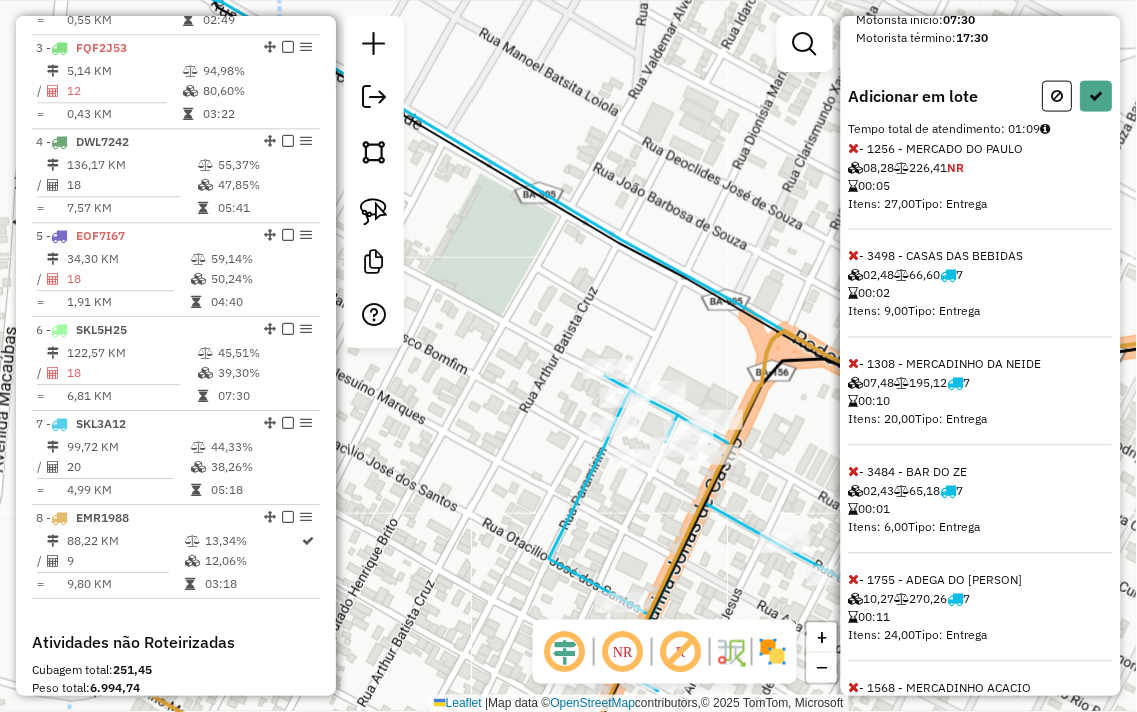 scroll, scrollTop: 168, scrollLeft: 0, axis: vertical 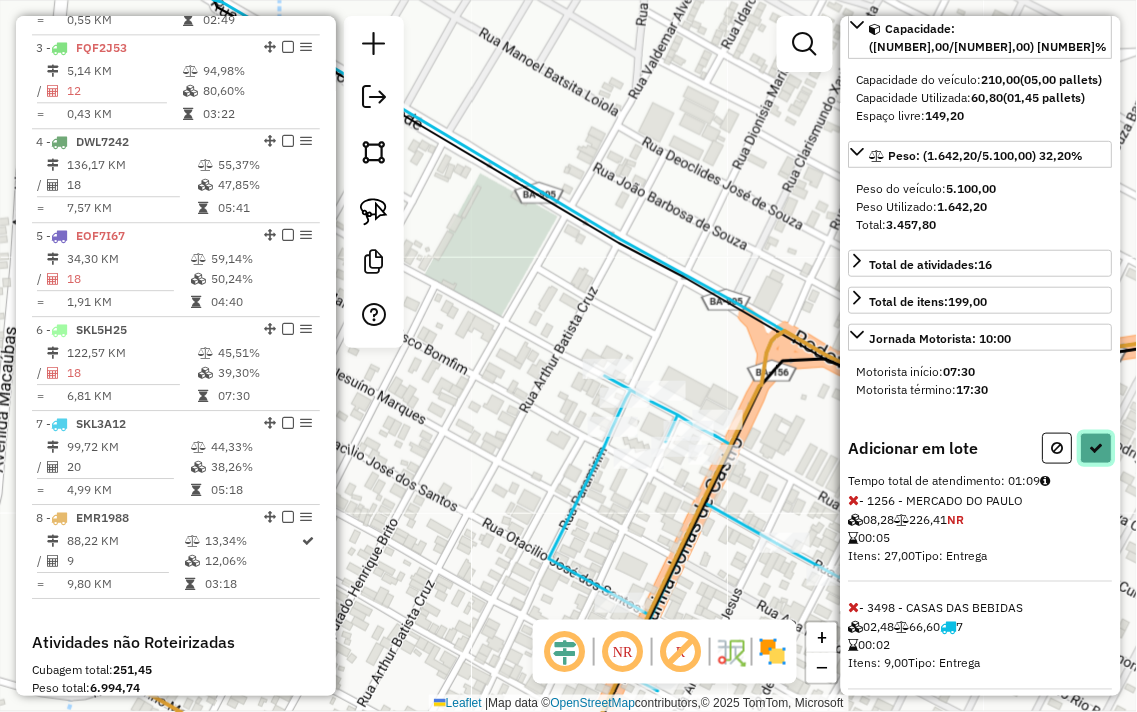 click at bounding box center [1097, 448] 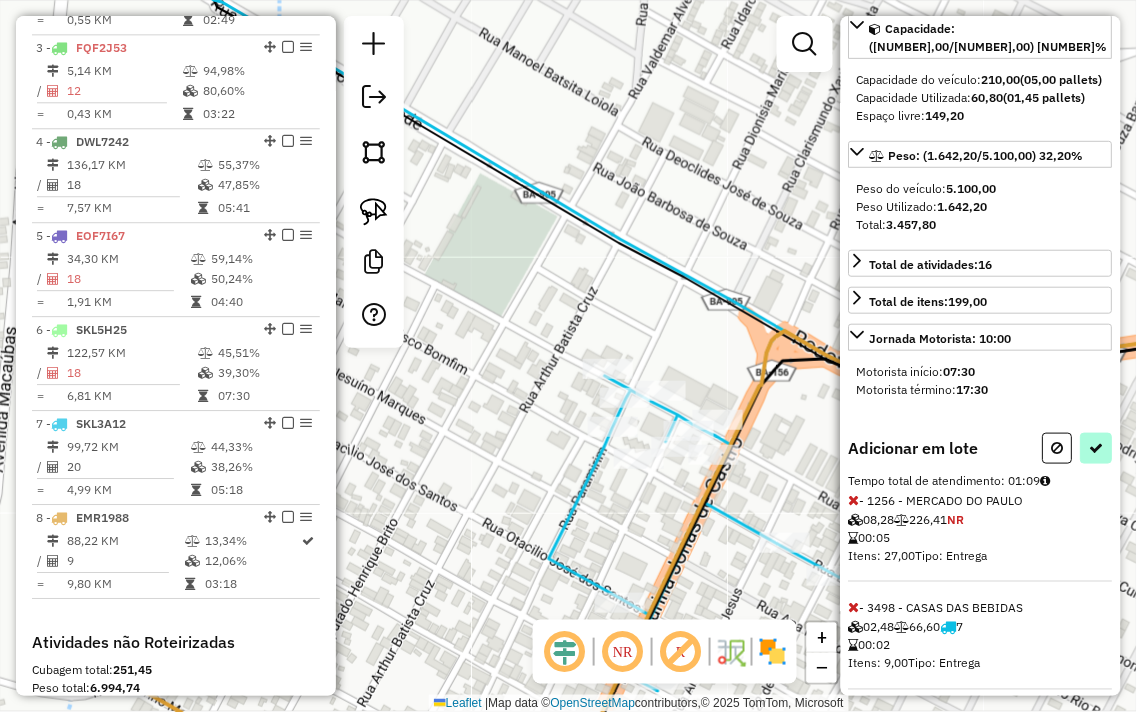 select on "**********" 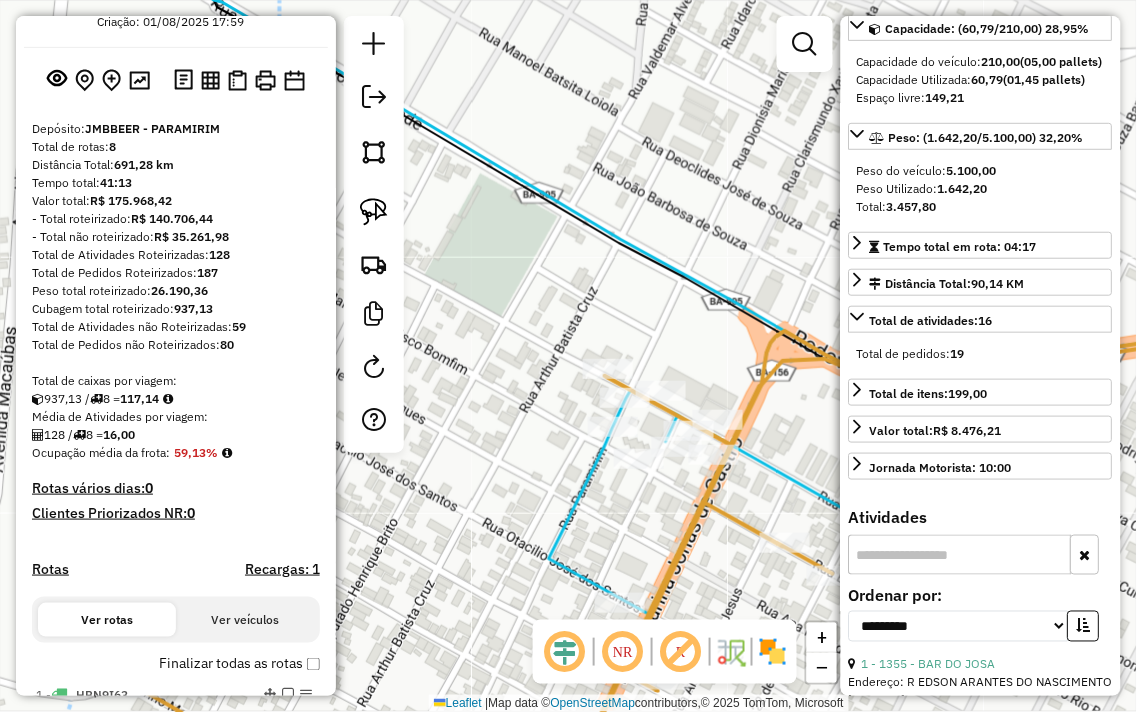 scroll, scrollTop: 0, scrollLeft: 0, axis: both 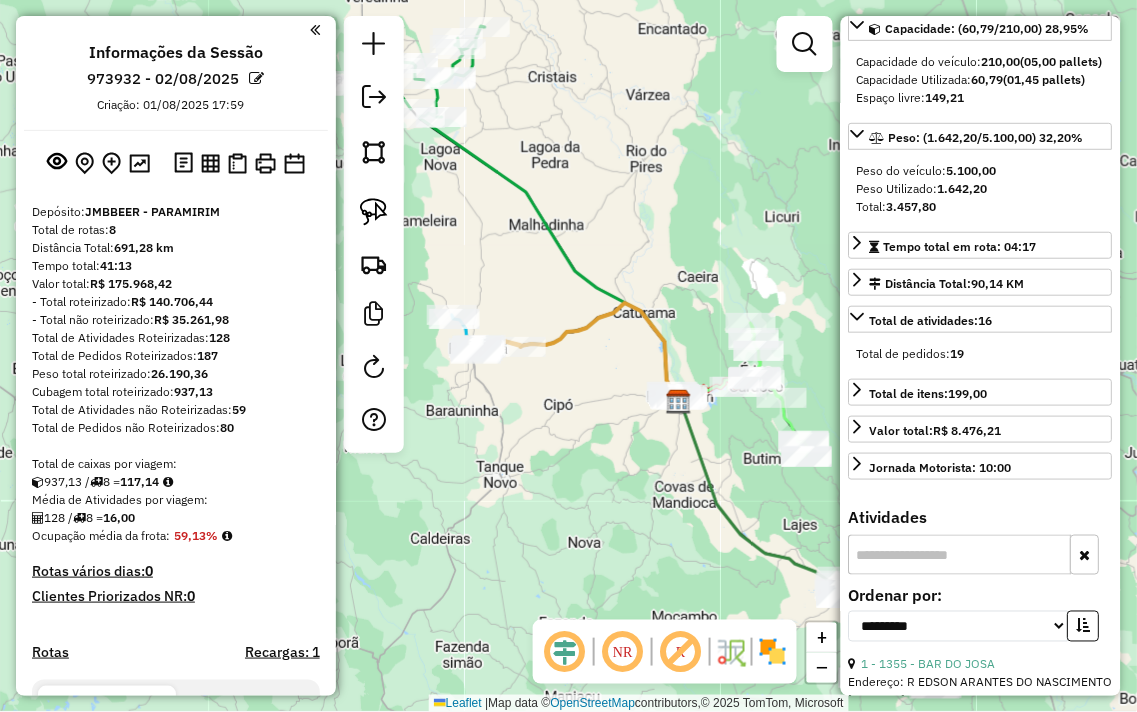 drag, startPoint x: 560, startPoint y: 460, endPoint x: 533, endPoint y: 295, distance: 167.1945 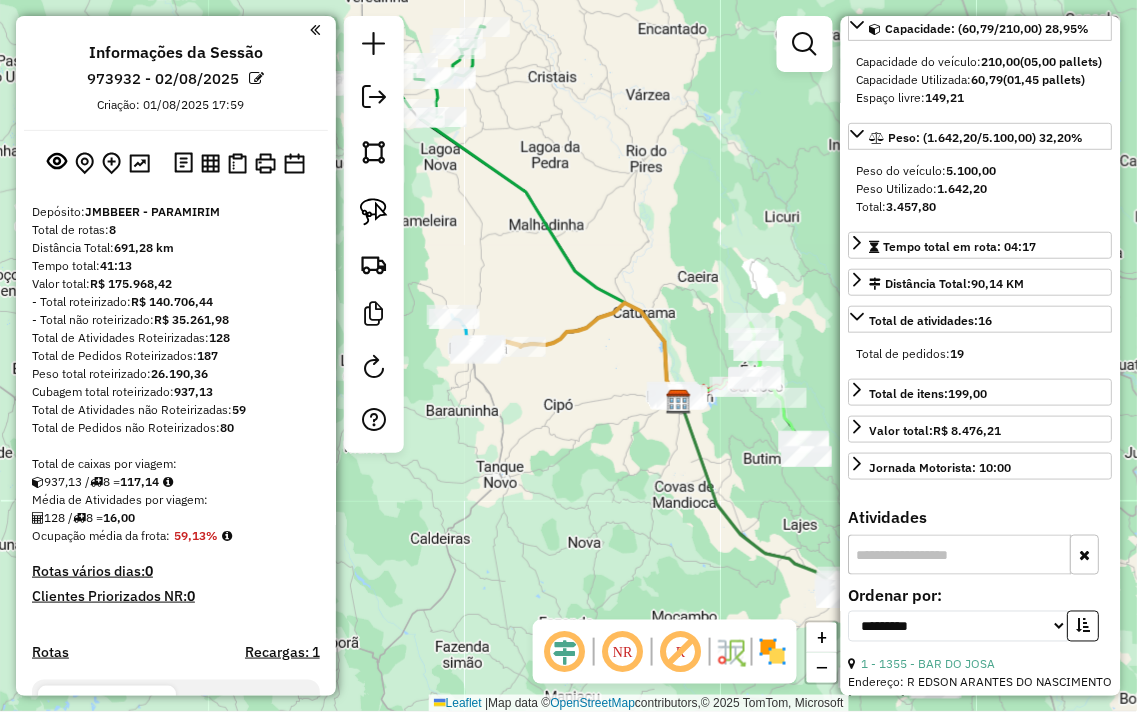 click on "Janela de atendimento Grade de atendimento Capacidade Transportadoras Veículos Cliente Pedidos  Rotas Selecione os dias de semana para filtrar as janelas de atendimento  Seg   Ter   Qua   Qui   Sex   Sáb   Dom  Informe o período da janela de atendimento: De: Até:  Filtrar exatamente a janela do cliente  Considerar janela de atendimento padrão  Selecione os dias de semana para filtrar as grades de atendimento  Seg   Ter   Qua   Qui   Sex   Sáb   Dom   Considerar clientes sem dia de atendimento cadastrado  Clientes fora do dia de atendimento selecionado Filtrar as atividades entre os valores definidos abaixo:  Peso mínimo:   Peso máximo:   Cubagem mínima:   Cubagem máxima:   De:   Até:  Filtrar as atividades entre o tempo de atendimento definido abaixo:  De:   Até:   Considerar capacidade total dos clientes não roteirizados Transportadora: Selecione um ou mais itens Tipo de veículo: Selecione um ou mais itens Veículo: Selecione um ou mais itens Motorista: Selecione um ou mais itens Nome: Rótulo:" 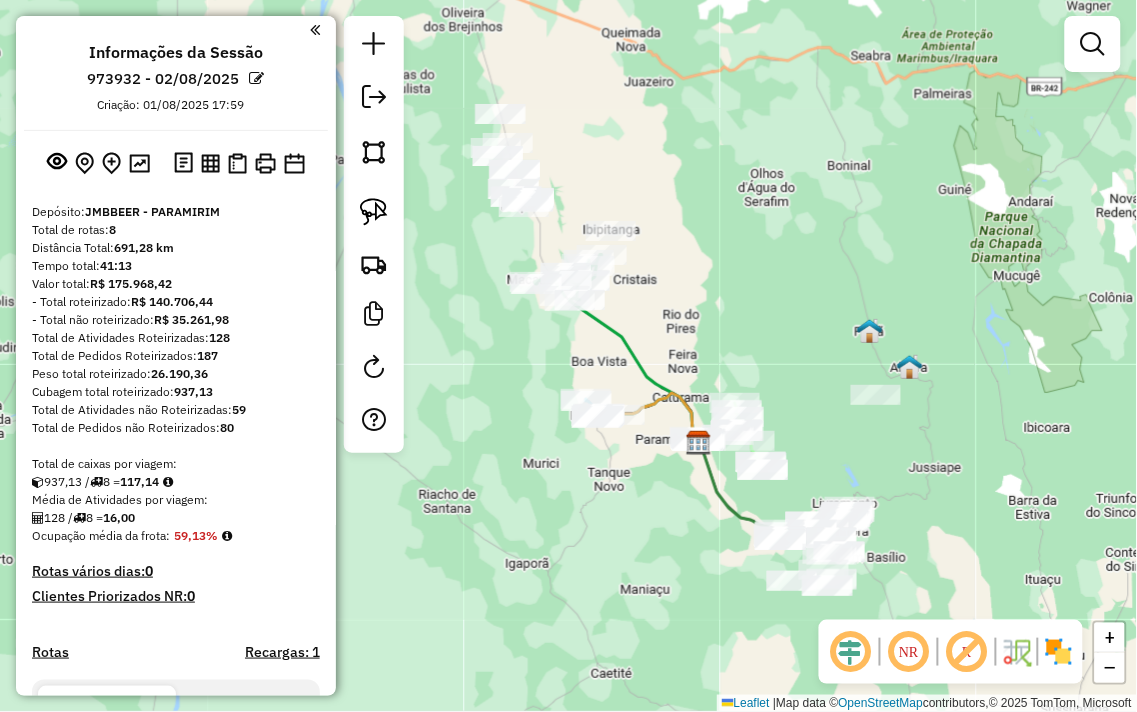 drag, startPoint x: 558, startPoint y: 497, endPoint x: 652, endPoint y: 490, distance: 94.26028 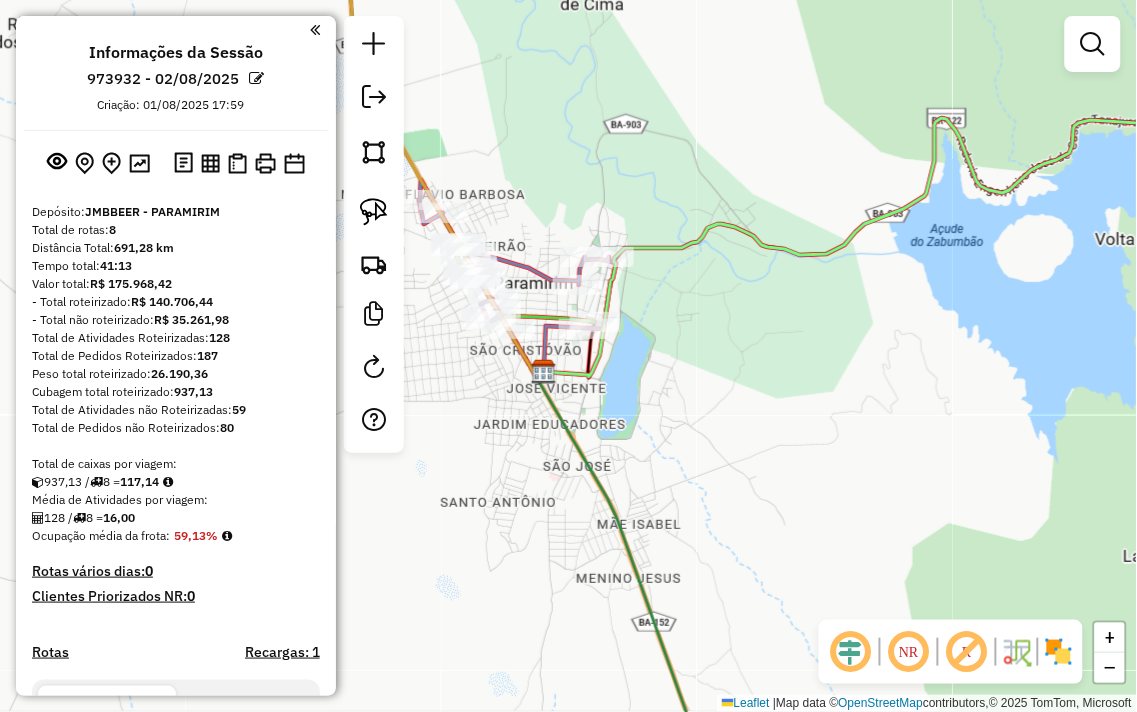 drag, startPoint x: 493, startPoint y: 473, endPoint x: 666, endPoint y: 484, distance: 173.34937 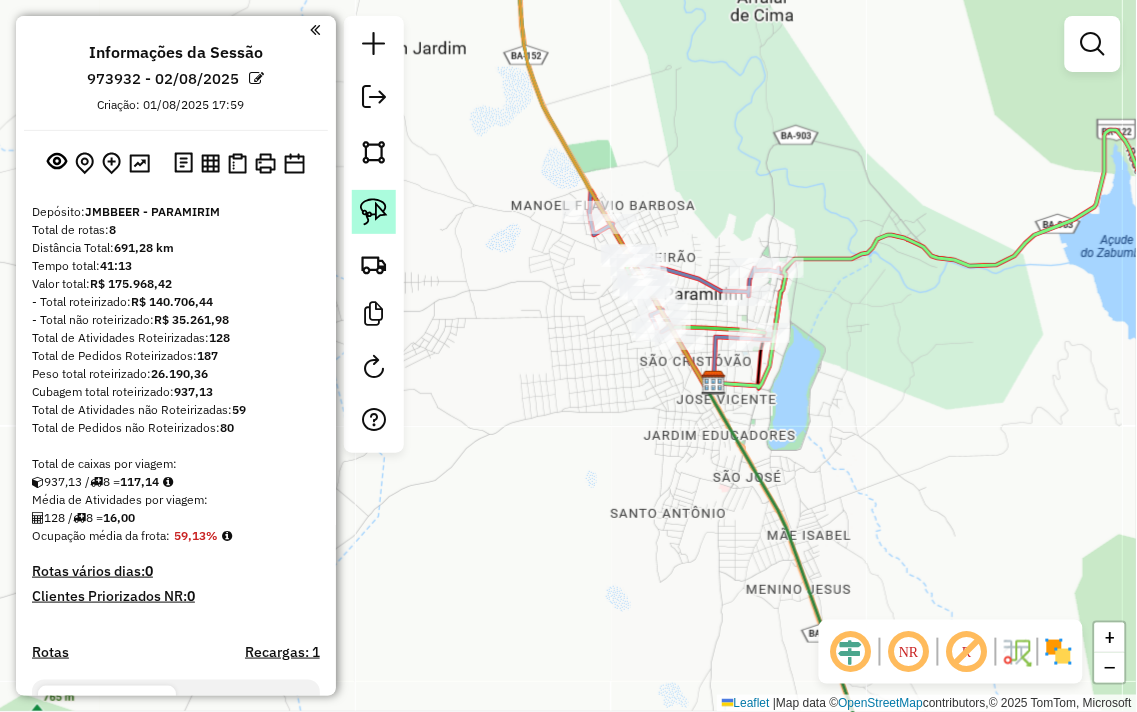 click 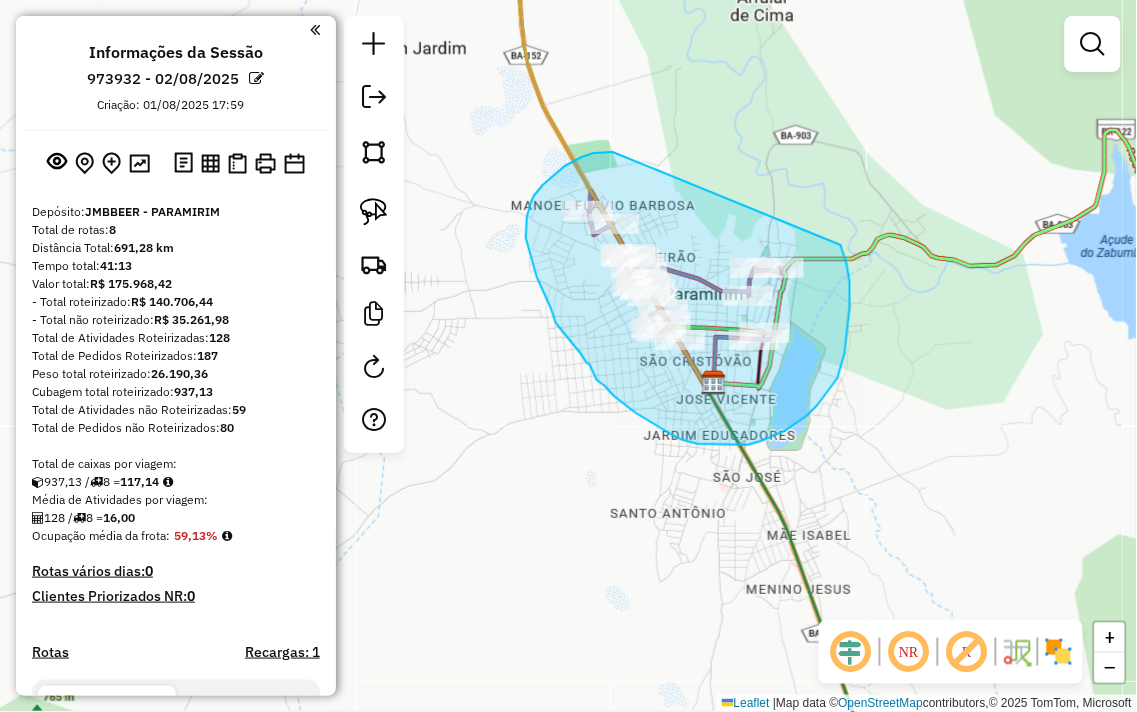 drag, startPoint x: 613, startPoint y: 152, endPoint x: 840, endPoint y: 244, distance: 244.9347 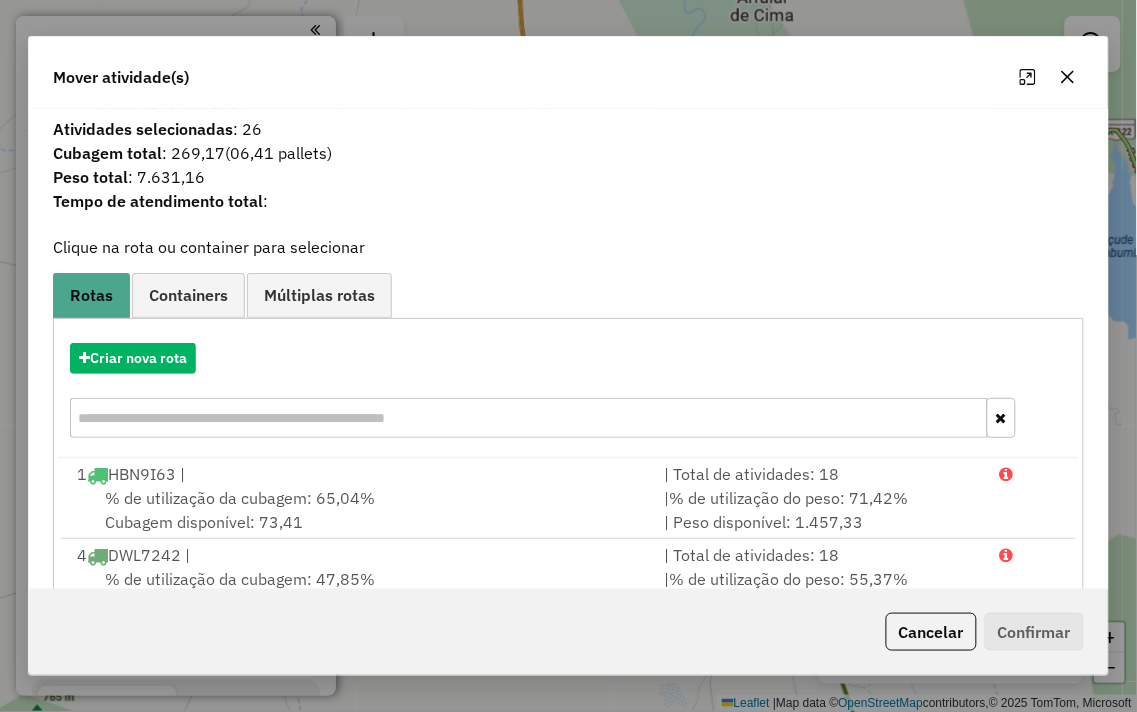 click 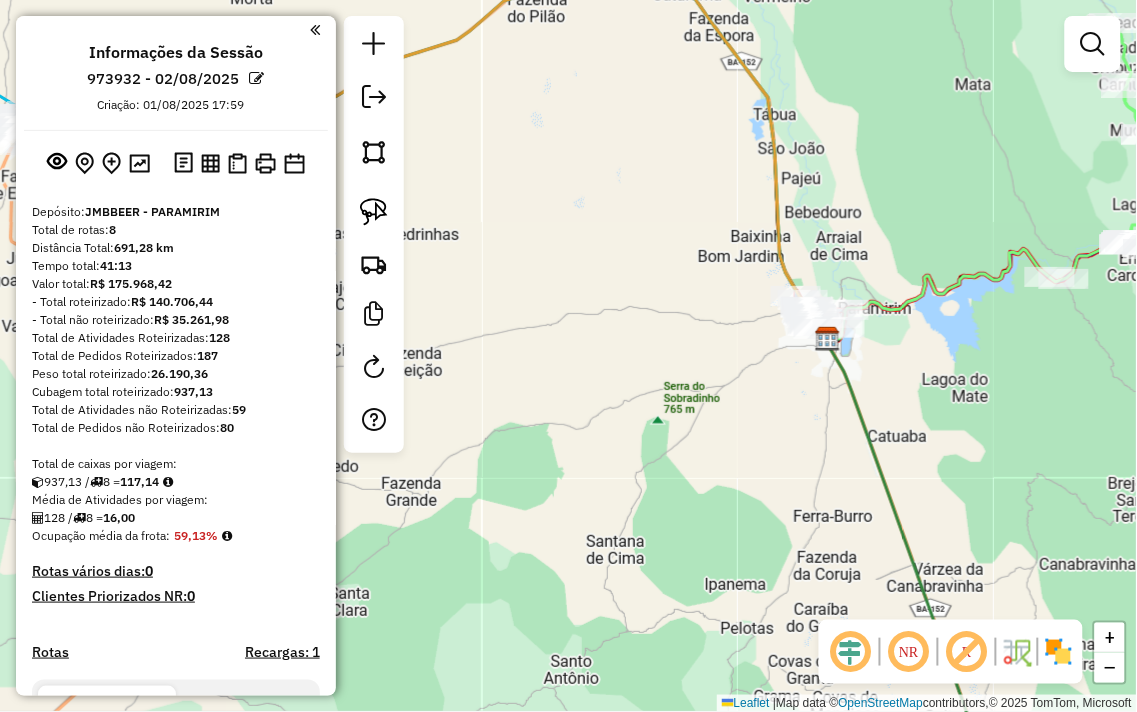 drag, startPoint x: 934, startPoint y: 192, endPoint x: 560, endPoint y: 263, distance: 380.67966 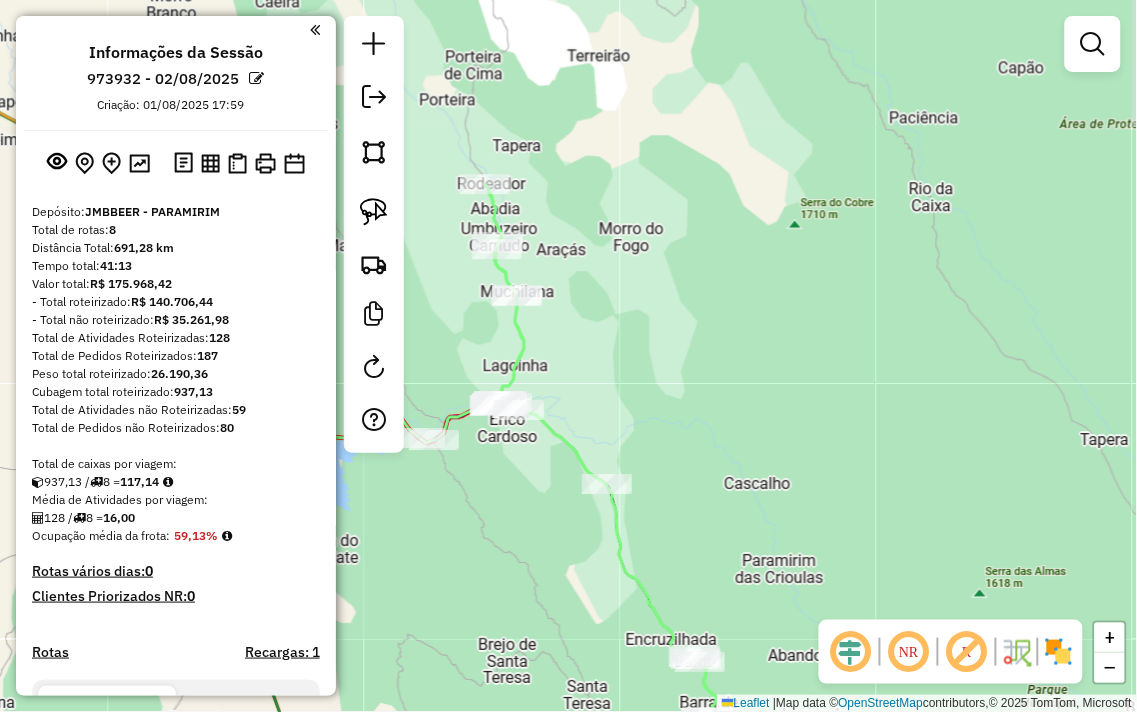drag, startPoint x: 616, startPoint y: 360, endPoint x: 901, endPoint y: 274, distance: 297.69278 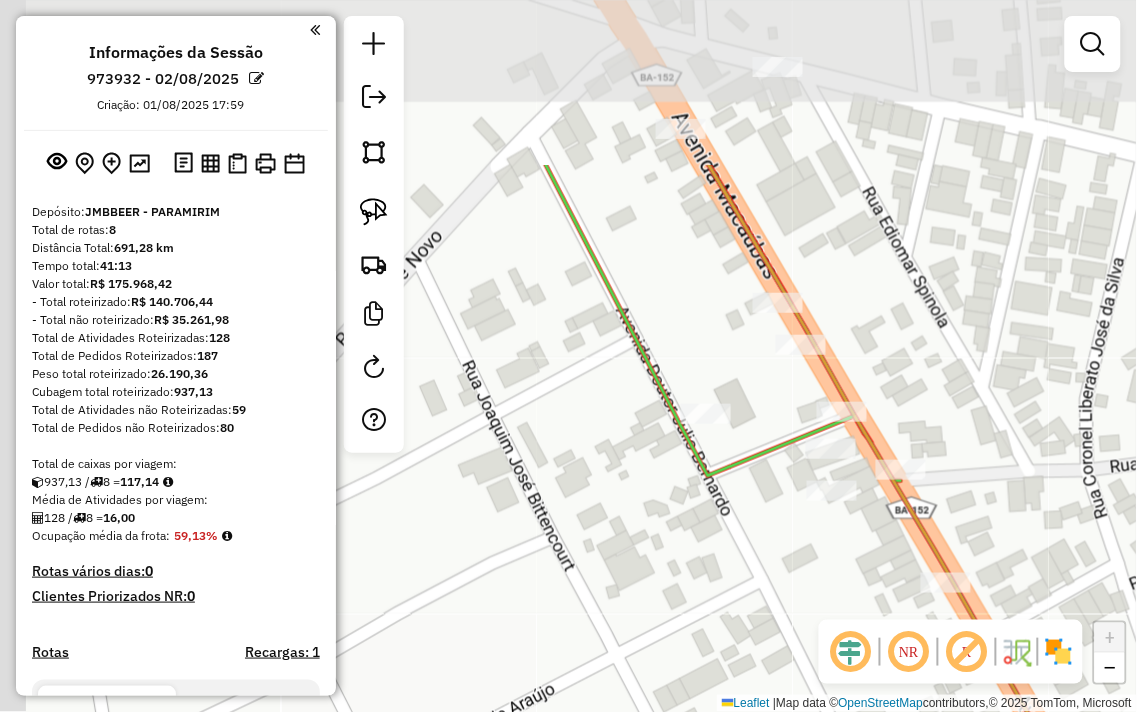 drag, startPoint x: 494, startPoint y: 347, endPoint x: 822, endPoint y: 660, distance: 453.37955 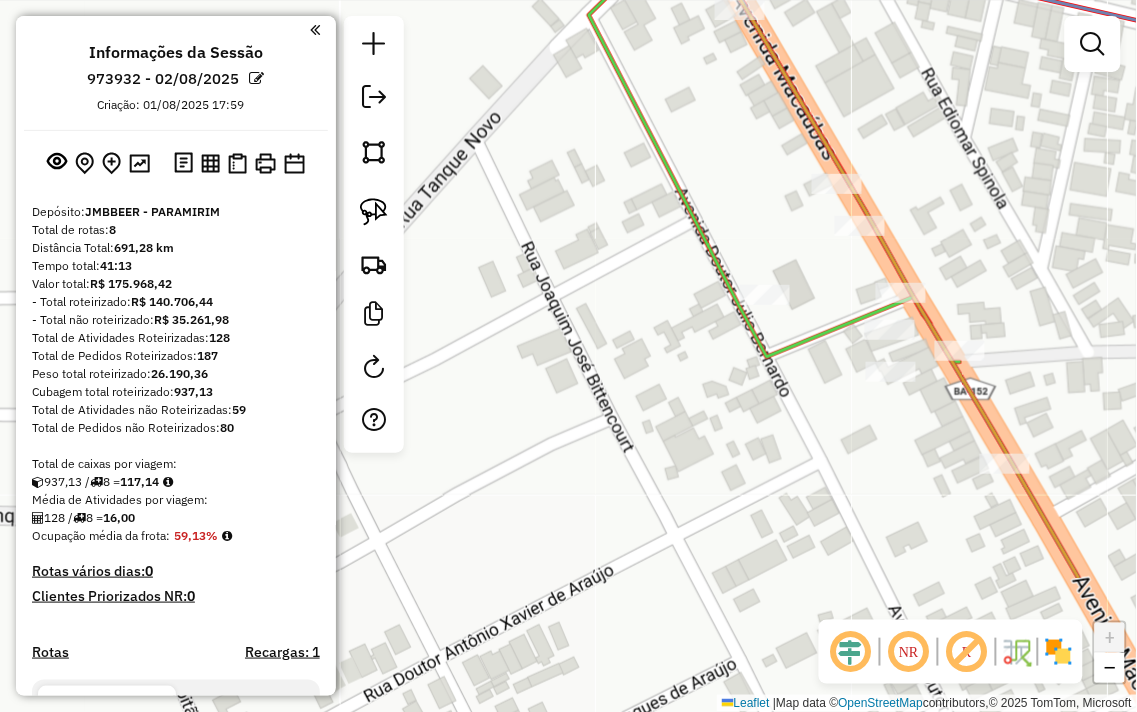 drag, startPoint x: 703, startPoint y: 498, endPoint x: 652, endPoint y: 331, distance: 174.61386 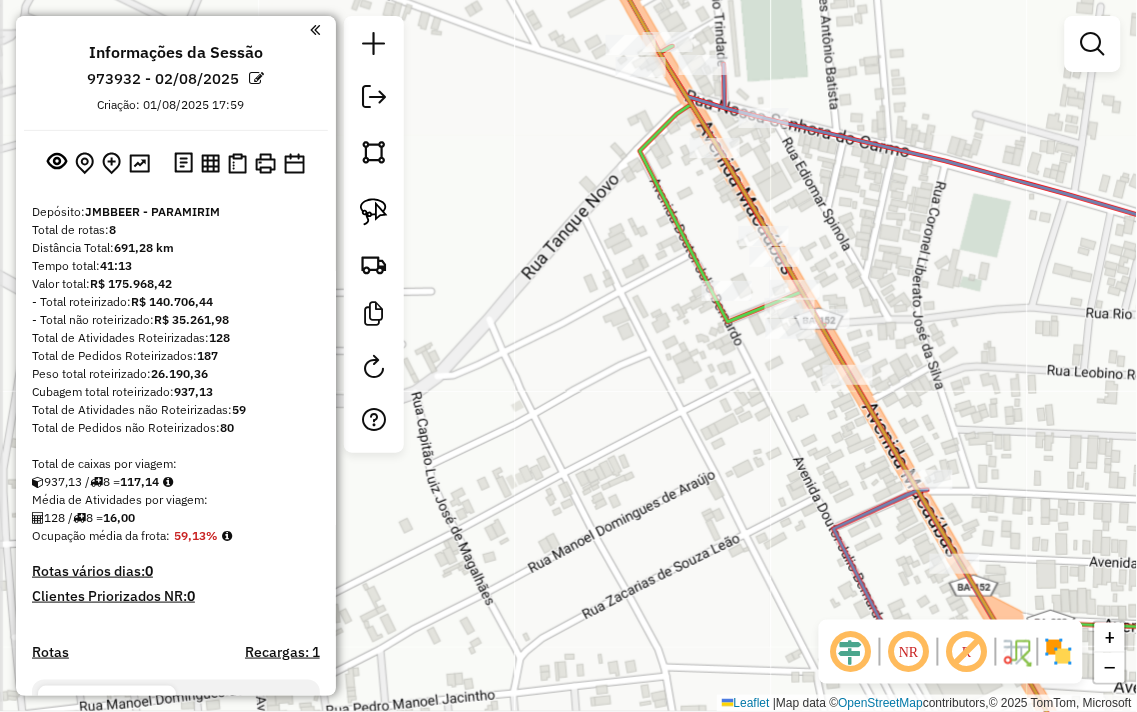 drag, startPoint x: 754, startPoint y: 530, endPoint x: 627, endPoint y: 224, distance: 331.308 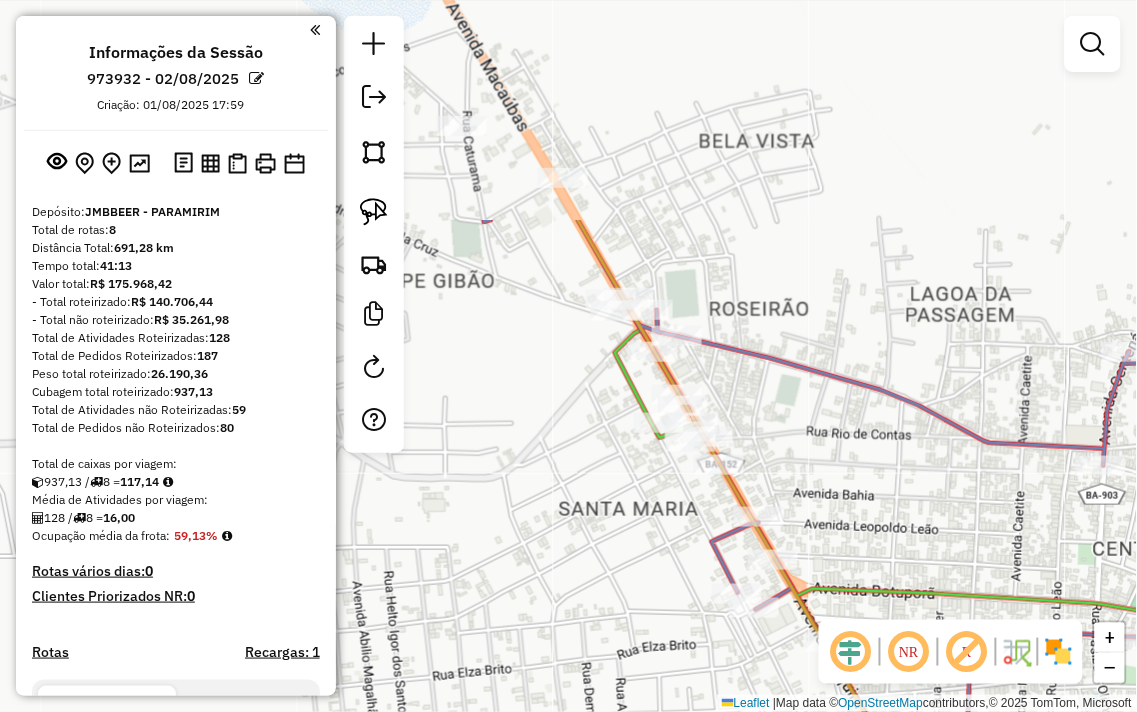drag, startPoint x: 623, startPoint y: 240, endPoint x: 662, endPoint y: 531, distance: 293.60178 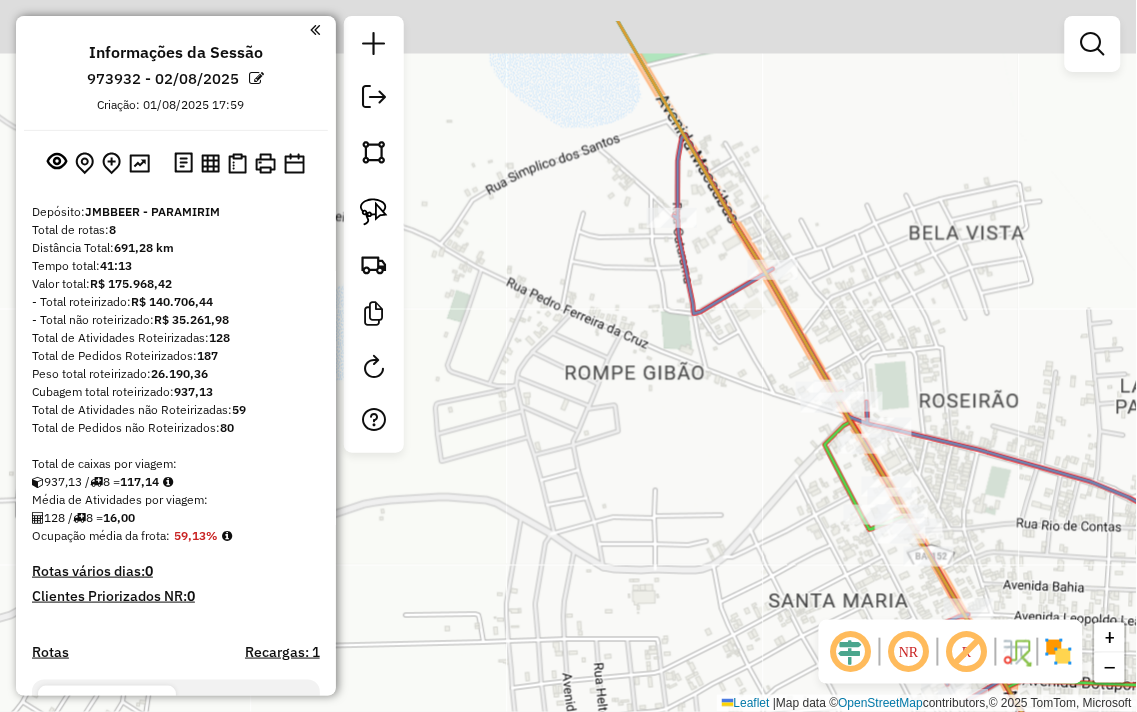 drag, startPoint x: 581, startPoint y: 410, endPoint x: 810, endPoint y: 517, distance: 252.76471 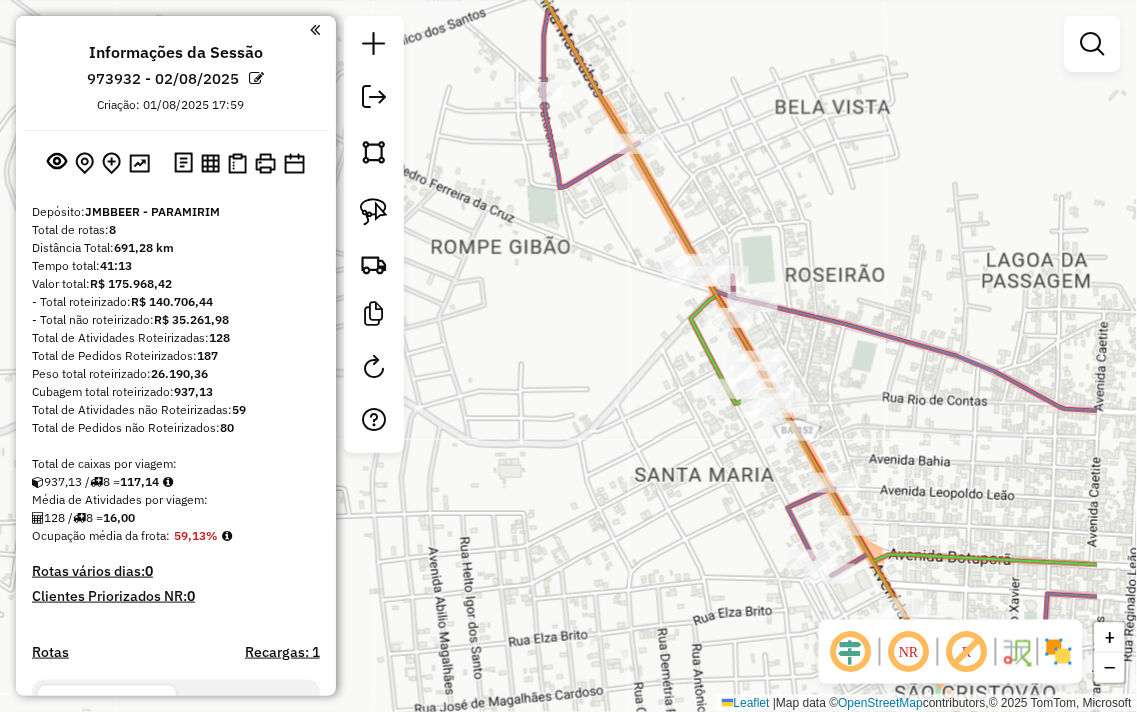drag, startPoint x: 624, startPoint y: 363, endPoint x: 577, endPoint y: 278, distance: 97.128784 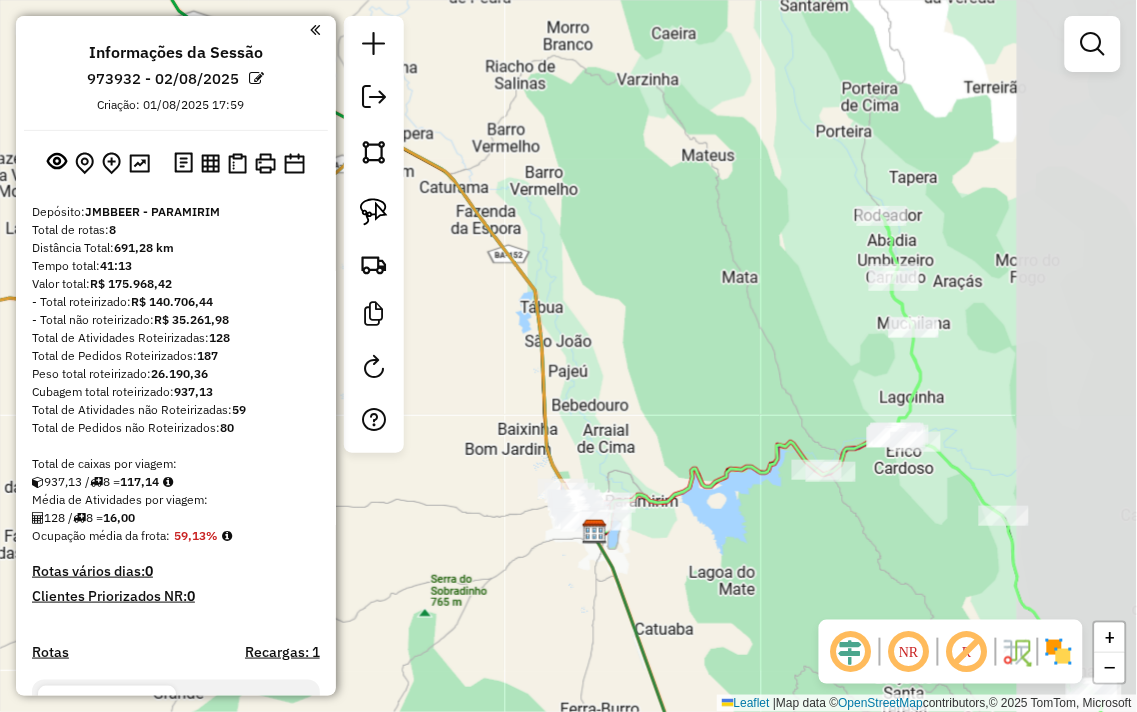 drag, startPoint x: 814, startPoint y: 297, endPoint x: 713, endPoint y: 371, distance: 125.207825 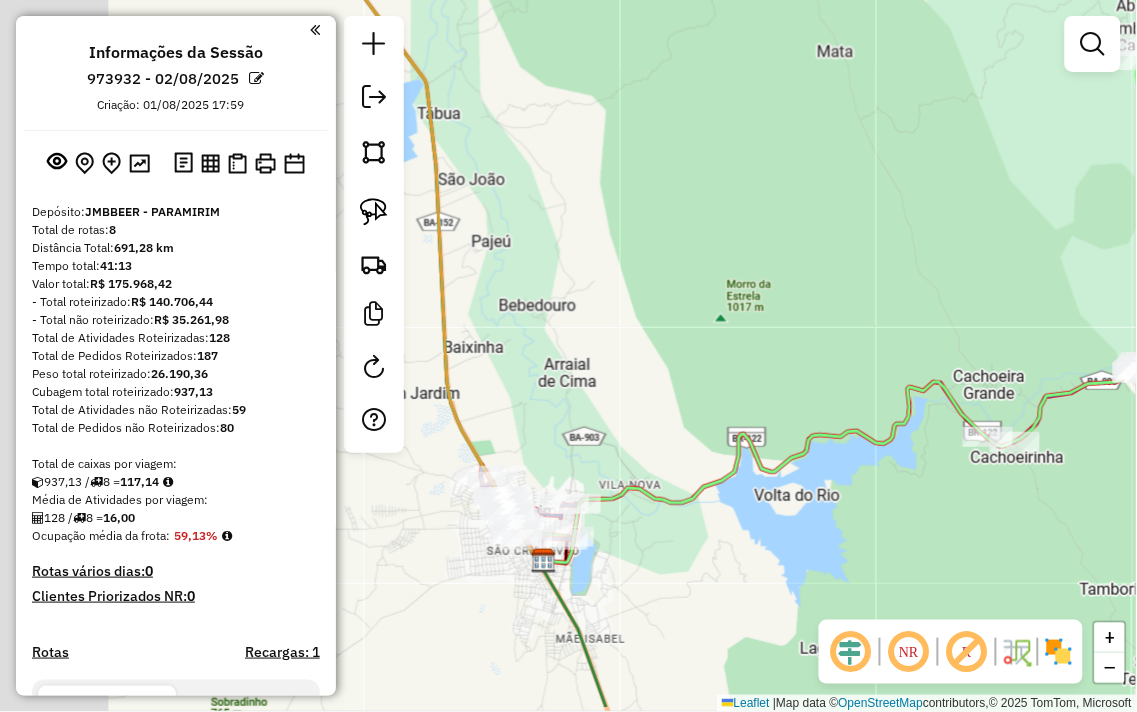 drag, startPoint x: 772, startPoint y: 388, endPoint x: 944, endPoint y: 334, distance: 180.27756 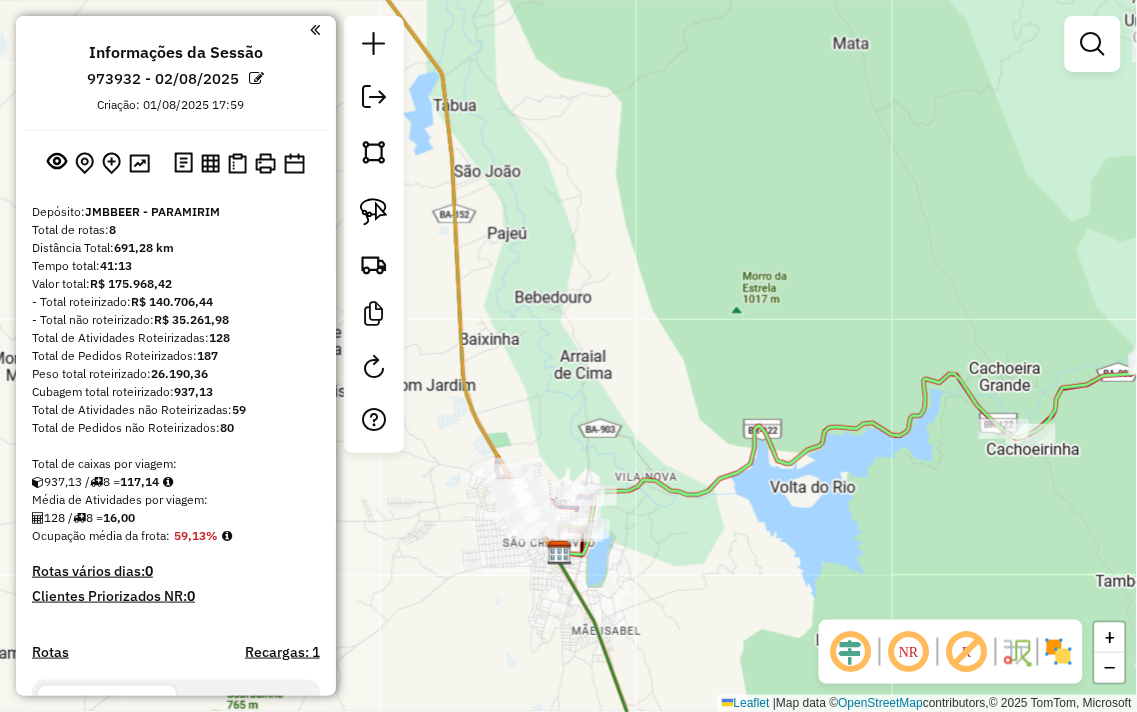 drag, startPoint x: 858, startPoint y: 340, endPoint x: 814, endPoint y: 343, distance: 44.102154 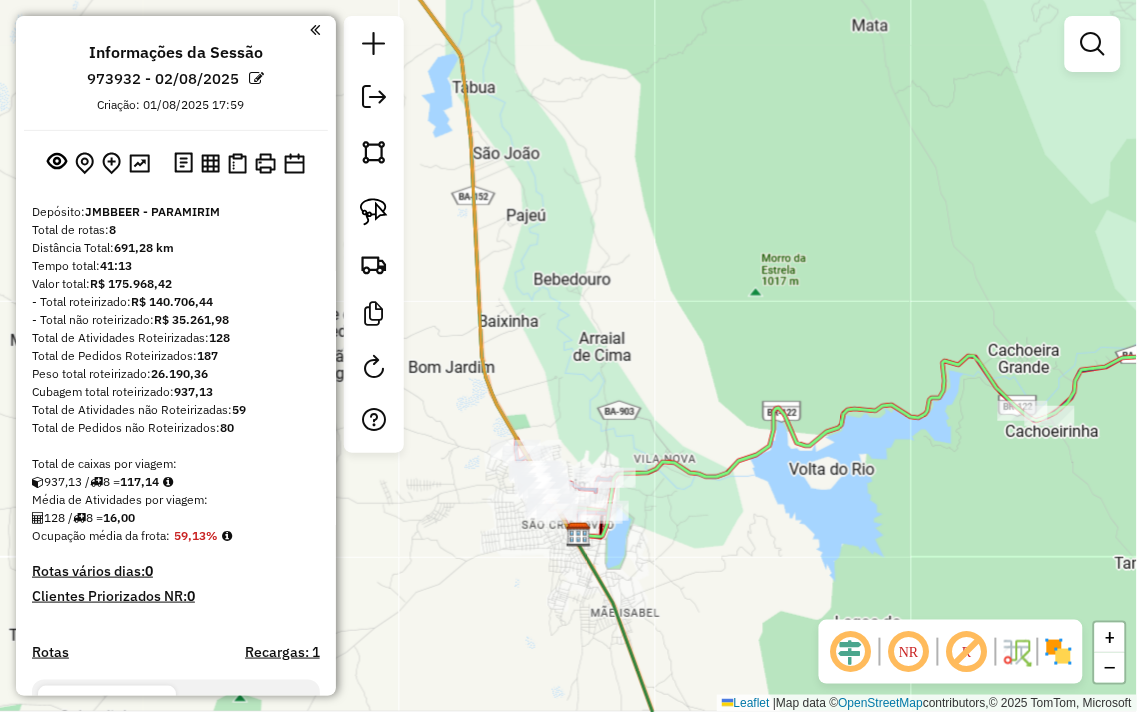 drag, startPoint x: 756, startPoint y: 351, endPoint x: 841, endPoint y: 331, distance: 87.32124 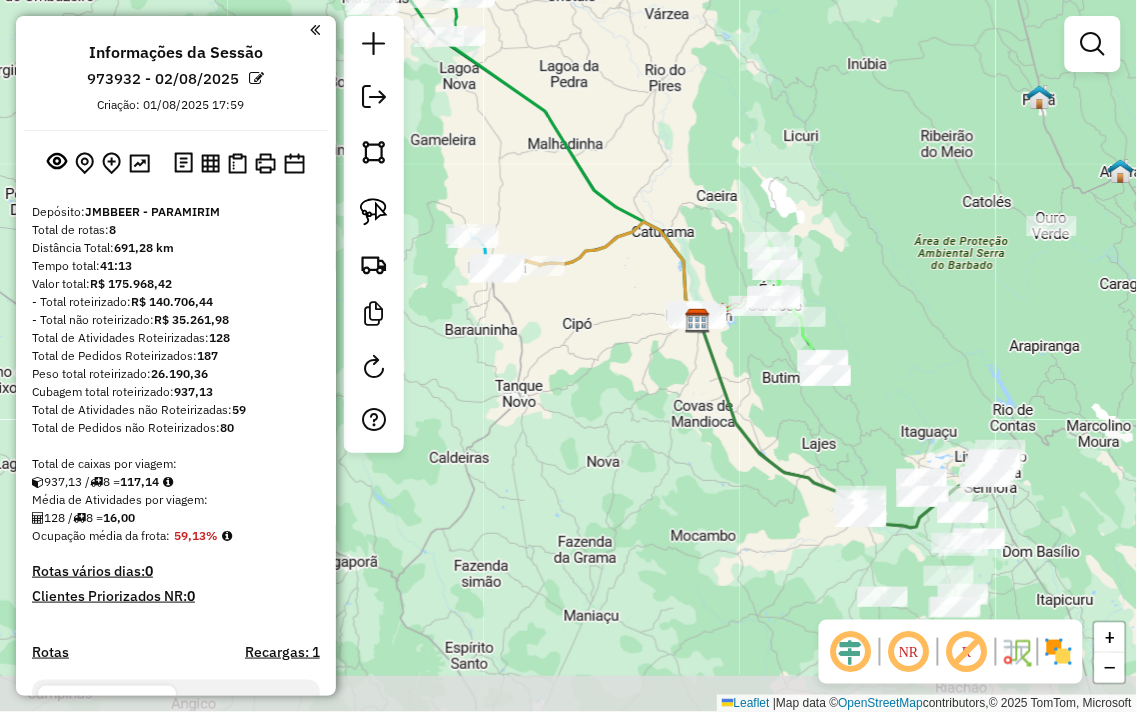 drag, startPoint x: 578, startPoint y: 585, endPoint x: 594, endPoint y: 328, distance: 257.49756 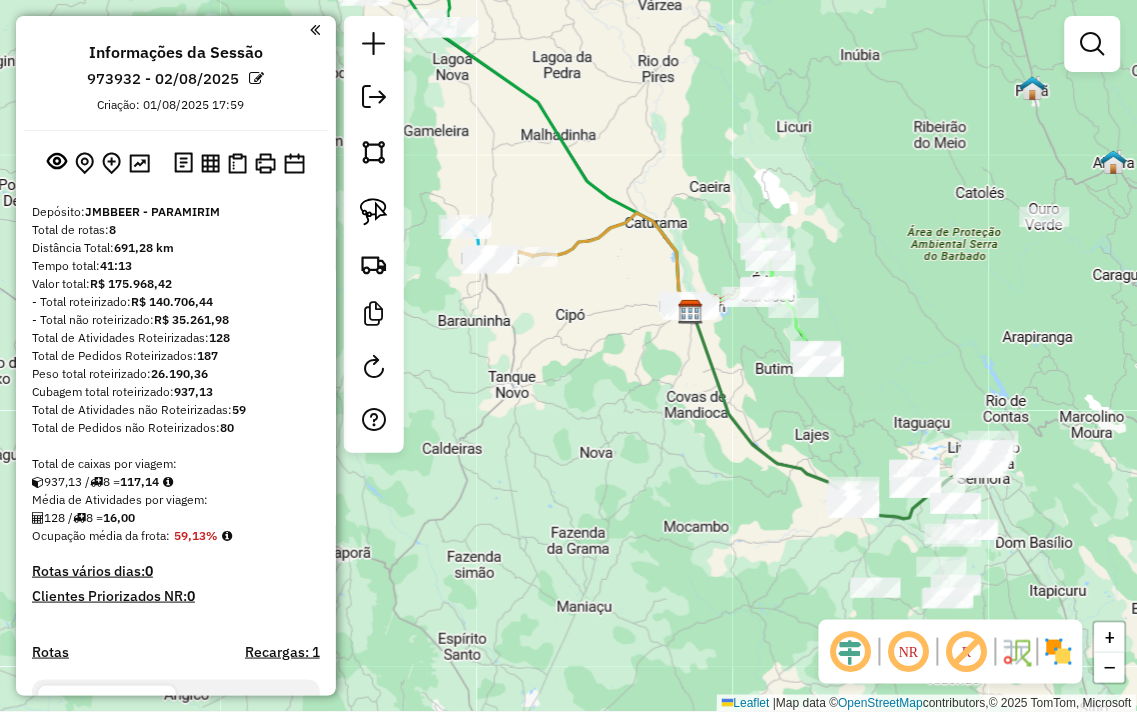 drag, startPoint x: 624, startPoint y: 384, endPoint x: 527, endPoint y: 281, distance: 141.48499 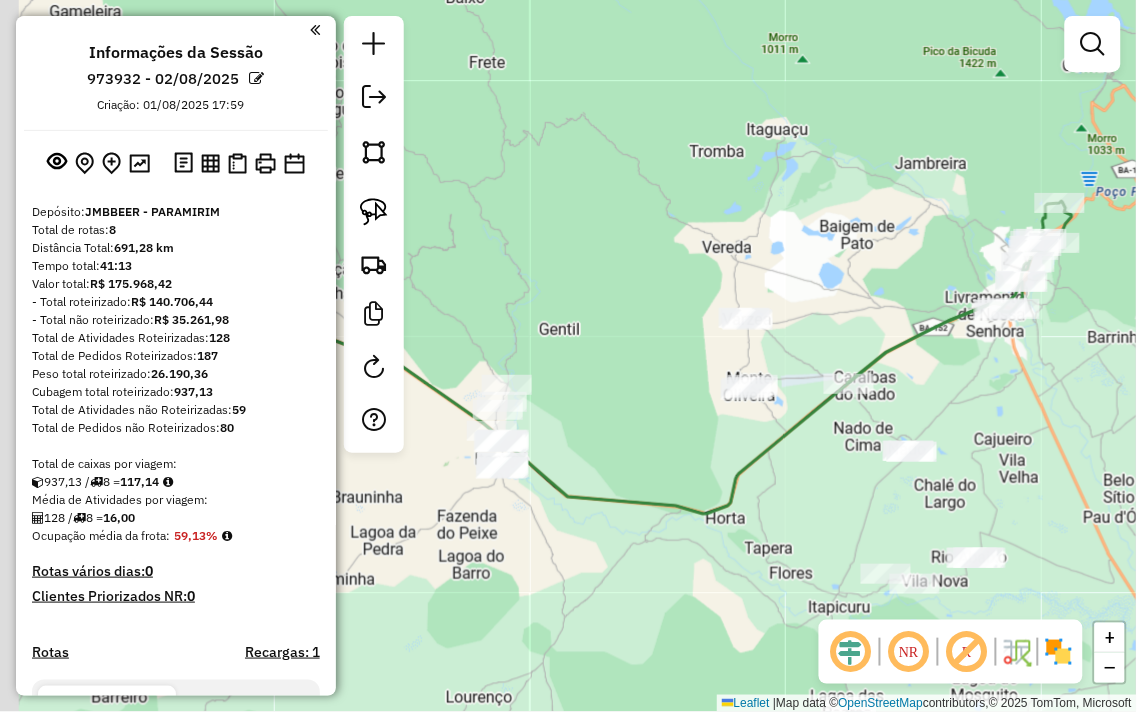 drag, startPoint x: 738, startPoint y: 317, endPoint x: 873, endPoint y: 263, distance: 145.39944 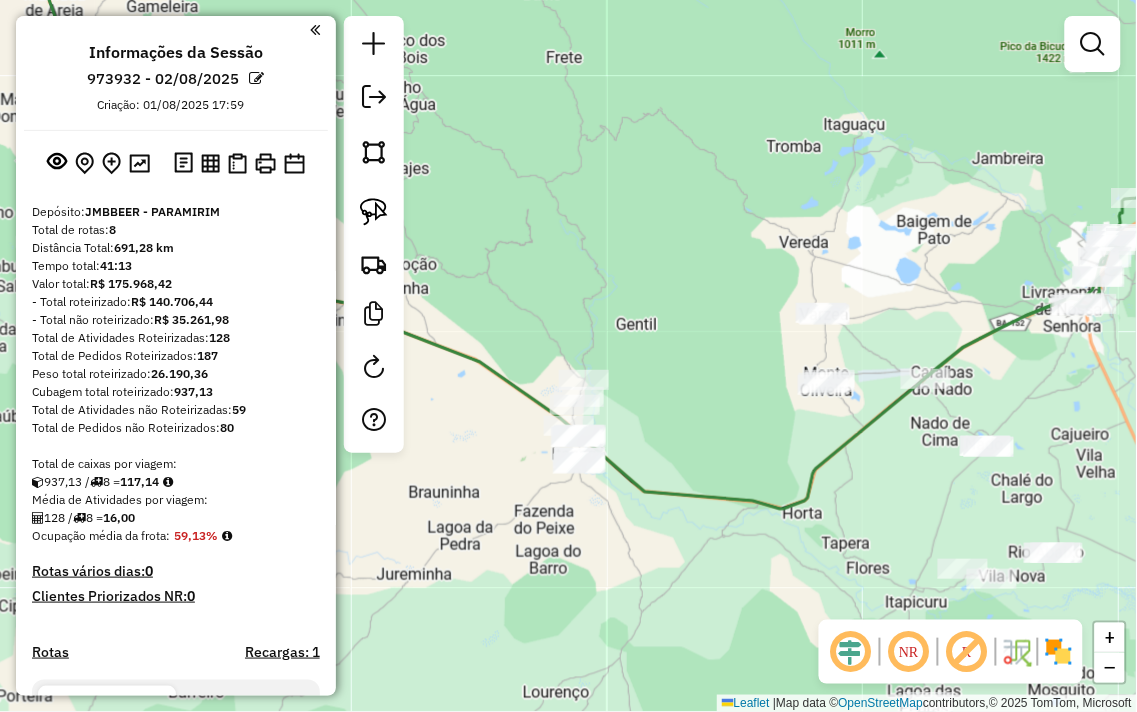 drag, startPoint x: 574, startPoint y: 426, endPoint x: 703, endPoint y: 415, distance: 129.46814 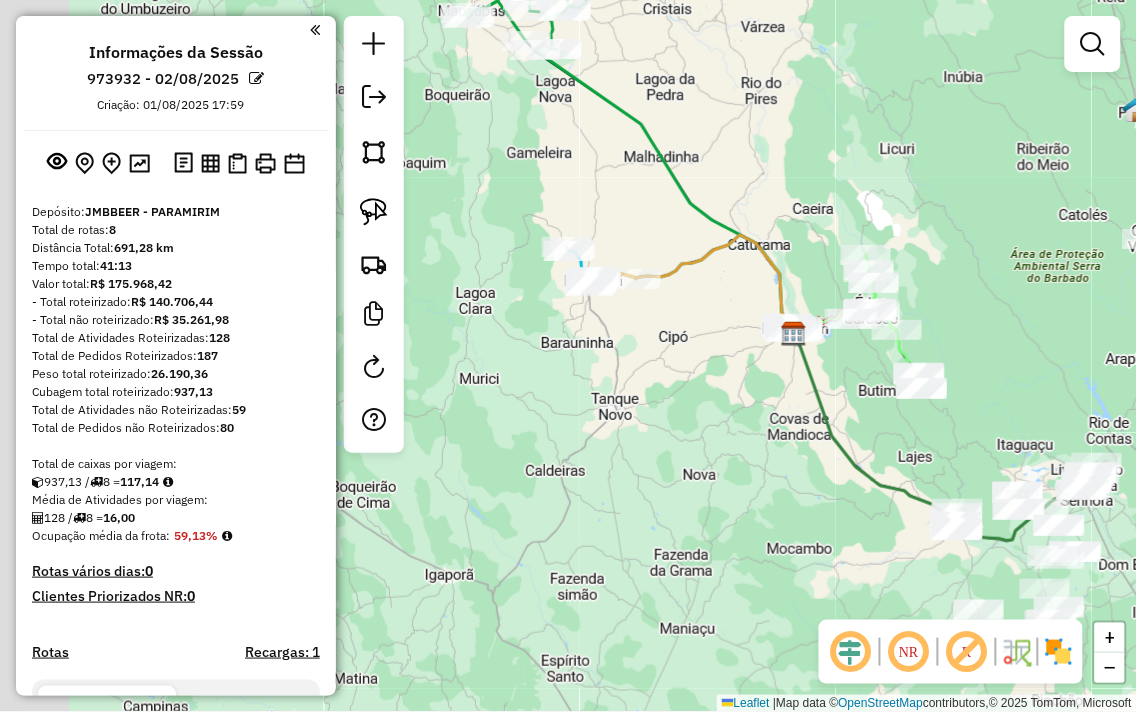 drag, startPoint x: 488, startPoint y: 481, endPoint x: 885, endPoint y: 534, distance: 400.52216 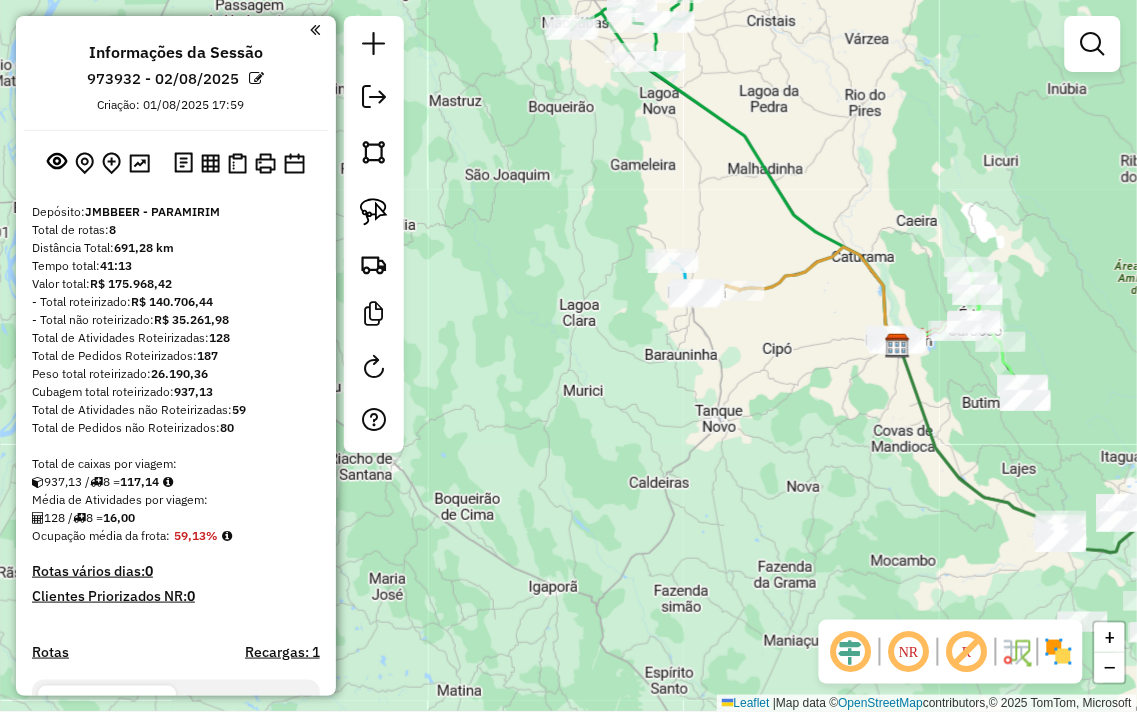 drag, startPoint x: 716, startPoint y: 442, endPoint x: 604, endPoint y: 434, distance: 112.28535 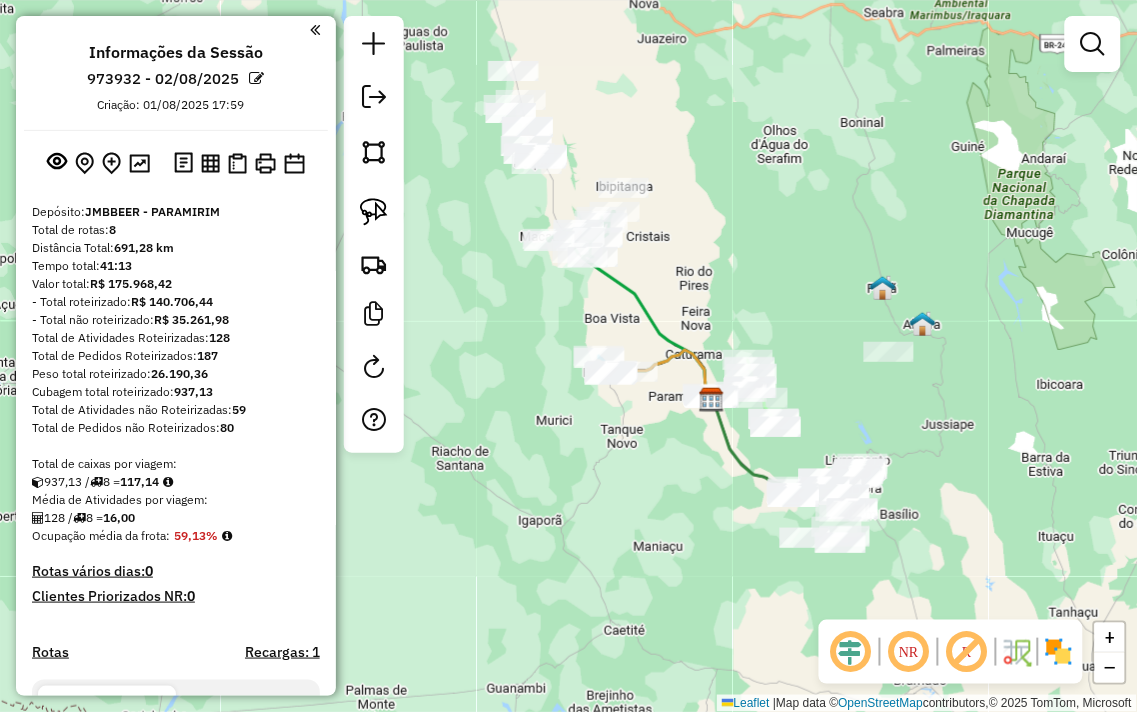 drag, startPoint x: 637, startPoint y: 453, endPoint x: 637, endPoint y: 485, distance: 32 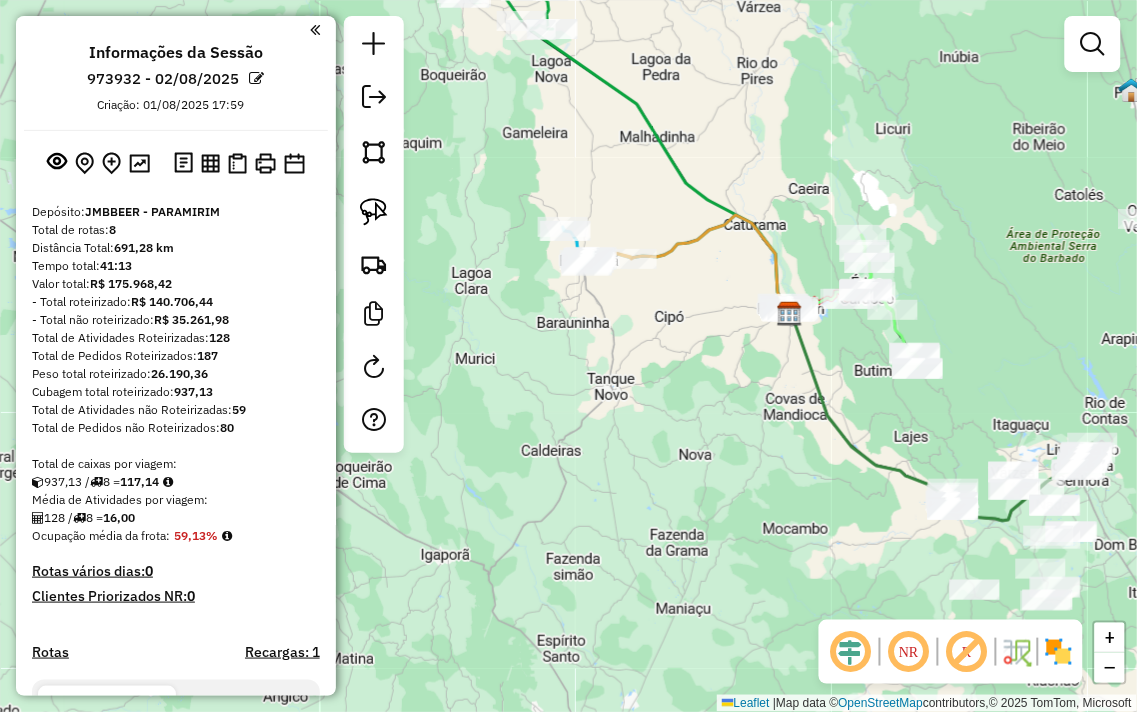 click on "Janela de atendimento Grade de atendimento Capacidade Transportadoras Veículos Cliente Pedidos  Rotas Selecione os dias de semana para filtrar as janelas de atendimento  Seg   Ter   Qua   Qui   Sex   Sáb   Dom  Informe o período da janela de atendimento: De: Até:  Filtrar exatamente a janela do cliente  Considerar janela de atendimento padrão  Selecione os dias de semana para filtrar as grades de atendimento  Seg   Ter   Qua   Qui   Sex   Sáb   Dom   Considerar clientes sem dia de atendimento cadastrado  Clientes fora do dia de atendimento selecionado Filtrar as atividades entre os valores definidos abaixo:  Peso mínimo:   Peso máximo:   Cubagem mínima:   Cubagem máxima:   De:   Até:  Filtrar as atividades entre o tempo de atendimento definido abaixo:  De:   Até:   Considerar capacidade total dos clientes não roteirizados Transportadora: Selecione um ou mais itens Tipo de veículo: Selecione um ou mais itens Veículo: Selecione um ou mais itens Motorista: Selecione um ou mais itens Nome: Rótulo:" 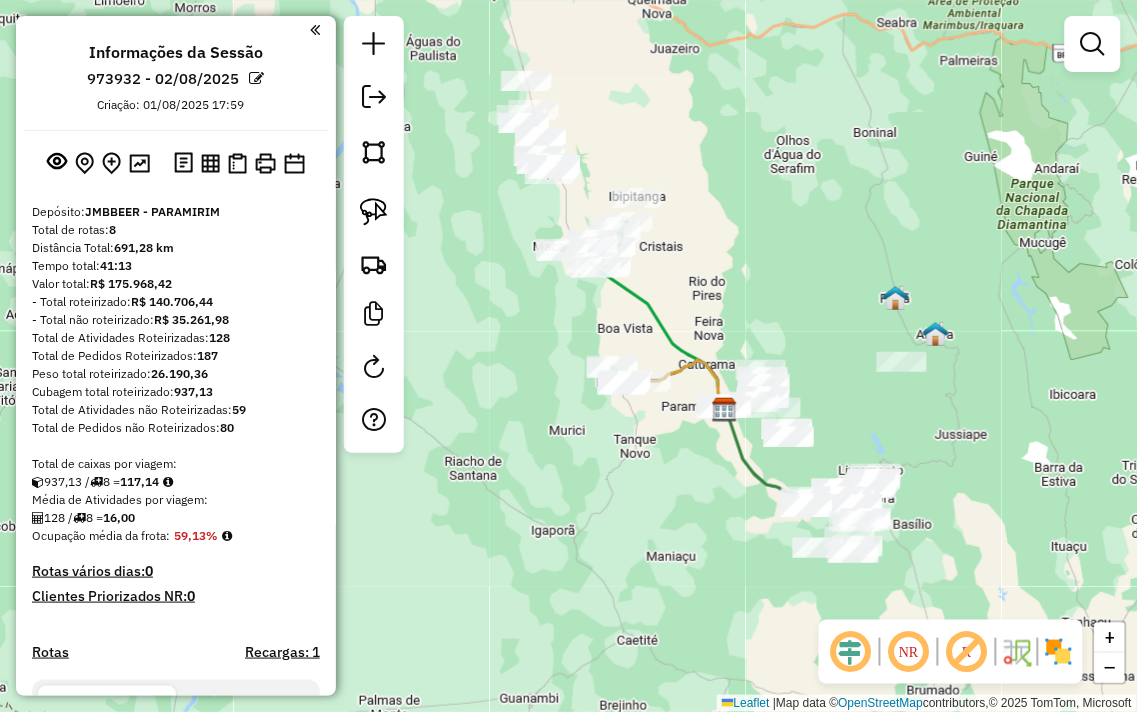 drag, startPoint x: 641, startPoint y: 495, endPoint x: 653, endPoint y: 512, distance: 20.808653 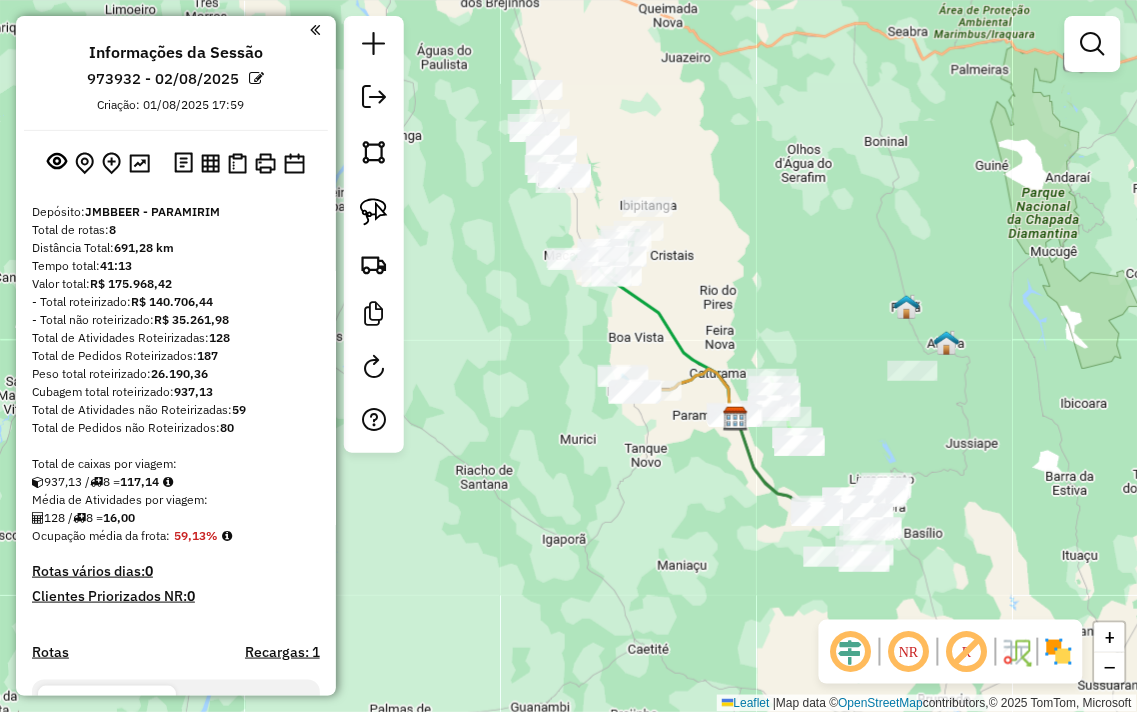 click 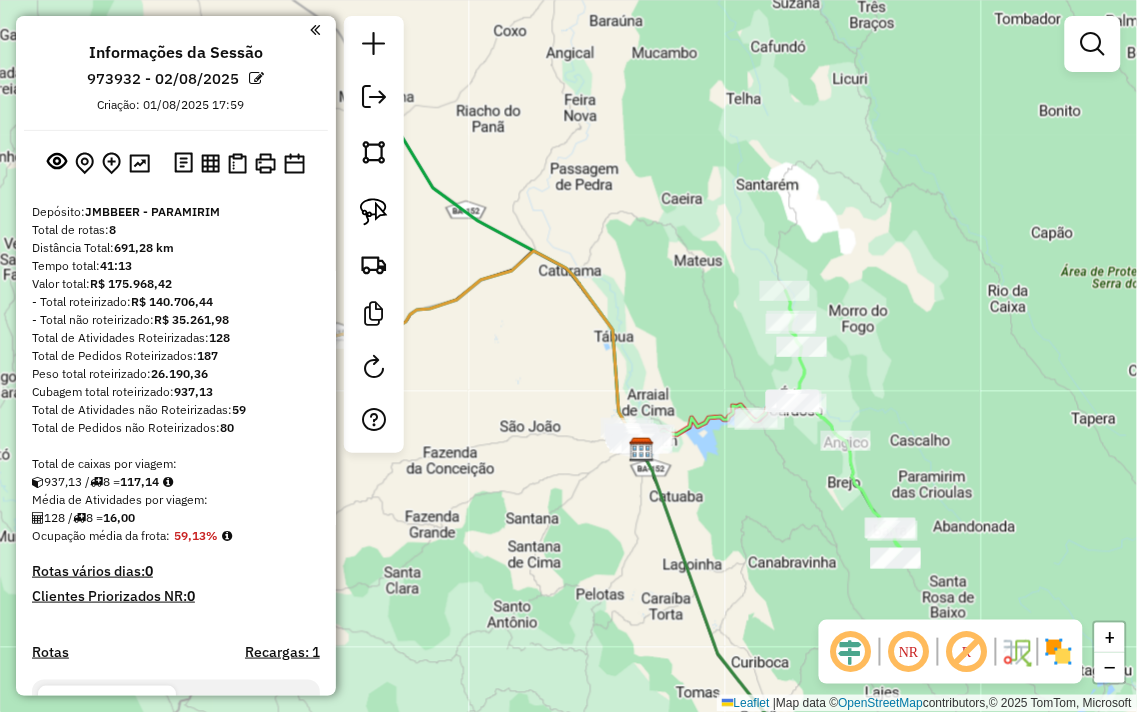 drag, startPoint x: 720, startPoint y: 344, endPoint x: 751, endPoint y: 477, distance: 136.565 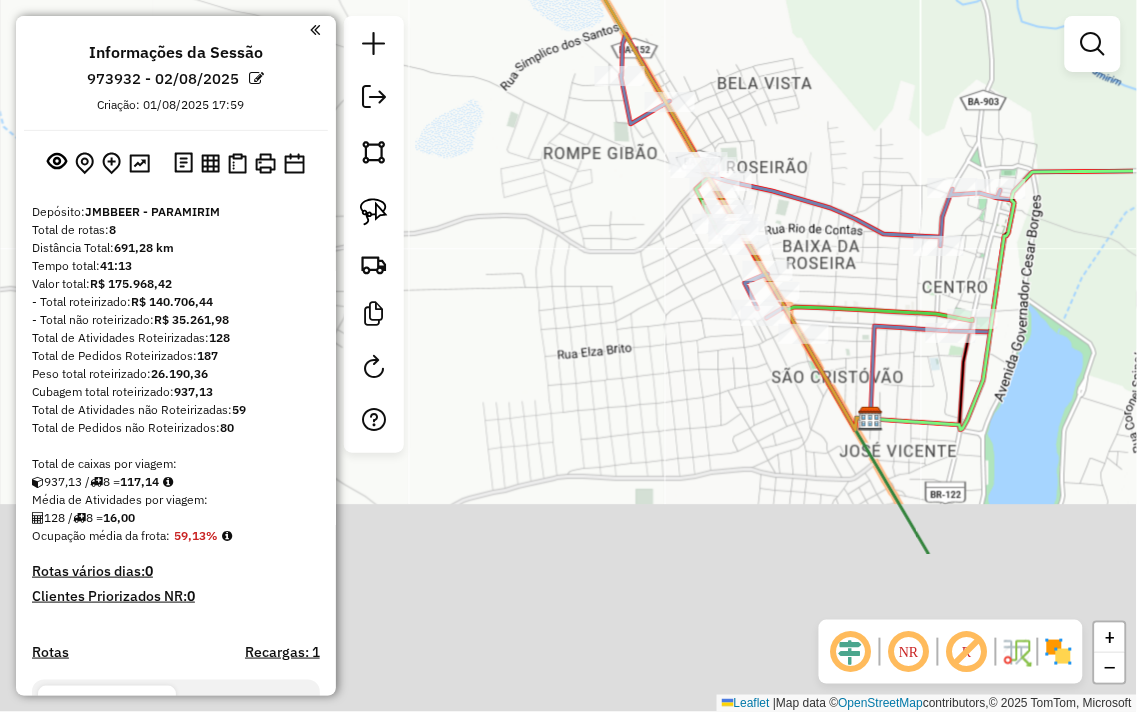 drag, startPoint x: 623, startPoint y: 337, endPoint x: 608, endPoint y: 275, distance: 63.788715 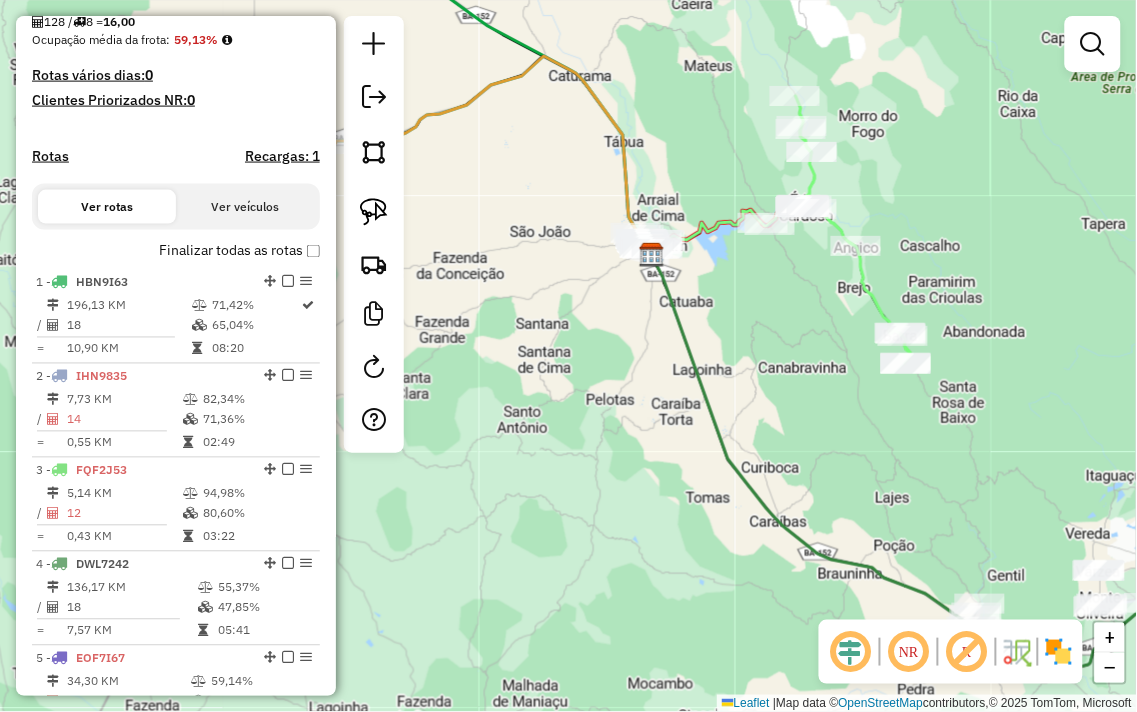 scroll, scrollTop: 555, scrollLeft: 0, axis: vertical 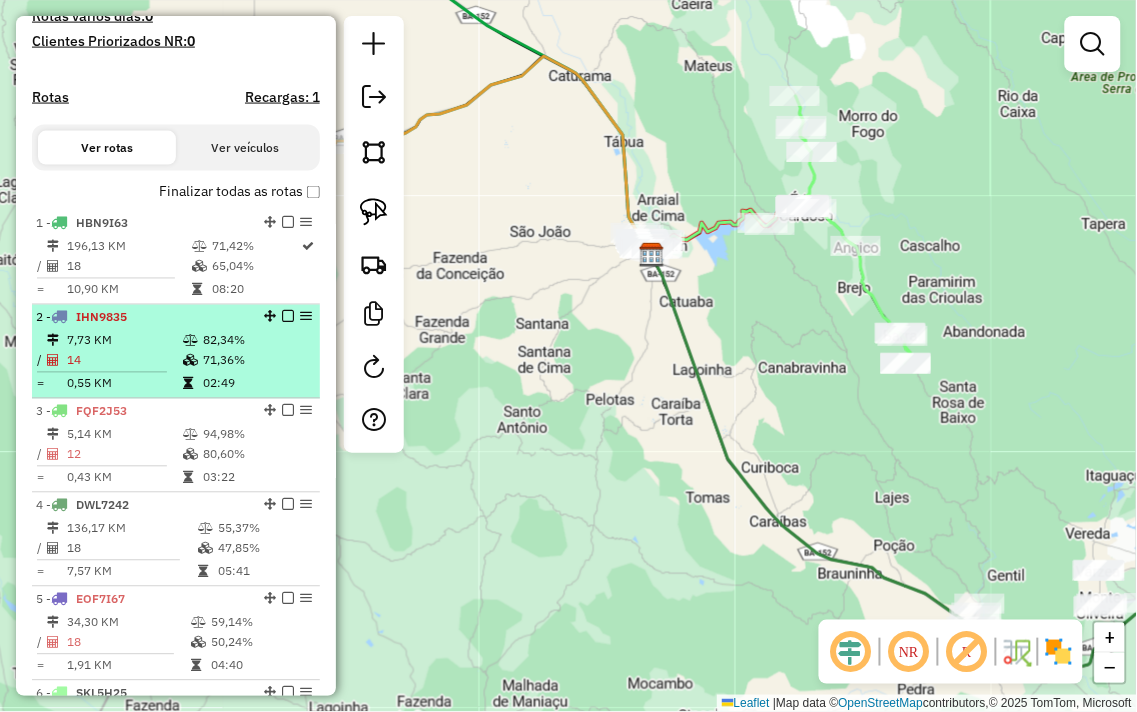 click on "14" at bounding box center (124, 361) 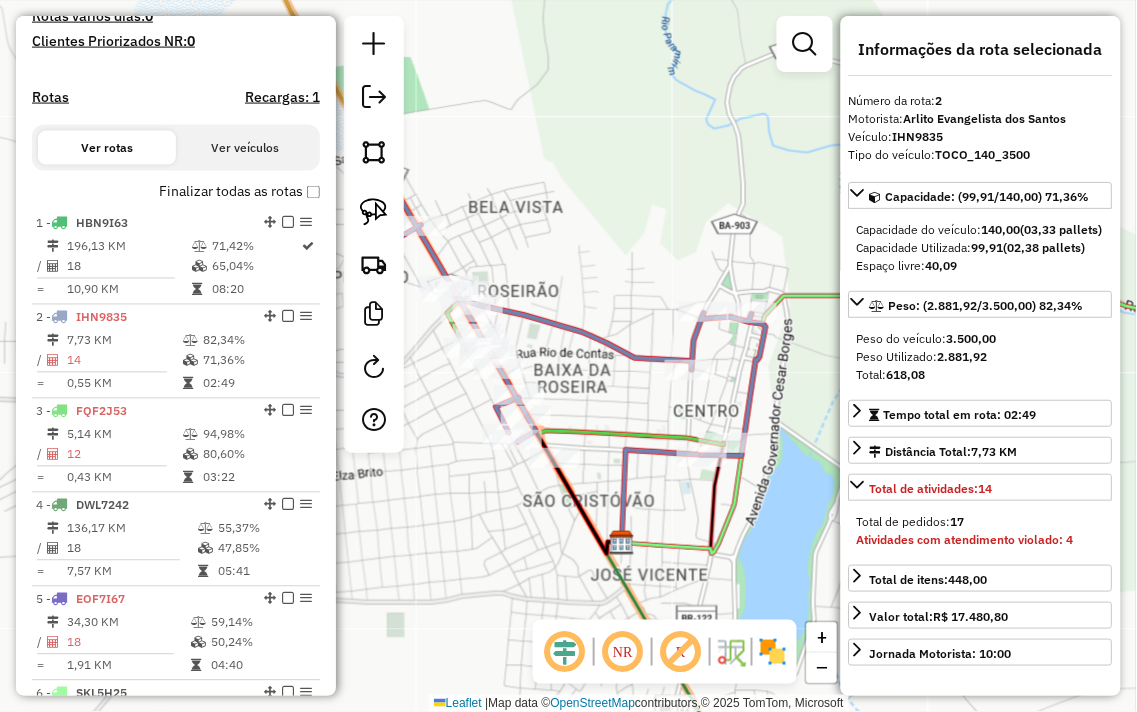 click on "Janela de atendimento Grade de atendimento Capacidade Transportadoras Veículos Cliente Pedidos  Rotas Selecione os dias de semana para filtrar as janelas de atendimento  Seg   Ter   Qua   Qui   Sex   Sáb   Dom  Informe o período da janela de atendimento: De: Até:  Filtrar exatamente a janela do cliente  Considerar janela de atendimento padrão  Selecione os dias de semana para filtrar as grades de atendimento  Seg   Ter   Qua   Qui   Sex   Sáb   Dom   Considerar clientes sem dia de atendimento cadastrado  Clientes fora do dia de atendimento selecionado Filtrar as atividades entre os valores definidos abaixo:  Peso mínimo:   Peso máximo:   Cubagem mínima:   Cubagem máxima:   De:   Até:  Filtrar as atividades entre o tempo de atendimento definido abaixo:  De:   Até:   Considerar capacidade total dos clientes não roteirizados Transportadora: Selecione um ou mais itens Tipo de veículo: Selecione um ou mais itens Veículo: Selecione um ou mais itens Motorista: Selecione um ou mais itens Nome: Rótulo:" 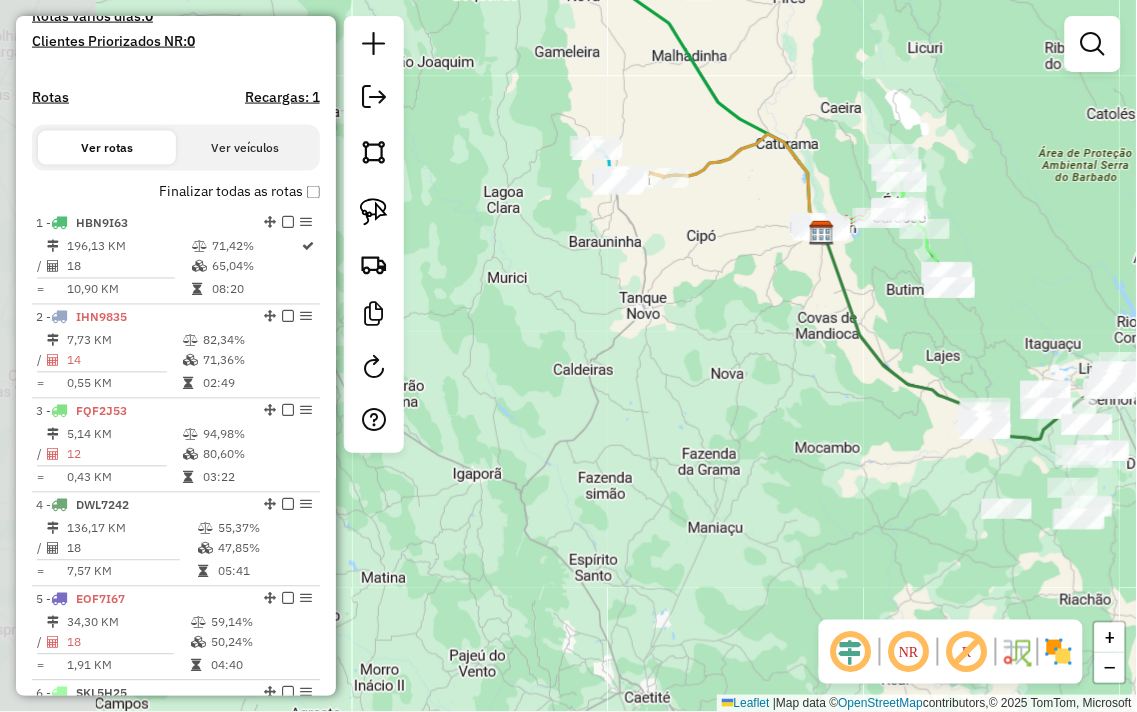 drag, startPoint x: 463, startPoint y: 330, endPoint x: 755, endPoint y: 276, distance: 296.95117 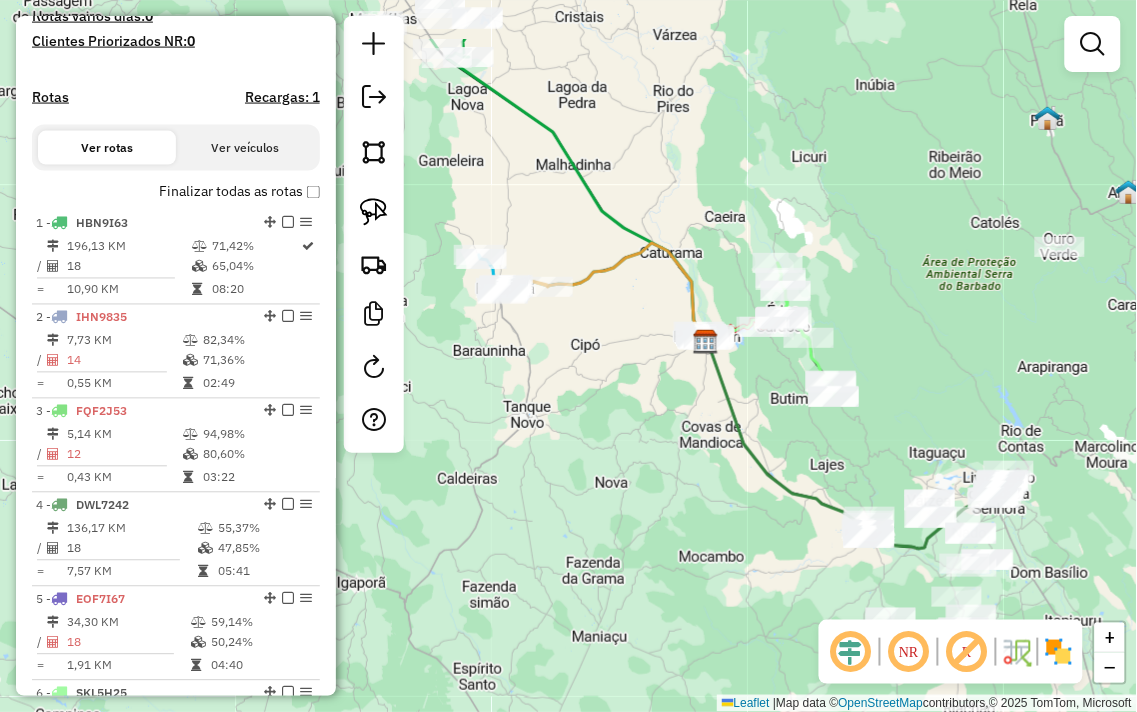 drag, startPoint x: 774, startPoint y: 346, endPoint x: 661, endPoint y: 456, distance: 157.69908 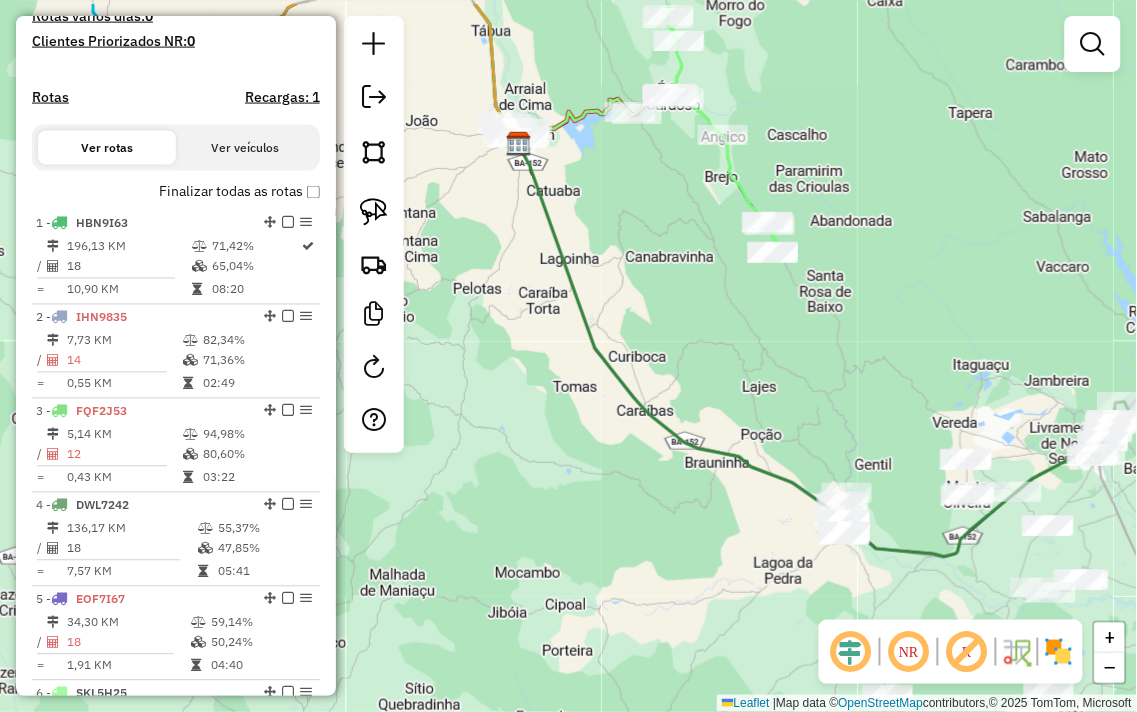 drag, startPoint x: 662, startPoint y: 216, endPoint x: 731, endPoint y: 441, distance: 235.3423 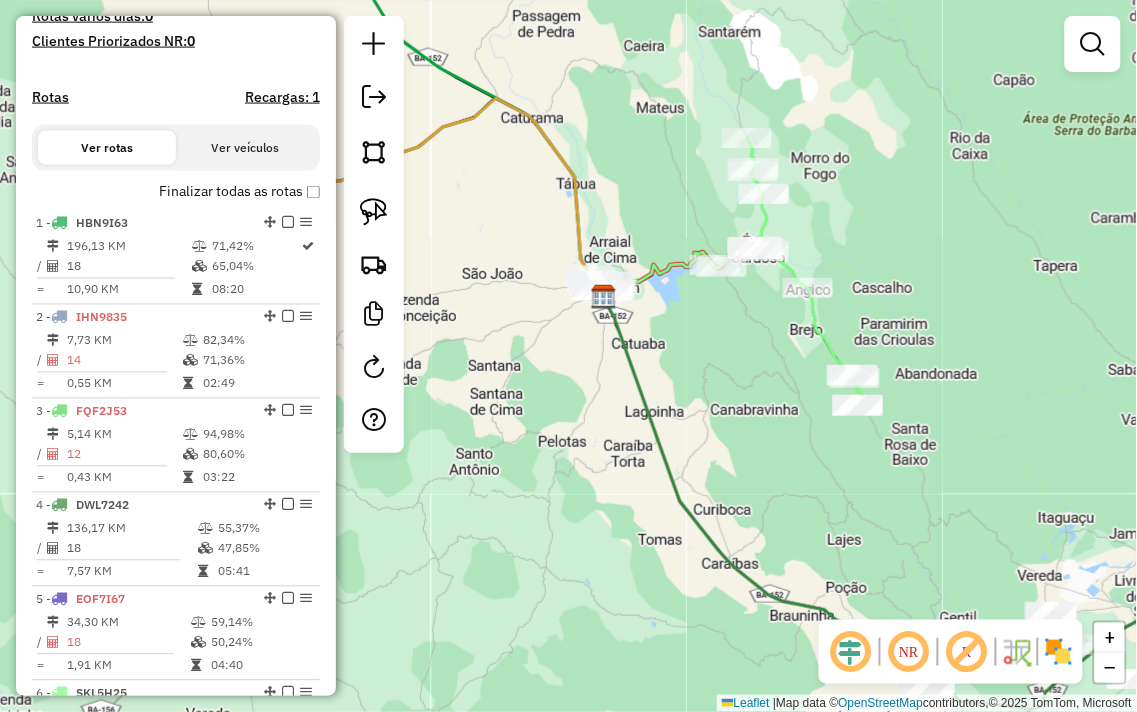 drag, startPoint x: 492, startPoint y: 365, endPoint x: 693, endPoint y: 392, distance: 202.80533 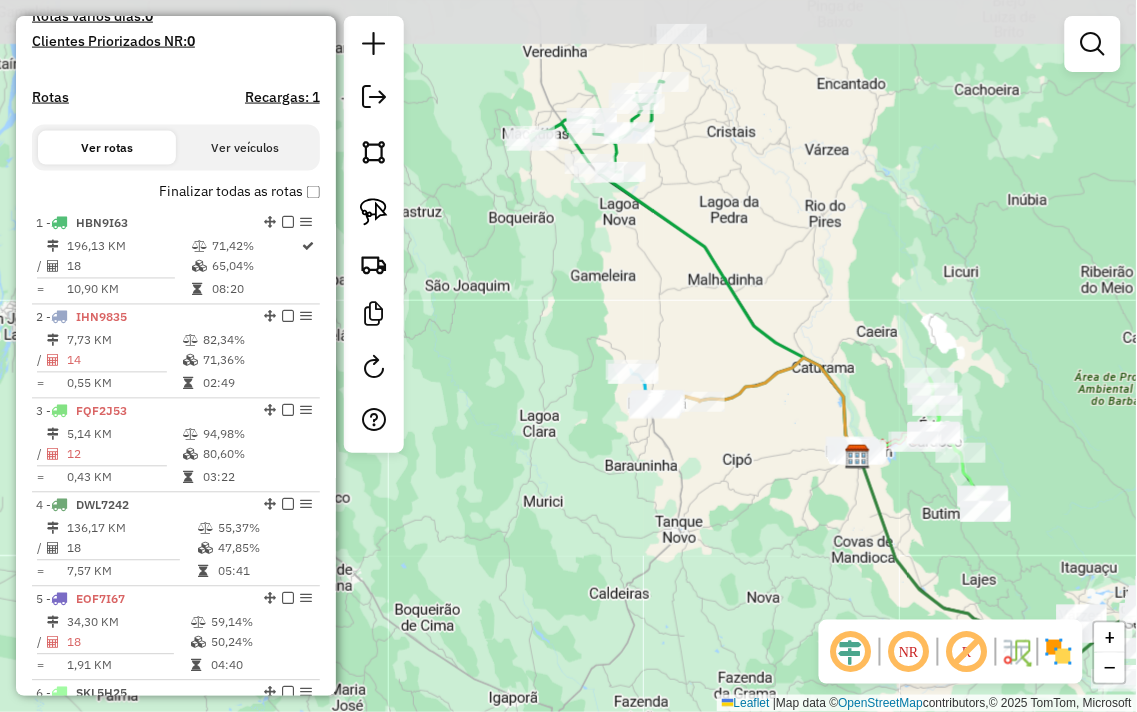 drag, startPoint x: 534, startPoint y: 228, endPoint x: 663, endPoint y: 331, distance: 165.07574 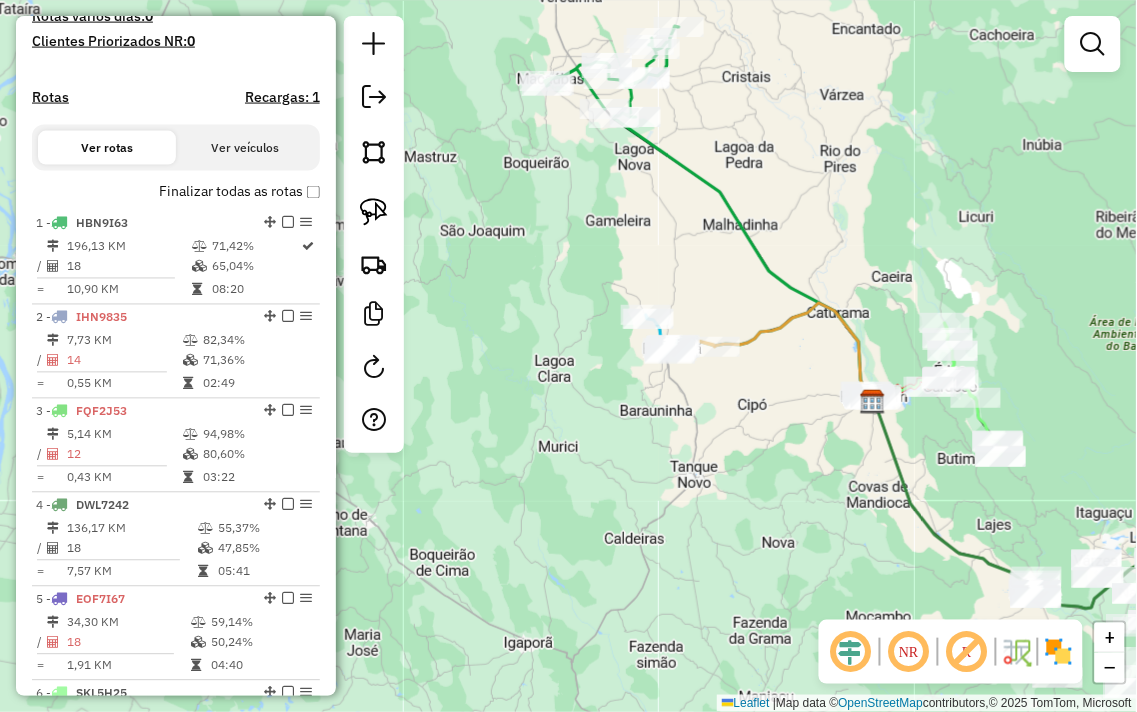 drag, startPoint x: 705, startPoint y: 131, endPoint x: 712, endPoint y: 35, distance: 96.25487 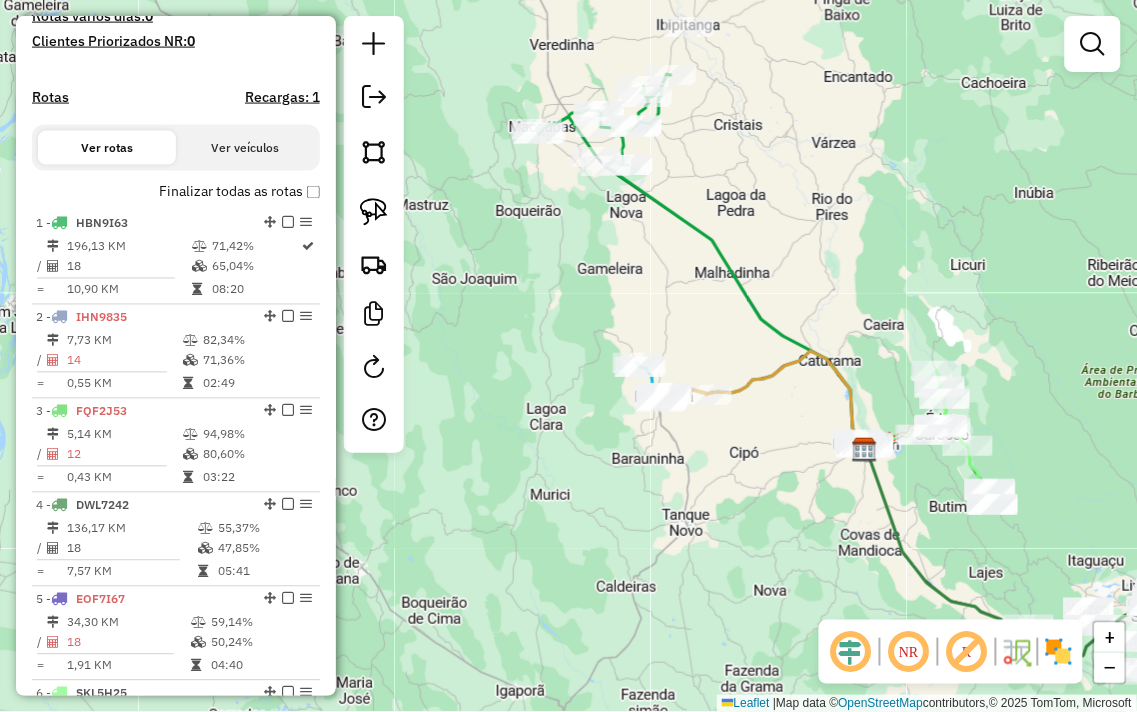 drag, startPoint x: 695, startPoint y: 347, endPoint x: 581, endPoint y: 333, distance: 114.85643 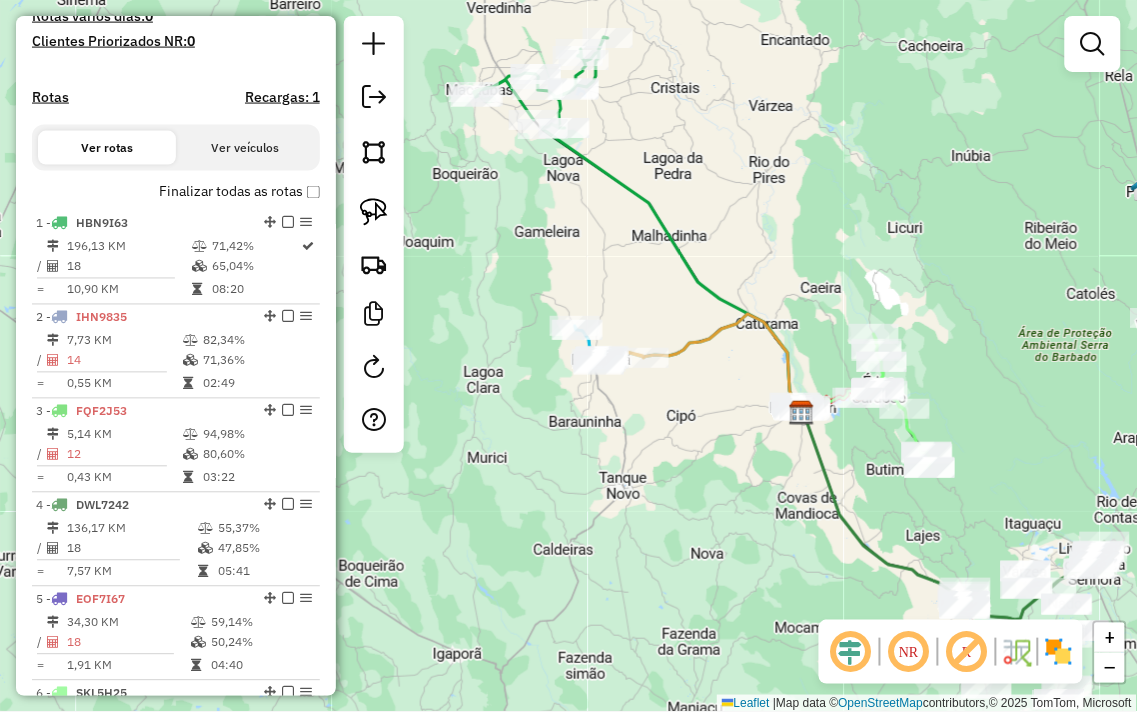 drag, startPoint x: 738, startPoint y: 217, endPoint x: 748, endPoint y: 147, distance: 70.71068 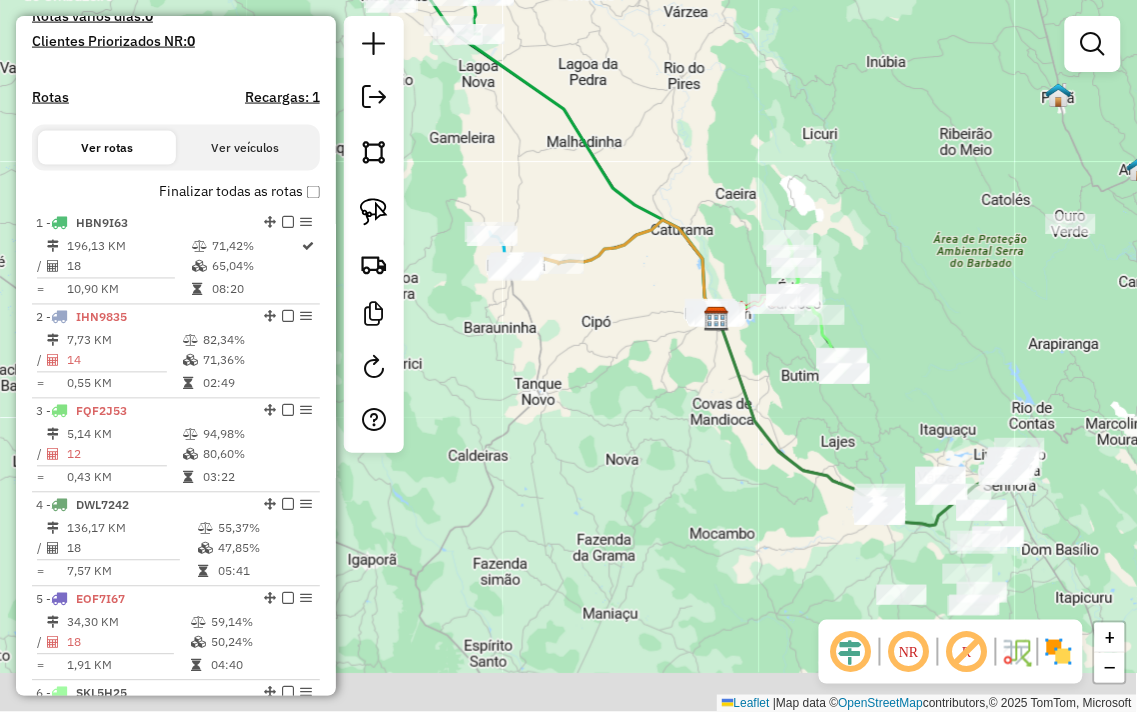 drag, startPoint x: 826, startPoint y: 193, endPoint x: 758, endPoint y: 144, distance: 83.81527 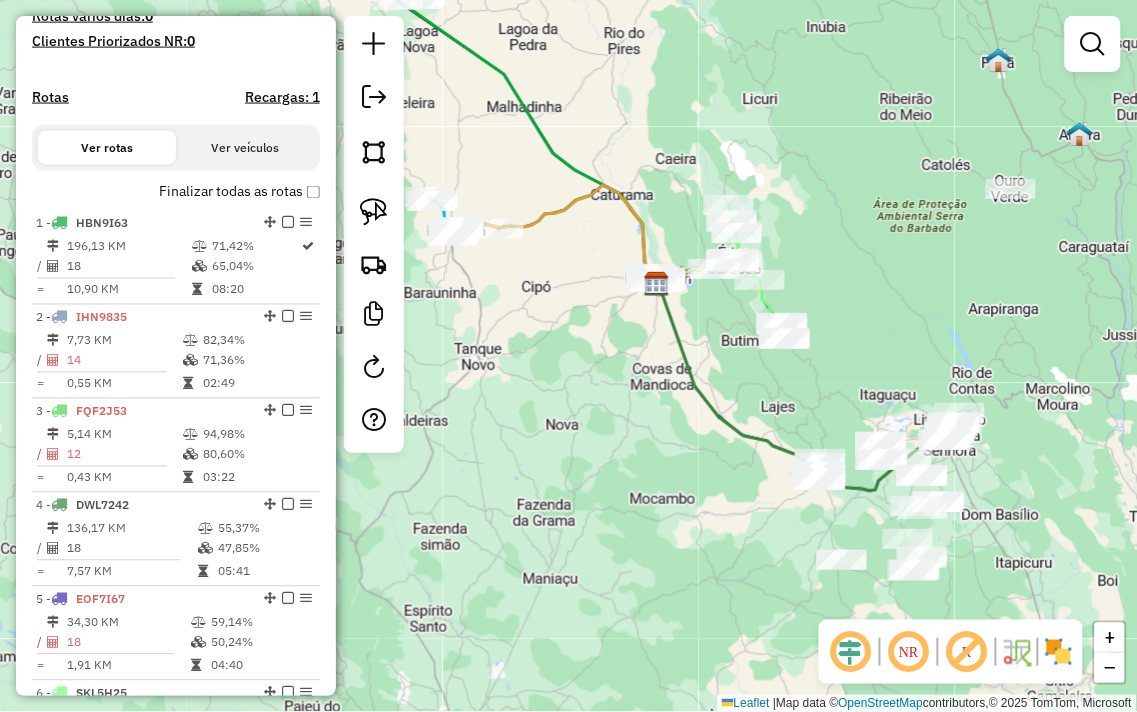 drag, startPoint x: 874, startPoint y: 175, endPoint x: 833, endPoint y: 153, distance: 46.52956 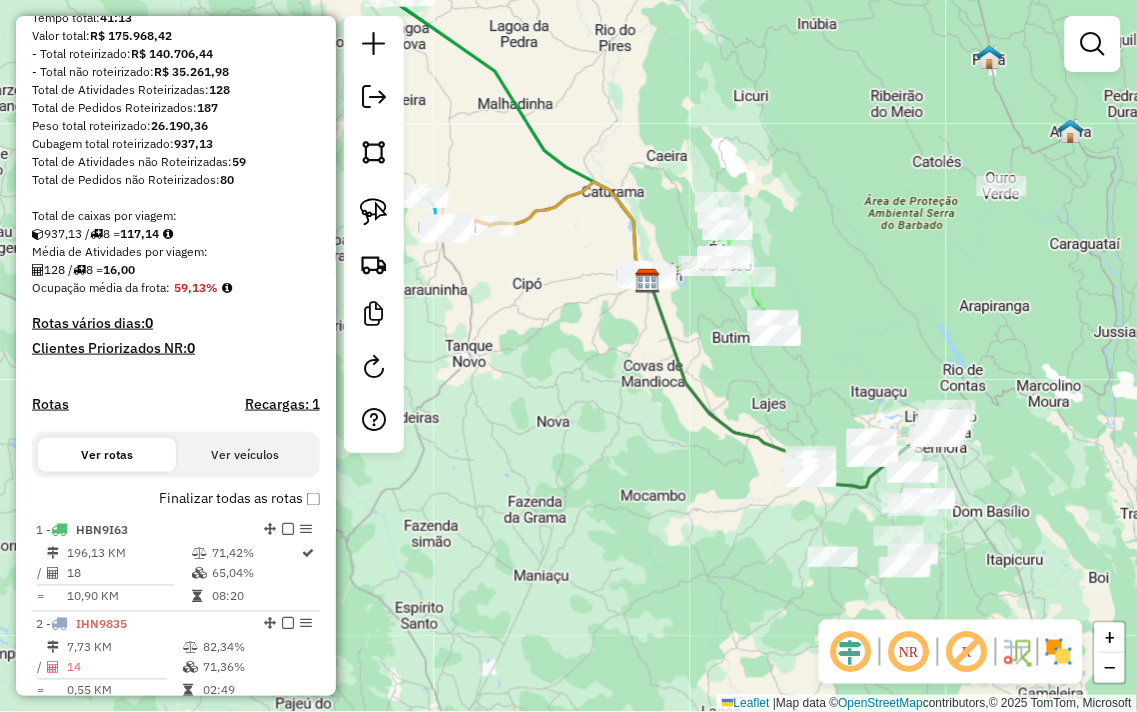 scroll, scrollTop: 0, scrollLeft: 0, axis: both 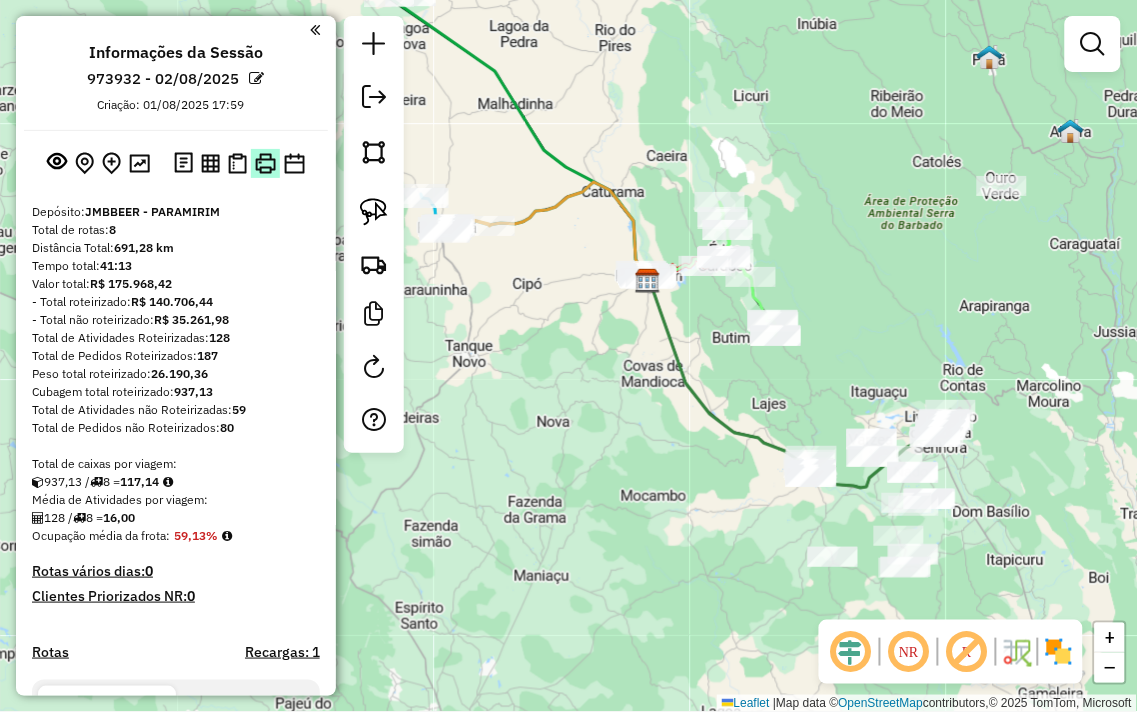 click at bounding box center (265, 163) 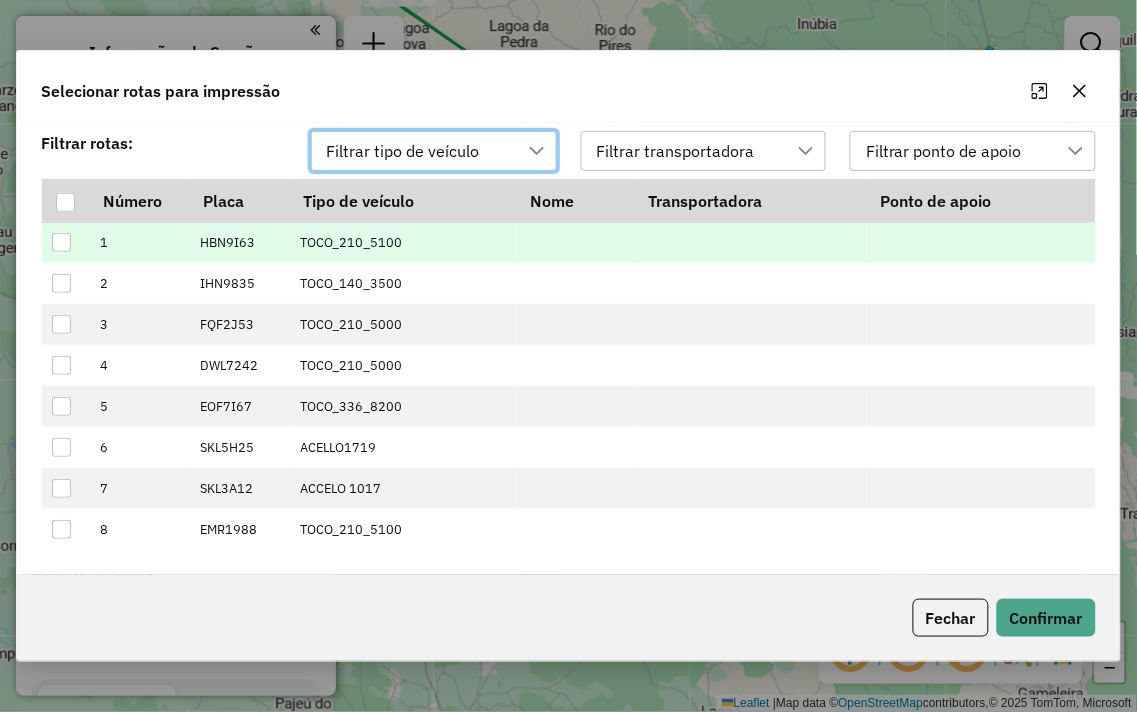 scroll, scrollTop: 13, scrollLeft: 88, axis: both 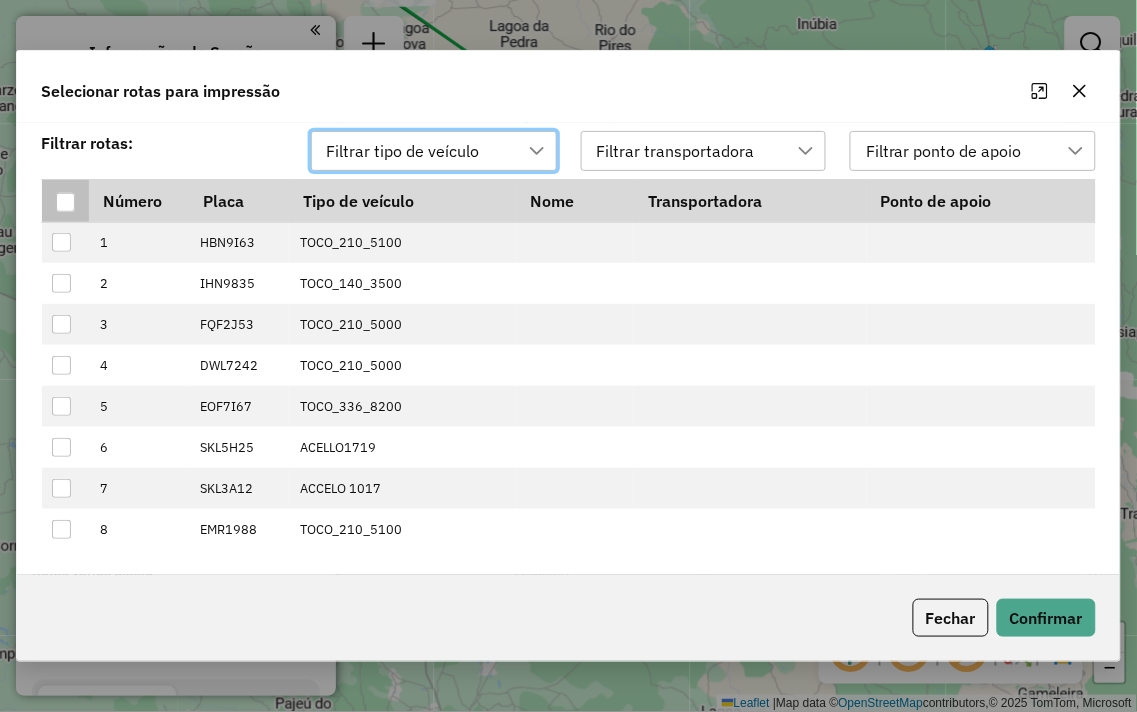 click at bounding box center (65, 202) 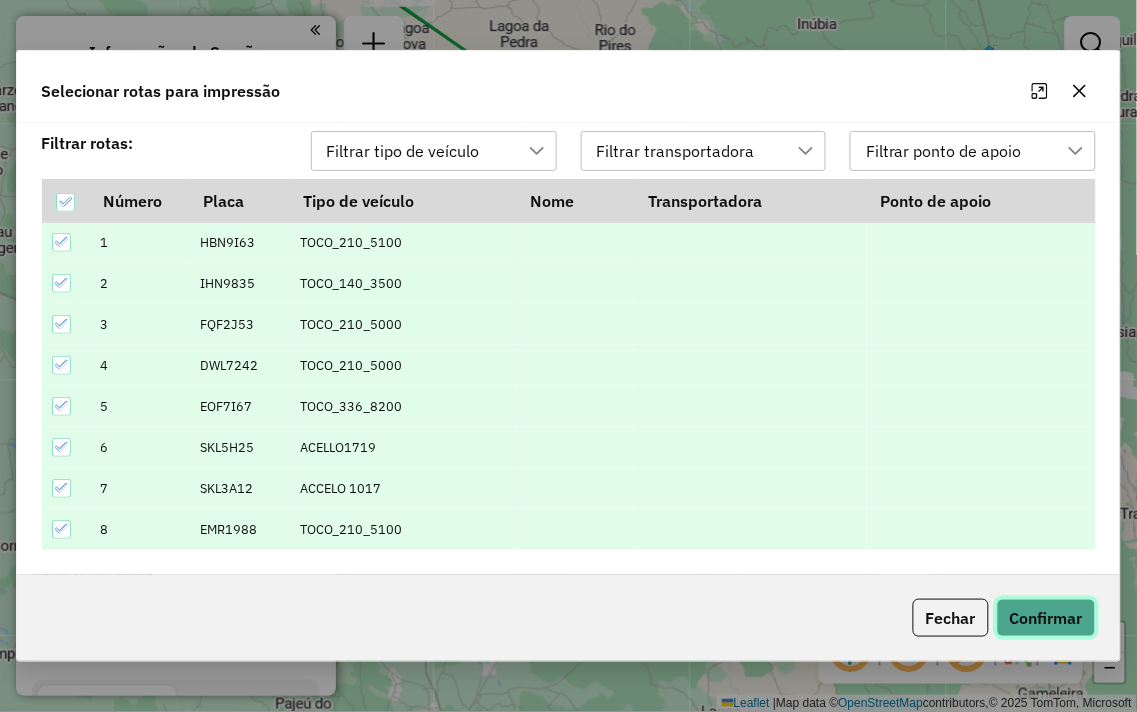 click on "Confirmar" 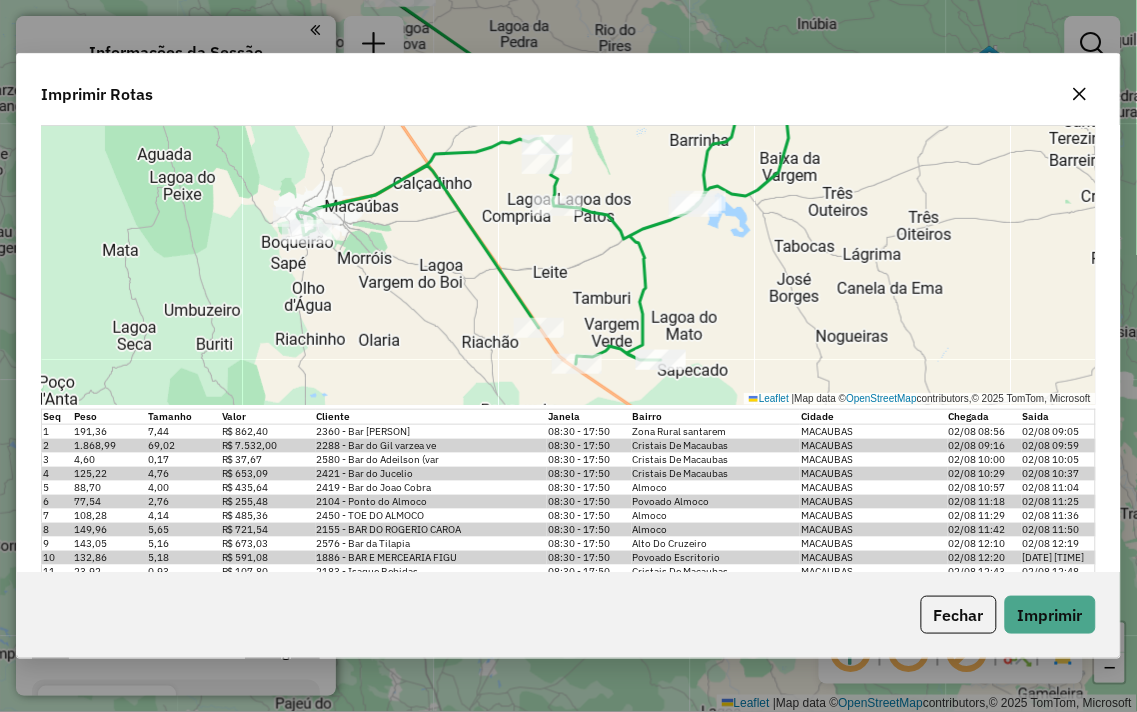 scroll, scrollTop: 444, scrollLeft: 0, axis: vertical 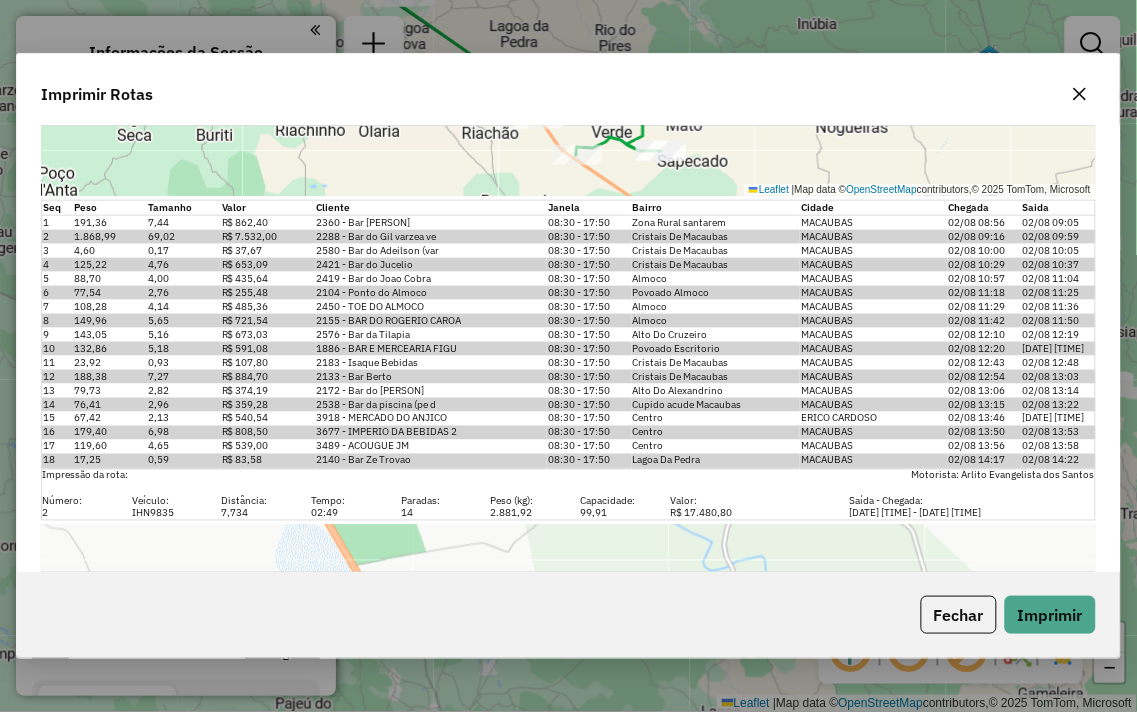 click 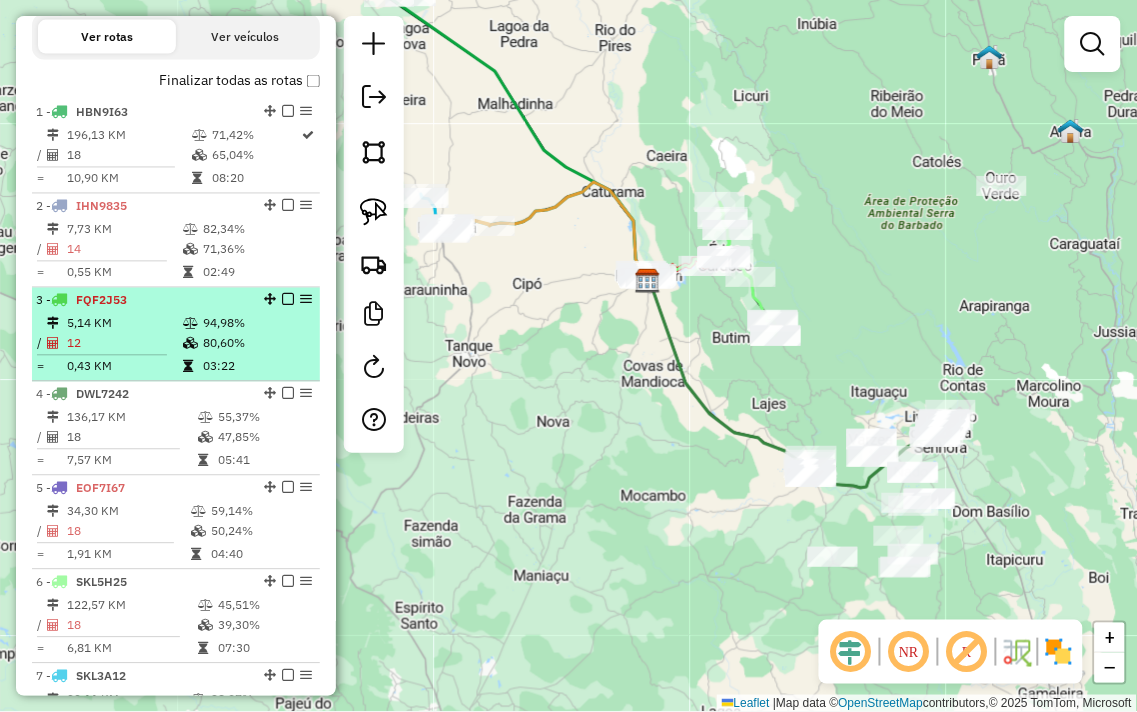 scroll, scrollTop: 777, scrollLeft: 0, axis: vertical 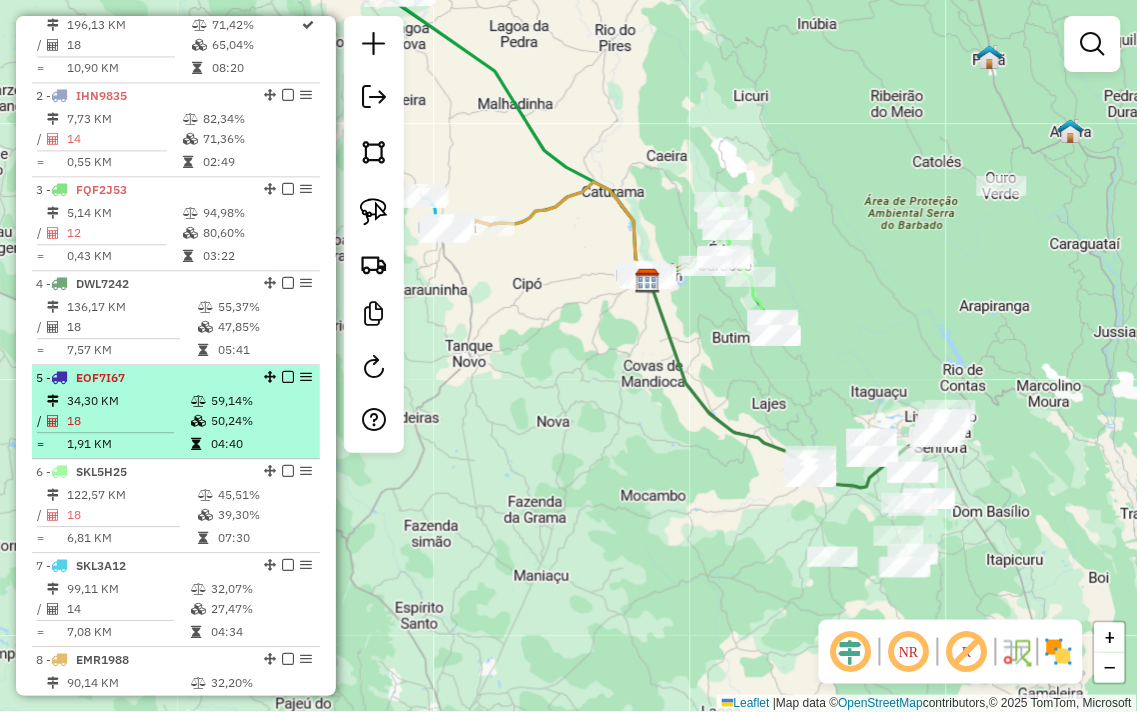 select on "**********" 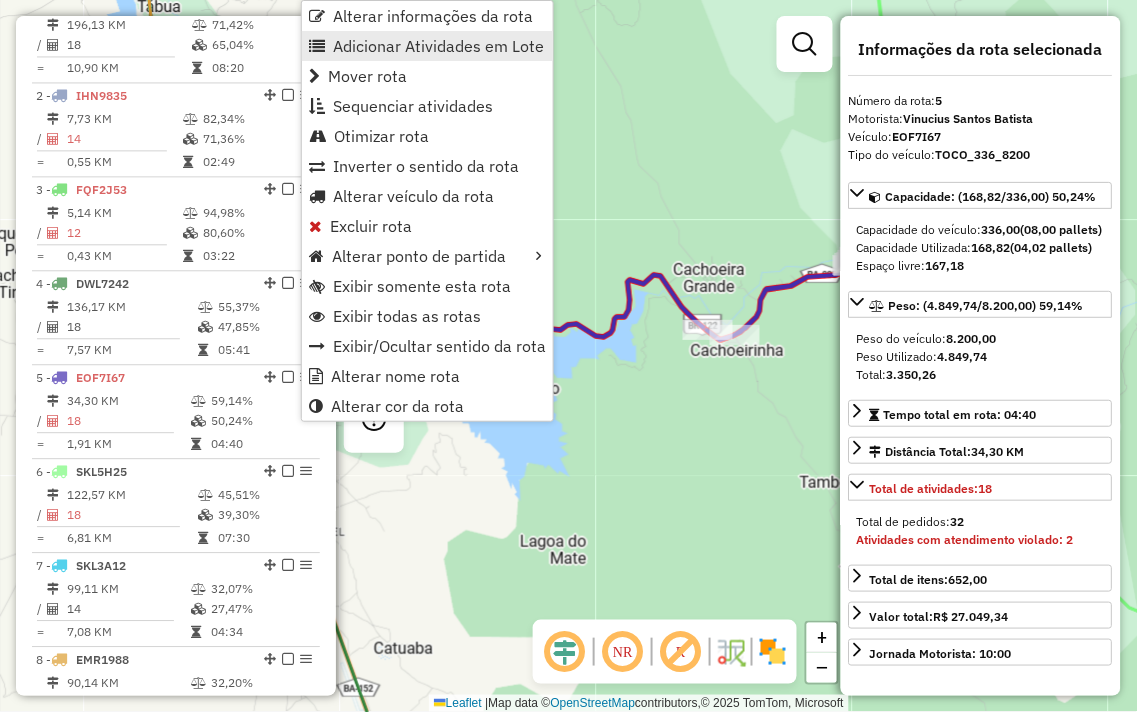 click on "Adicionar Atividades em Lote" at bounding box center [438, 46] 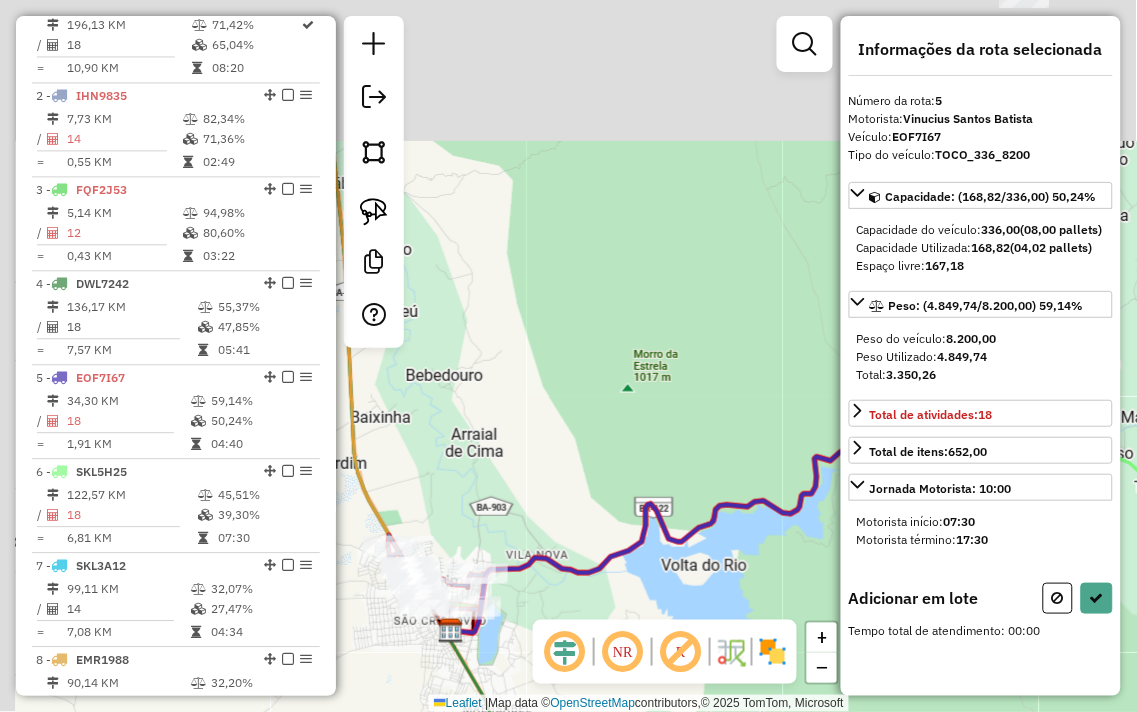 drag, startPoint x: 641, startPoint y: 265, endPoint x: 830, endPoint y: 393, distance: 228.2652 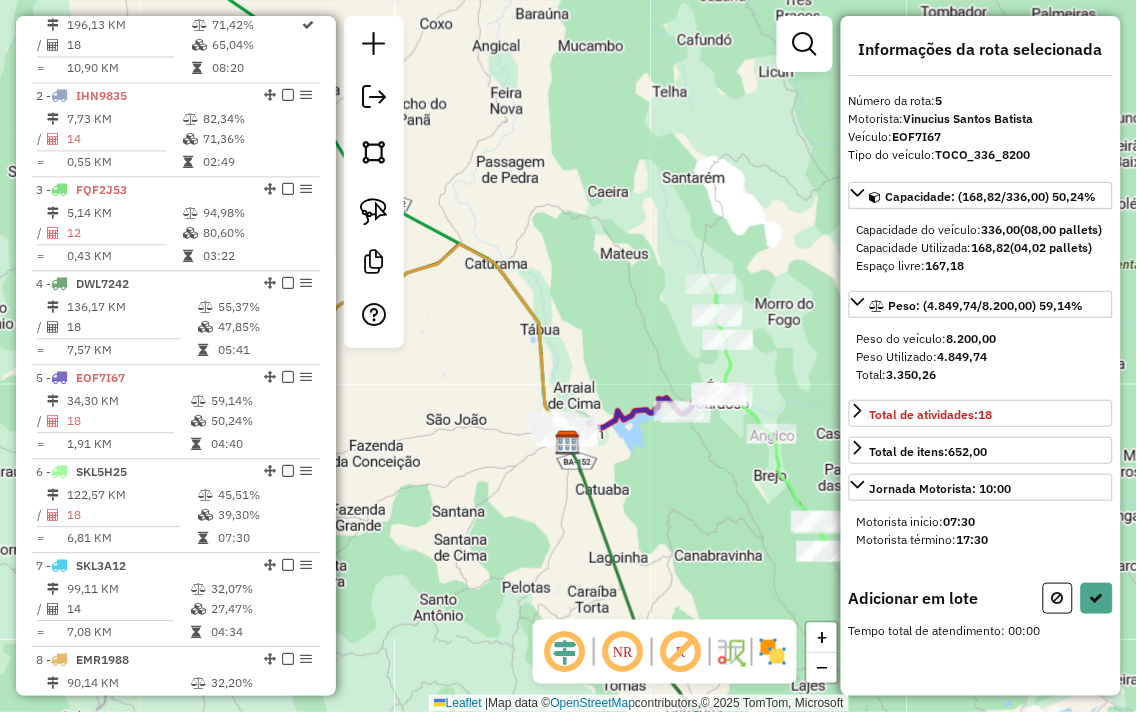 drag, startPoint x: 485, startPoint y: 310, endPoint x: 702, endPoint y: 421, distance: 243.74167 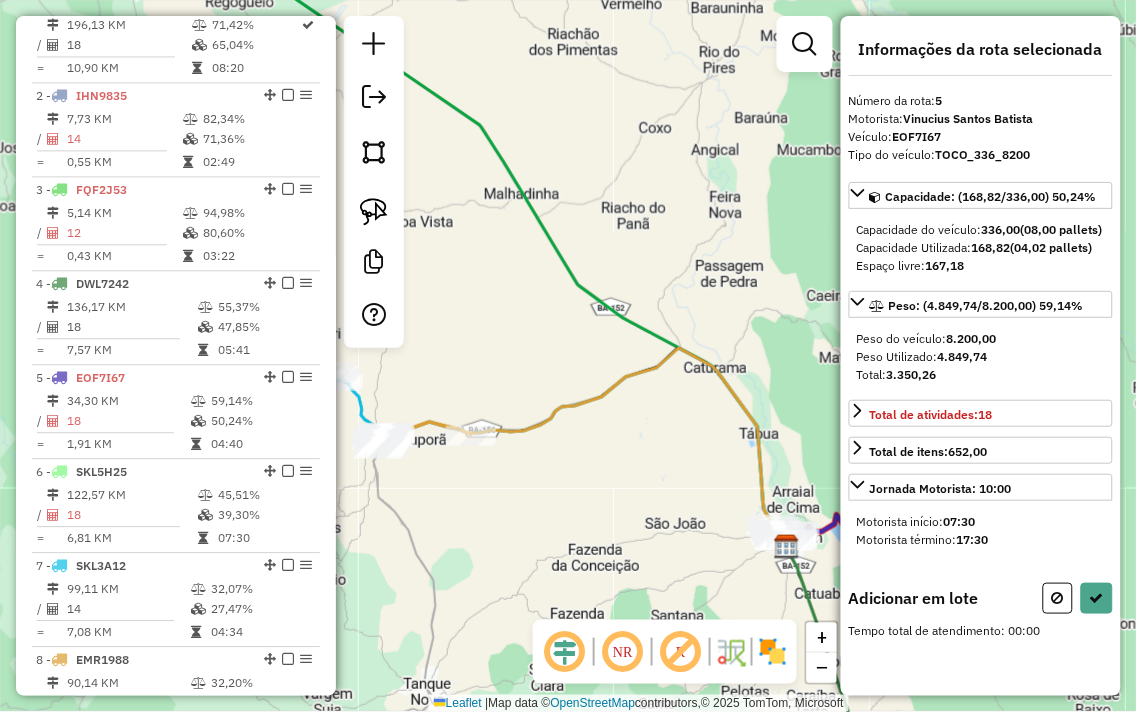 drag, startPoint x: 502, startPoint y: 254, endPoint x: 798, endPoint y: 475, distance: 369.40088 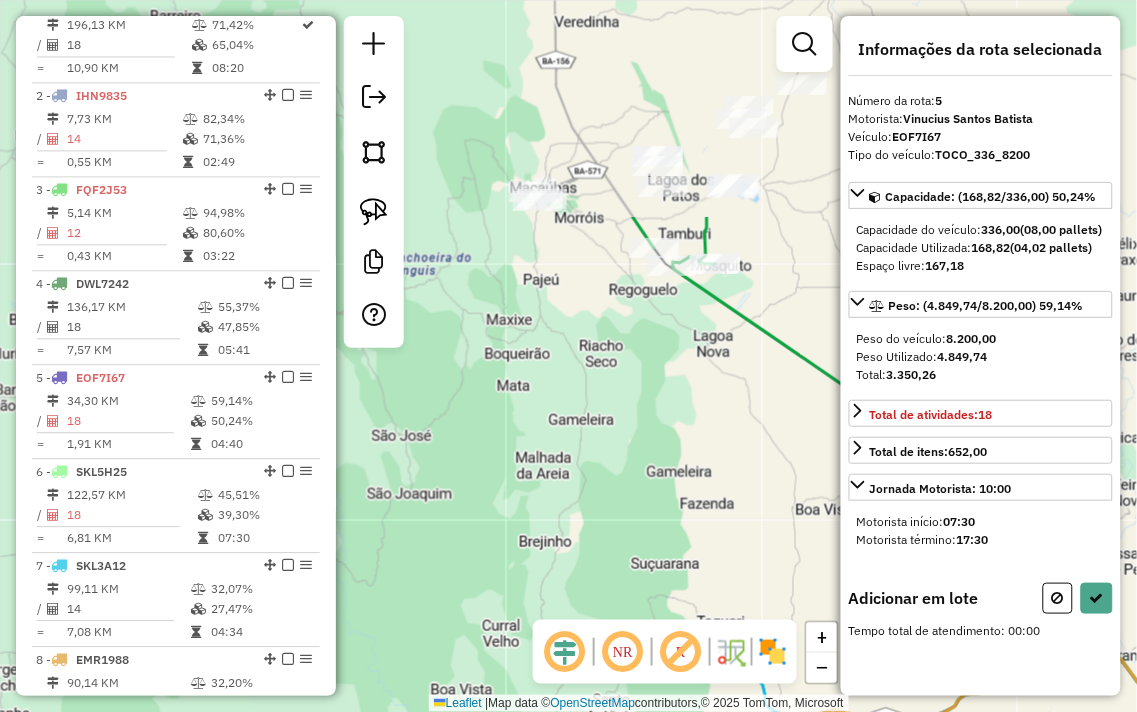 drag, startPoint x: 595, startPoint y: 272, endPoint x: 582, endPoint y: 440, distance: 168.50223 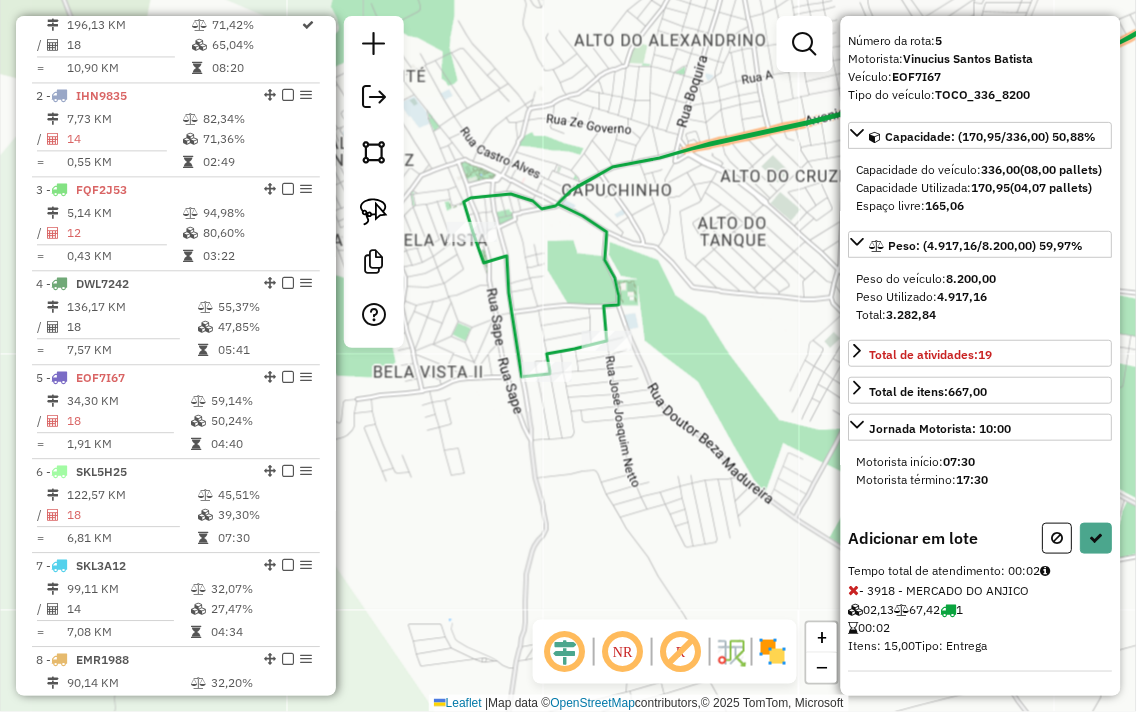 scroll, scrollTop: 94, scrollLeft: 0, axis: vertical 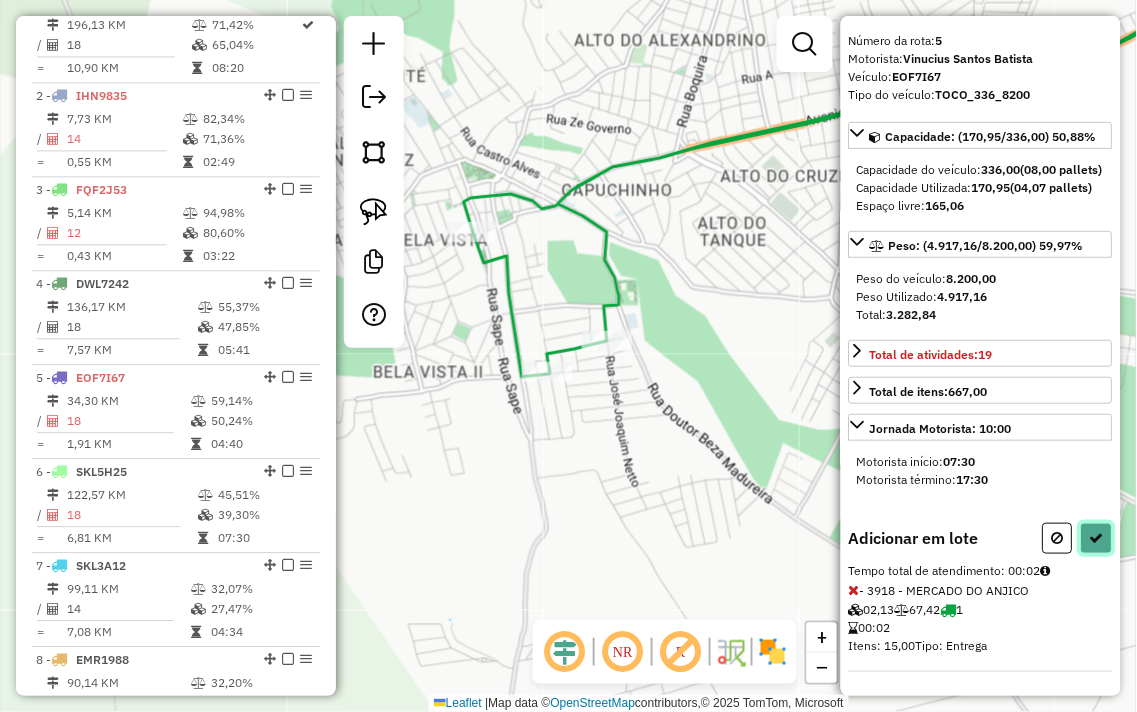 click at bounding box center [1097, 538] 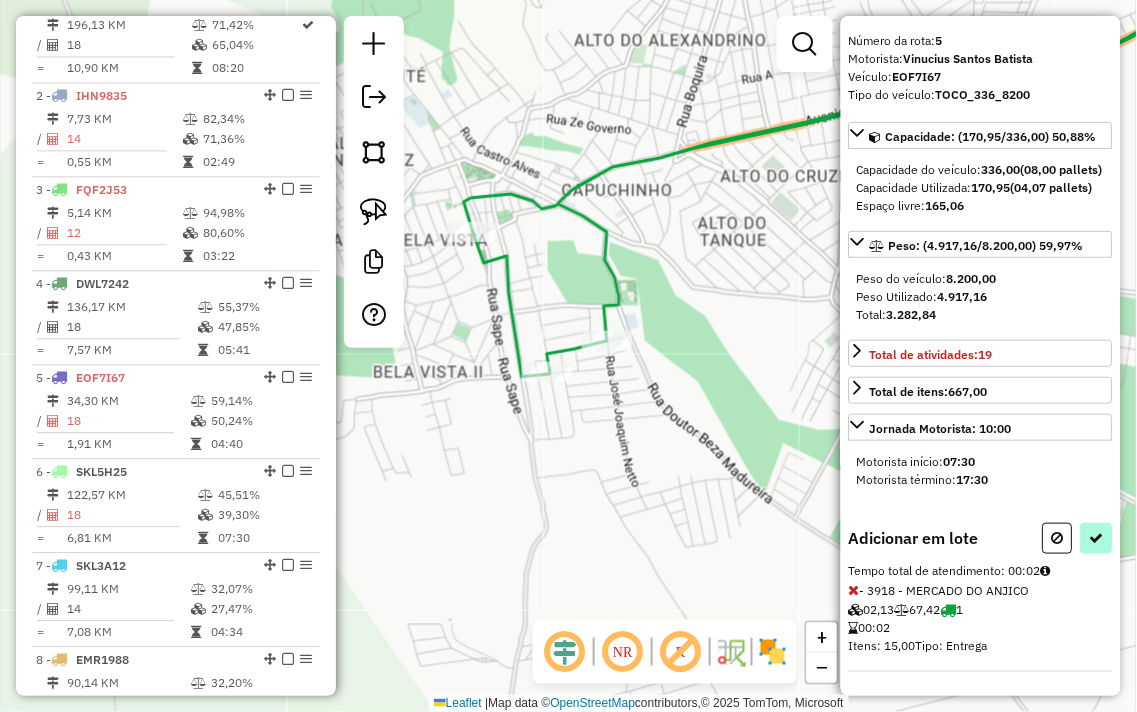 select on "**********" 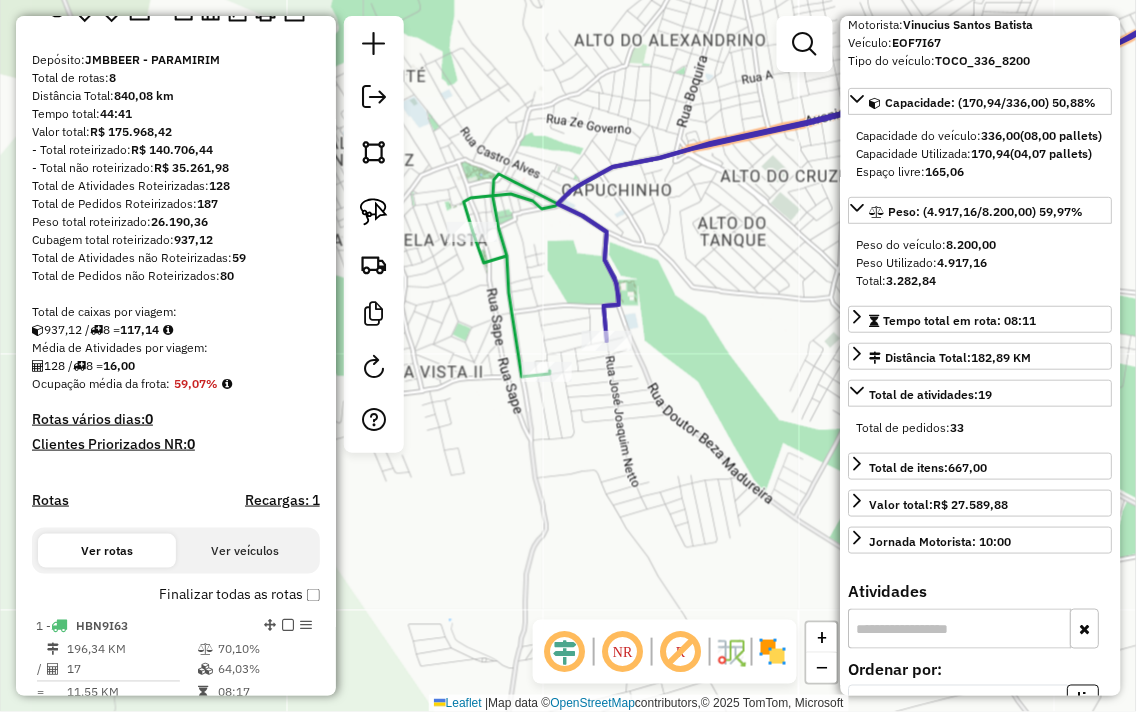 scroll, scrollTop: 0, scrollLeft: 0, axis: both 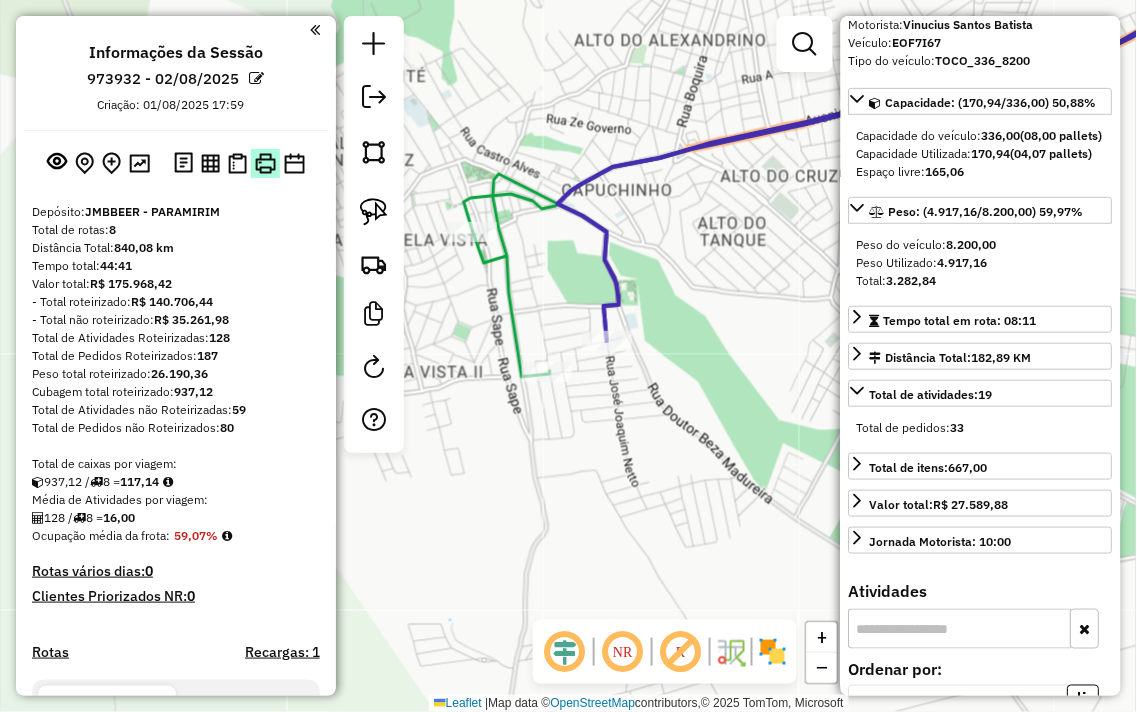 click at bounding box center (265, 163) 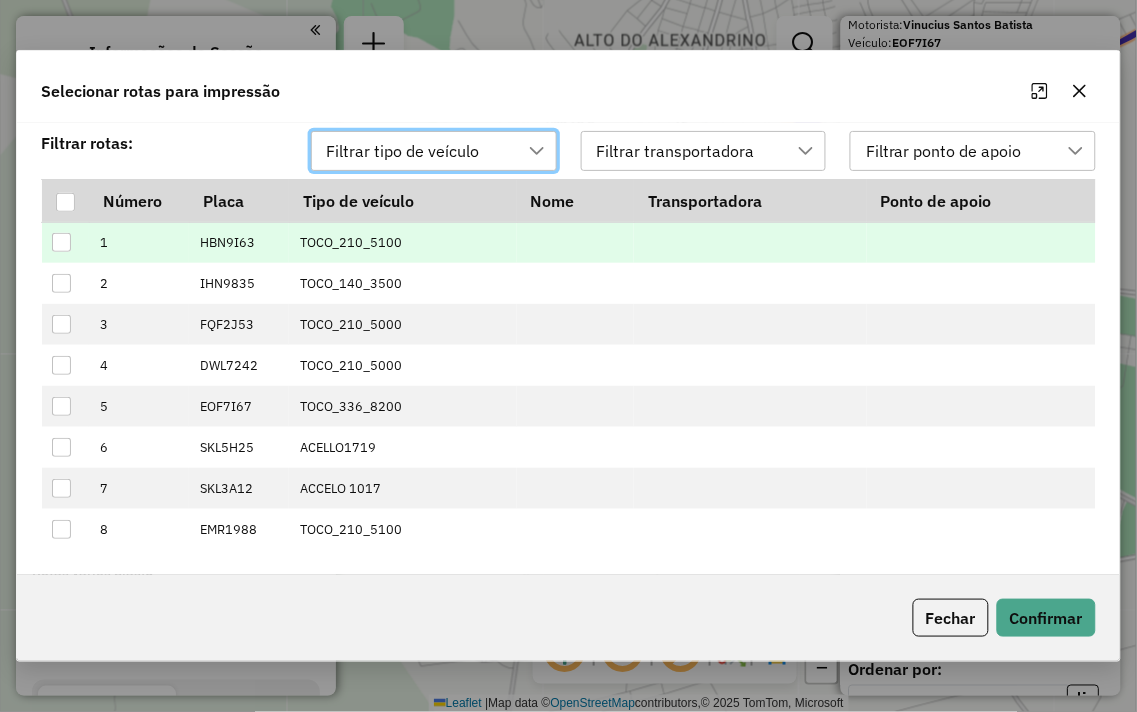 scroll, scrollTop: 13, scrollLeft: 88, axis: both 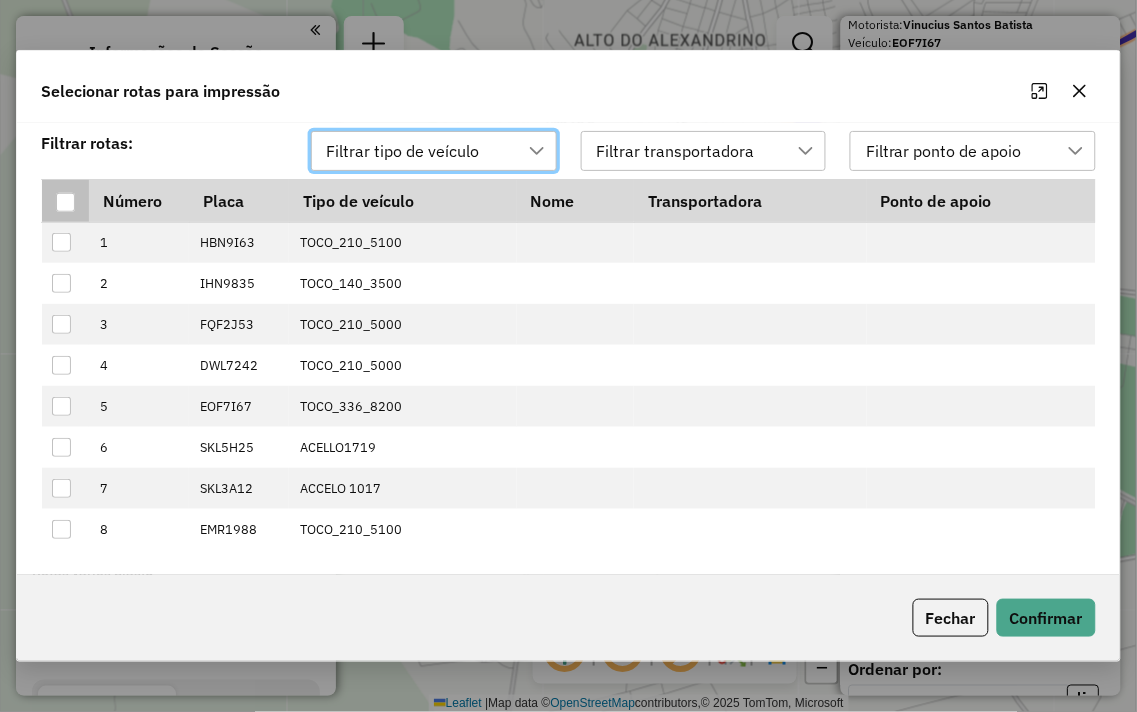 click at bounding box center [65, 202] 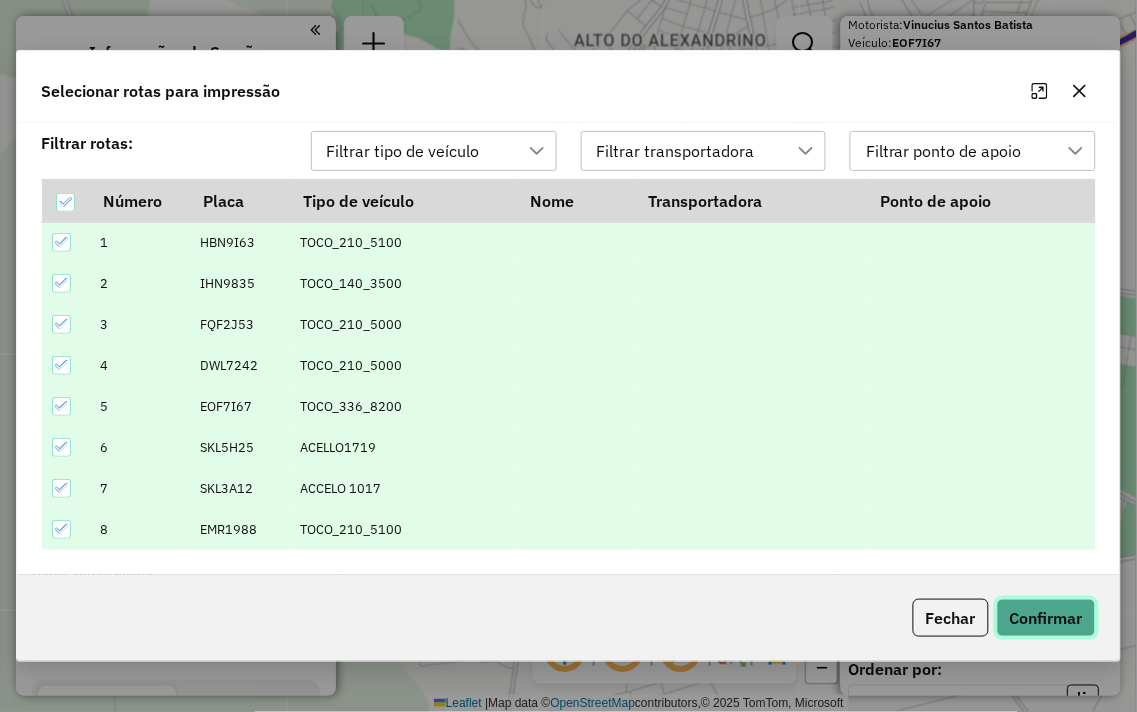 click on "Confirmar" 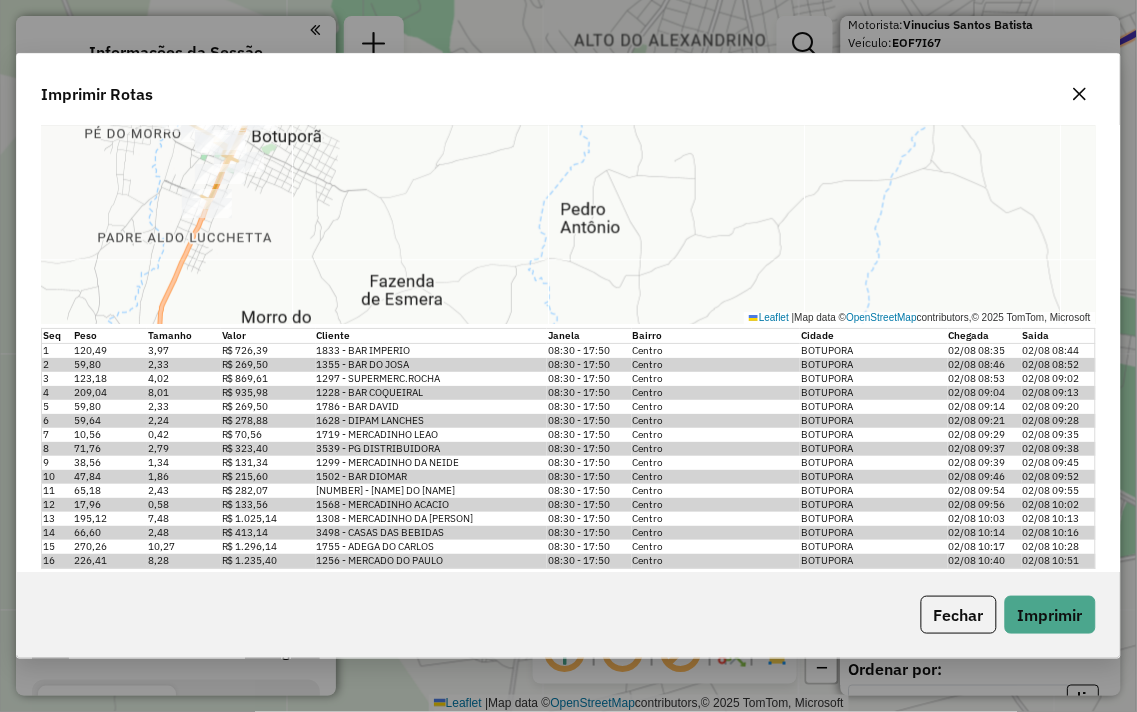 scroll, scrollTop: 5800, scrollLeft: 0, axis: vertical 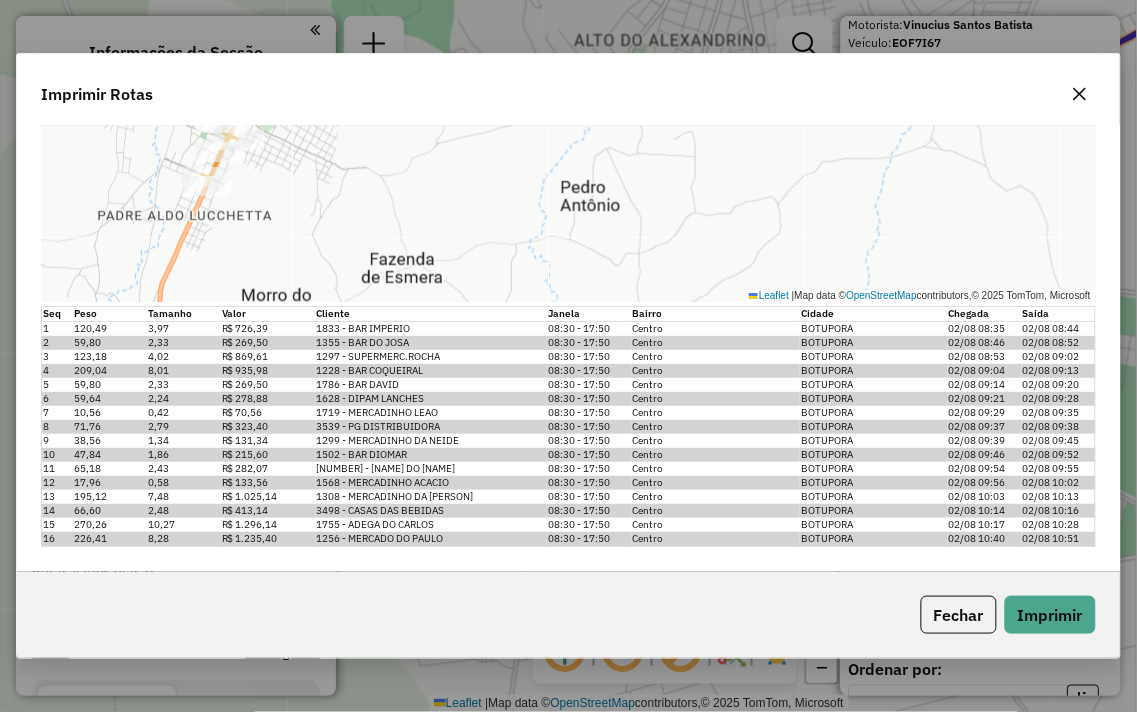 click 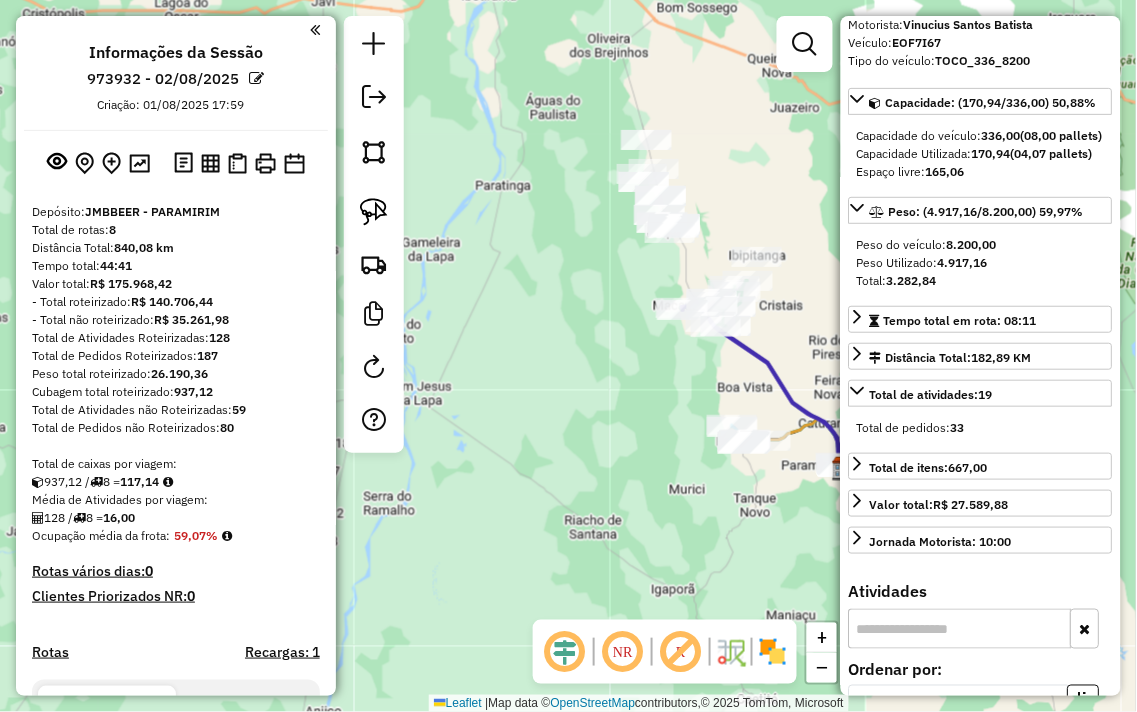 click on "Janela de atendimento Grade de atendimento Capacidade Transportadoras Veículos Cliente Pedidos  Rotas Selecione os dias de semana para filtrar as janelas de atendimento  Seg   Ter   Qua   Qui   Sex   Sáb   Dom  Informe o período da janela de atendimento: De: Até:  Filtrar exatamente a janela do cliente  Considerar janela de atendimento padrão  Selecione os dias de semana para filtrar as grades de atendimento  Seg   Ter   Qua   Qui   Sex   Sáb   Dom   Considerar clientes sem dia de atendimento cadastrado  Clientes fora do dia de atendimento selecionado Filtrar as atividades entre os valores definidos abaixo:  Peso mínimo:   Peso máximo:   Cubagem mínima:   Cubagem máxima:   De:   Até:  Filtrar as atividades entre o tempo de atendimento definido abaixo:  De:   Até:   Considerar capacidade total dos clientes não roteirizados Transportadora: Selecione um ou mais itens Tipo de veículo: Selecione um ou mais itens Veículo: Selecione um ou mais itens Motorista: Selecione um ou mais itens Nome: Rótulo:" 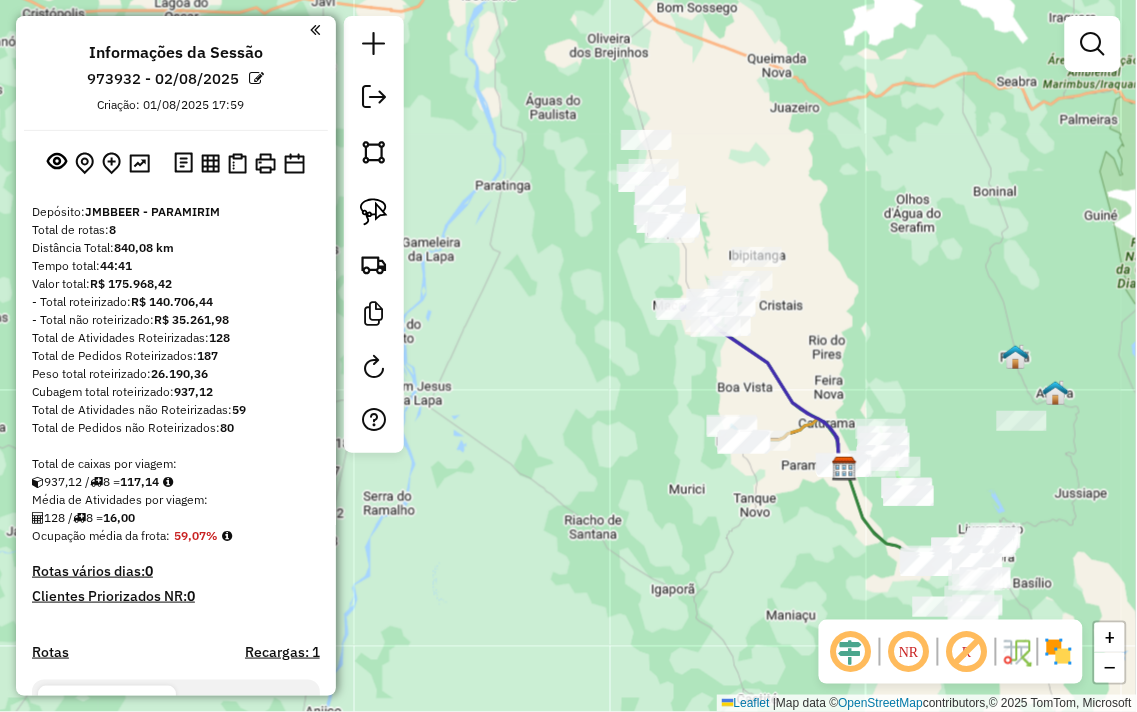 drag, startPoint x: 642, startPoint y: 376, endPoint x: 548, endPoint y: 321, distance: 108.90822 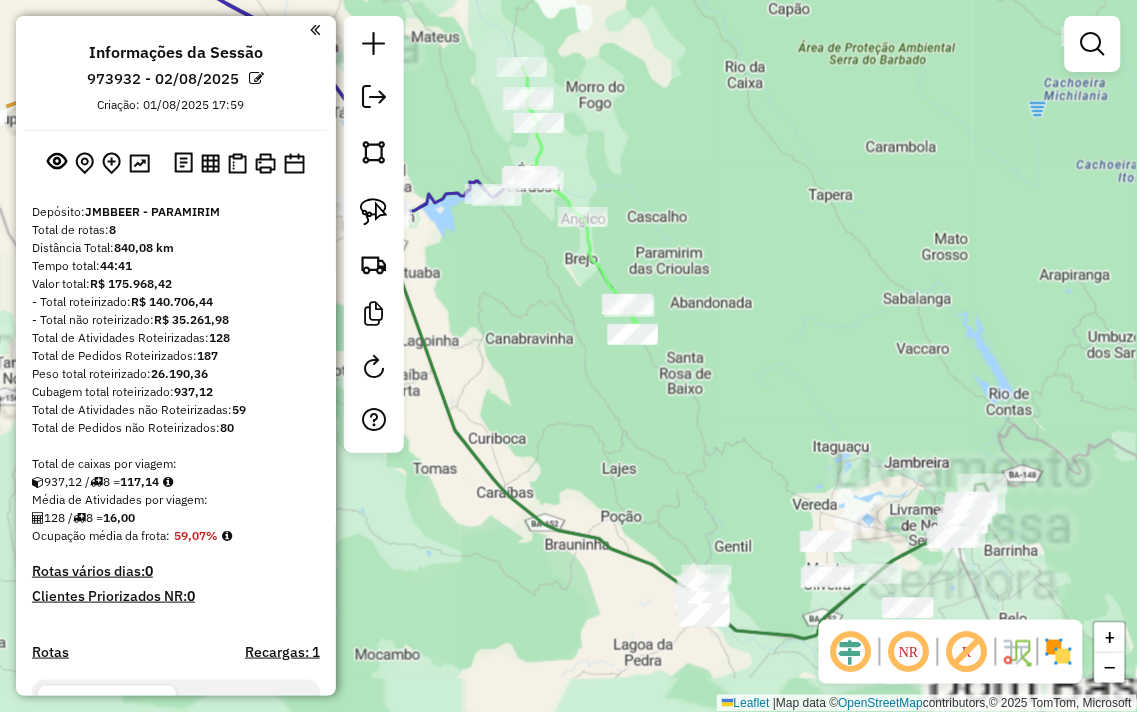 drag, startPoint x: 856, startPoint y: 441, endPoint x: 866, endPoint y: 234, distance: 207.24141 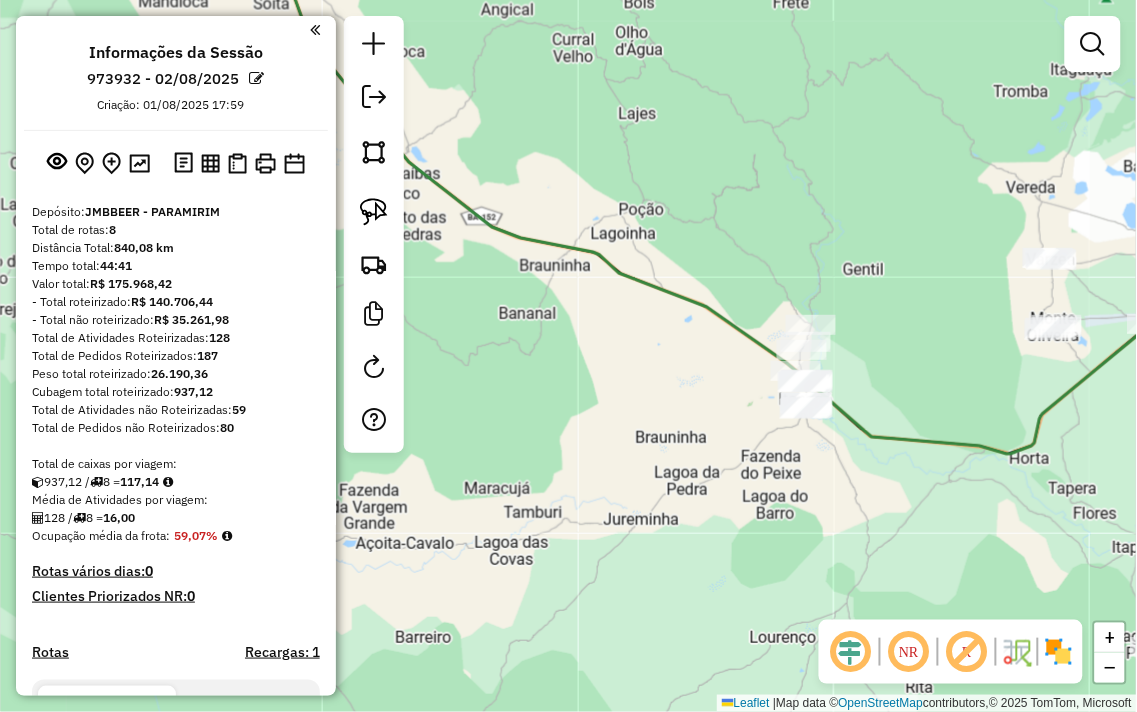 drag, startPoint x: 942, startPoint y: 373, endPoint x: 884, endPoint y: 294, distance: 98.005104 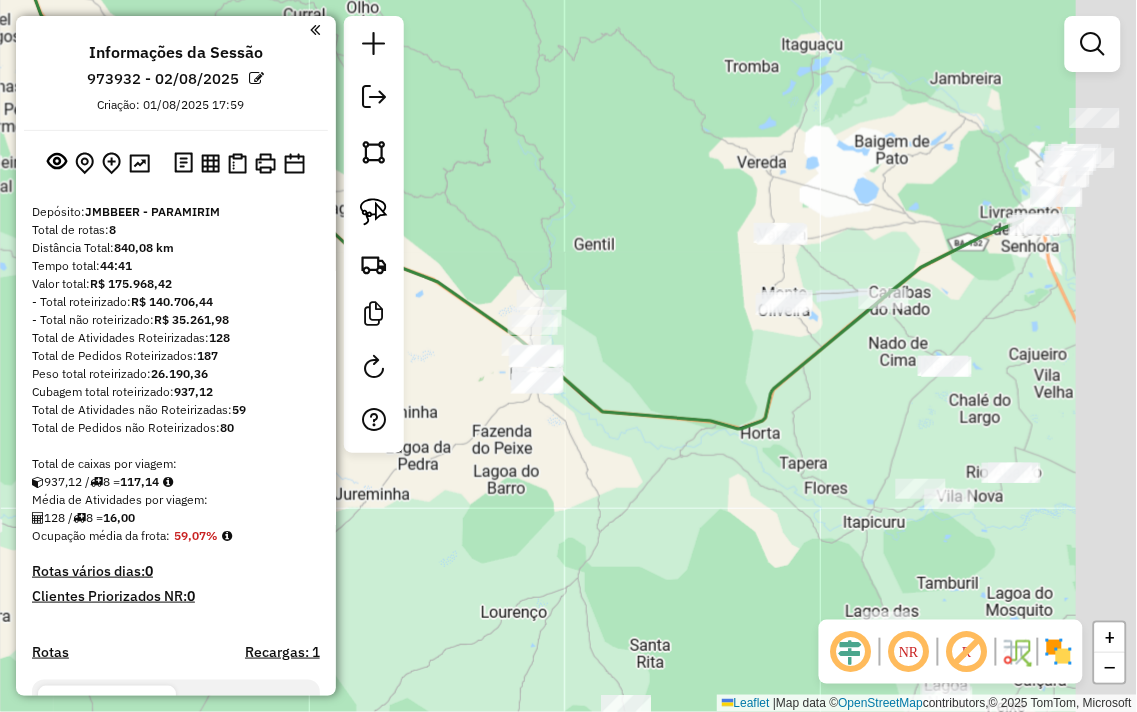drag, startPoint x: 827, startPoint y: 211, endPoint x: 575, endPoint y: 253, distance: 255.47603 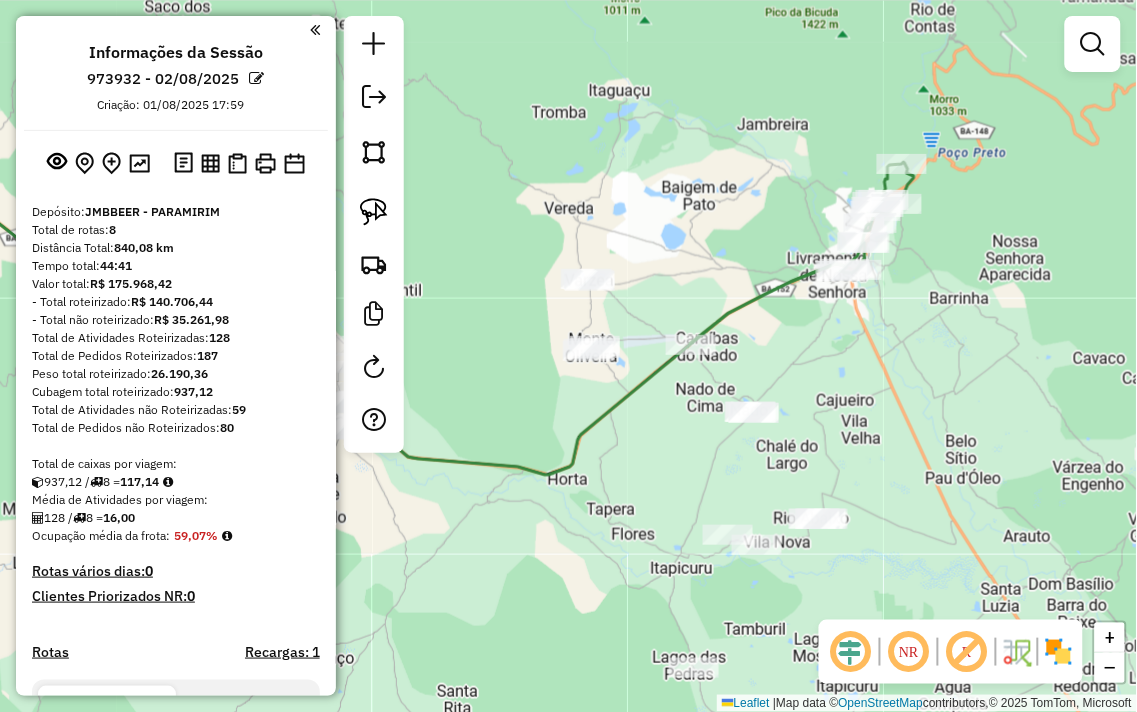 drag, startPoint x: 661, startPoint y: 210, endPoint x: 785, endPoint y: 230, distance: 125.60255 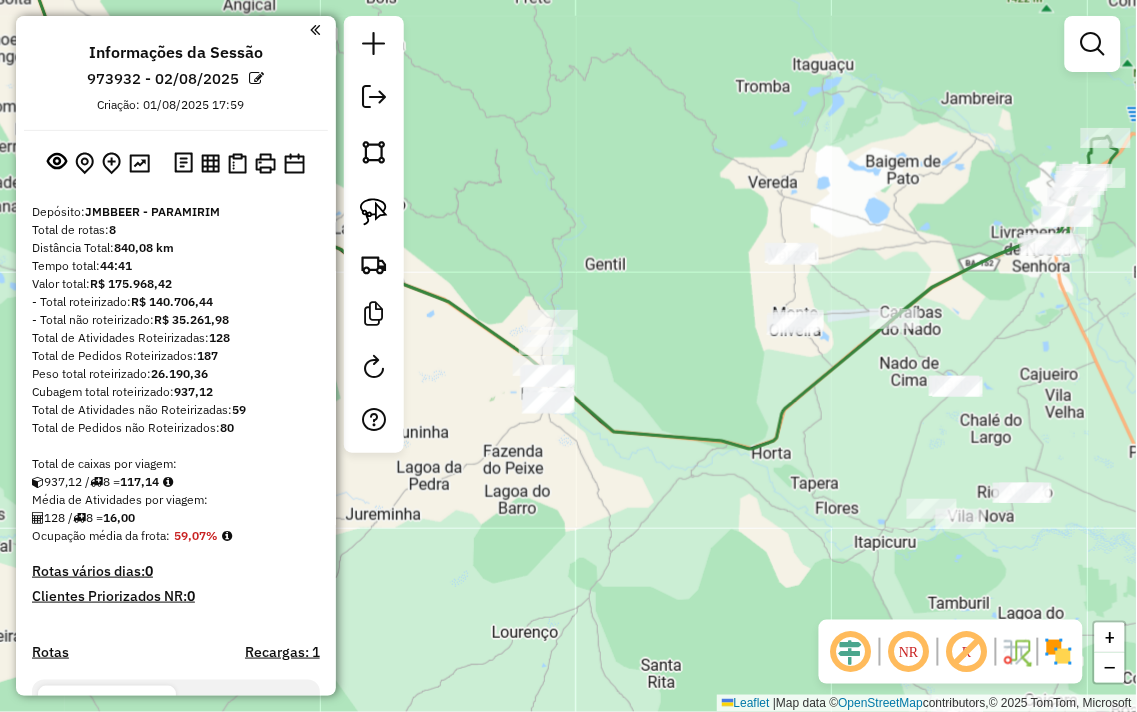drag, startPoint x: 671, startPoint y: 202, endPoint x: 878, endPoint y: 145, distance: 214.70445 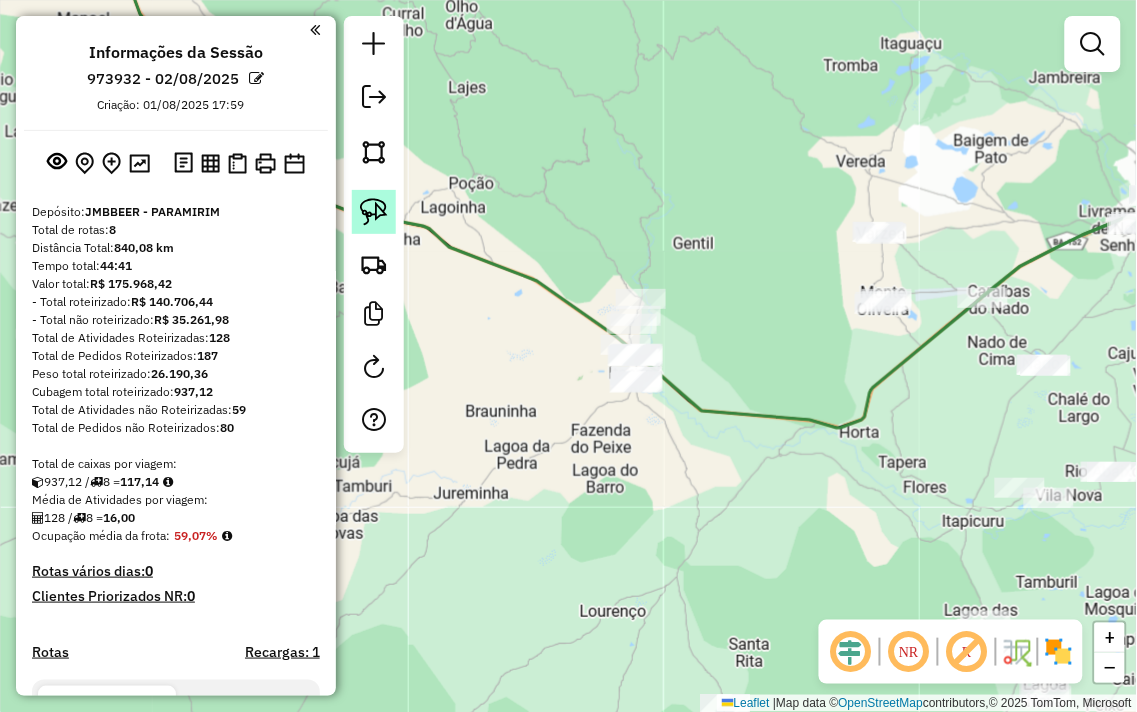 click 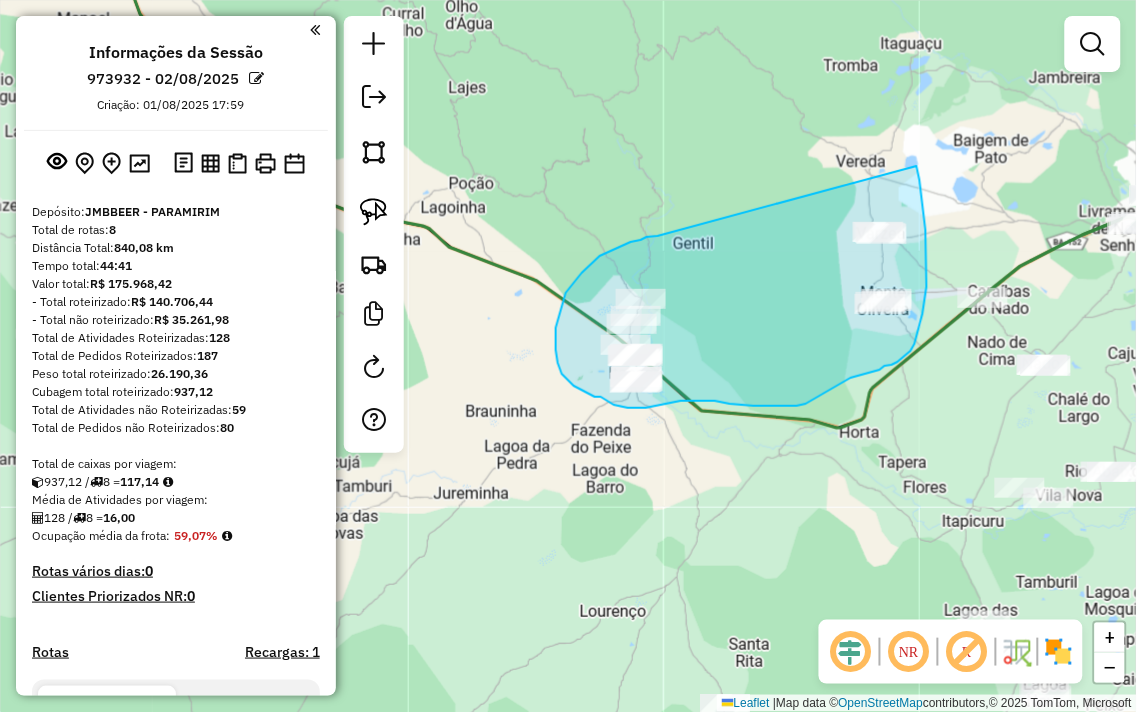 drag, startPoint x: 647, startPoint y: 237, endPoint x: 916, endPoint y: 144, distance: 284.62256 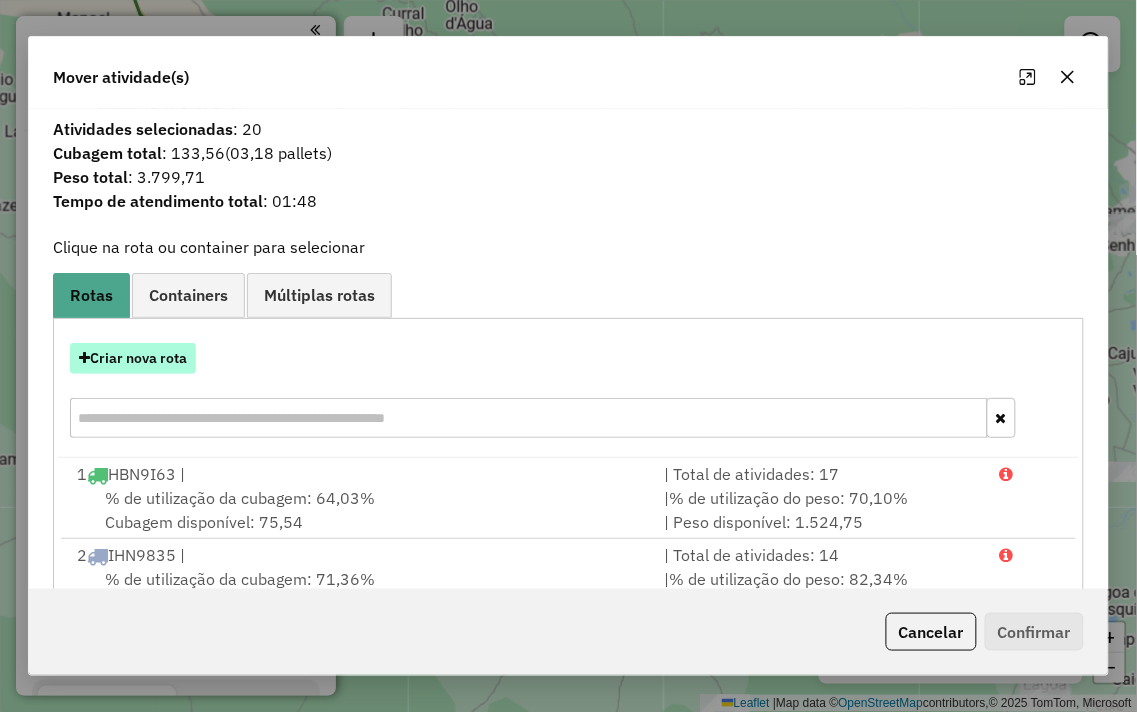 click on "Criar nova rota" at bounding box center (133, 358) 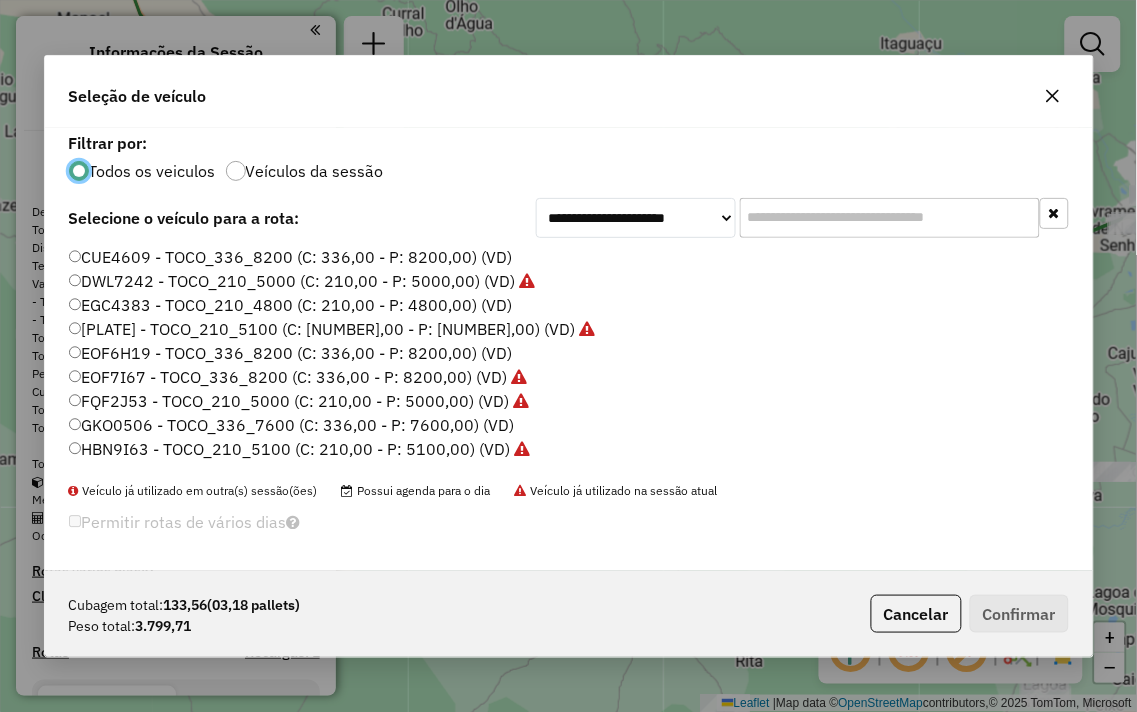 scroll, scrollTop: 11, scrollLeft: 5, axis: both 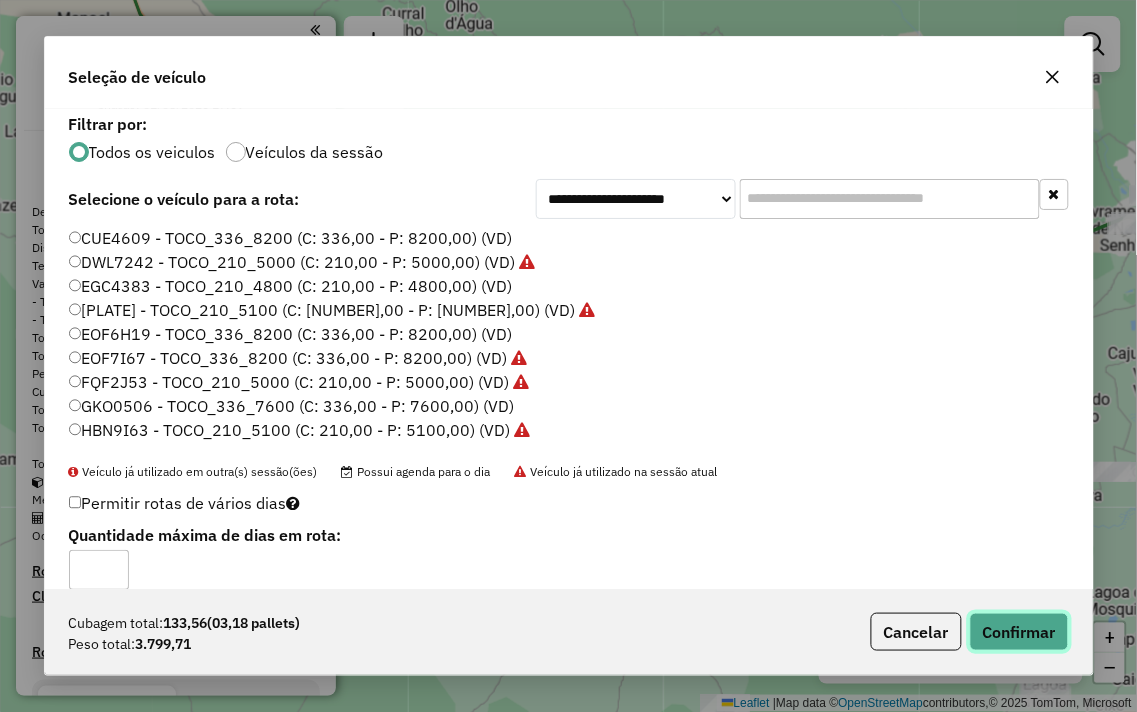 click on "Confirmar" 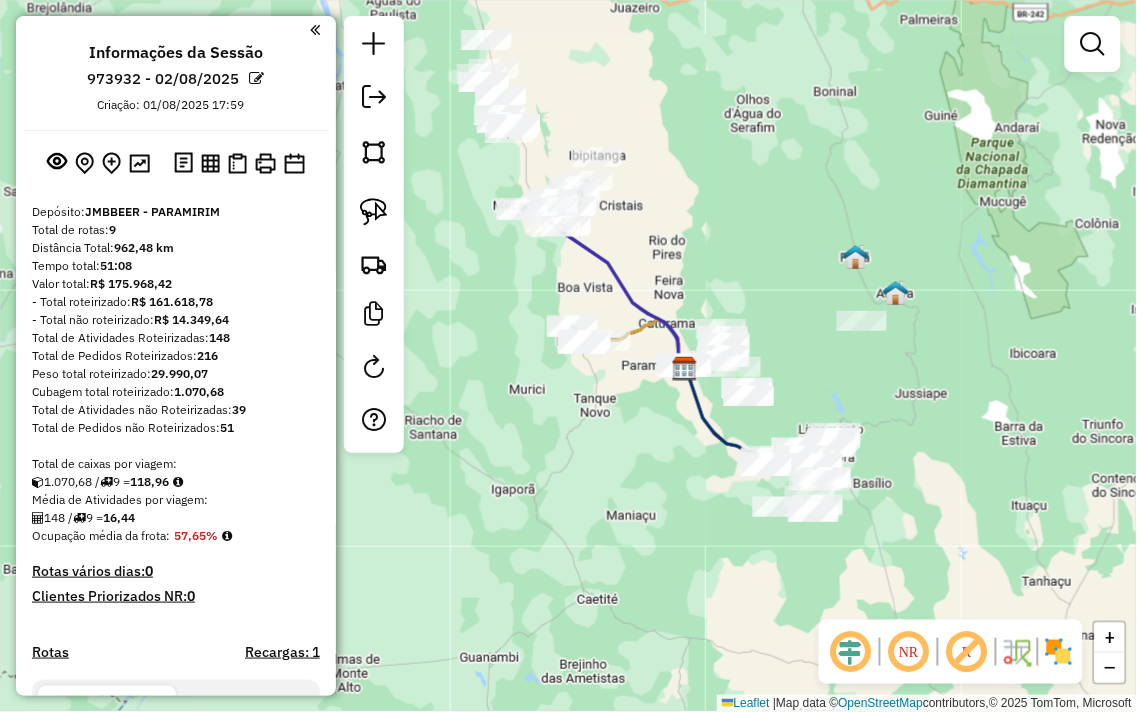 drag, startPoint x: 646, startPoint y: 430, endPoint x: 747, endPoint y: 541, distance: 150.07332 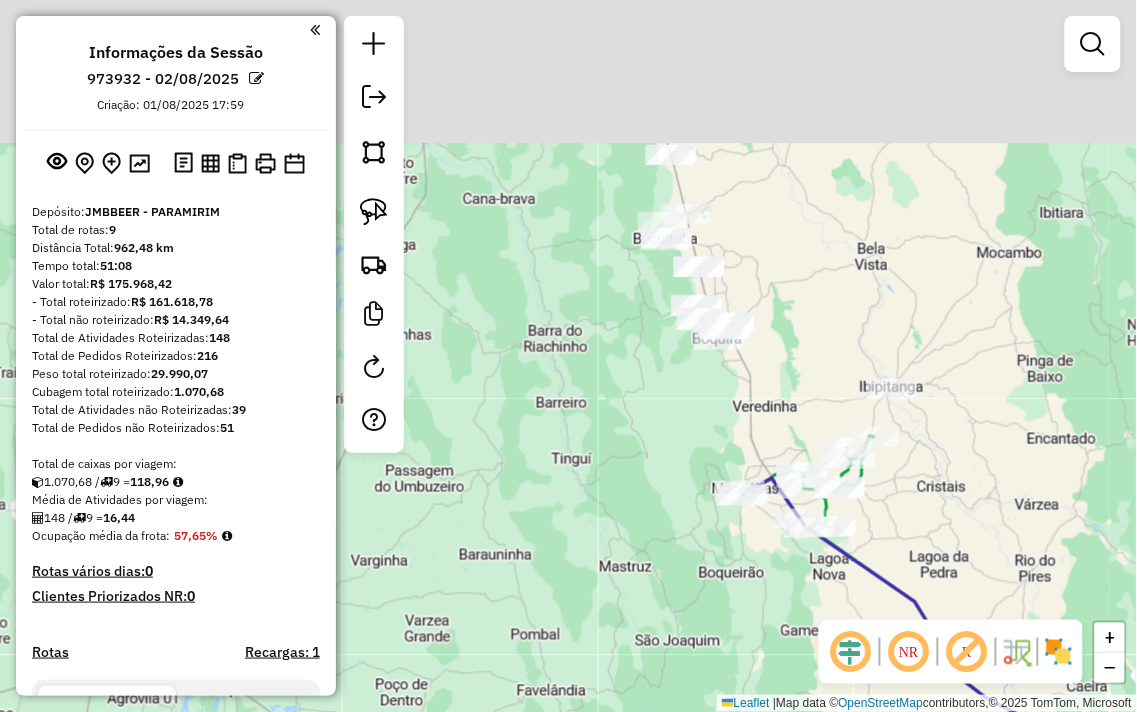 drag, startPoint x: 568, startPoint y: 341, endPoint x: 696, endPoint y: 418, distance: 149.37537 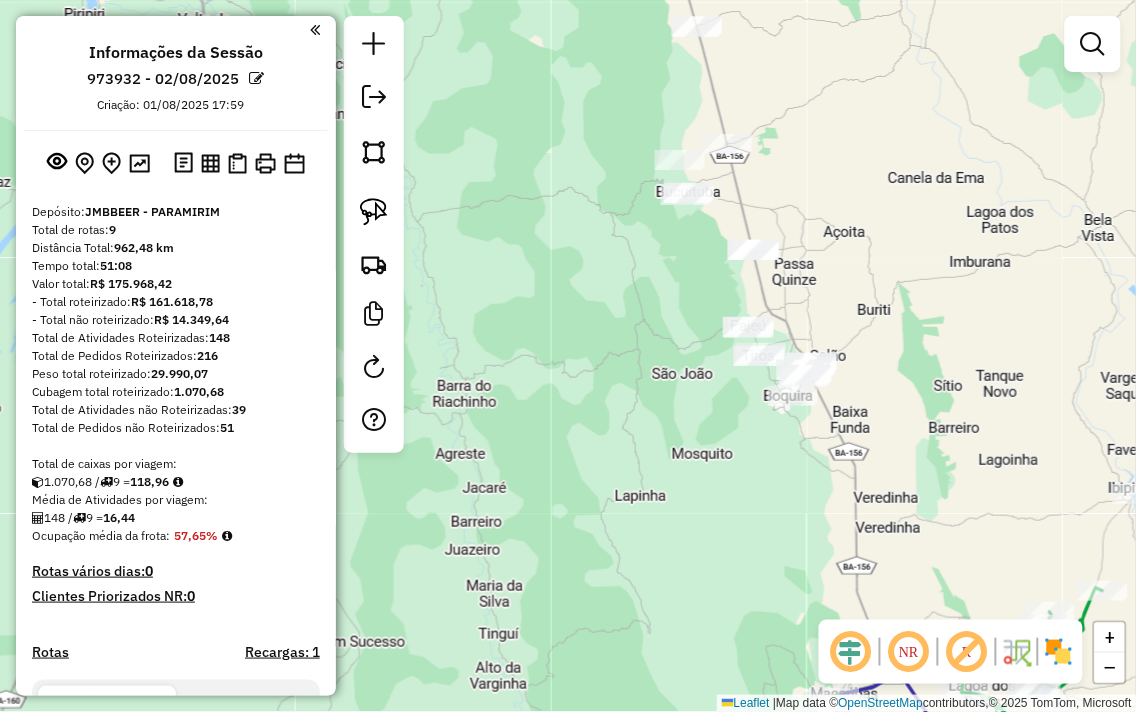 drag, startPoint x: 688, startPoint y: 245, endPoint x: 690, endPoint y: 448, distance: 203.00986 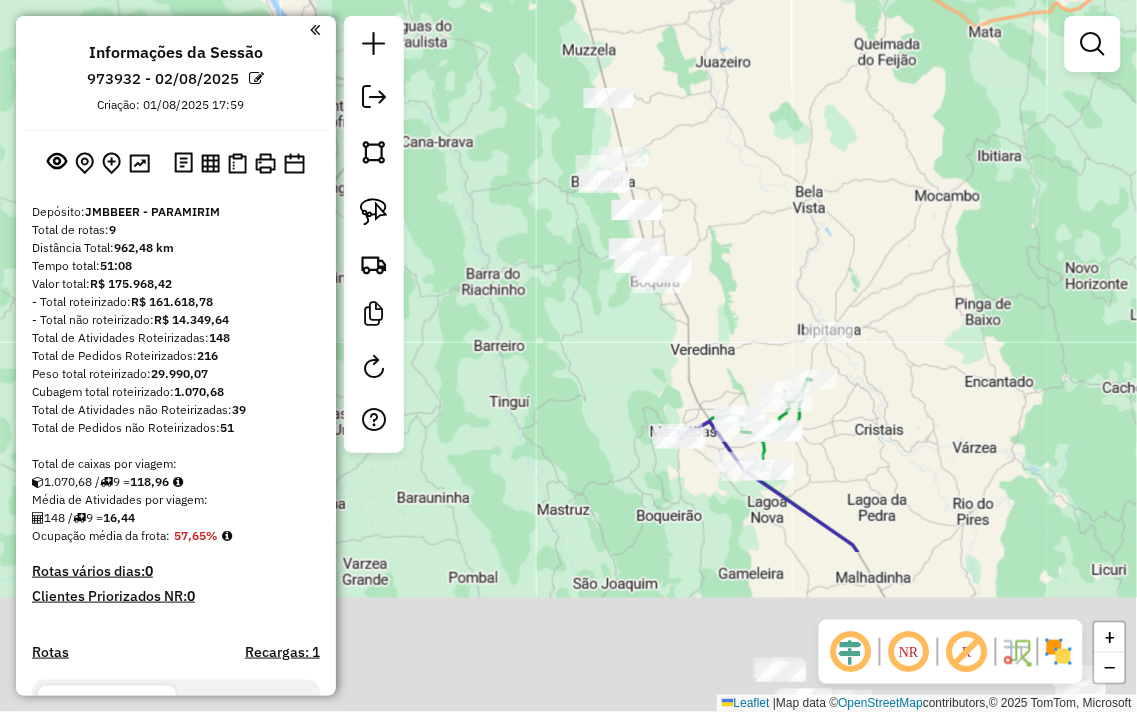 drag, startPoint x: 803, startPoint y: 246, endPoint x: 812, endPoint y: 291, distance: 45.891174 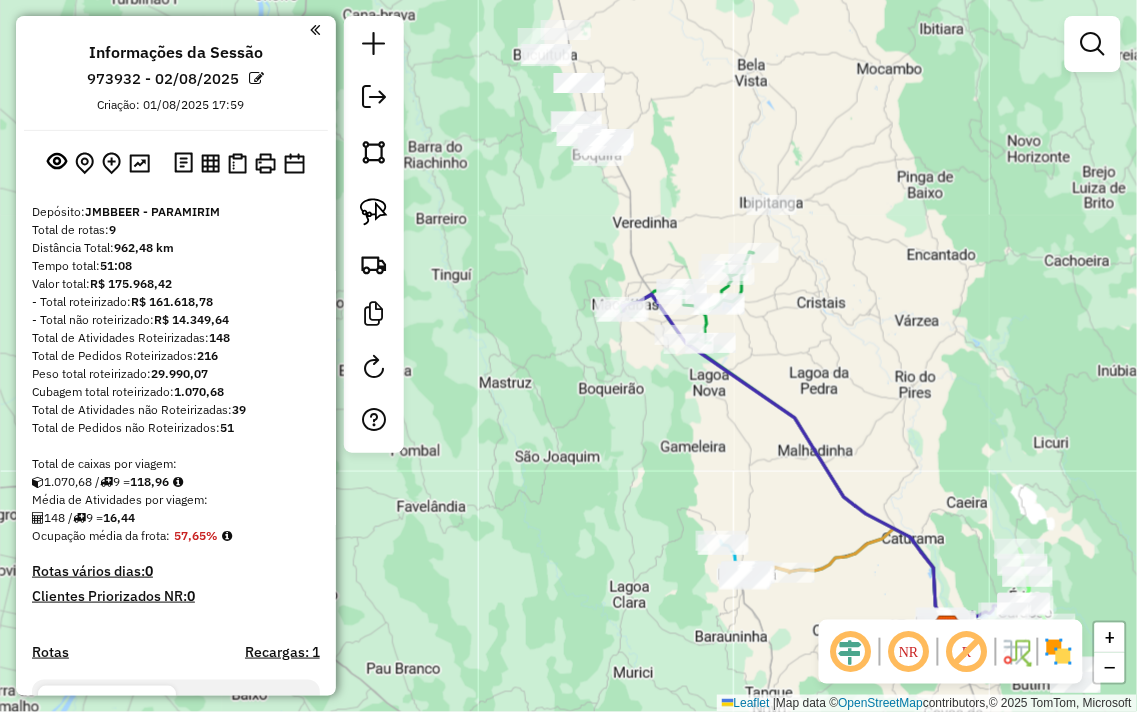 drag, startPoint x: 715, startPoint y: 345, endPoint x: 644, endPoint y: 190, distance: 170.48753 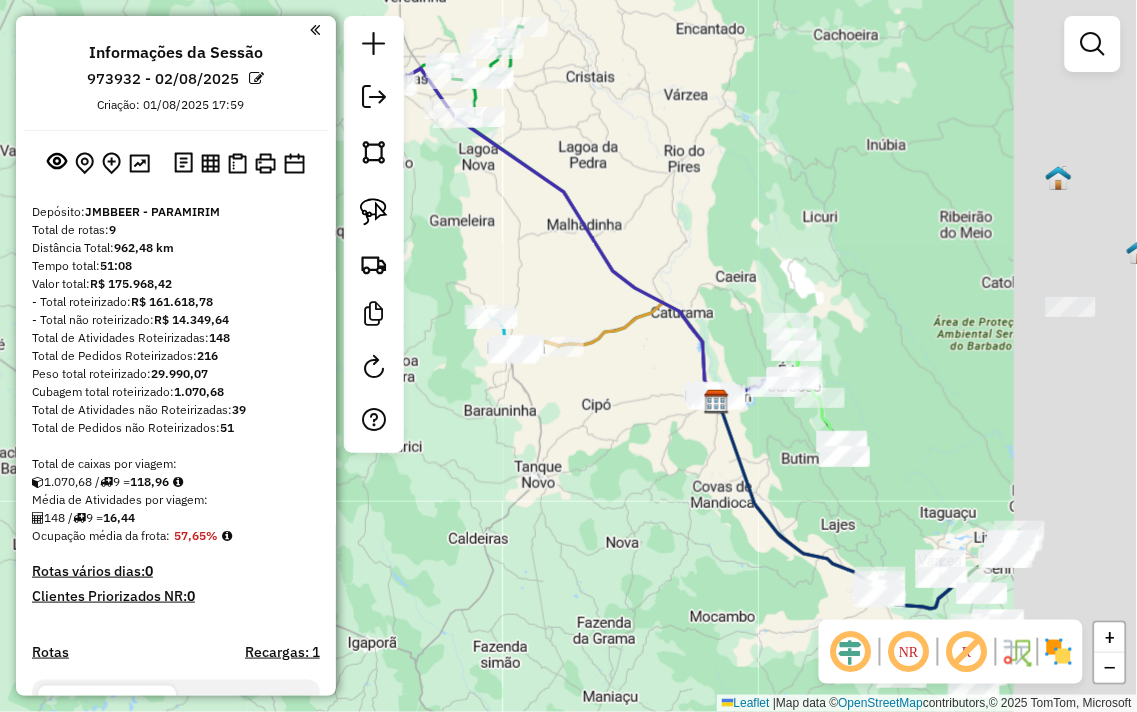 drag, startPoint x: 976, startPoint y: 365, endPoint x: 776, endPoint y: 215, distance: 250 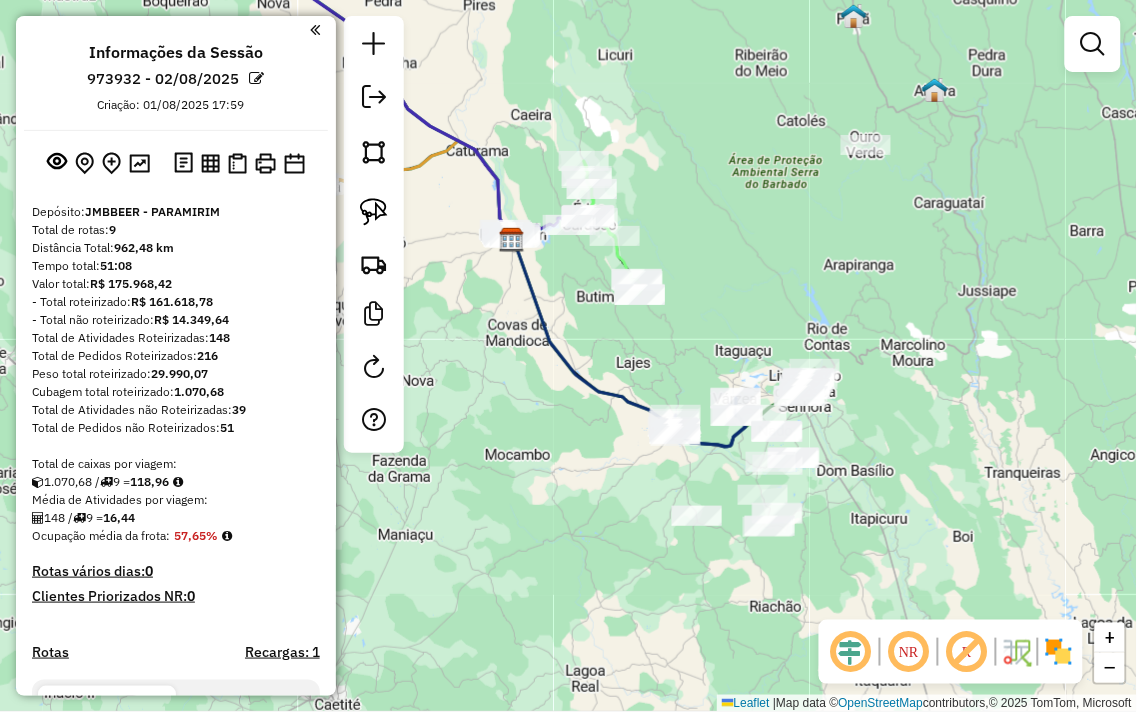 drag, startPoint x: 830, startPoint y: 318, endPoint x: 791, endPoint y: 260, distance: 69.89278 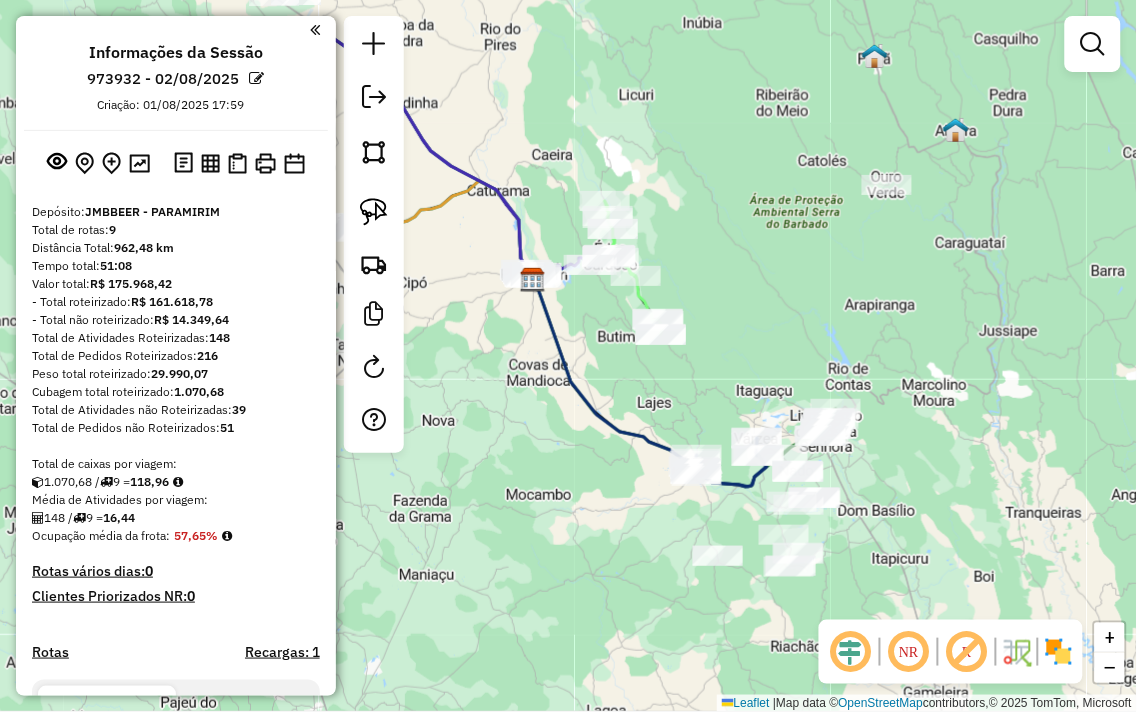 drag, startPoint x: 590, startPoint y: 422, endPoint x: 833, endPoint y: 611, distance: 307.84735 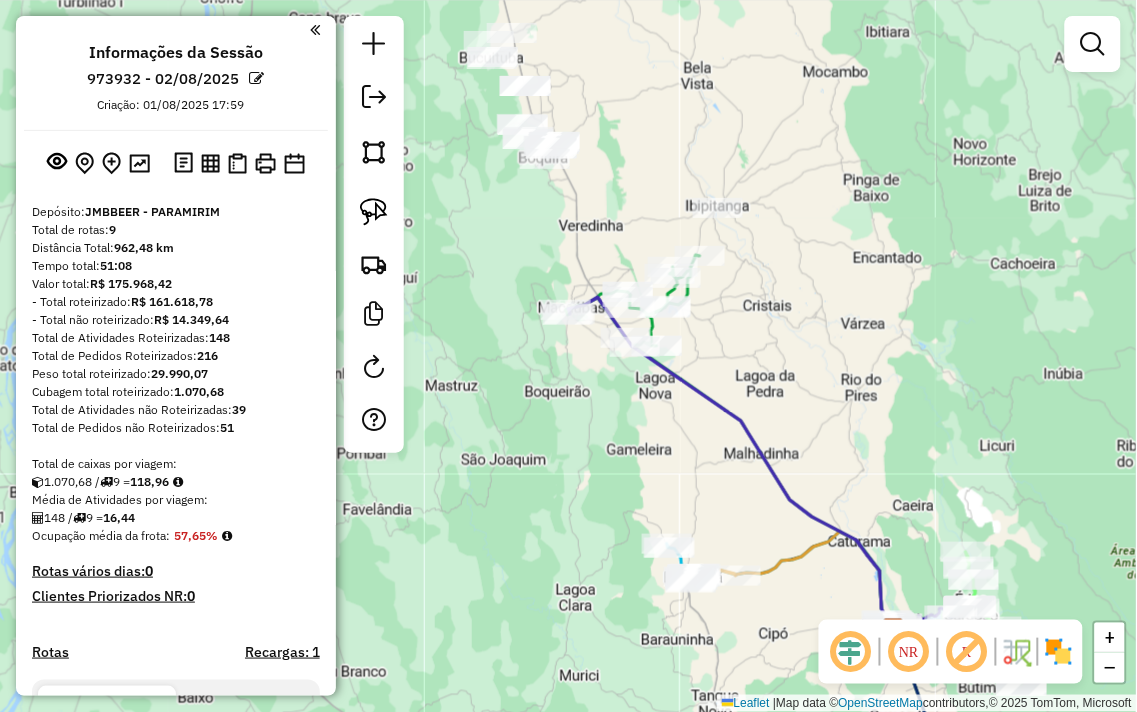 drag, startPoint x: 567, startPoint y: 301, endPoint x: 612, endPoint y: 448, distance: 153.73354 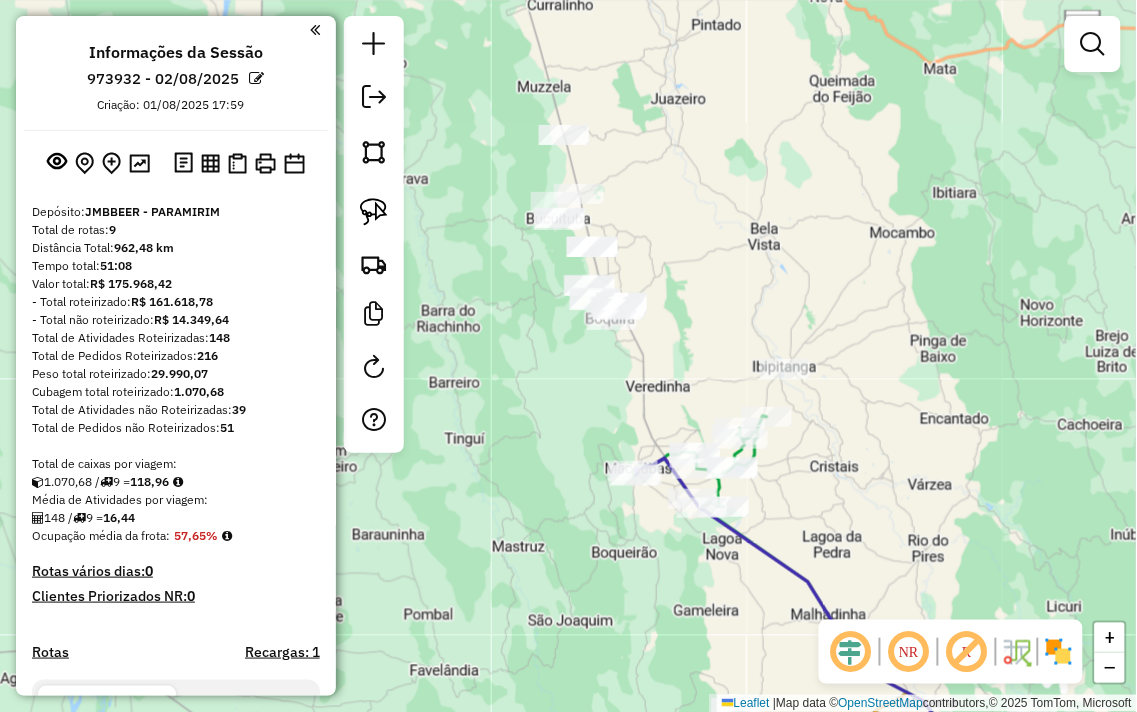 drag, startPoint x: 528, startPoint y: 280, endPoint x: 467, endPoint y: 324, distance: 75.21303 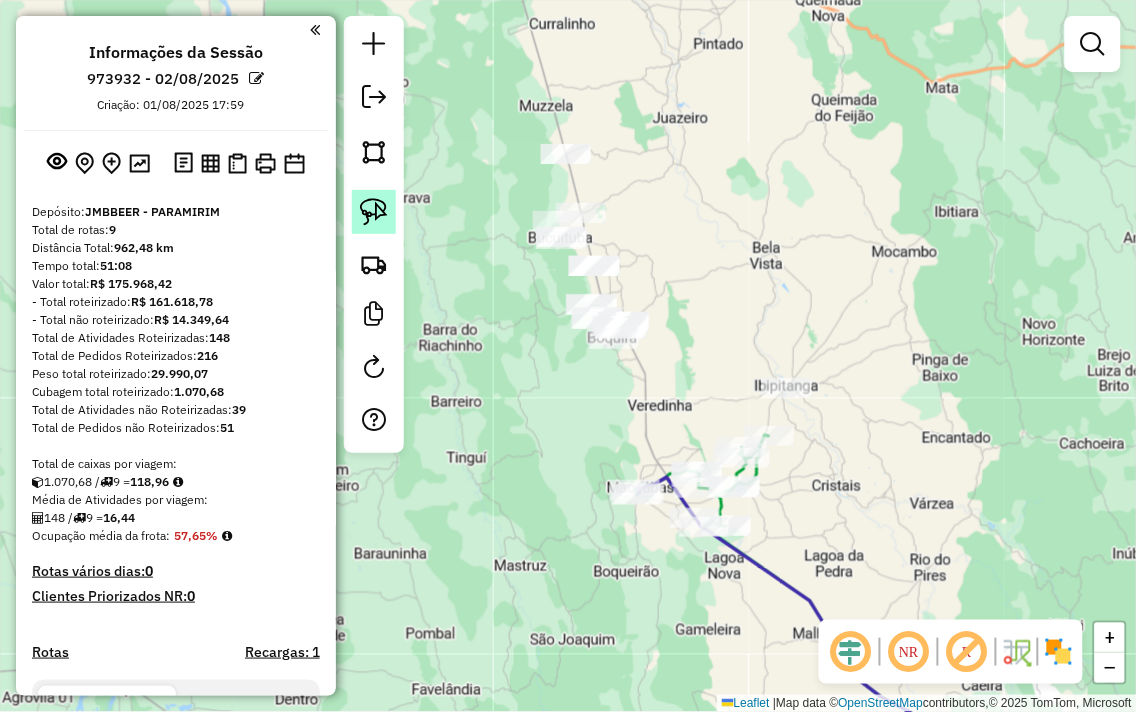 click 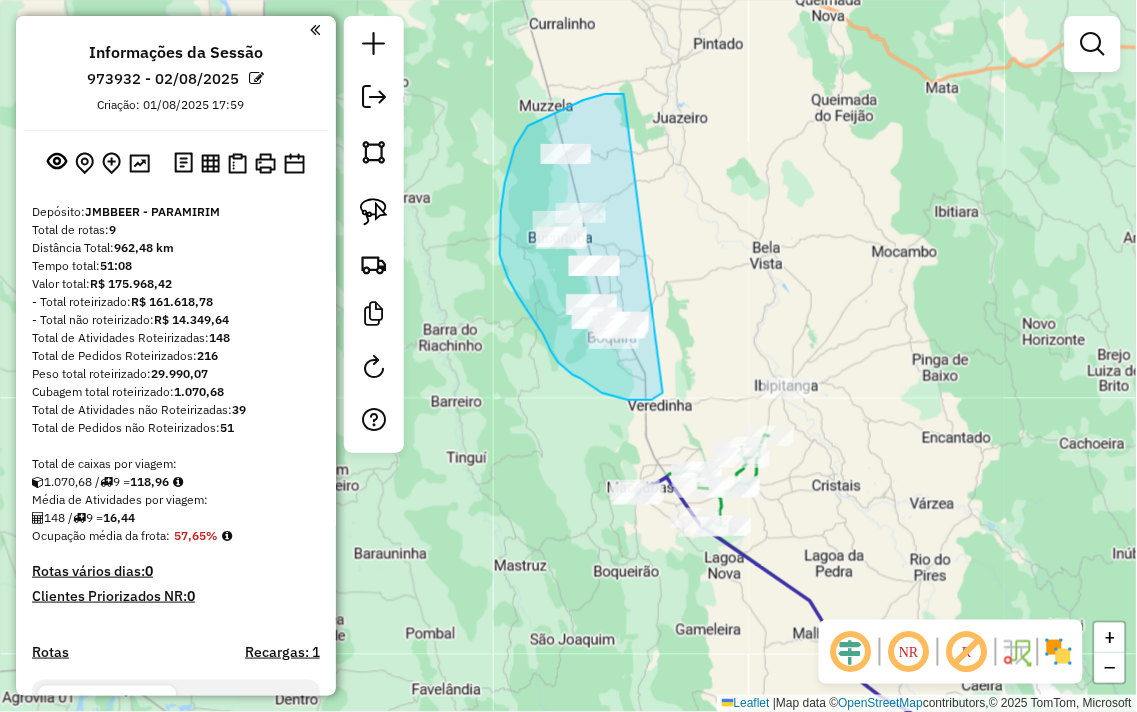 drag, startPoint x: 625, startPoint y: 94, endPoint x: 707, endPoint y: 331, distance: 250.78477 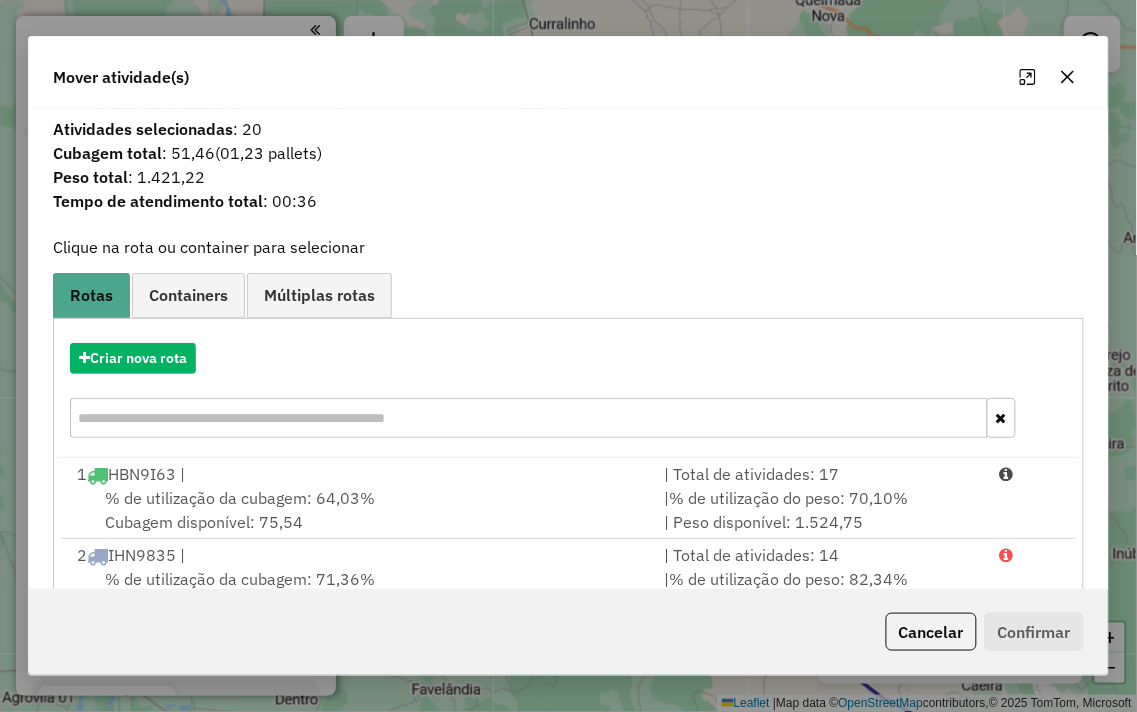 click 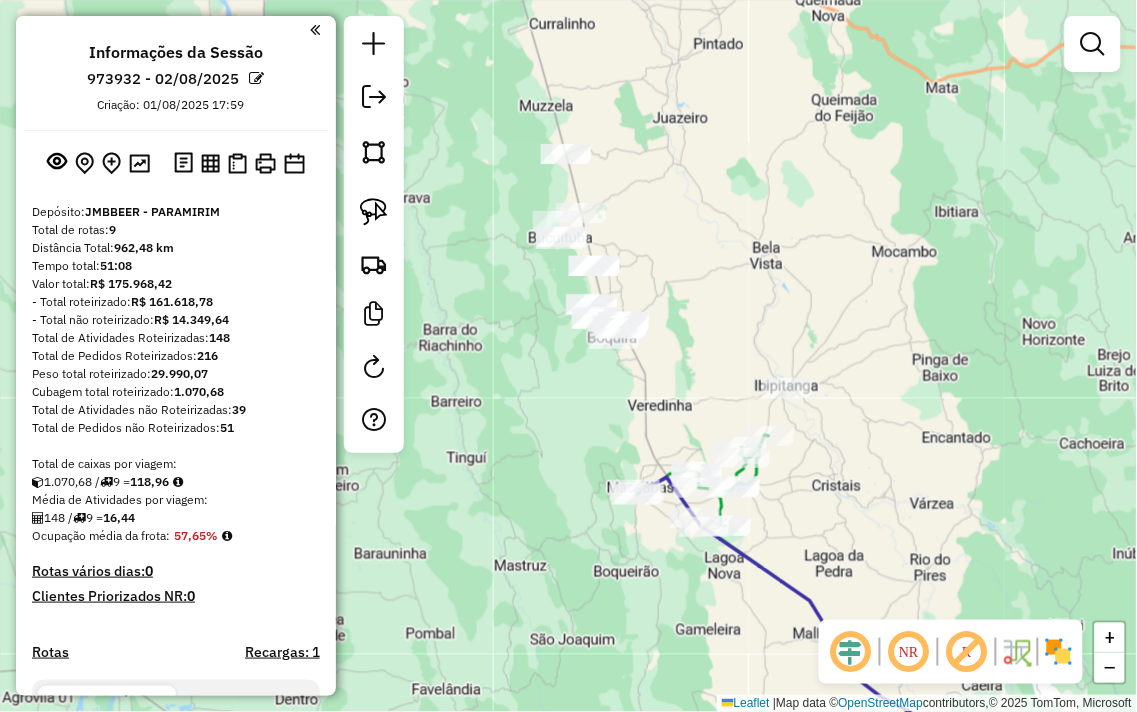 click on "Janela de atendimento Grade de atendimento Capacidade Transportadoras Veículos Cliente Pedidos  Rotas Selecione os dias de semana para filtrar as janelas de atendimento  Seg   Ter   Qua   Qui   Sex   Sáb   Dom  Informe o período da janela de atendimento: De: Até:  Filtrar exatamente a janela do cliente  Considerar janela de atendimento padrão  Selecione os dias de semana para filtrar as grades de atendimento  Seg   Ter   Qua   Qui   Sex   Sáb   Dom   Considerar clientes sem dia de atendimento cadastrado  Clientes fora do dia de atendimento selecionado Filtrar as atividades entre os valores definidos abaixo:  Peso mínimo:   Peso máximo:   Cubagem mínima:   Cubagem máxima:   De:   Até:  Filtrar as atividades entre o tempo de atendimento definido abaixo:  De:   Até:   Considerar capacidade total dos clientes não roteirizados Transportadora: Selecione um ou mais itens Tipo de veículo: Selecione um ou mais itens Veículo: Selecione um ou mais itens Motorista: Selecione um ou mais itens Nome: Rótulo:" 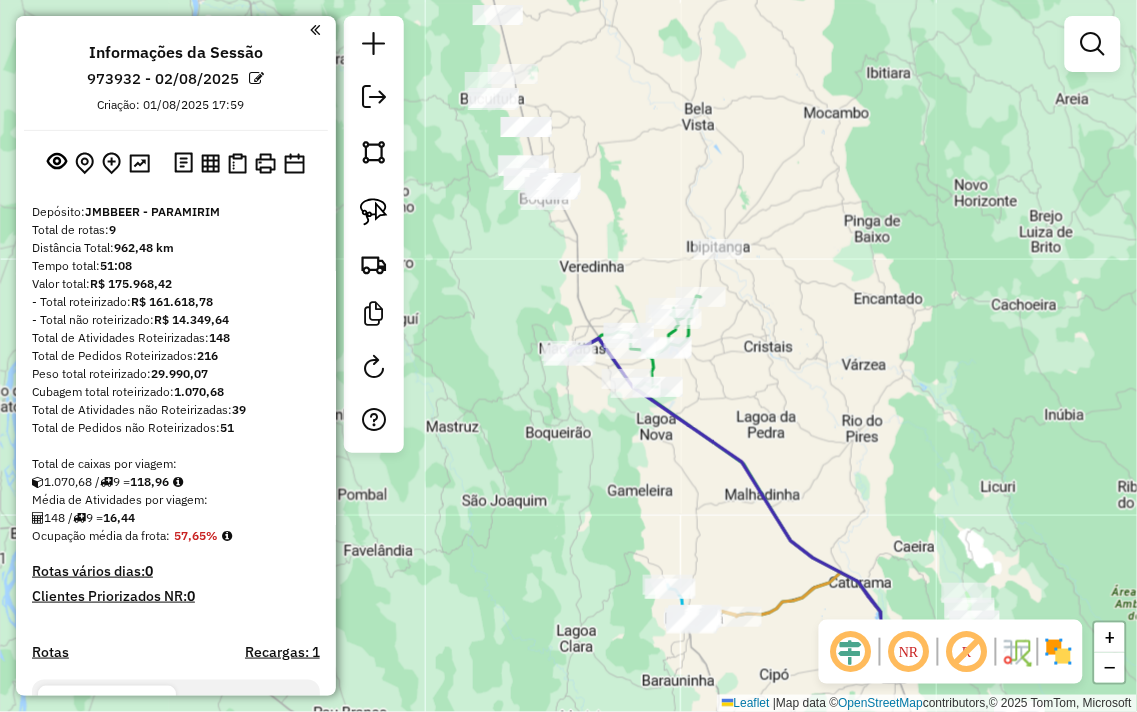 drag, startPoint x: 791, startPoint y: 234, endPoint x: 751, endPoint y: 131, distance: 110.49435 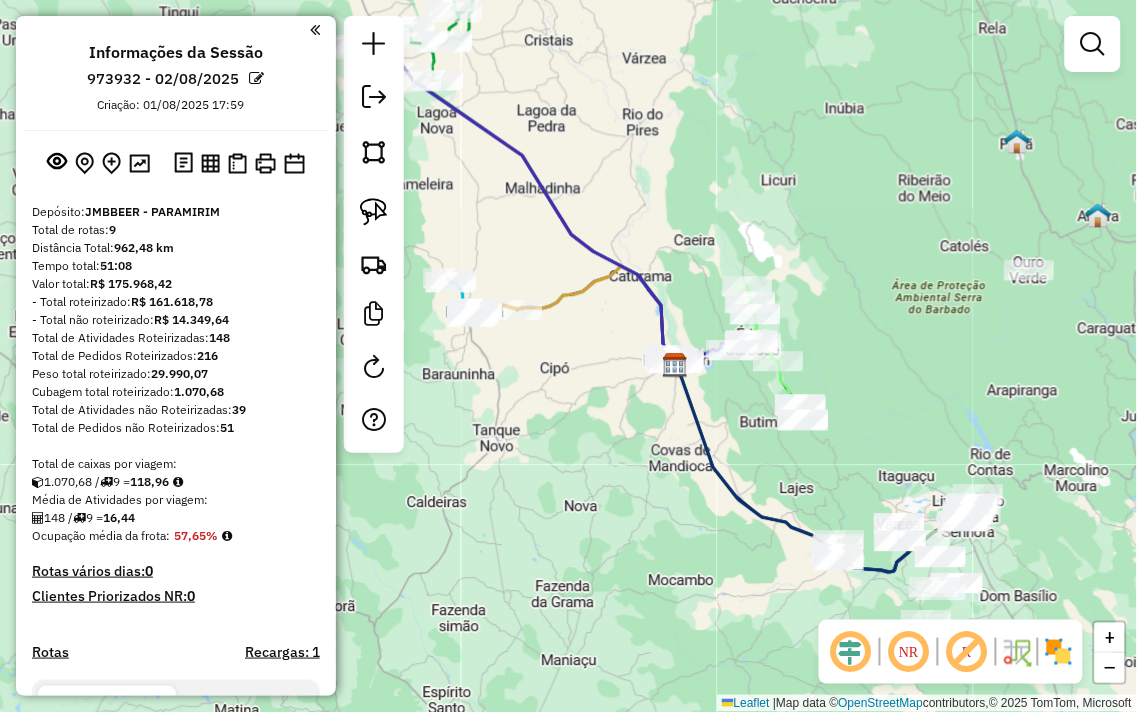 drag, startPoint x: 831, startPoint y: 287, endPoint x: 684, endPoint y: 191, distance: 175.5705 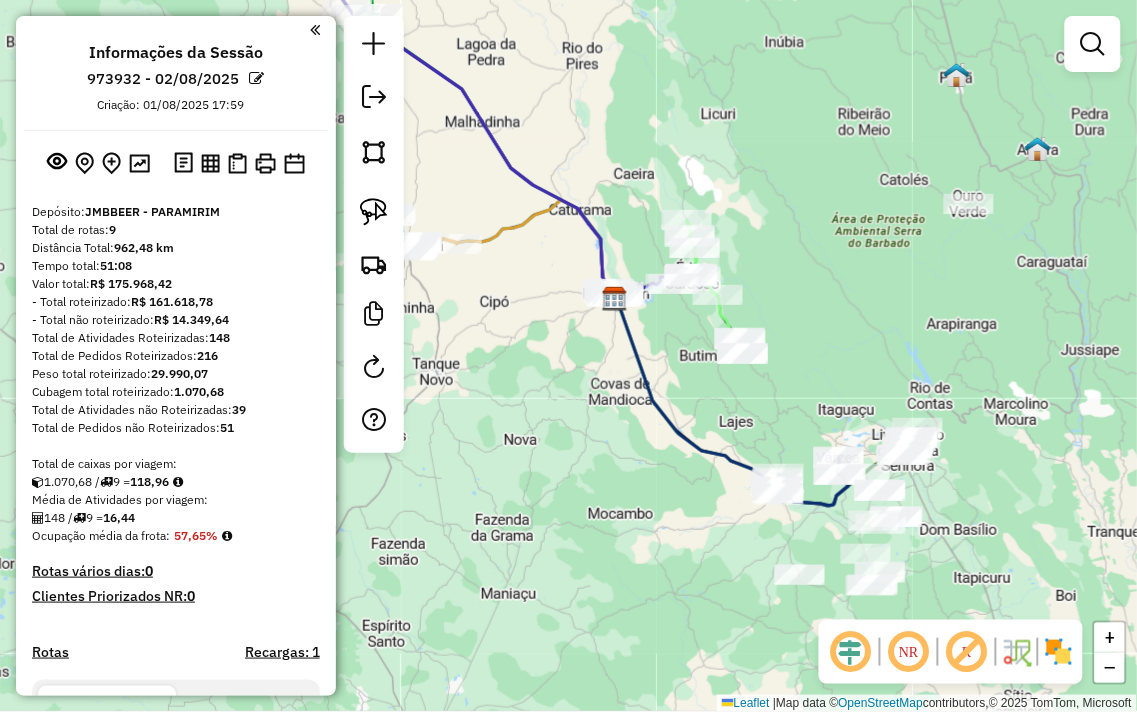 drag, startPoint x: 792, startPoint y: 280, endPoint x: 798, endPoint y: 322, distance: 42.426407 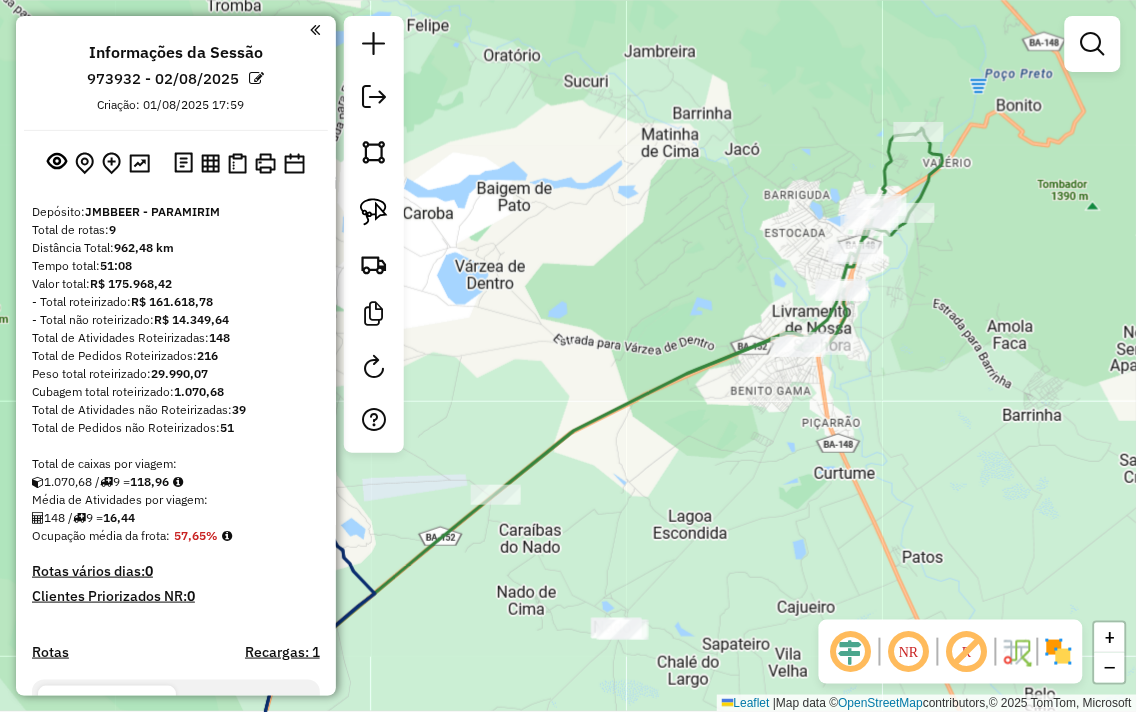 drag, startPoint x: 803, startPoint y: 428, endPoint x: 764, endPoint y: 541, distance: 119.54079 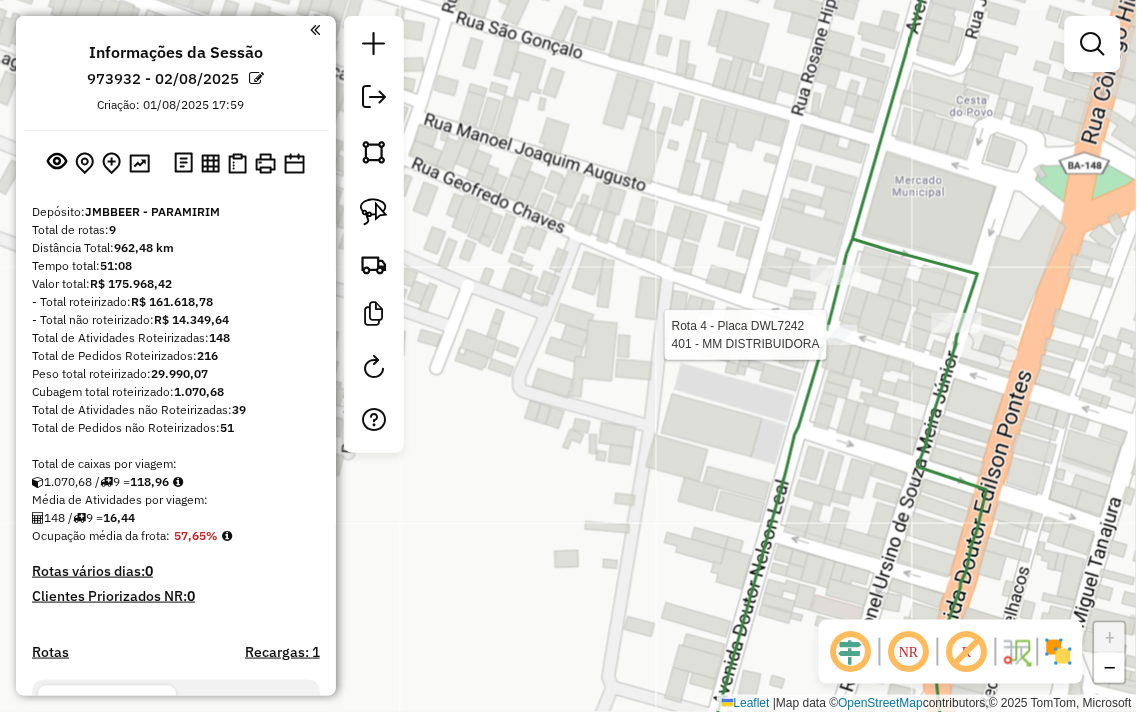 select on "**********" 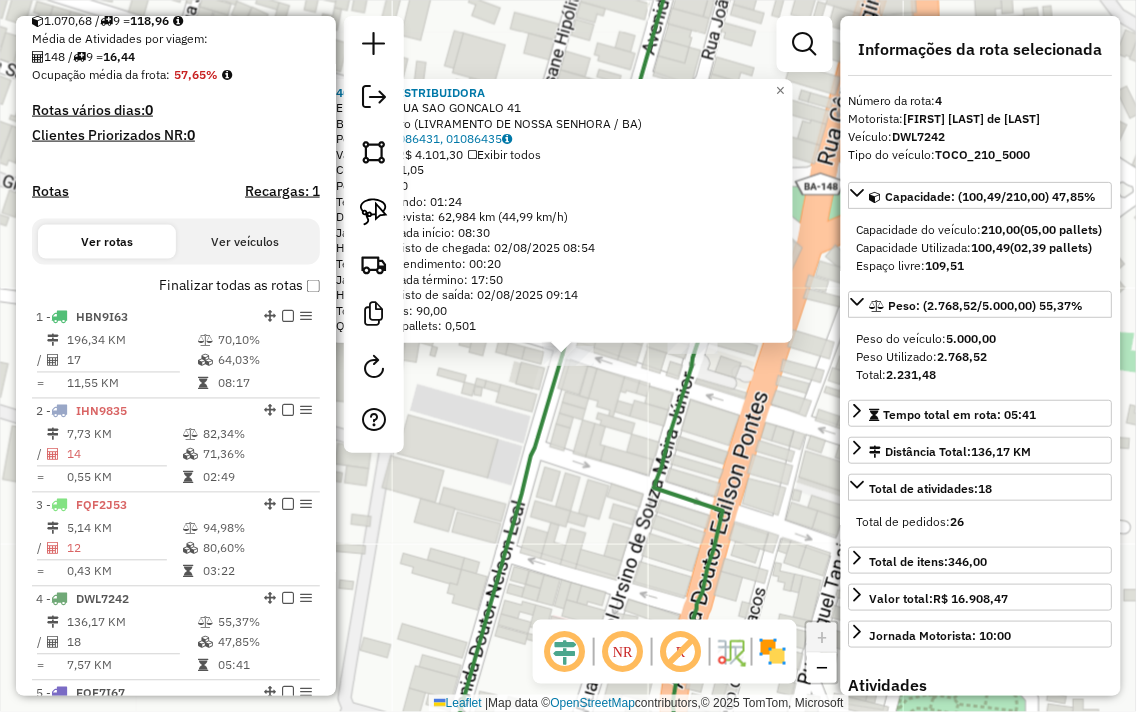 scroll, scrollTop: 1030, scrollLeft: 0, axis: vertical 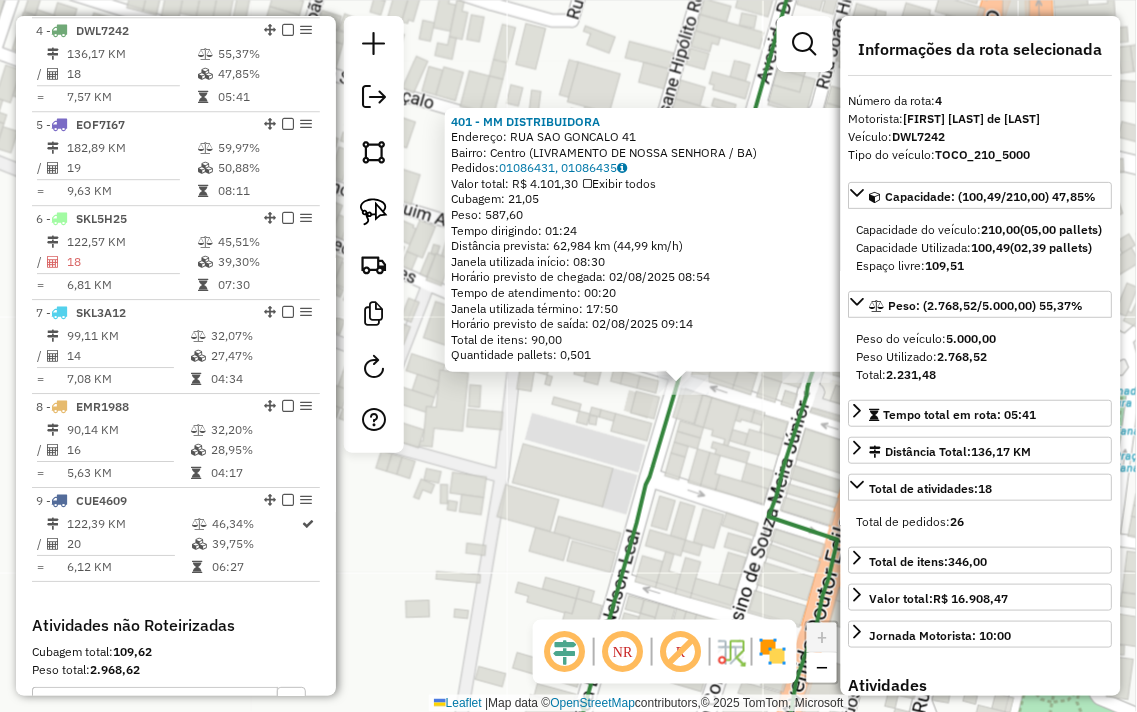 drag, startPoint x: 498, startPoint y: 428, endPoint x: 606, endPoint y: 455, distance: 111.32385 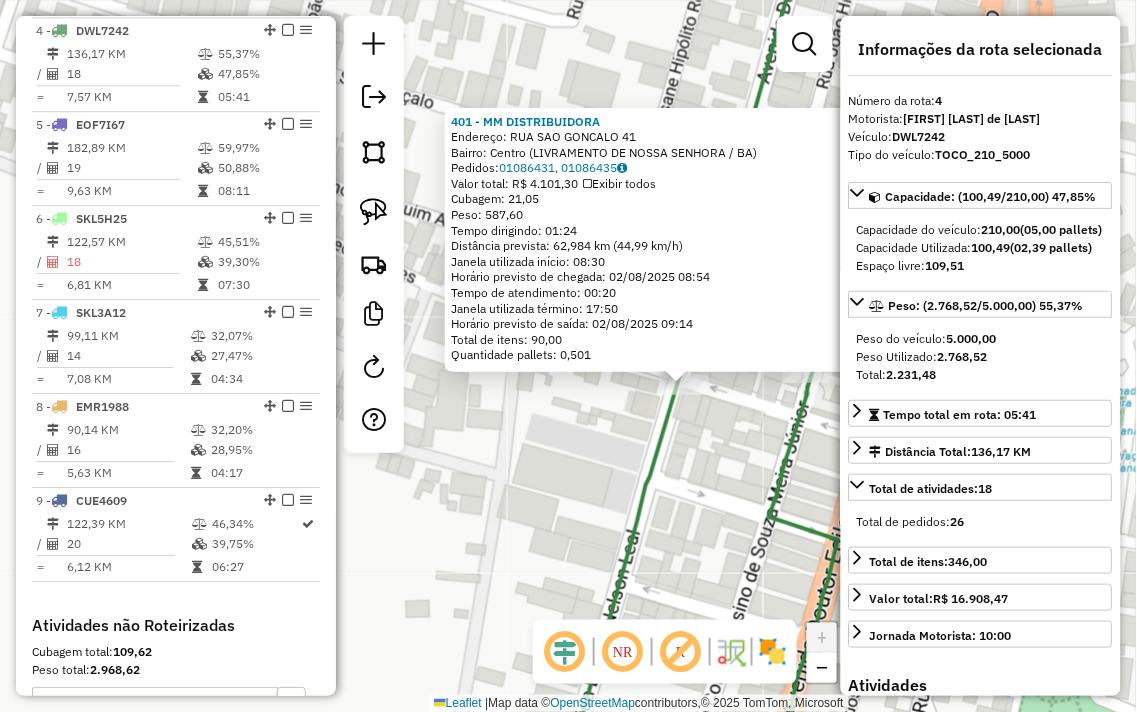 click on "401 - MM DISTRIBUIDORA  Endereço:  RUA SAO GONCALO 41   Bairro: Centro (LIVRAMENTO DE NOSSA SENHORA / BA)   Pedidos:  01086431, 01086435   Valor total: R$ 4.101,30   Exibir todos   Cubagem: 21,05  Peso: 587,60  Tempo dirigindo: 01:24   Distância prevista: 62,984 km (44,99 km/h)   Janela utilizada início: 08:30   Horário previsto de chegada: 02/08/2025 08:54   Tempo de atendimento: 00:20   Janela utilizada término: 17:50   Horário previsto de saída: 02/08/2025 09:14   Total de itens: 90,00   Quantidade pallets: 0,501  × Janela de atendimento Grade de atendimento Capacidade Transportadoras Veículos Cliente Pedidos  Rotas Selecione os dias de semana para filtrar as janelas de atendimento  Seg   Ter   Qua   Qui   Sex   Sáb   Dom  Informe o período da janela de atendimento: De: Até:  Filtrar exatamente a janela do cliente  Considerar janela de atendimento padrão  Selecione os dias de semana para filtrar as grades de atendimento  Seg   Ter   Qua   Qui   Sex   Sáb   Dom   Peso mínimo:   Peso máximo:" 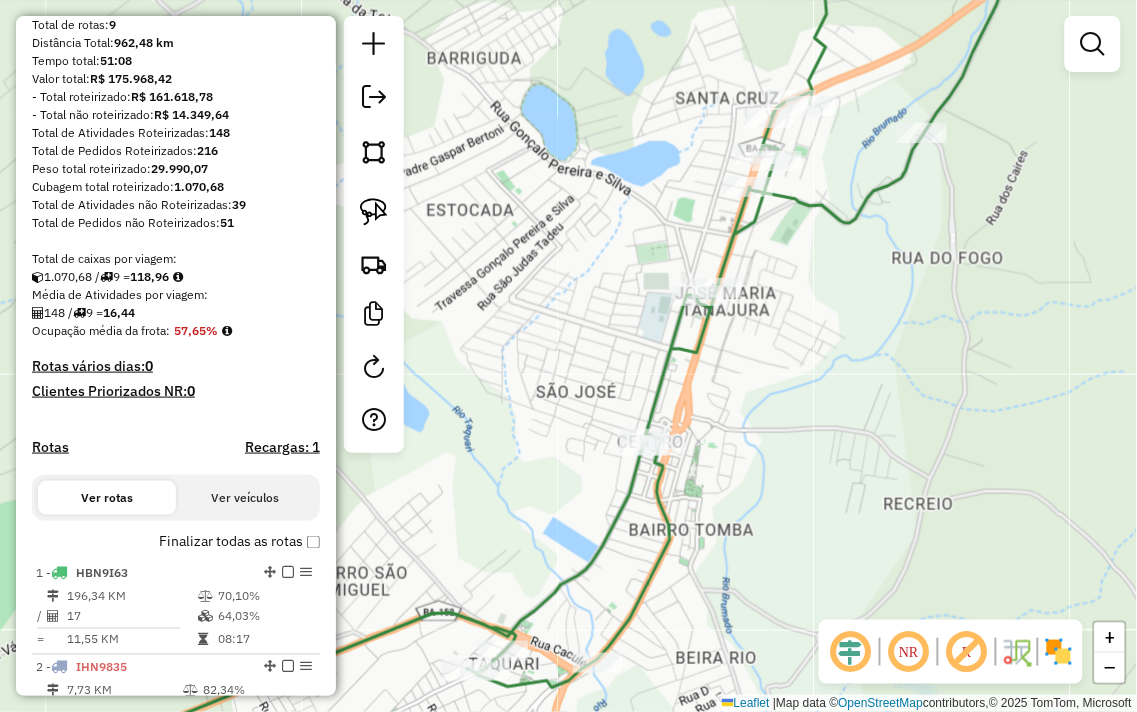 scroll, scrollTop: 30, scrollLeft: 0, axis: vertical 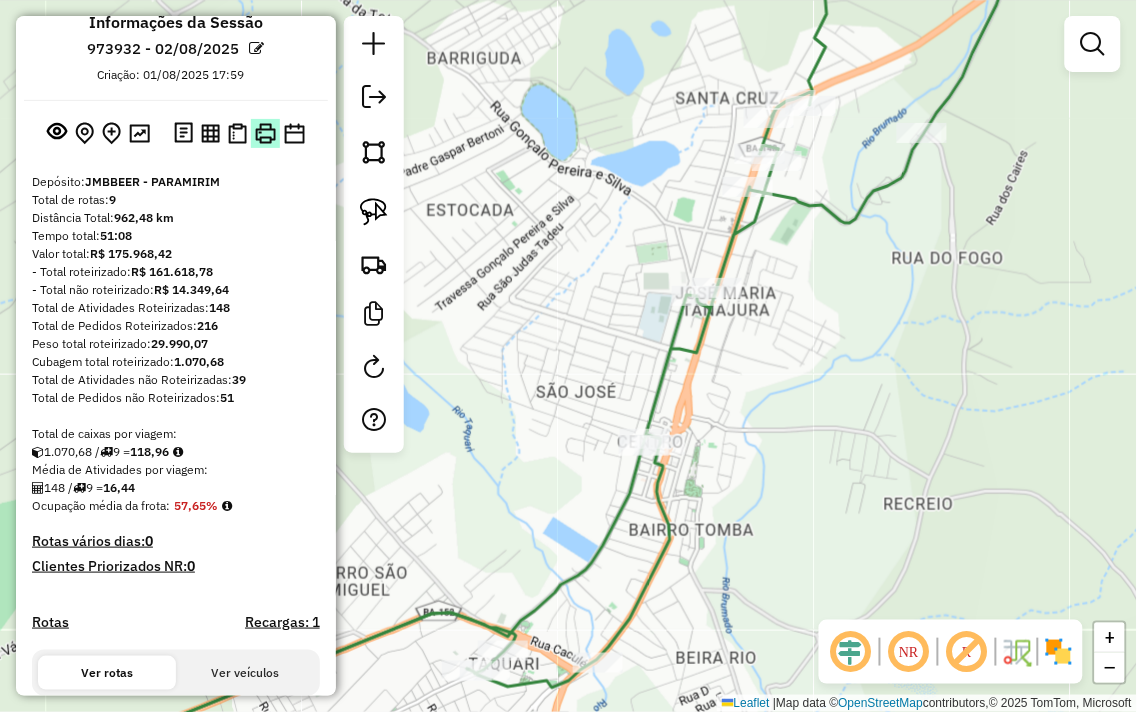 click at bounding box center (265, 133) 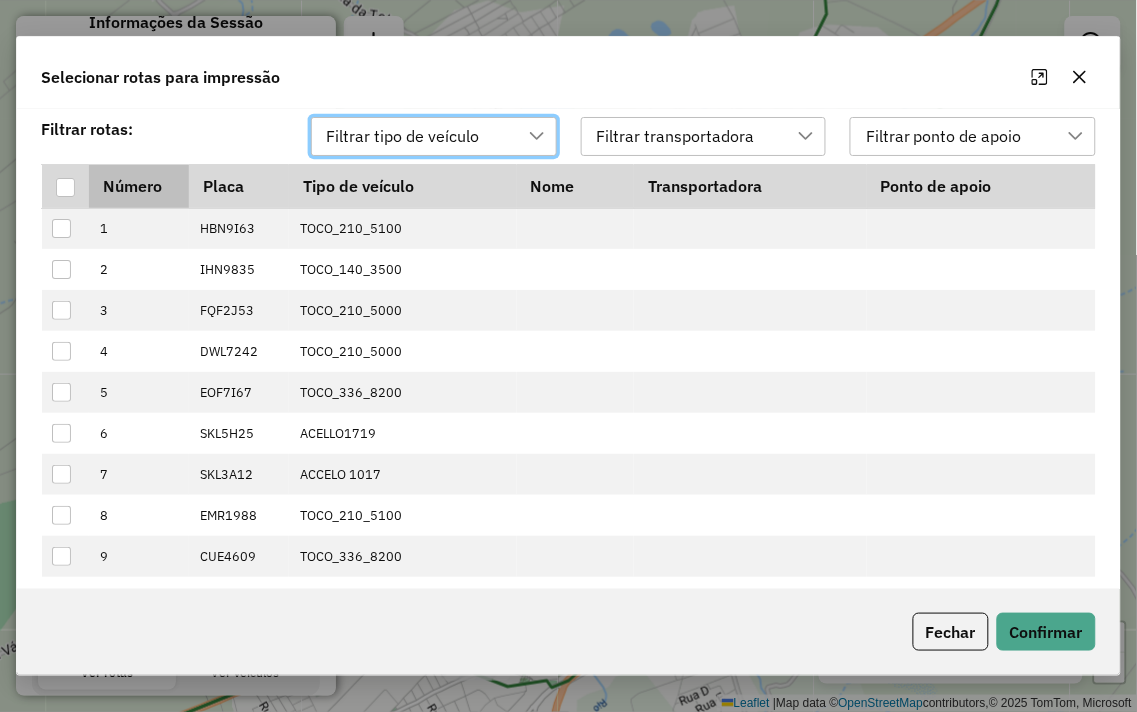 scroll, scrollTop: 13, scrollLeft: 88, axis: both 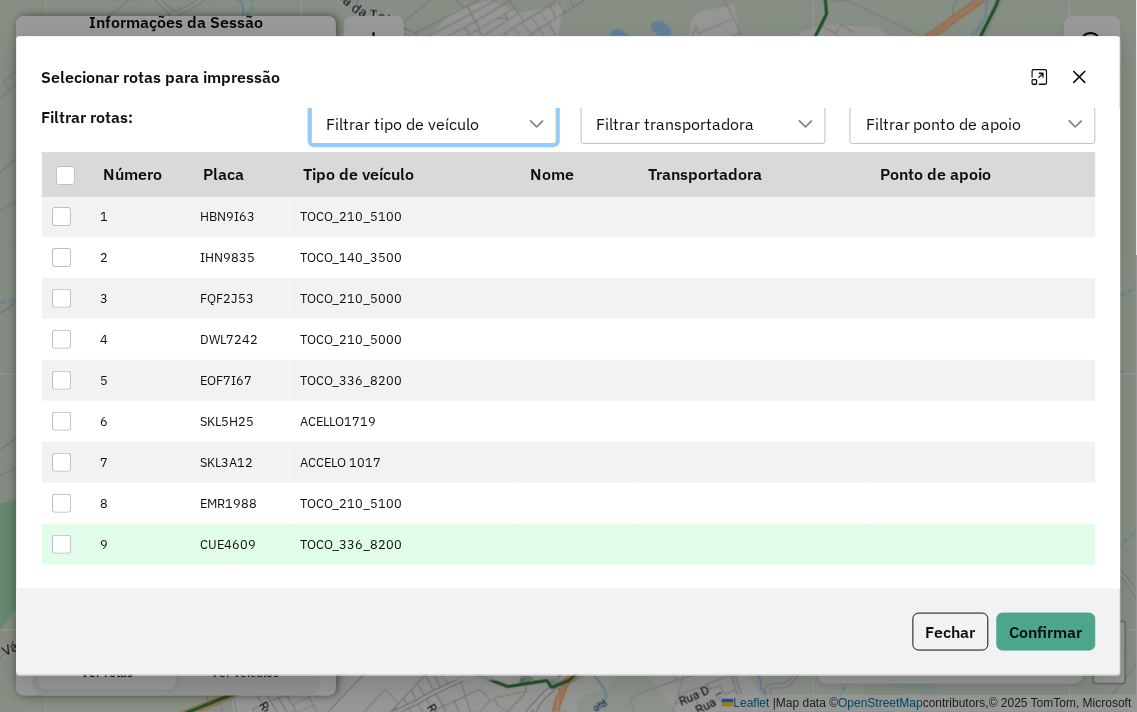 click at bounding box center (61, 544) 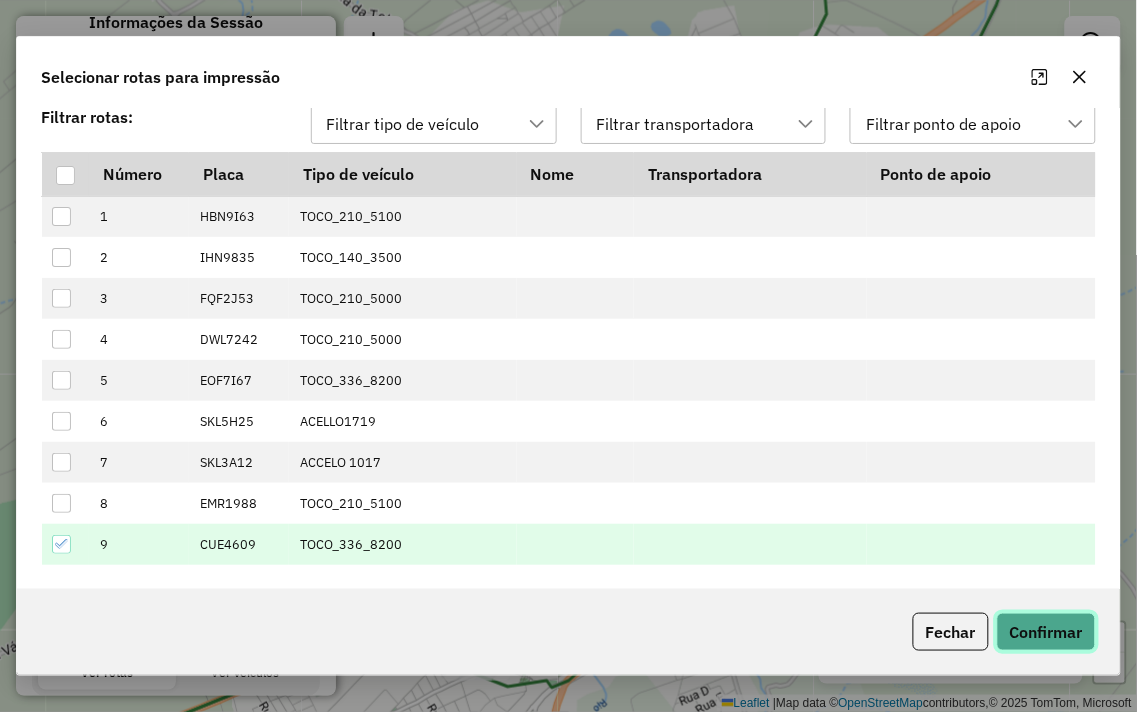 click on "Confirmar" 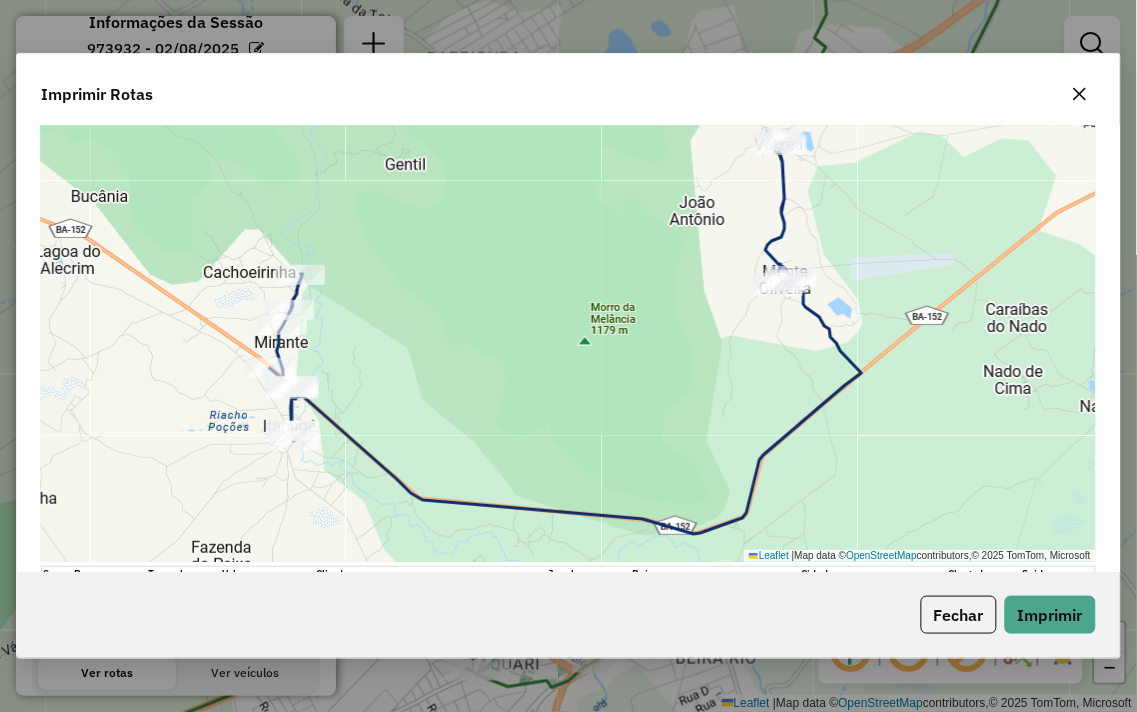 scroll, scrollTop: 0, scrollLeft: 0, axis: both 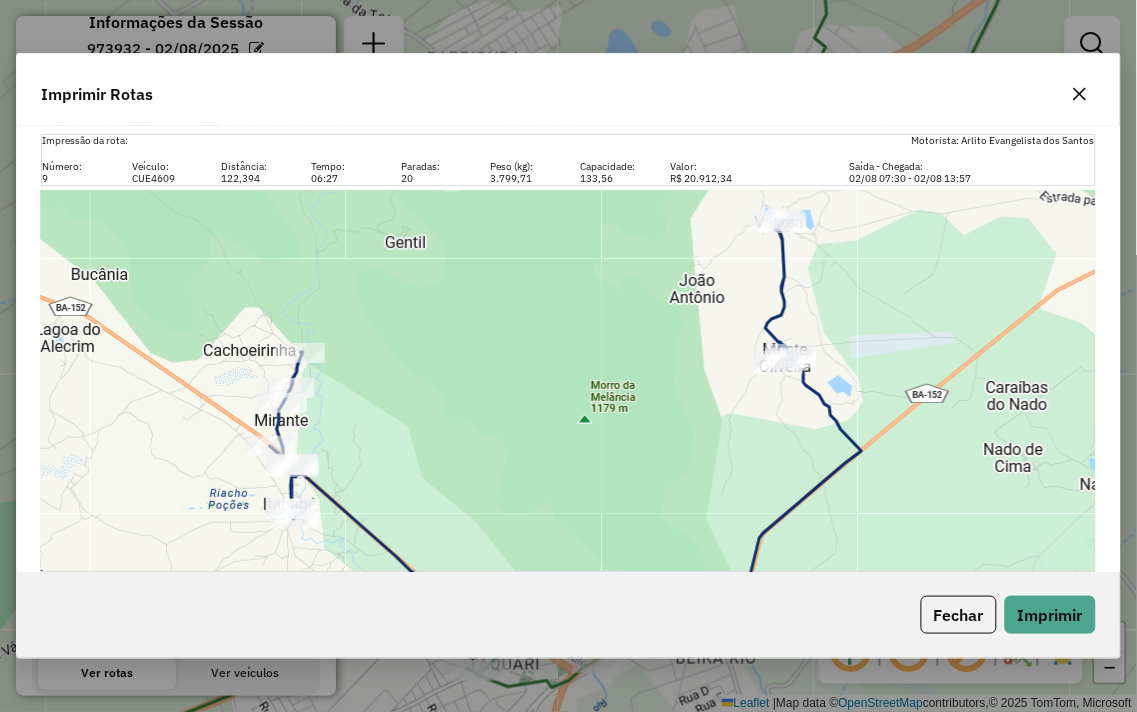 click 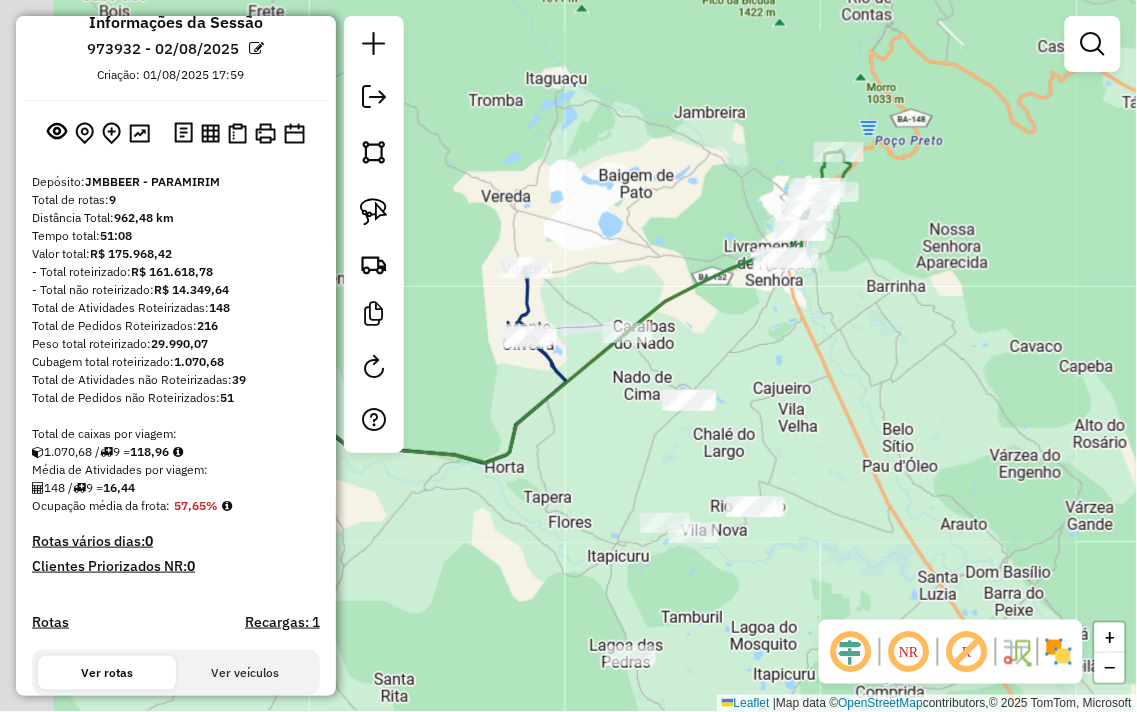 drag, startPoint x: 724, startPoint y: 368, endPoint x: 871, endPoint y: 301, distance: 161.54875 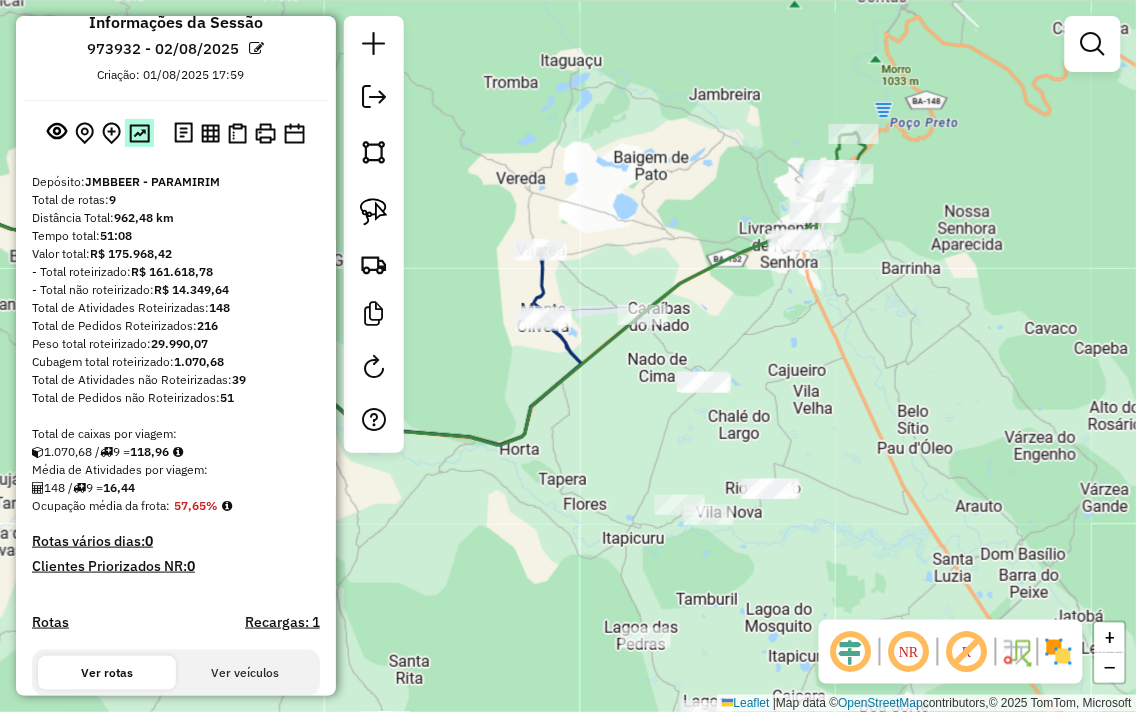 click at bounding box center [139, 133] 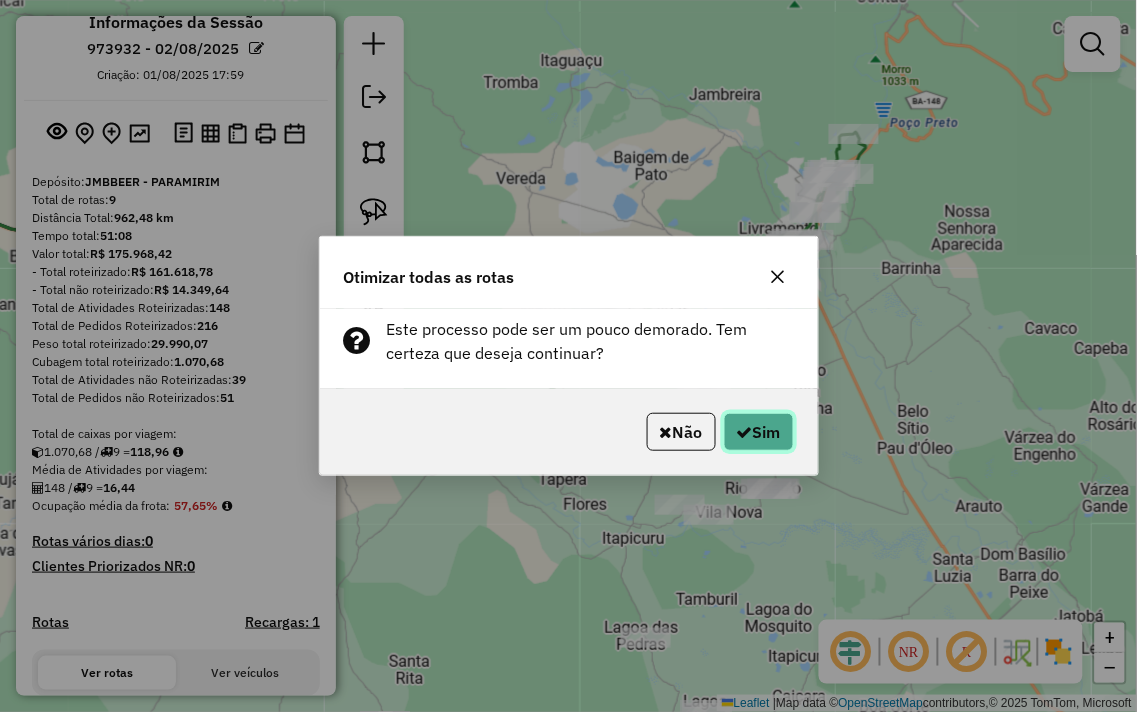click on "Sim" 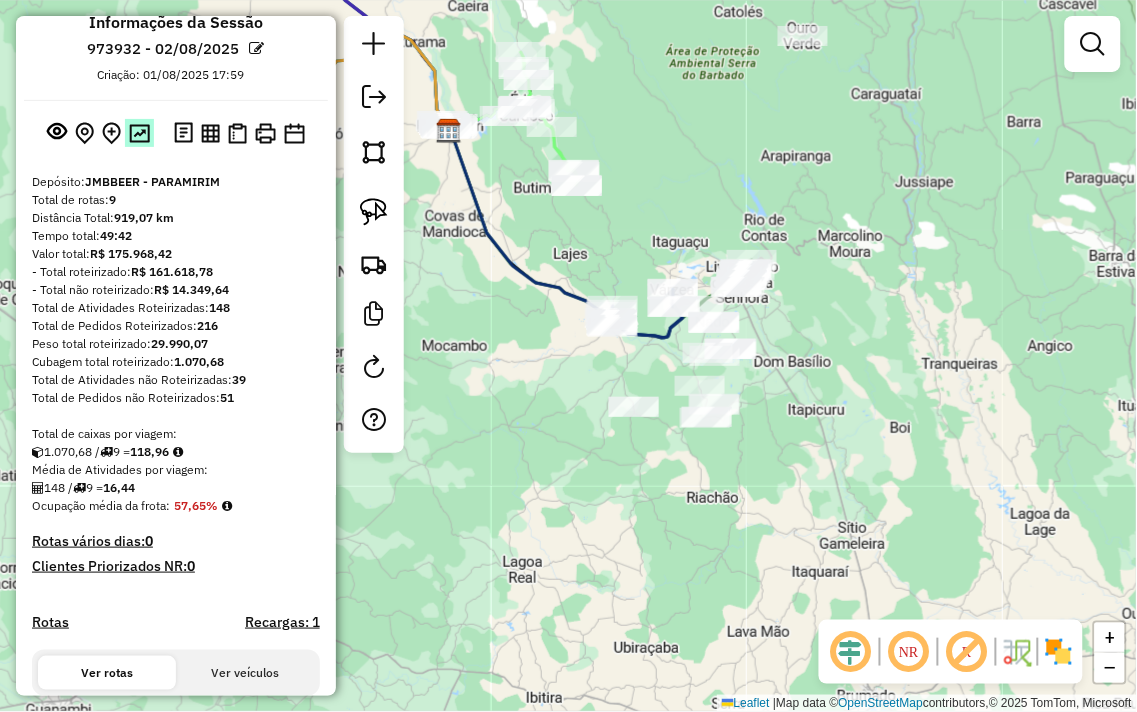 click at bounding box center [139, 133] 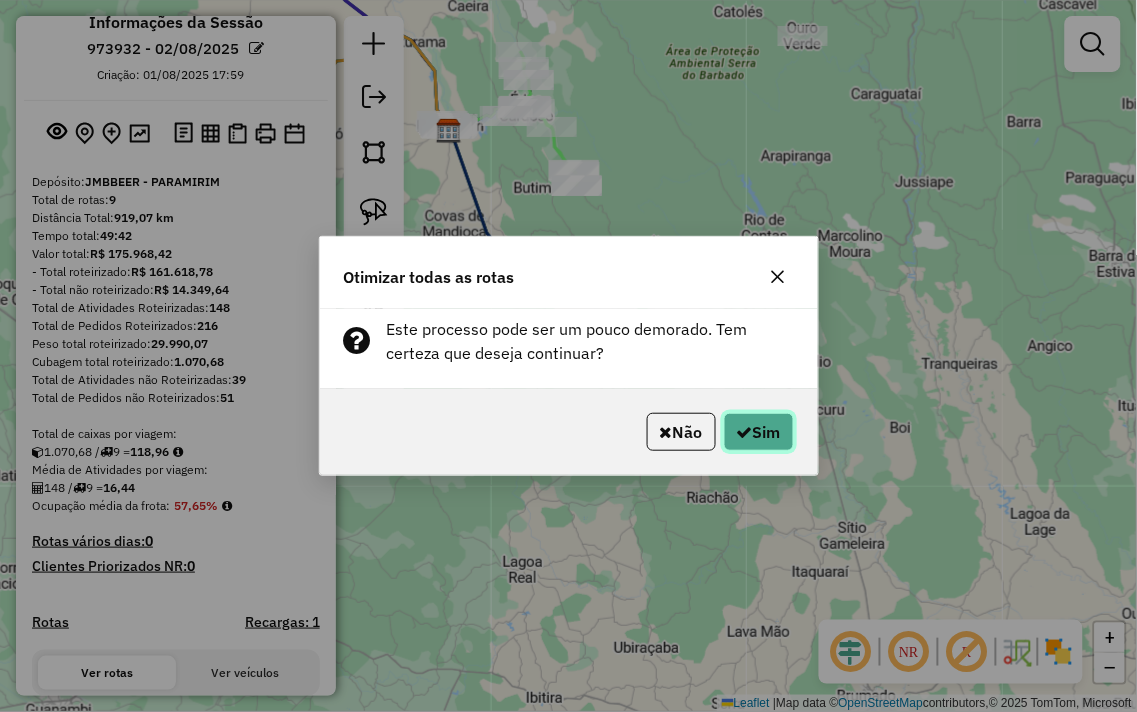 click on "Sim" 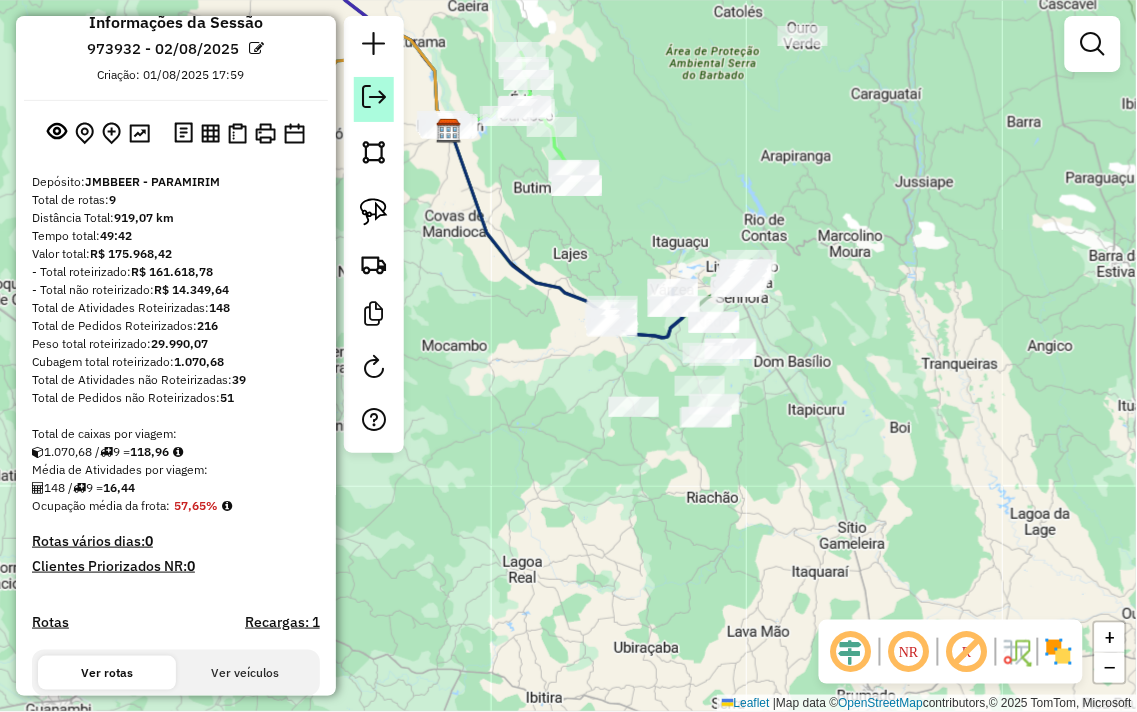 click 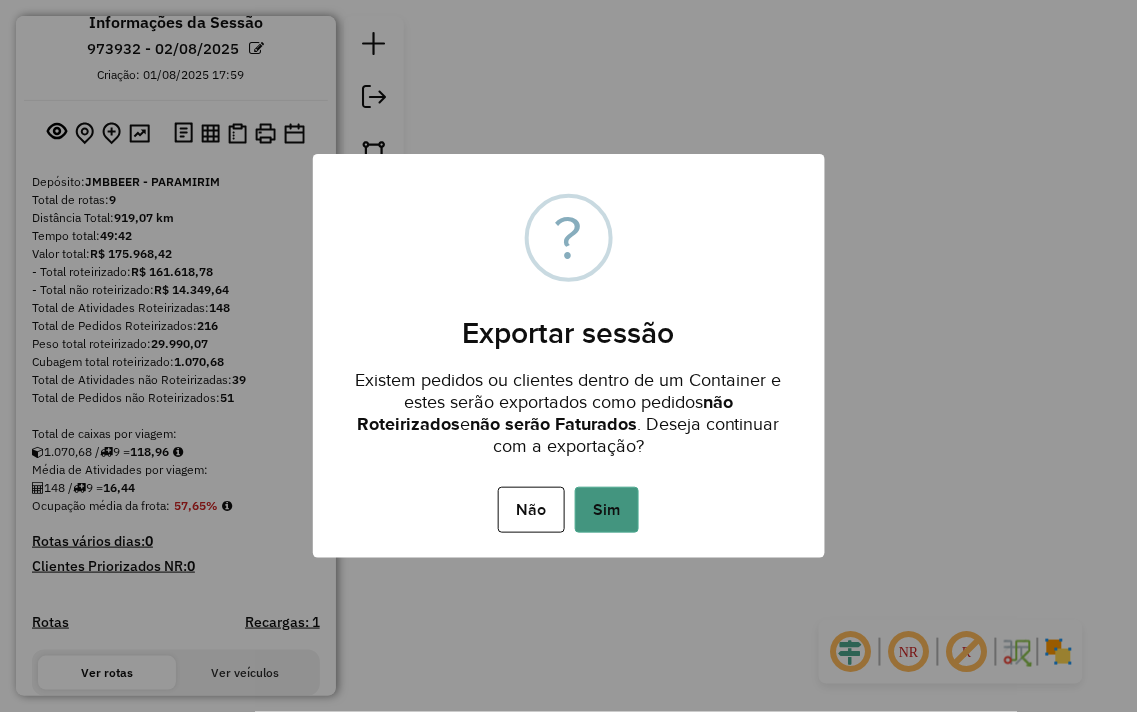 click on "Sim" at bounding box center [607, 510] 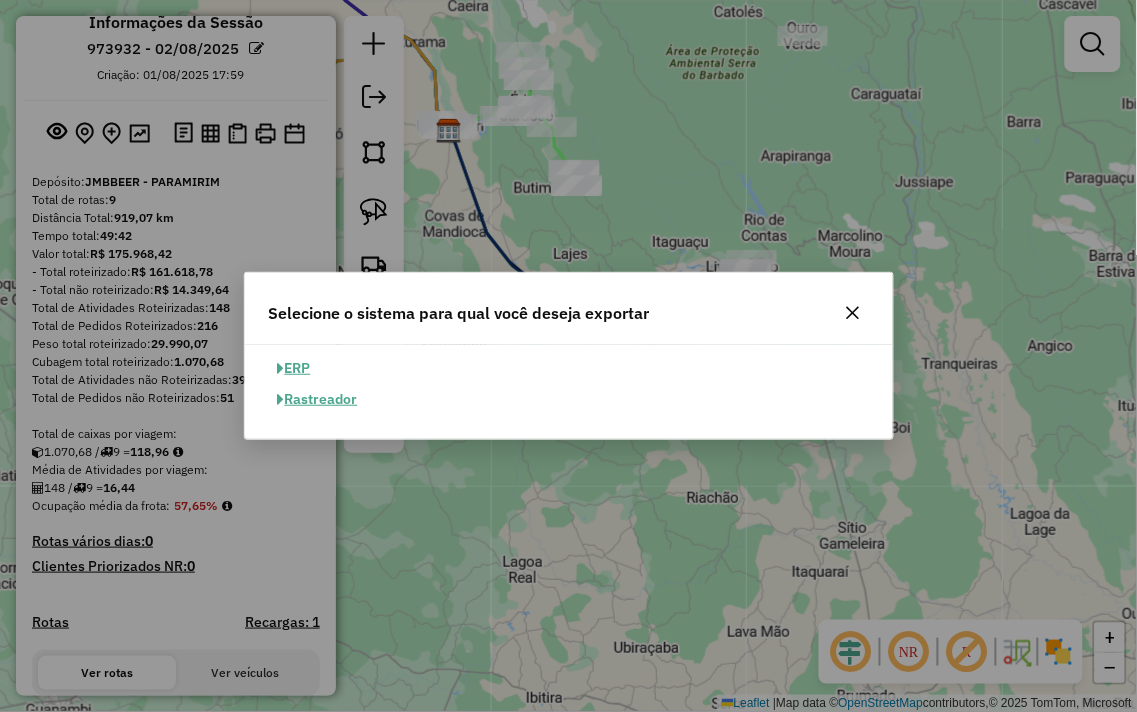 click on "ERP" 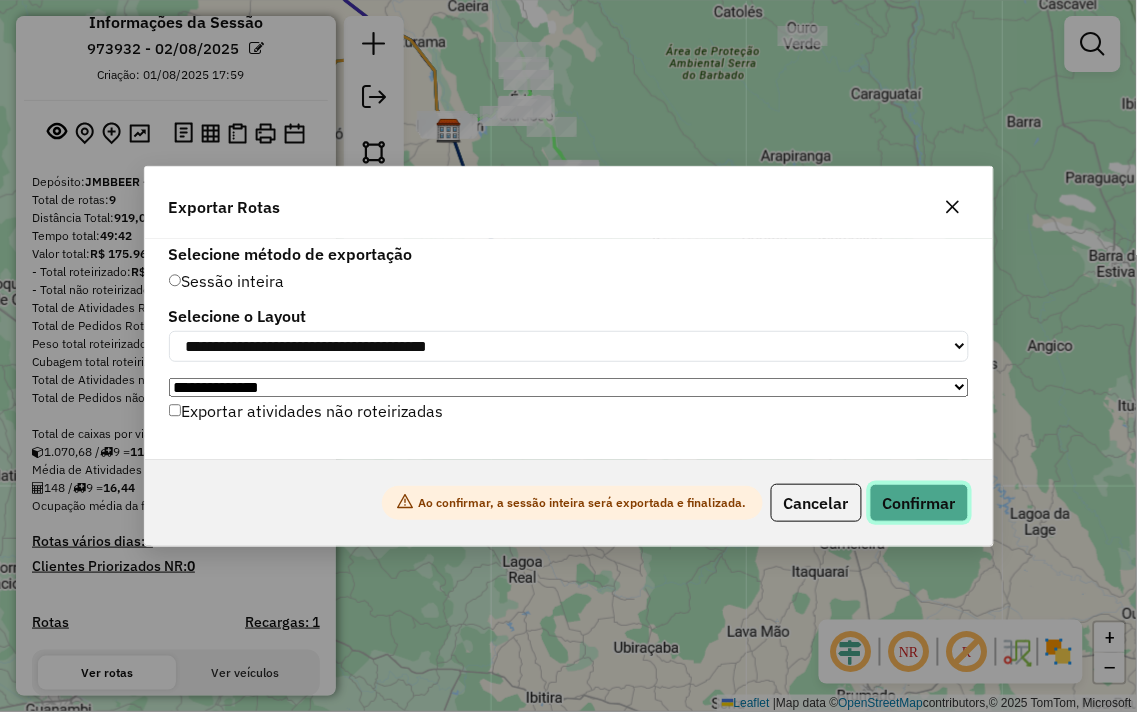 click on "Confirmar" 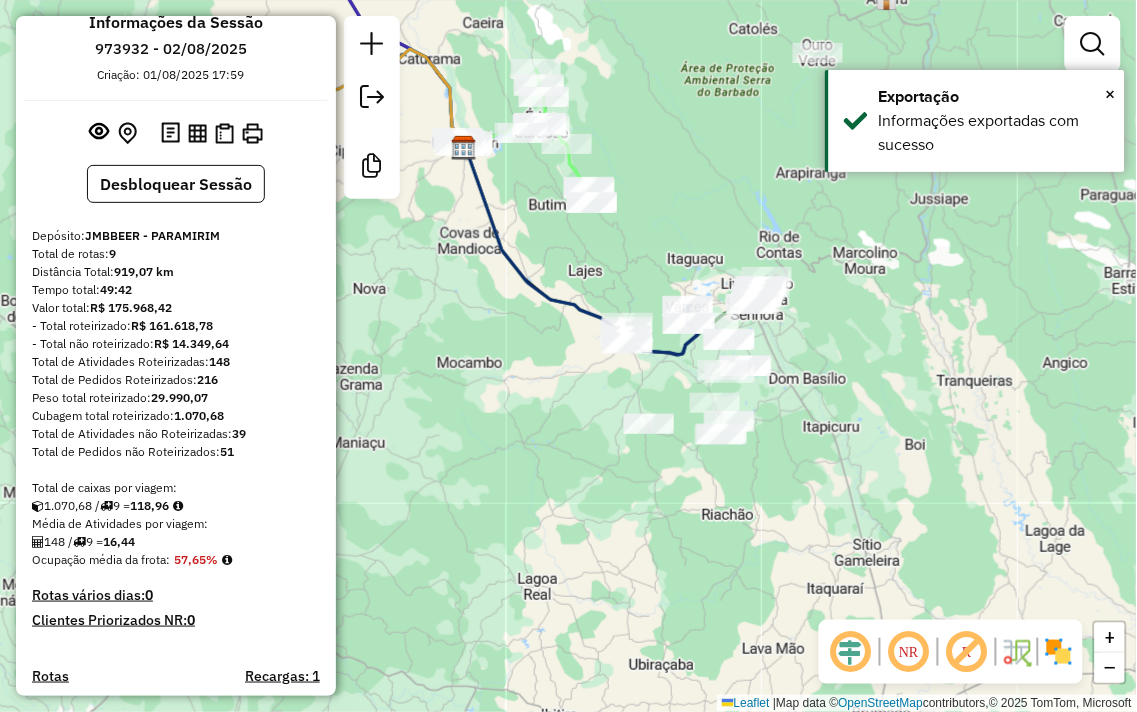 drag, startPoint x: 612, startPoint y: 256, endPoint x: 627, endPoint y: 273, distance: 22.671568 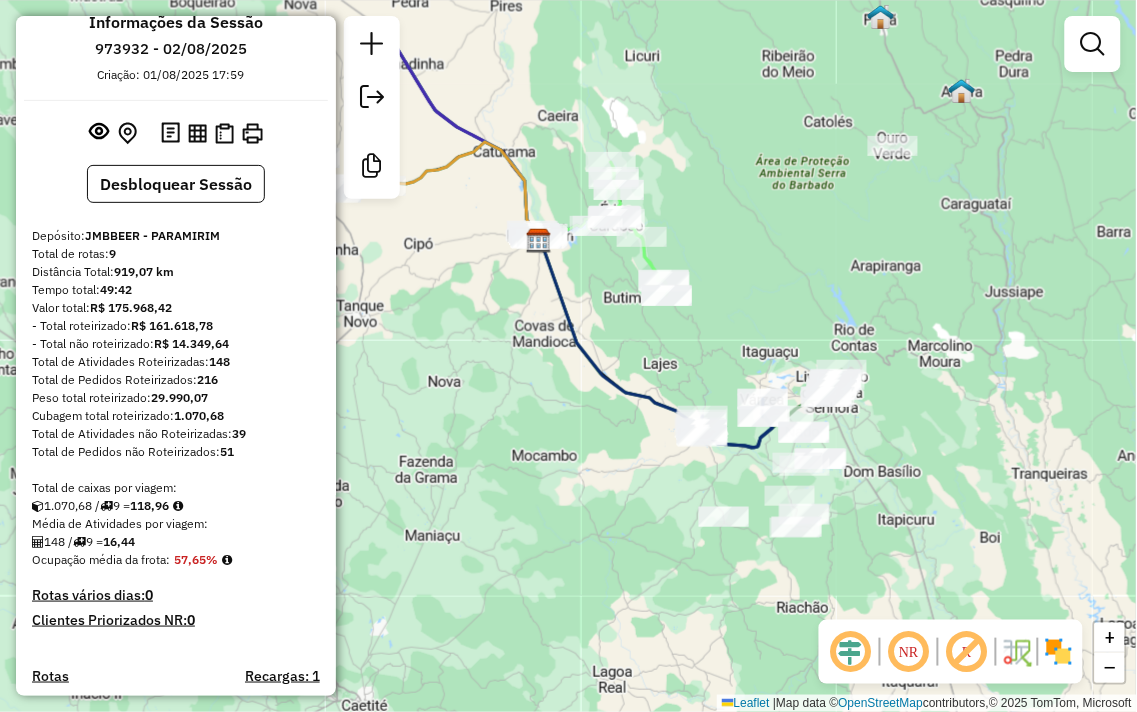 drag, startPoint x: 630, startPoint y: 286, endPoint x: 702, endPoint y: 367, distance: 108.37435 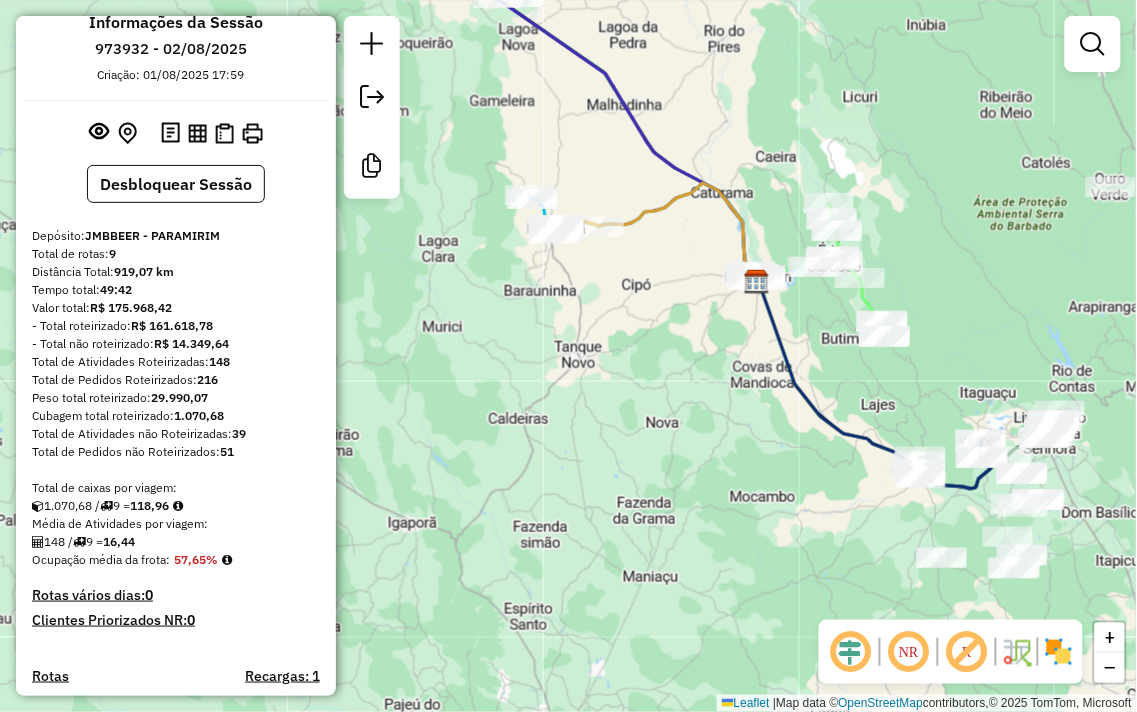 drag, startPoint x: 462, startPoint y: 352, endPoint x: 677, endPoint y: 393, distance: 218.87439 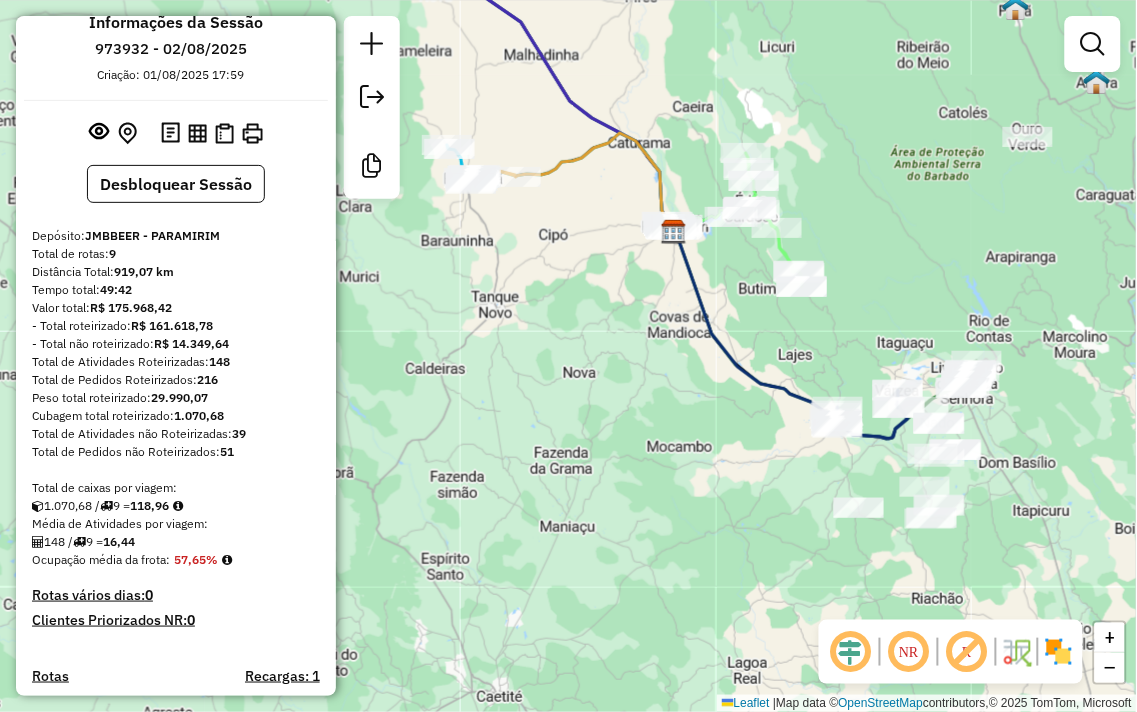 drag, startPoint x: 704, startPoint y: 381, endPoint x: 644, endPoint y: 327, distance: 80.72174 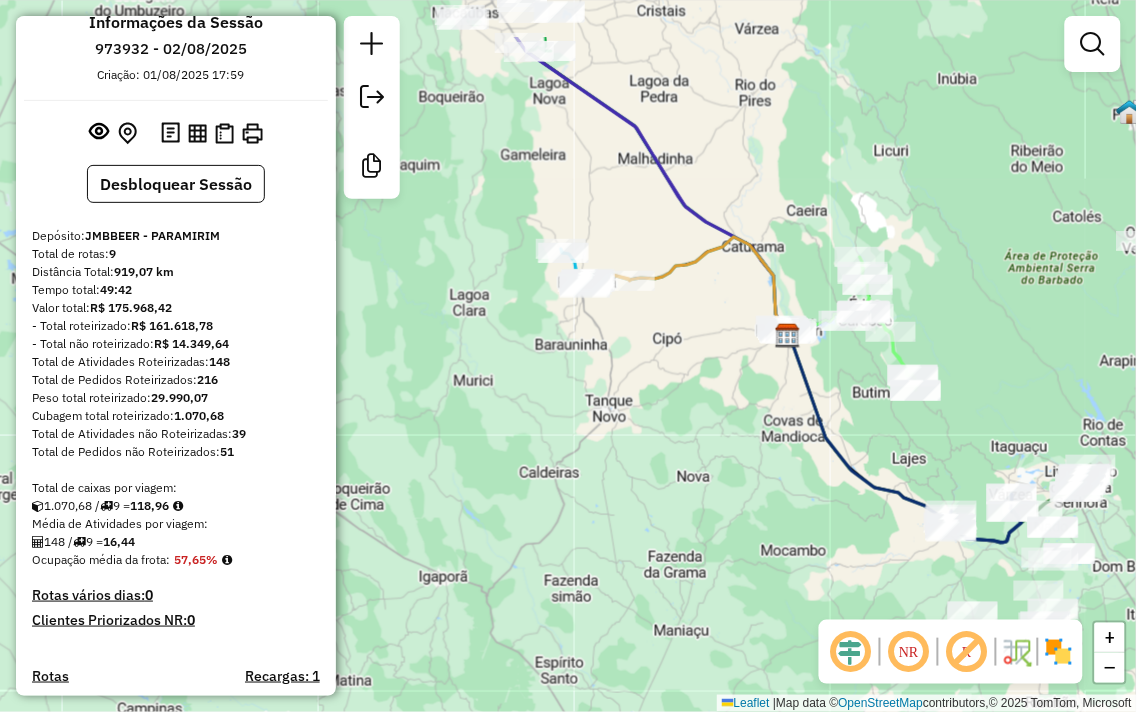 drag, startPoint x: 640, startPoint y: 328, endPoint x: 738, endPoint y: 434, distance: 144.36066 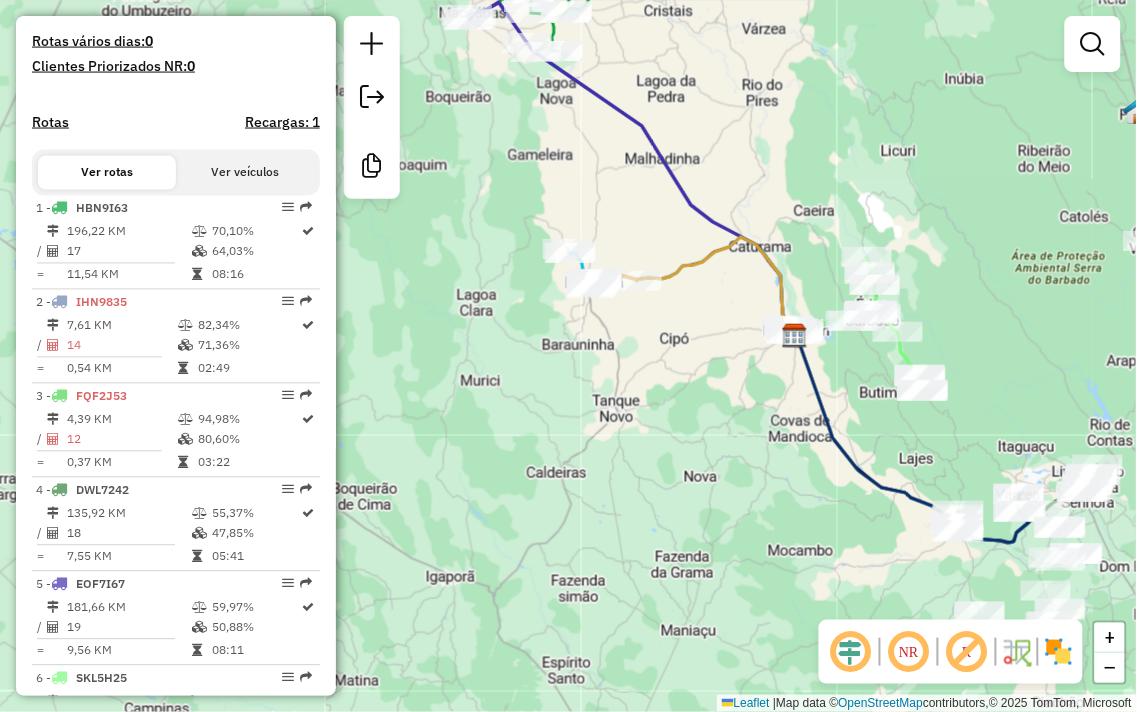 scroll, scrollTop: 585, scrollLeft: 0, axis: vertical 